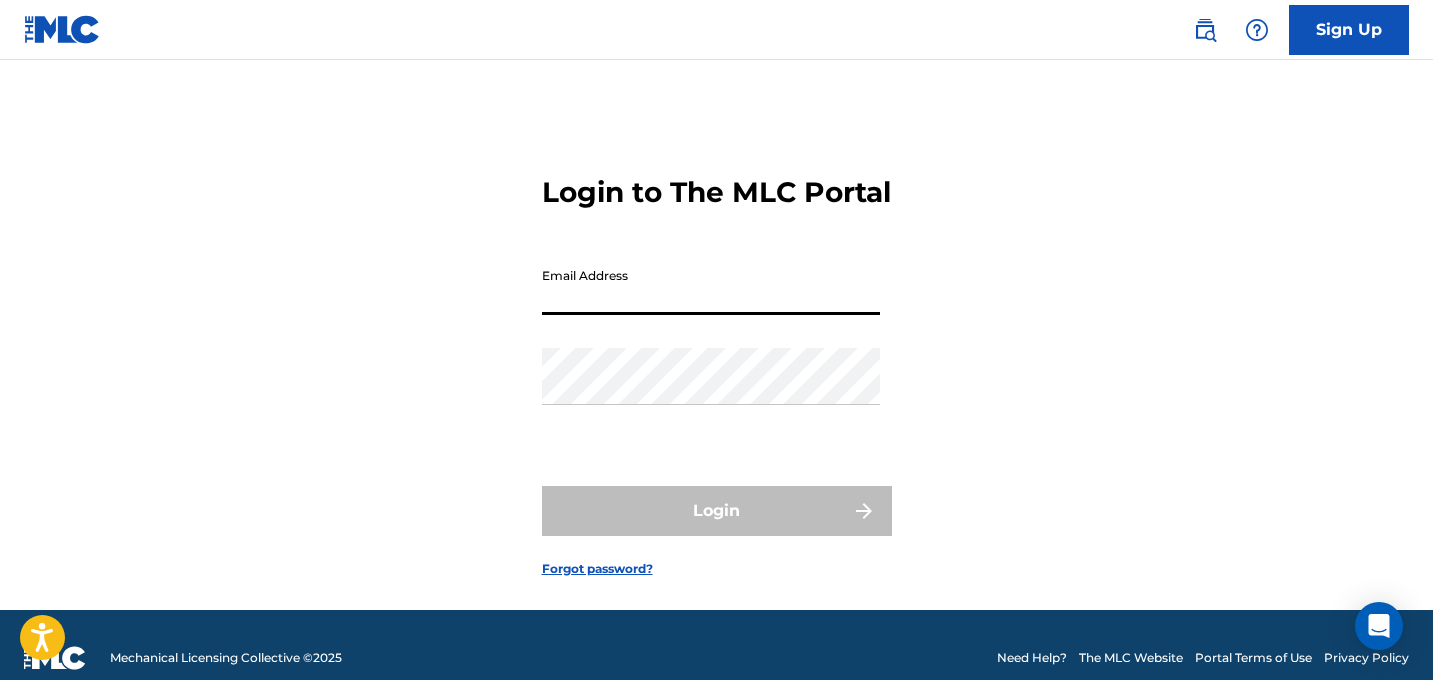 scroll, scrollTop: 0, scrollLeft: 0, axis: both 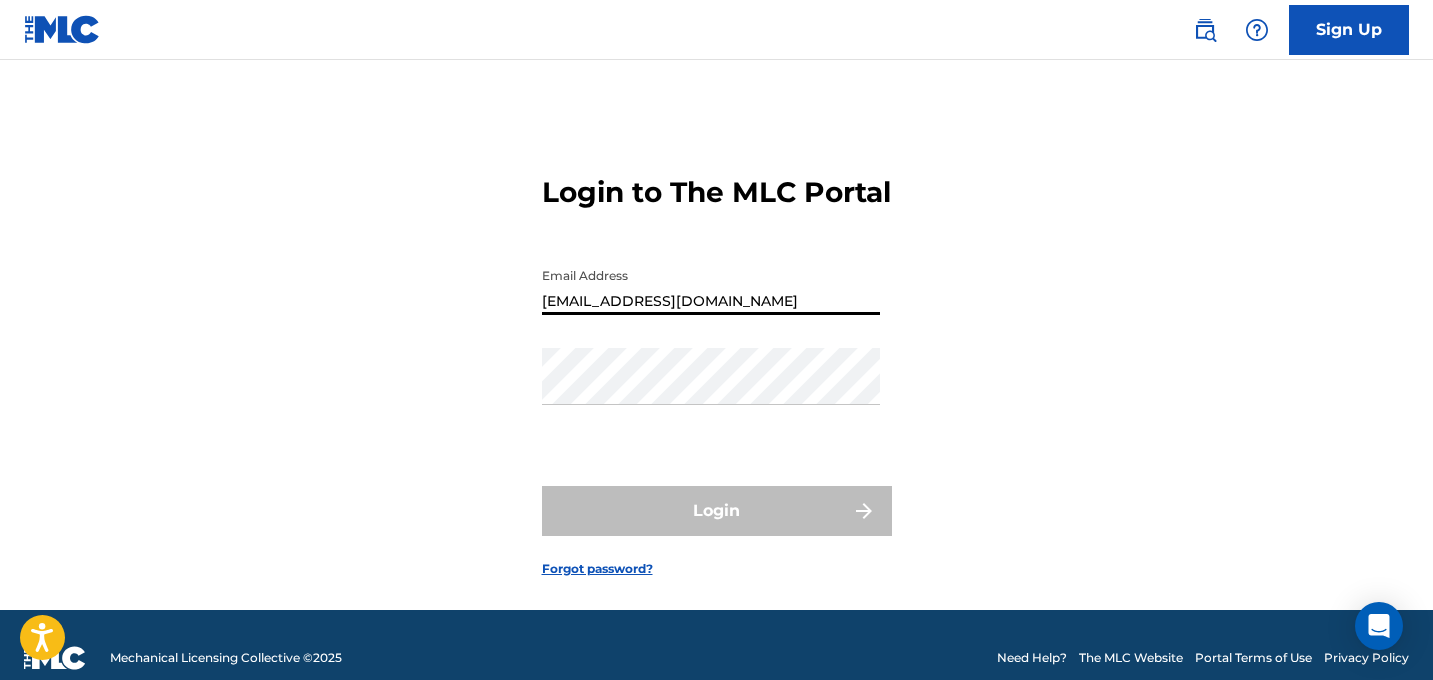 type on "[EMAIL_ADDRESS][DOMAIN_NAME]" 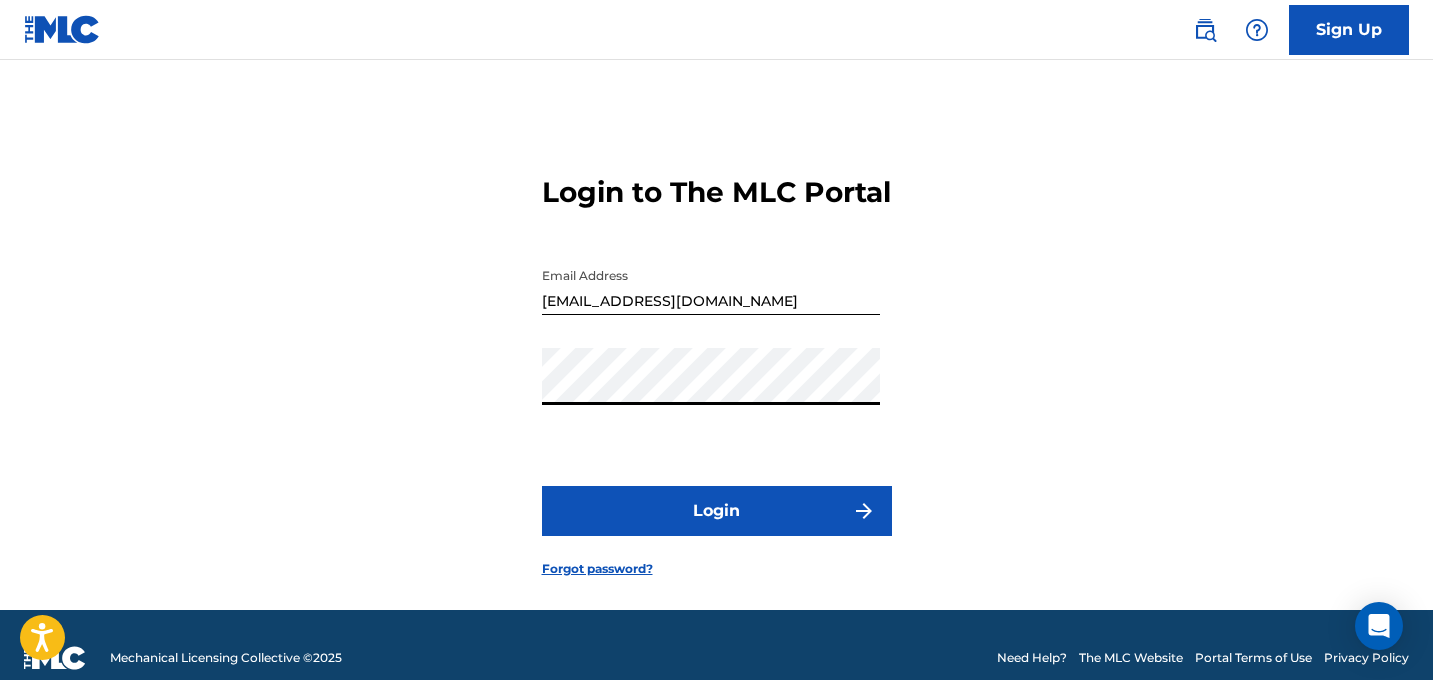 click on "Login" at bounding box center (717, 511) 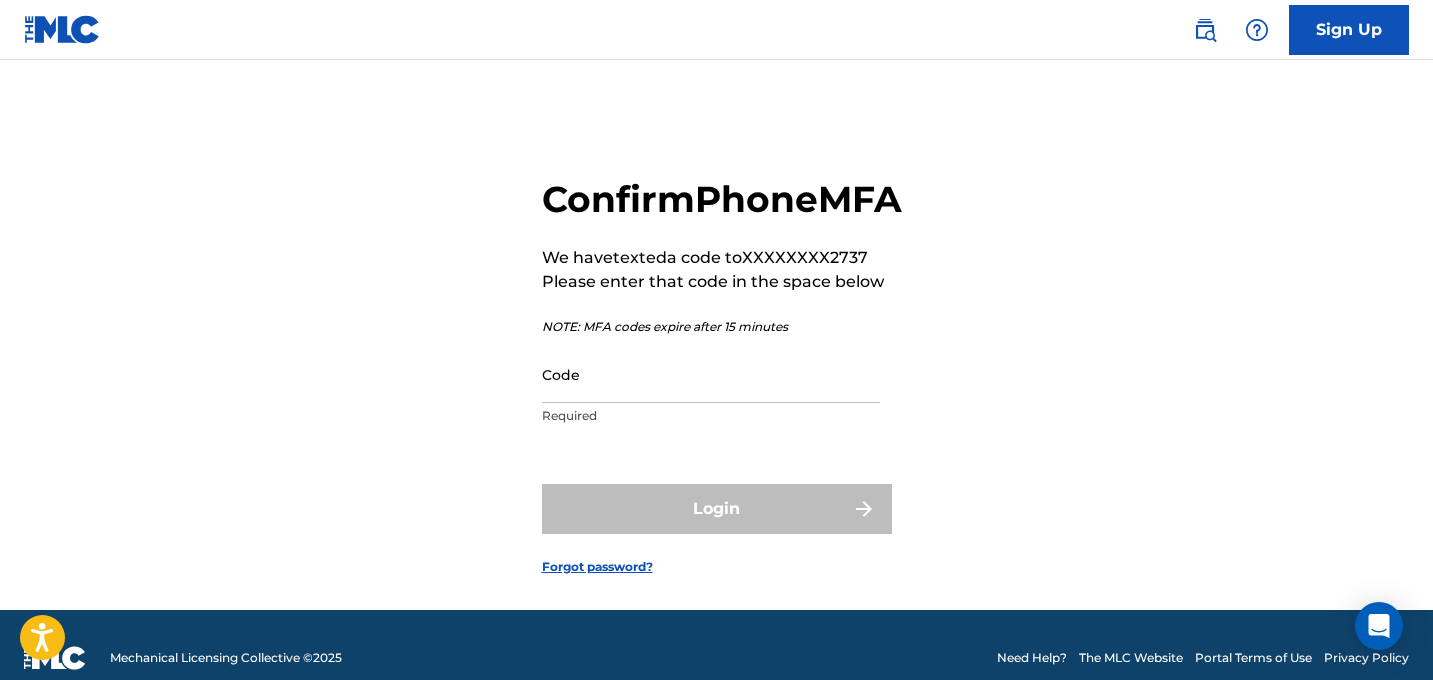 click on "Code" at bounding box center (711, 374) 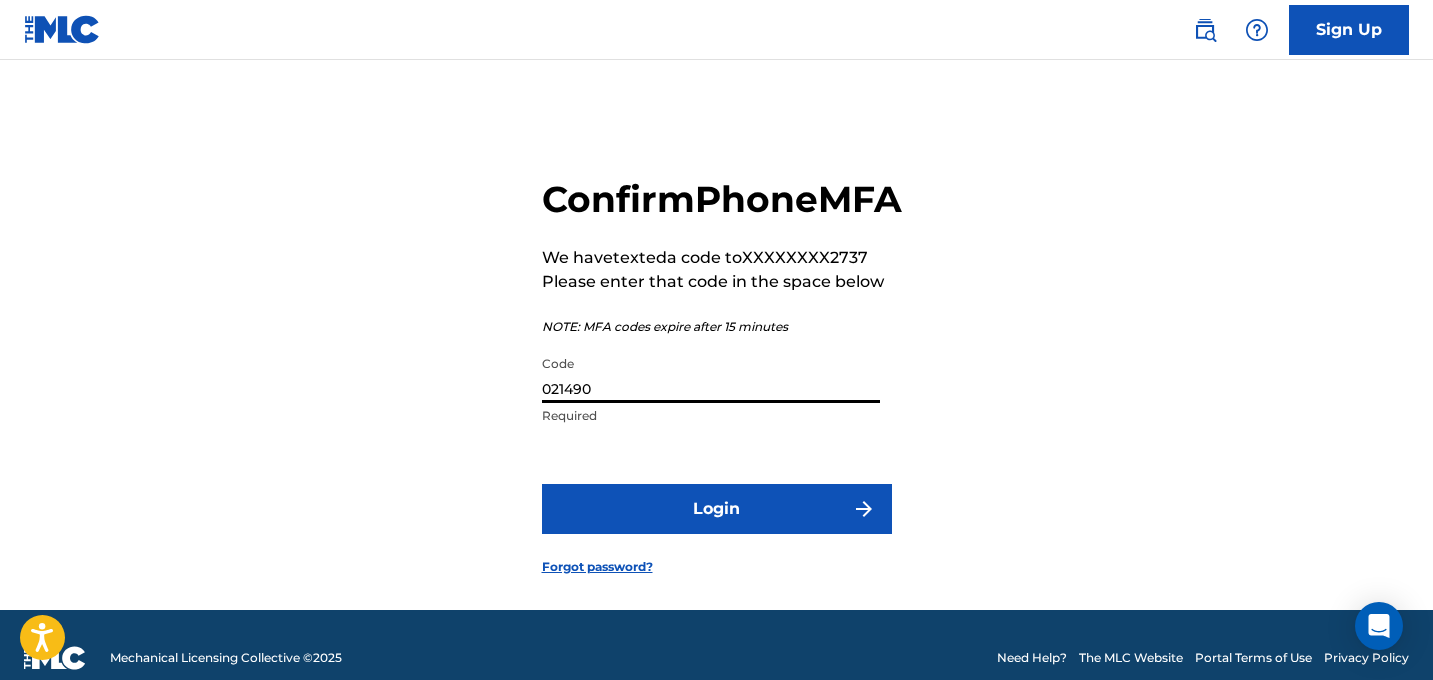 type on "021490" 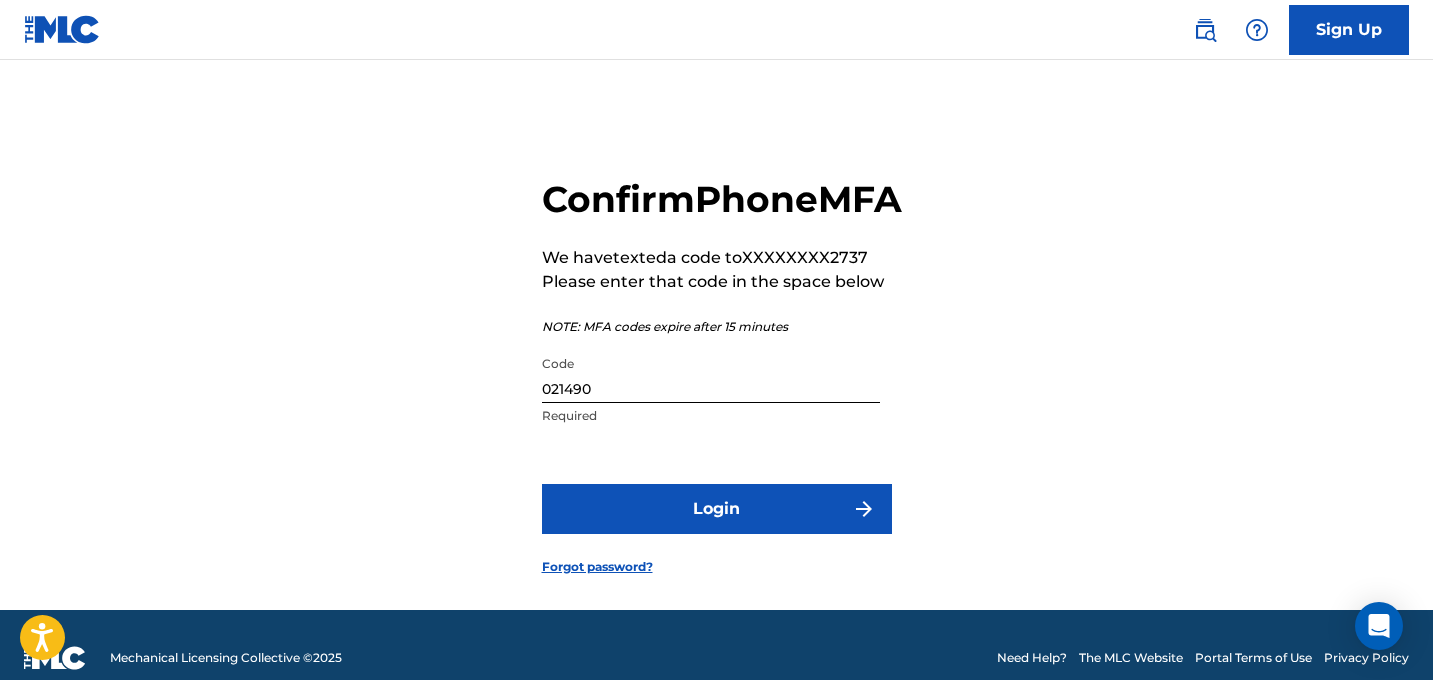 click on "Login" at bounding box center [717, 509] 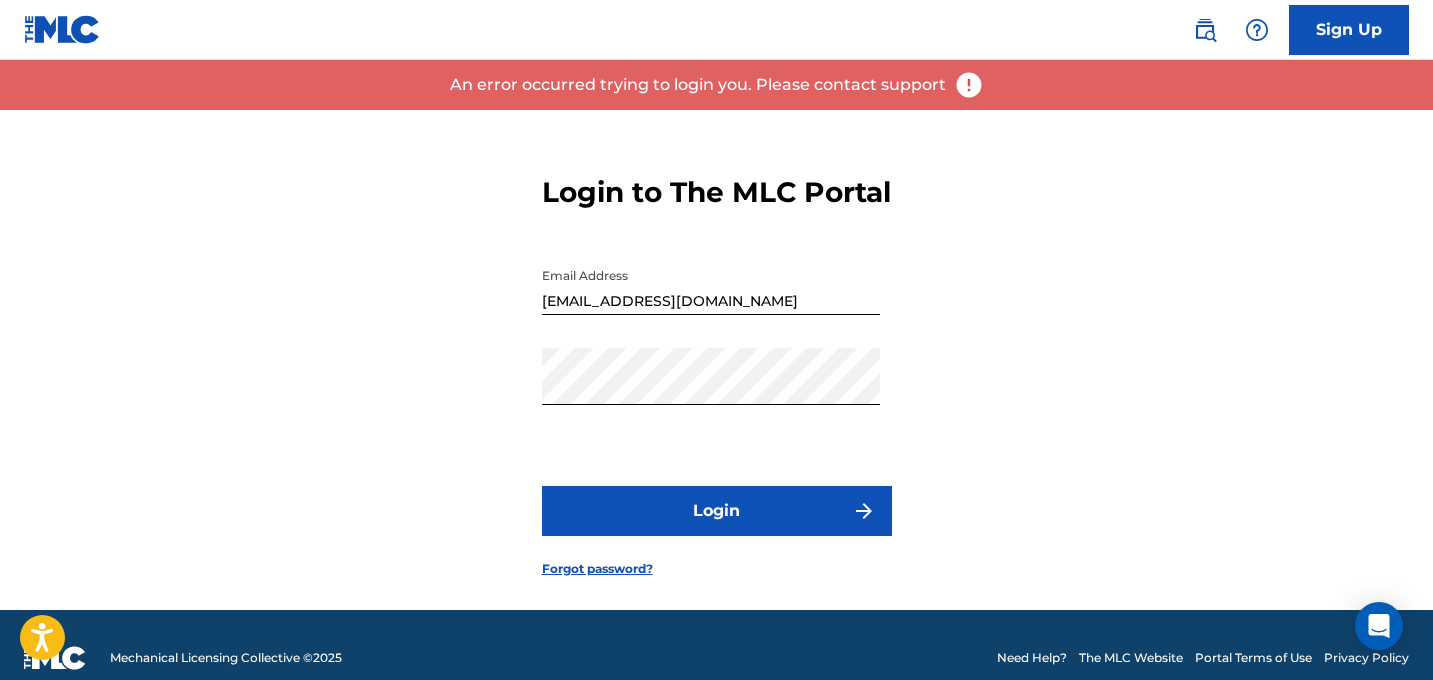 click on "Login" at bounding box center [717, 511] 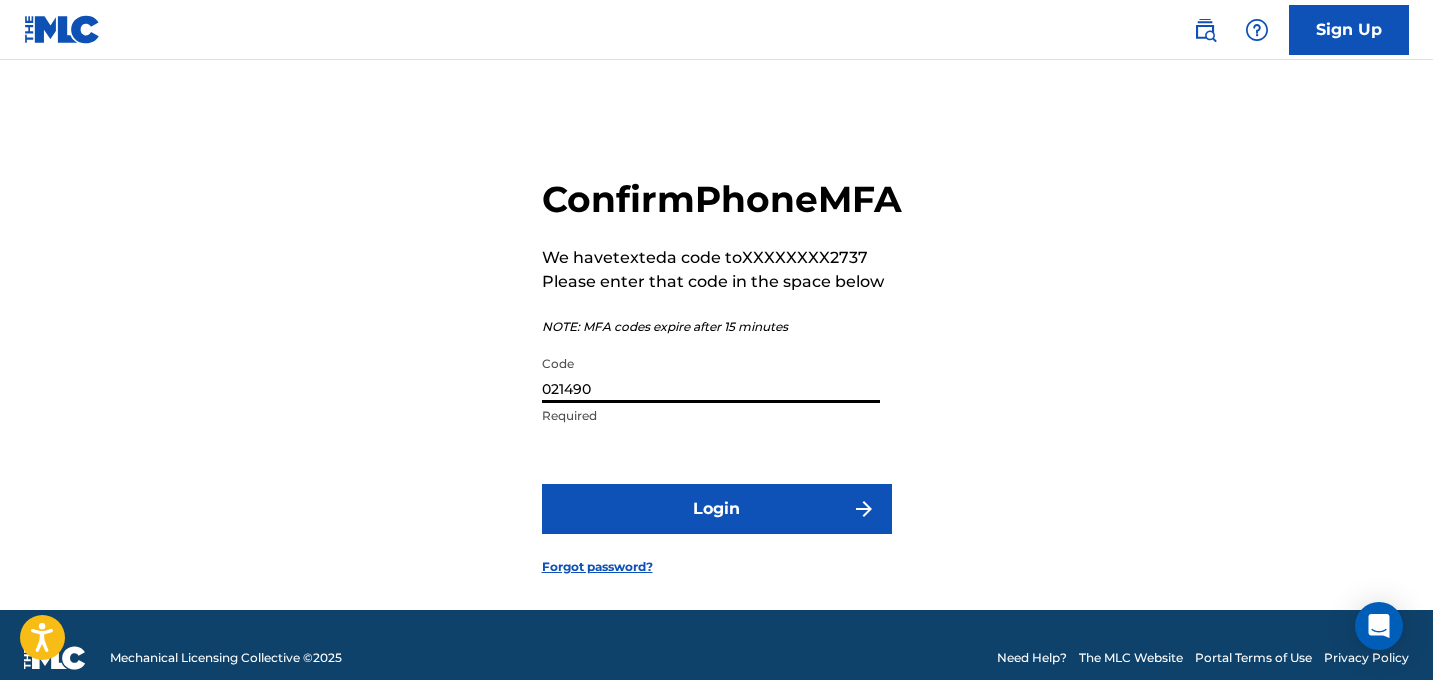 click on "021490" at bounding box center (711, 374) 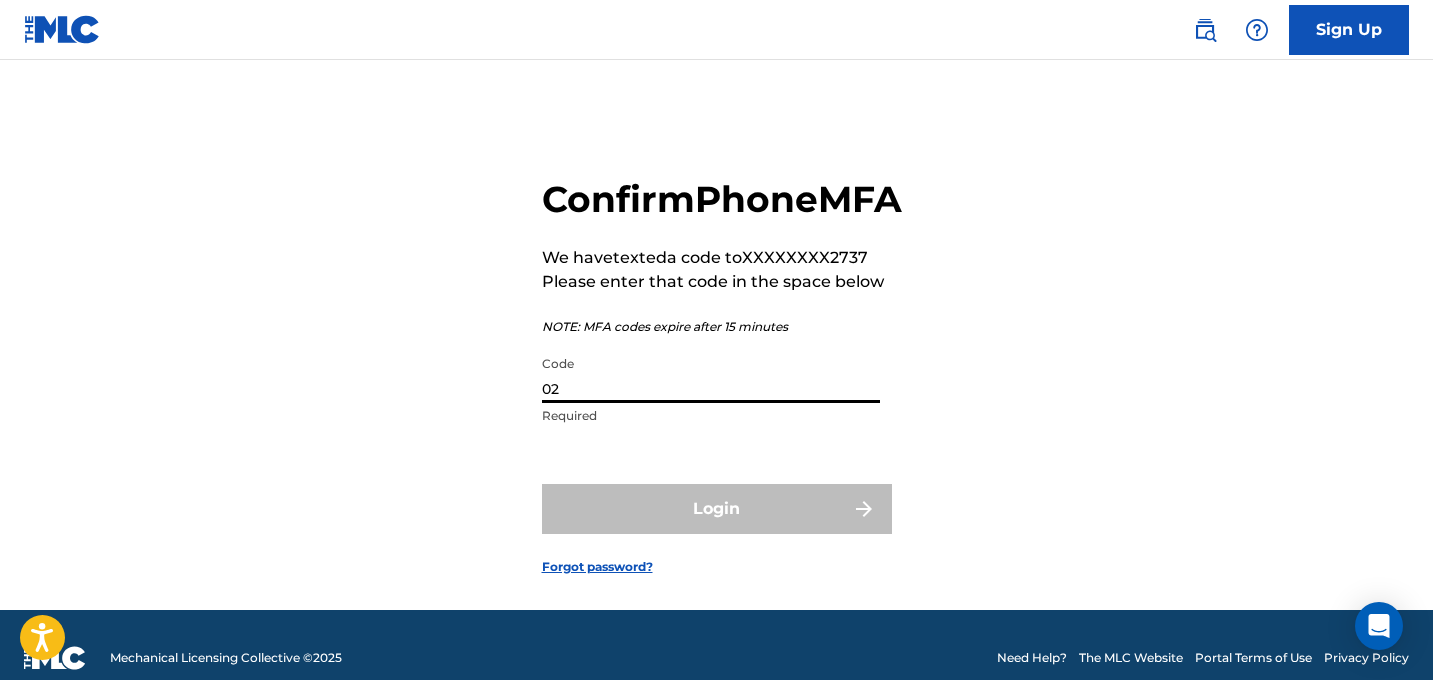 type on "0" 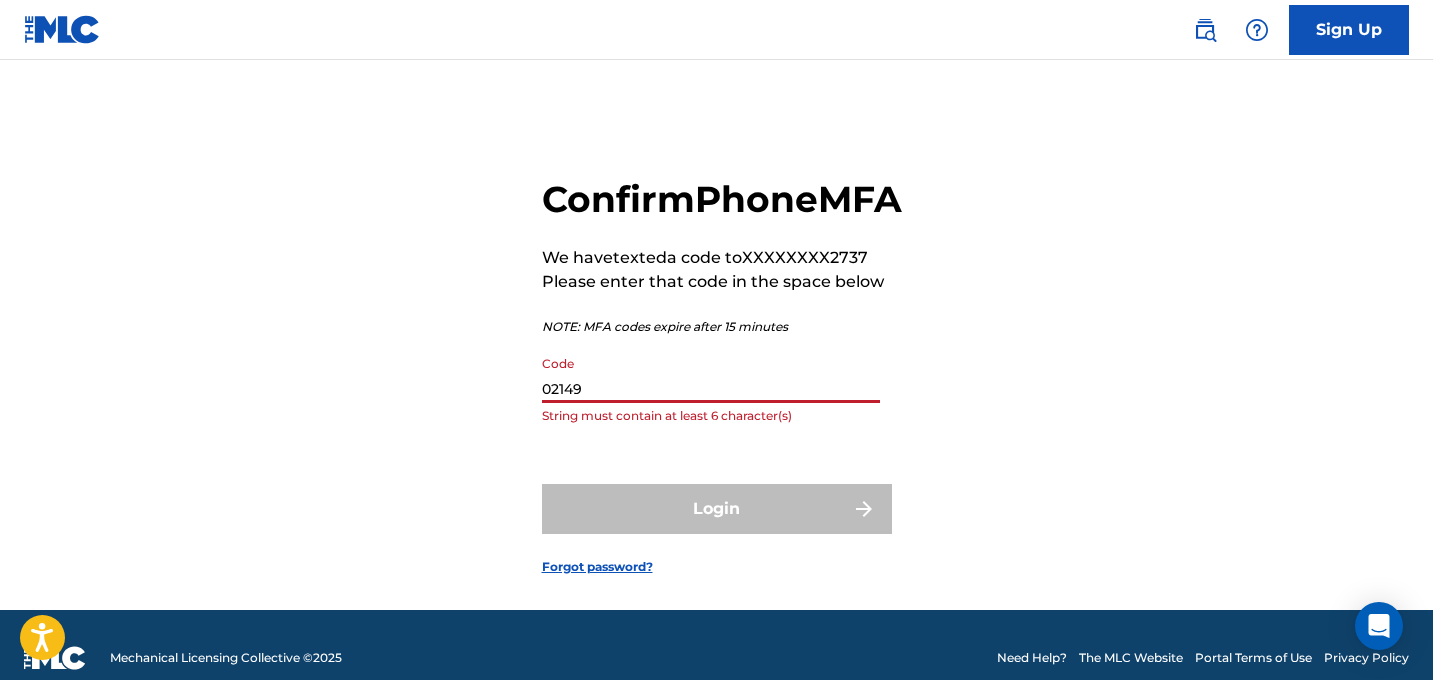 type on "021490" 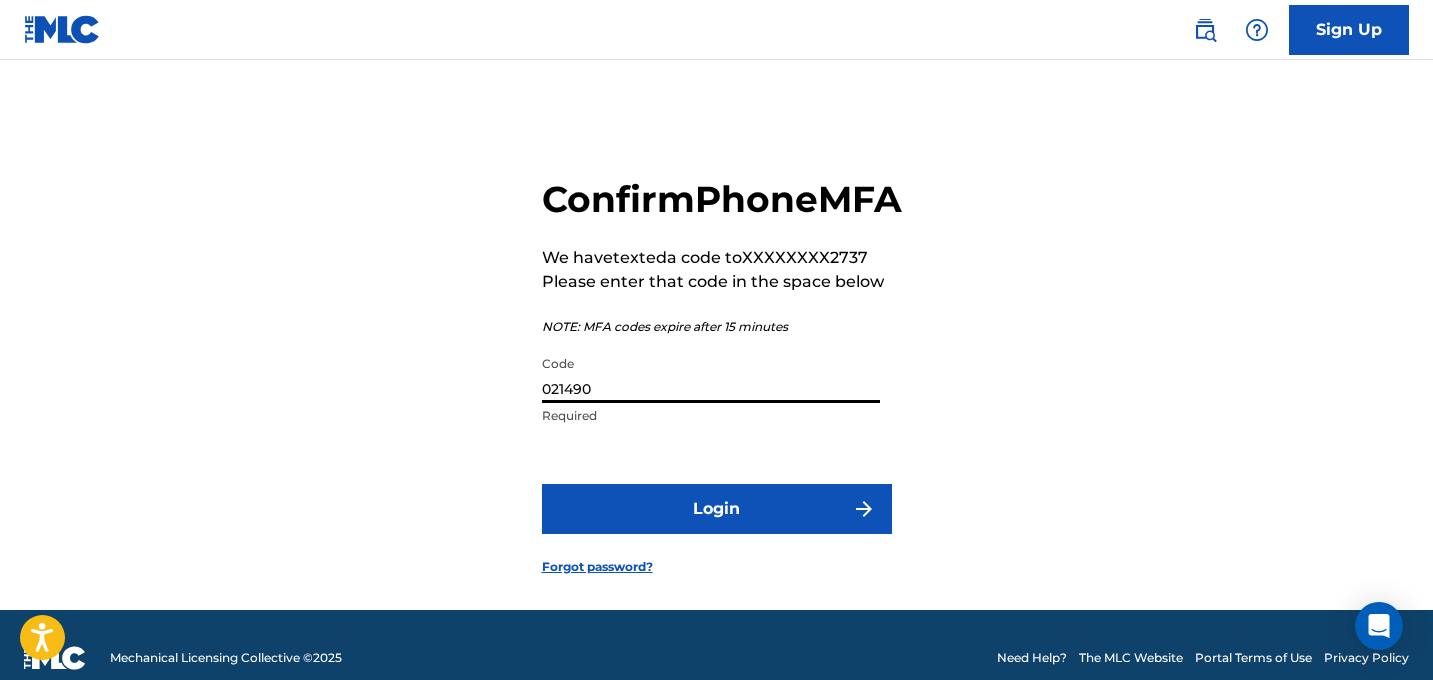 click on "Login" at bounding box center [717, 509] 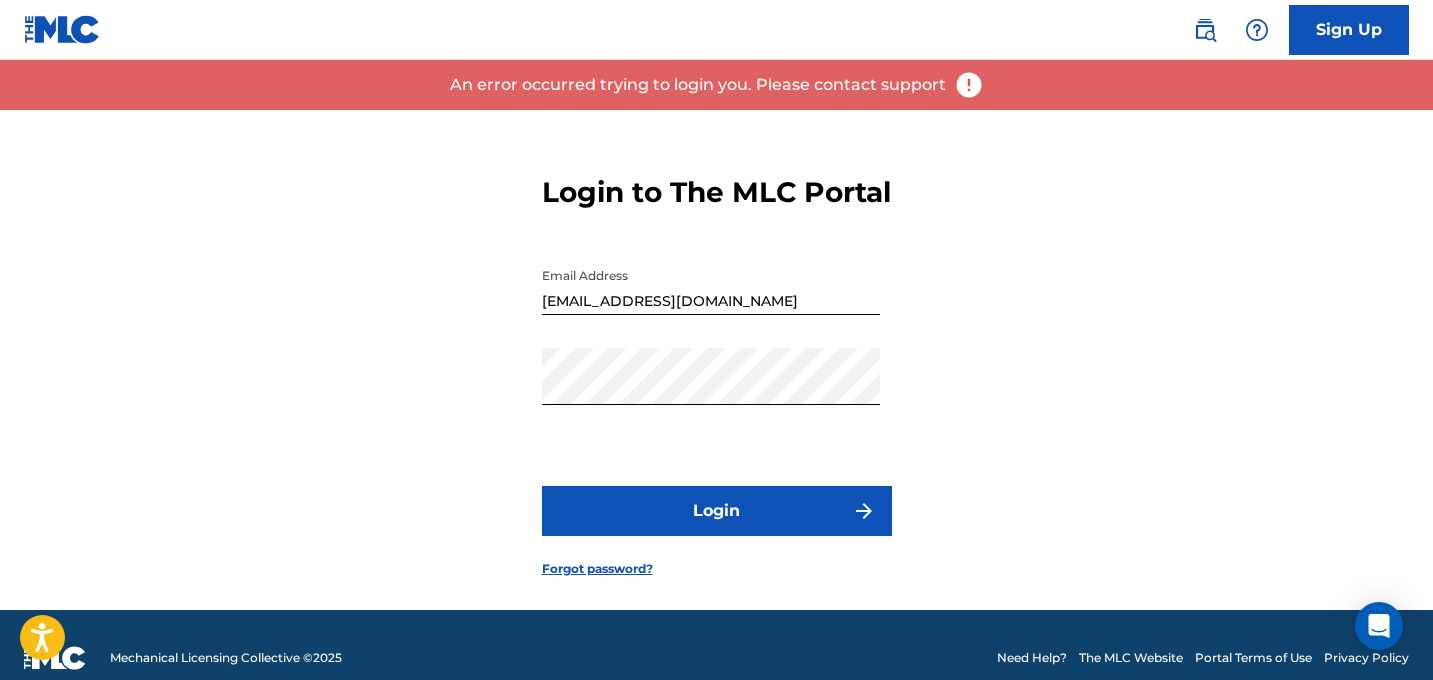 click on "Login" at bounding box center [717, 511] 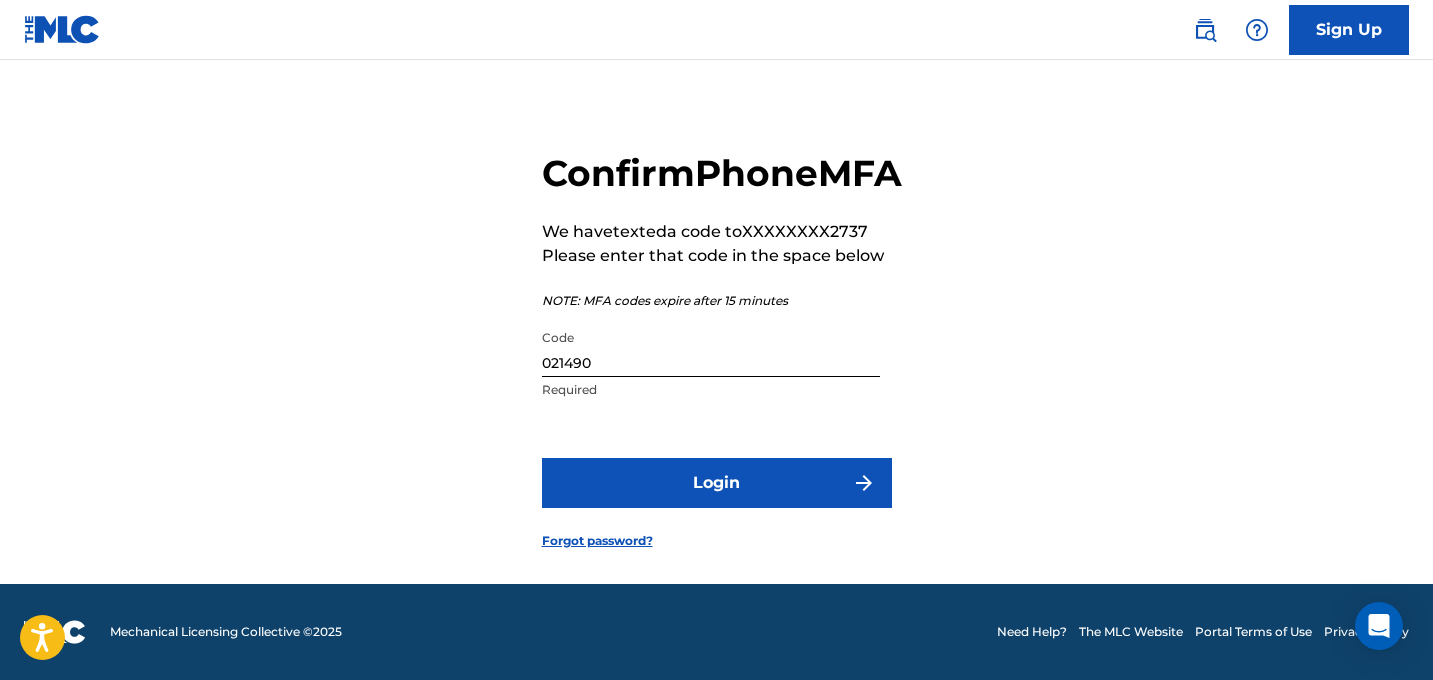 scroll, scrollTop: 66, scrollLeft: 0, axis: vertical 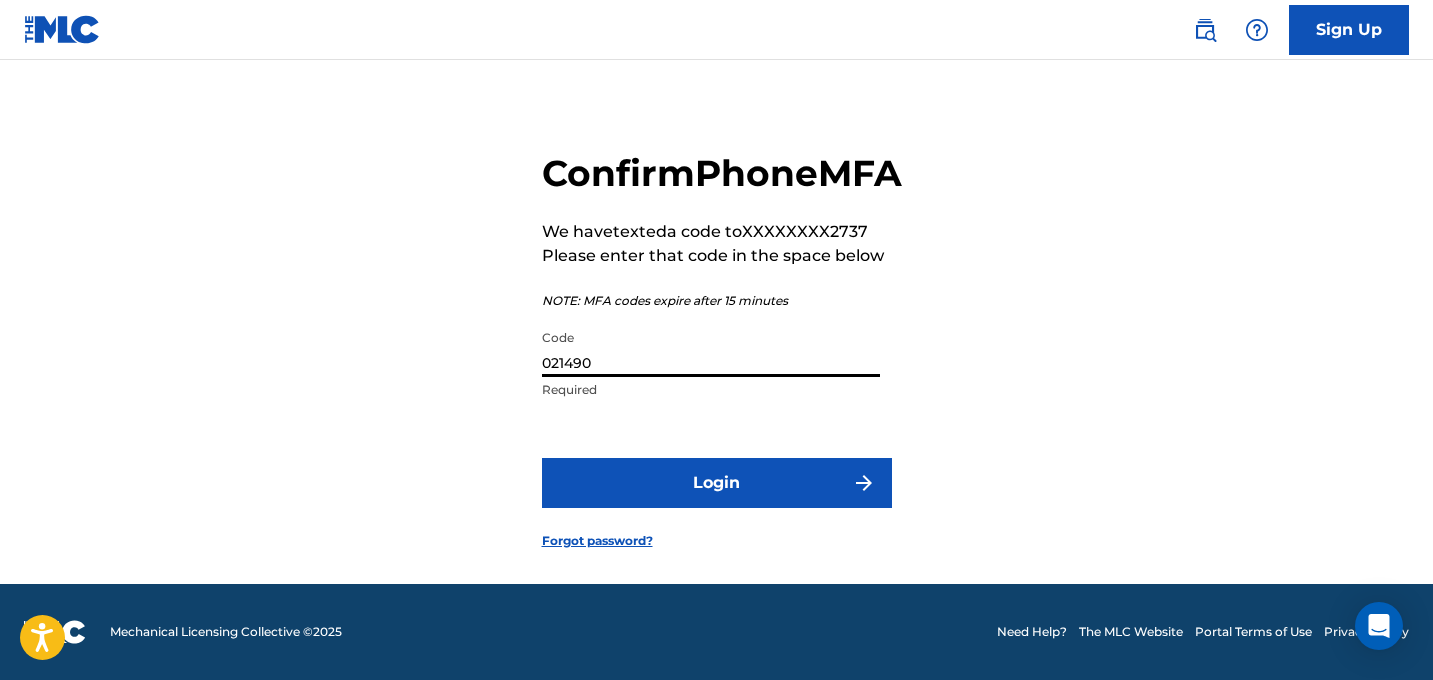 click on "021490" at bounding box center (711, 348) 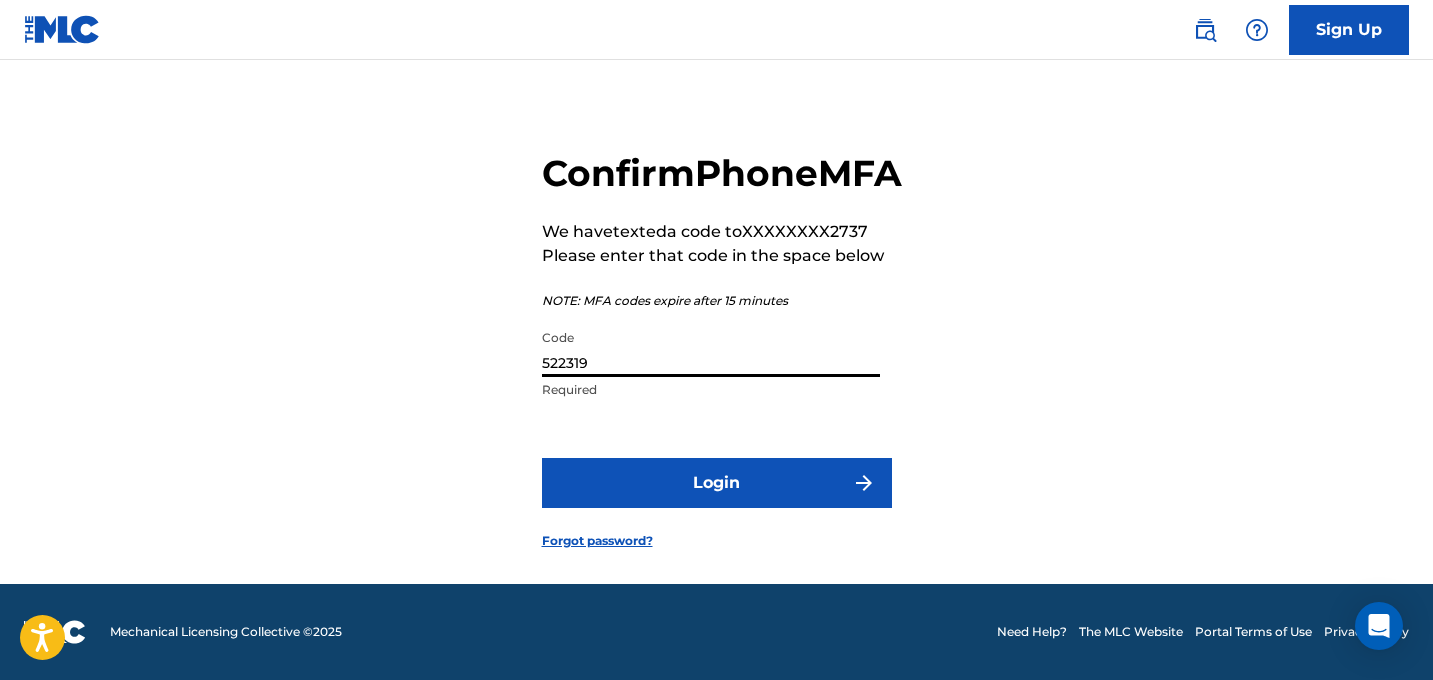 type on "522319" 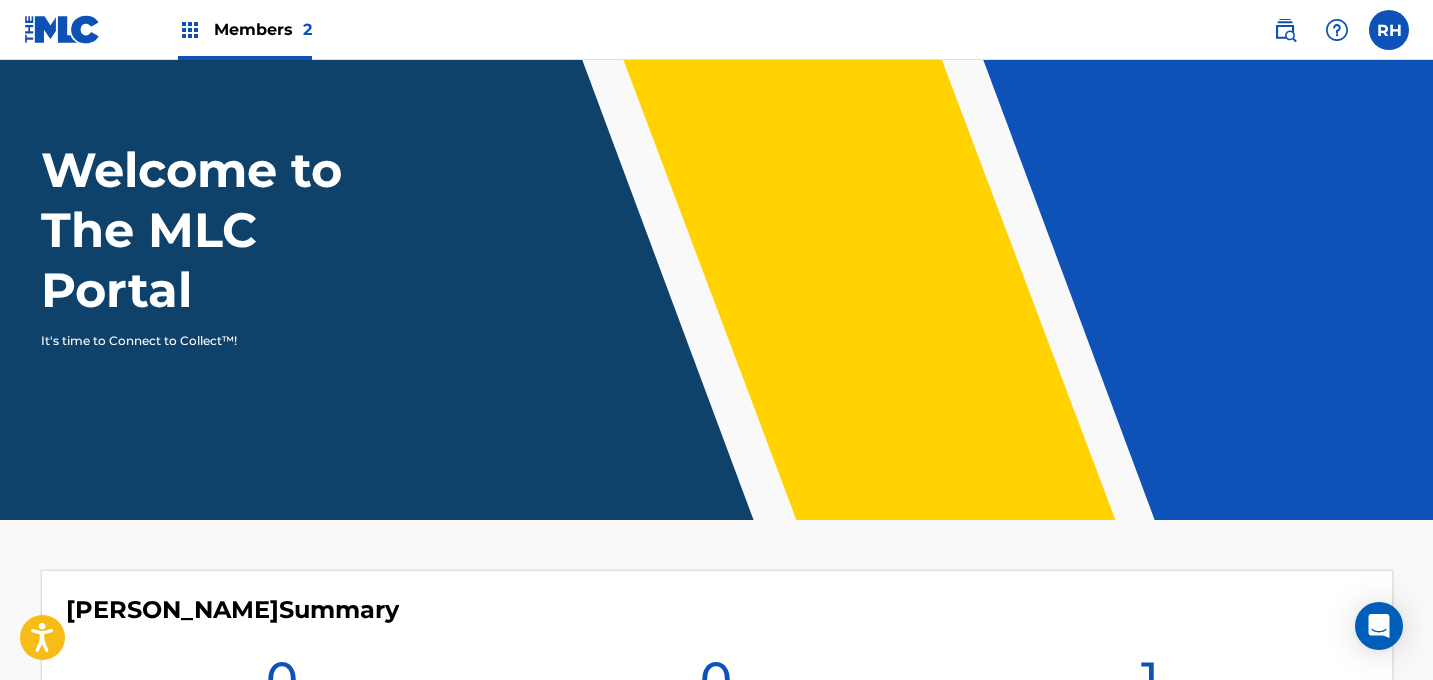 scroll, scrollTop: 0, scrollLeft: 0, axis: both 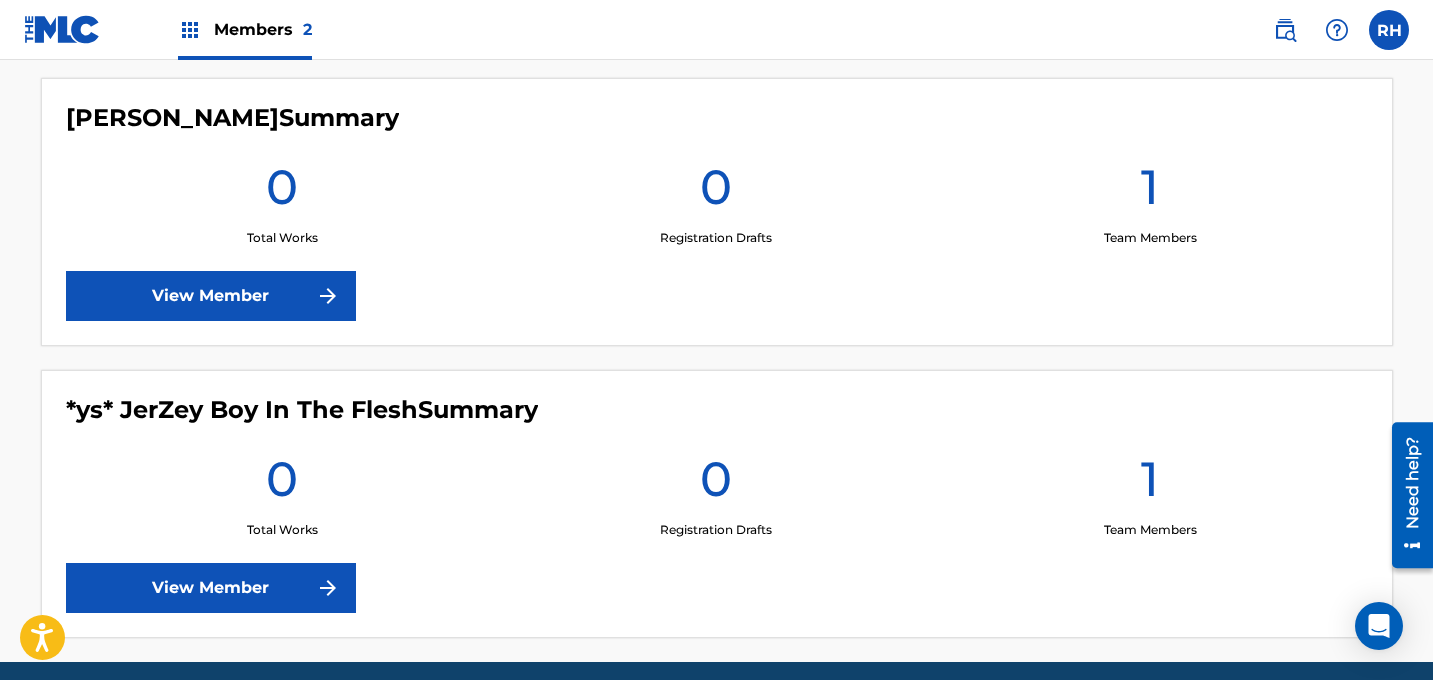 click on "View Member" at bounding box center (211, 588) 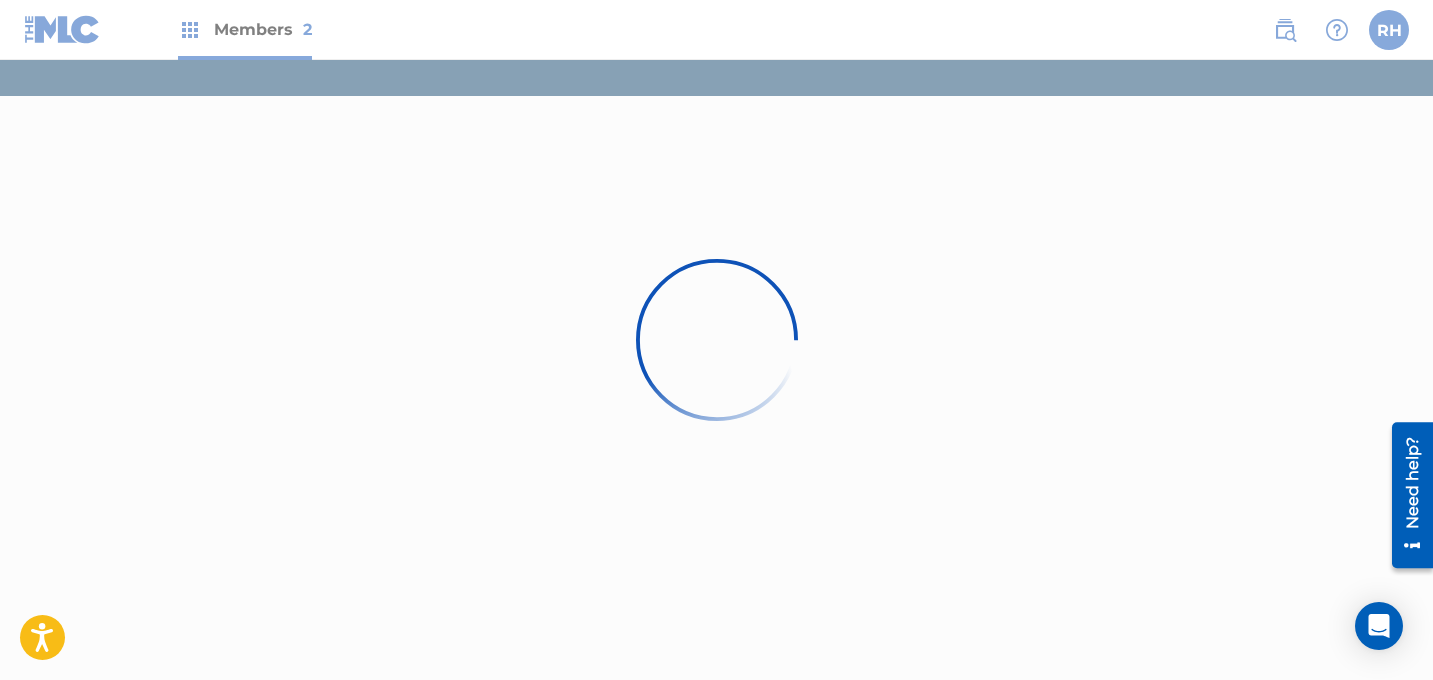 scroll, scrollTop: 0, scrollLeft: 0, axis: both 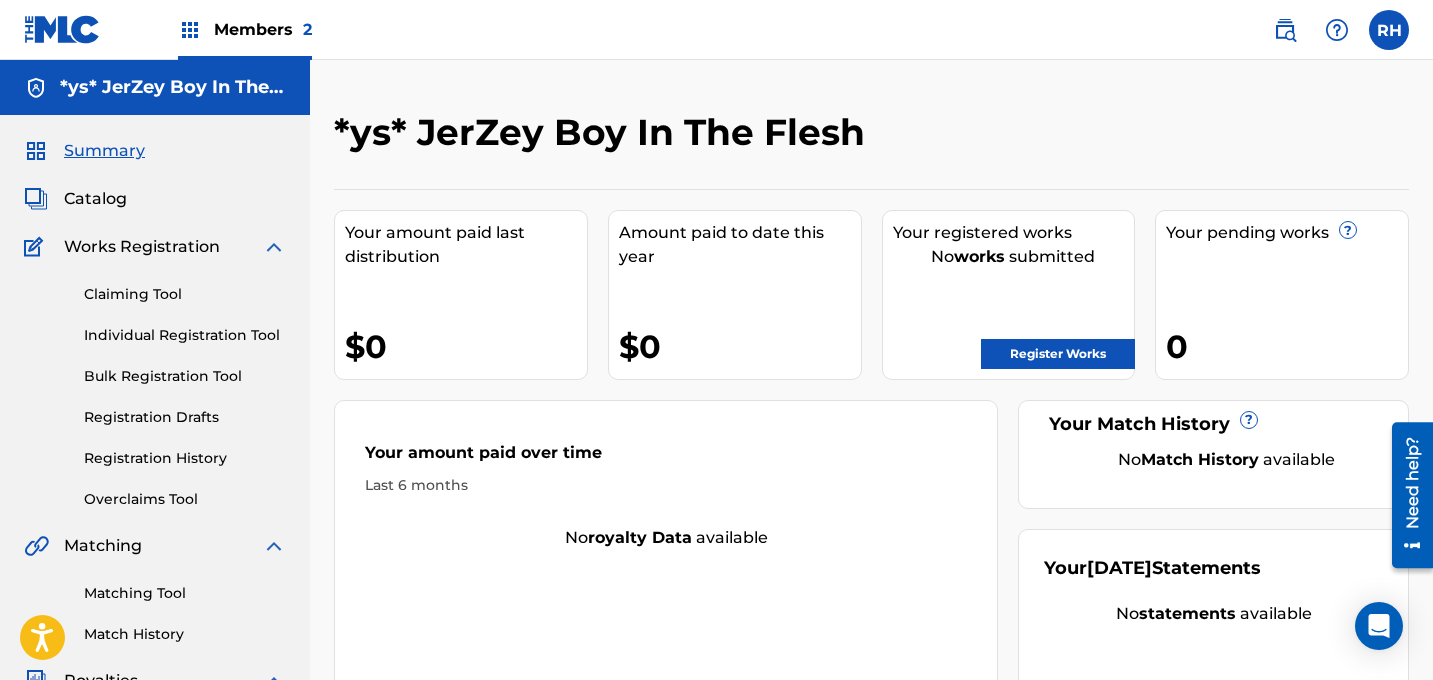 click on "Register Works" at bounding box center [1058, 354] 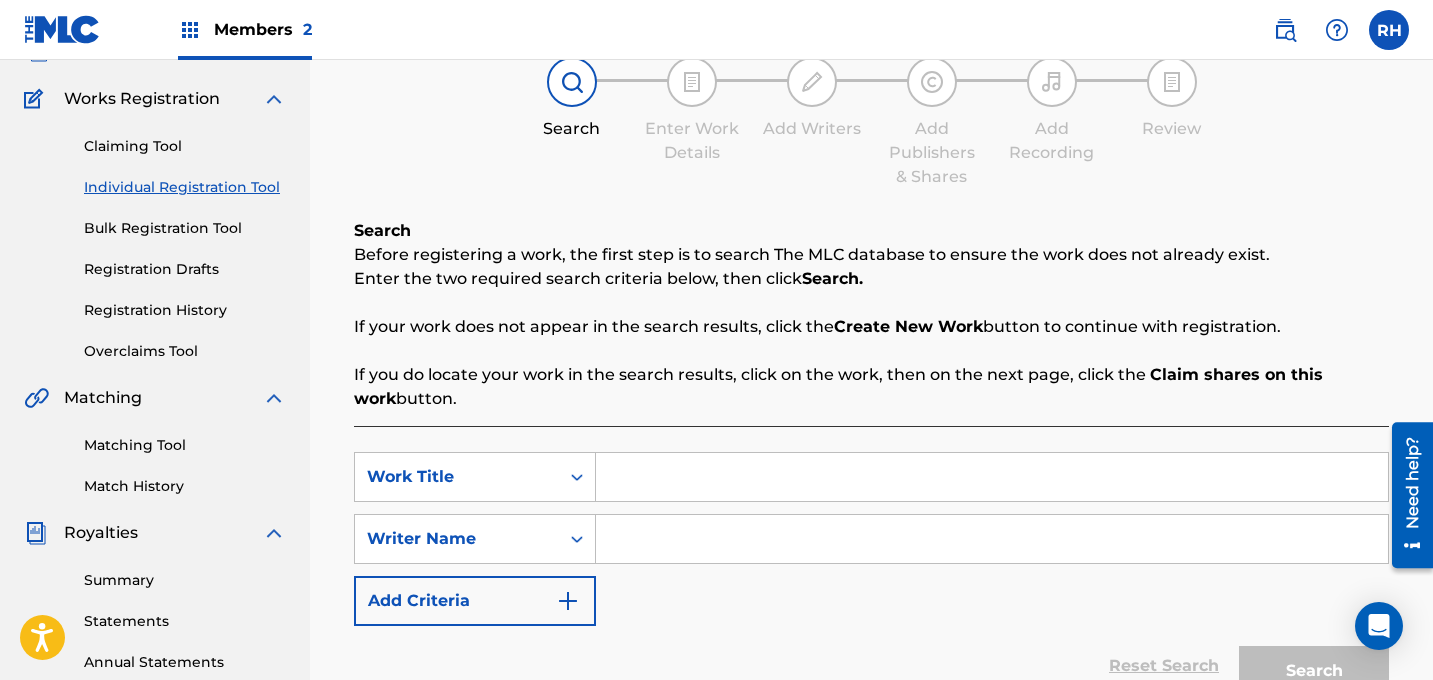 scroll, scrollTop: 160, scrollLeft: 0, axis: vertical 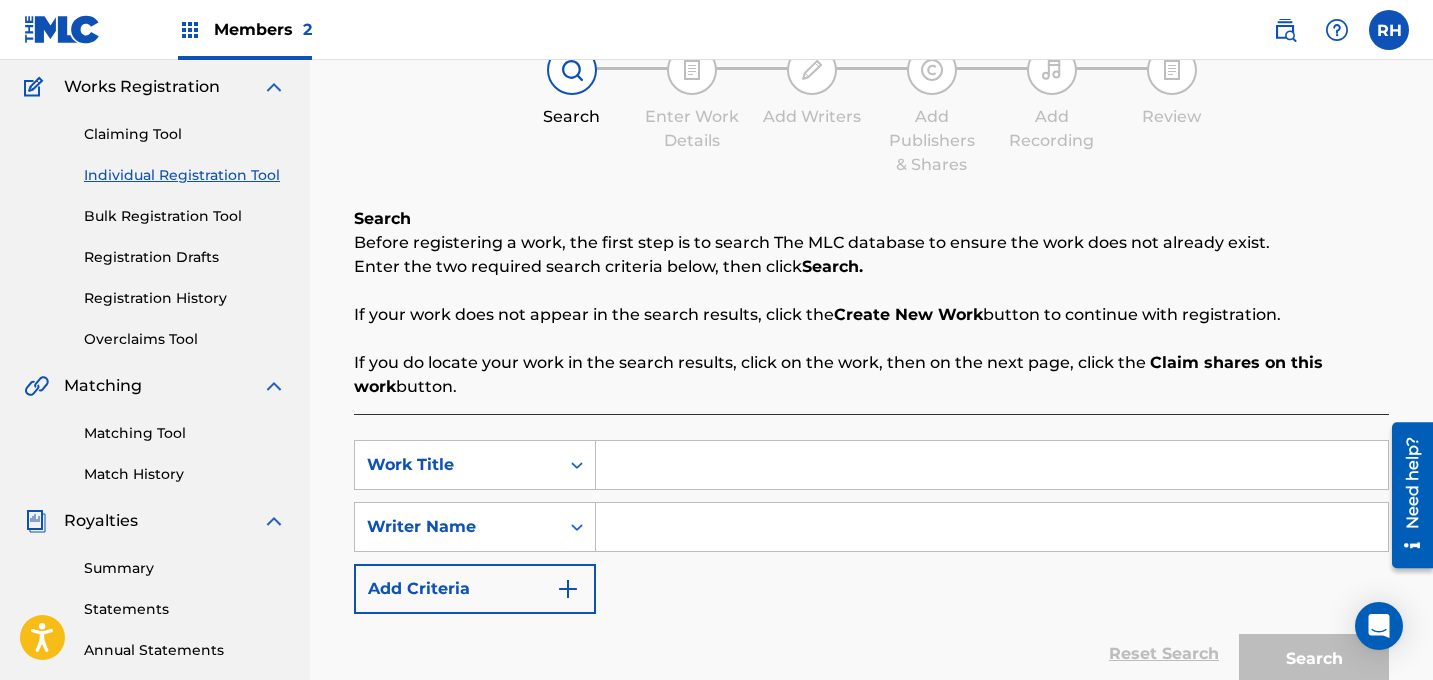 click at bounding box center [992, 527] 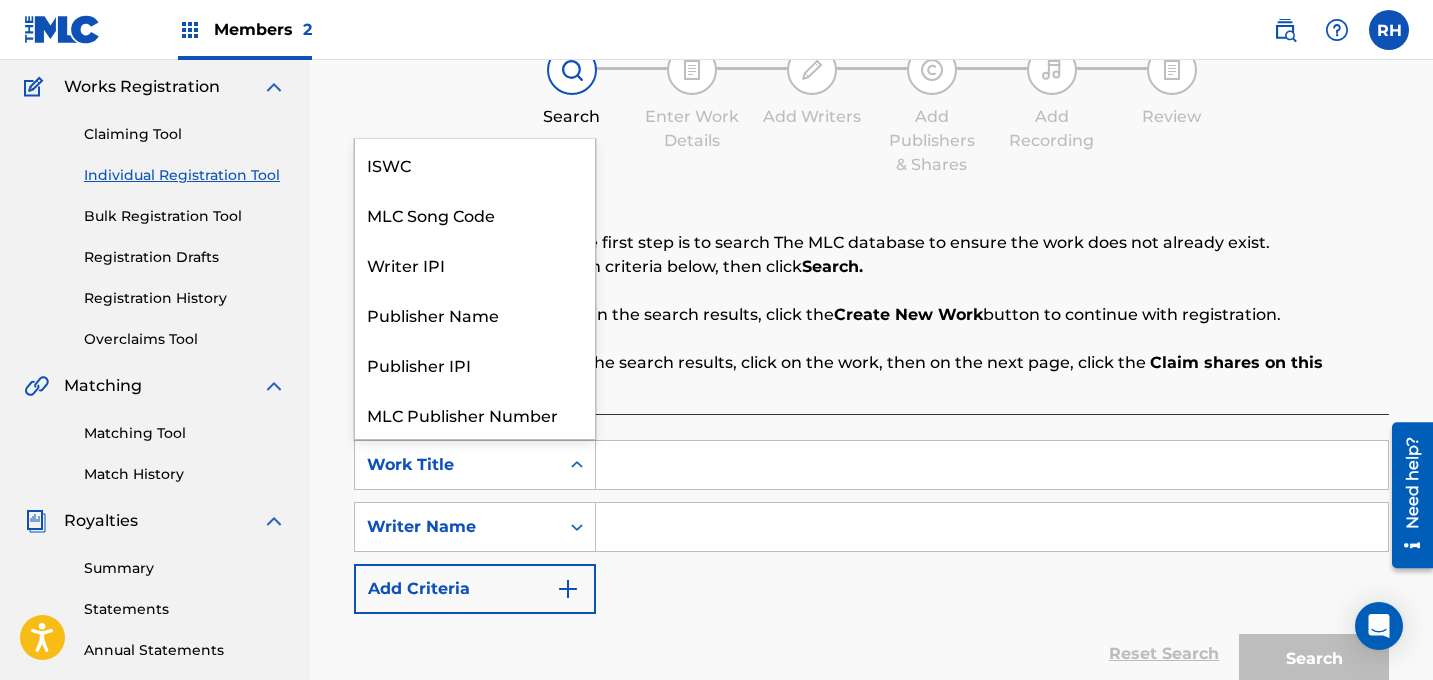 click on "Work Title" at bounding box center [457, 465] 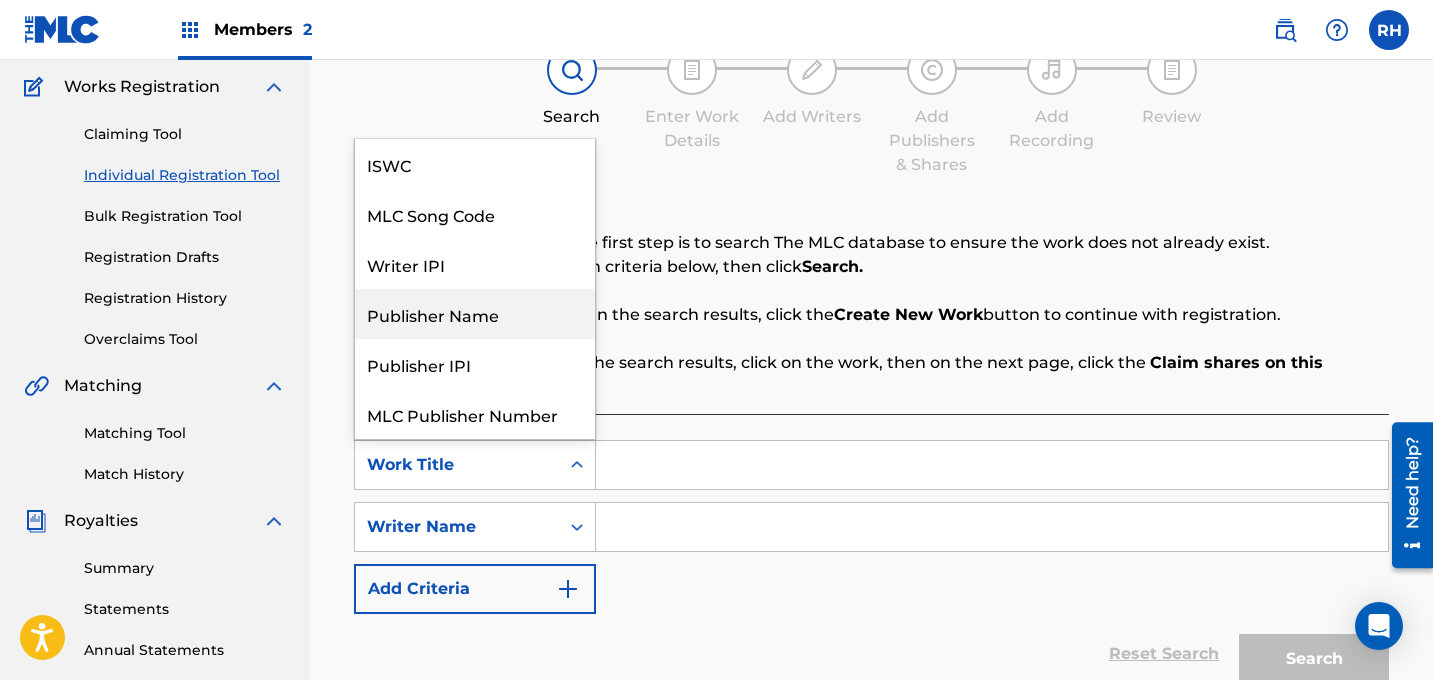 scroll, scrollTop: 50, scrollLeft: 0, axis: vertical 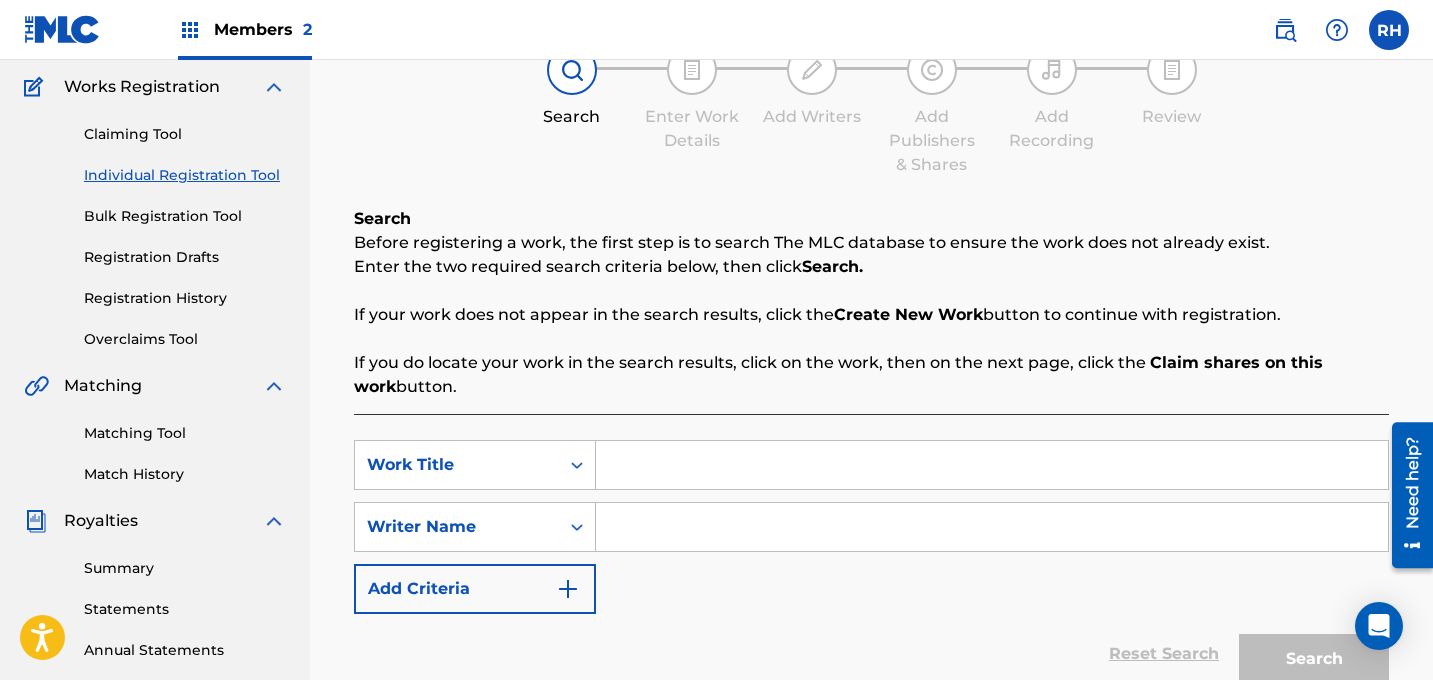 click at bounding box center [992, 527] 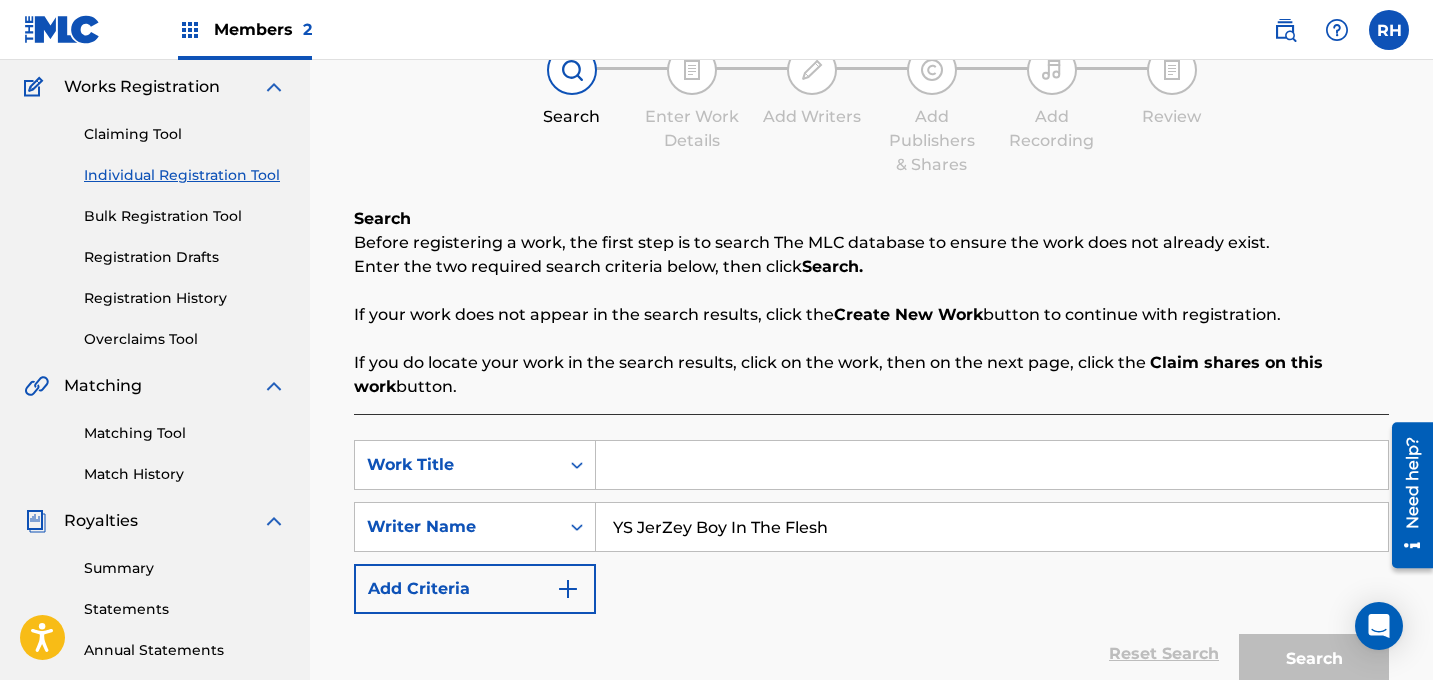 type on "YS JerZey Boy In The Flesh" 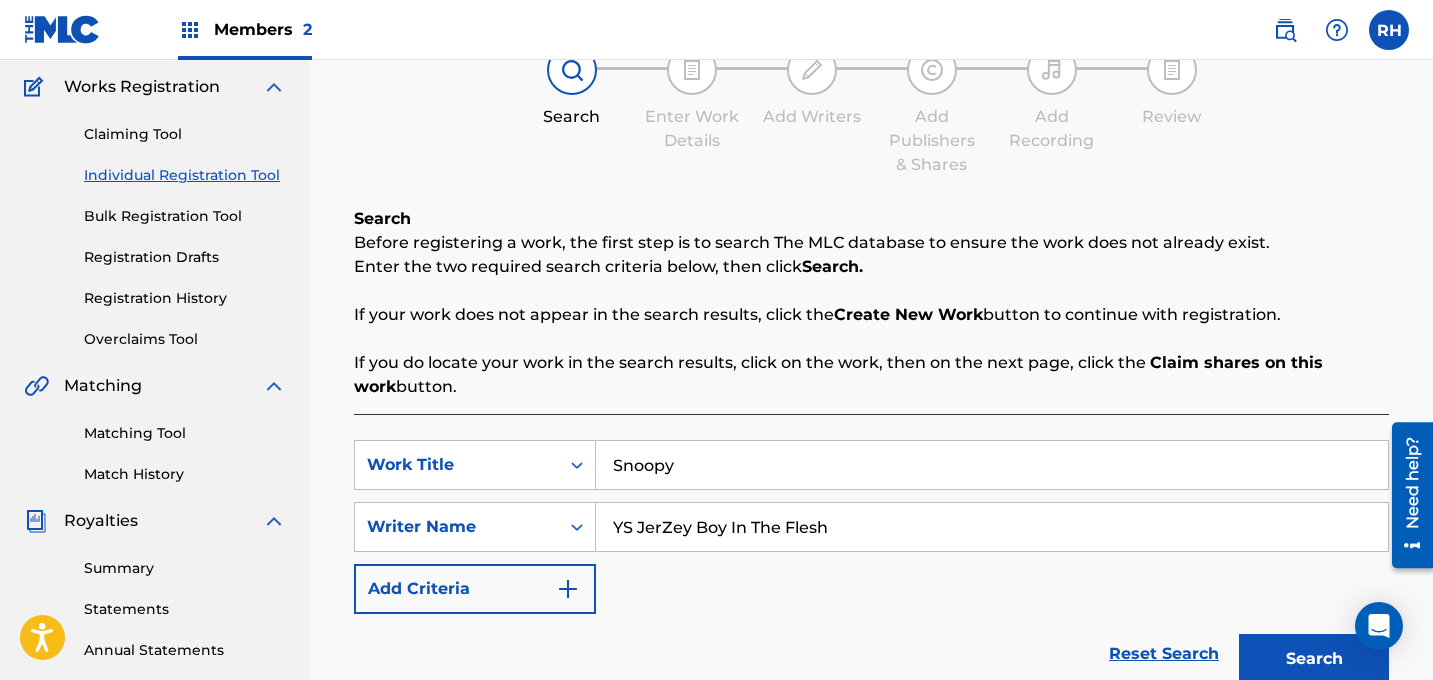 click on "Search" at bounding box center (1314, 659) 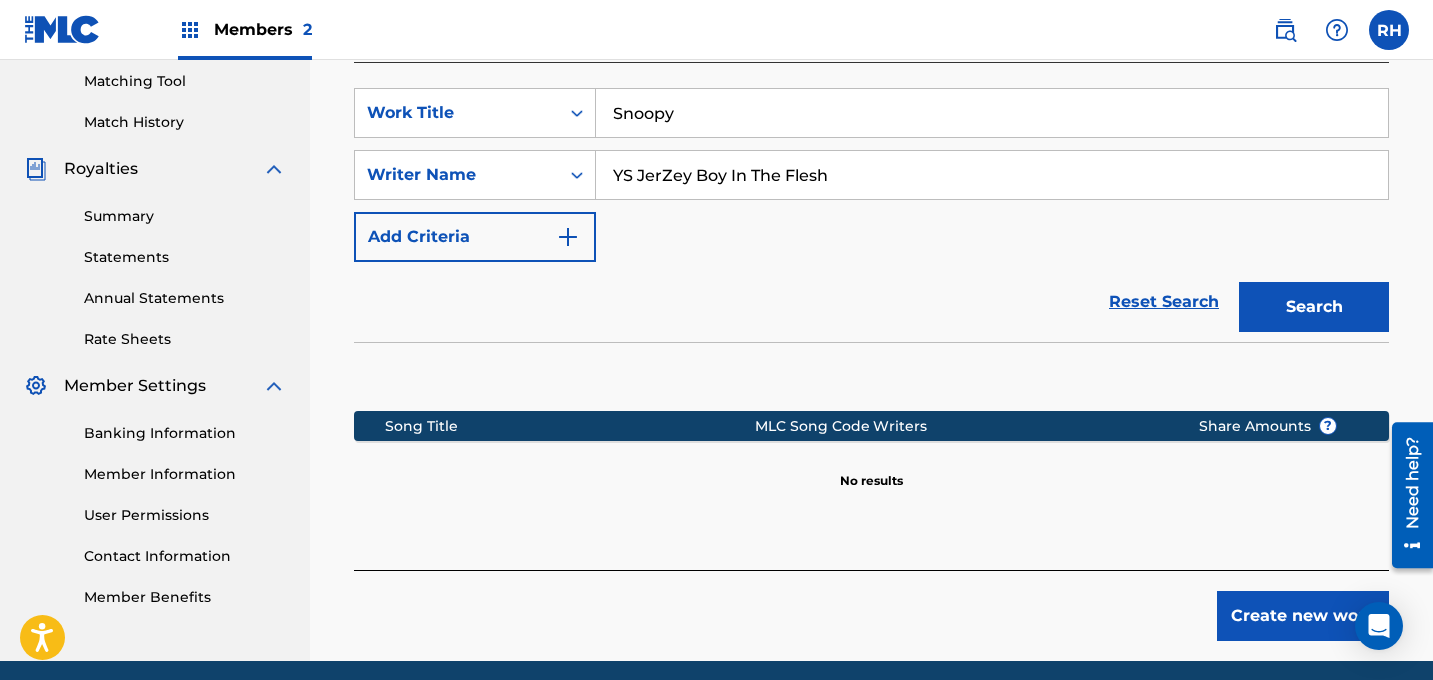 scroll, scrollTop: 441, scrollLeft: 0, axis: vertical 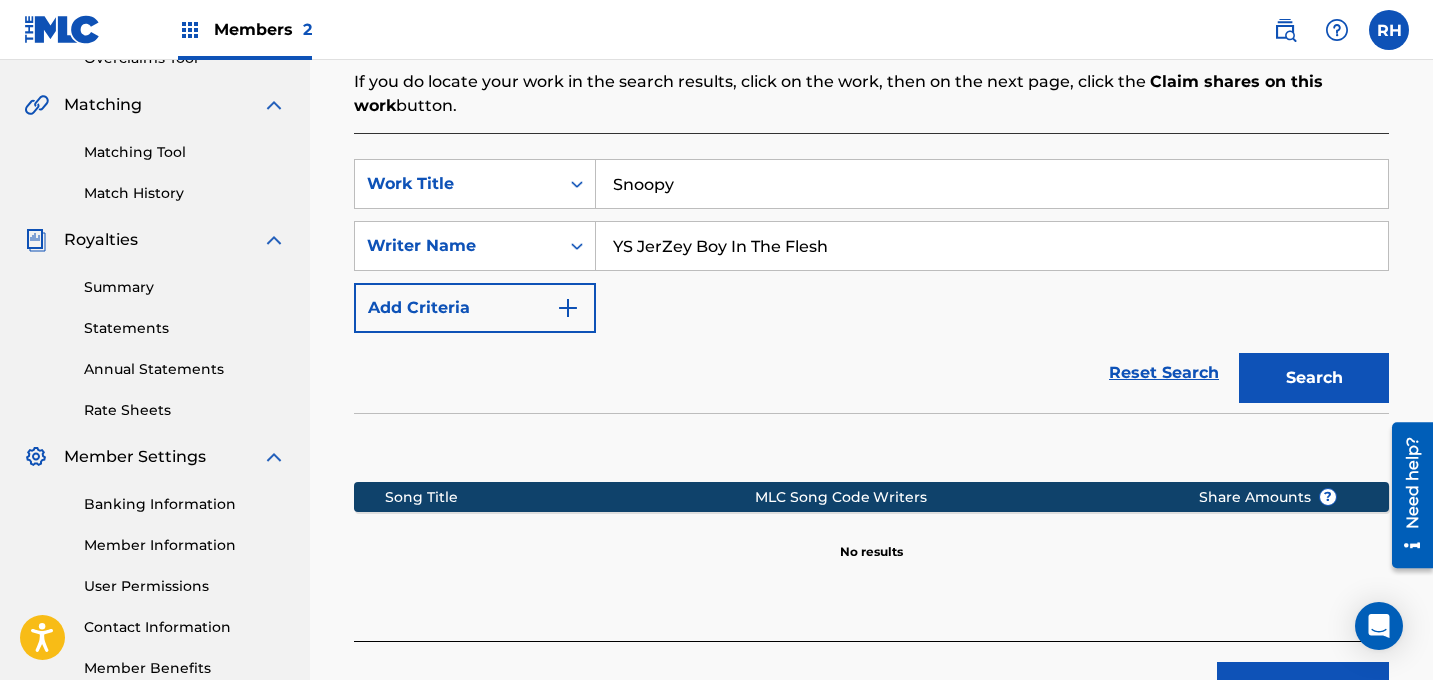 click on "Snoopy" at bounding box center (992, 184) 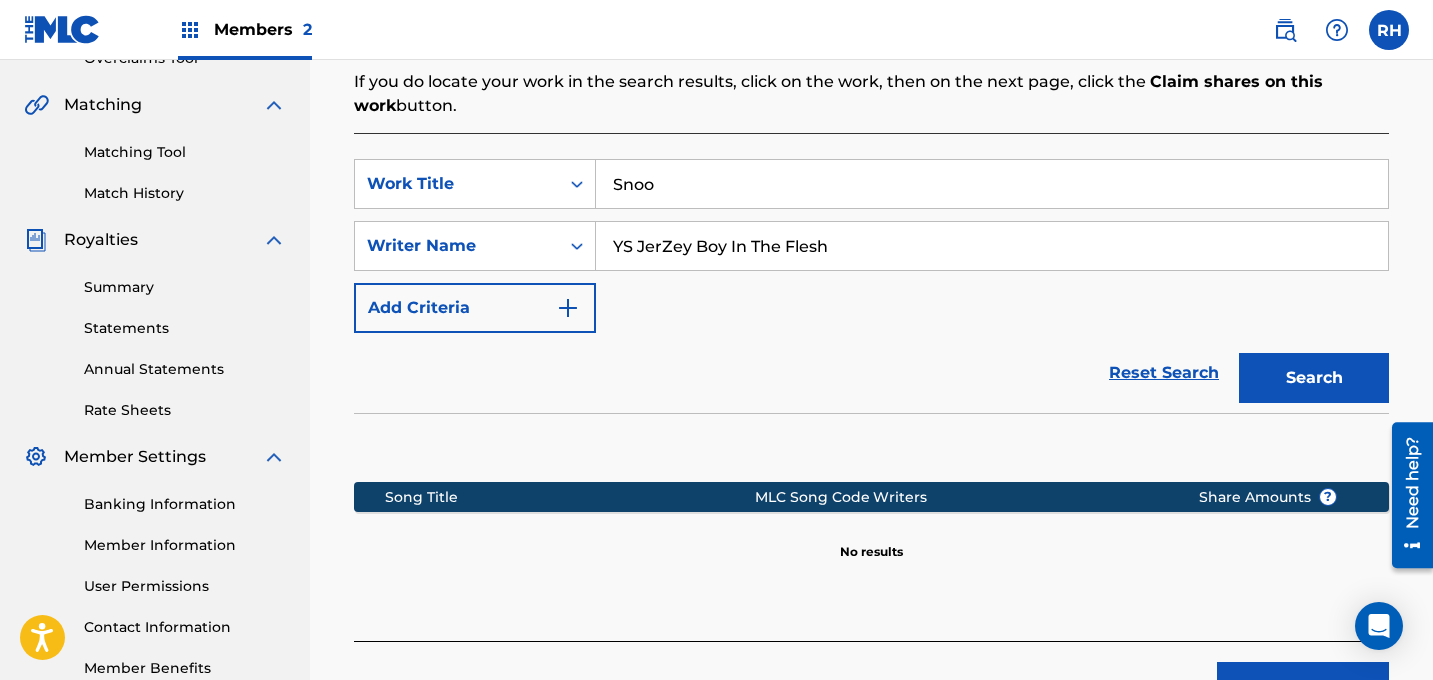 type on "Snoo" 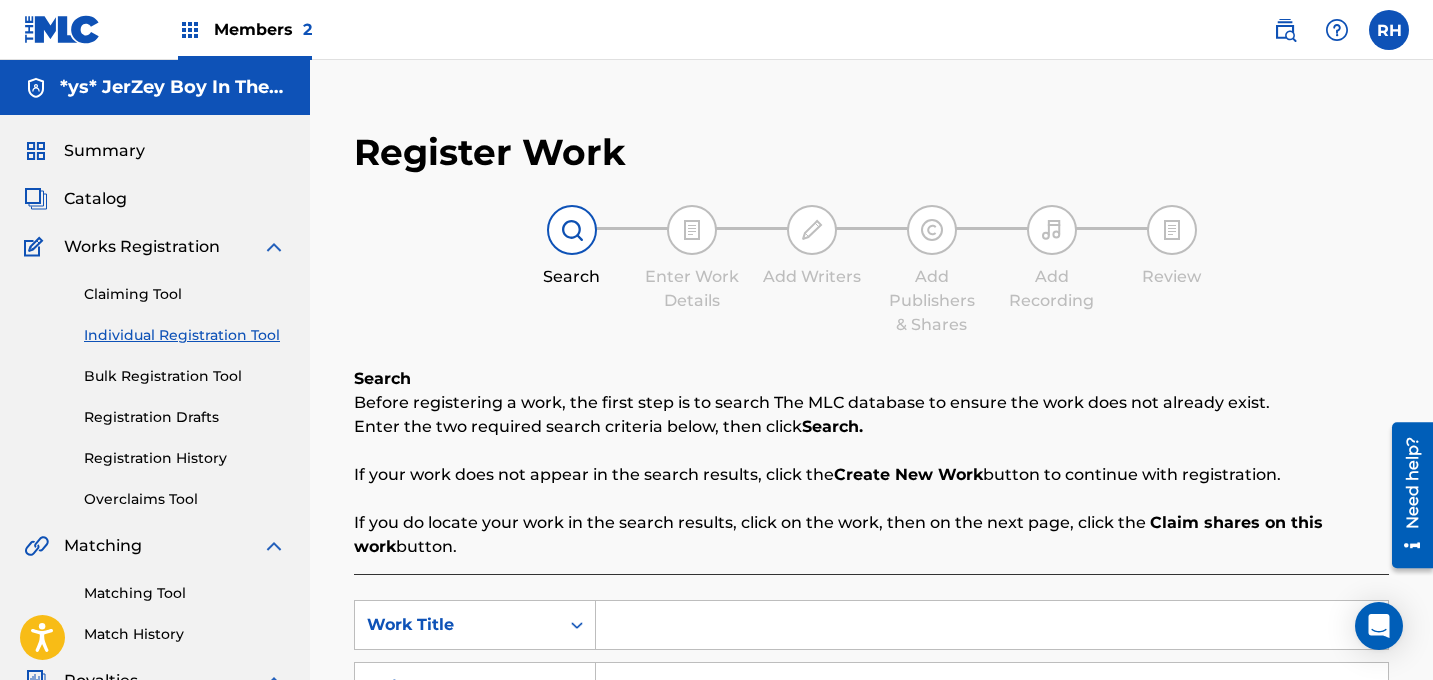 scroll, scrollTop: 8, scrollLeft: 0, axis: vertical 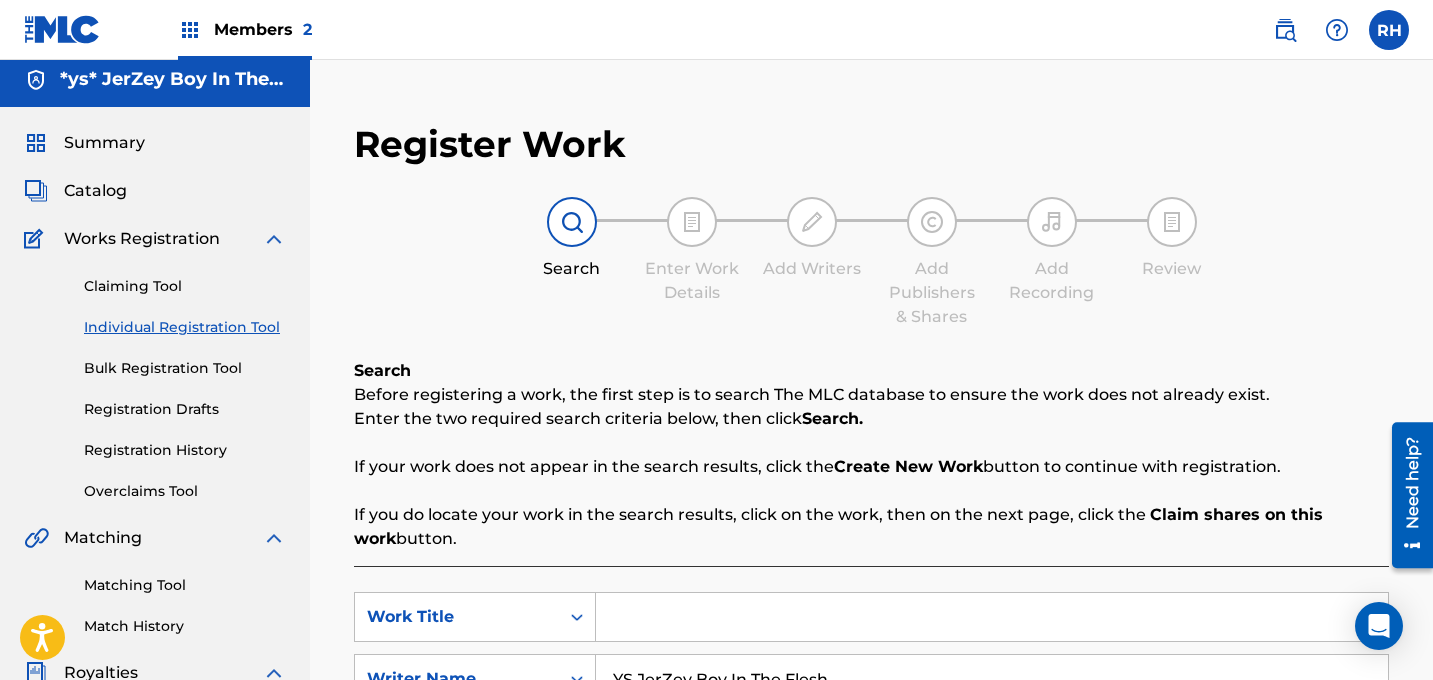 type 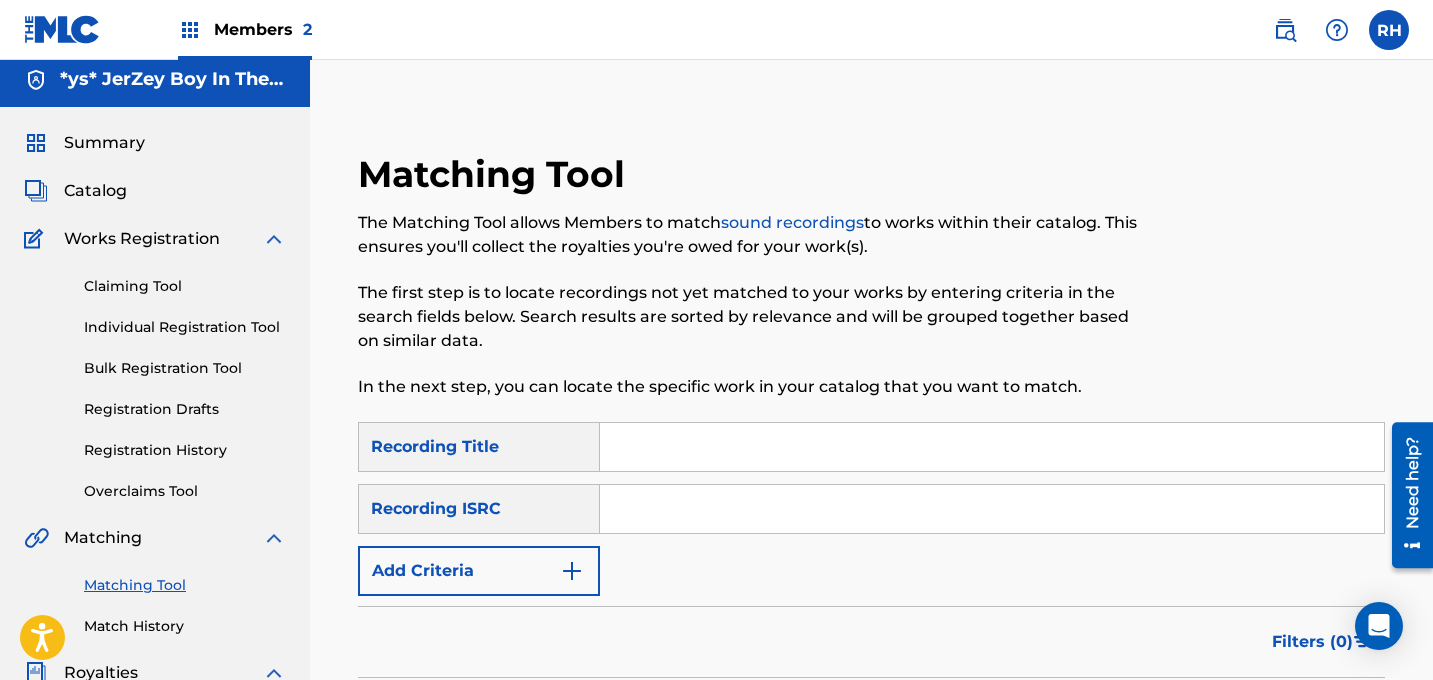 scroll, scrollTop: 0, scrollLeft: 0, axis: both 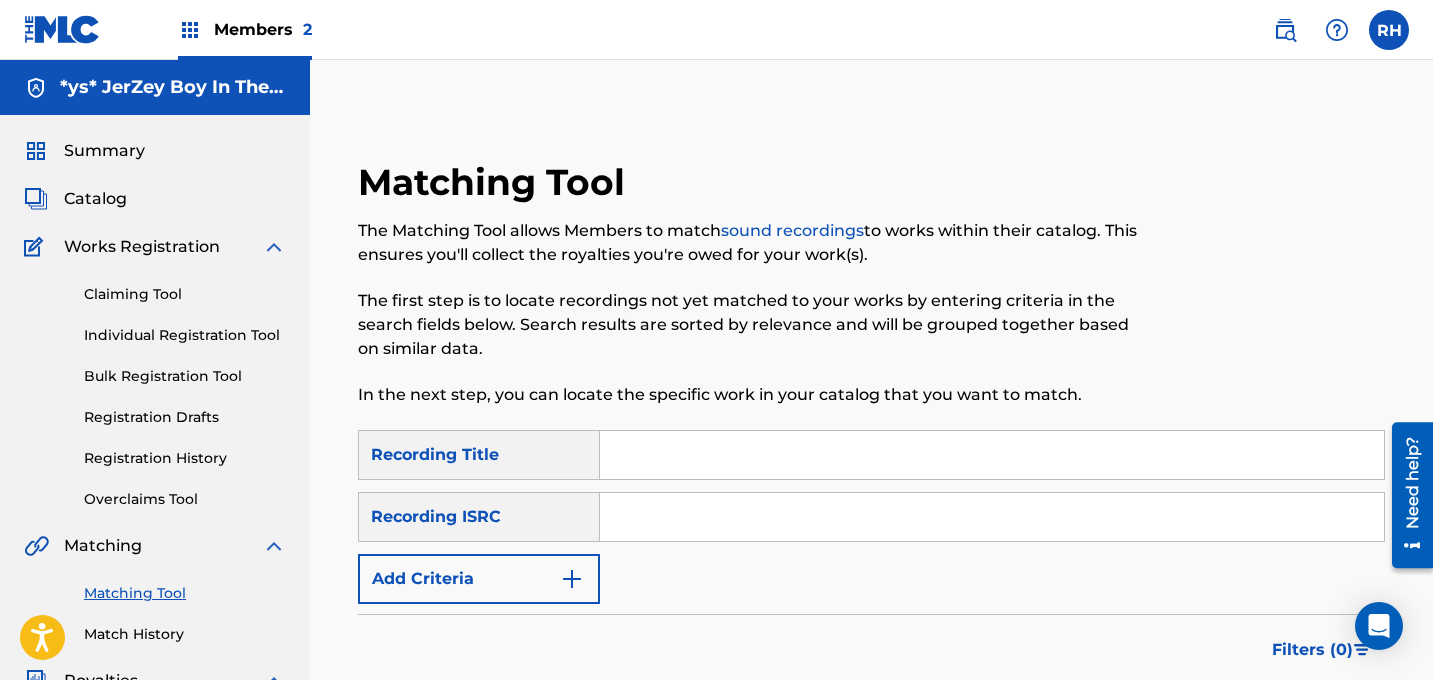 click at bounding box center [992, 517] 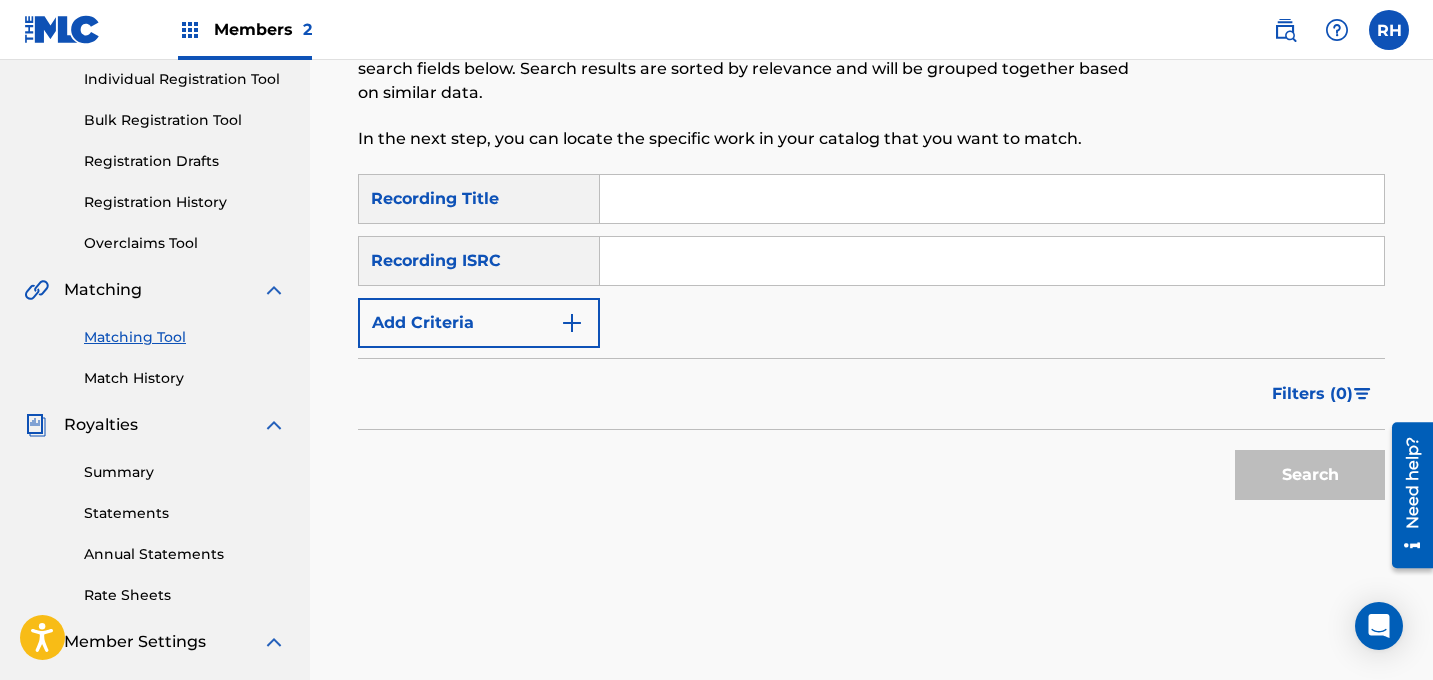scroll, scrollTop: 258, scrollLeft: 0, axis: vertical 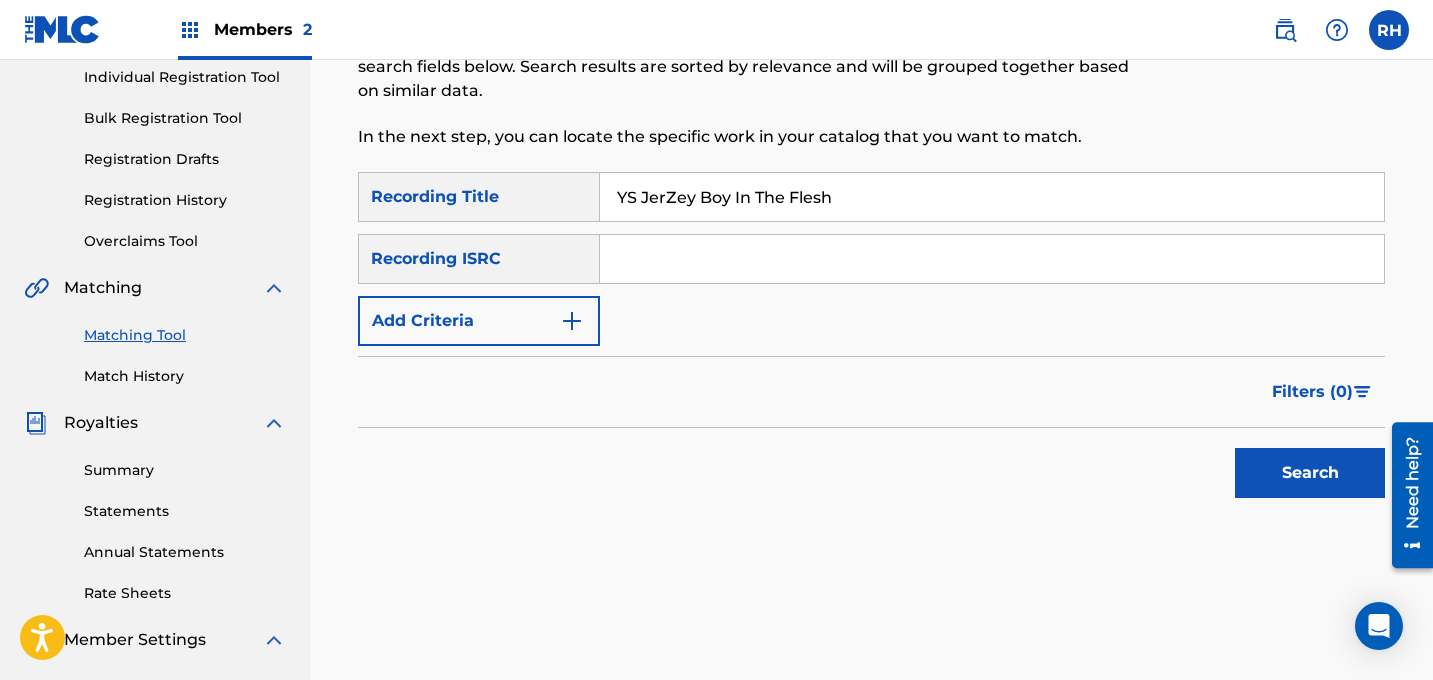type on "YS JerZey Boy In The Flesh" 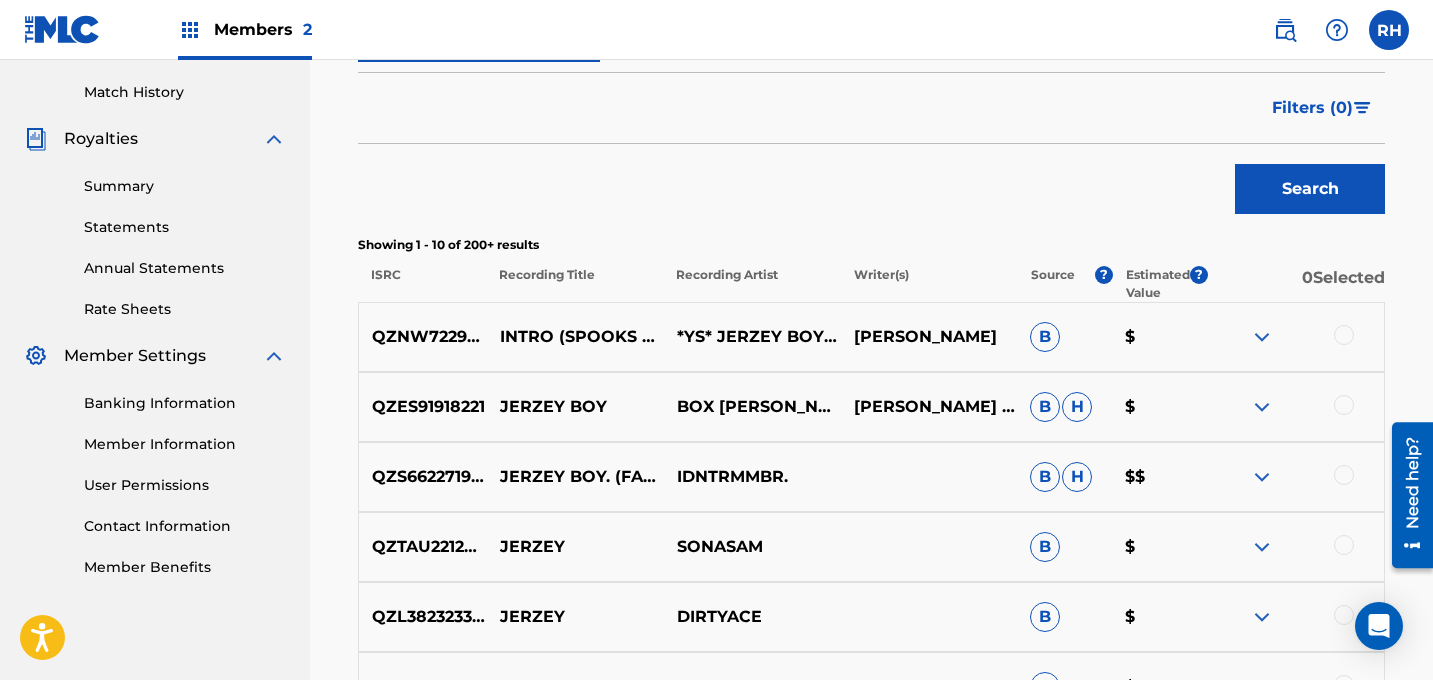 scroll, scrollTop: 555, scrollLeft: 0, axis: vertical 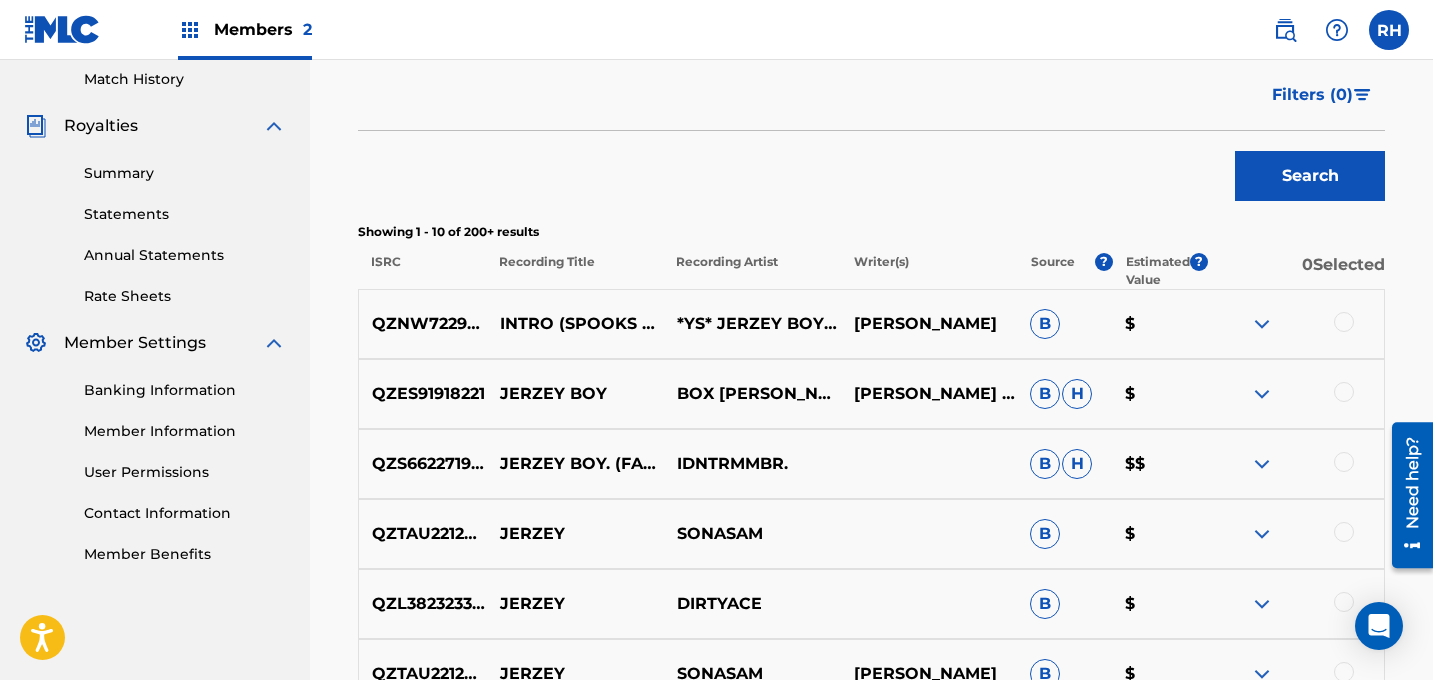 click at bounding box center [1262, 324] 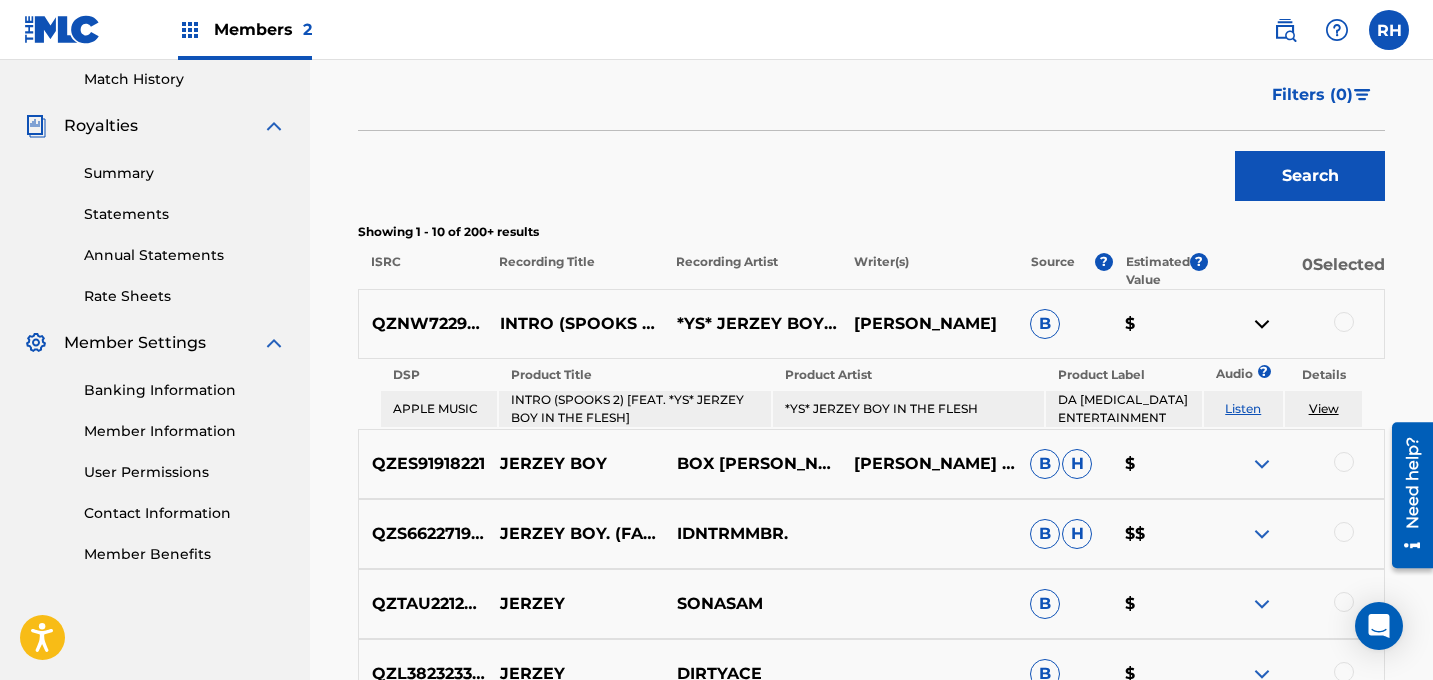 click at bounding box center (1262, 324) 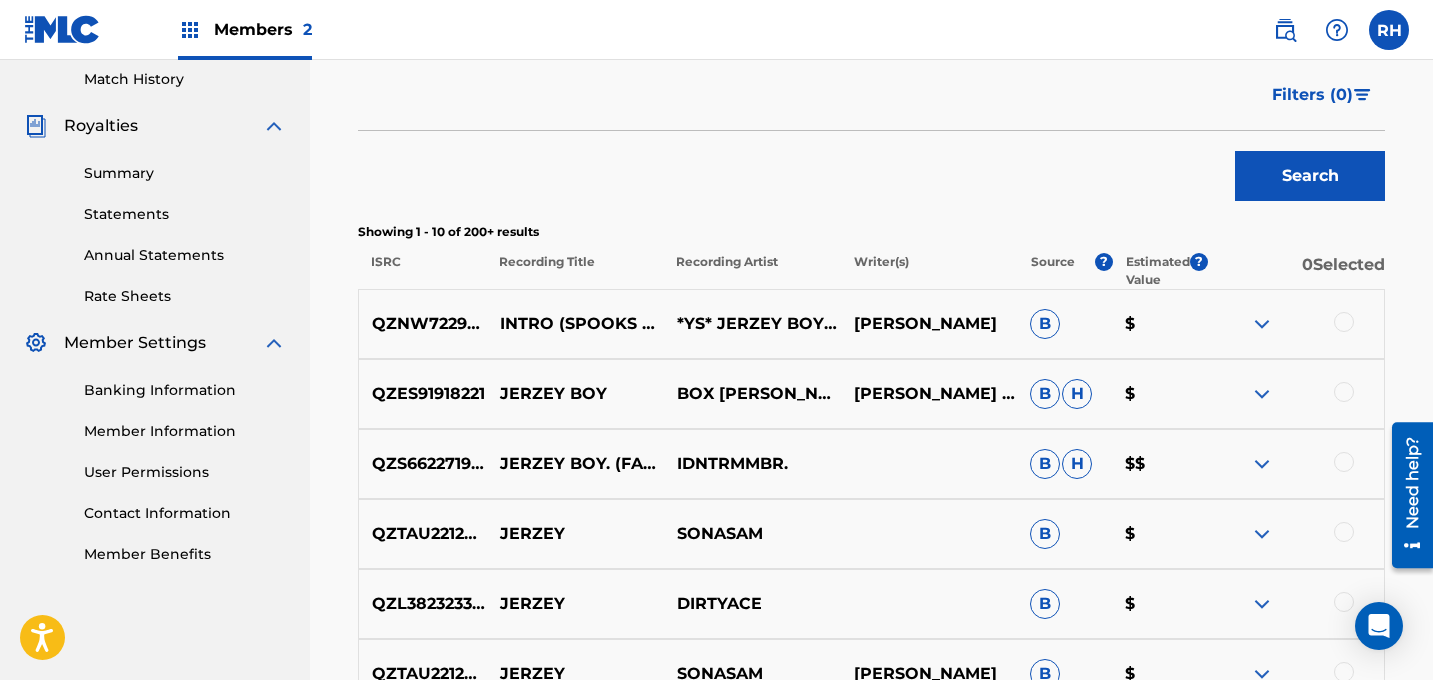 click at bounding box center (1344, 322) 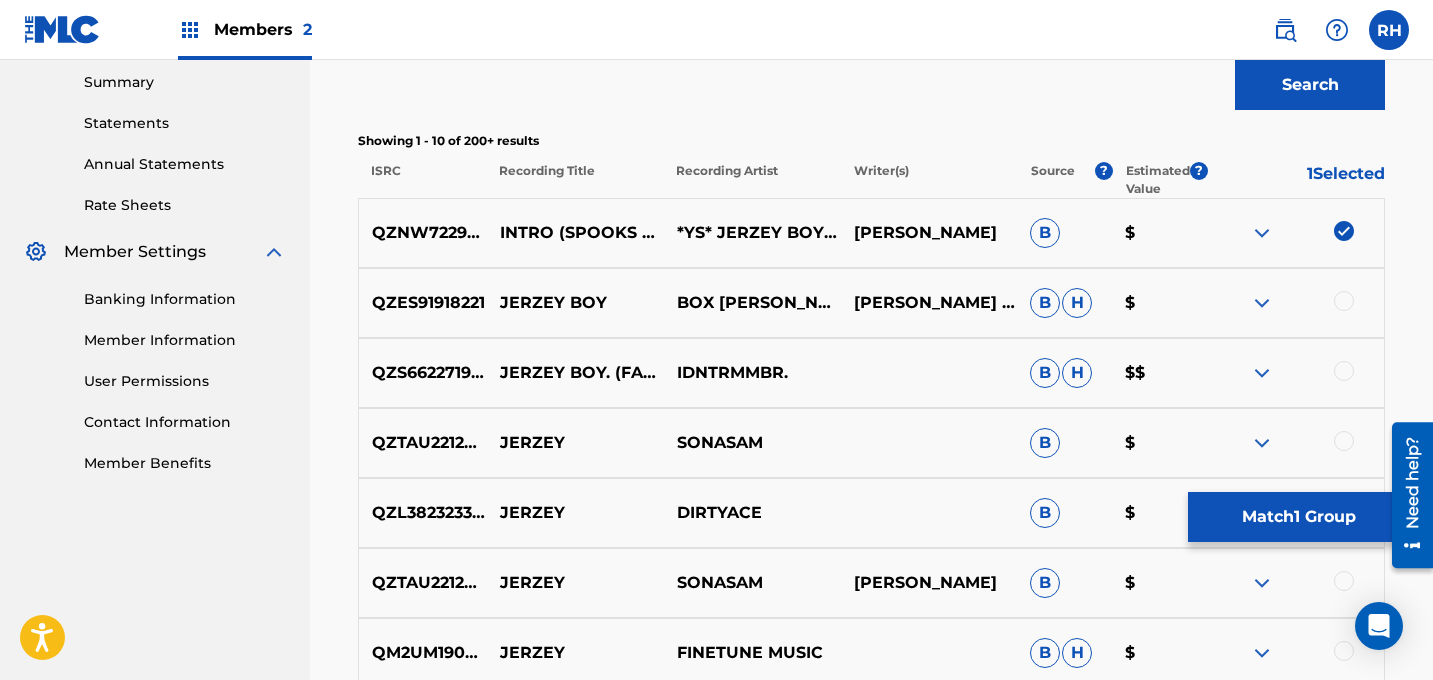 scroll, scrollTop: 598, scrollLeft: 0, axis: vertical 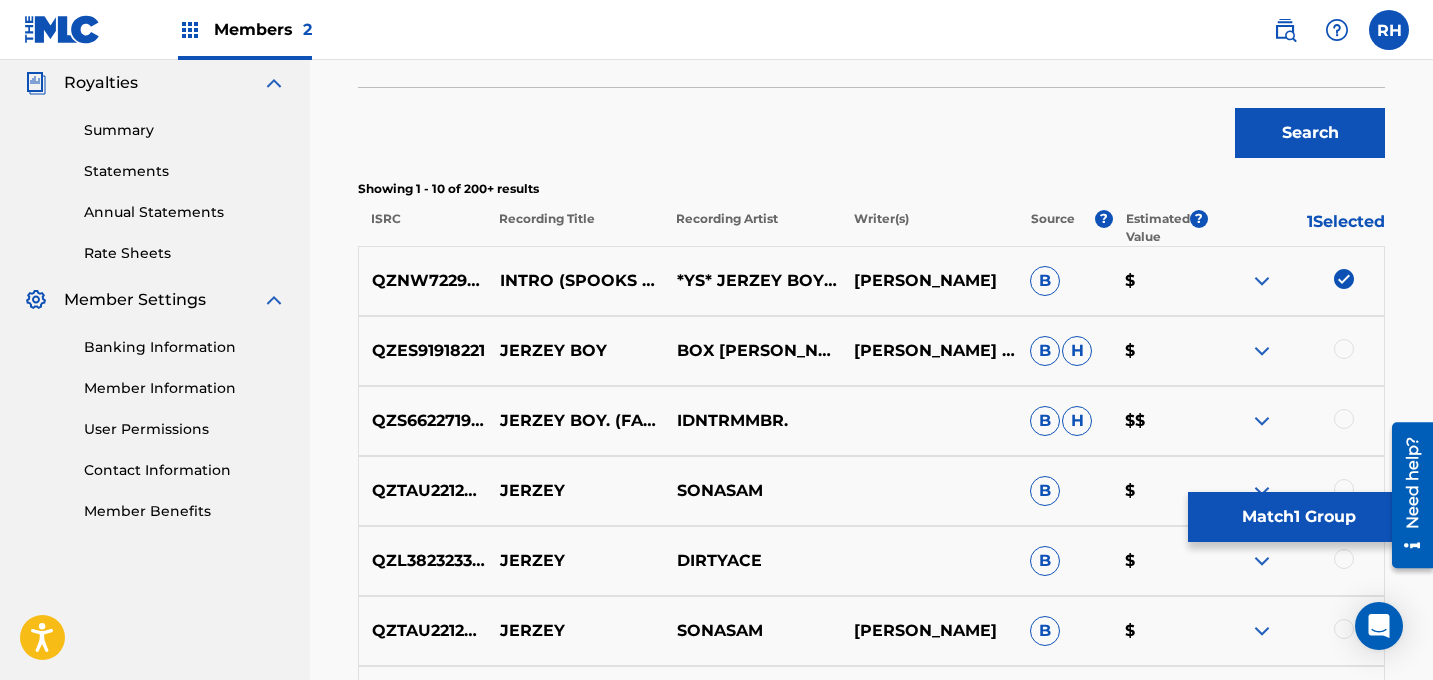 click on "Match  1 Group" at bounding box center [1298, 517] 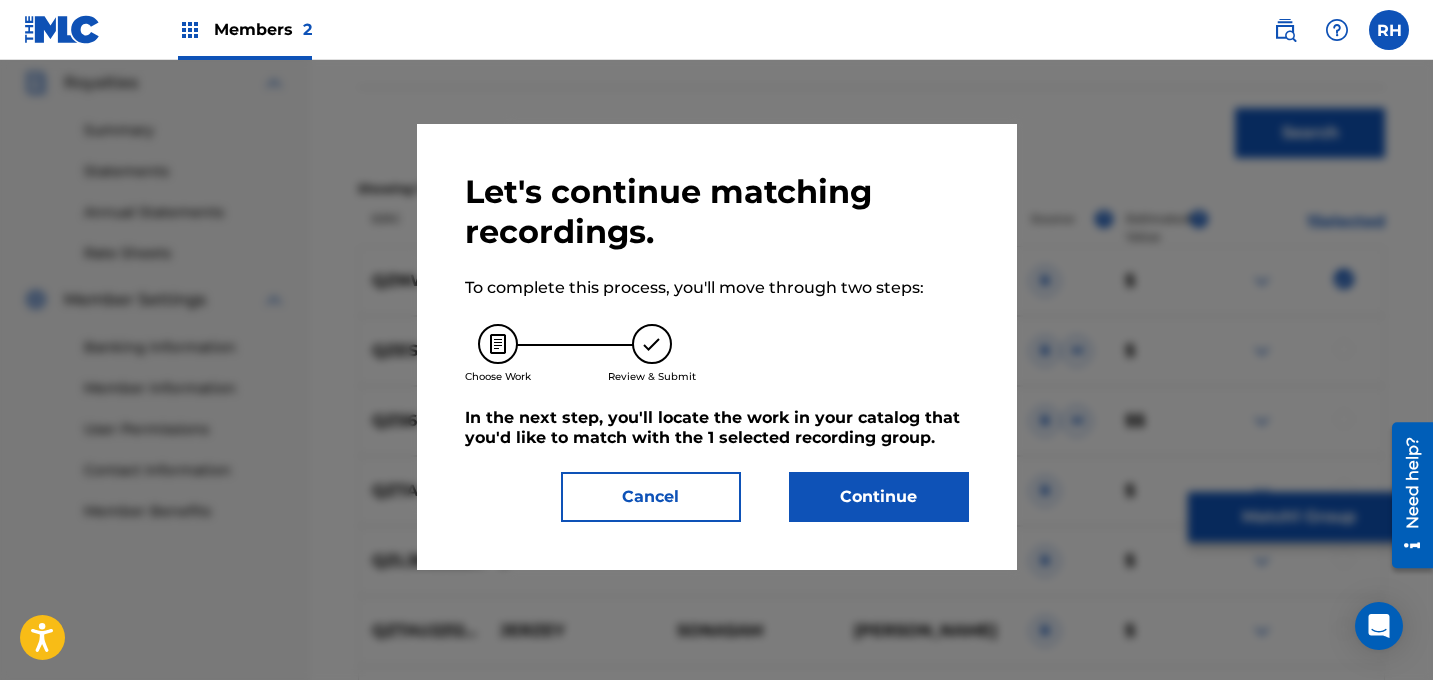 click on "Continue" at bounding box center [879, 497] 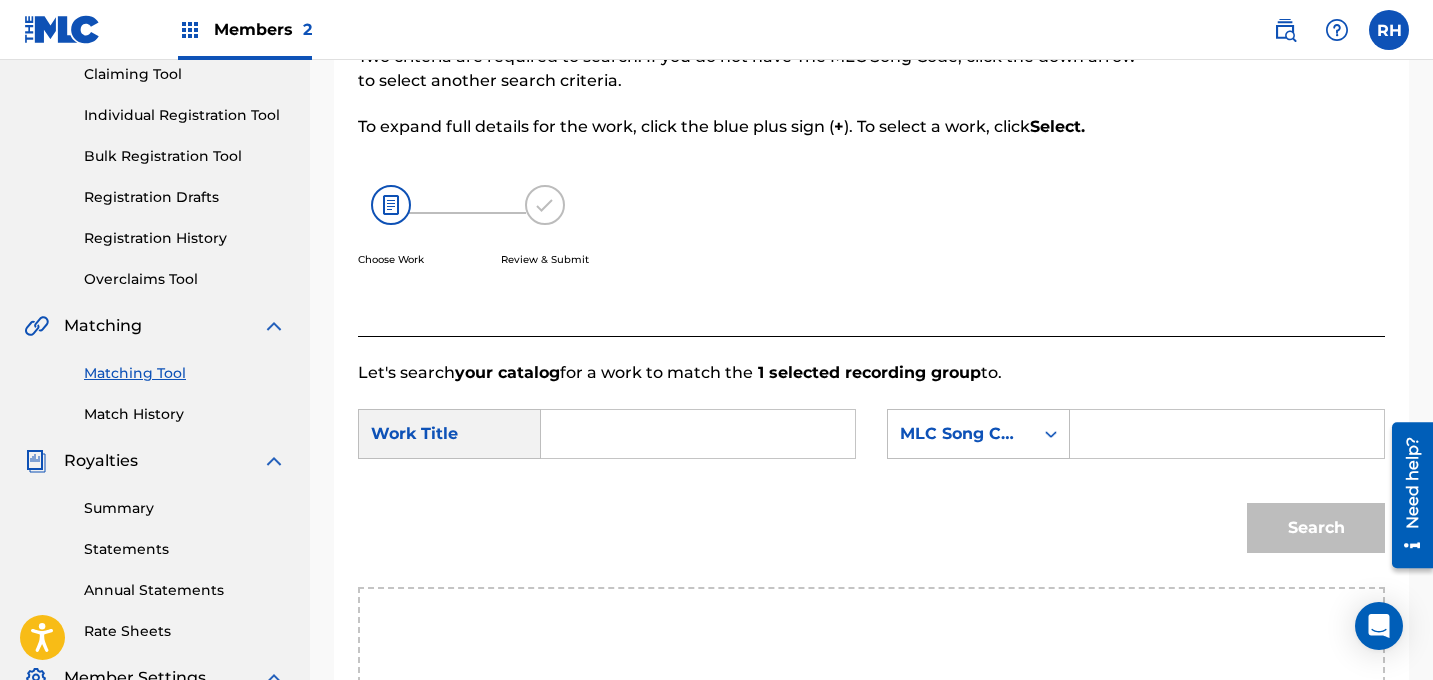 scroll, scrollTop: 234, scrollLeft: 0, axis: vertical 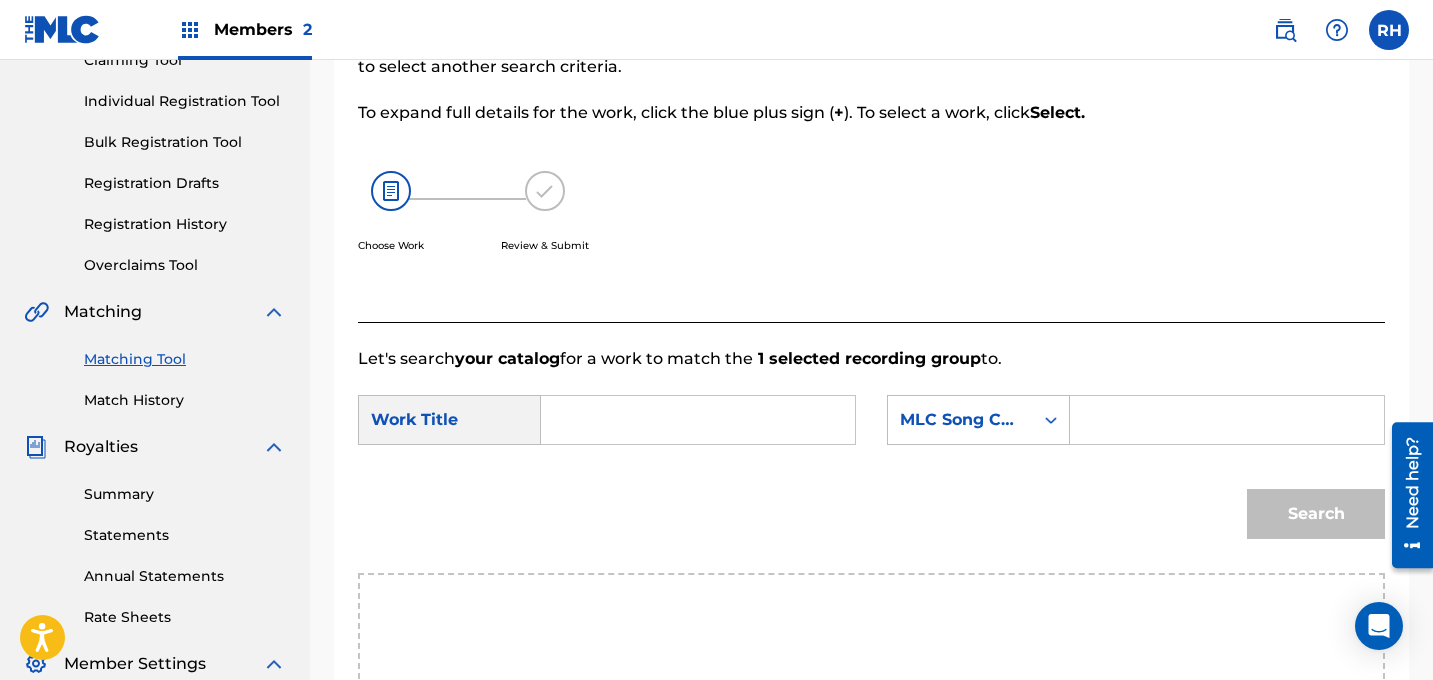 click at bounding box center [698, 420] 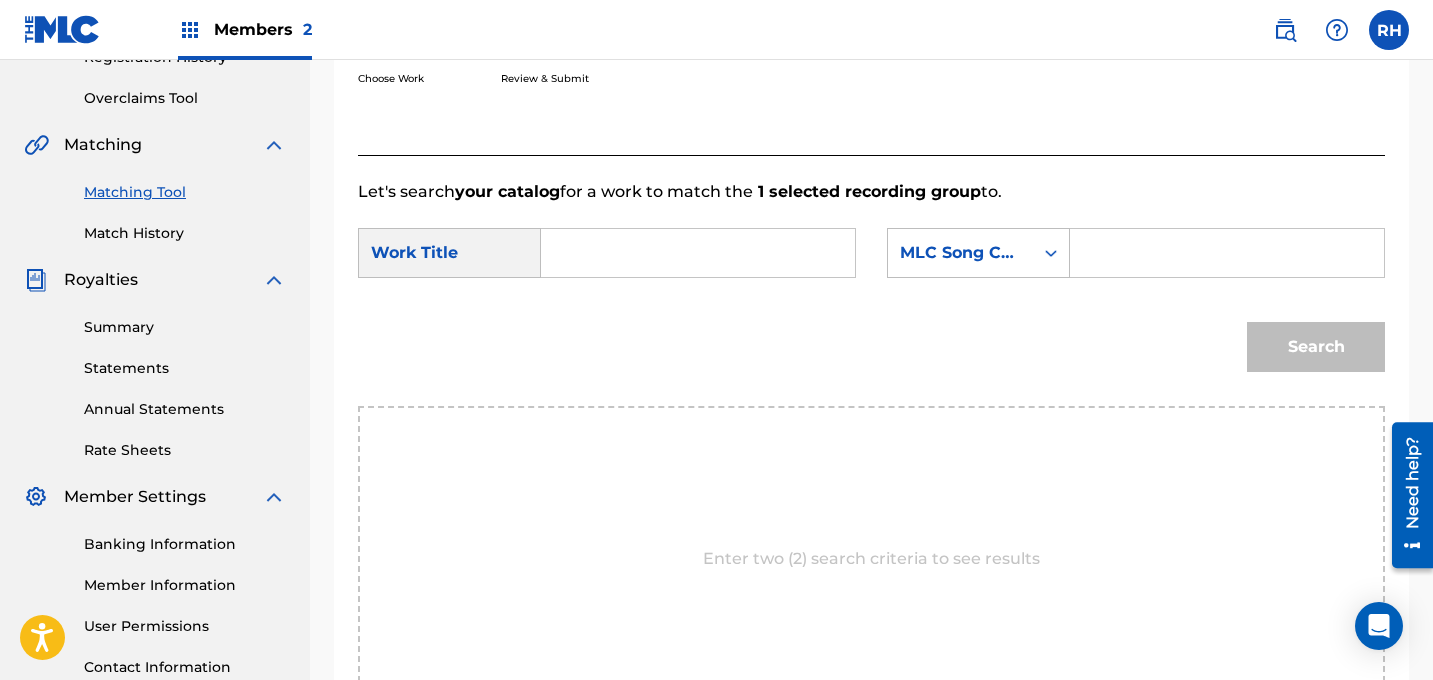 scroll, scrollTop: 376, scrollLeft: 0, axis: vertical 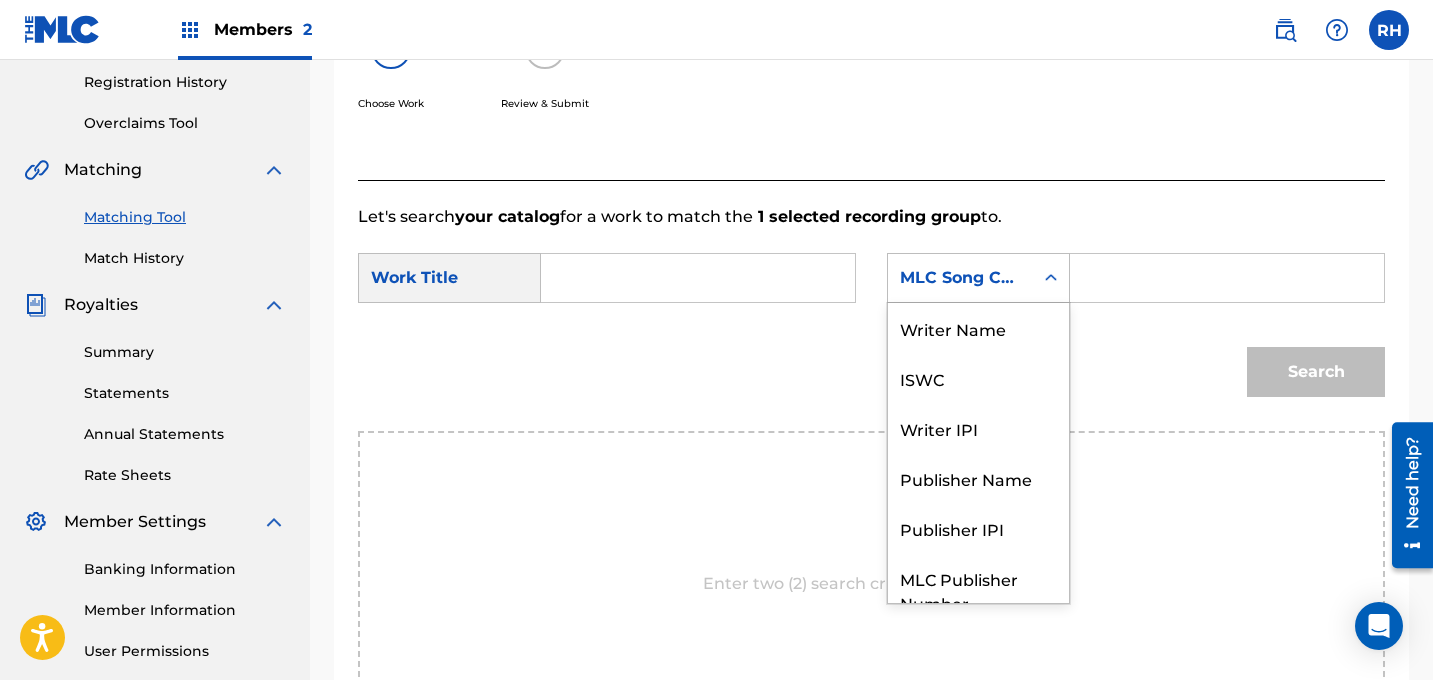 click on "MLC Song Code" at bounding box center (960, 278) 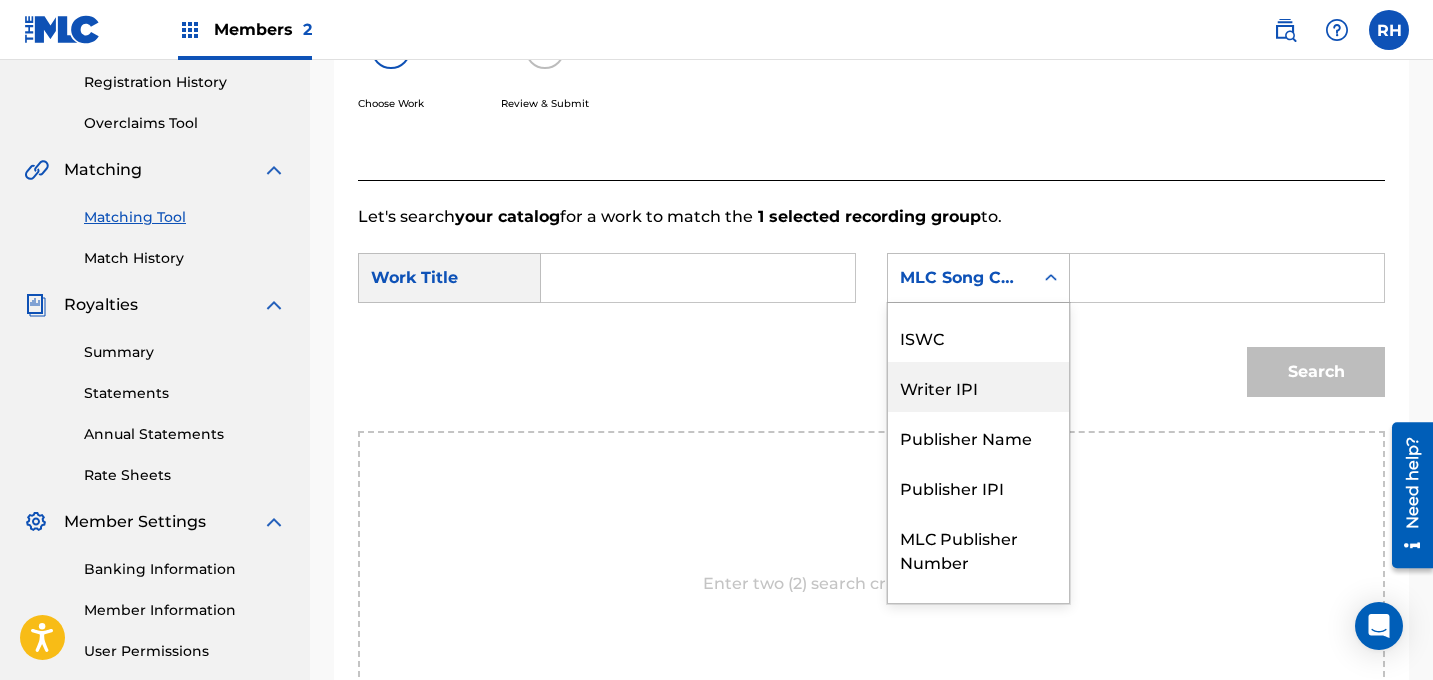 scroll, scrollTop: 0, scrollLeft: 0, axis: both 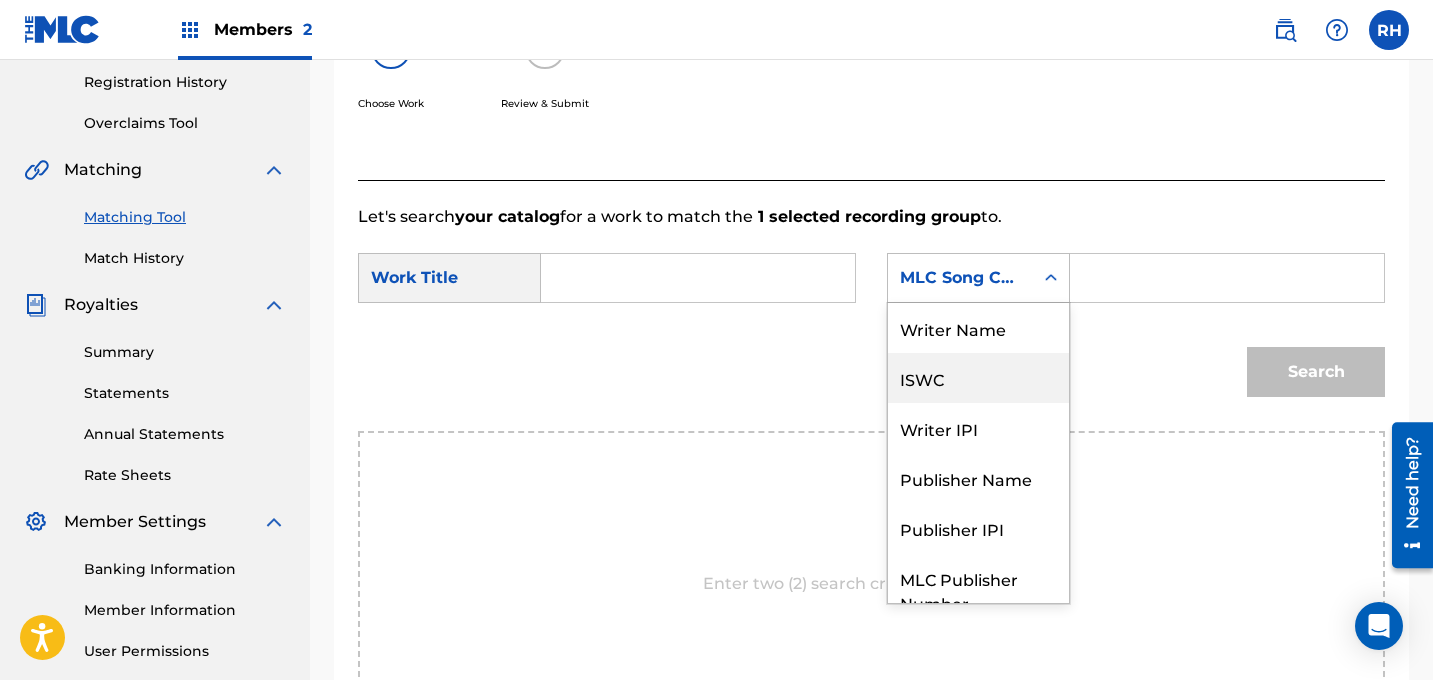 click on "Search" at bounding box center (871, 379) 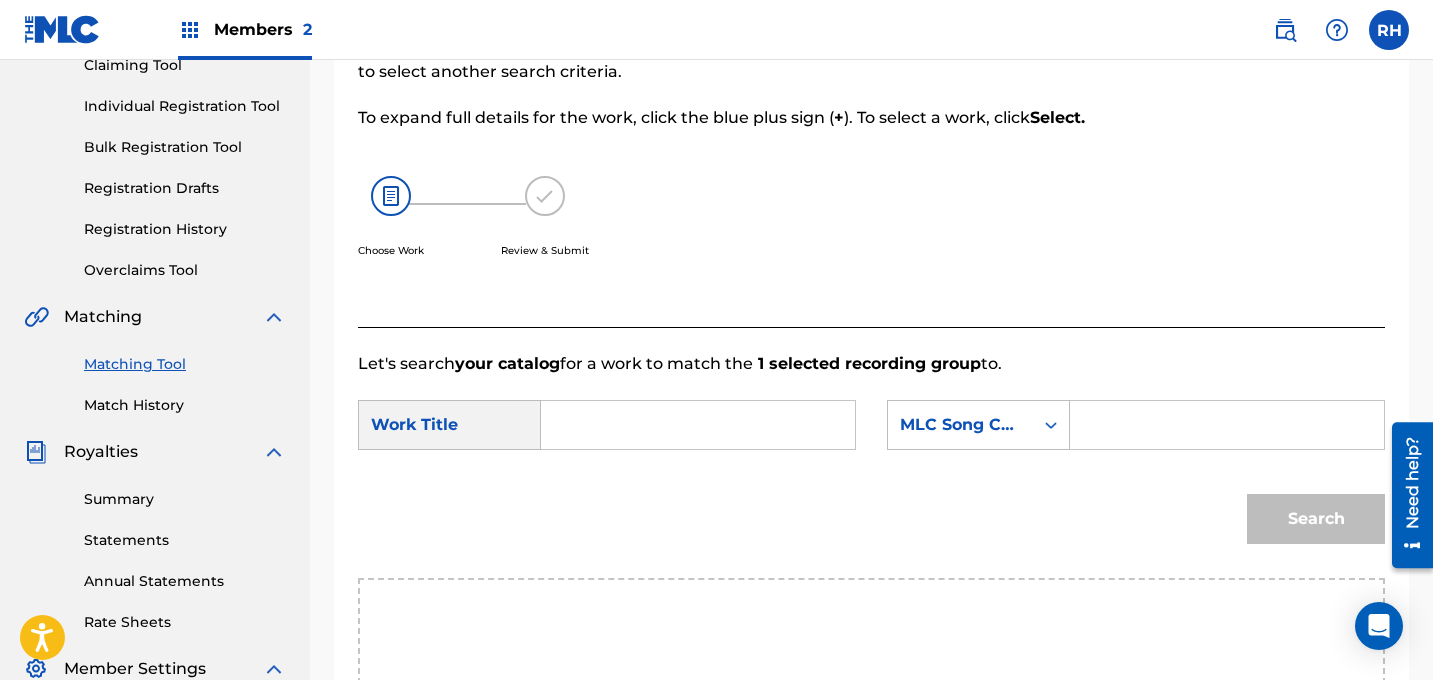 scroll, scrollTop: 275, scrollLeft: 0, axis: vertical 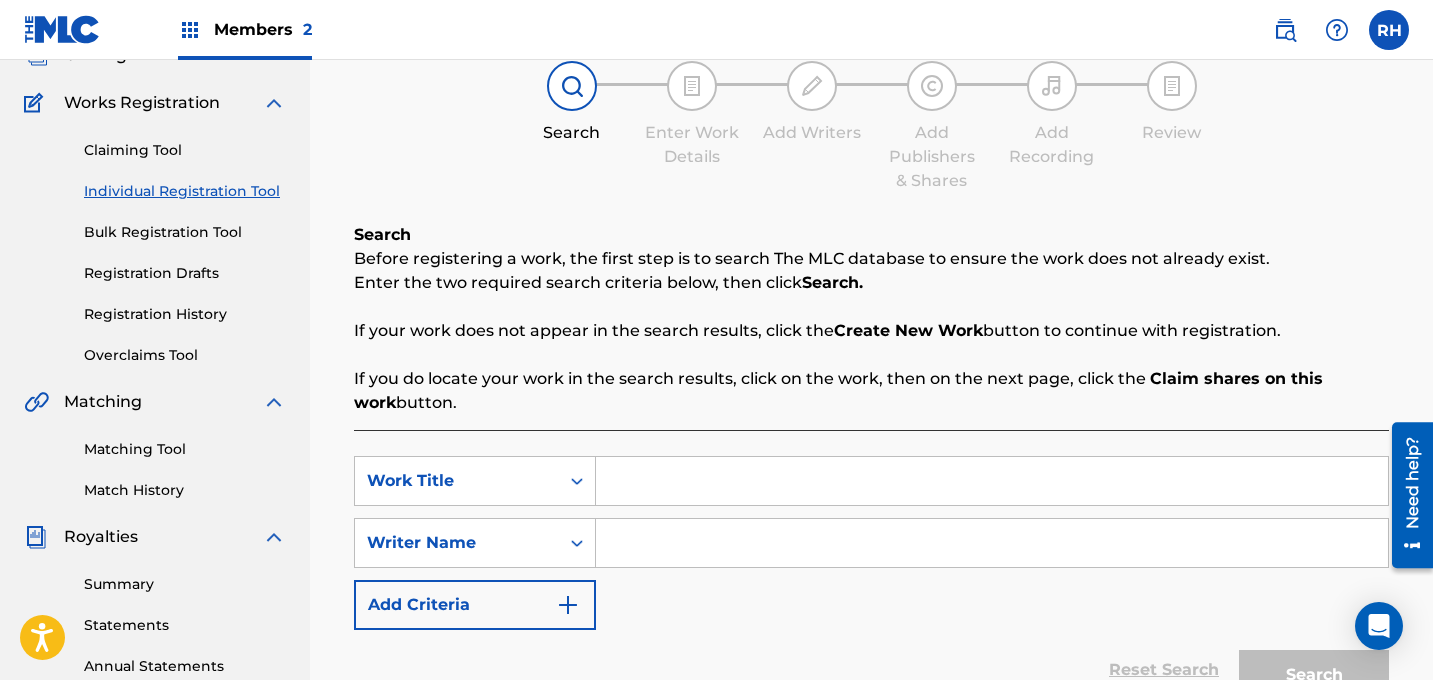 click at bounding box center (992, 481) 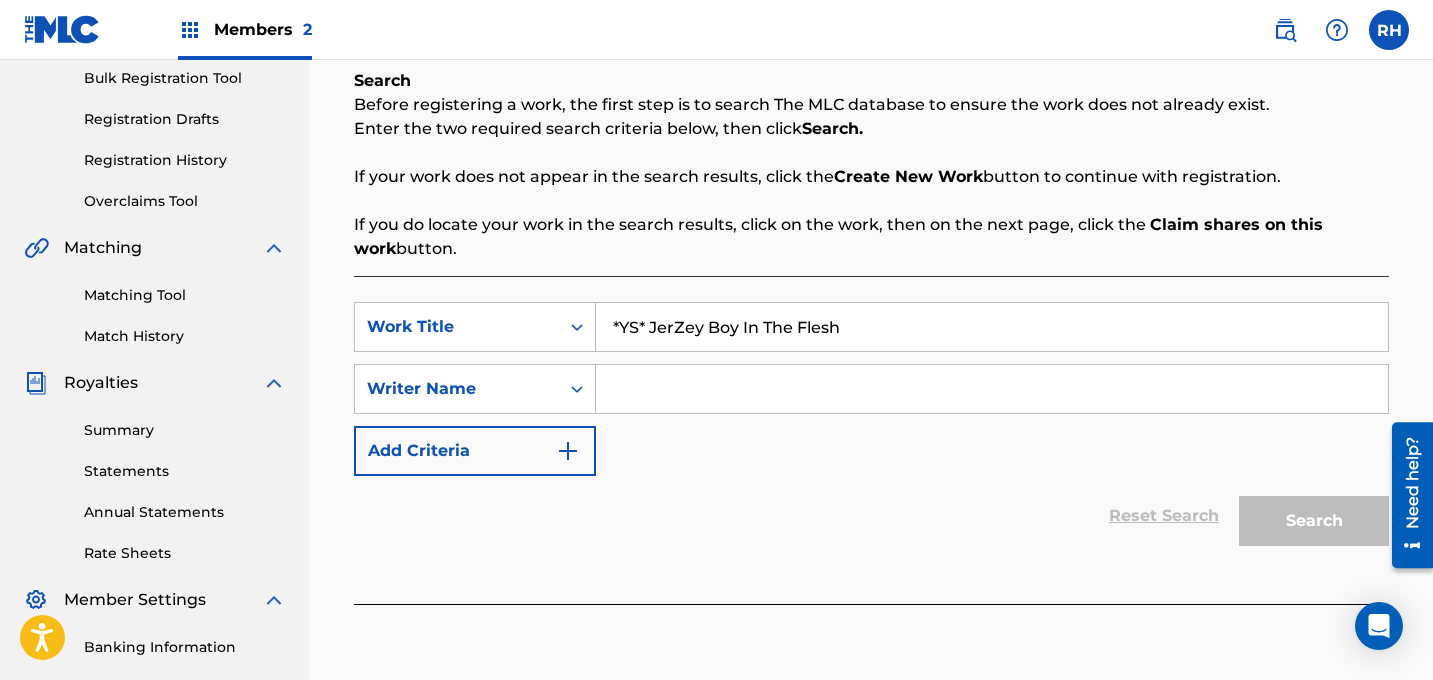scroll, scrollTop: 326, scrollLeft: 0, axis: vertical 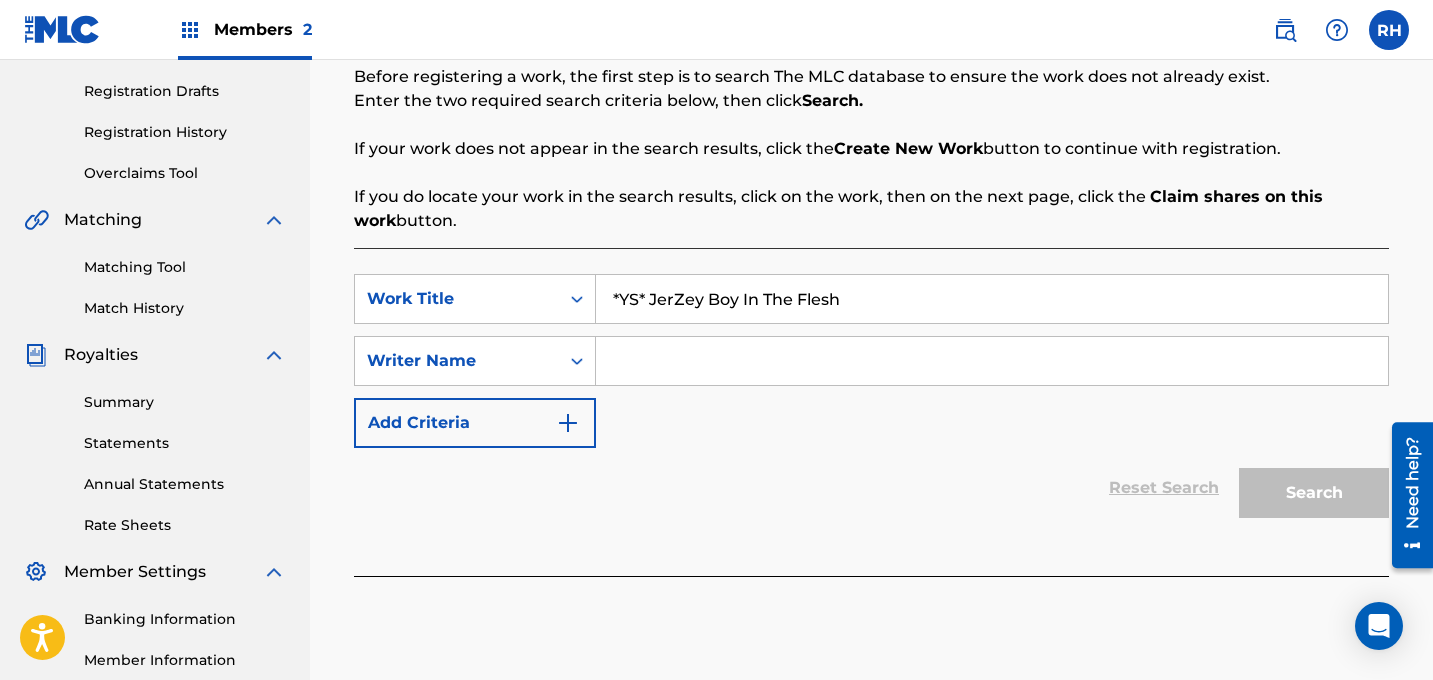 click on "*YS* JerZey Boy In The Flesh" at bounding box center [992, 299] 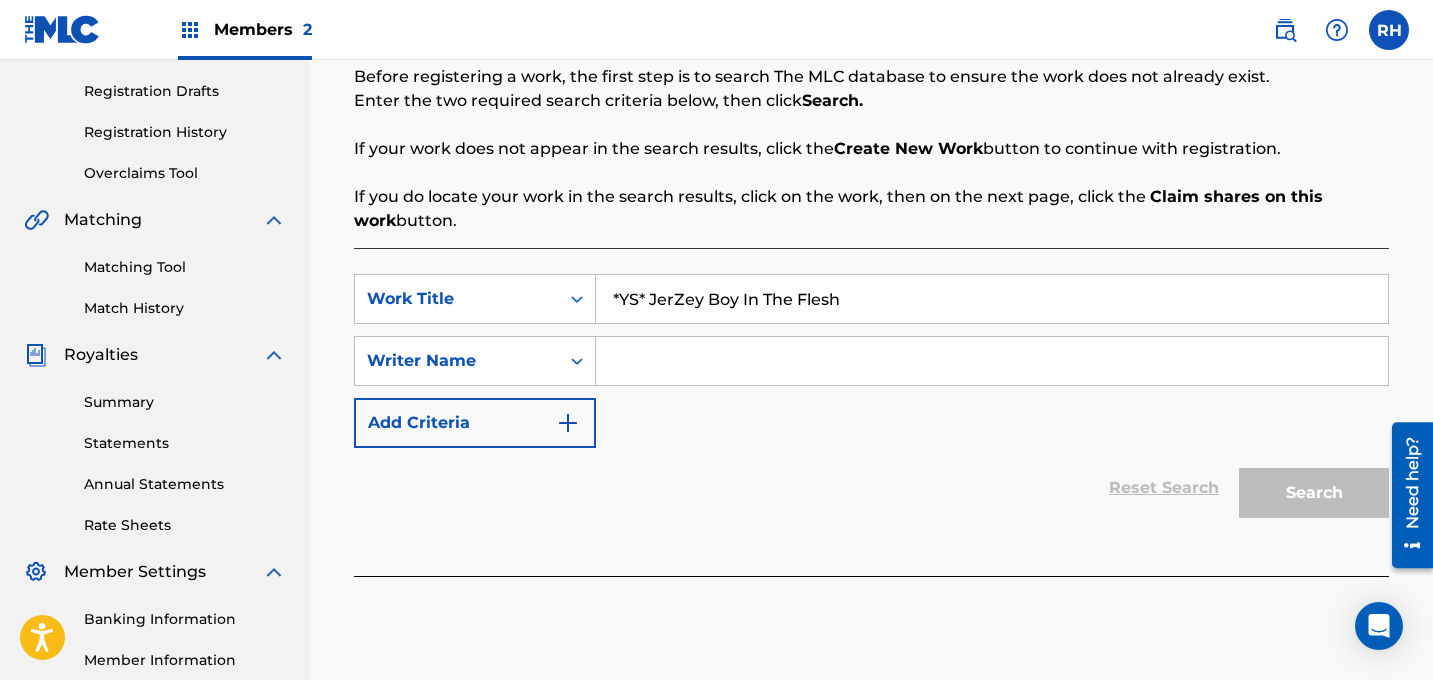 type on "*YS* JerZey Boy In The Flesh" 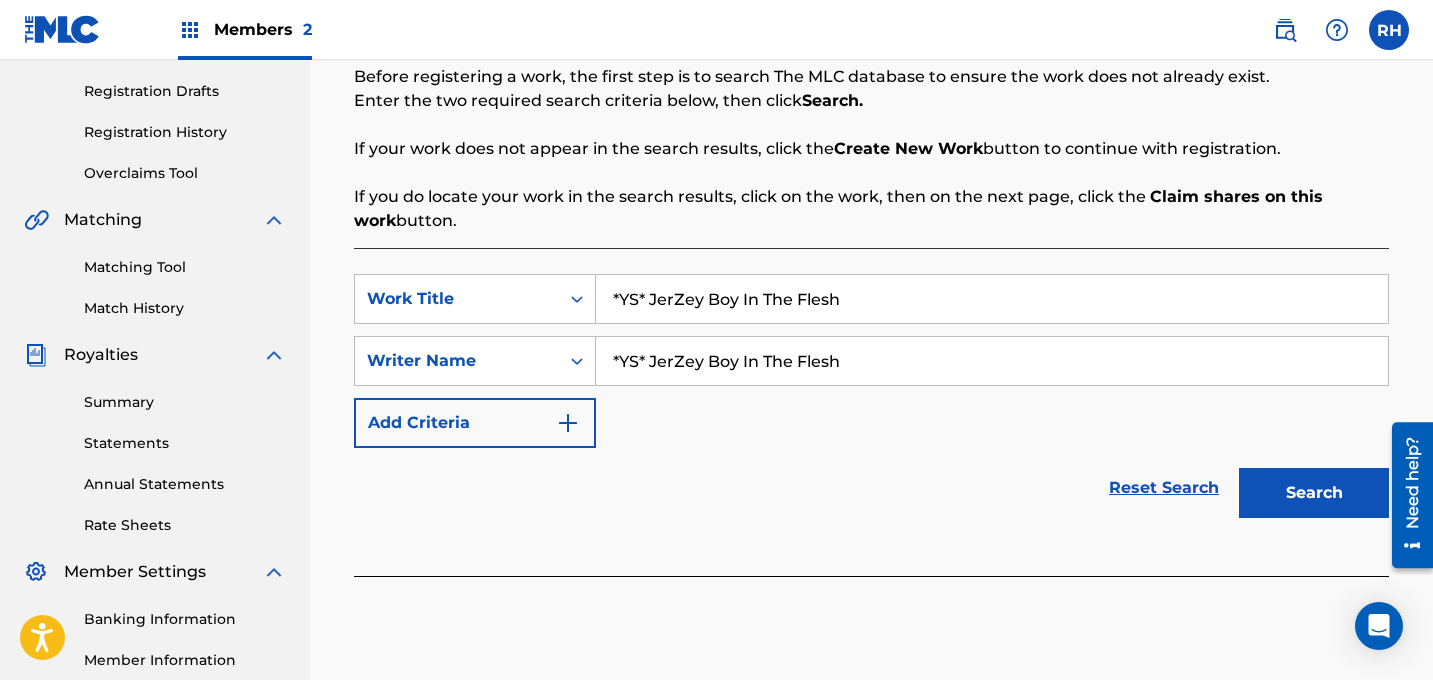 type on "*YS* JerZey Boy In The Flesh" 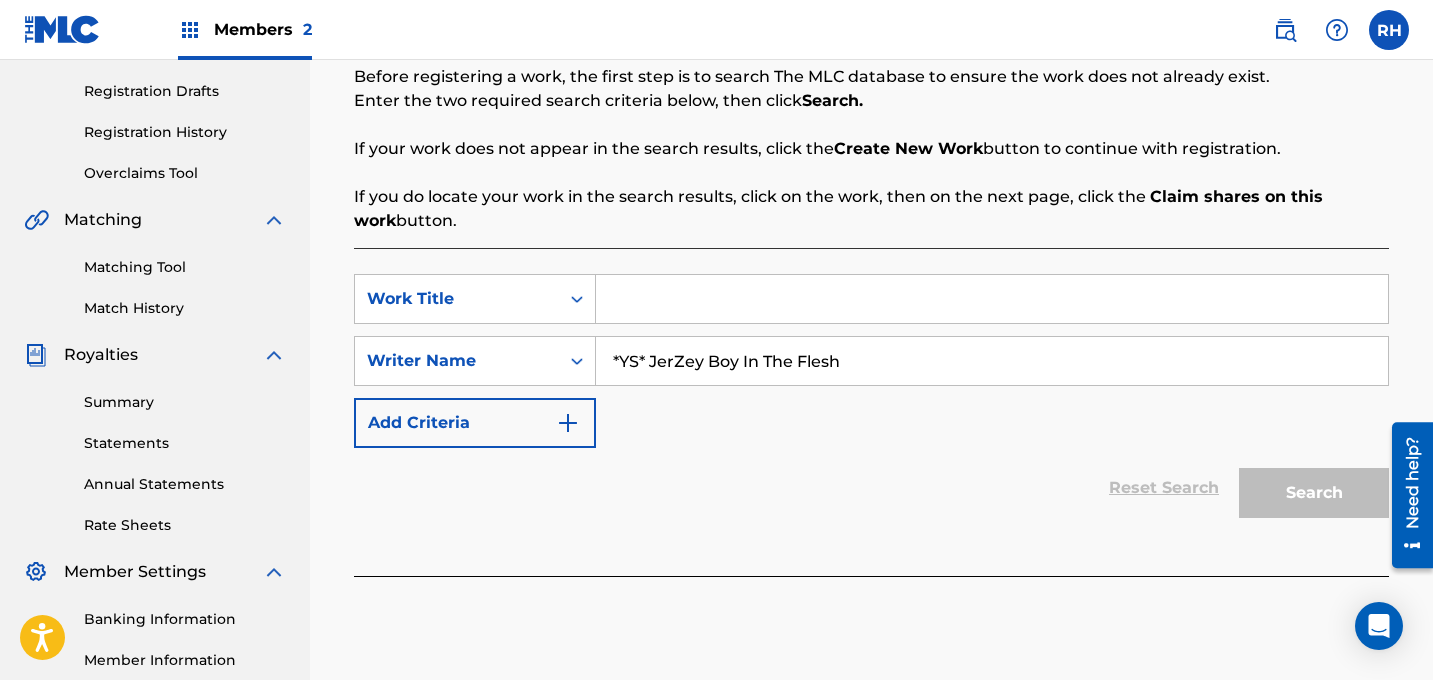 click at bounding box center [992, 299] 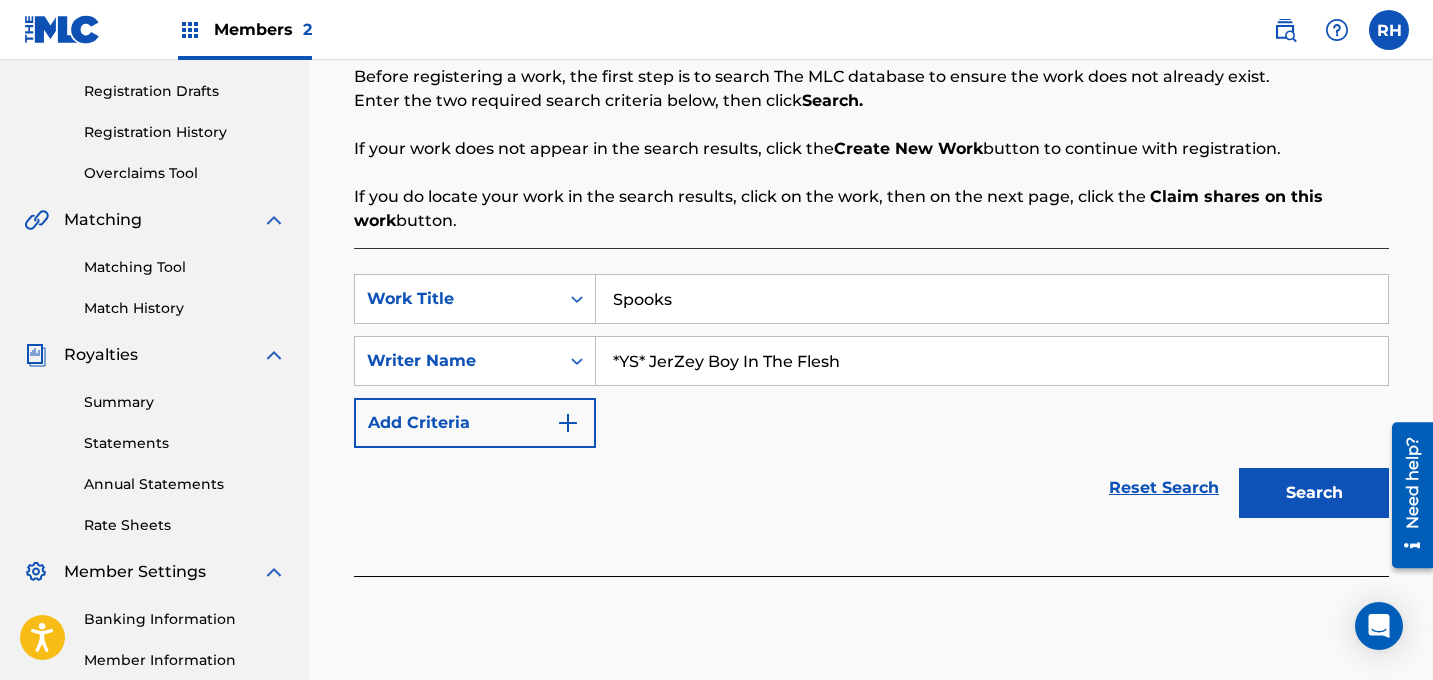 click on "Search" at bounding box center (1314, 493) 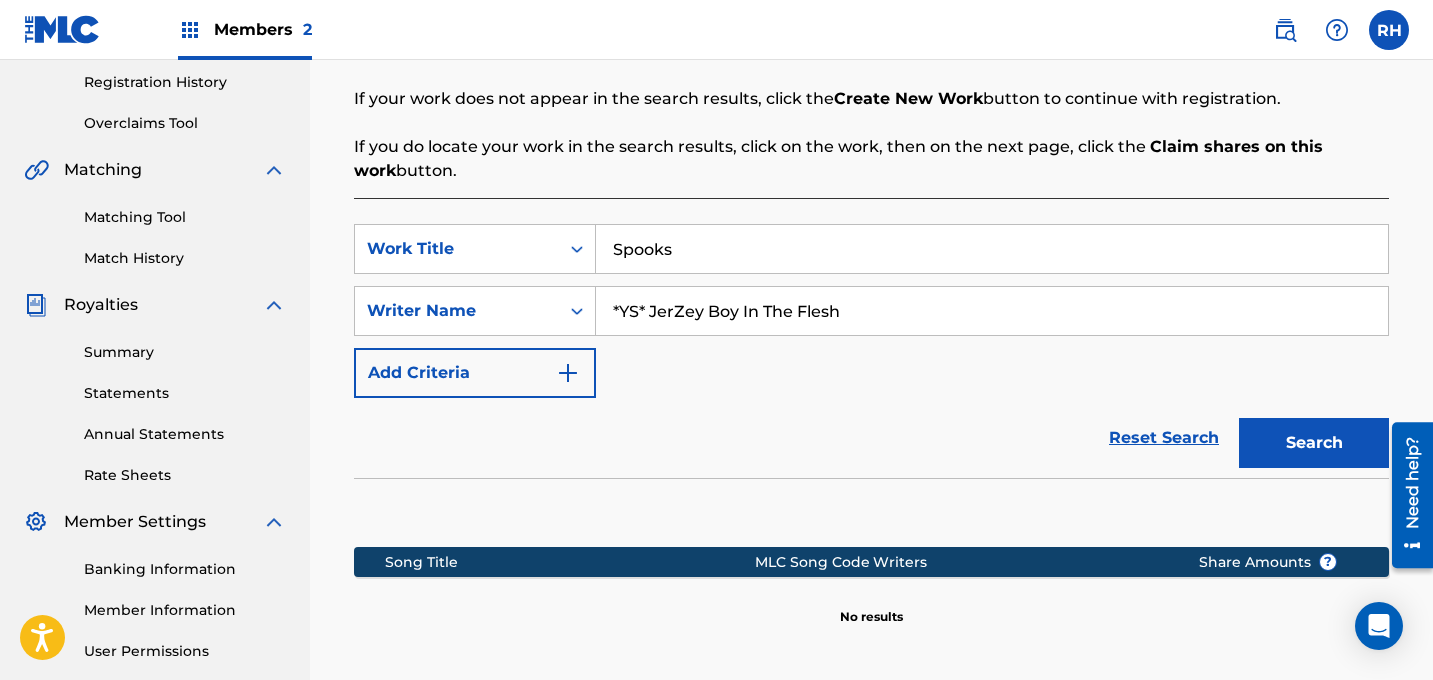 scroll, scrollTop: 387, scrollLeft: 0, axis: vertical 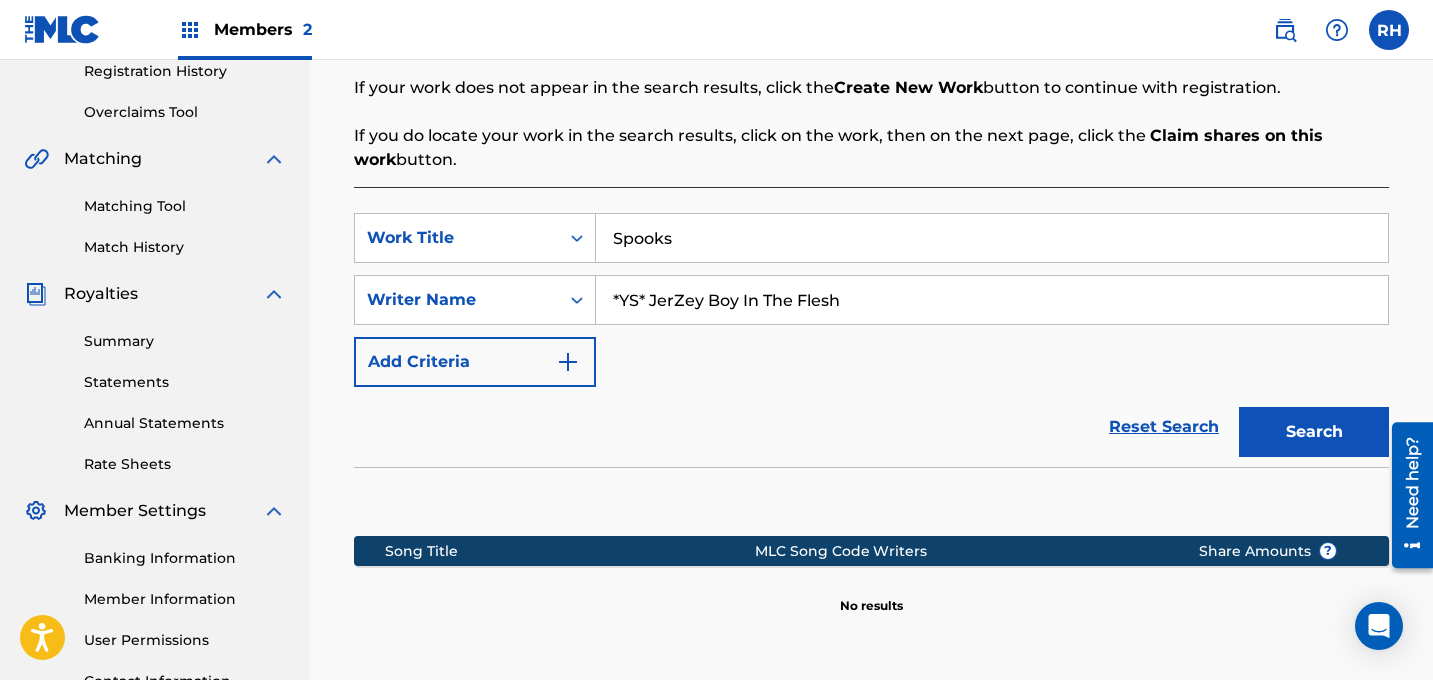 click on "Spooks" at bounding box center [992, 238] 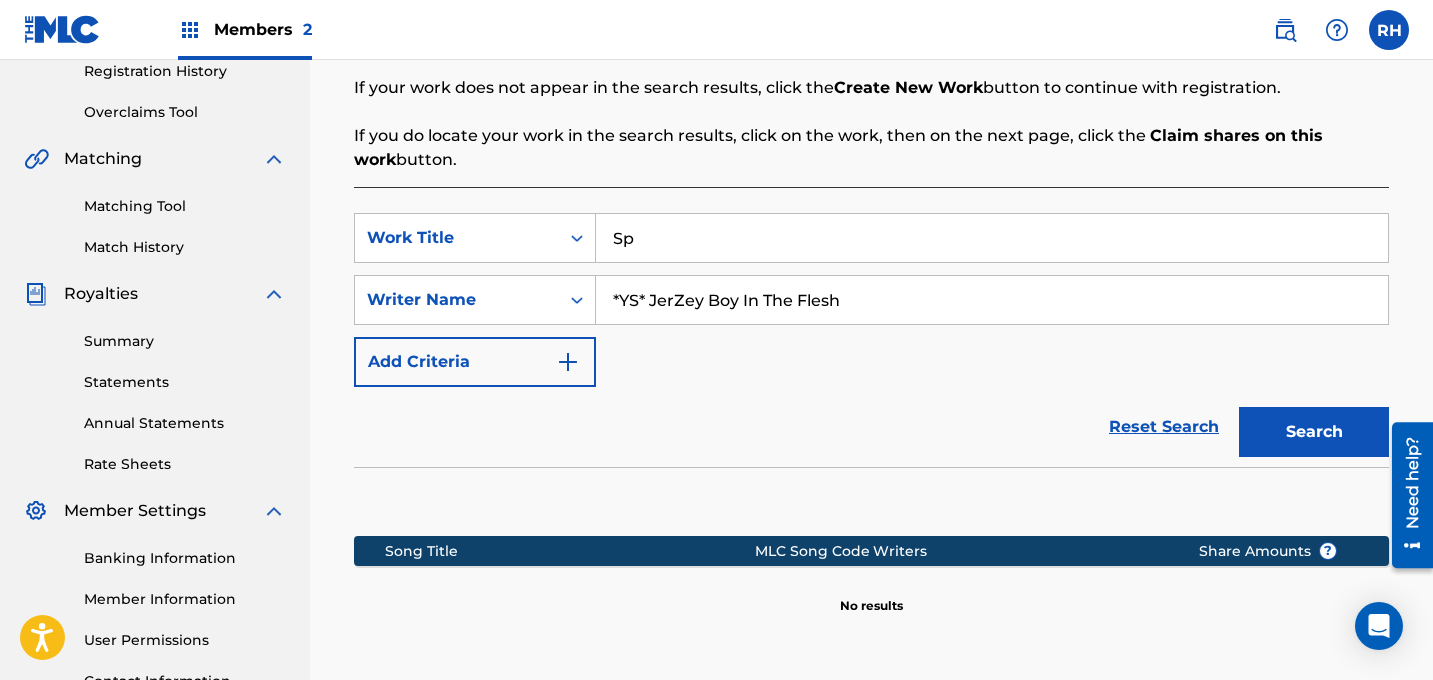 click on "Search" at bounding box center (1314, 432) 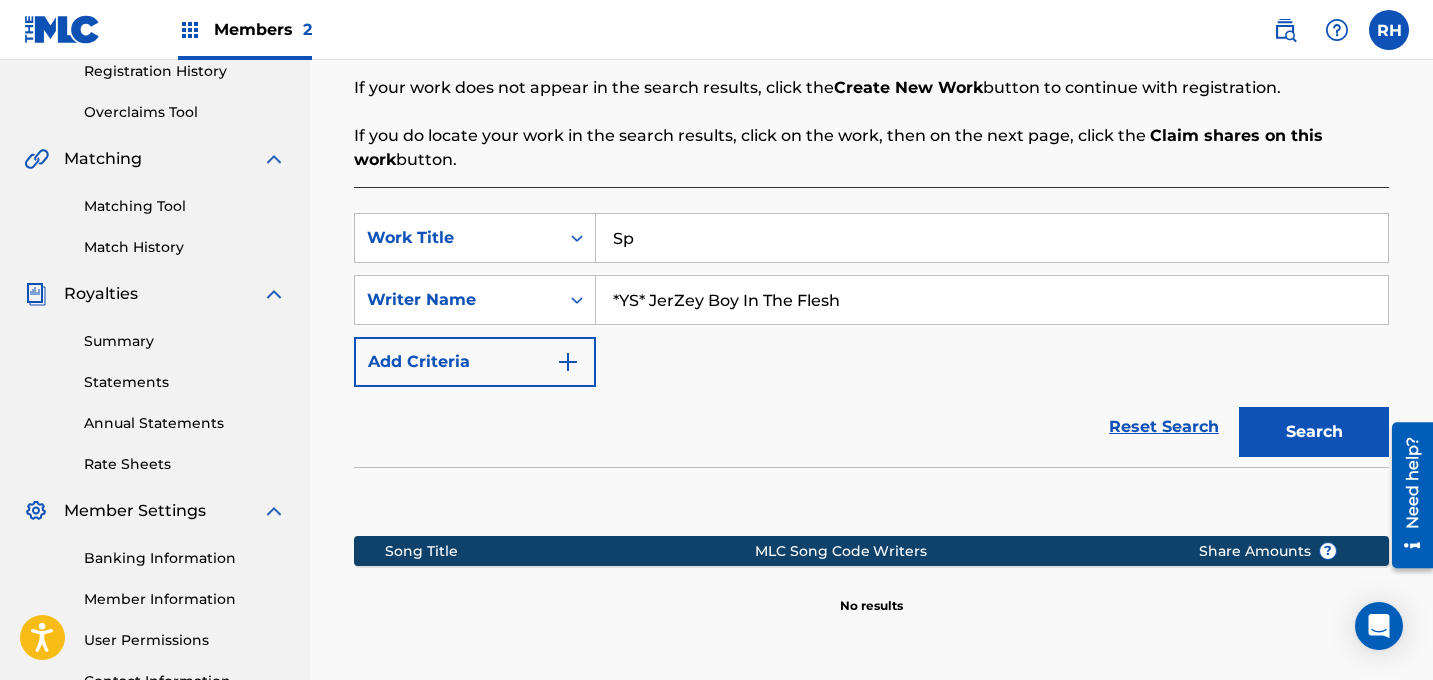click on "Sp" at bounding box center [992, 238] 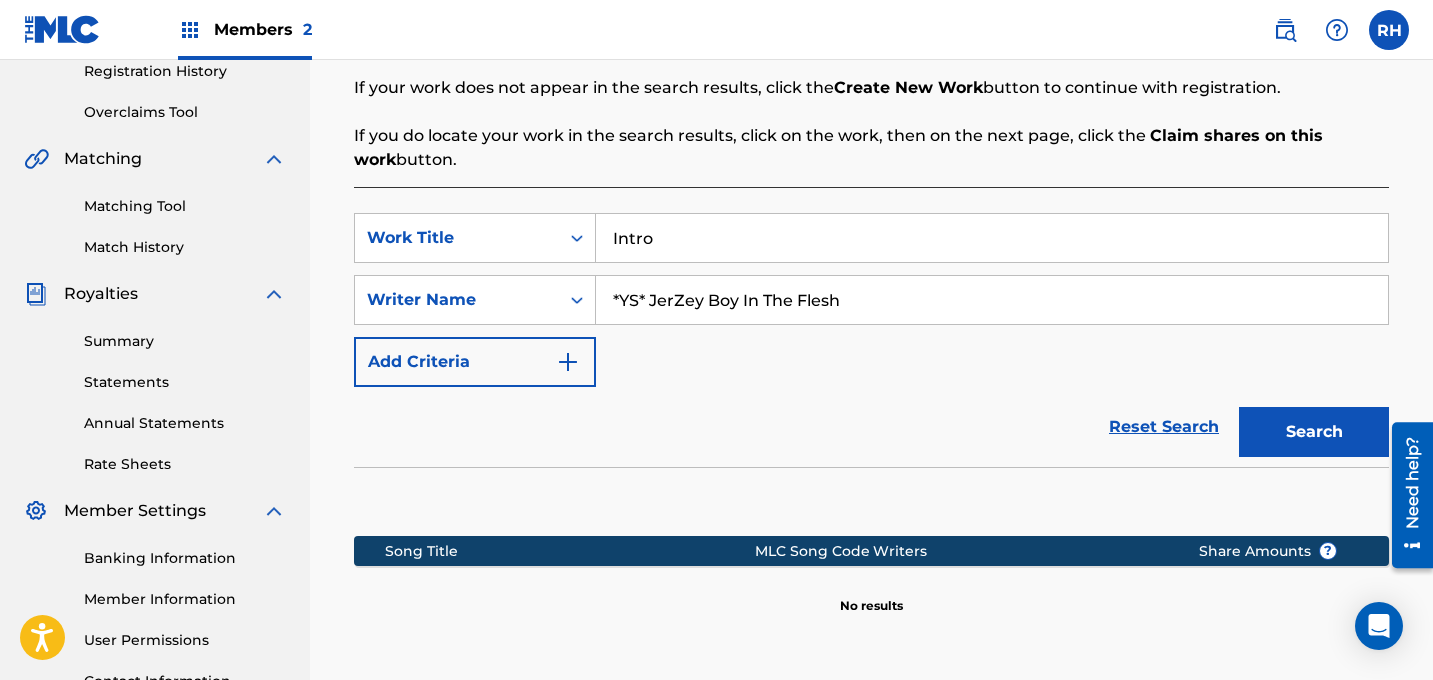 type on "Intro" 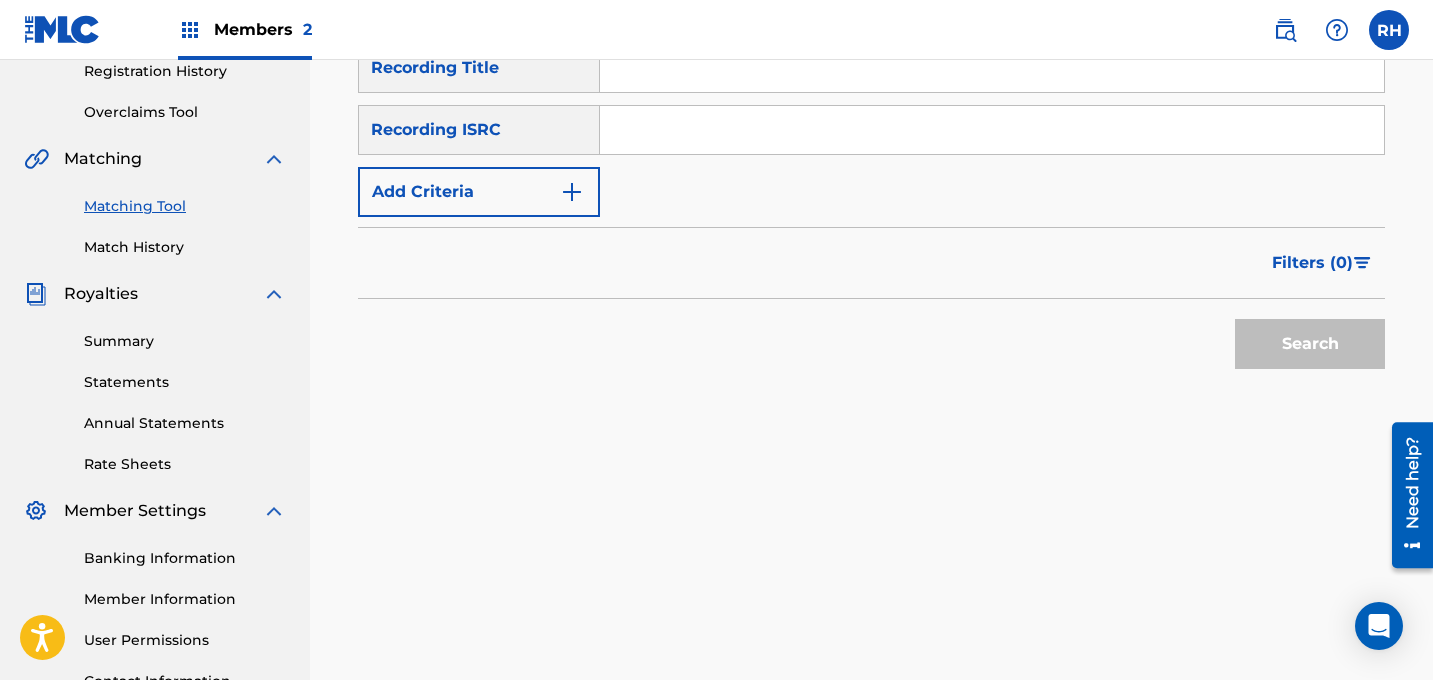 scroll, scrollTop: 0, scrollLeft: 0, axis: both 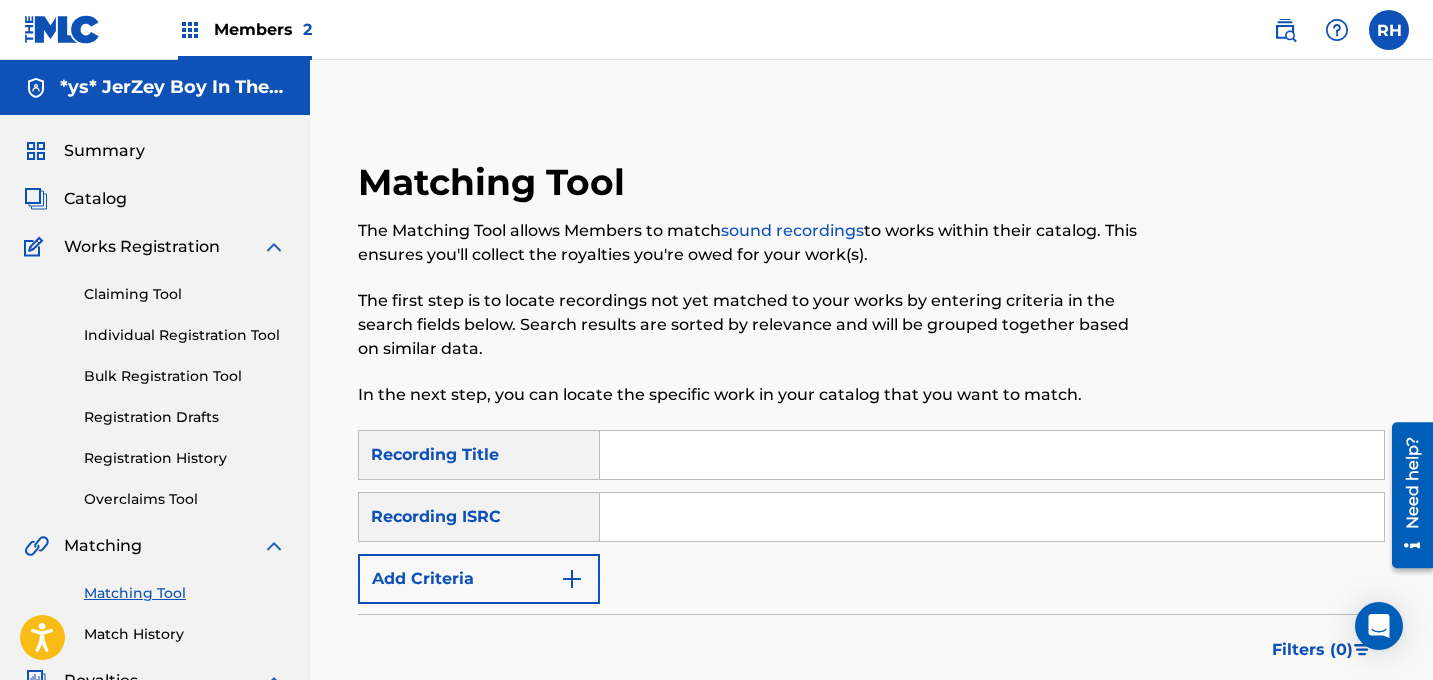 click at bounding box center (992, 517) 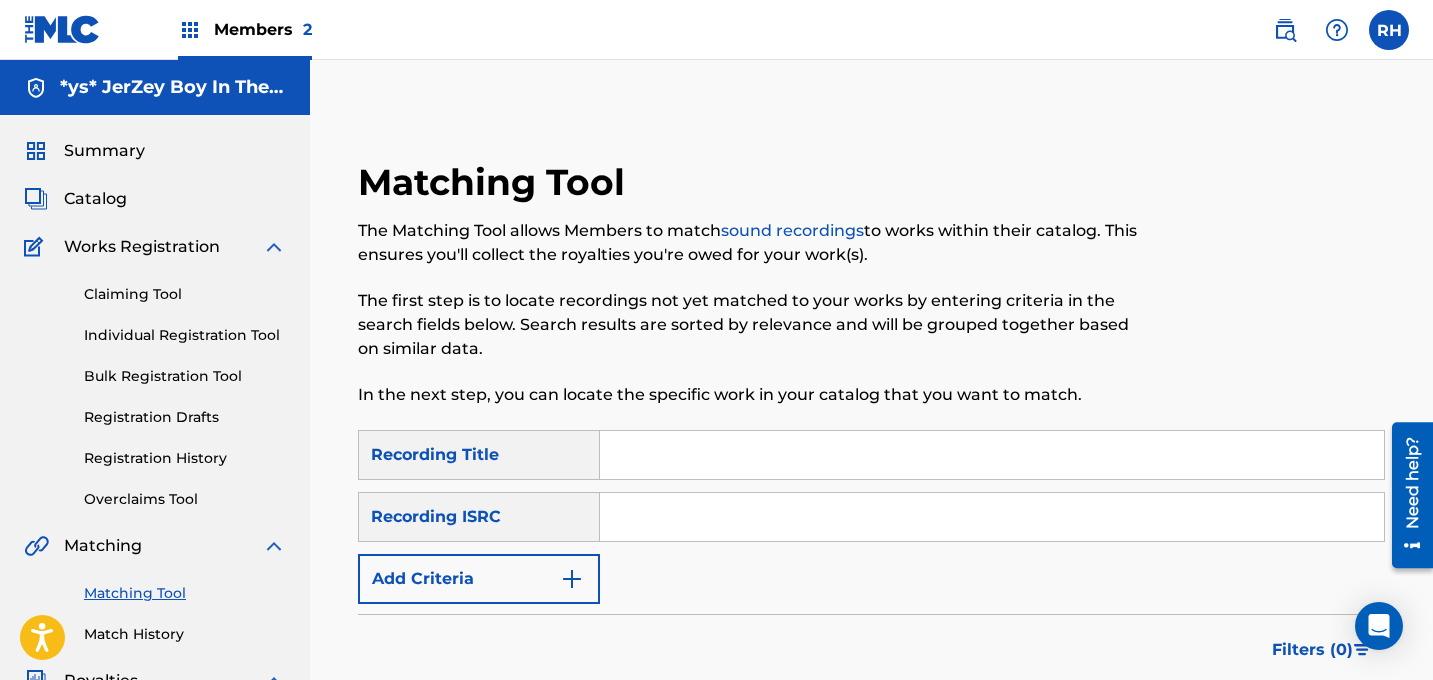 paste on "QZNW72294166" 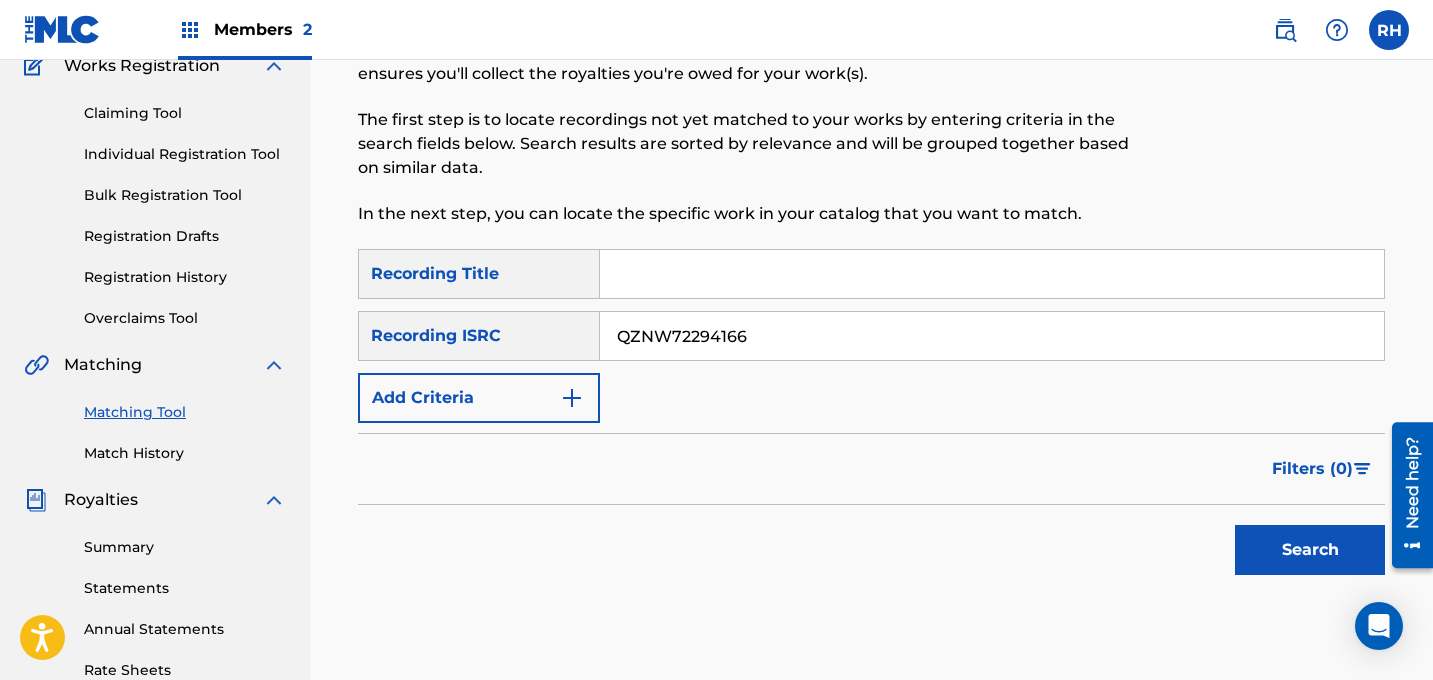 scroll, scrollTop: 180, scrollLeft: 0, axis: vertical 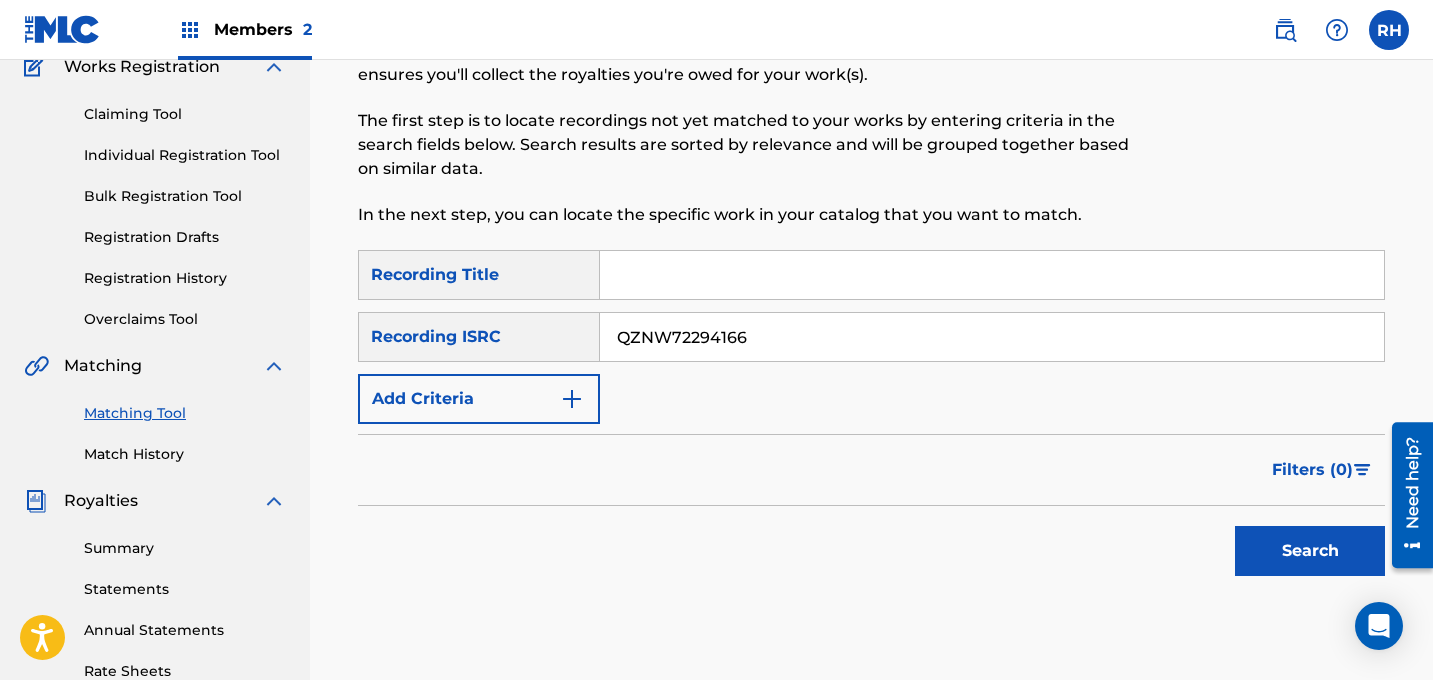 type on "QZNW72294166" 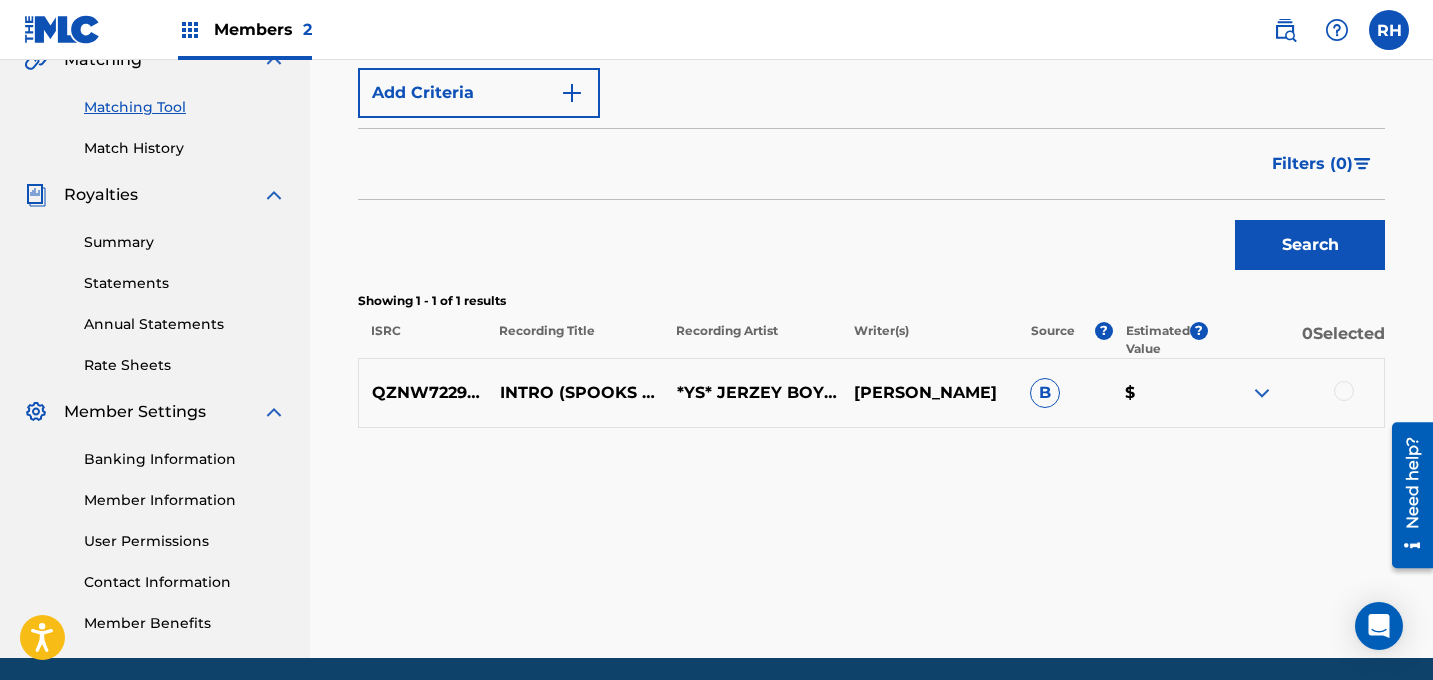 scroll, scrollTop: 493, scrollLeft: 0, axis: vertical 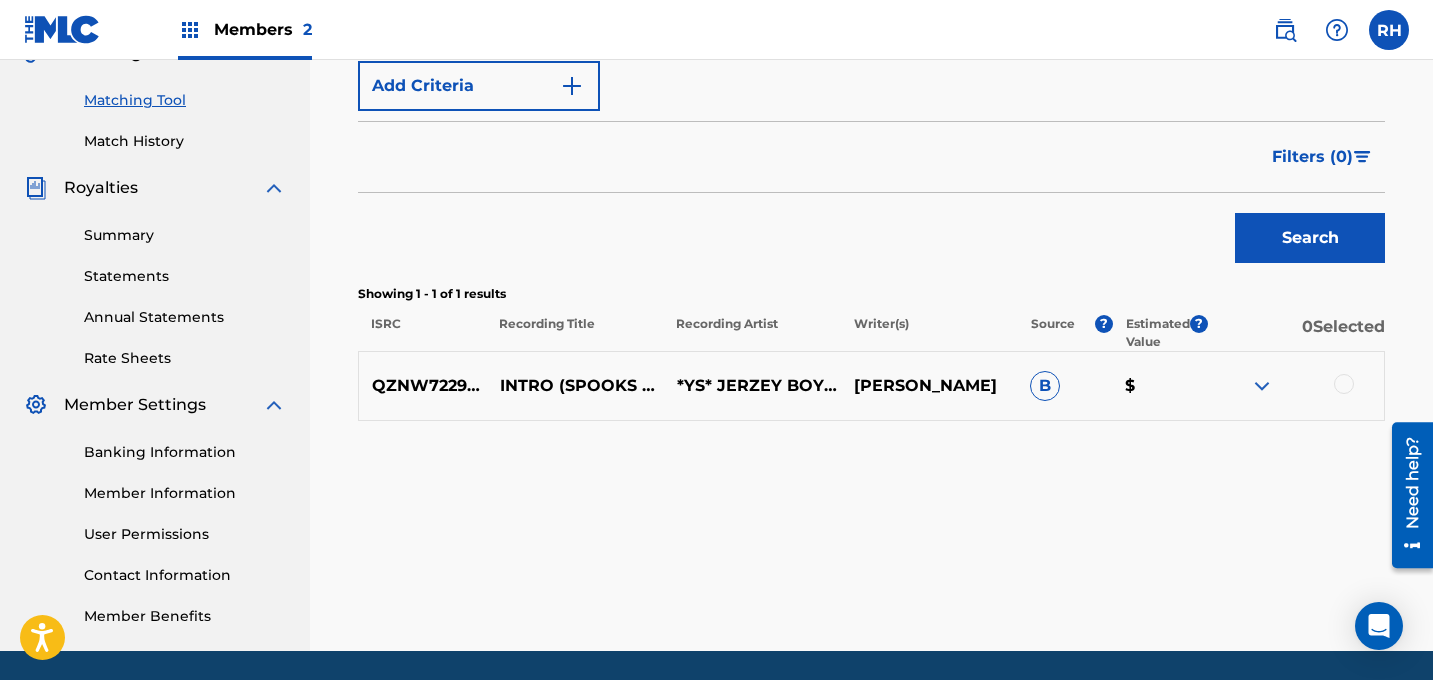 click at bounding box center [1262, 386] 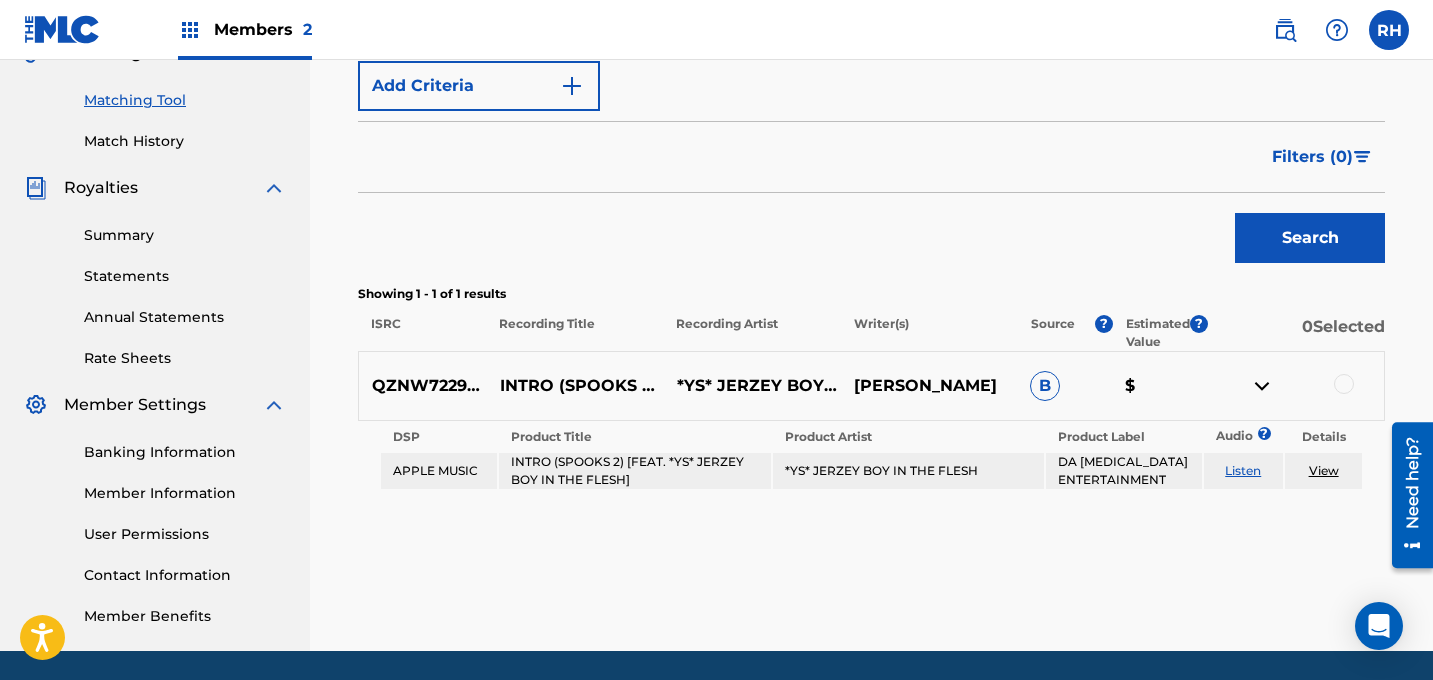 click at bounding box center [1262, 386] 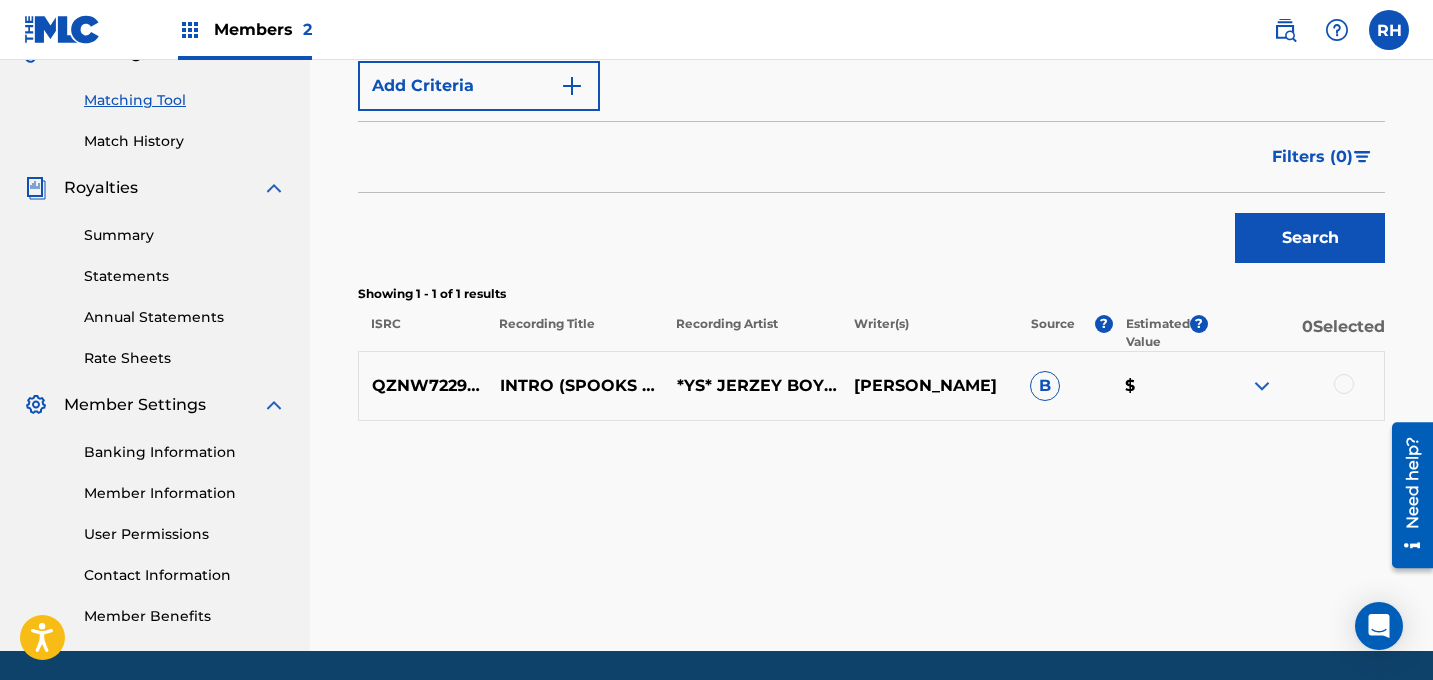 click on "B" at bounding box center [1045, 386] 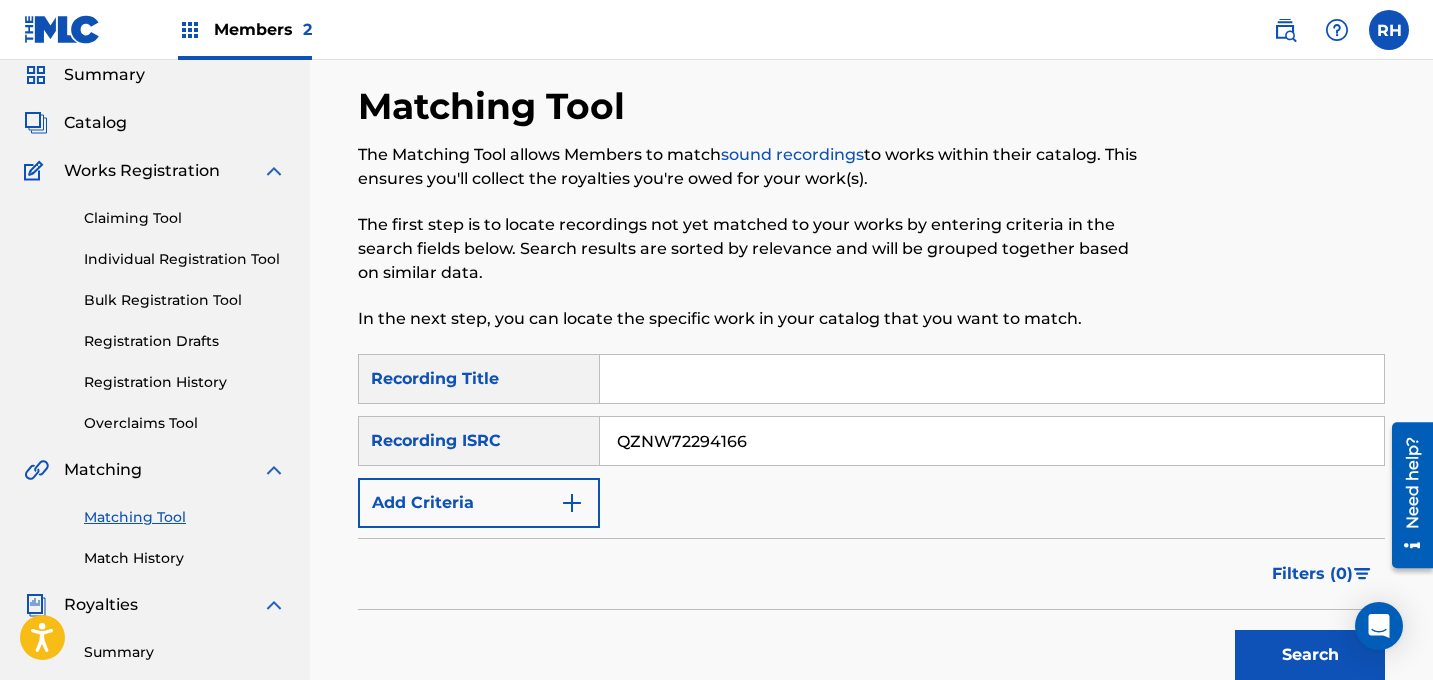 scroll, scrollTop: 0, scrollLeft: 0, axis: both 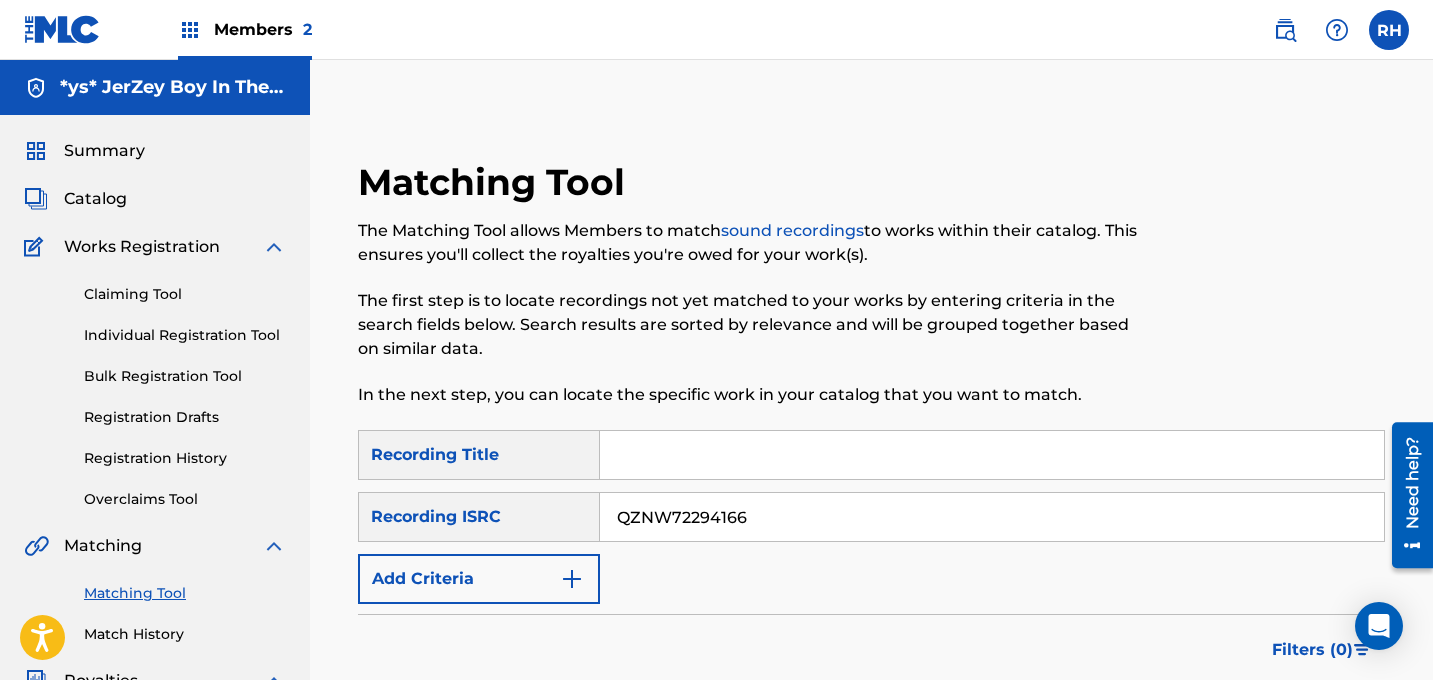 click on "Claiming Tool" at bounding box center [185, 294] 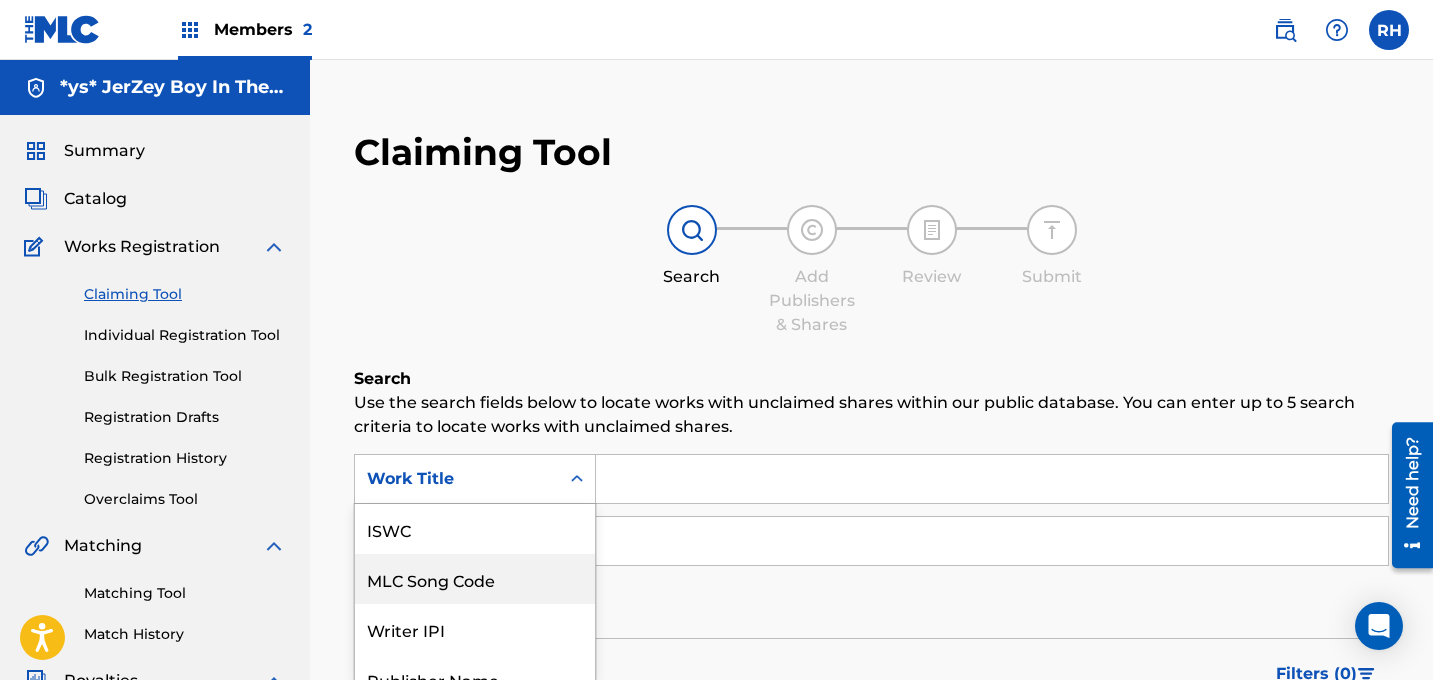 scroll, scrollTop: 118, scrollLeft: 0, axis: vertical 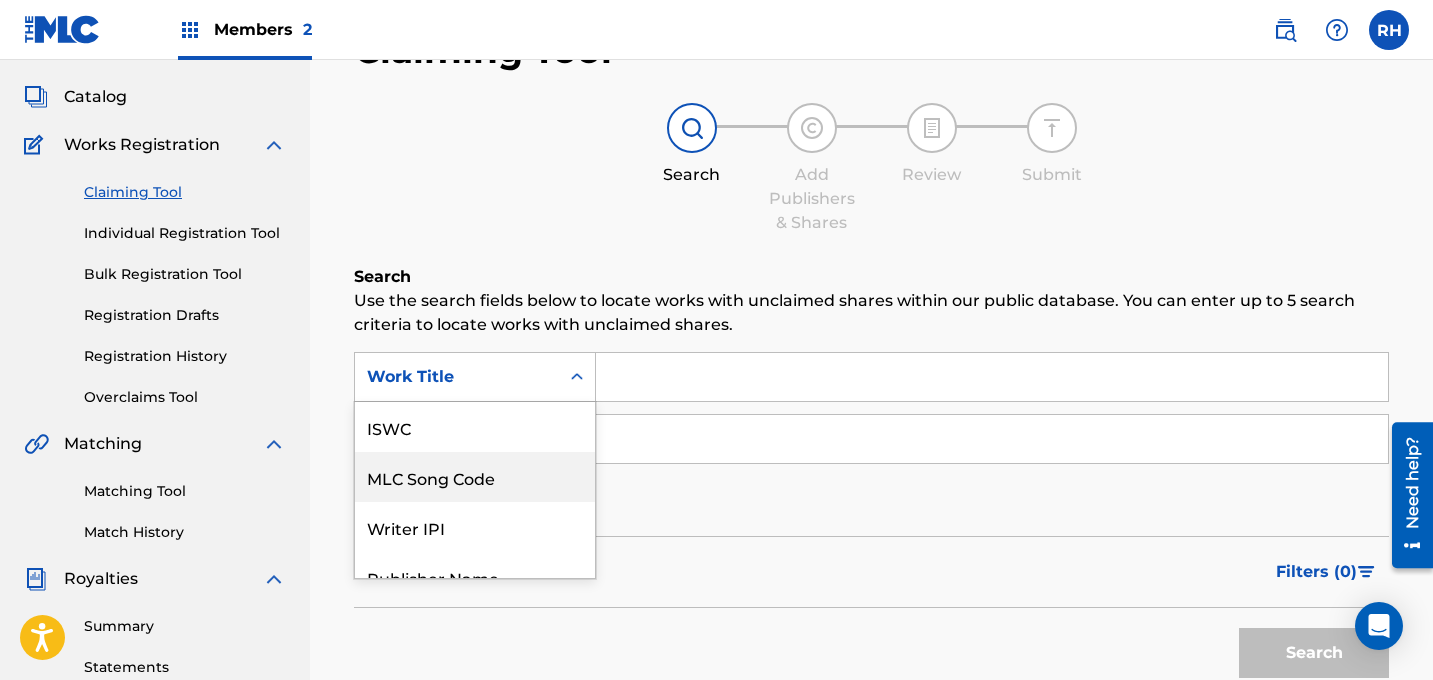 click on "MLC Song Code, 2 of 7. 7 results available. Use Up and Down to choose options, press Enter to select the currently focused option, press Escape to exit the menu, press Tab to select the option and exit the menu. Work Title ISWC MLC Song Code Writer IPI Publisher Name Publisher IPI MLC Publisher Number Work Title" at bounding box center [475, 377] 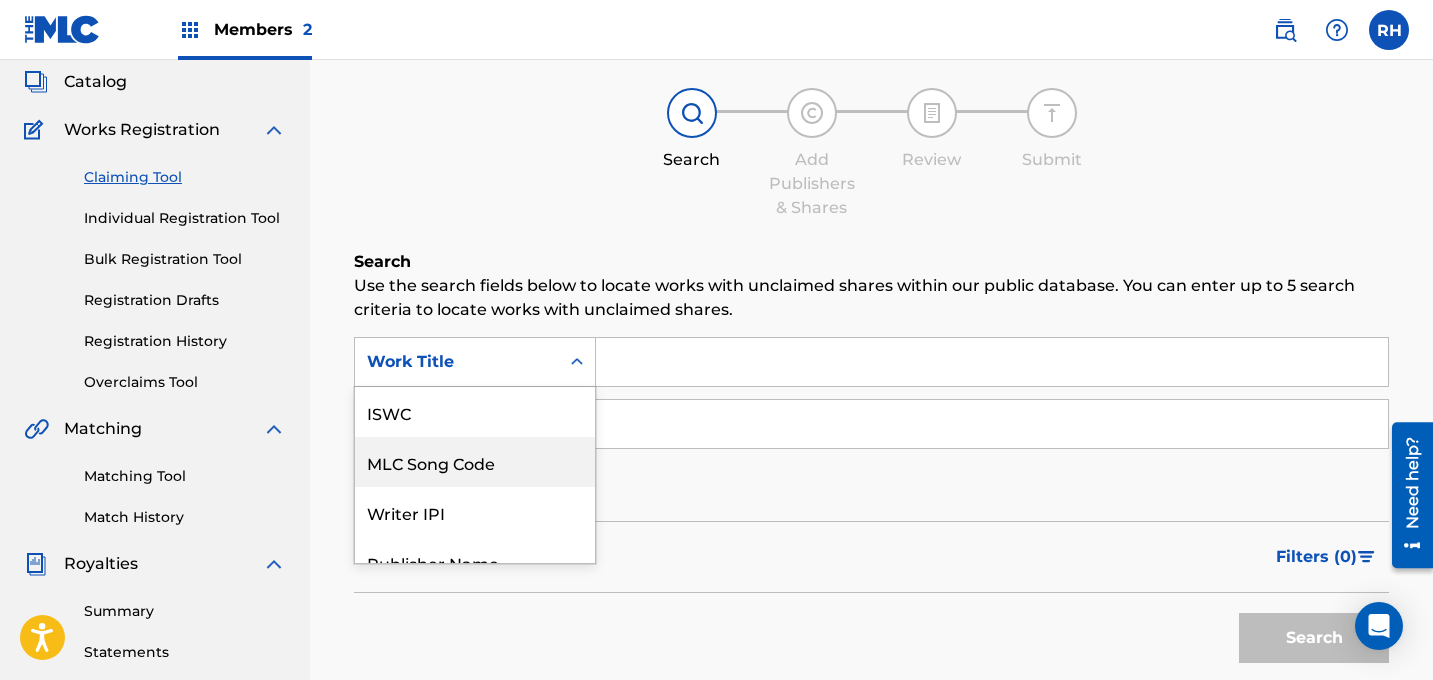 scroll, scrollTop: 50, scrollLeft: 0, axis: vertical 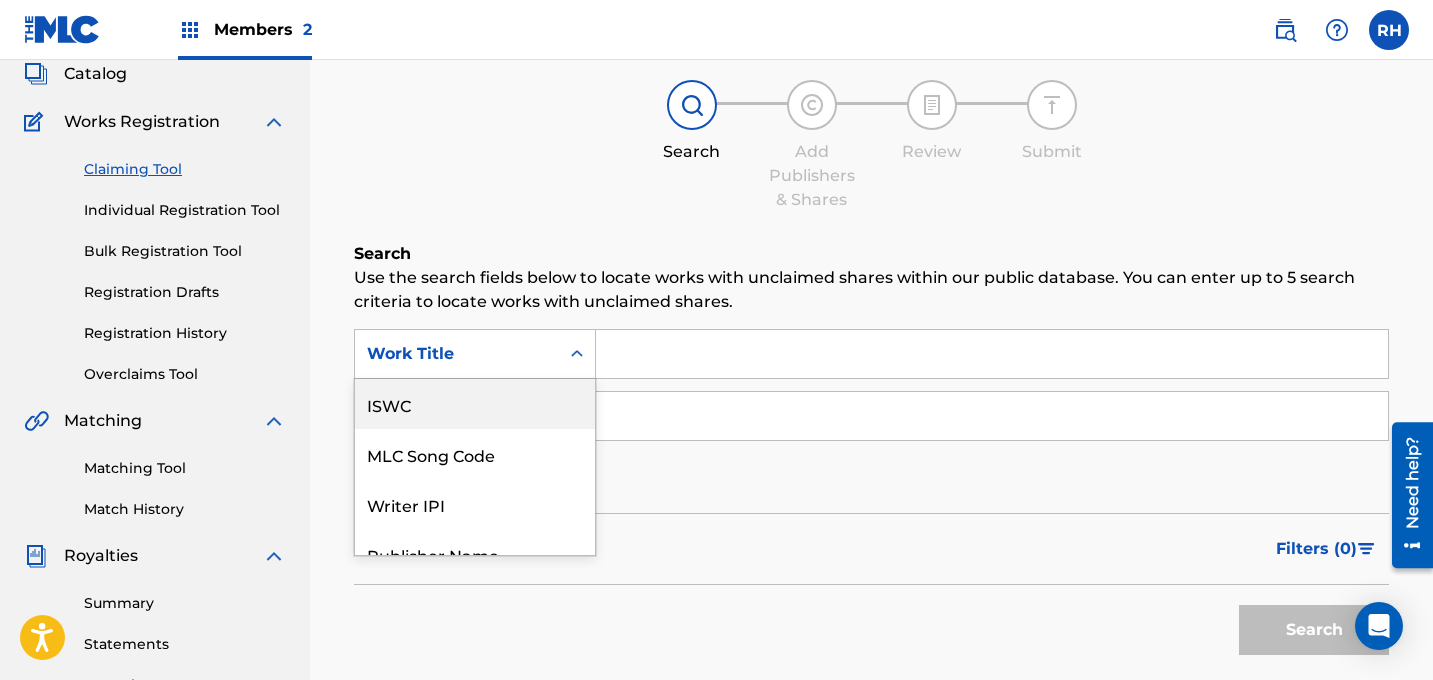 click on "ISWC" at bounding box center (475, 404) 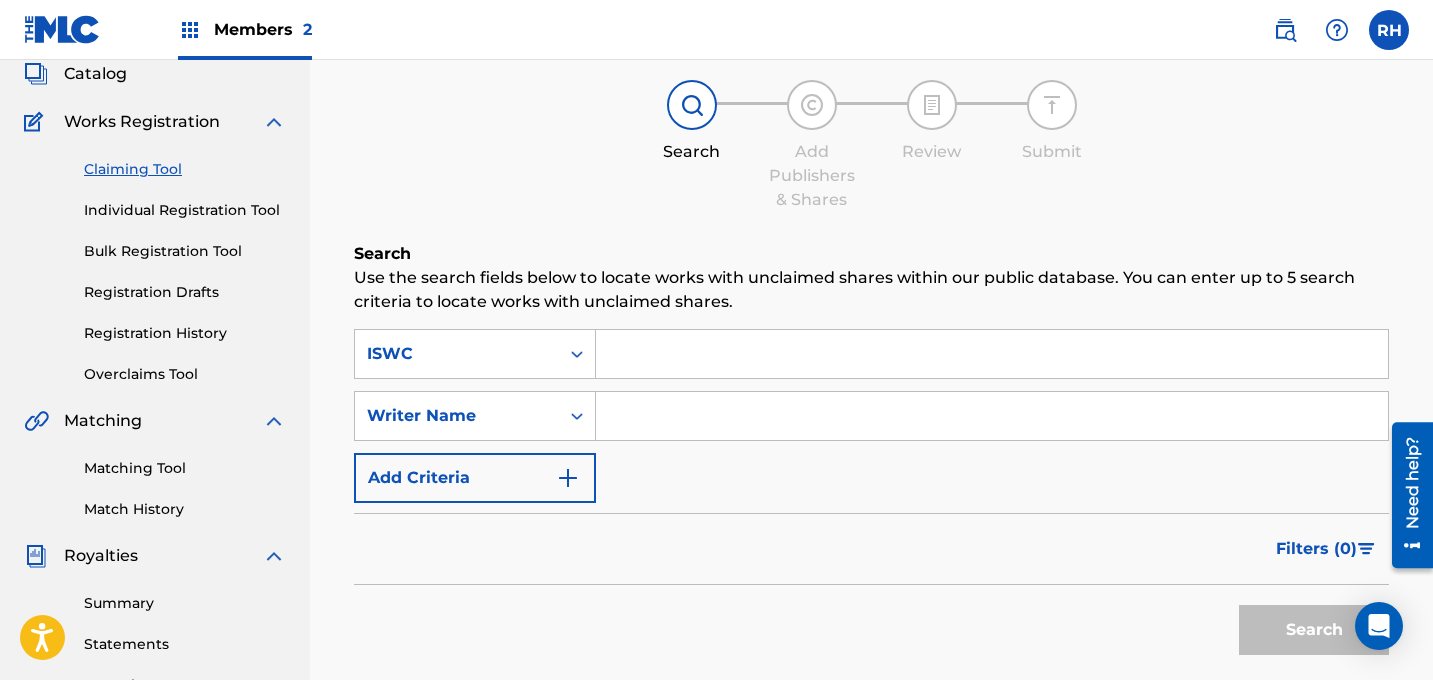 click at bounding box center [992, 354] 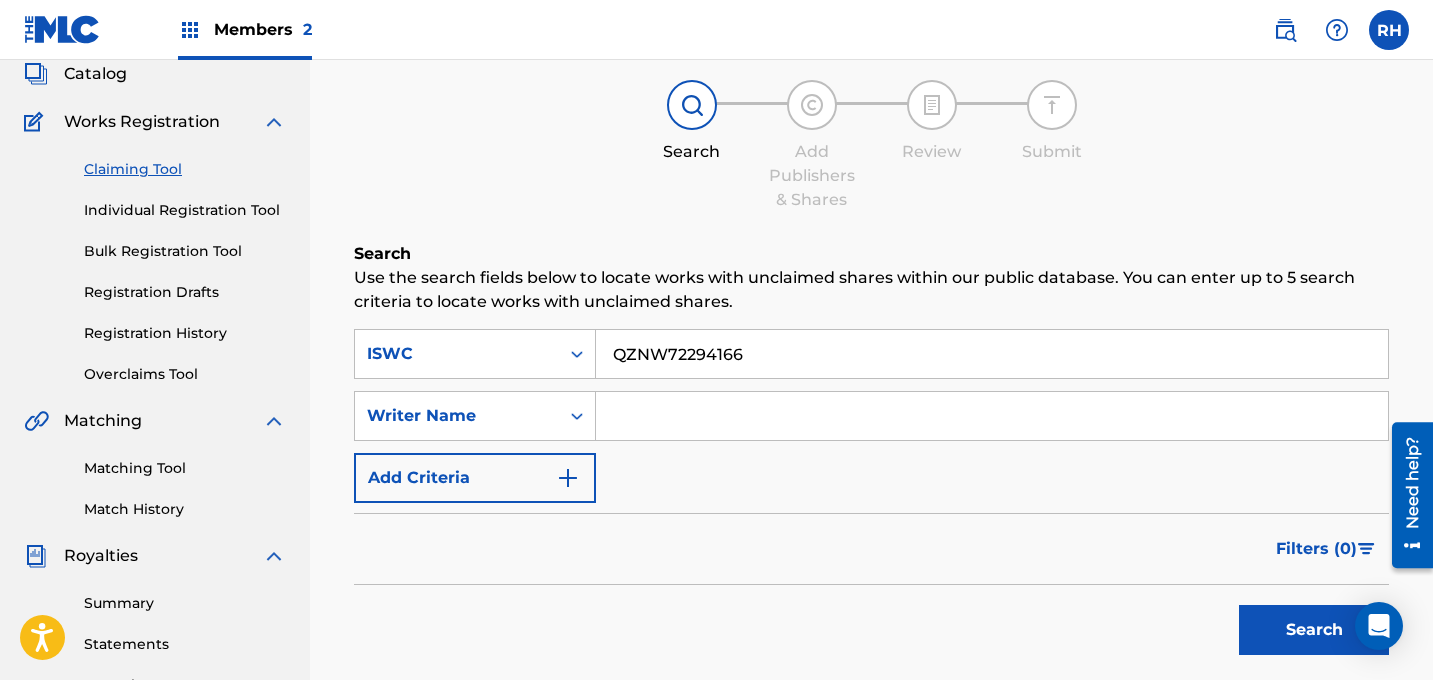 type on "QZNW72294166" 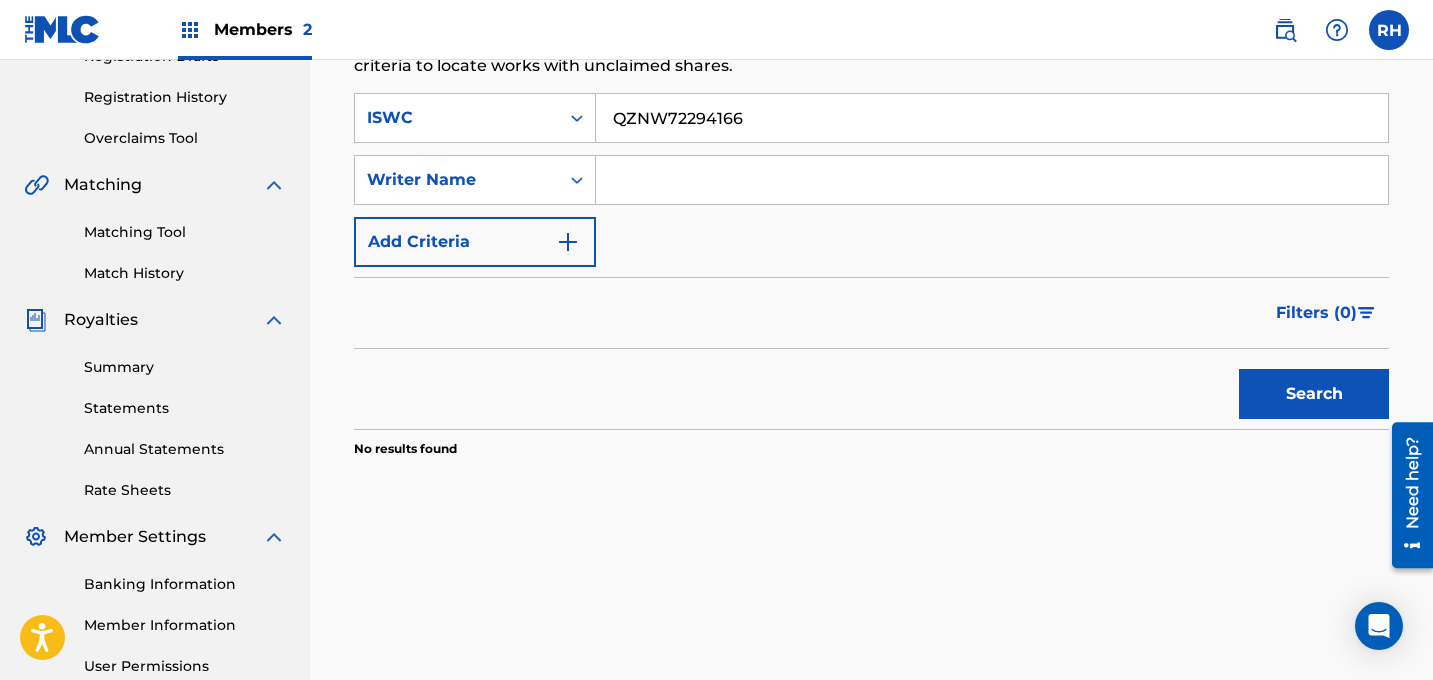 scroll, scrollTop: 357, scrollLeft: 0, axis: vertical 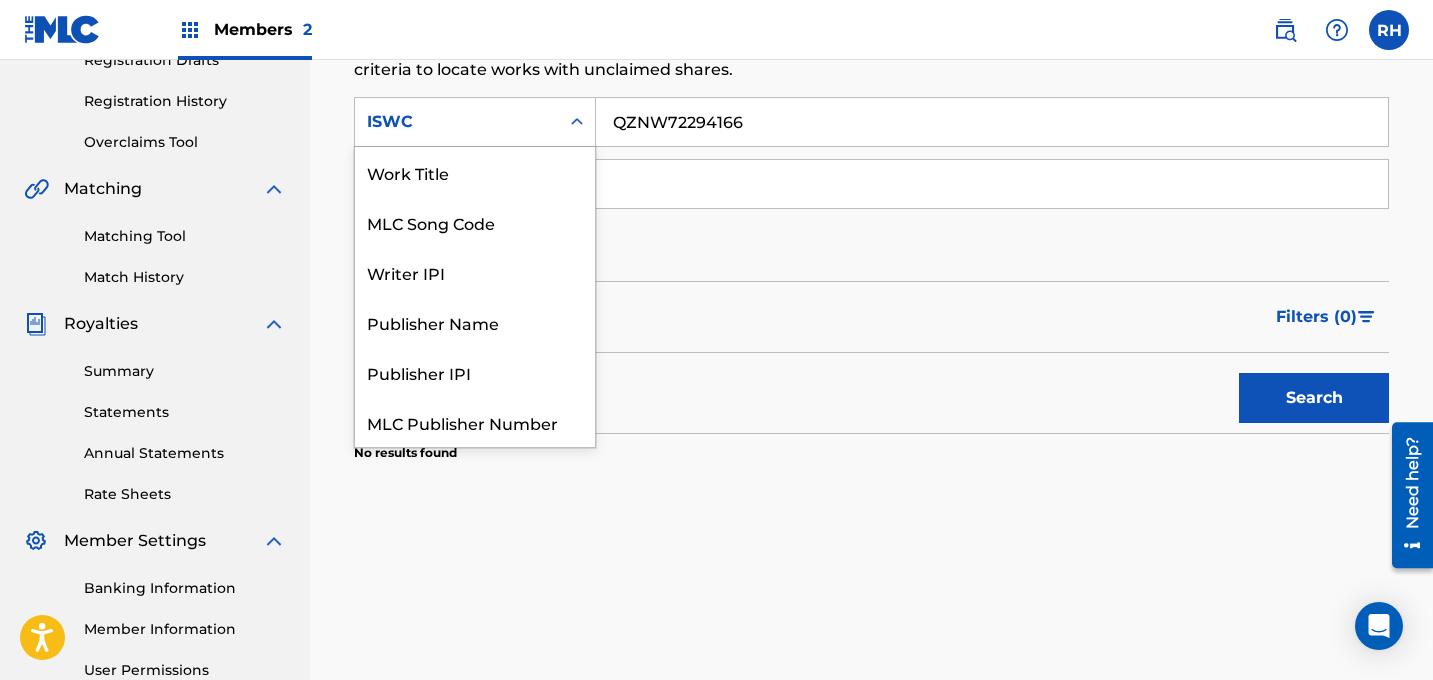 click on "ISWC" at bounding box center [457, 122] 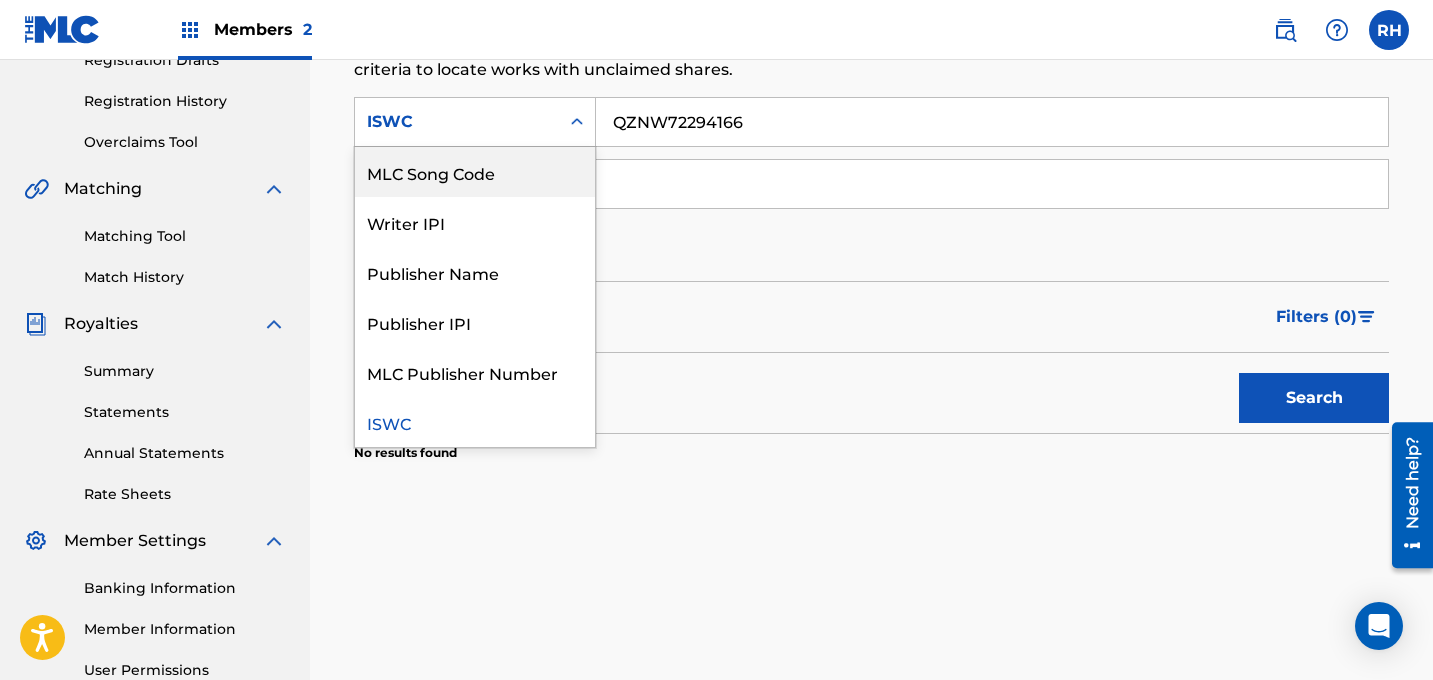 click at bounding box center [577, 122] 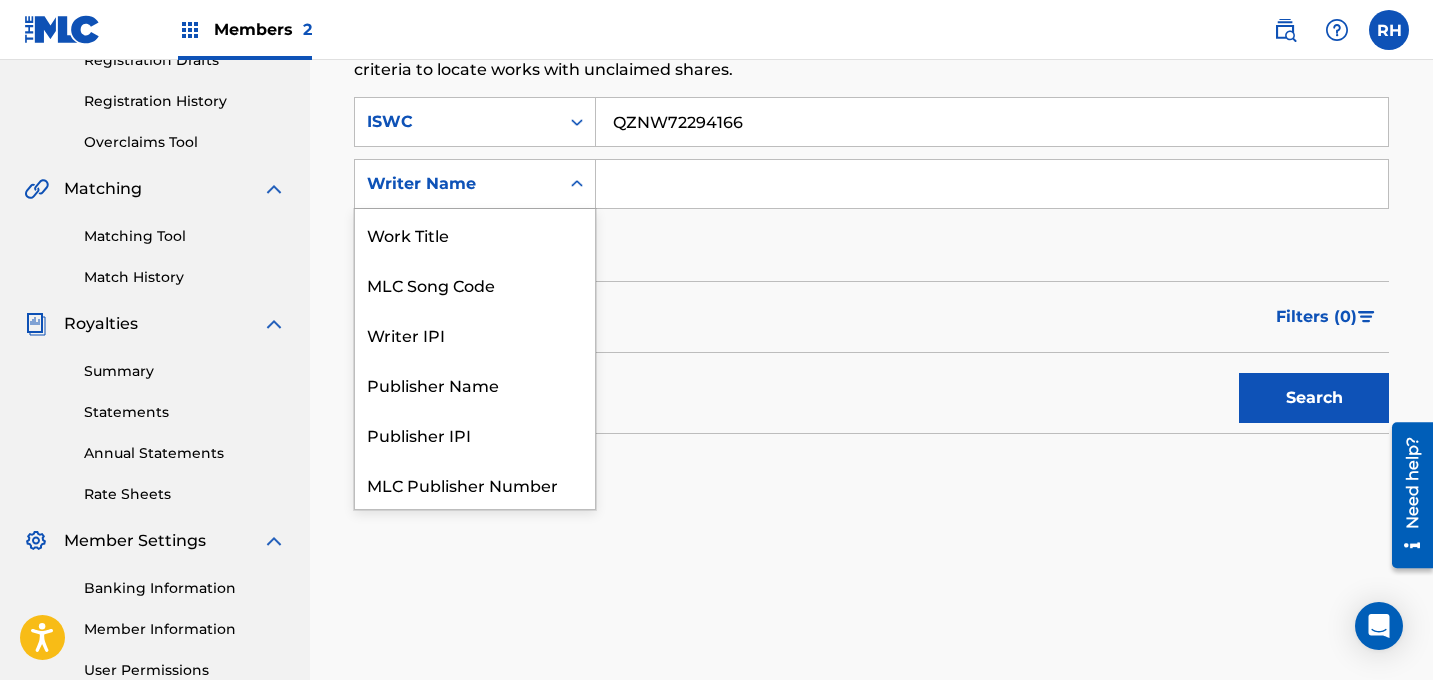click on "Writer Name" at bounding box center (457, 184) 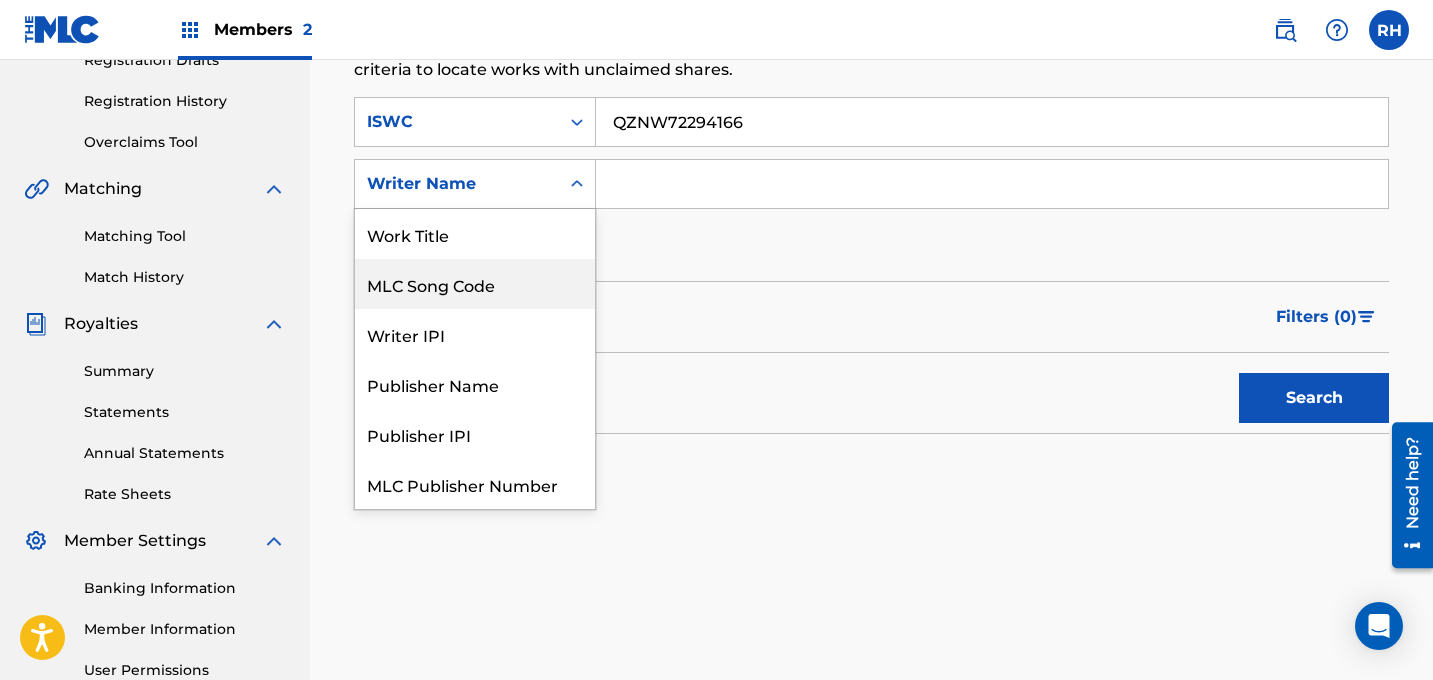 scroll, scrollTop: 50, scrollLeft: 0, axis: vertical 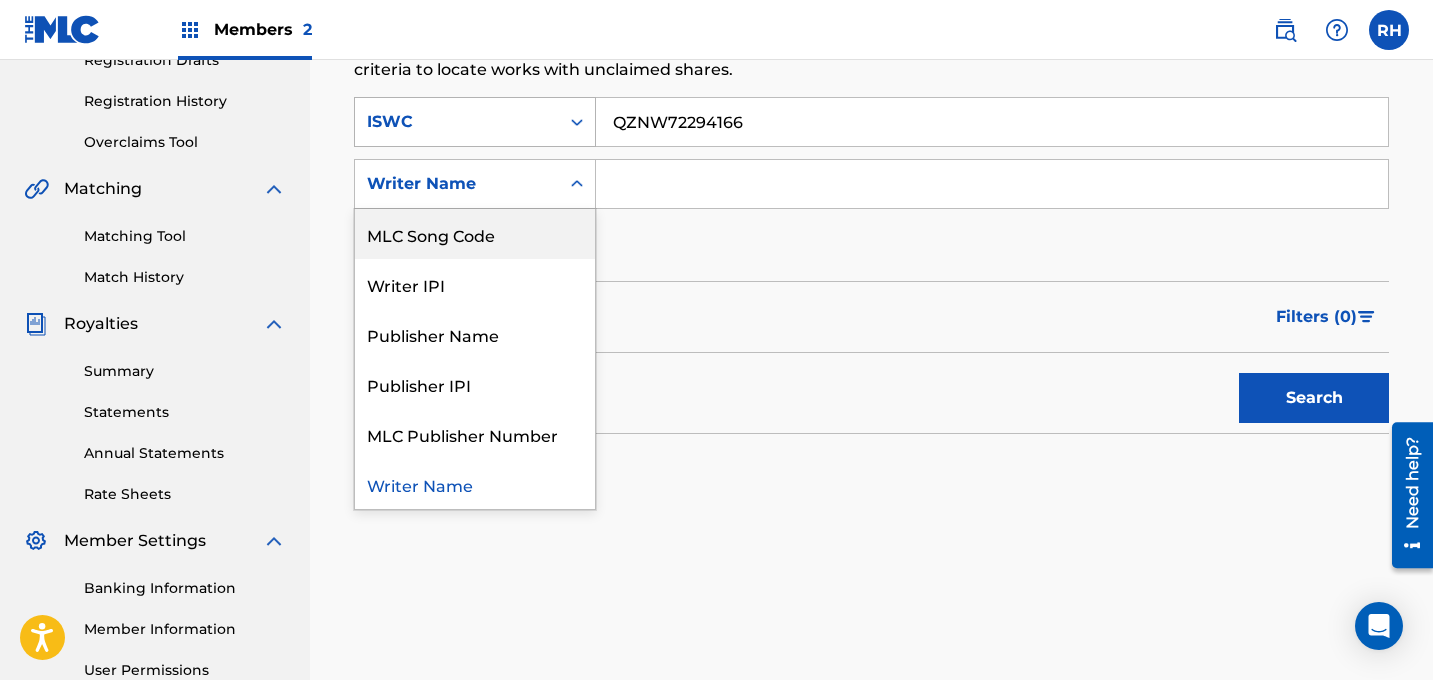 click at bounding box center (577, 122) 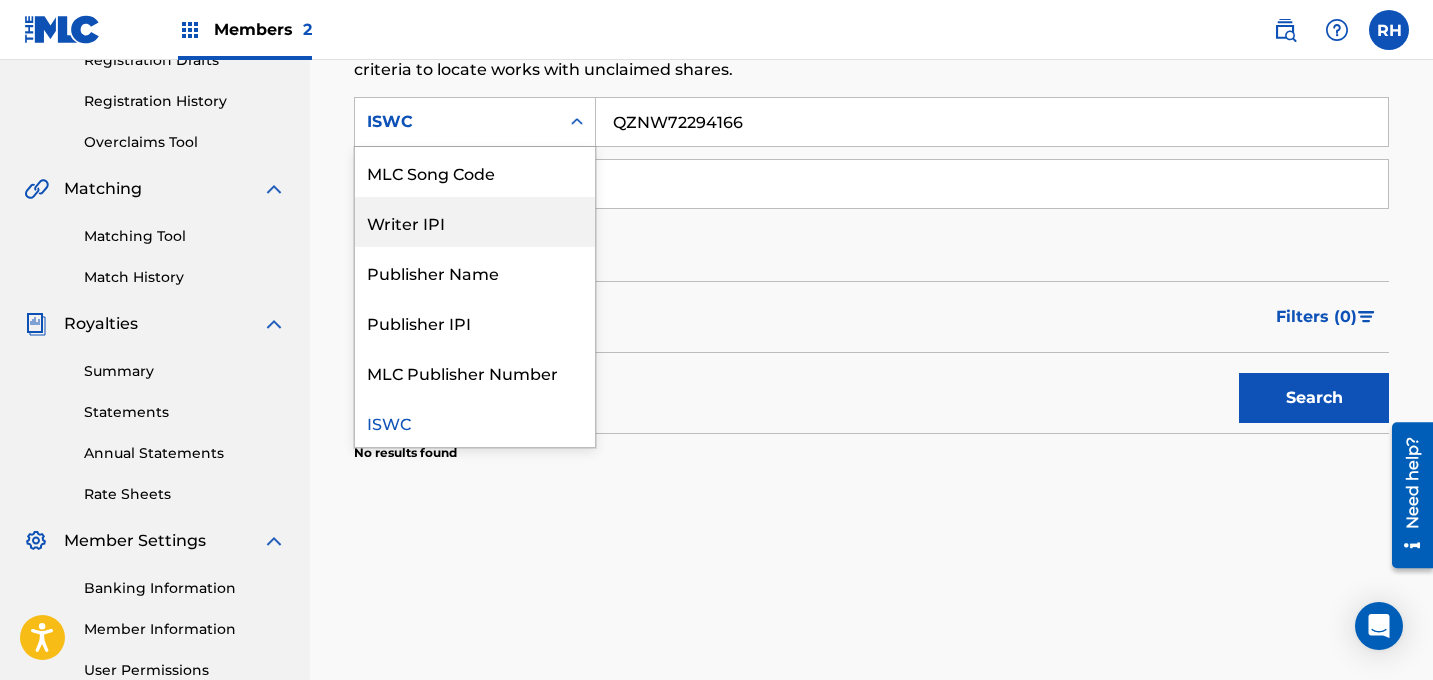 scroll, scrollTop: 0, scrollLeft: 0, axis: both 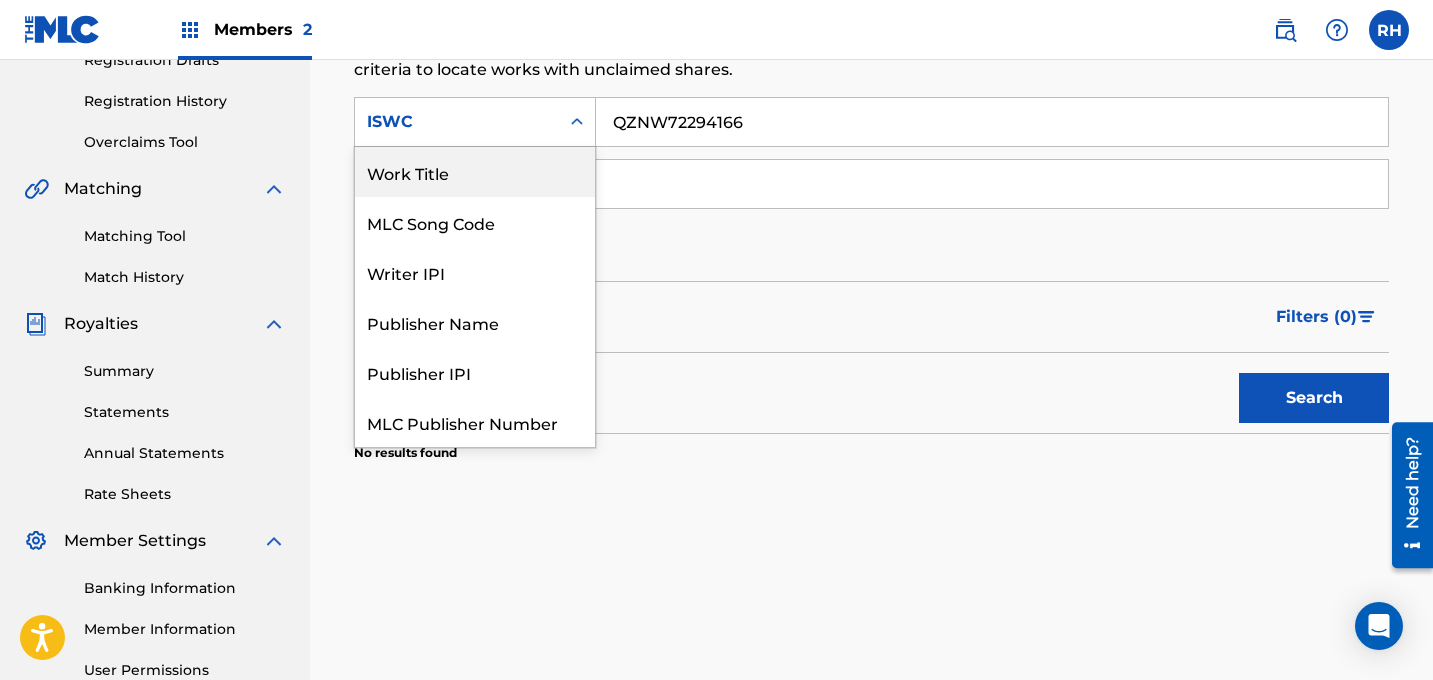 click on "Work Title" at bounding box center [475, 172] 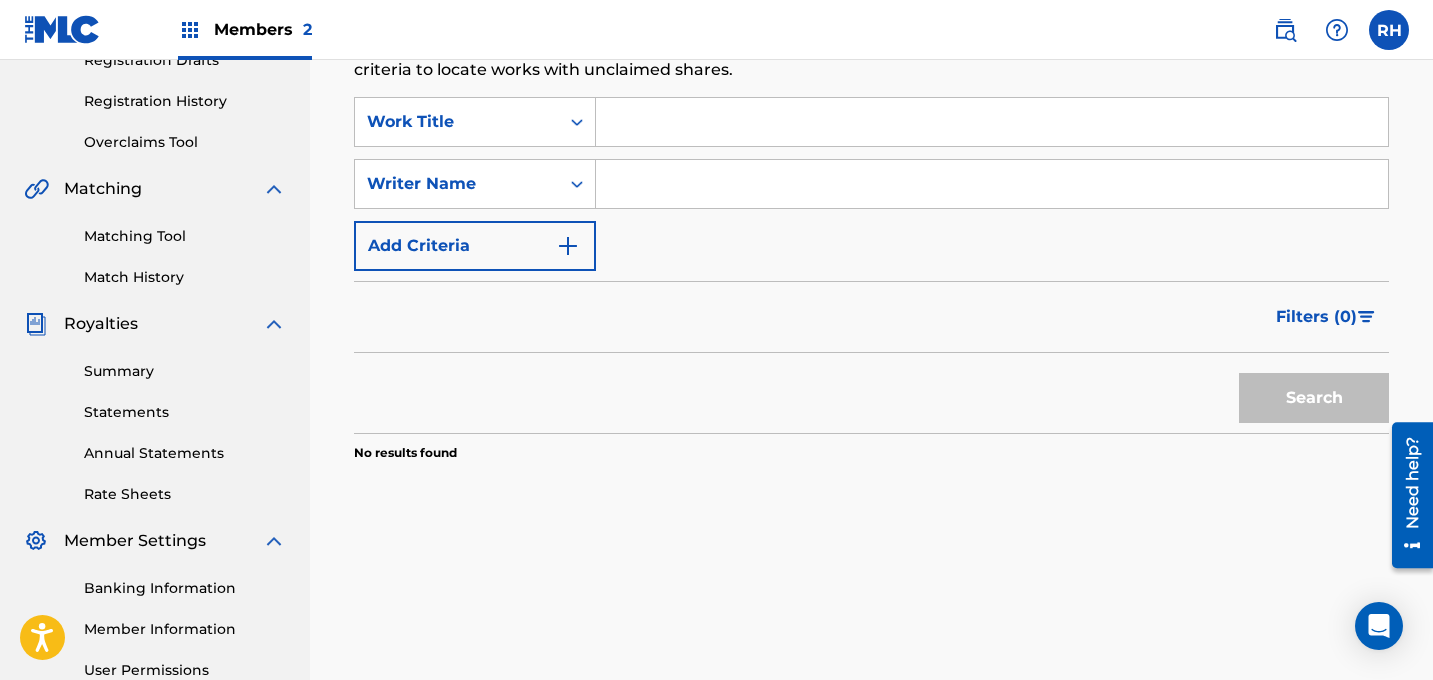 click at bounding box center [992, 122] 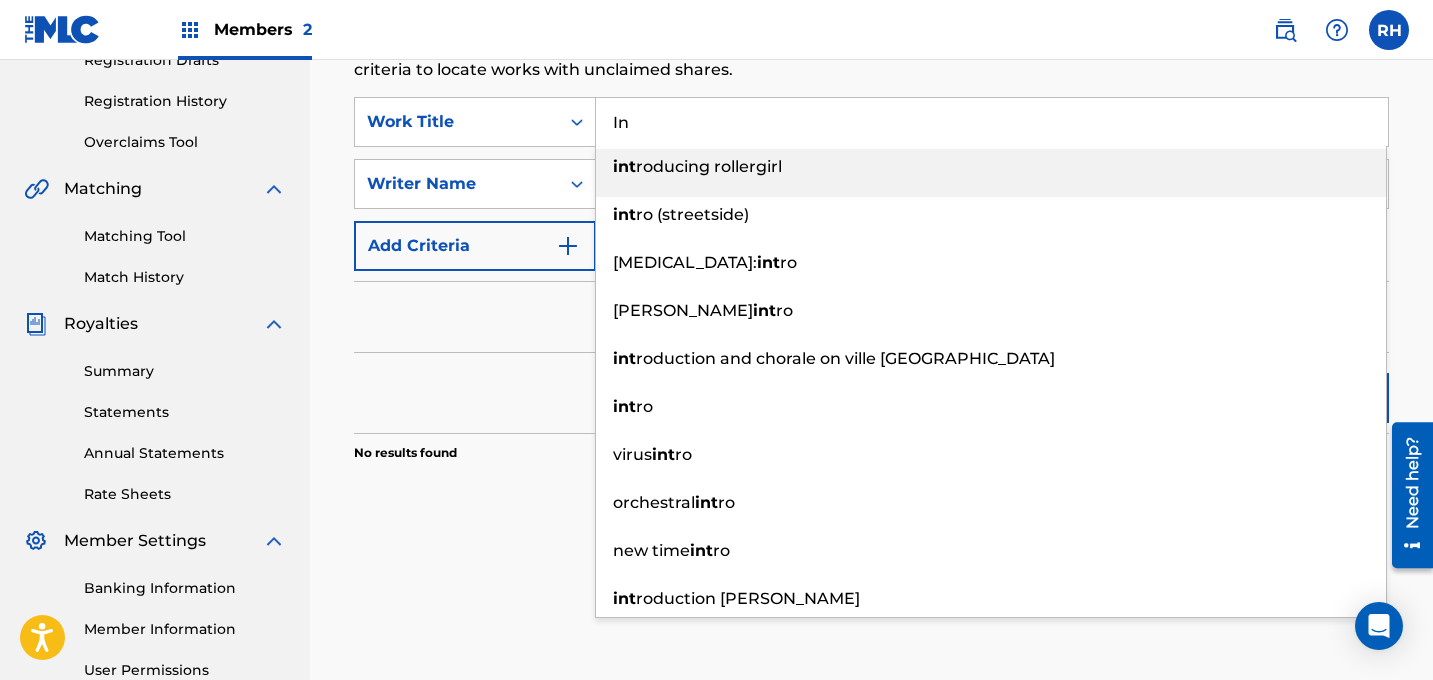 type on "I" 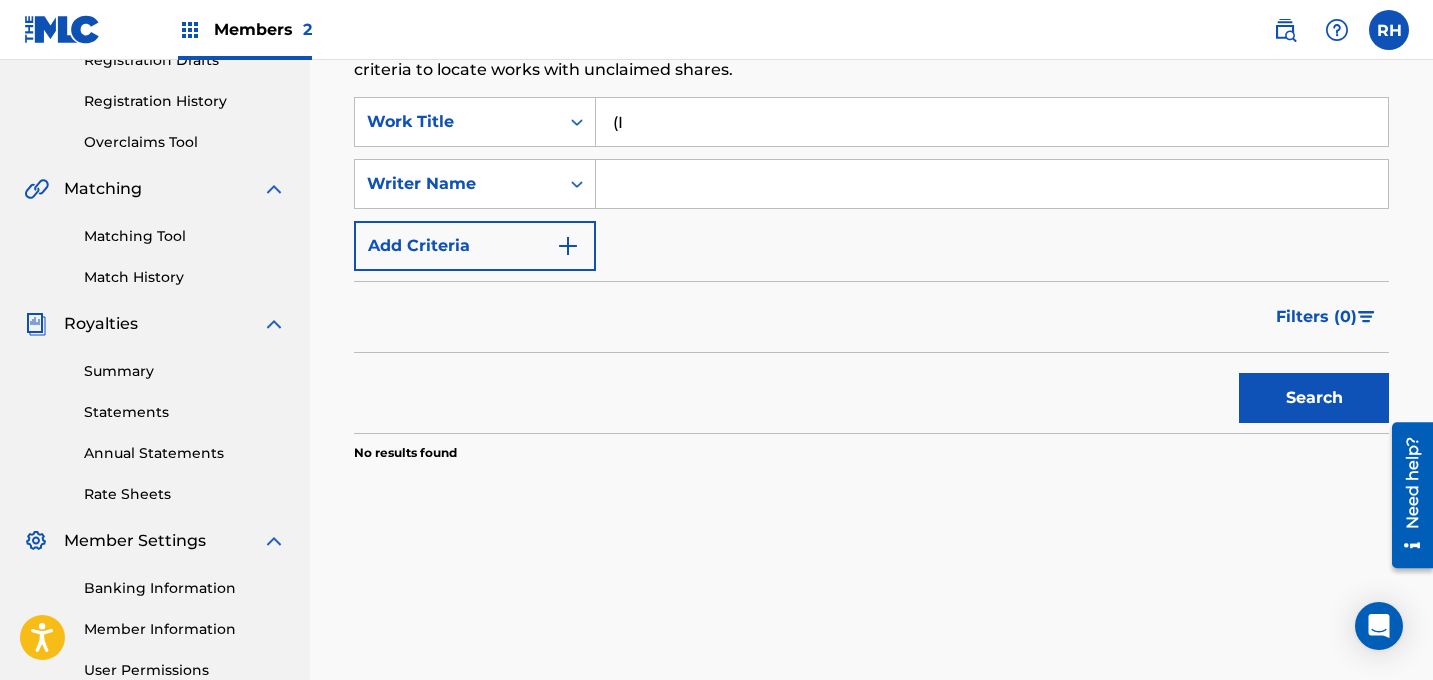 type on "(" 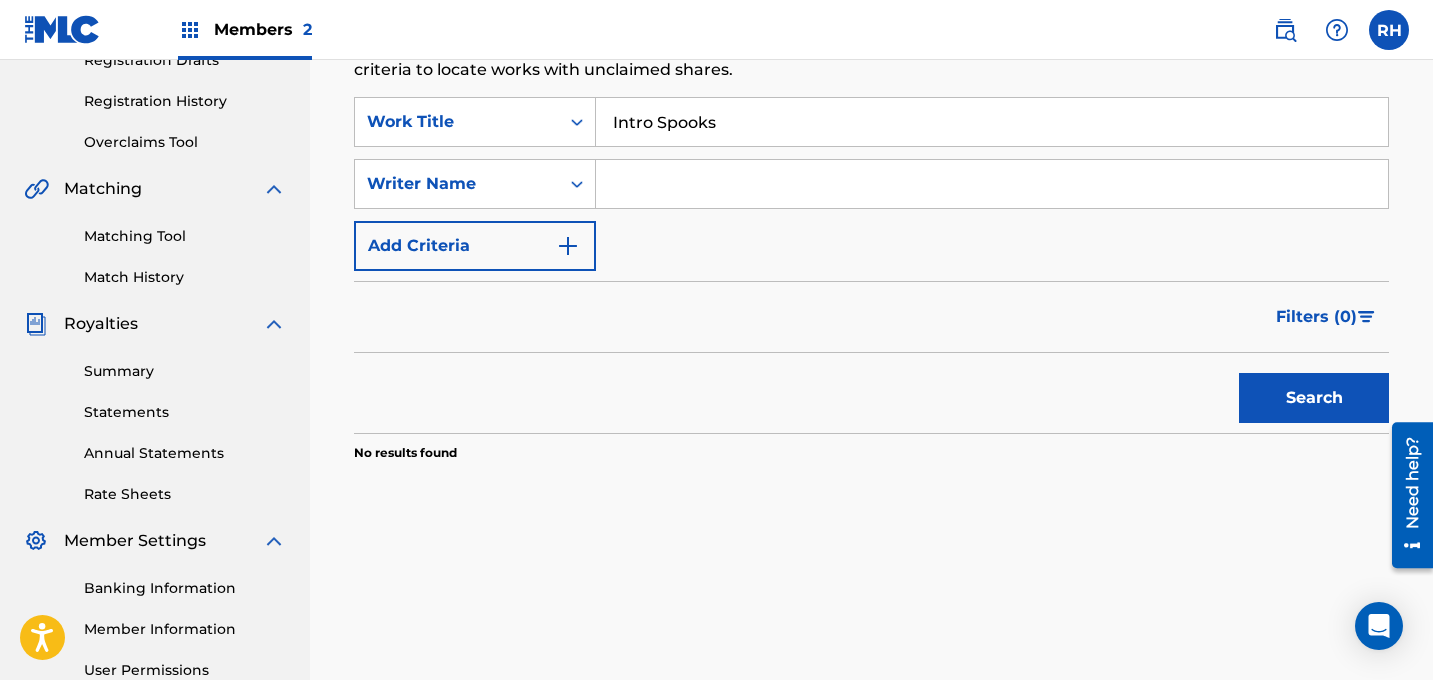 type on "Intro Spooks" 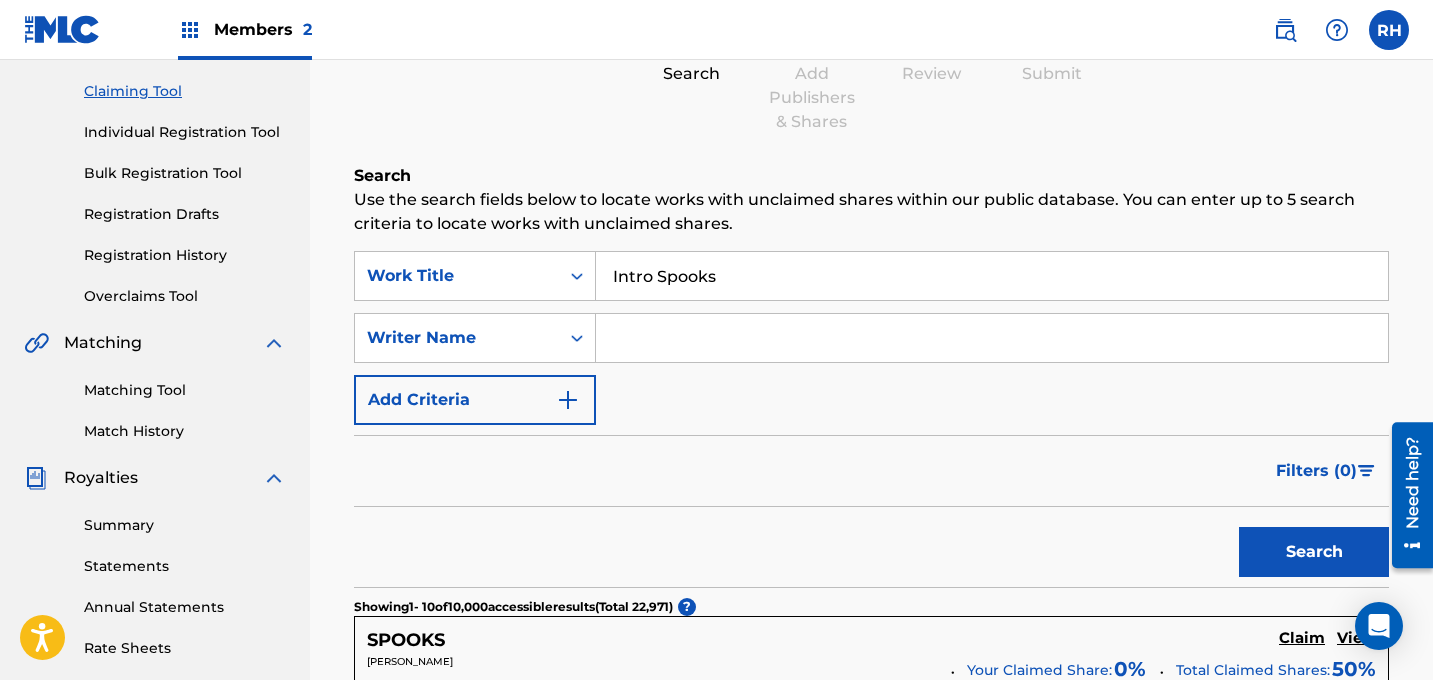 scroll, scrollTop: 164, scrollLeft: 0, axis: vertical 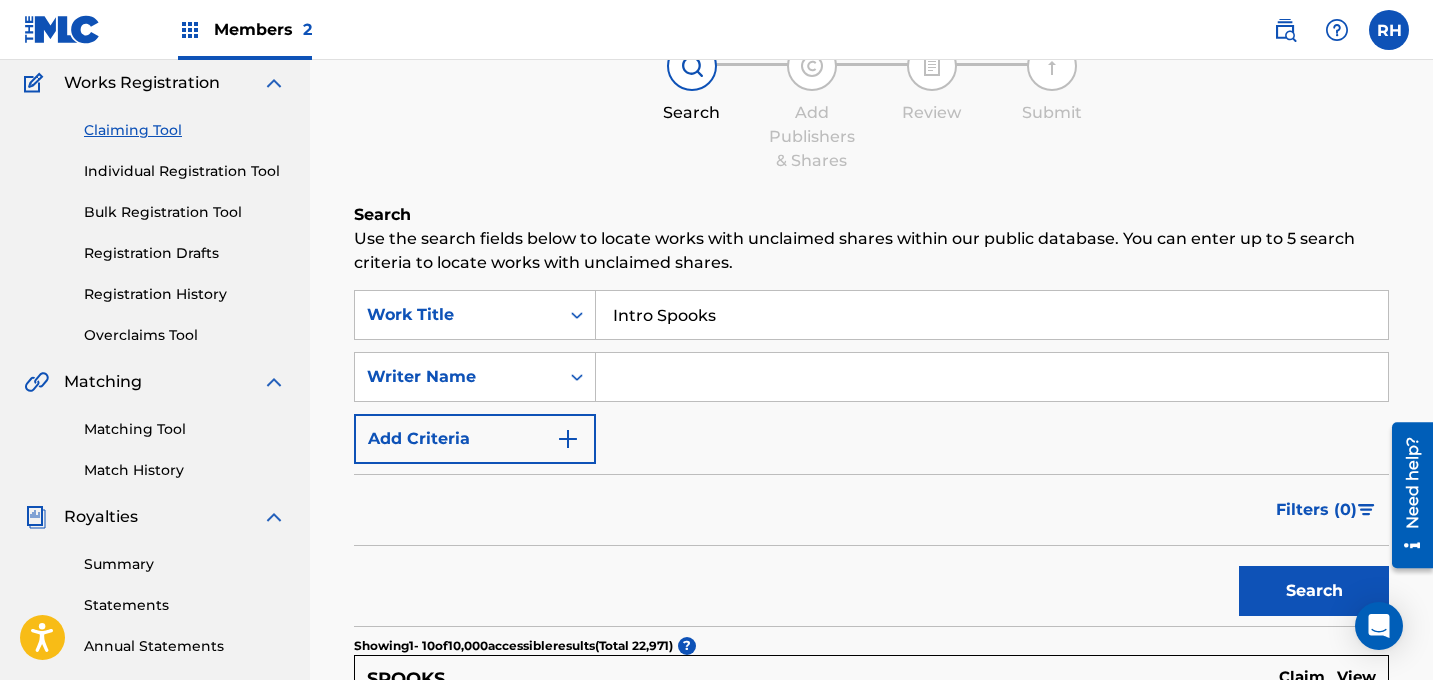 drag, startPoint x: 773, startPoint y: 309, endPoint x: 607, endPoint y: 331, distance: 167.45149 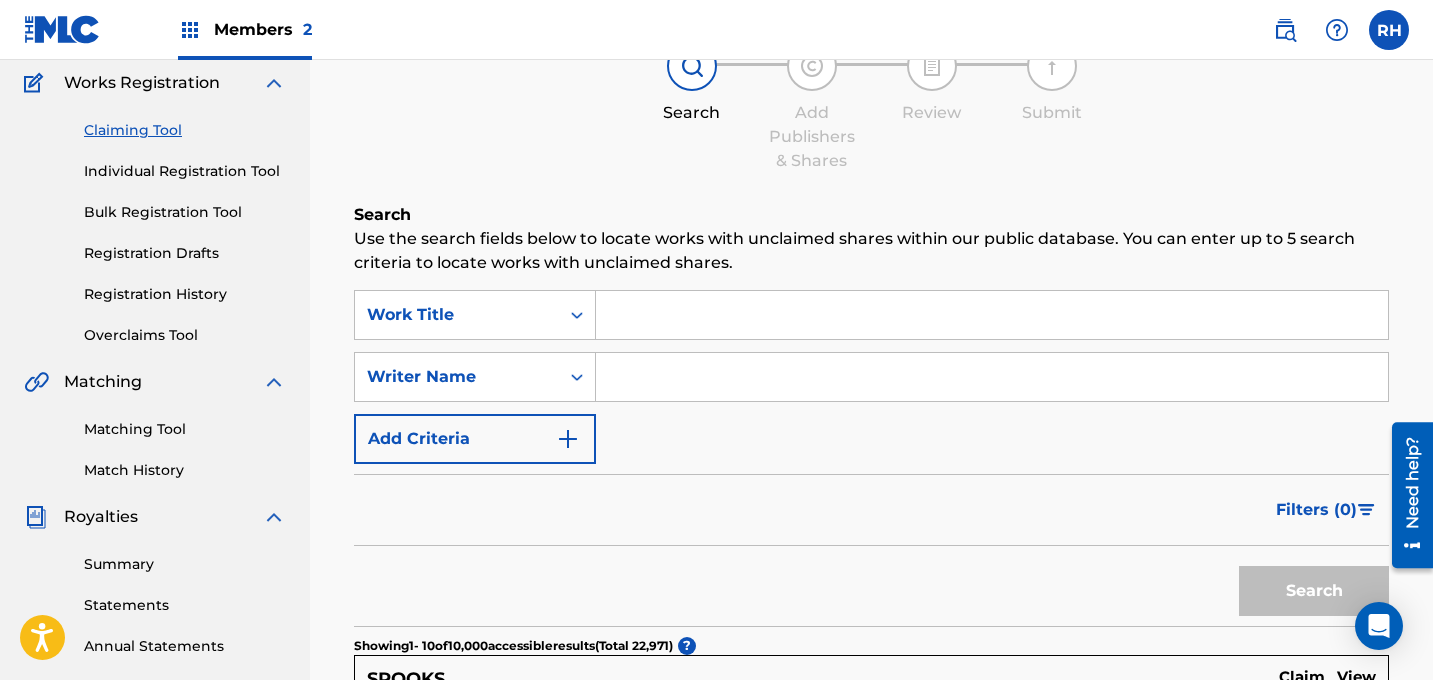 type 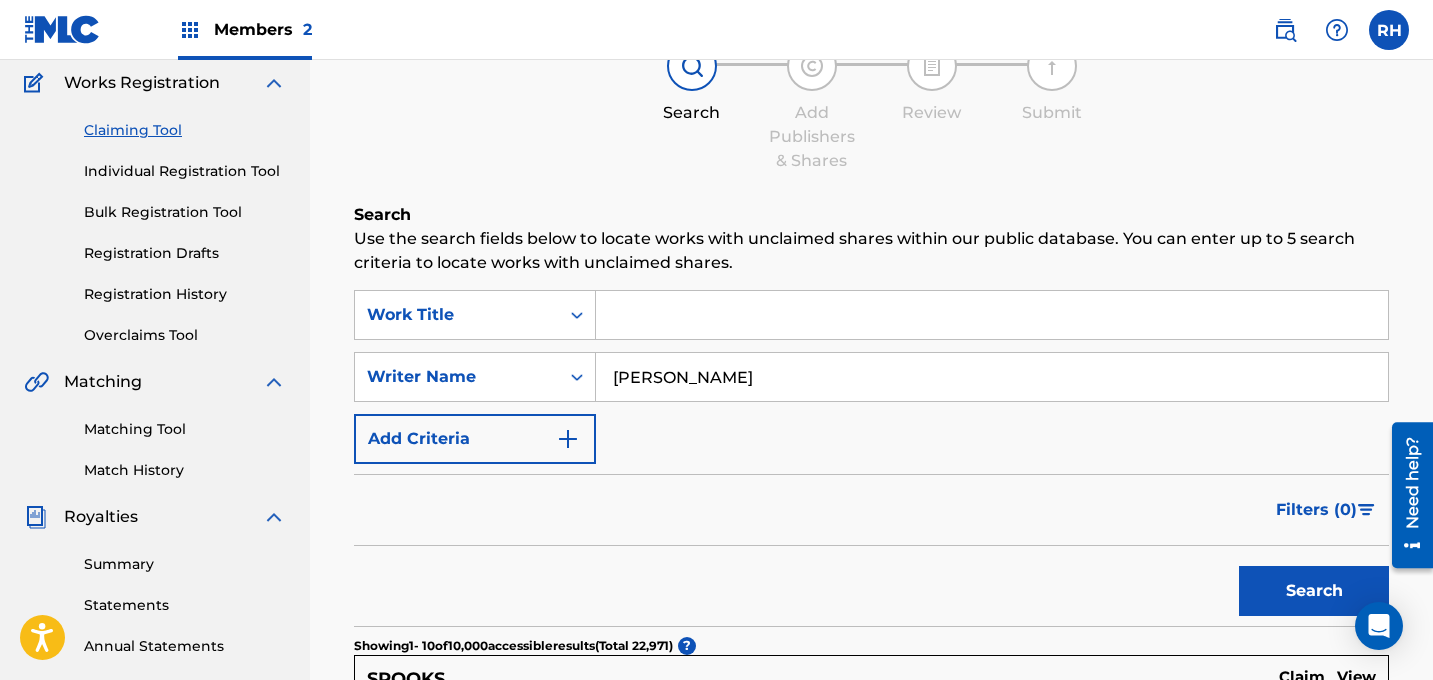 click on "Search" at bounding box center (1314, 591) 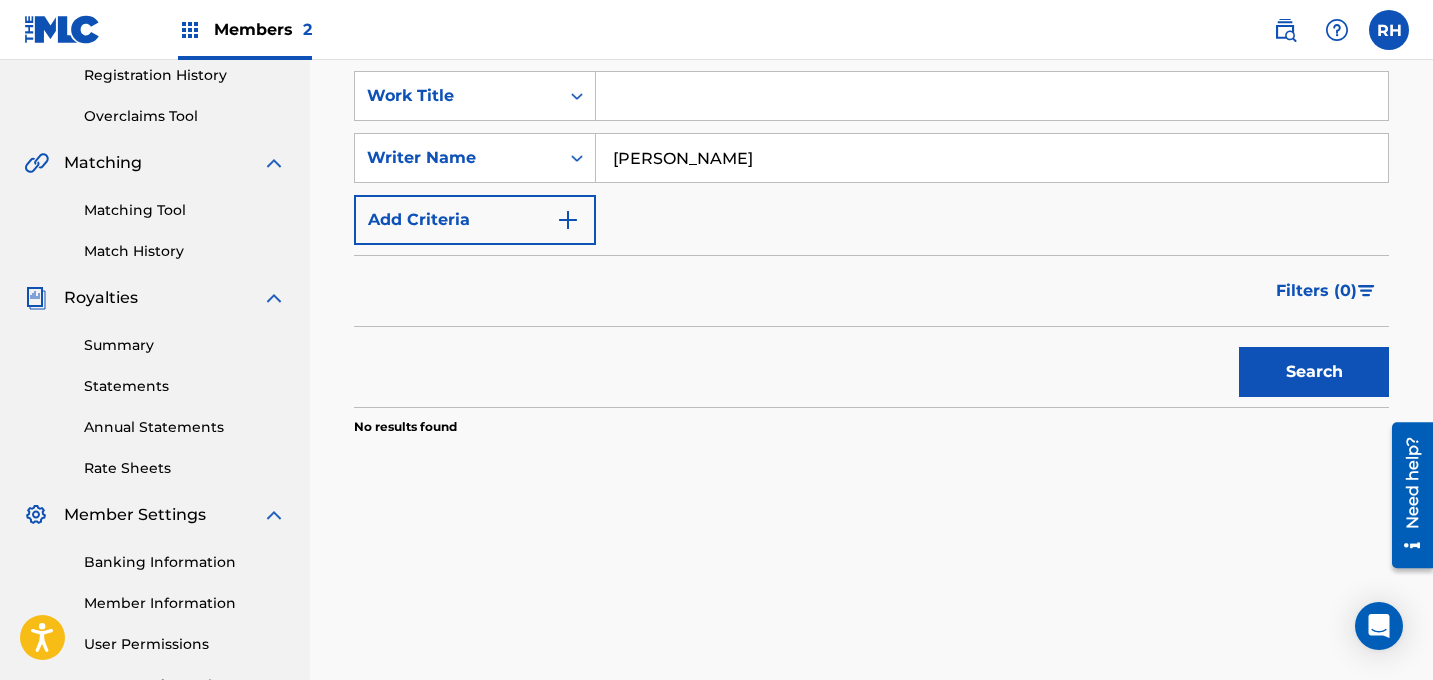 scroll, scrollTop: 381, scrollLeft: 0, axis: vertical 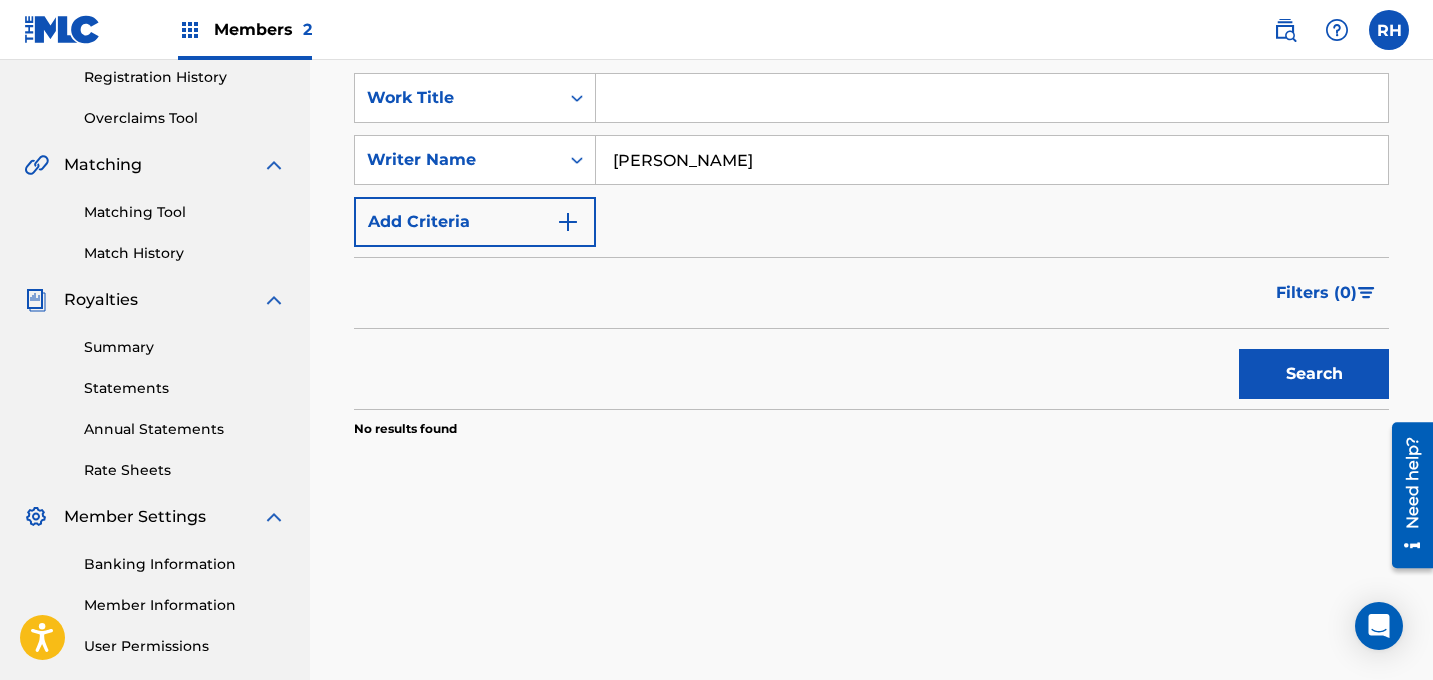click on "Search" at bounding box center [1314, 374] 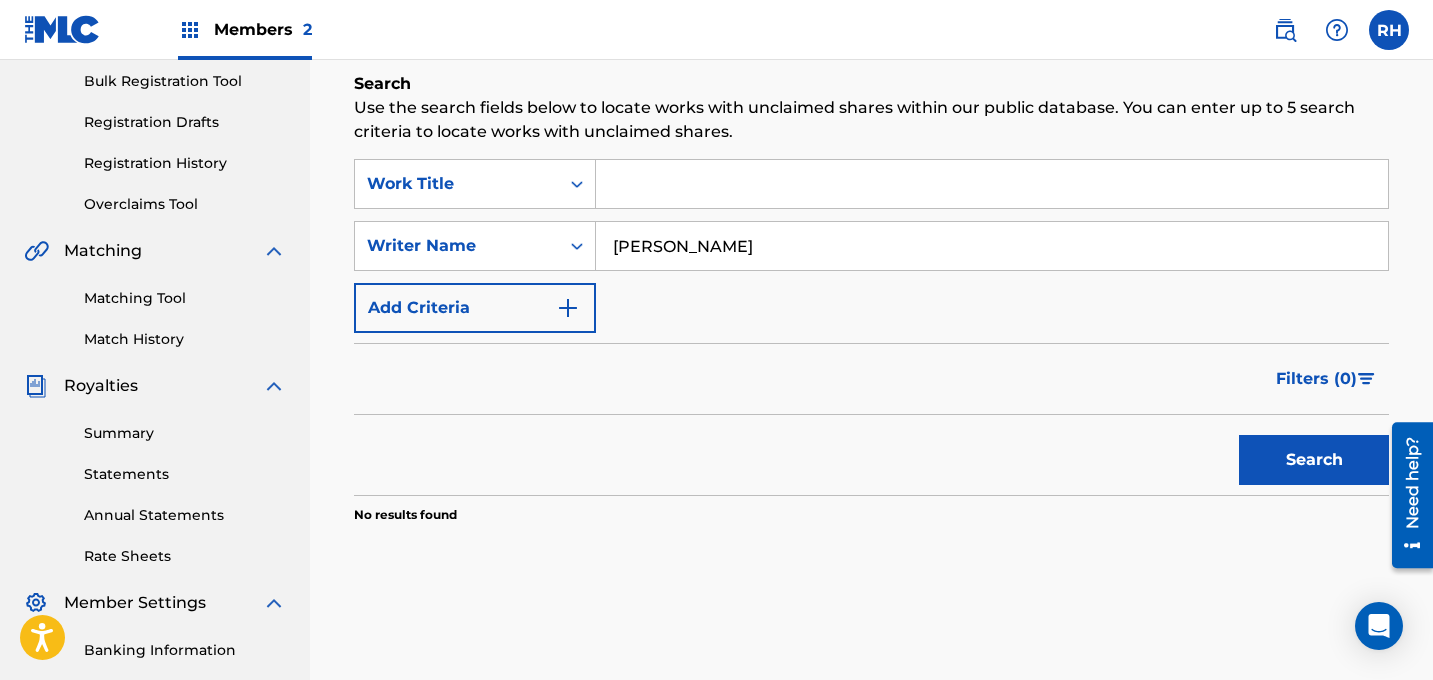 scroll, scrollTop: 269, scrollLeft: 0, axis: vertical 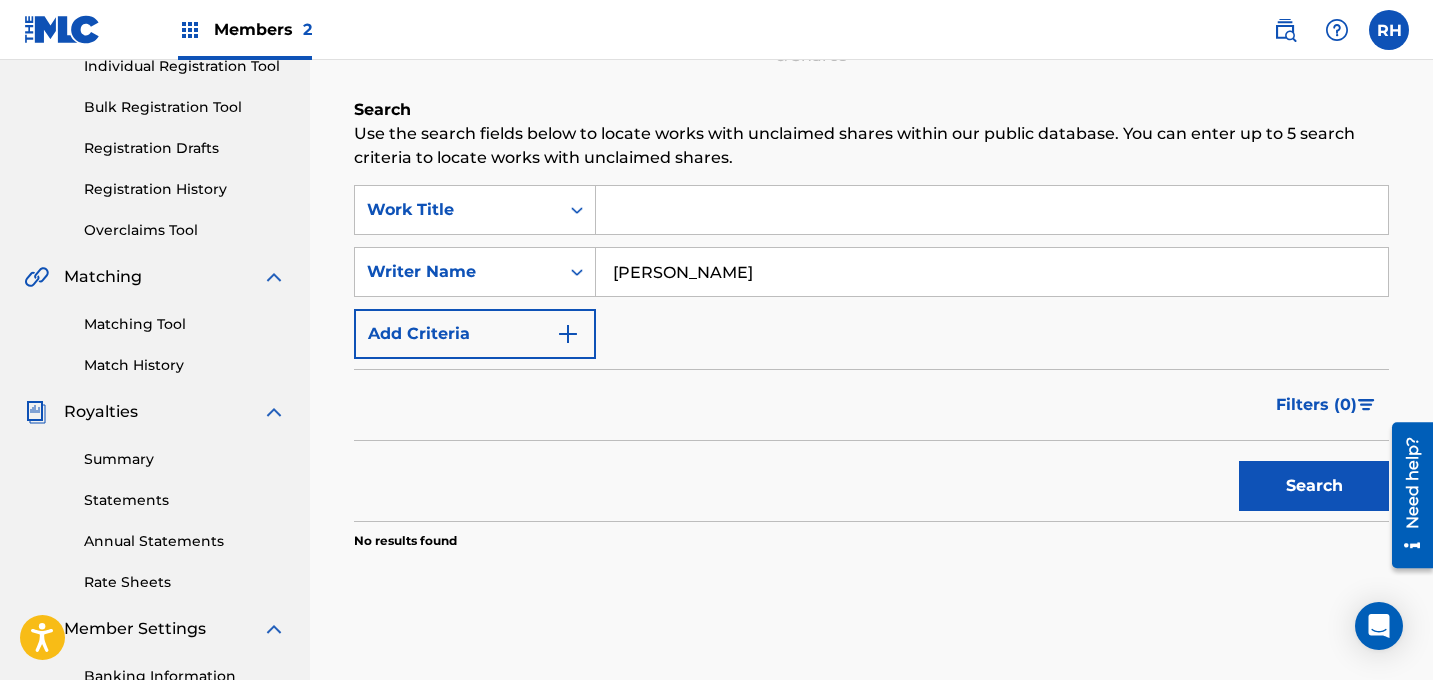 click on "[PERSON_NAME]" at bounding box center [992, 272] 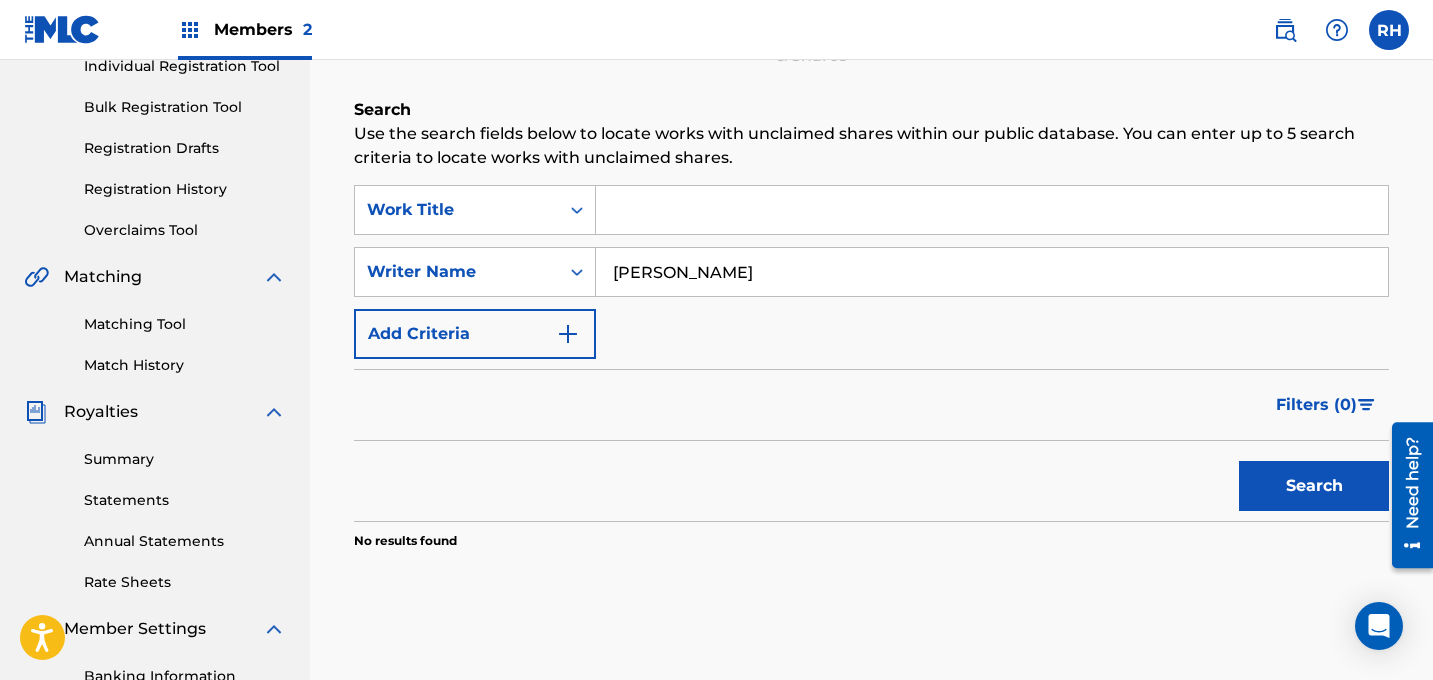 type on "[PERSON_NAME]" 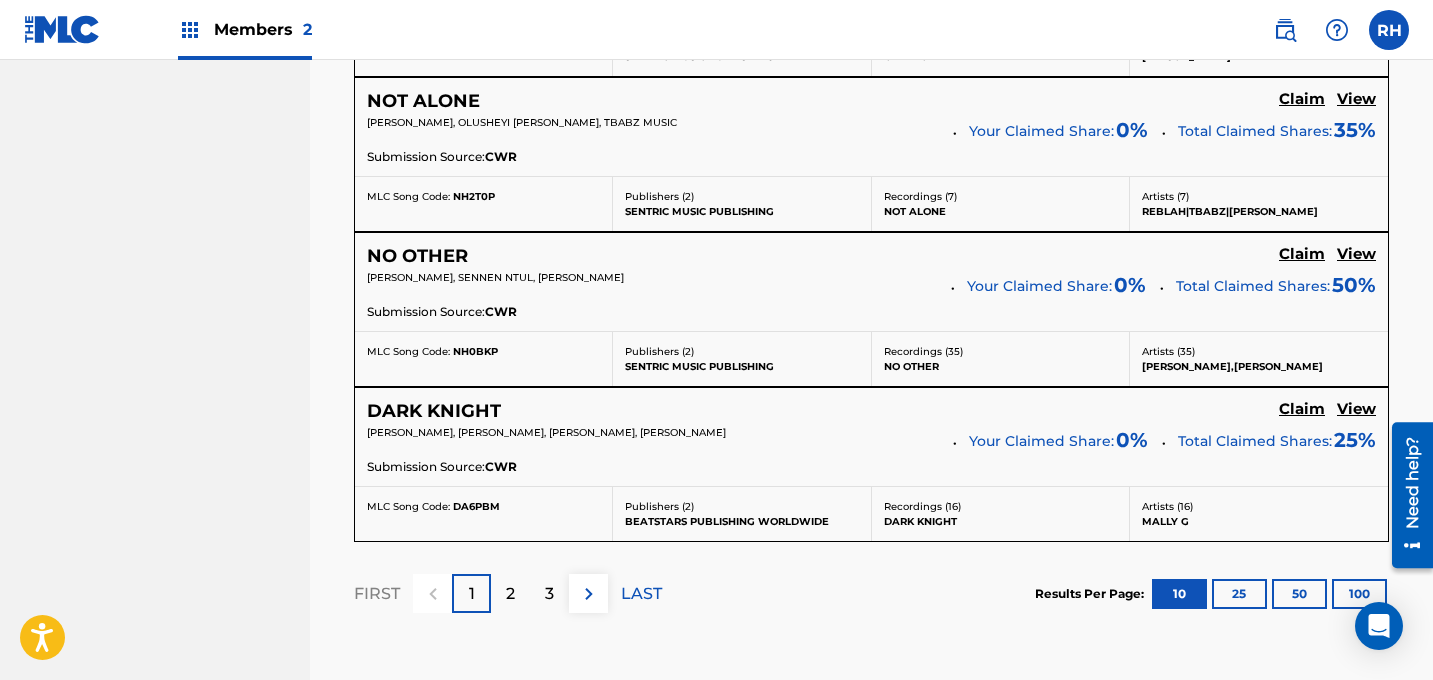 scroll, scrollTop: 1832, scrollLeft: 0, axis: vertical 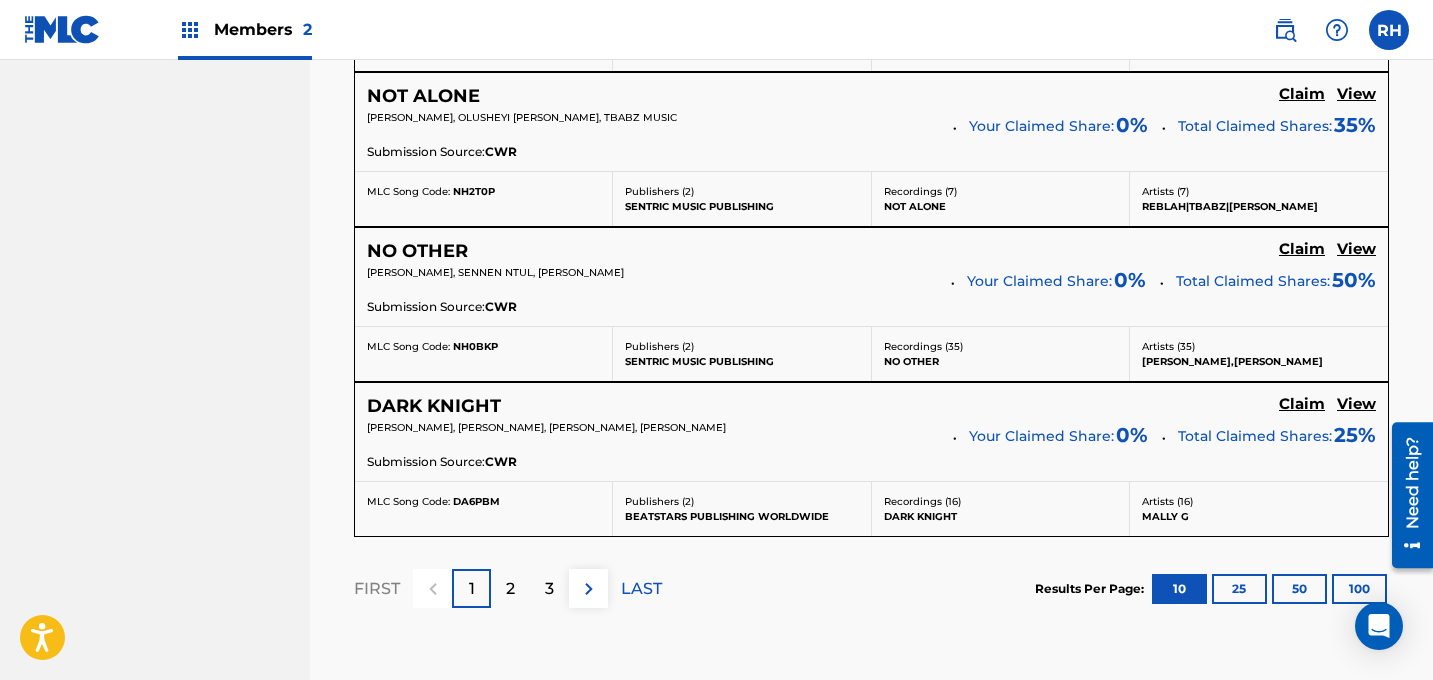 click on "100" at bounding box center (1359, 589) 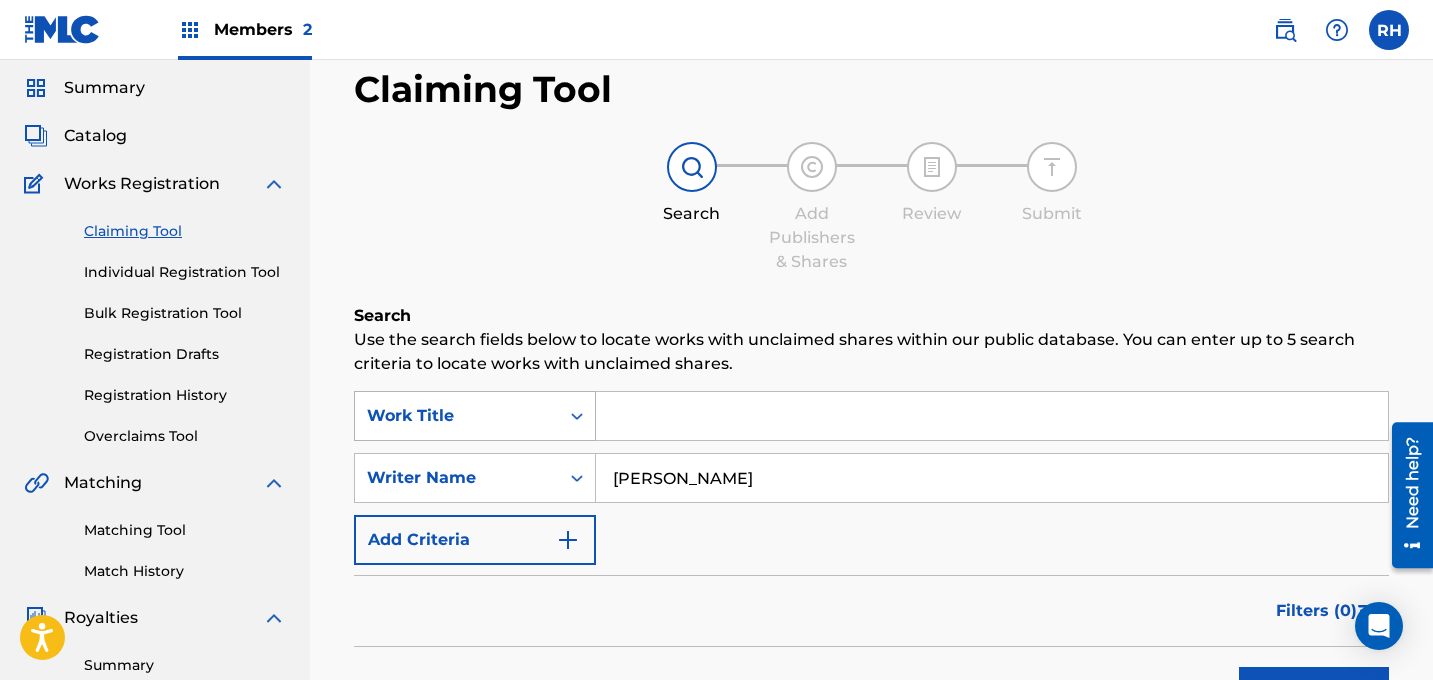 scroll, scrollTop: 49, scrollLeft: 0, axis: vertical 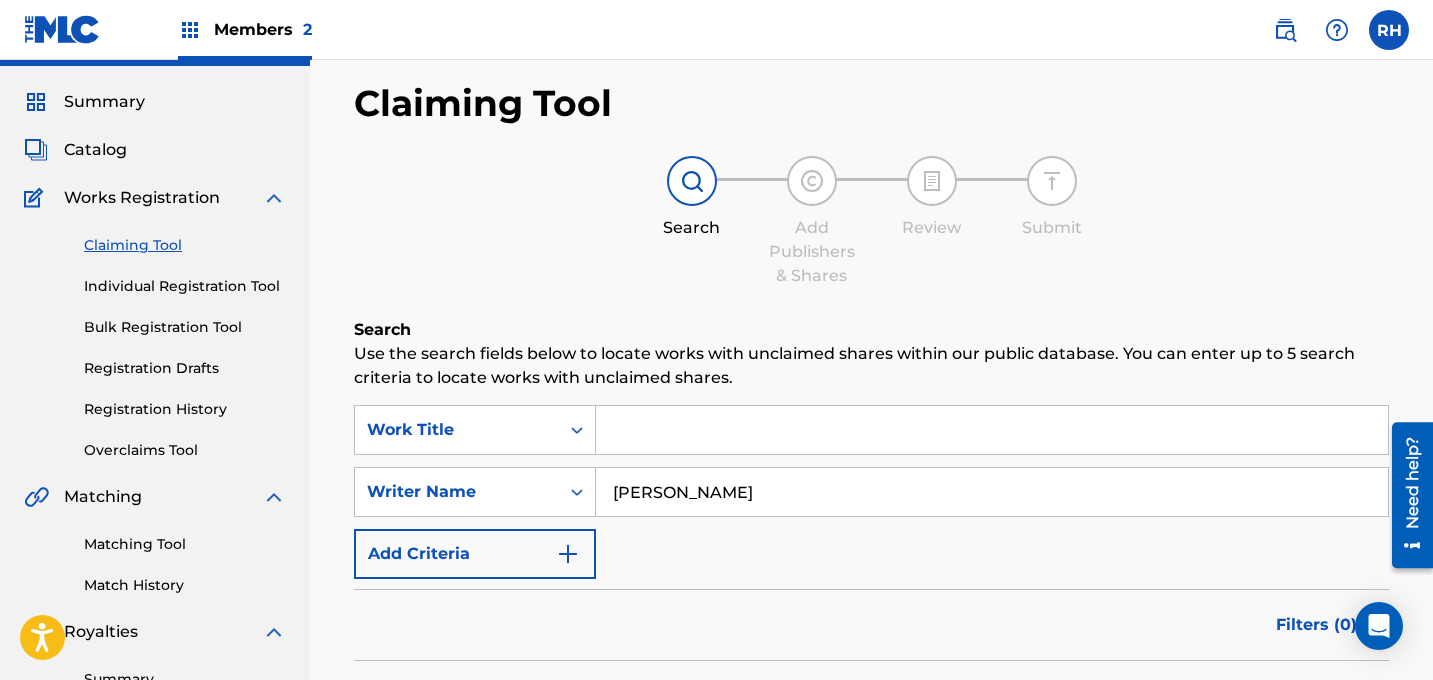 click on "Summary" at bounding box center [104, 102] 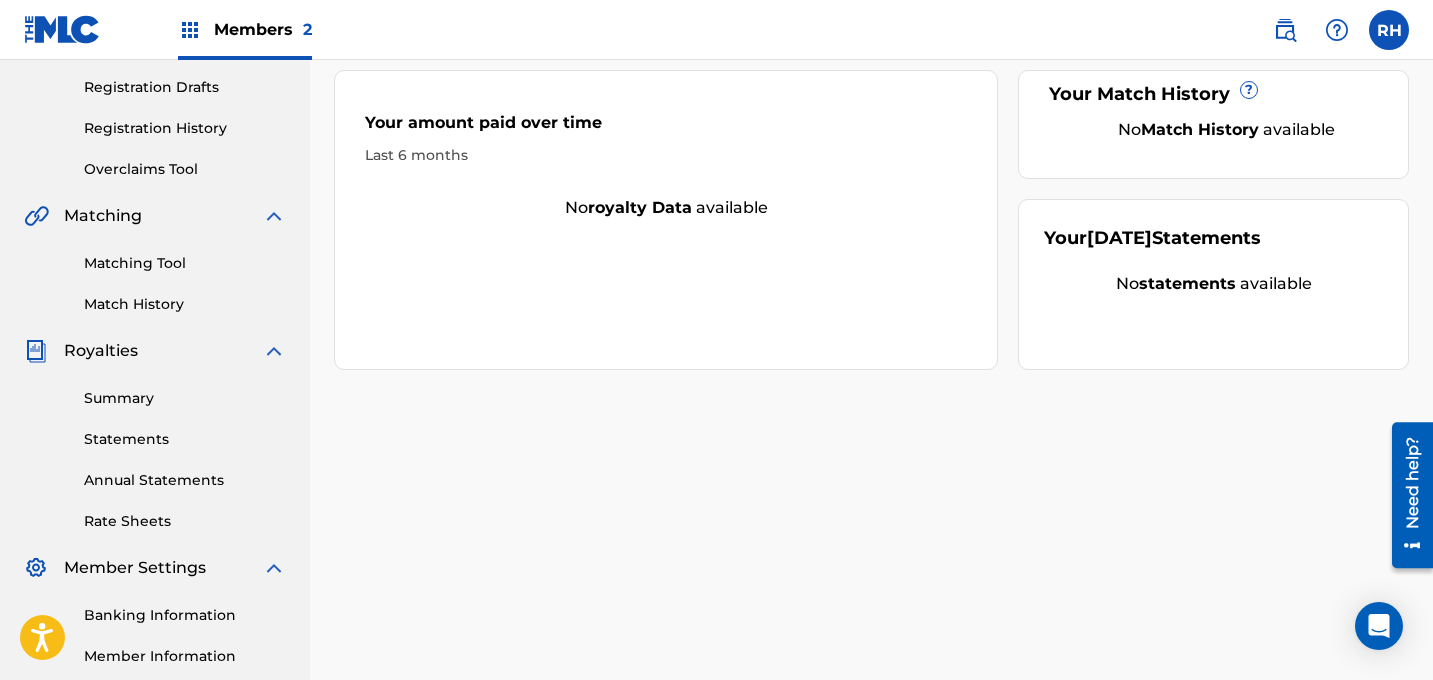 scroll, scrollTop: 331, scrollLeft: 0, axis: vertical 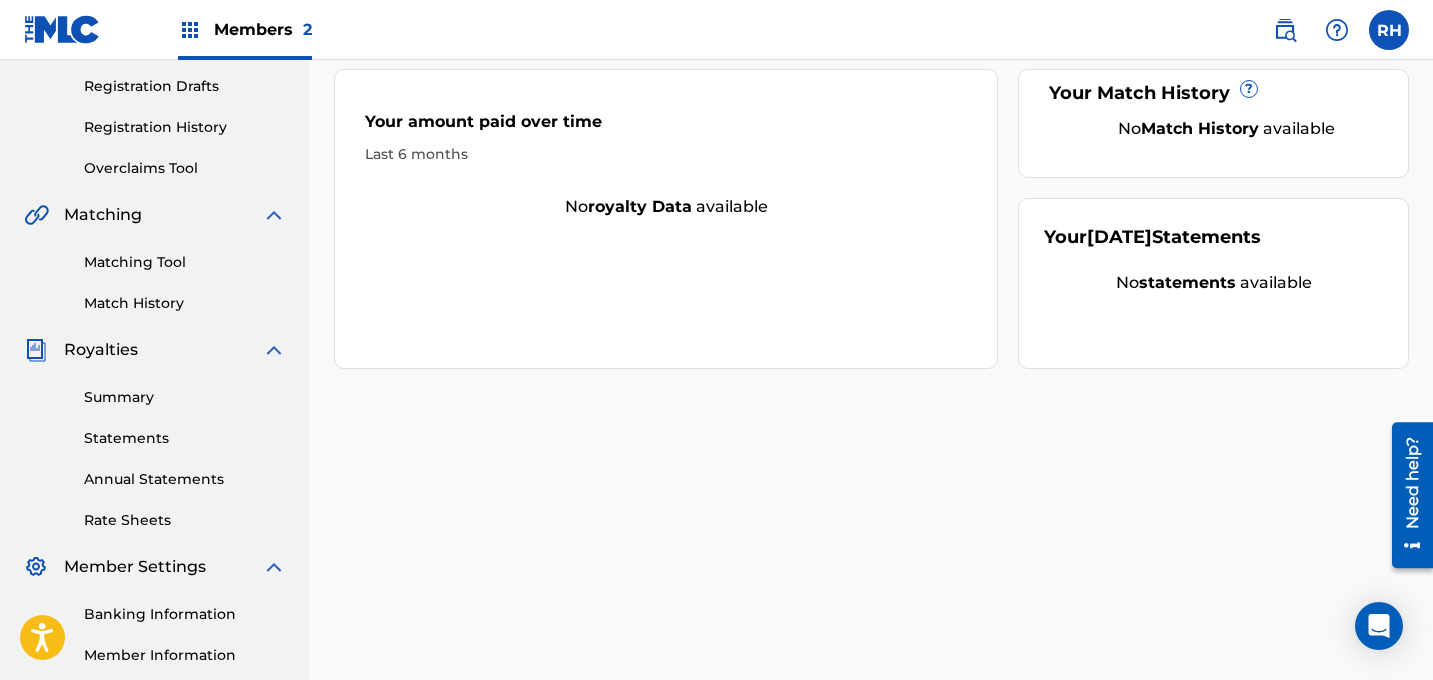 click on "Matching Tool" at bounding box center (185, 262) 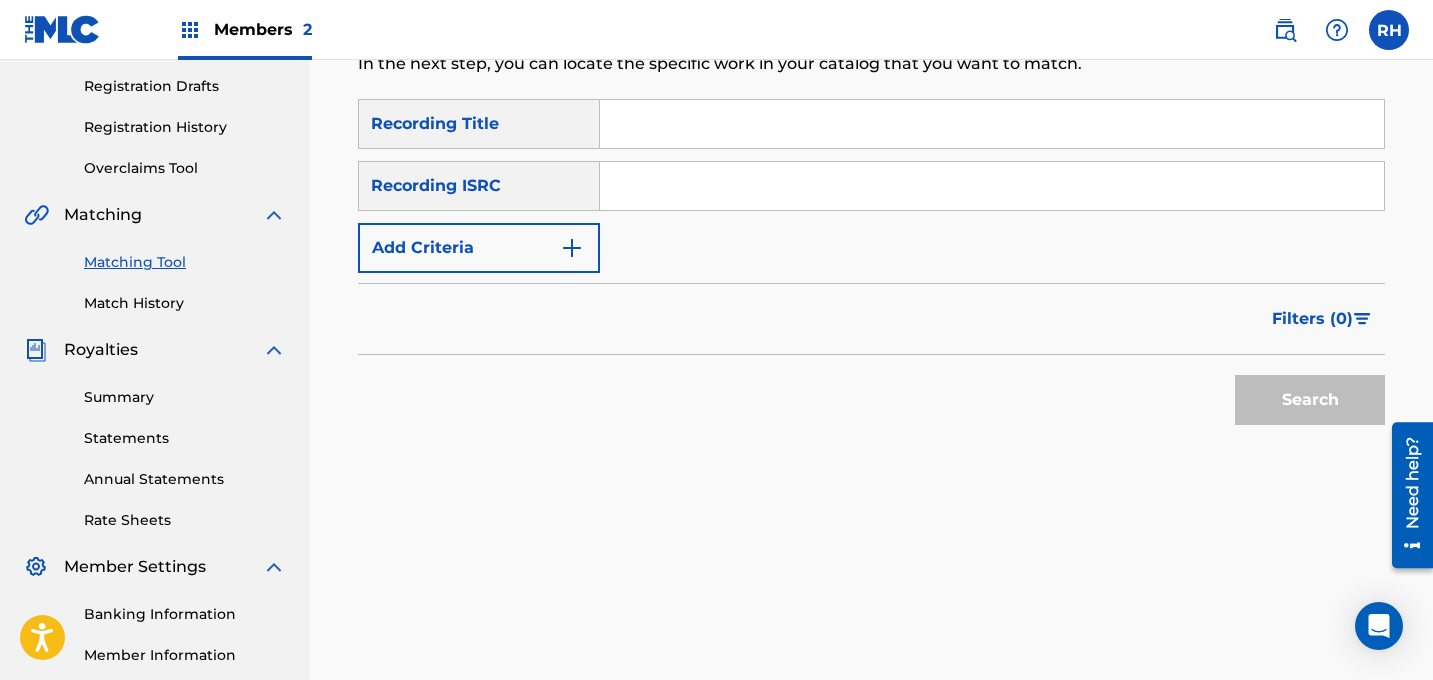 scroll, scrollTop: 0, scrollLeft: 0, axis: both 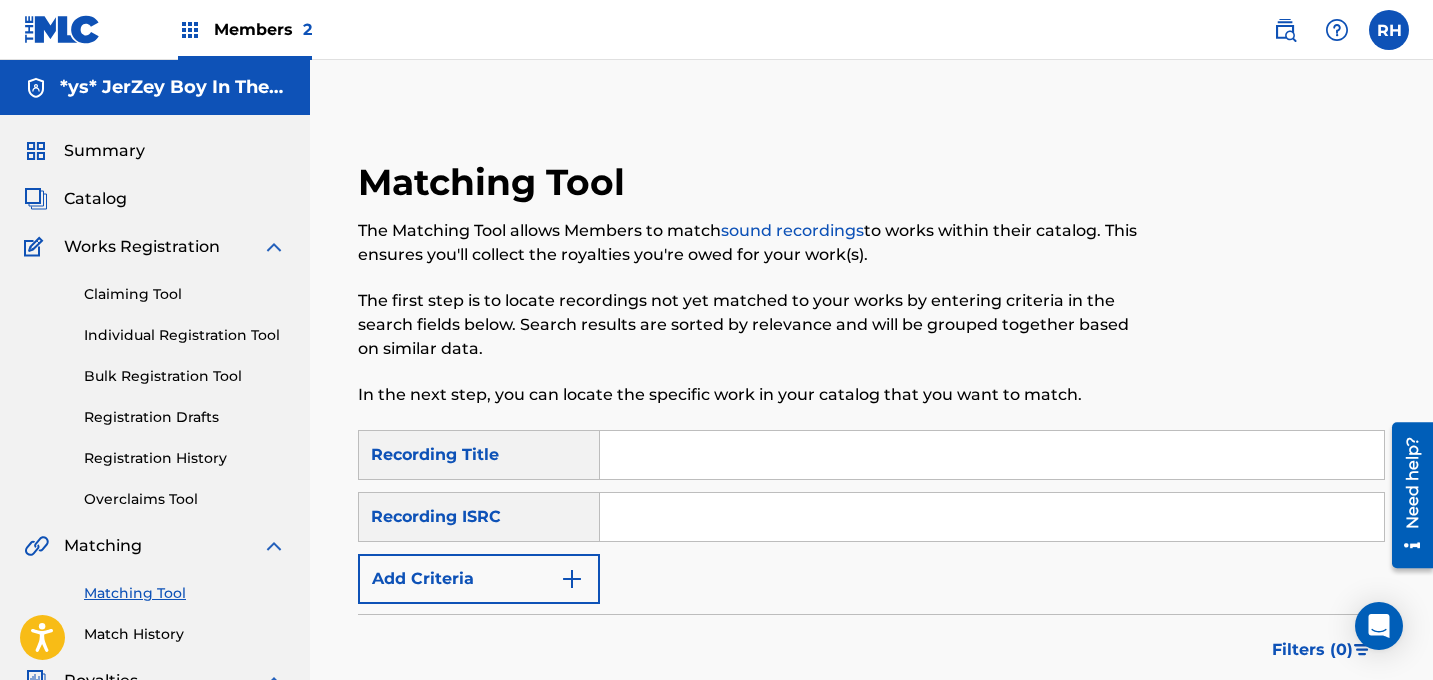 click at bounding box center (992, 455) 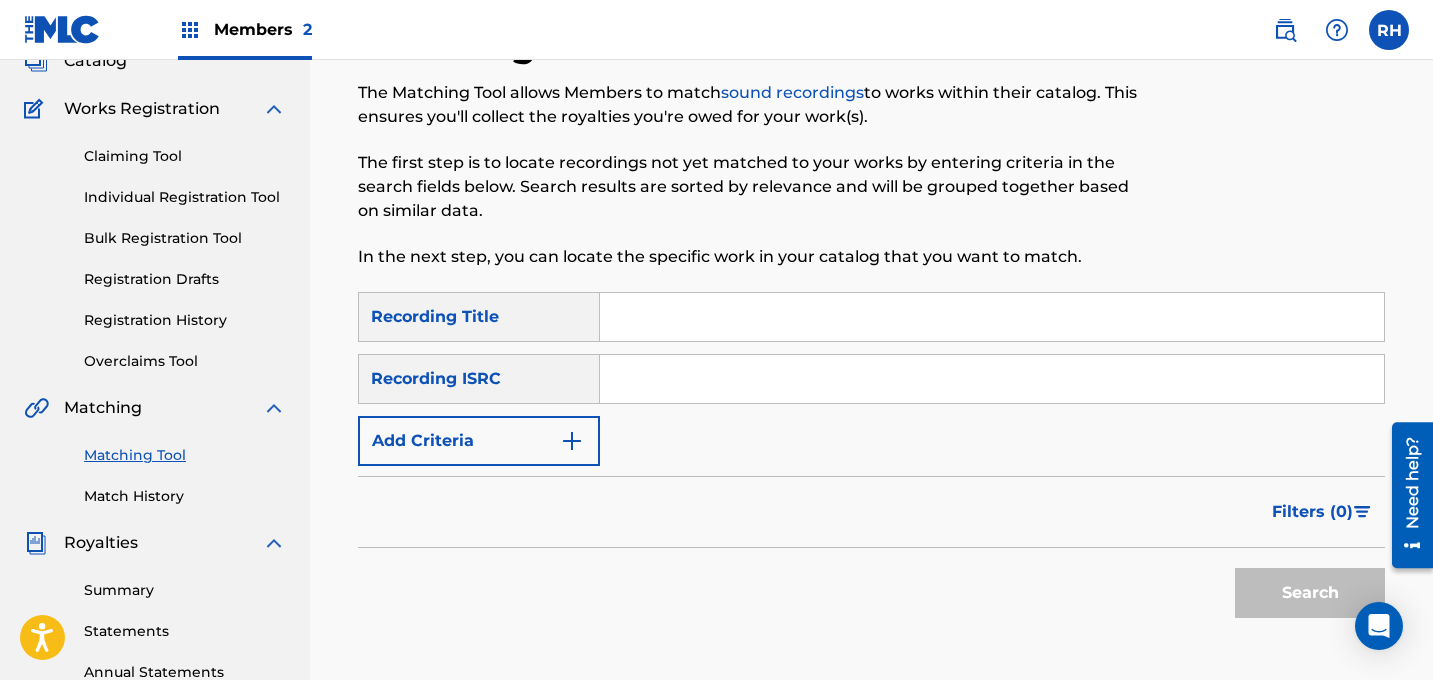 scroll, scrollTop: 146, scrollLeft: 0, axis: vertical 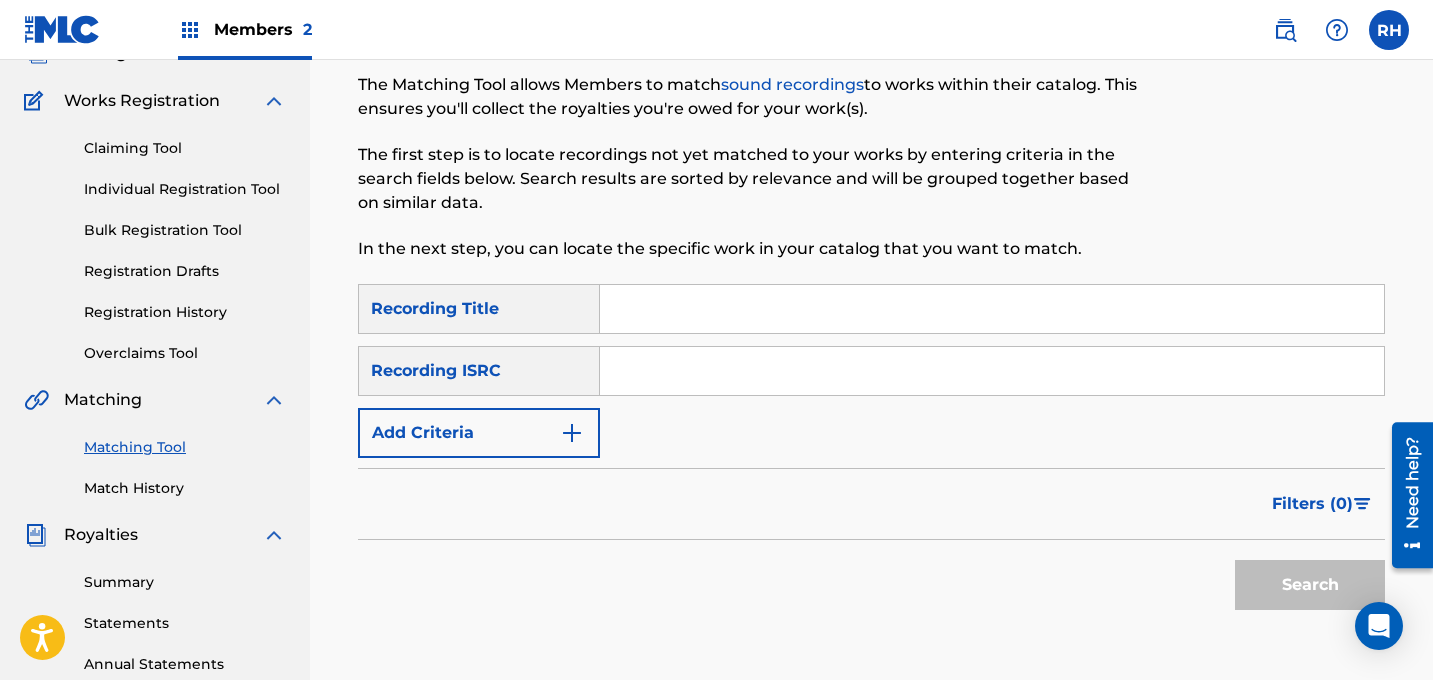 click on "Recording Title" at bounding box center (479, 309) 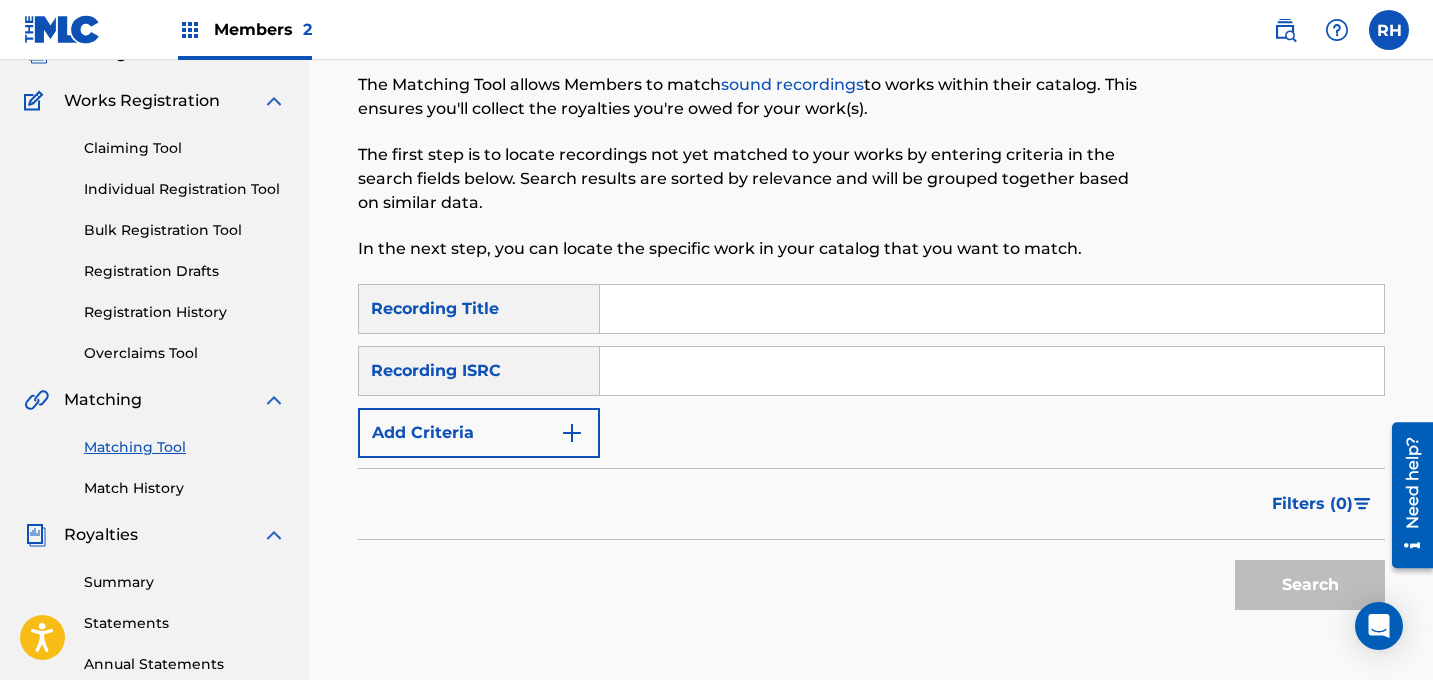 paste on "QZNW72294166" 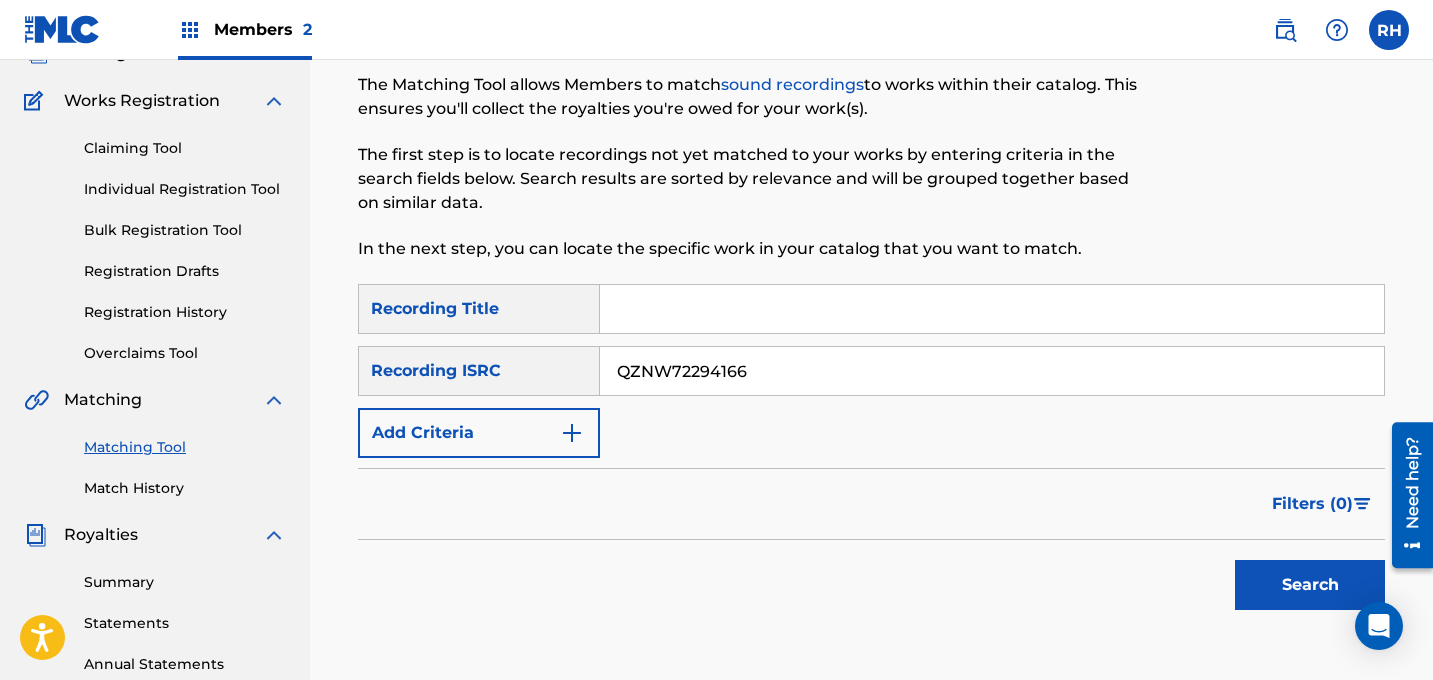 type on "QZNW72294166" 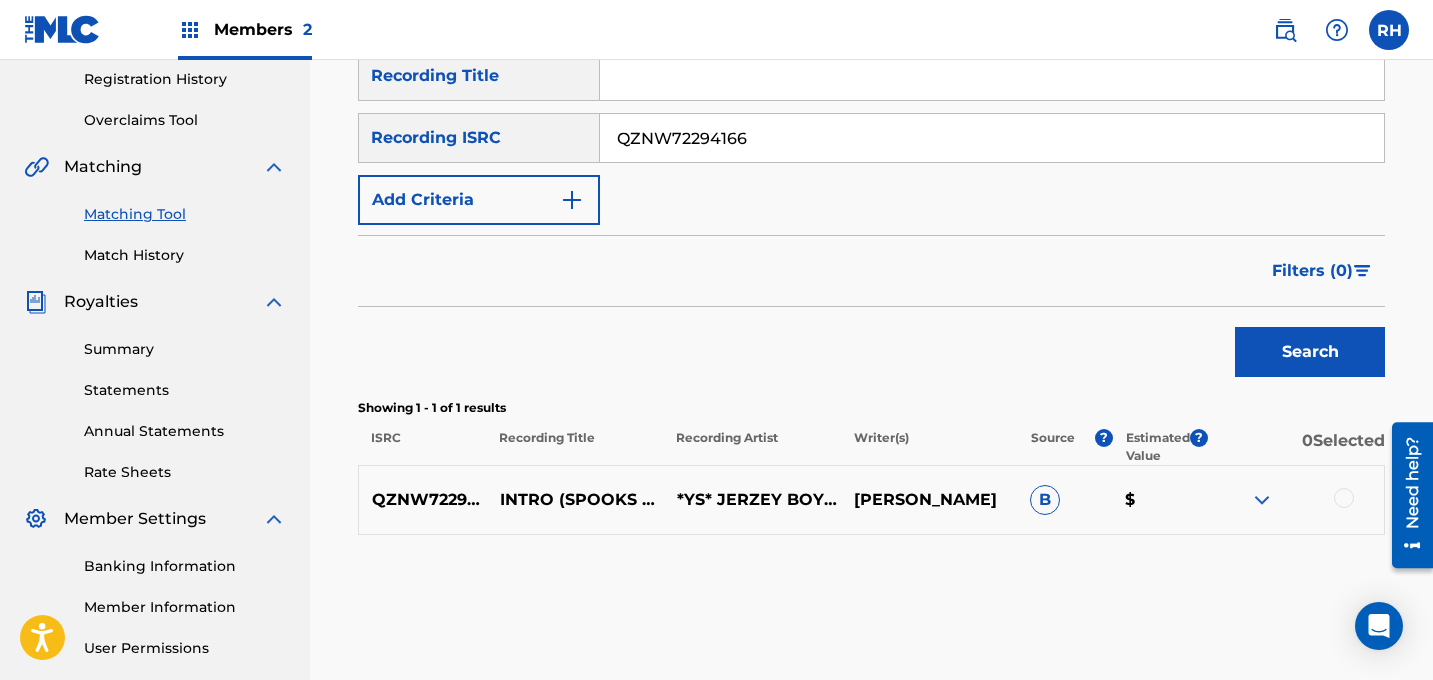 scroll, scrollTop: 389, scrollLeft: 0, axis: vertical 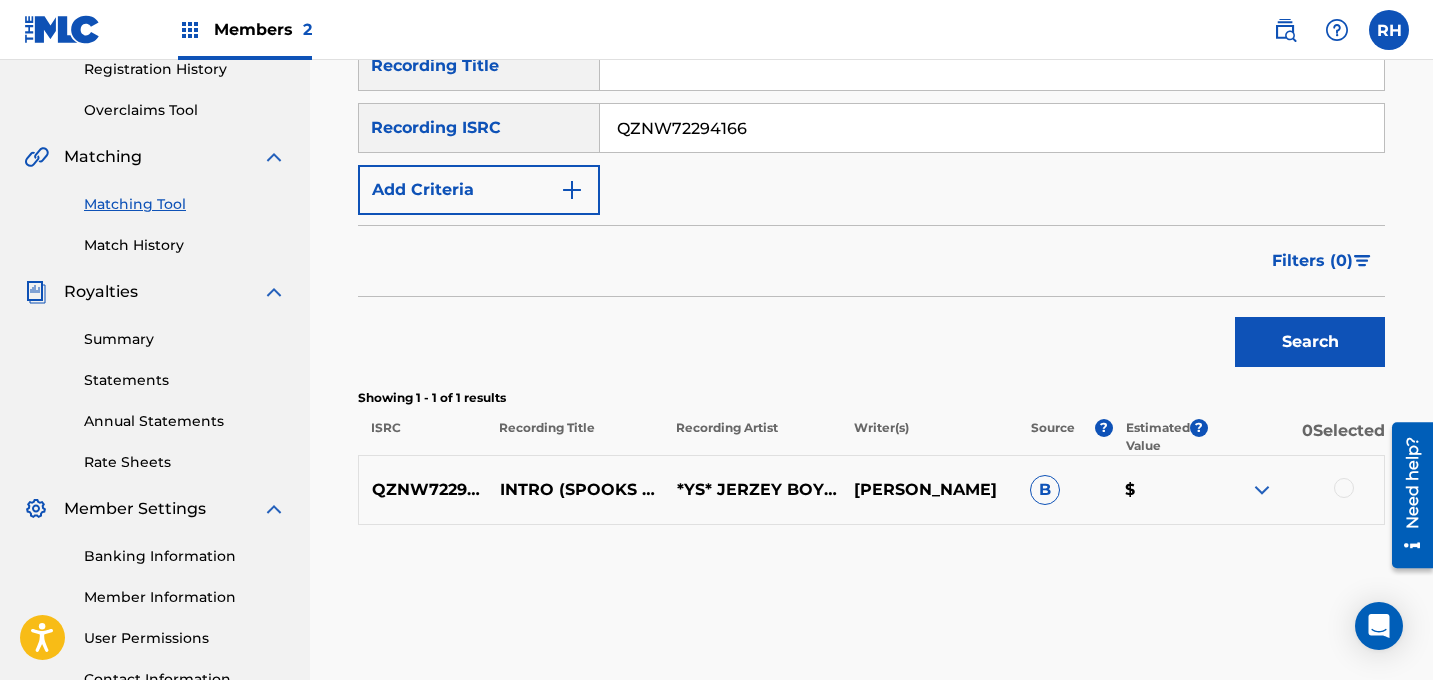 click on "B" at bounding box center (1045, 490) 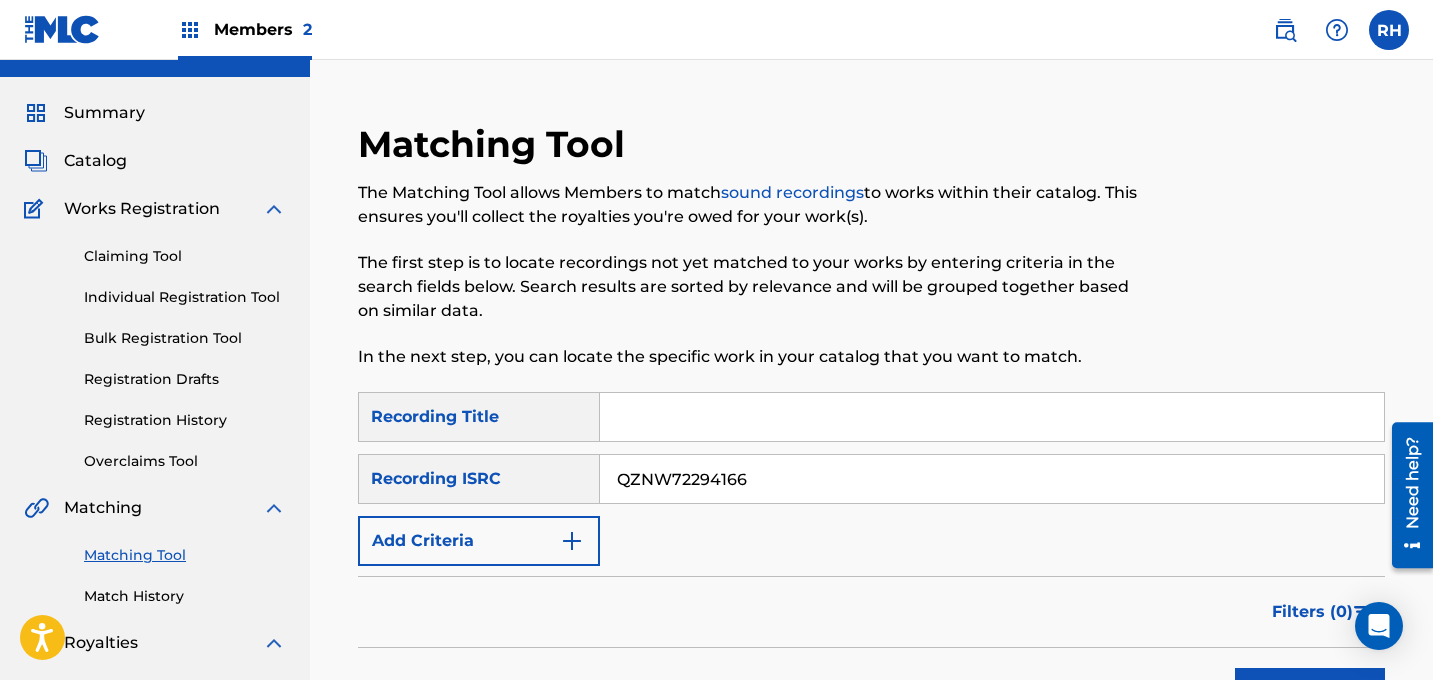 scroll, scrollTop: 32, scrollLeft: 0, axis: vertical 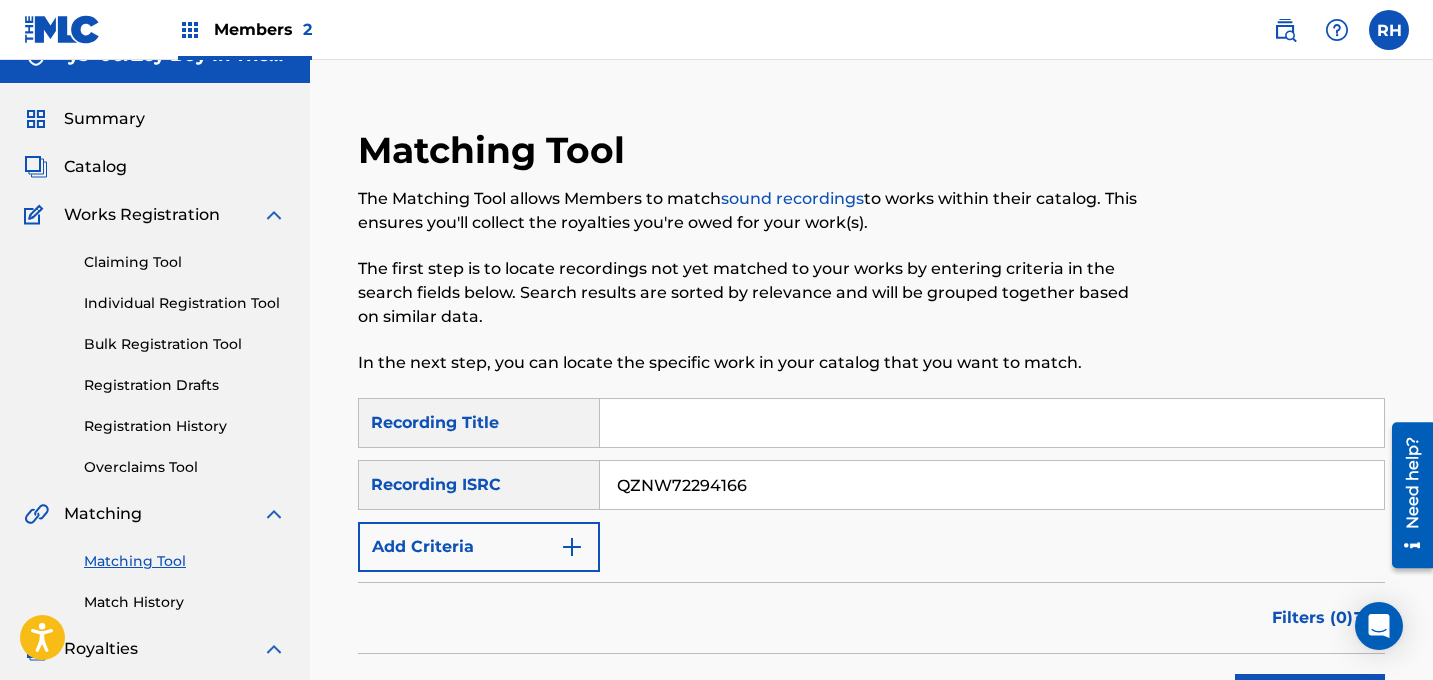 click on "QZNW72294166" at bounding box center (992, 485) 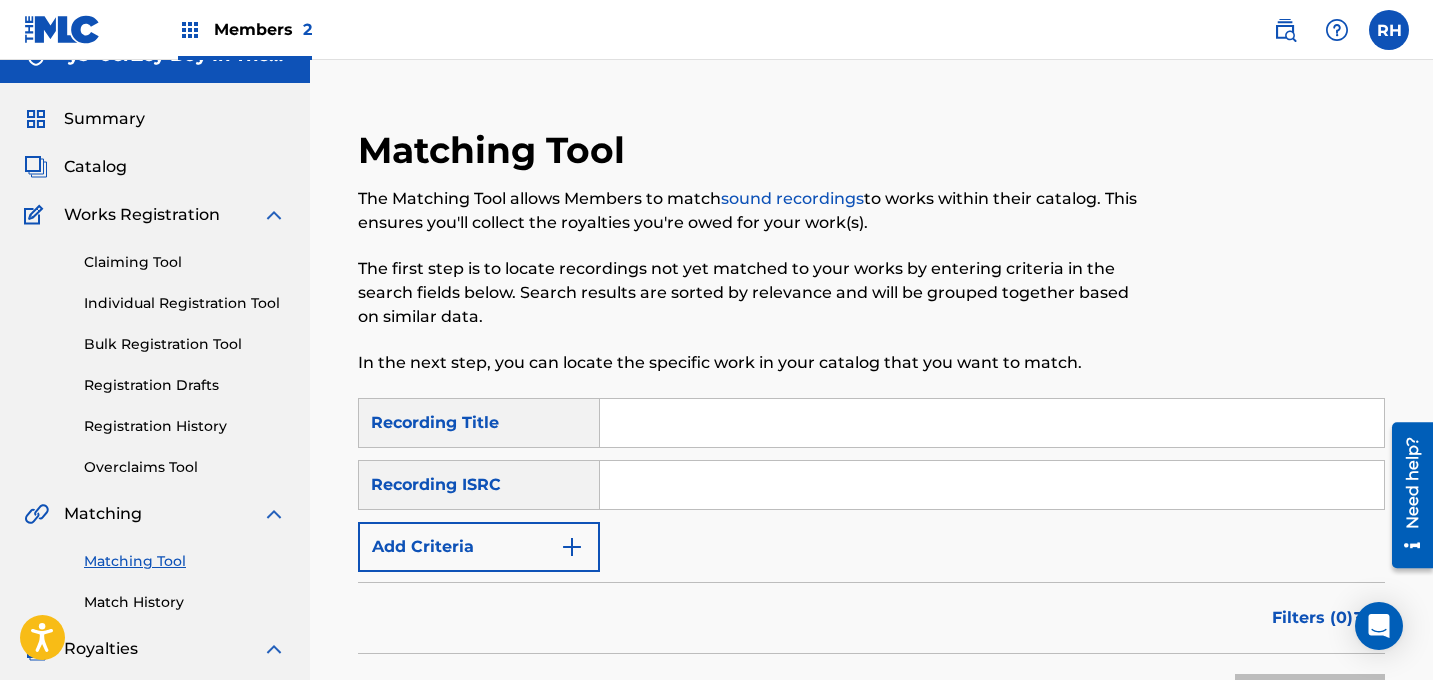 type 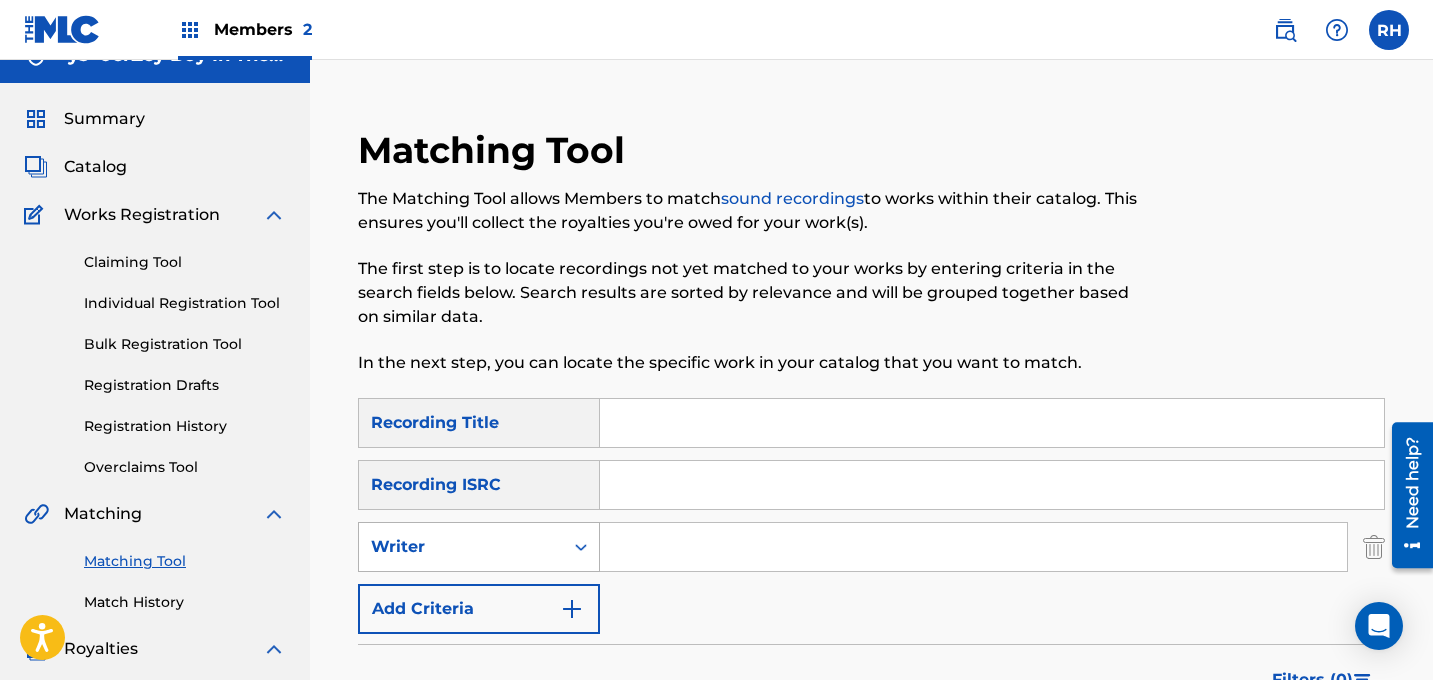 click on "Writer" at bounding box center (461, 547) 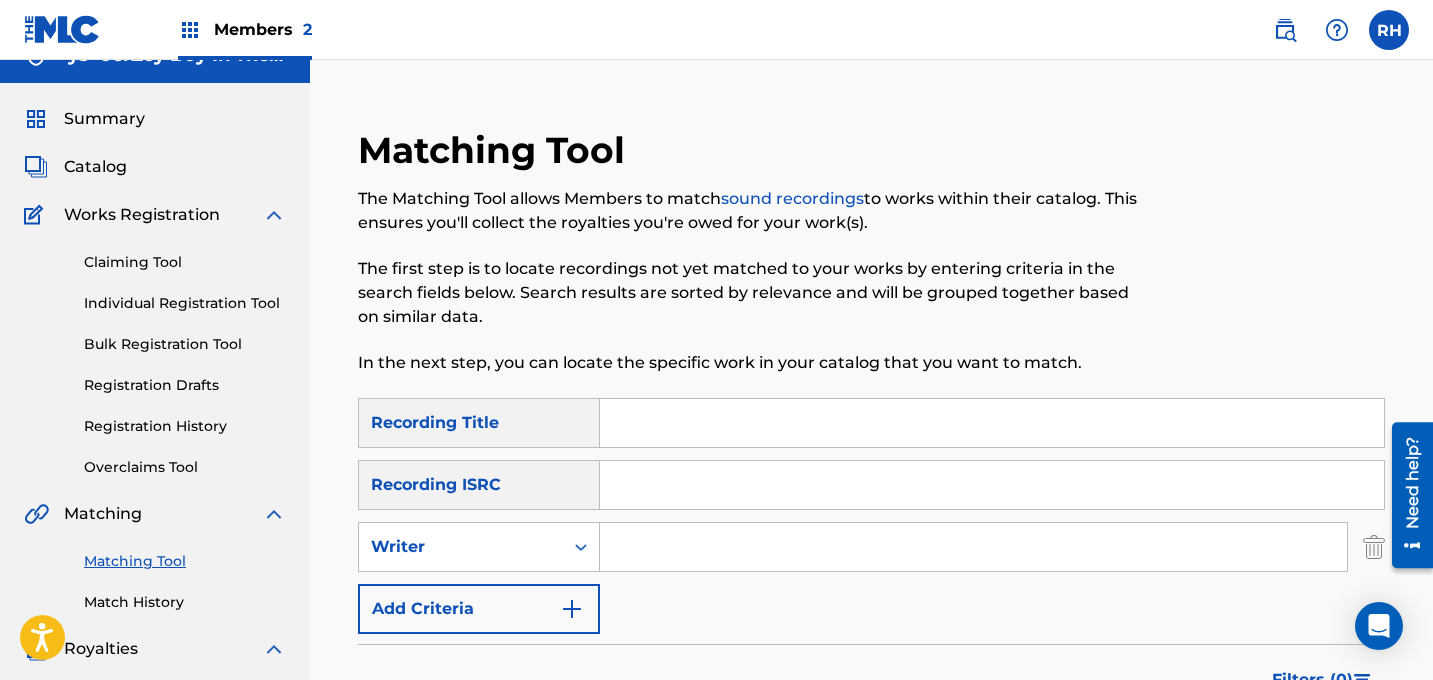 click on "SearchWithCriteria700831b8-4f51-4469-9266-b624dbc037c8 Recording Title SearchWithCriteriac925ba0a-ea3d-444e-8285-b341eba44548 Recording ISRC SearchWithCriteriab6e75699-56b8-4212-9ad3-2bfd1ddcf91a Writer Add Criteria" at bounding box center (871, 516) 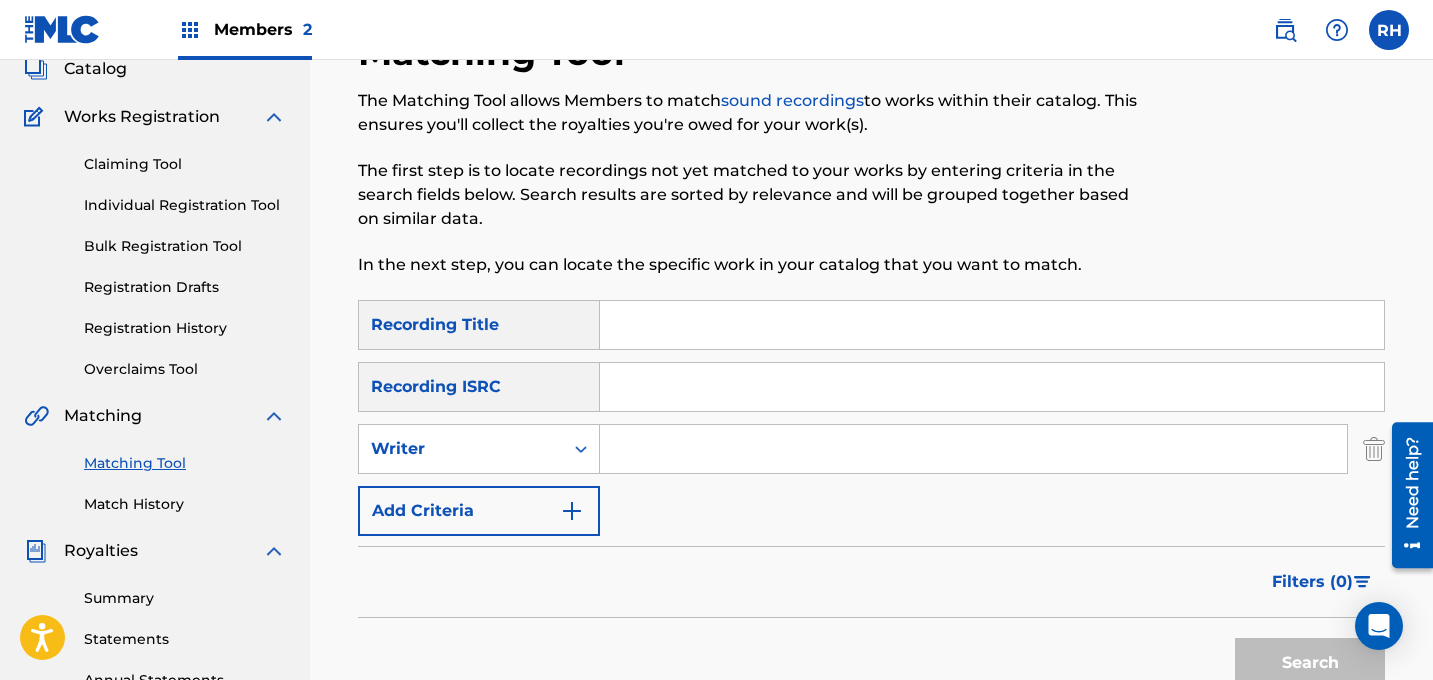 scroll, scrollTop: 178, scrollLeft: 0, axis: vertical 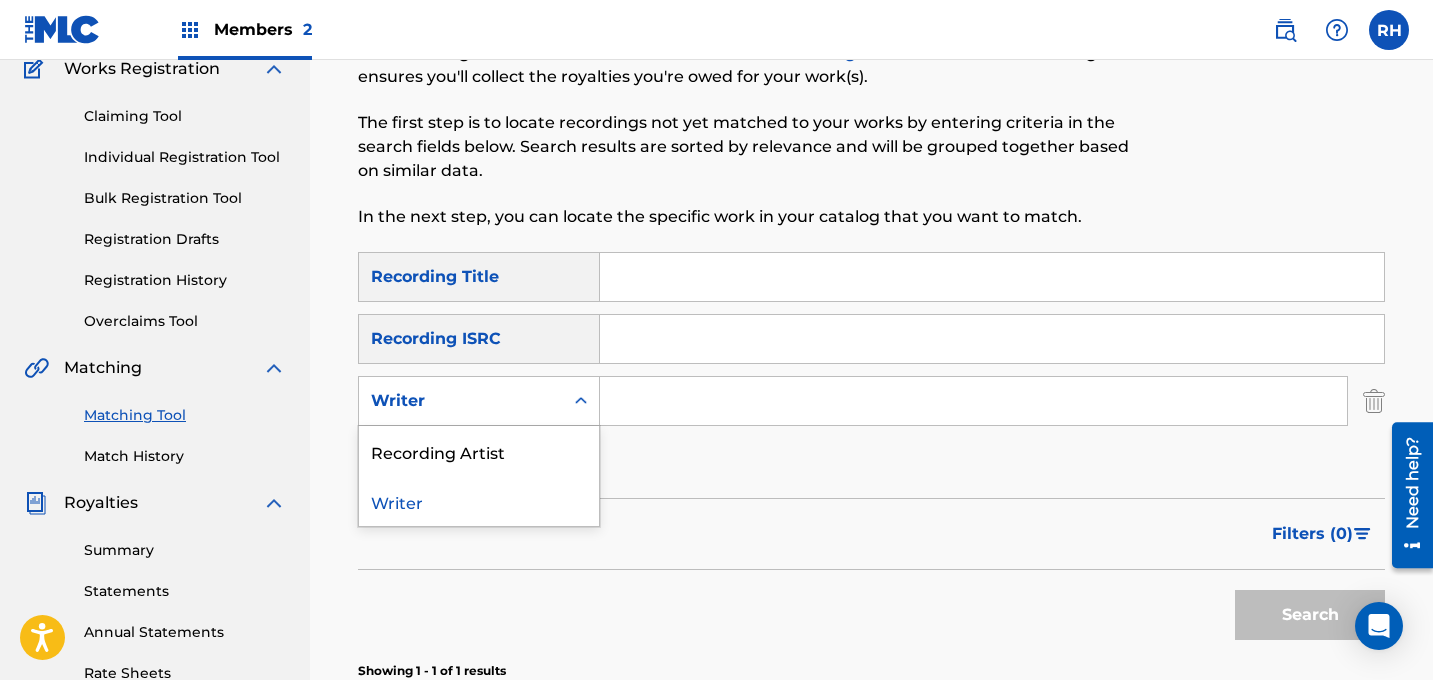 click on "Writer" at bounding box center [479, 401] 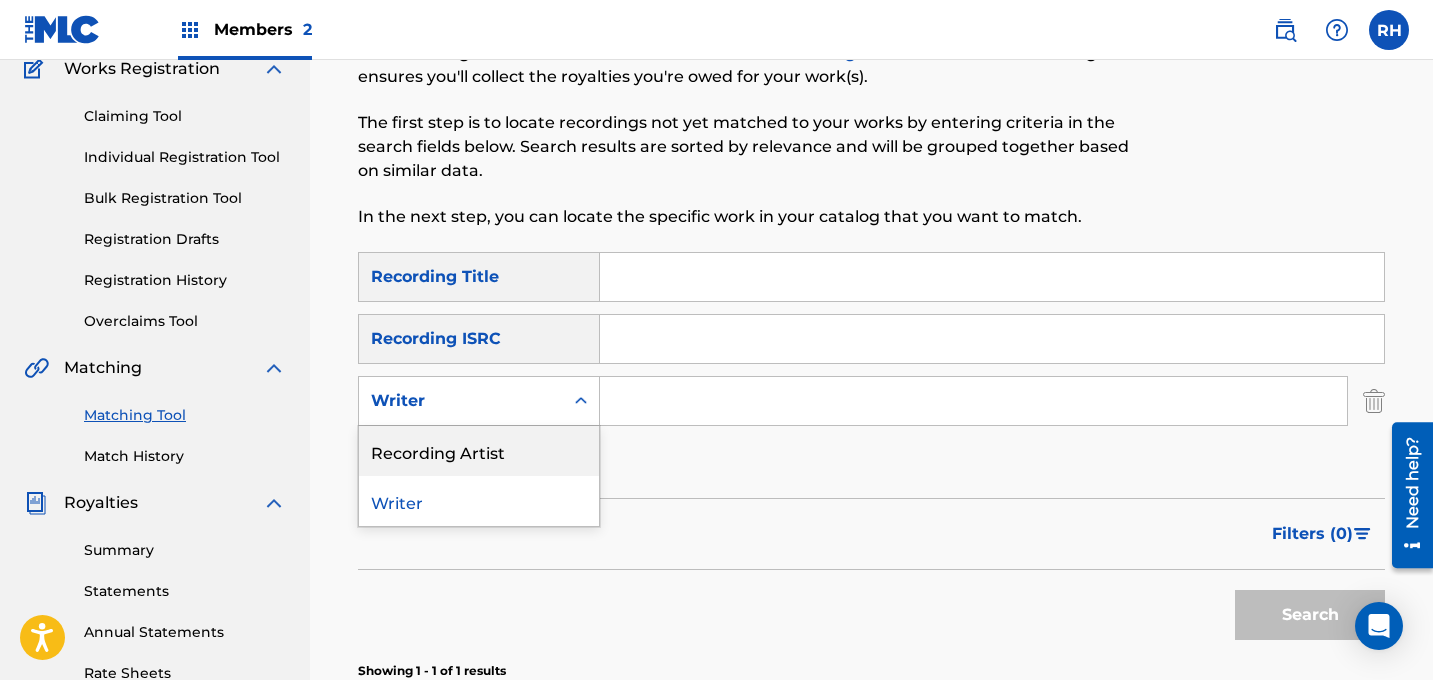 click on "Recording Artist" at bounding box center (479, 451) 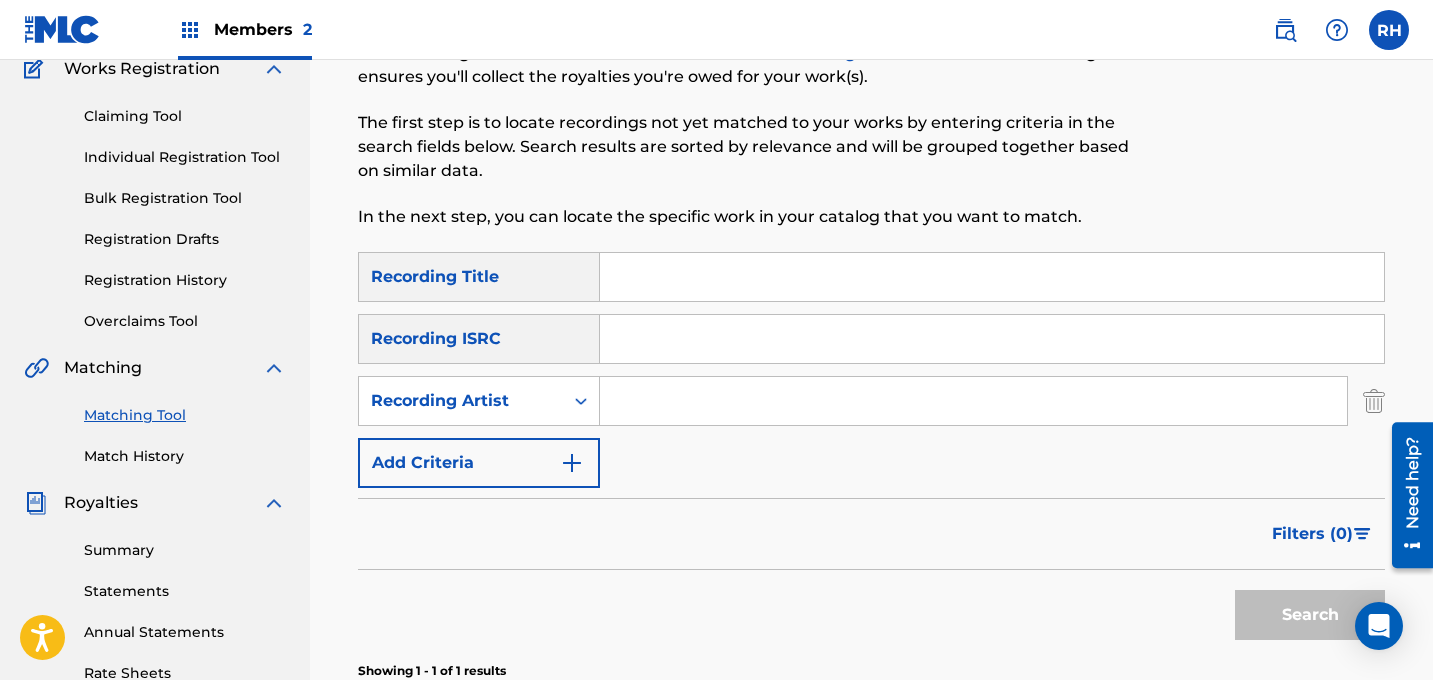 click at bounding box center (973, 401) 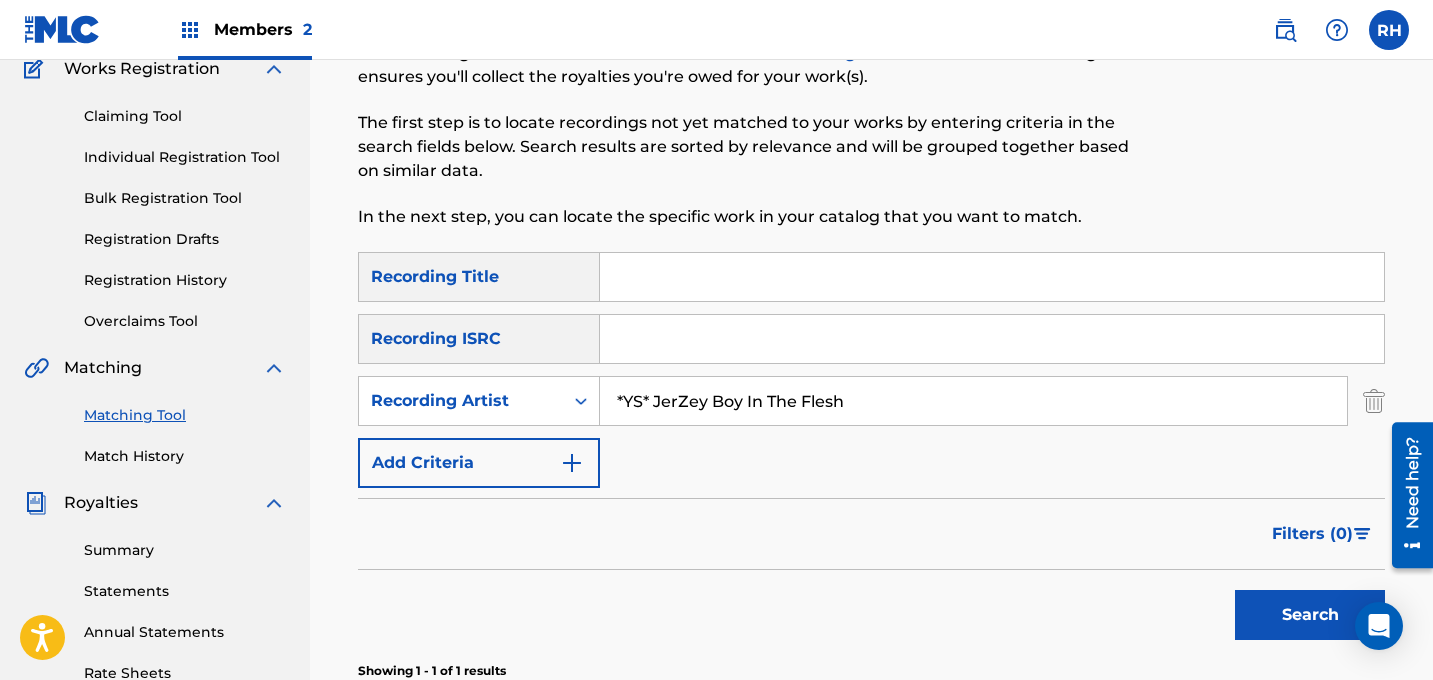 type on "*YS* JerZey Boy In The Flesh" 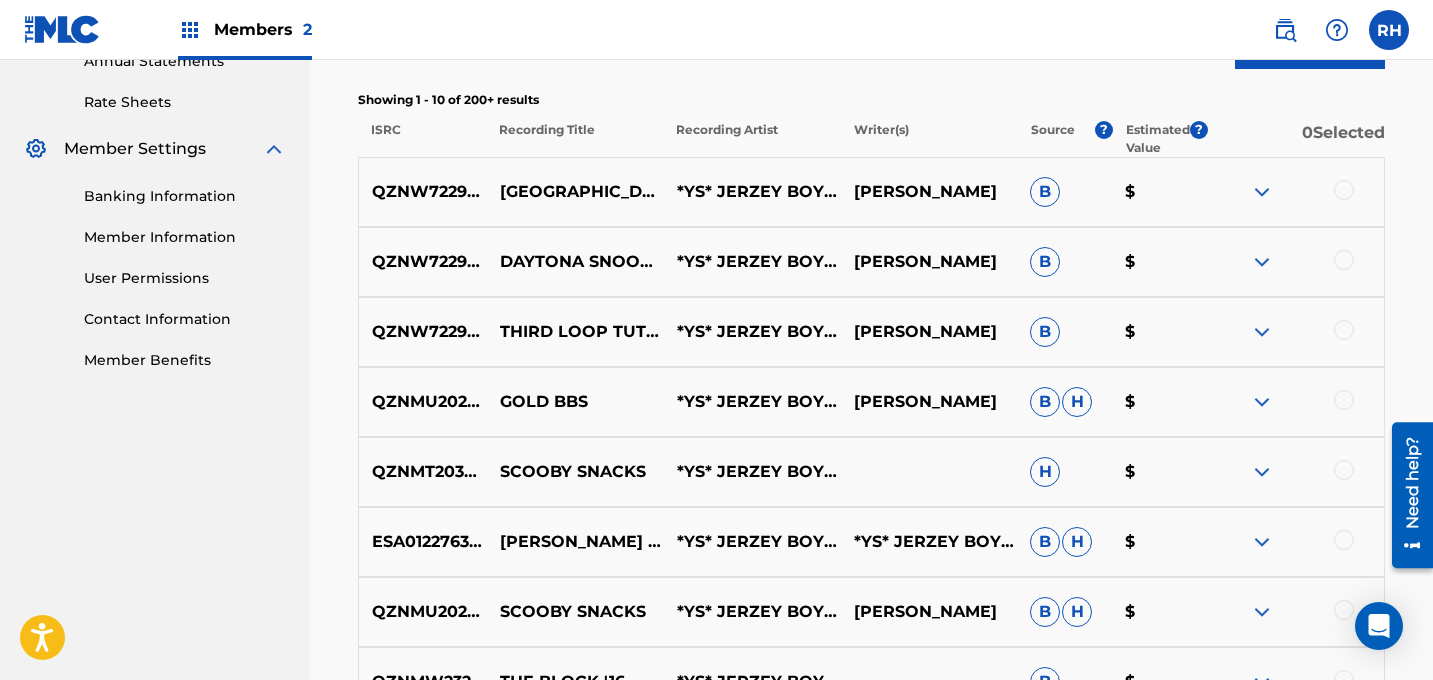 scroll, scrollTop: 750, scrollLeft: 0, axis: vertical 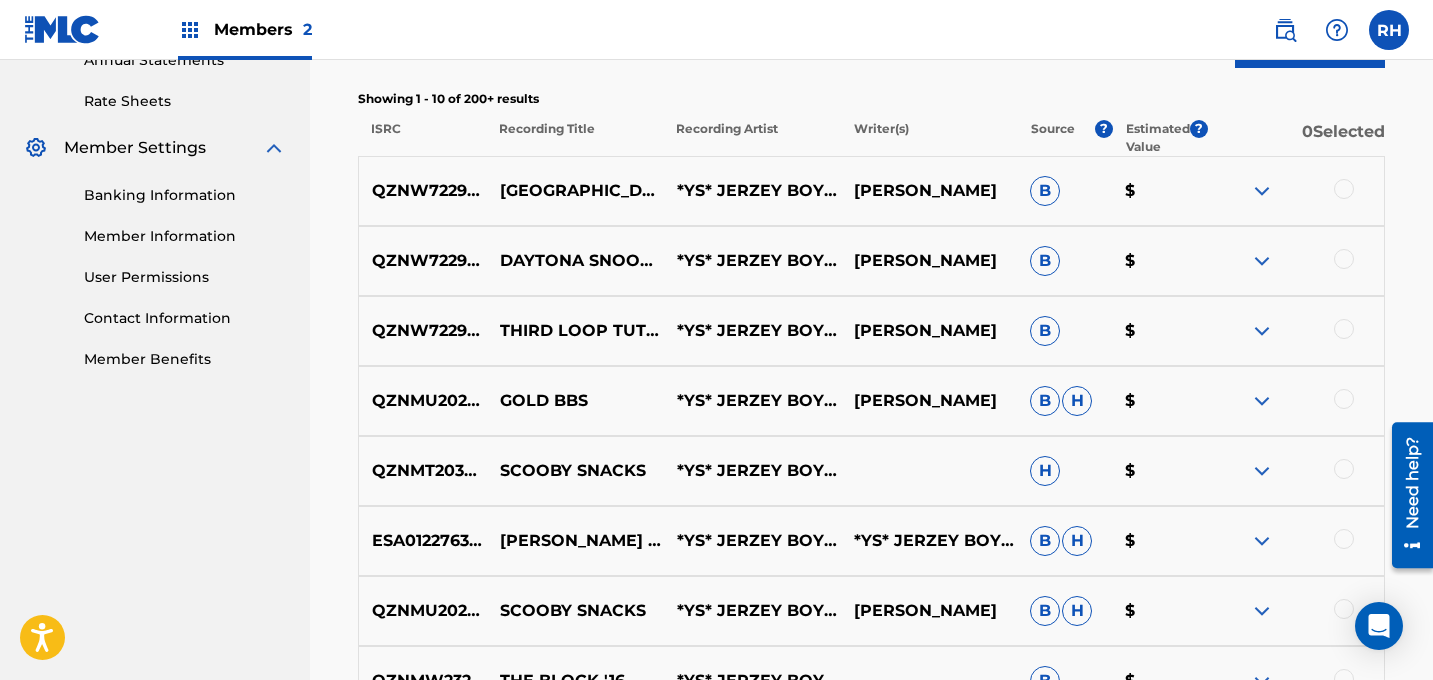 click on "H" at bounding box center (1045, 471) 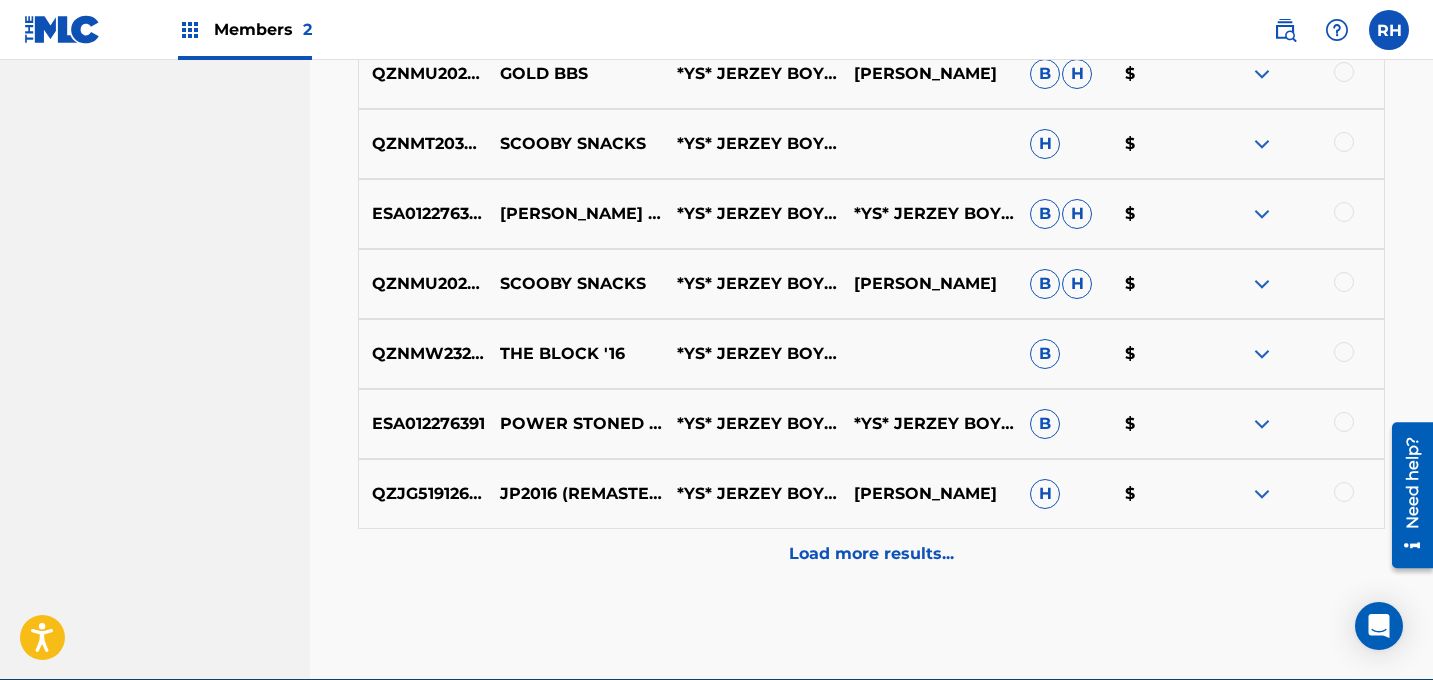 click on "Load more results..." at bounding box center (871, 554) 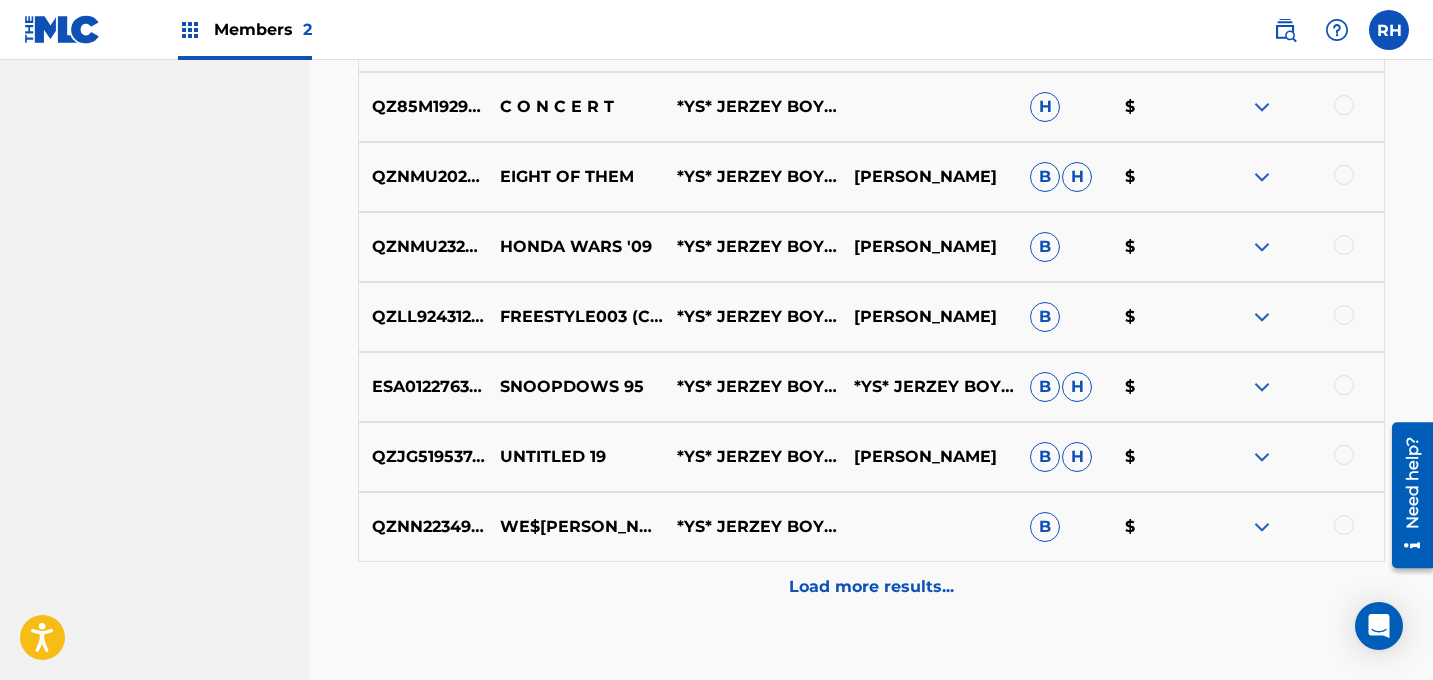 scroll, scrollTop: 1728, scrollLeft: 0, axis: vertical 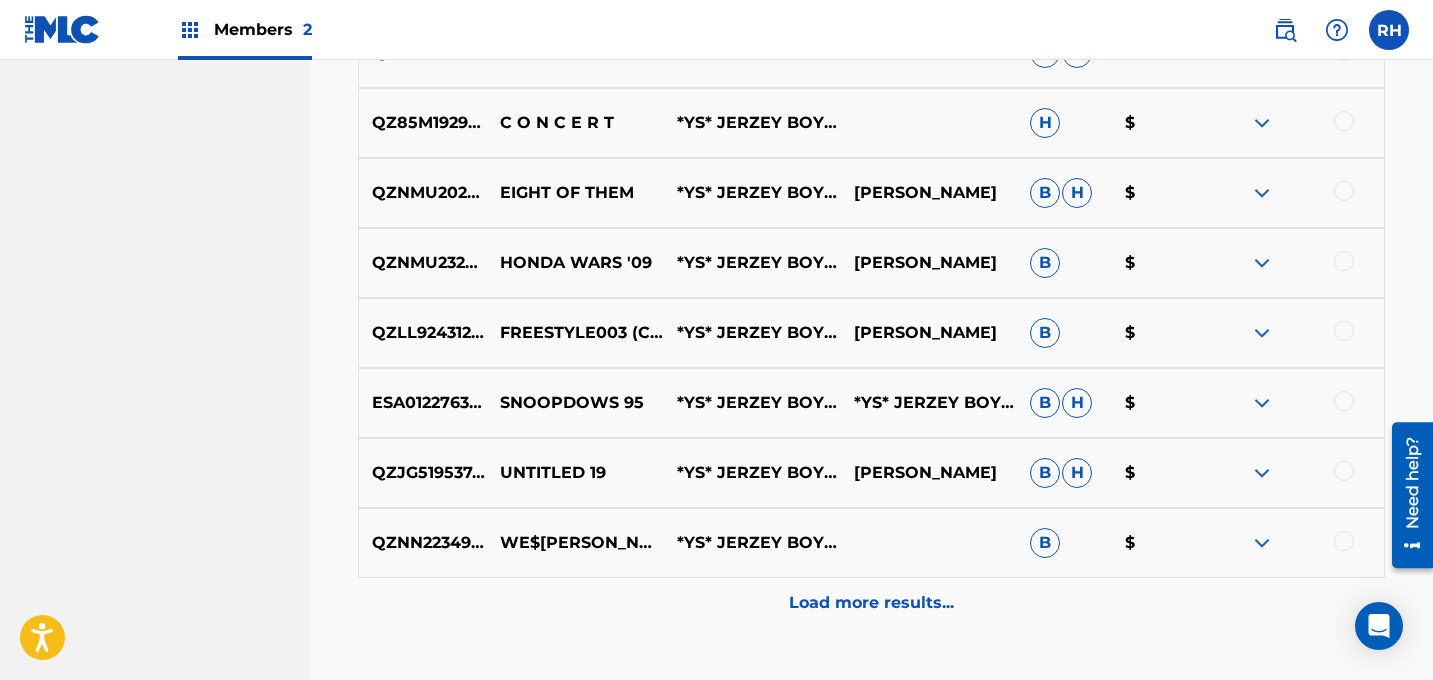 click at bounding box center (1262, 543) 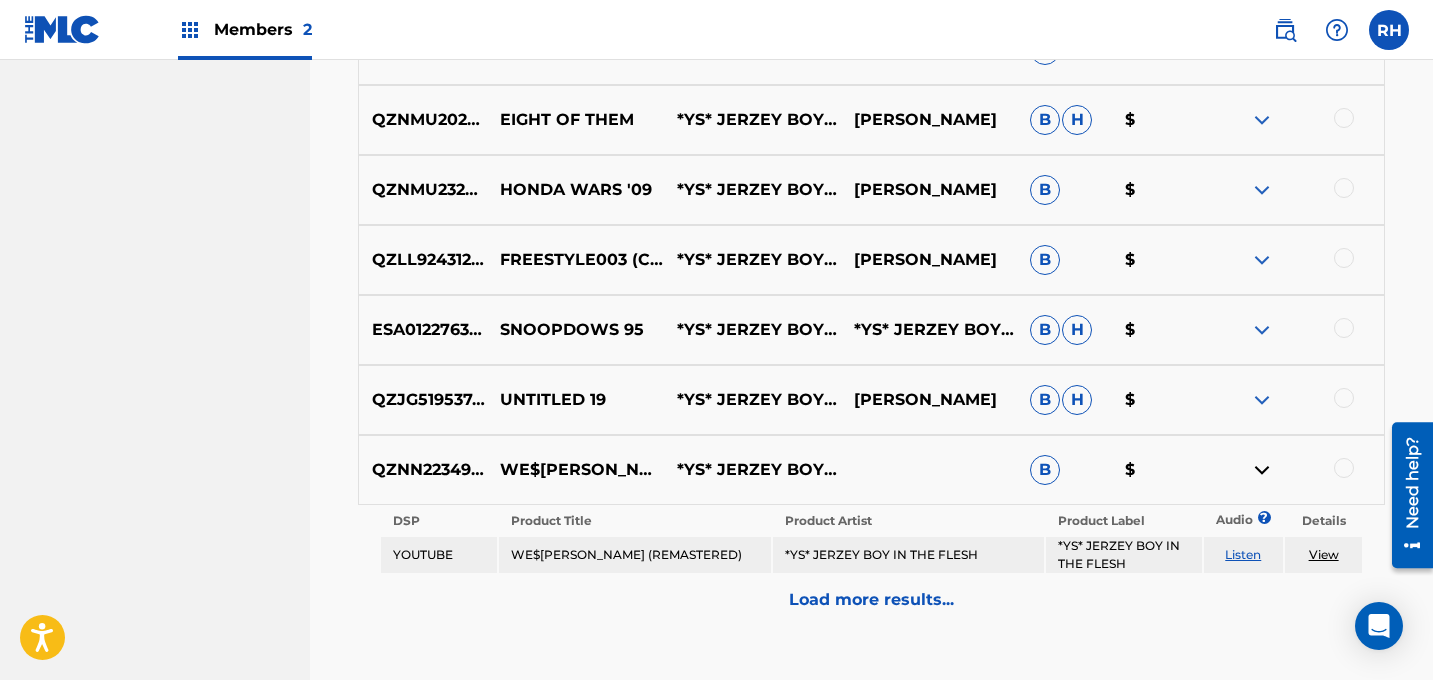 scroll, scrollTop: 1808, scrollLeft: 0, axis: vertical 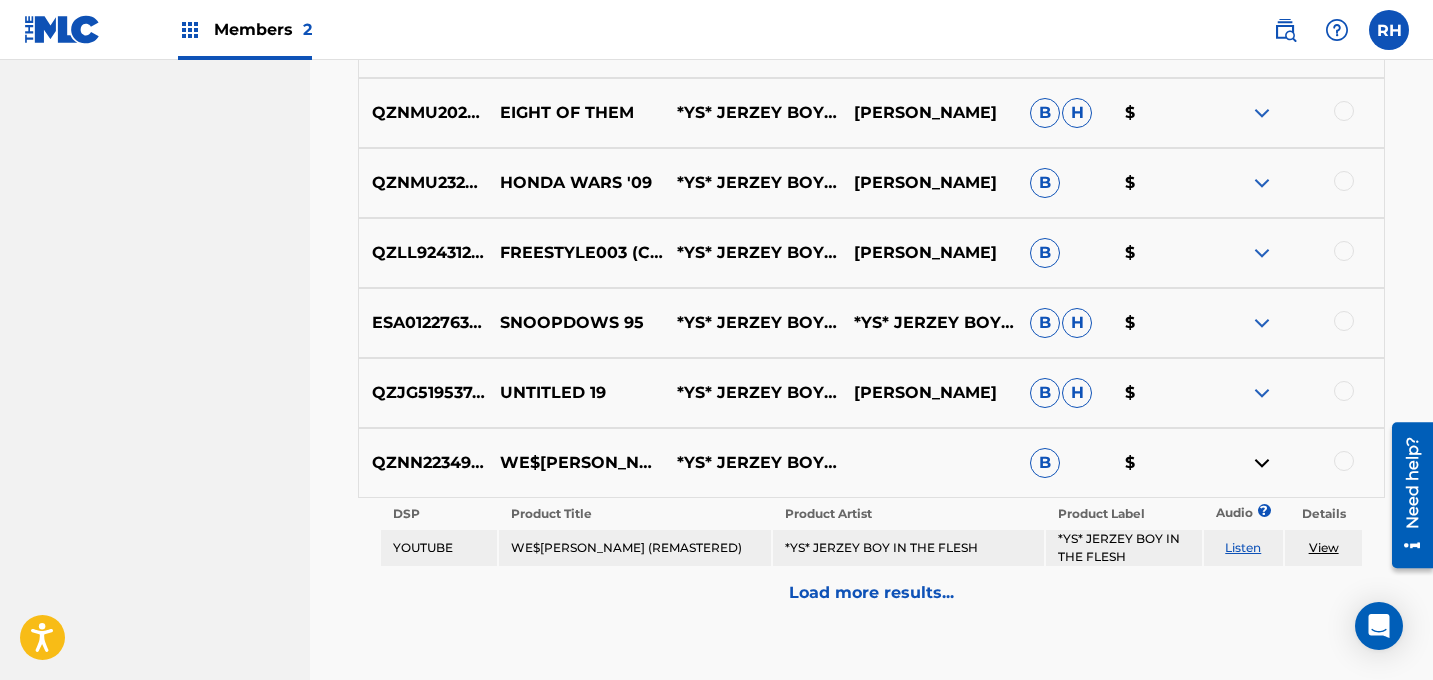 click at bounding box center (1262, 463) 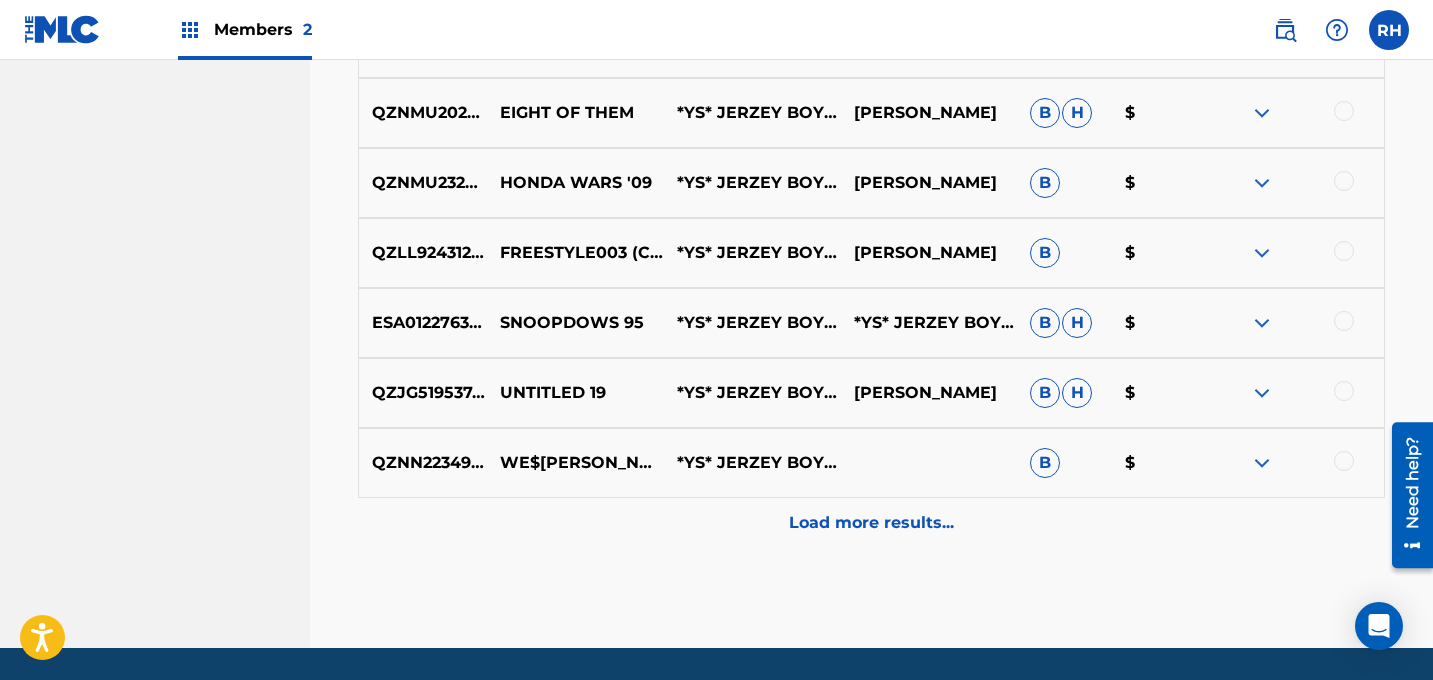 click at bounding box center (1262, 393) 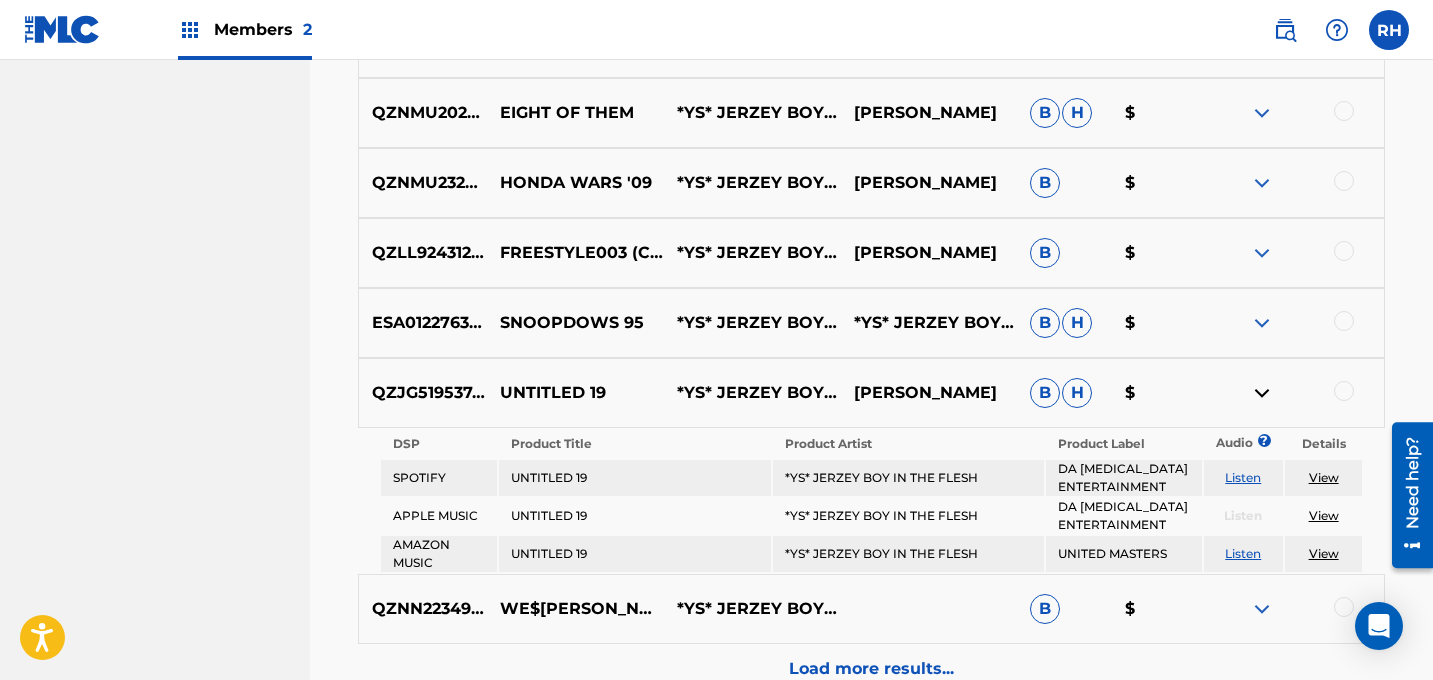click at bounding box center (1262, 393) 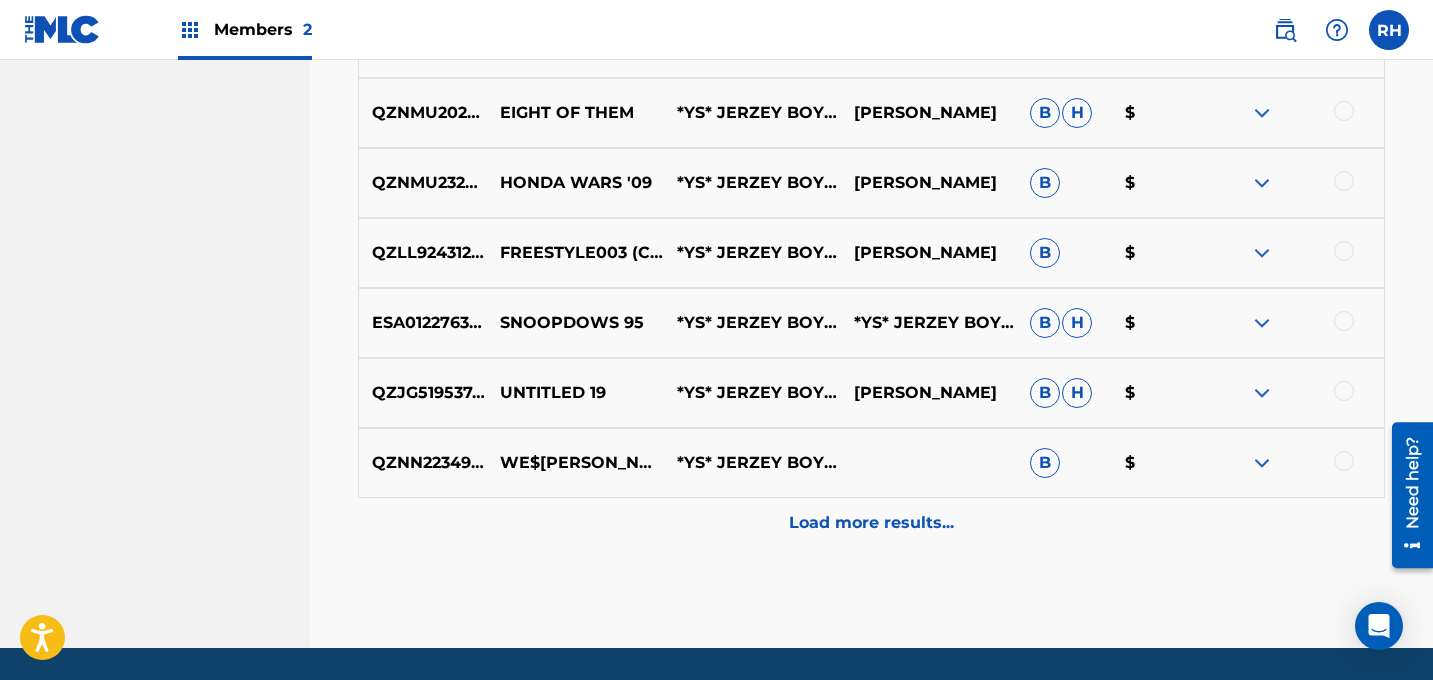 click on "ESA012276389 SNOOPDOWS 95 *YS* JERZEY BOY IN THE FLESH *YS* JERZEY BOY IN THE FLESH B H $" at bounding box center (871, 323) 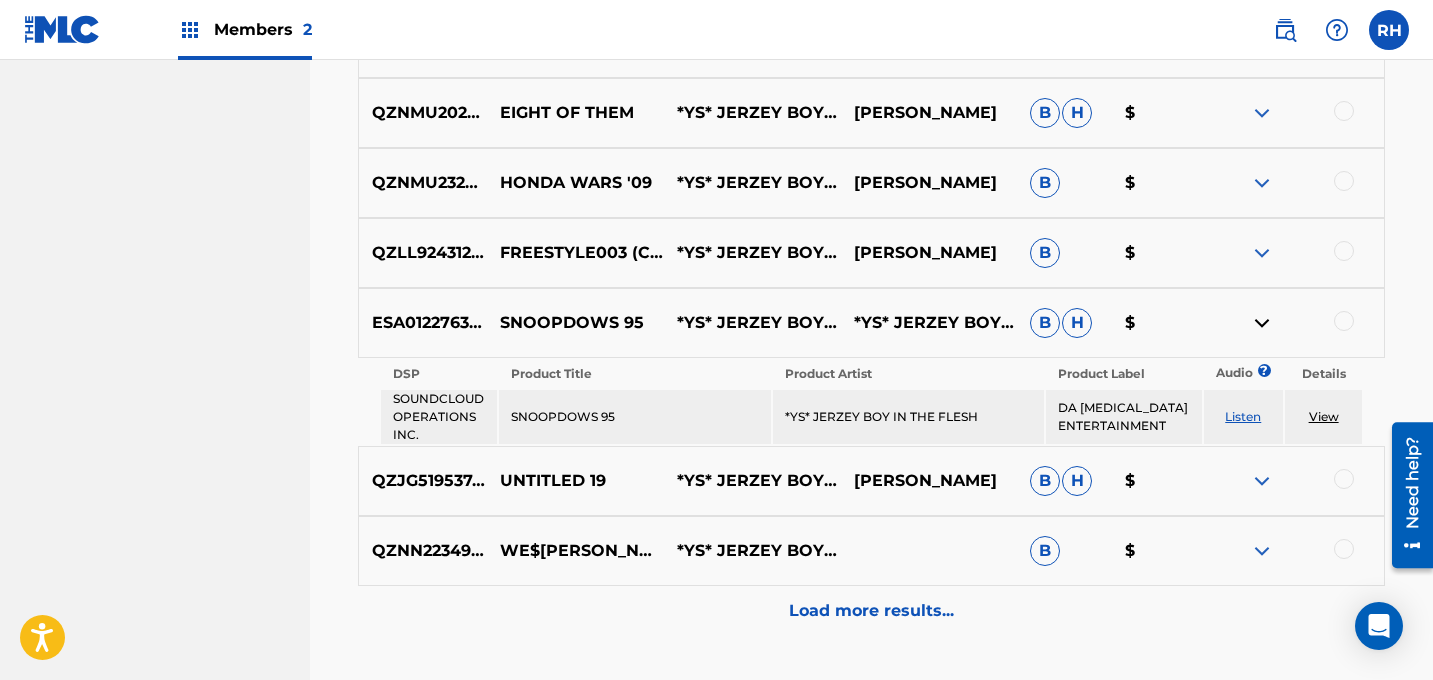 click at bounding box center (1262, 323) 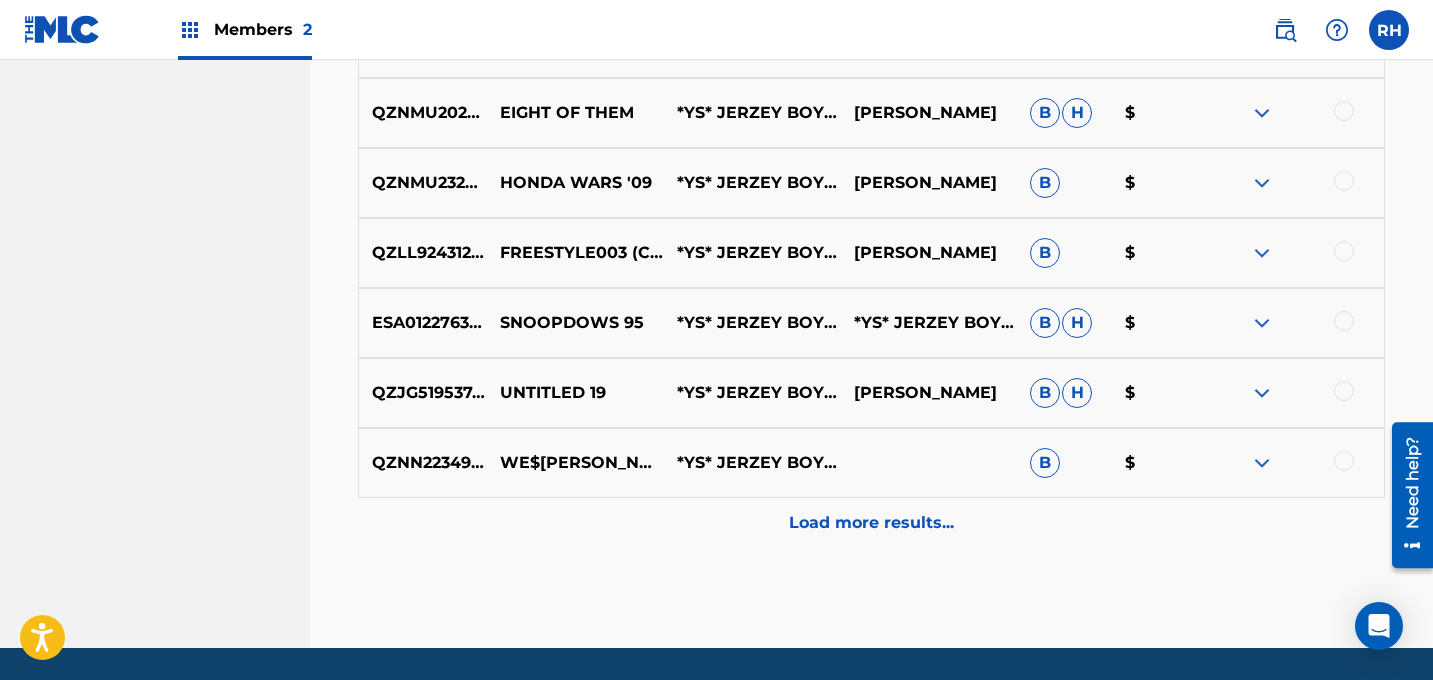click at bounding box center [1262, 253] 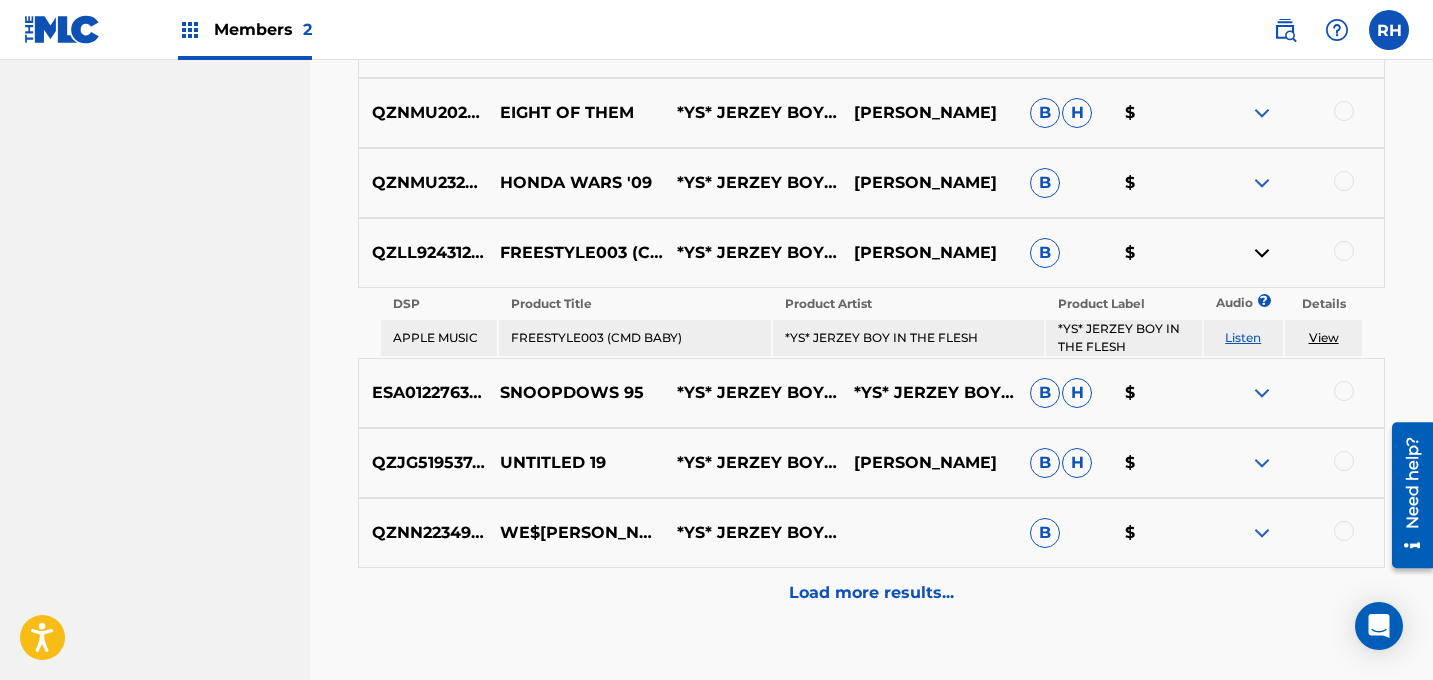 click at bounding box center (1262, 253) 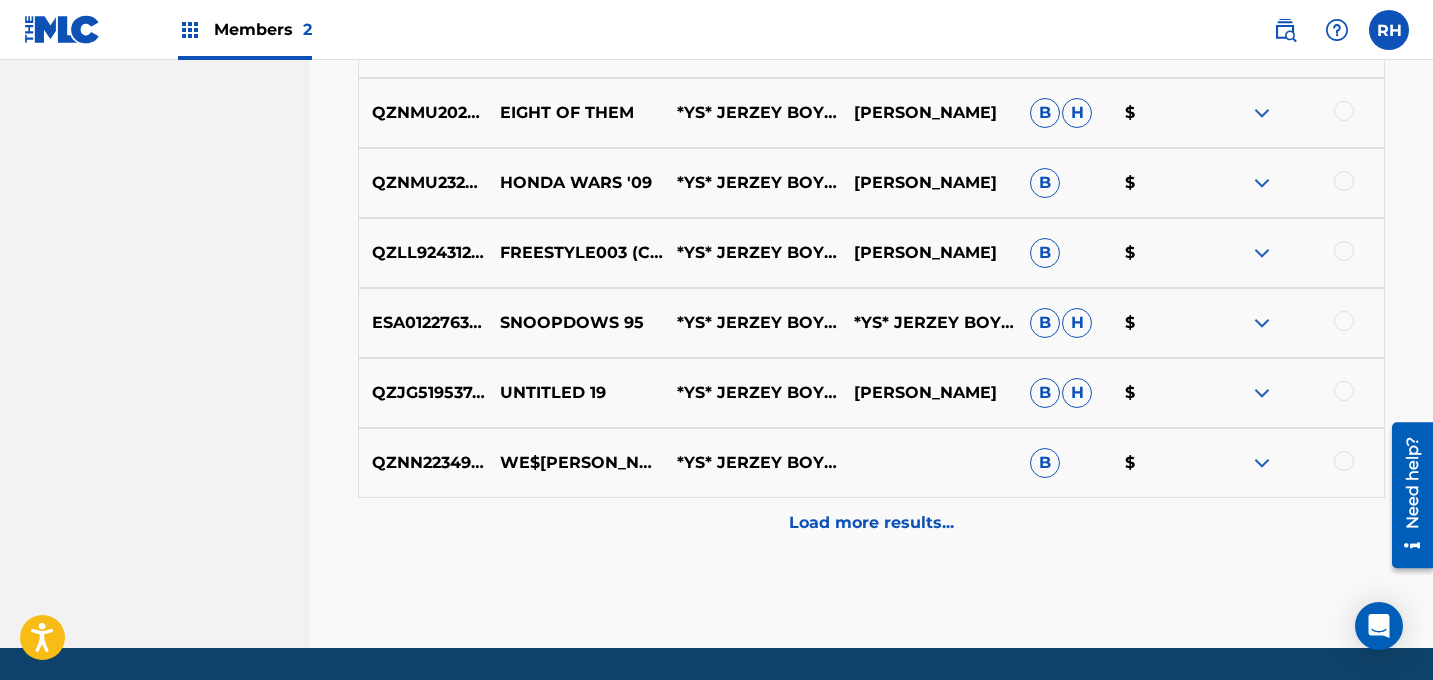click at bounding box center [1262, 253] 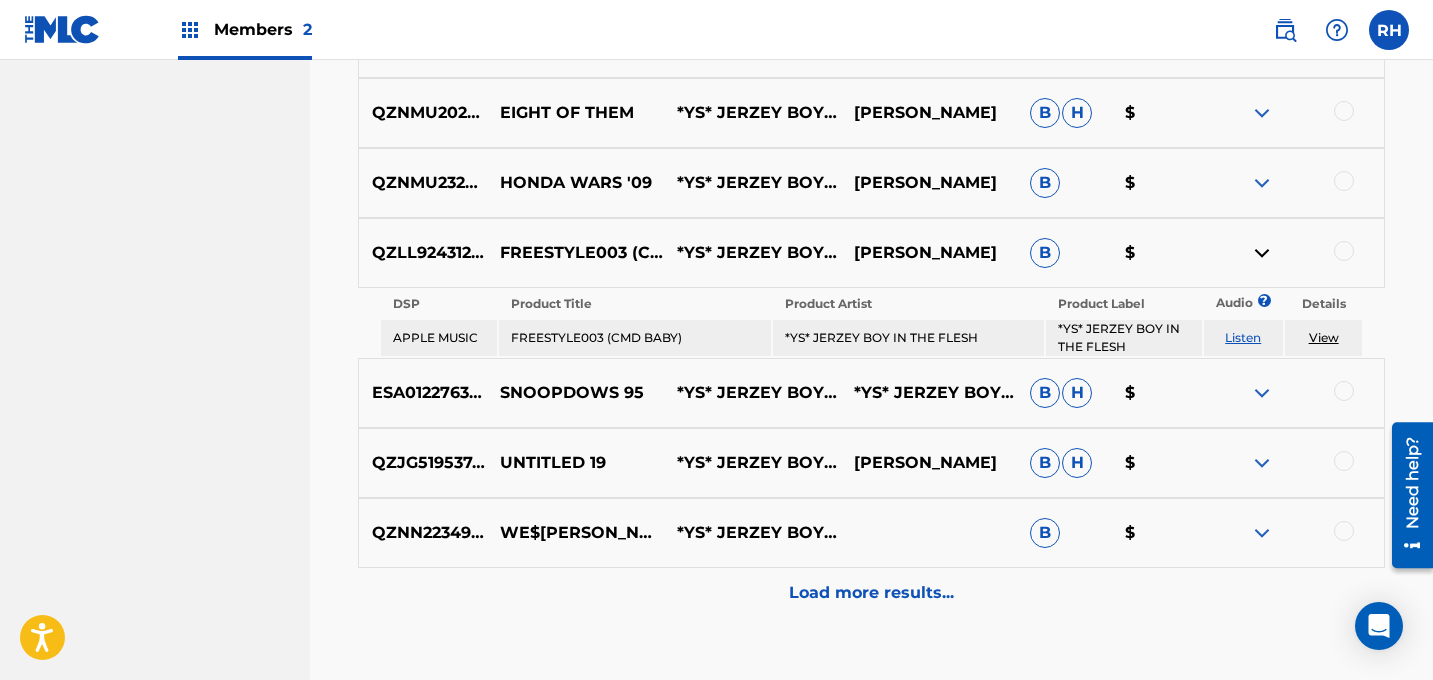 click at bounding box center [1262, 253] 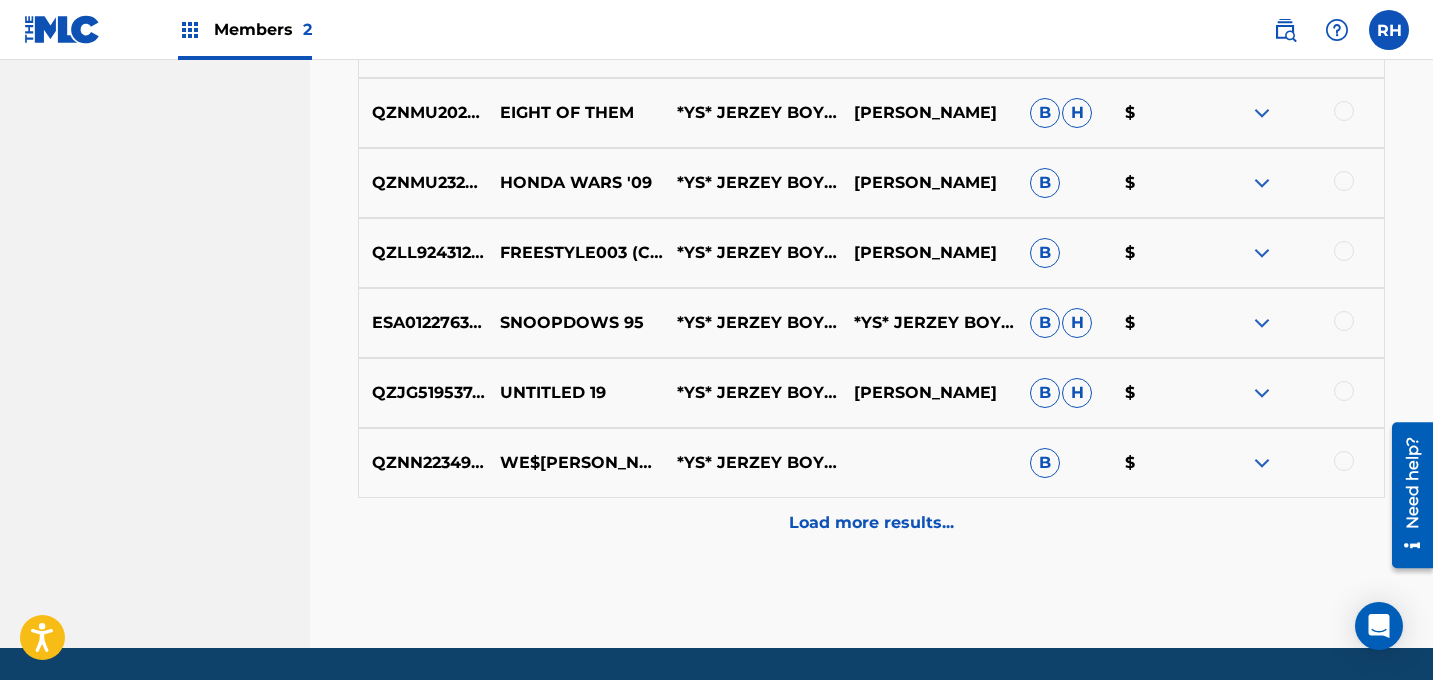 click at bounding box center [1262, 113] 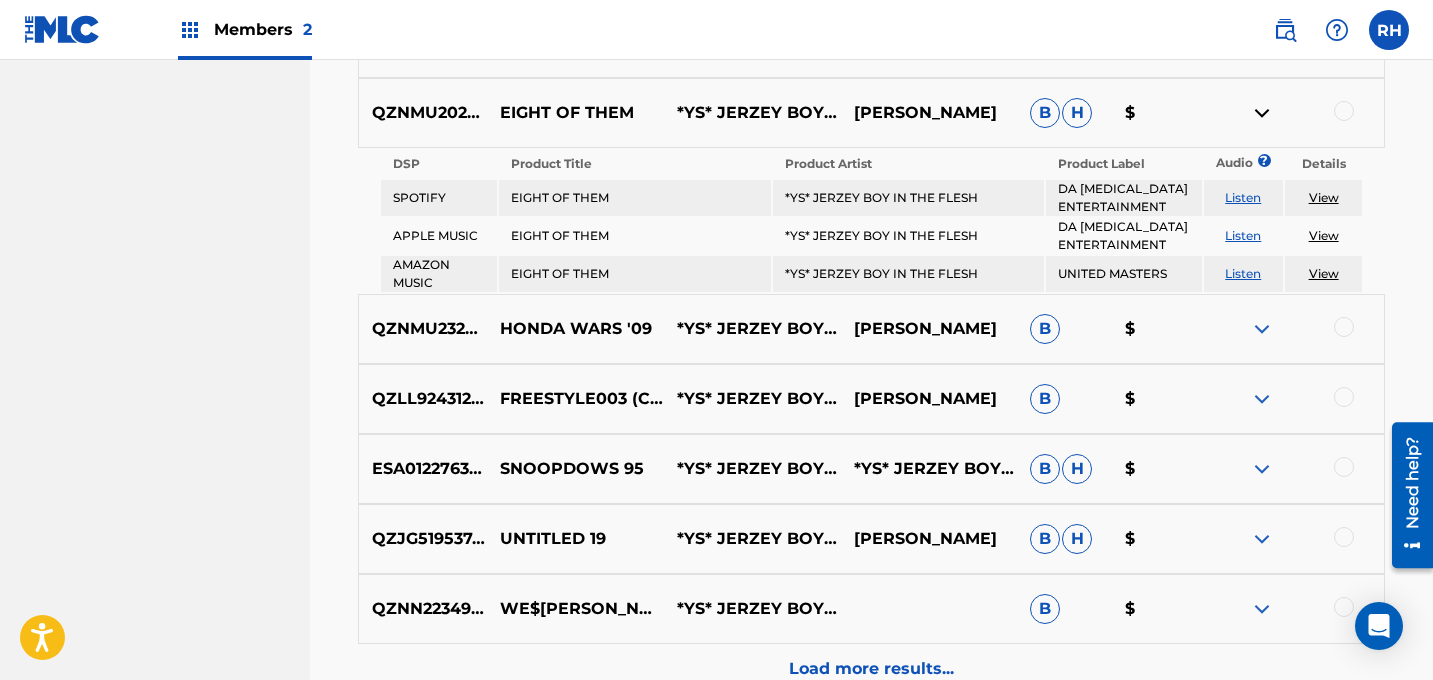 click at bounding box center (1262, 113) 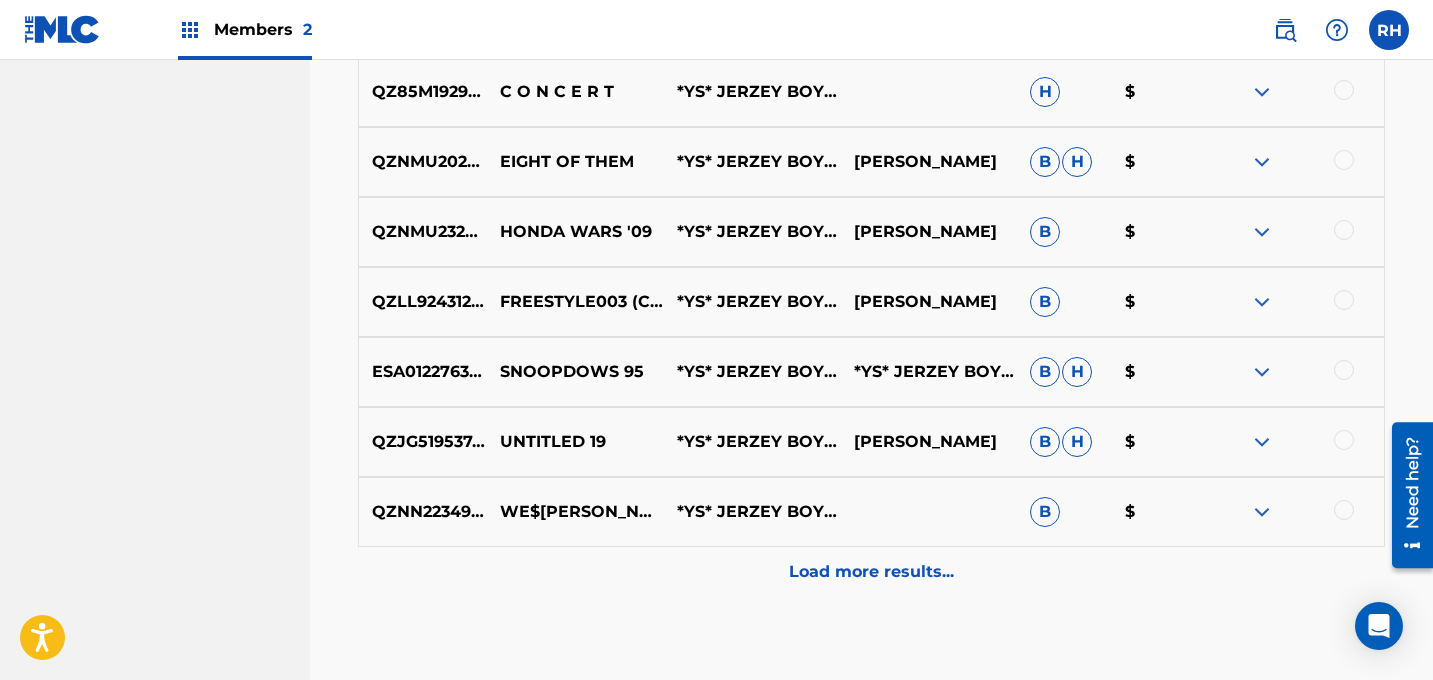 scroll, scrollTop: 1872, scrollLeft: 0, axis: vertical 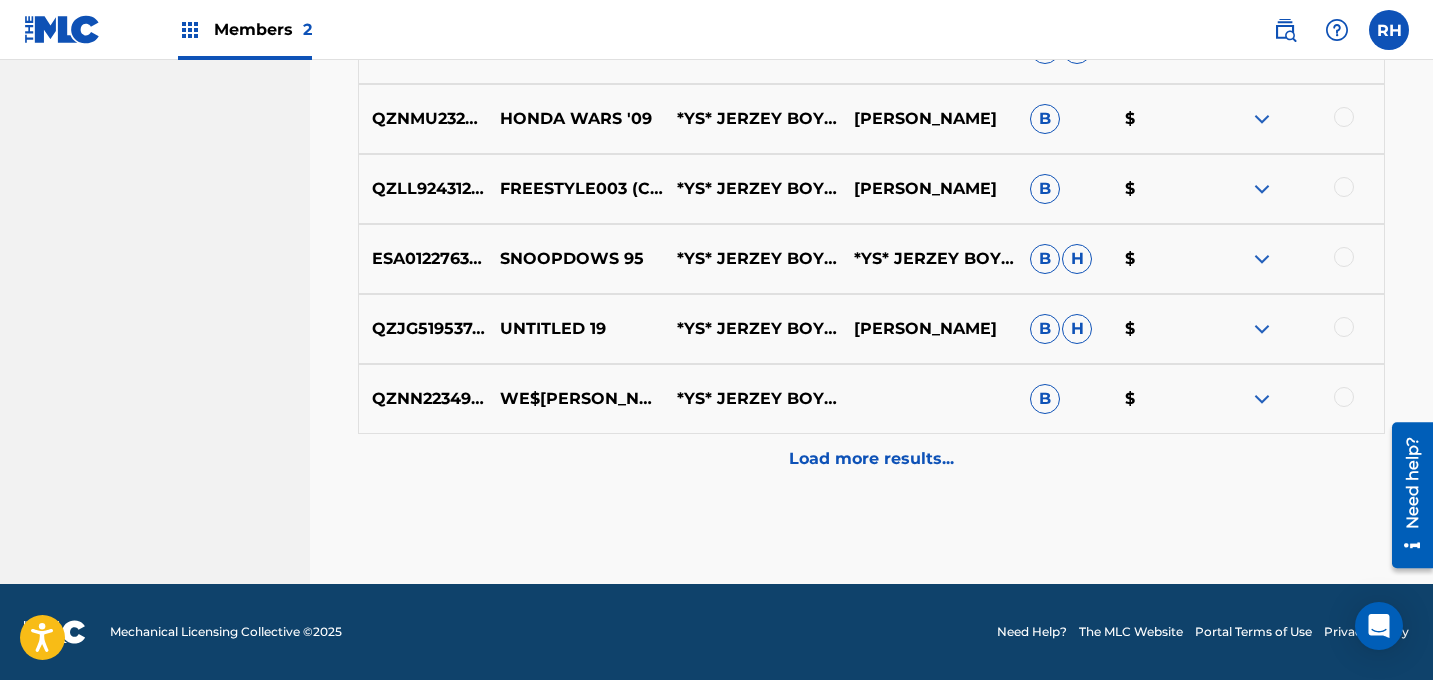 click on "Load more results..." at bounding box center (871, 459) 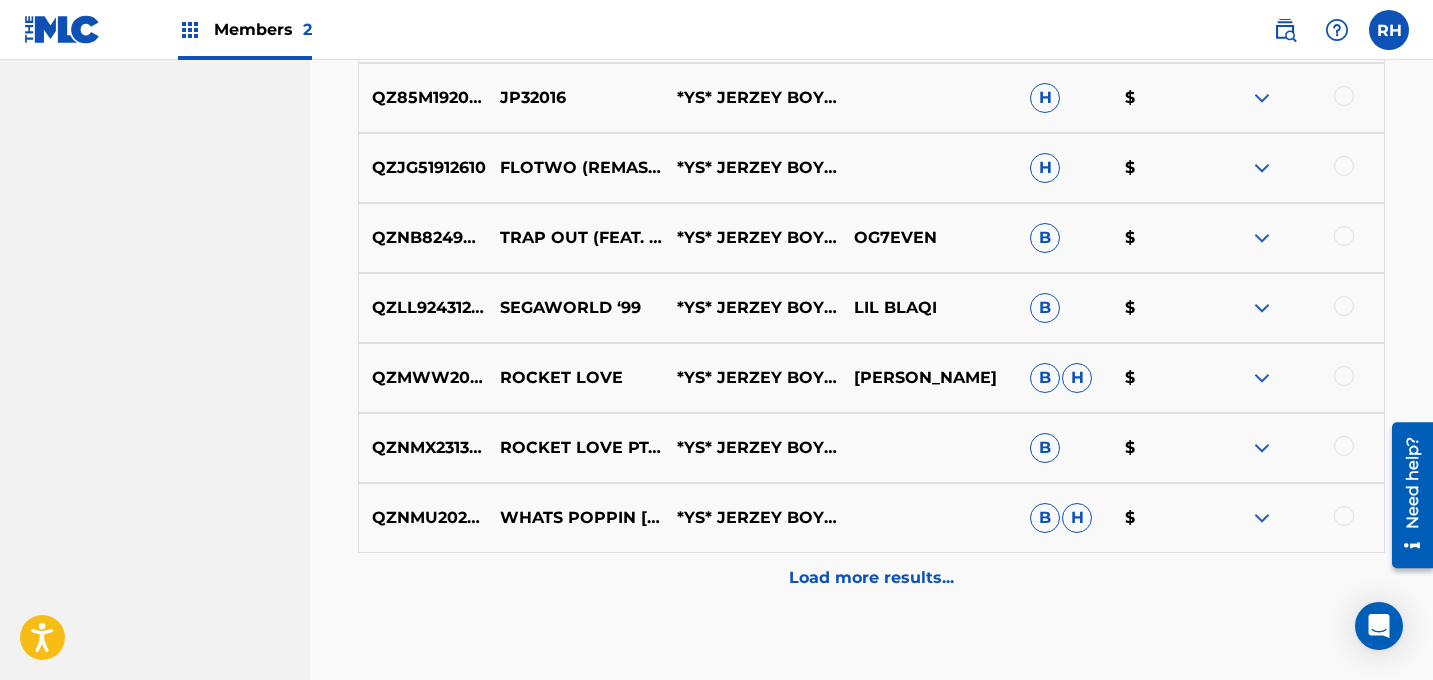 scroll, scrollTop: 2572, scrollLeft: 0, axis: vertical 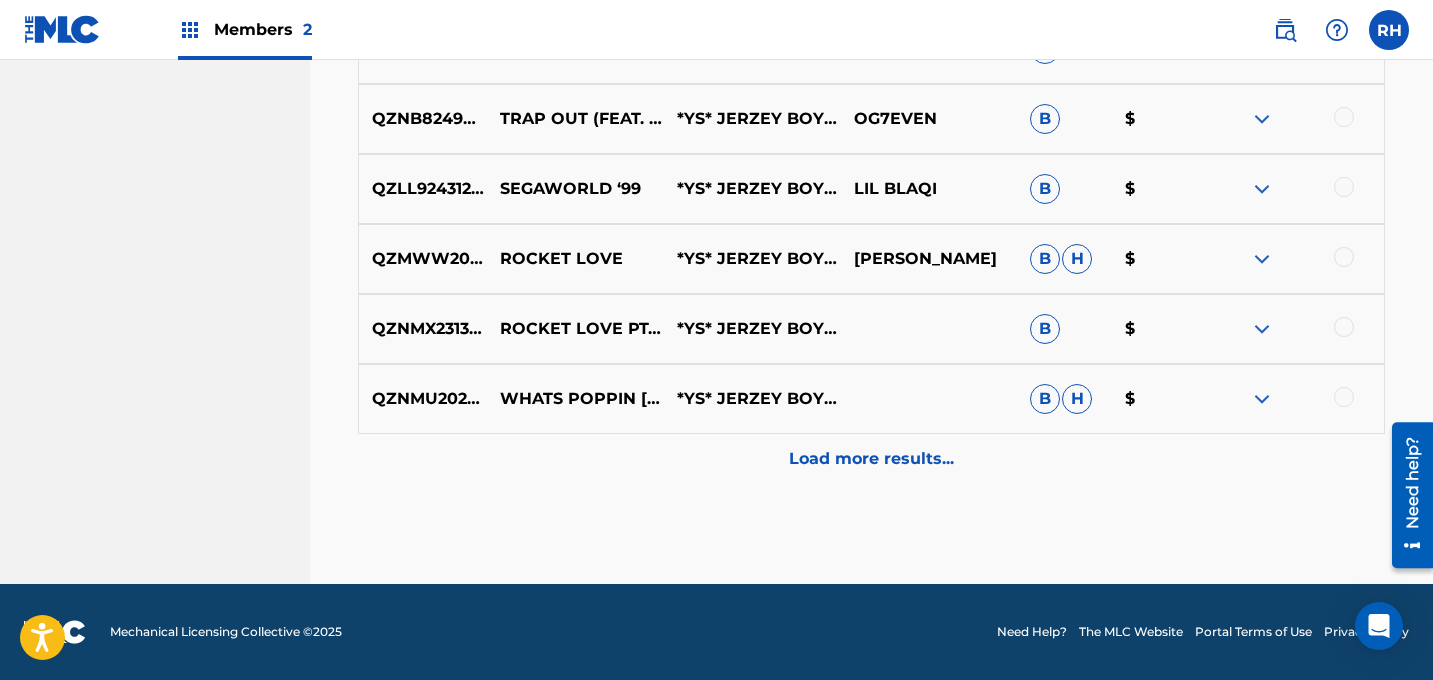 click on "Load more results..." at bounding box center (871, 459) 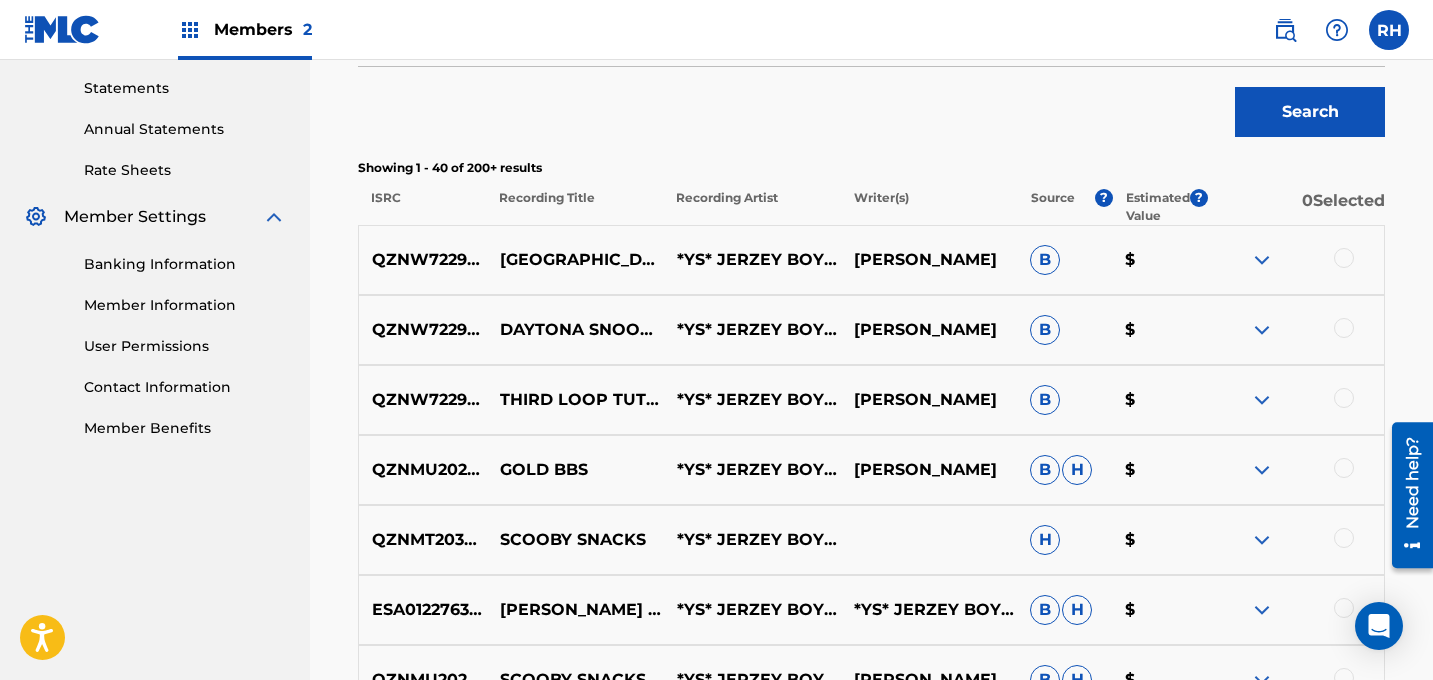 scroll, scrollTop: 678, scrollLeft: 0, axis: vertical 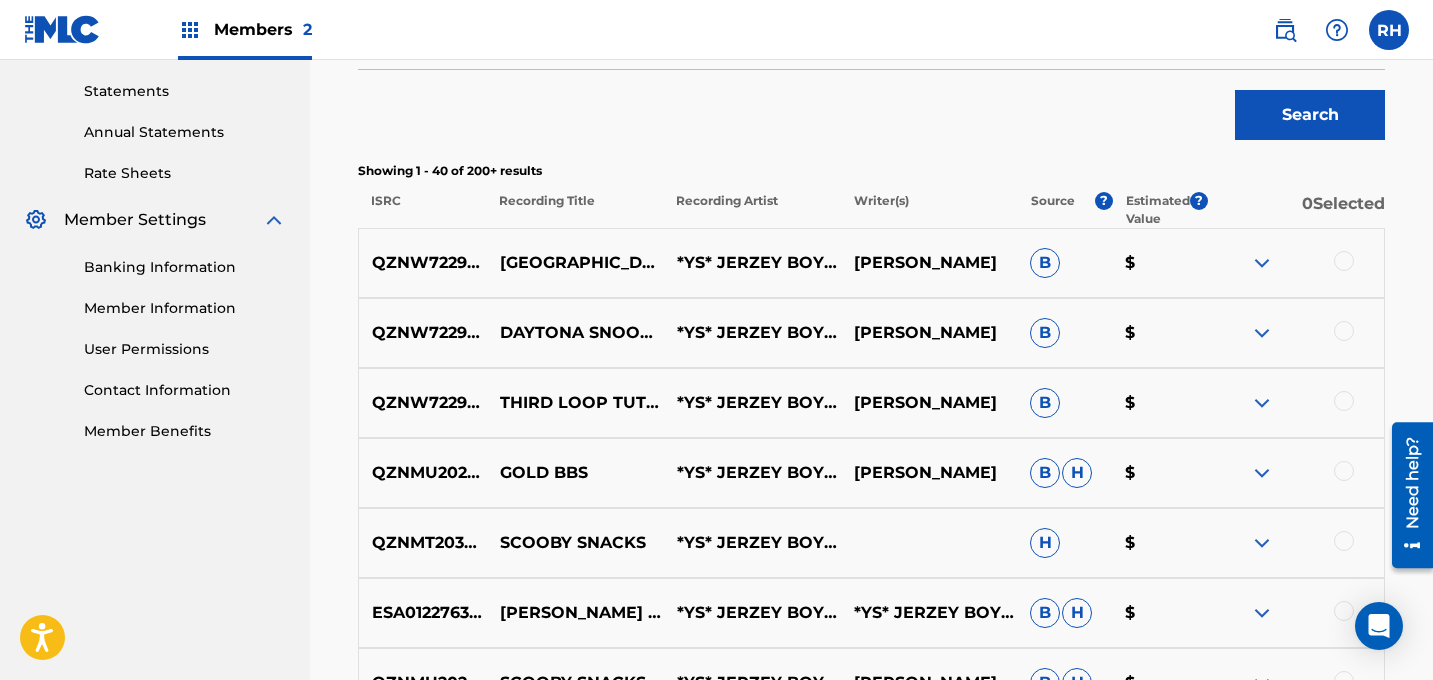 click on "Matching Tool The Matching Tool allows Members to match  sound recordings  to works within their catalog. This ensures you'll collect the royalties you're owed for your work(s). The first step is to locate recordings not yet matched to your works by entering criteria in the search fields below. Search results are sorted by relevance and will be grouped together based on similar data. In the next step, you can locate the specific work in your catalog that you want to match. SearchWithCriteria700831b8-4f51-4469-9266-b624dbc037c8 Recording Title SearchWithCriteriac925ba0a-ea3d-444e-8285-b341eba44548 Recording ISRC SearchWithCriteriaac2c055b-25b6-43bd-a66b-ed6426d52892 Recording Artist *YS* JerZey Boy In The Flesh Add Criteria Filter Estimated Value All $$$$$ $$$$ $$$ $$ $ Source All Blanket License Historical Unmatched Remove Filters Apply Filters Filters ( 0 ) Search Showing 1 - 40 of 200+ results ISRC Recording Title Recording Artist Writer(s) Source ? Estimated Value ? 0  Selected QZNW72294170 B $ B $ B $ B" at bounding box center (871, 1330) 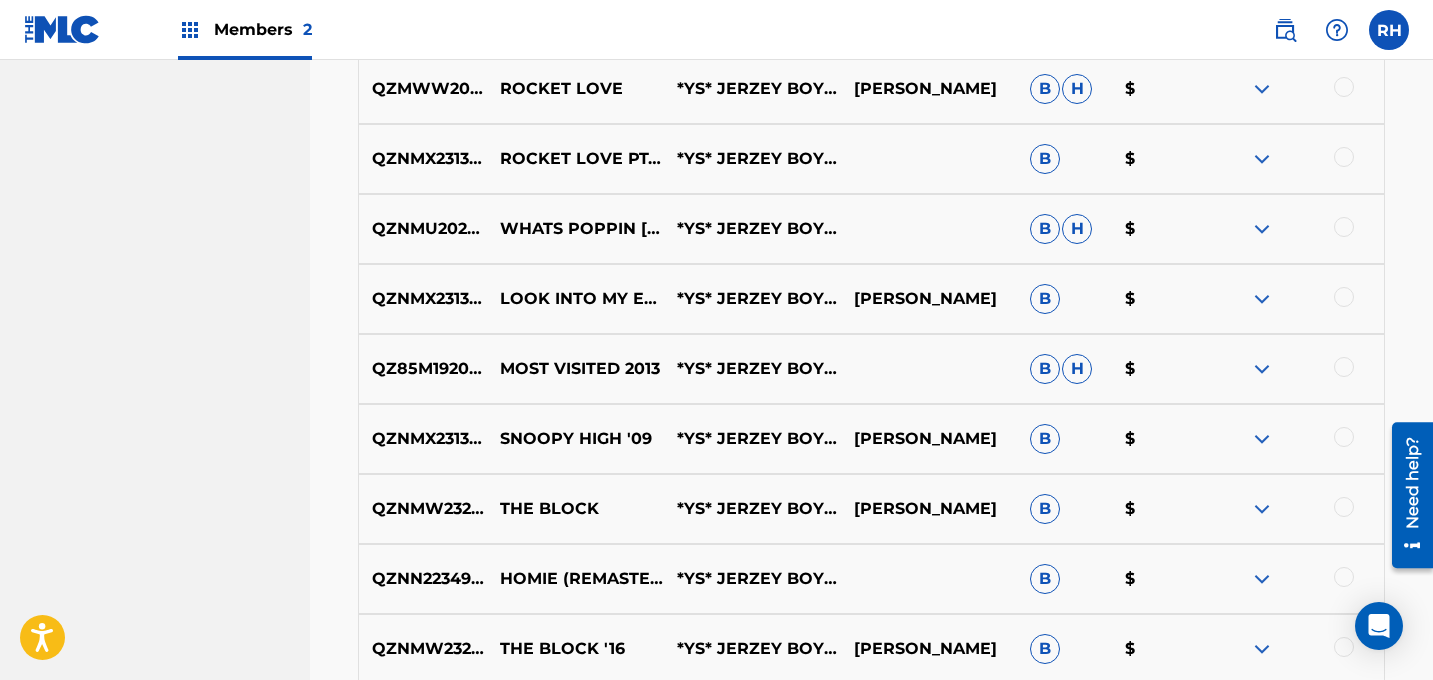 scroll, scrollTop: 3272, scrollLeft: 0, axis: vertical 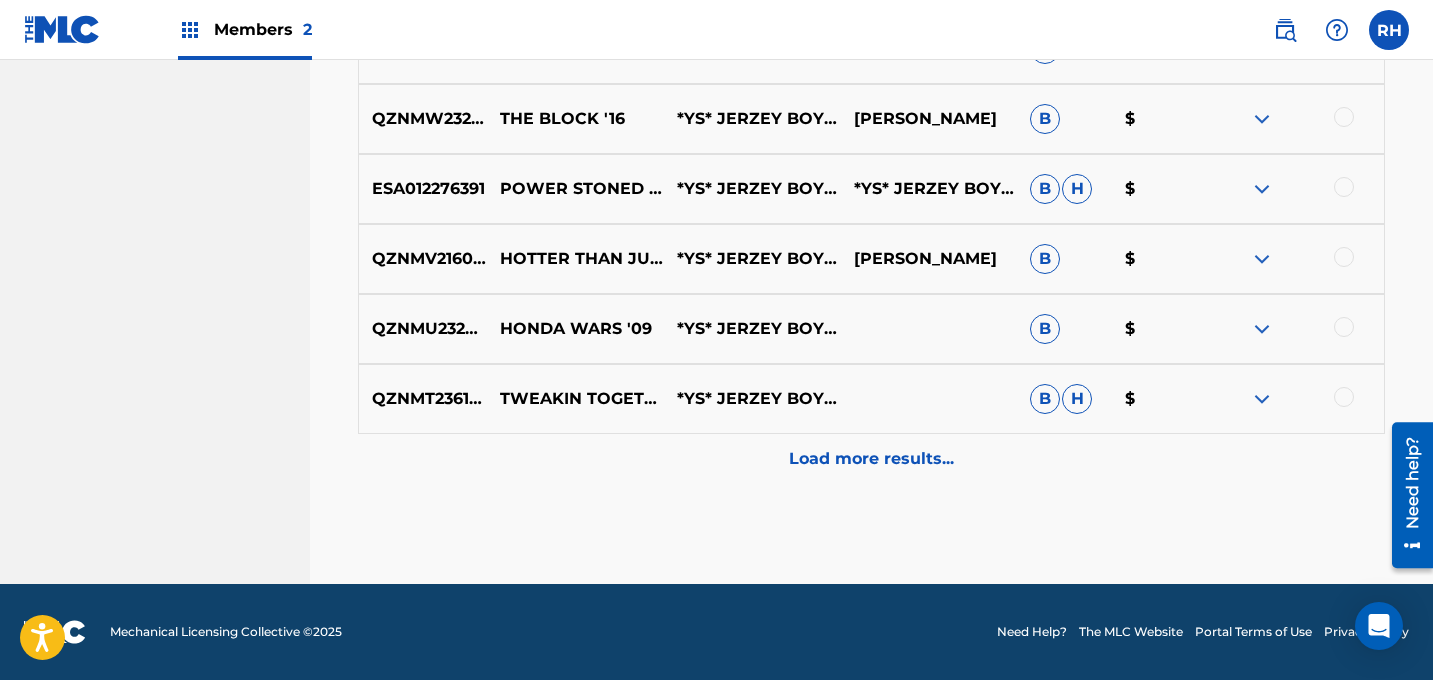 click on "Load more results..." at bounding box center [871, 459] 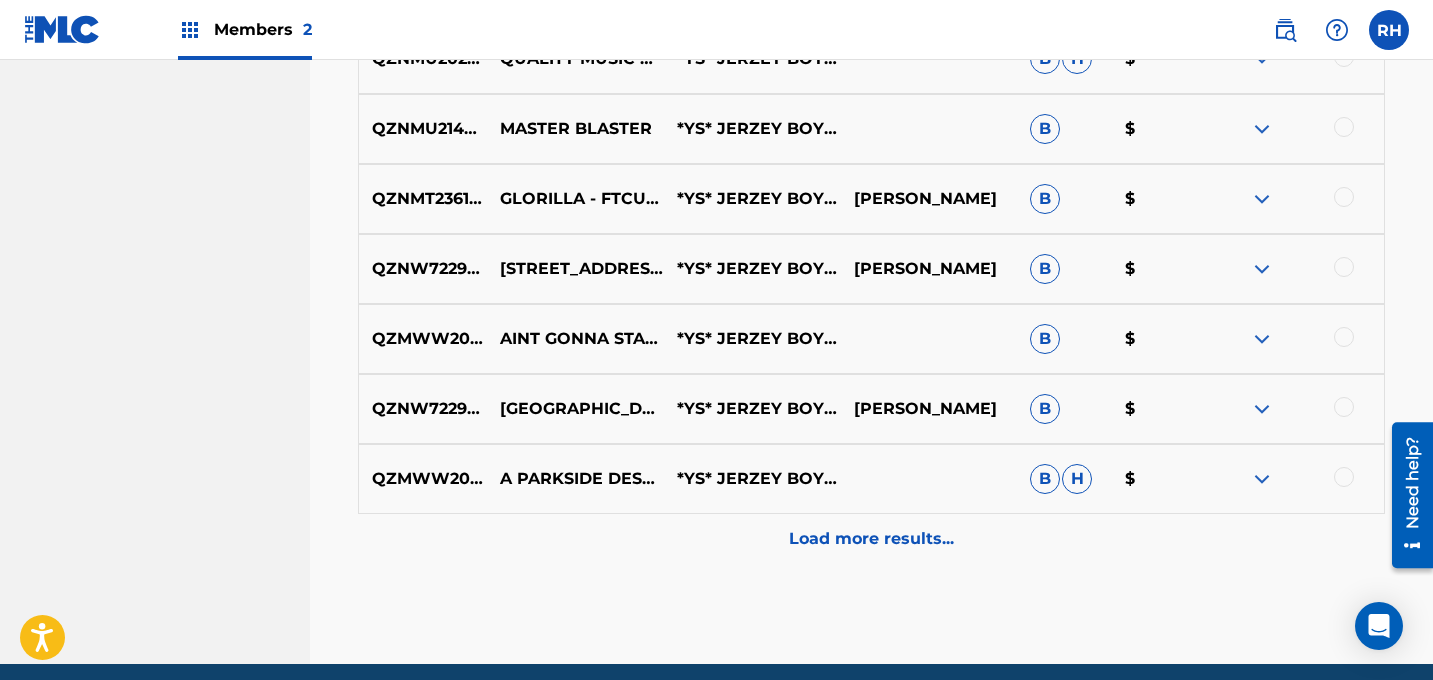 scroll, scrollTop: 3972, scrollLeft: 0, axis: vertical 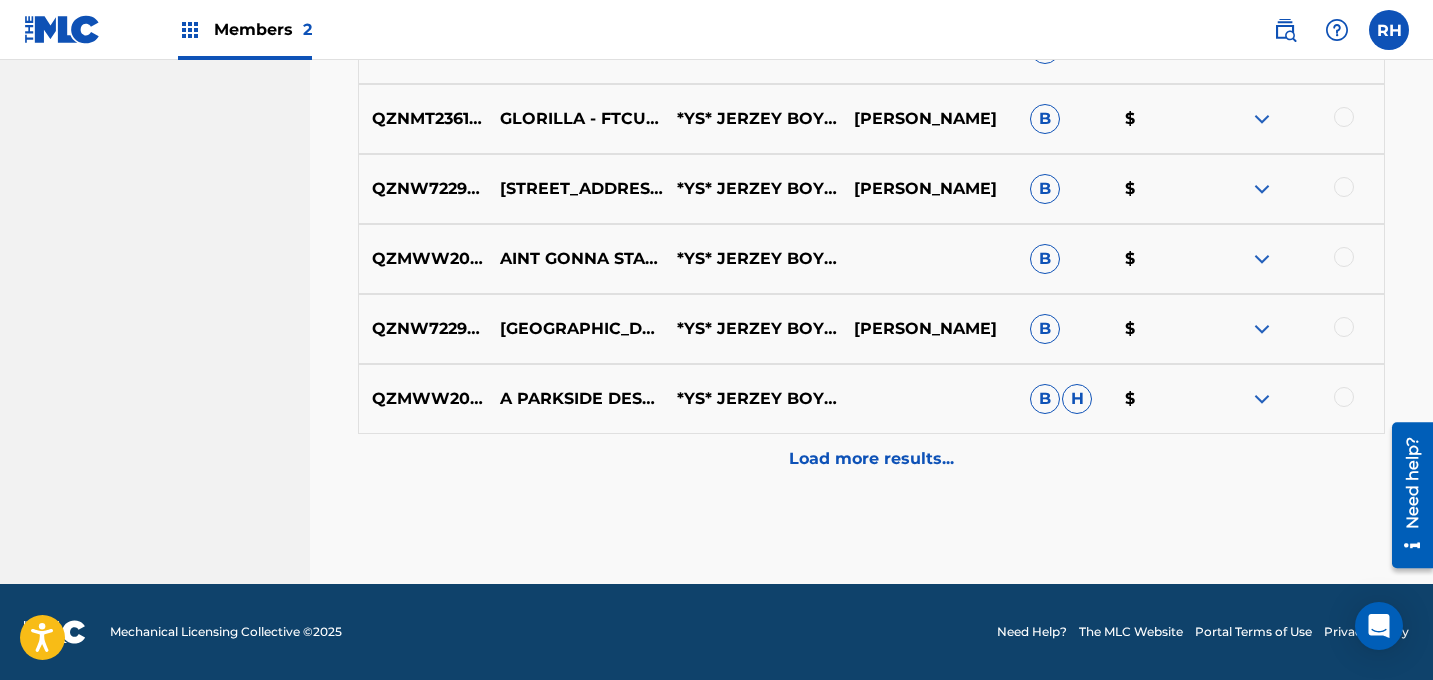 click on "Load more results..." at bounding box center (871, 459) 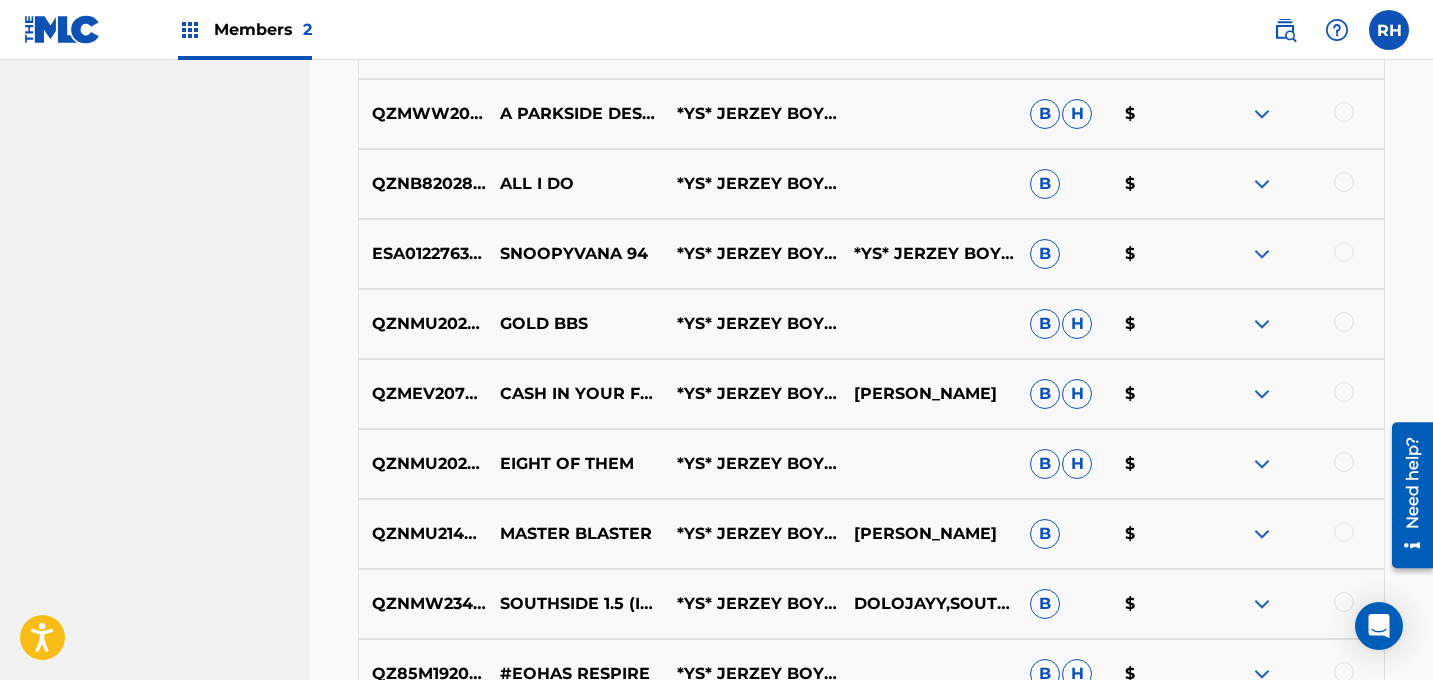 scroll, scrollTop: 4672, scrollLeft: 0, axis: vertical 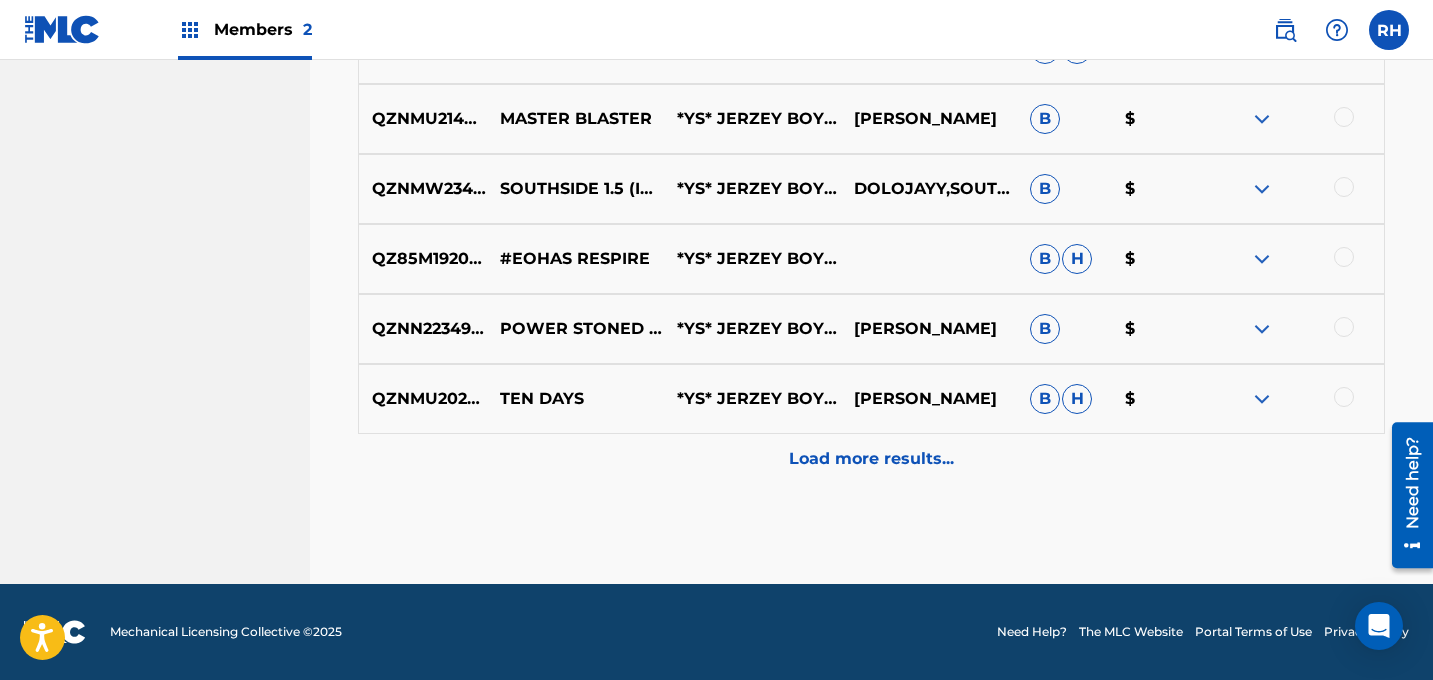 click on "Load more results..." at bounding box center (871, 459) 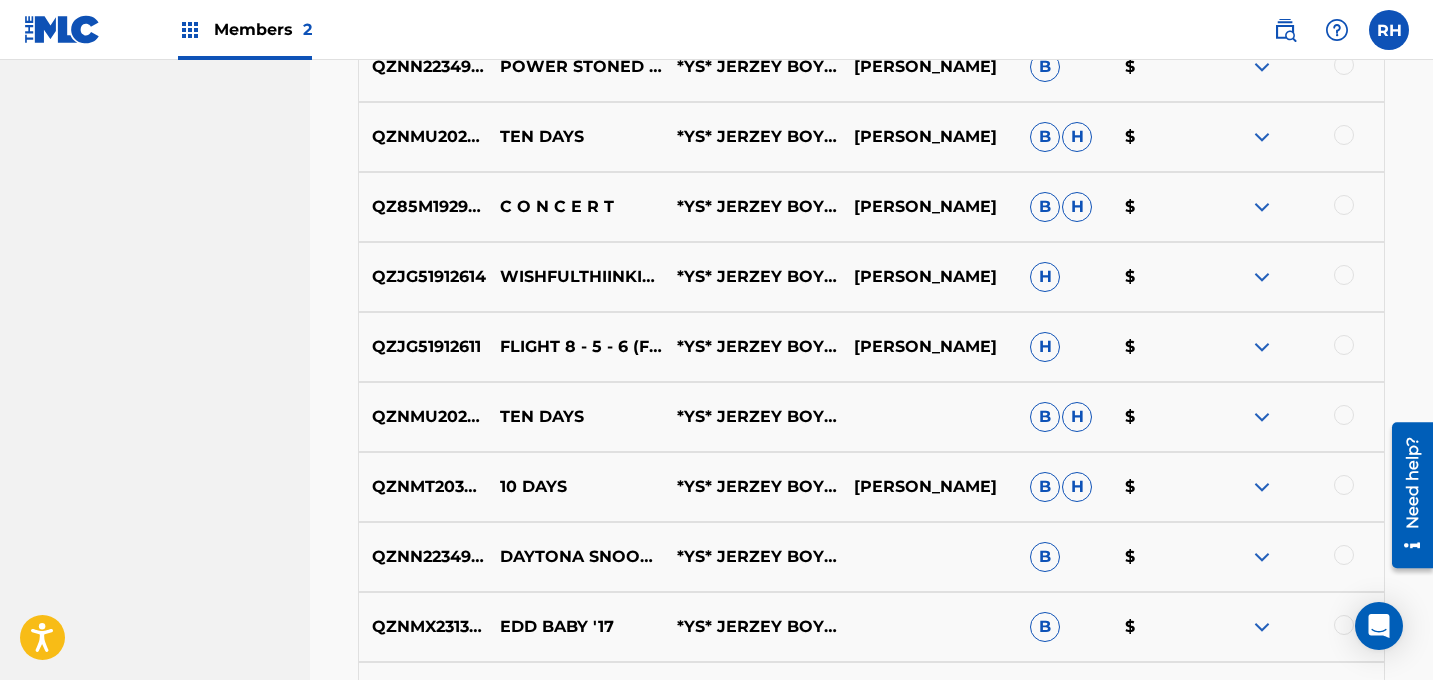 scroll, scrollTop: 5167, scrollLeft: 0, axis: vertical 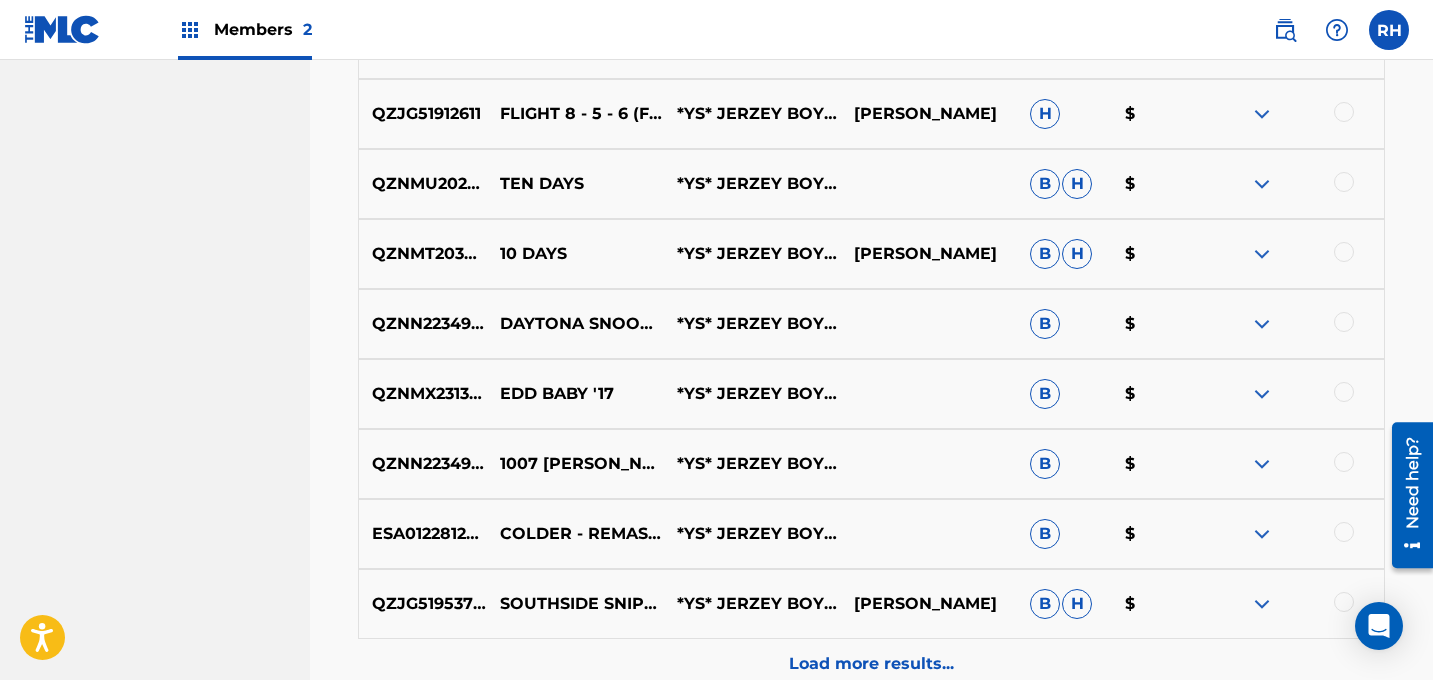 click at bounding box center (1262, 394) 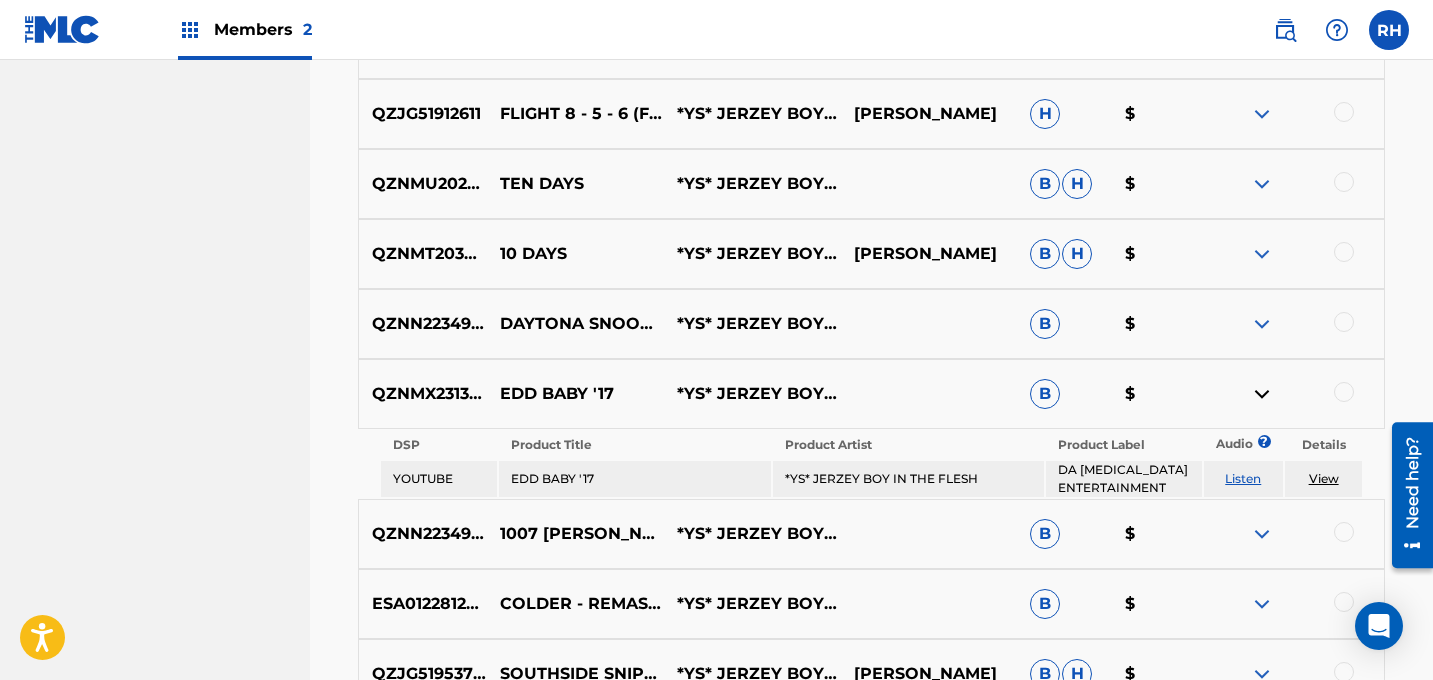 click at bounding box center [1262, 394] 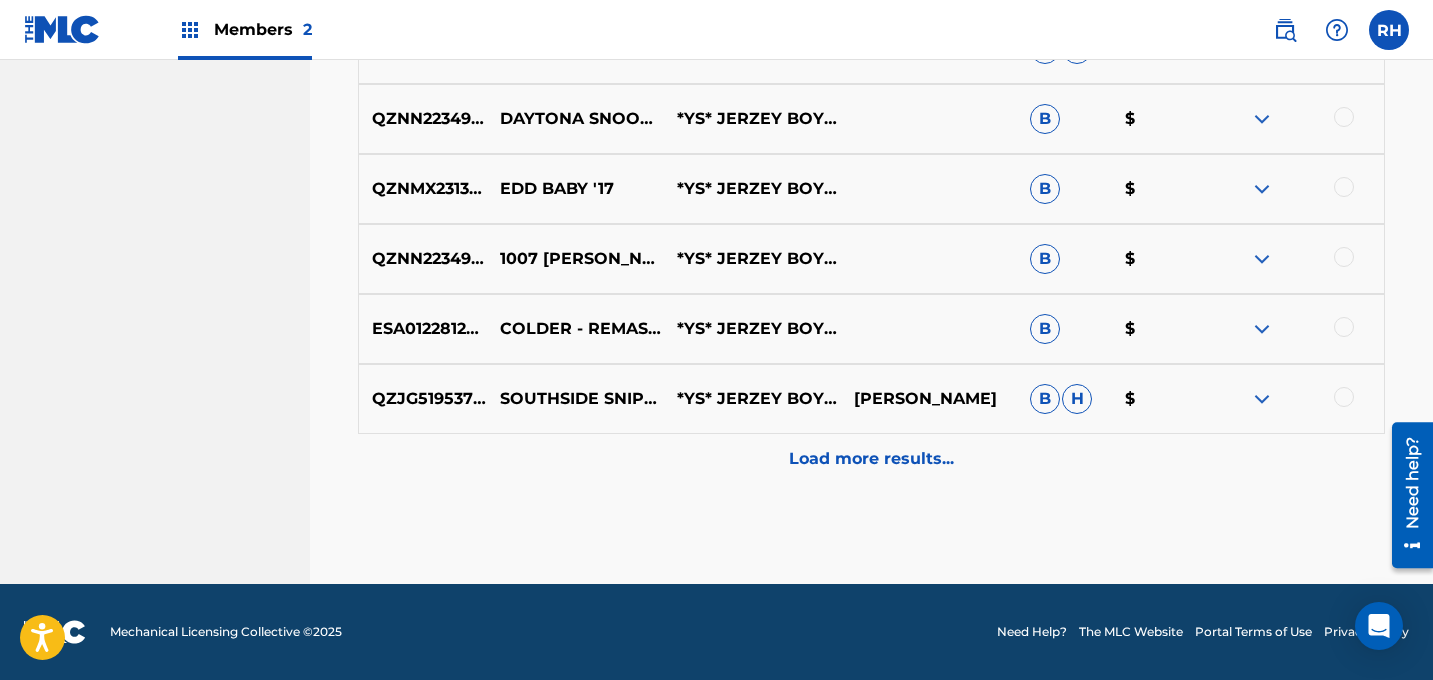 click on "Load more results..." at bounding box center (871, 459) 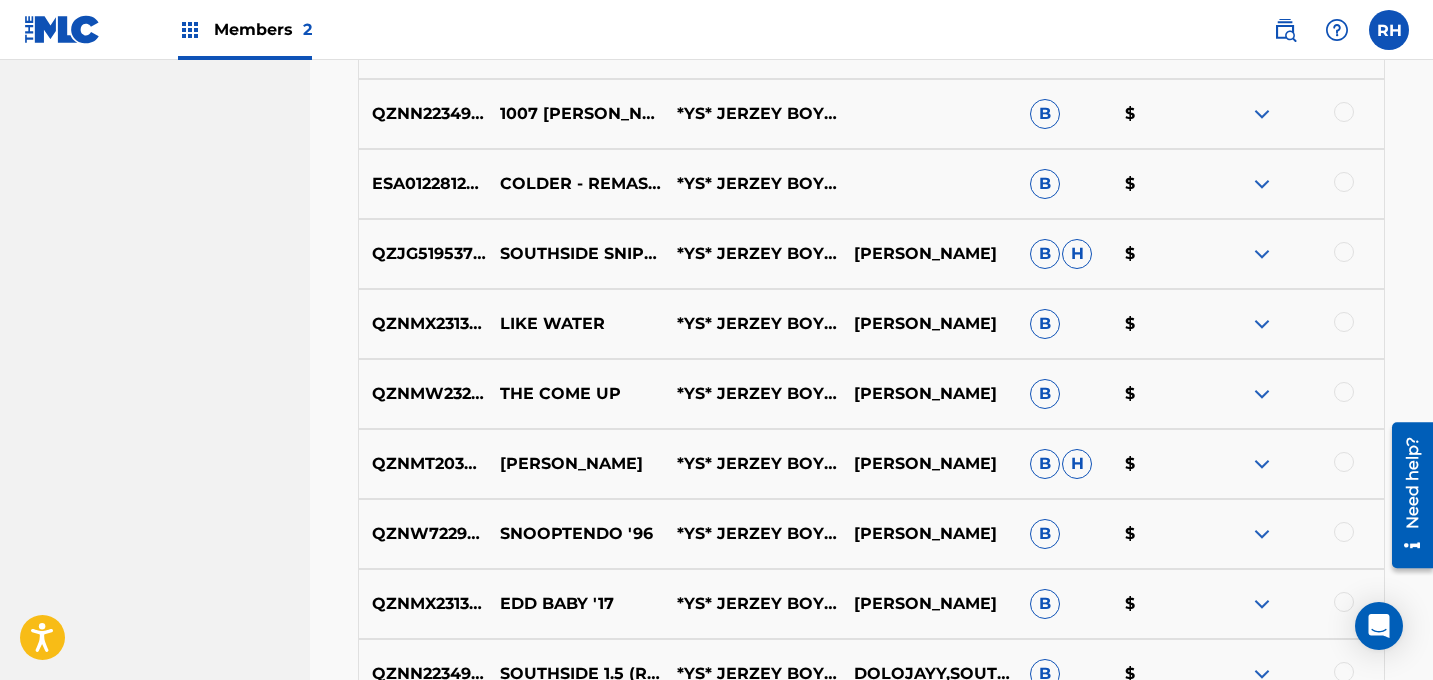 scroll, scrollTop: 5529, scrollLeft: 0, axis: vertical 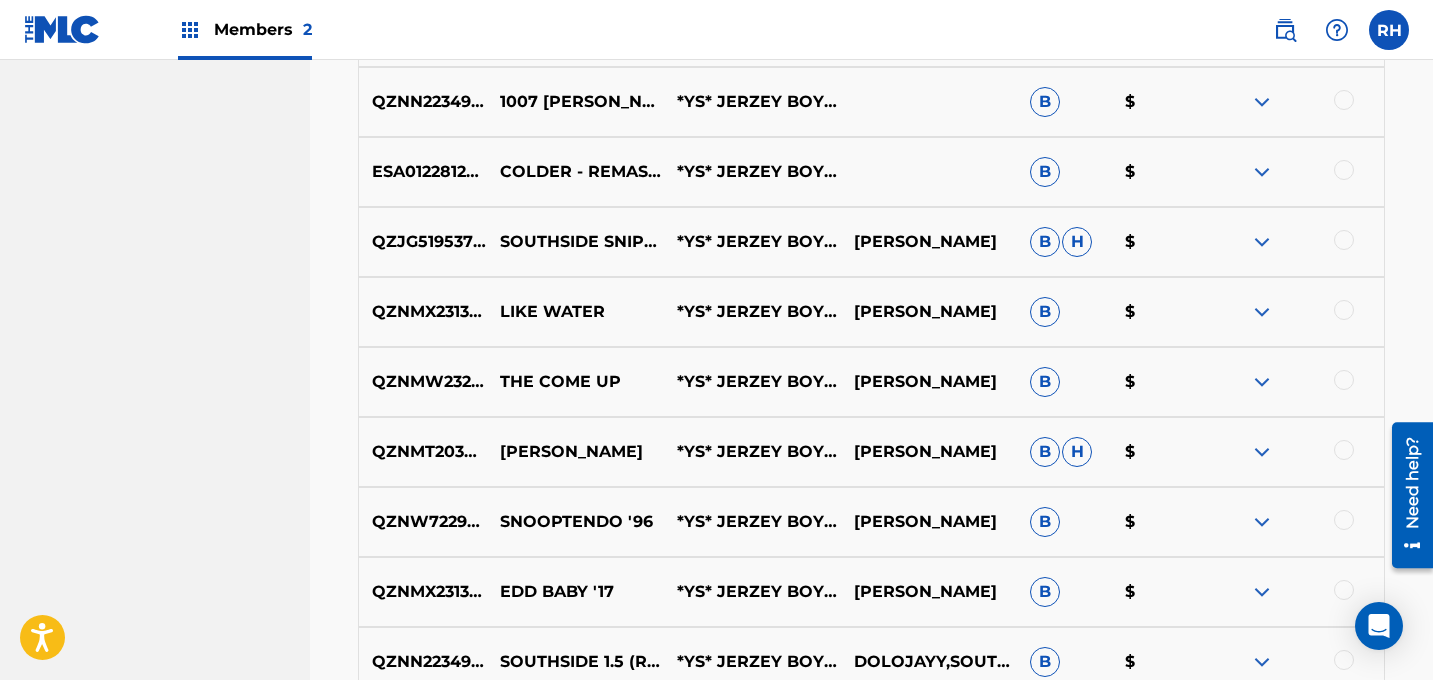 click at bounding box center [1262, 312] 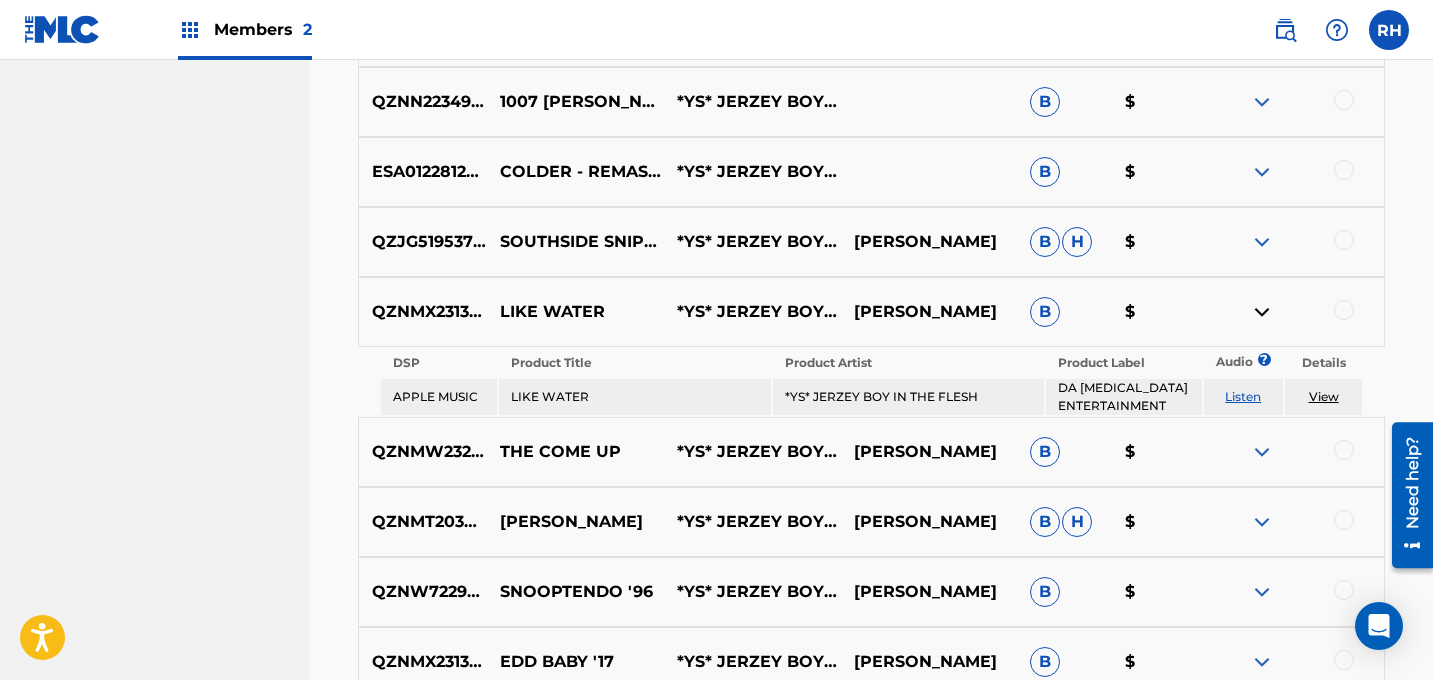 click at bounding box center [1262, 312] 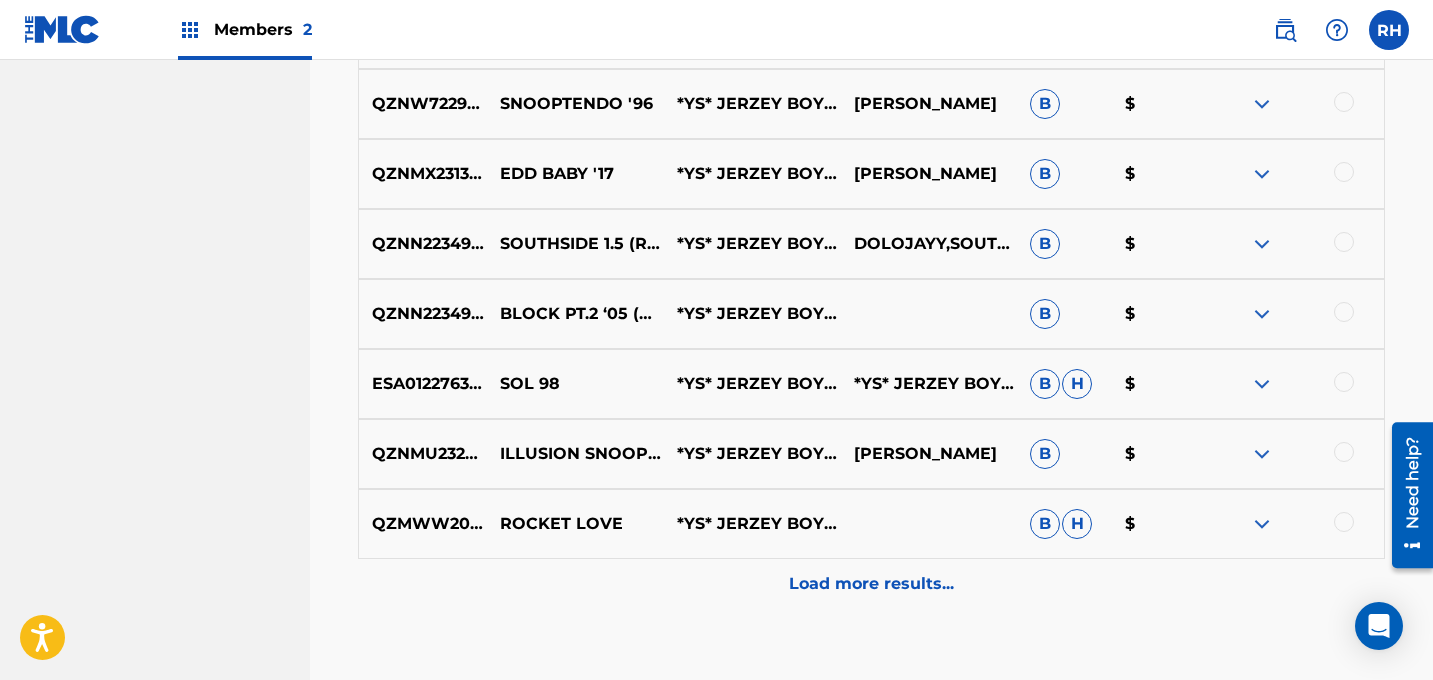 scroll, scrollTop: 6072, scrollLeft: 0, axis: vertical 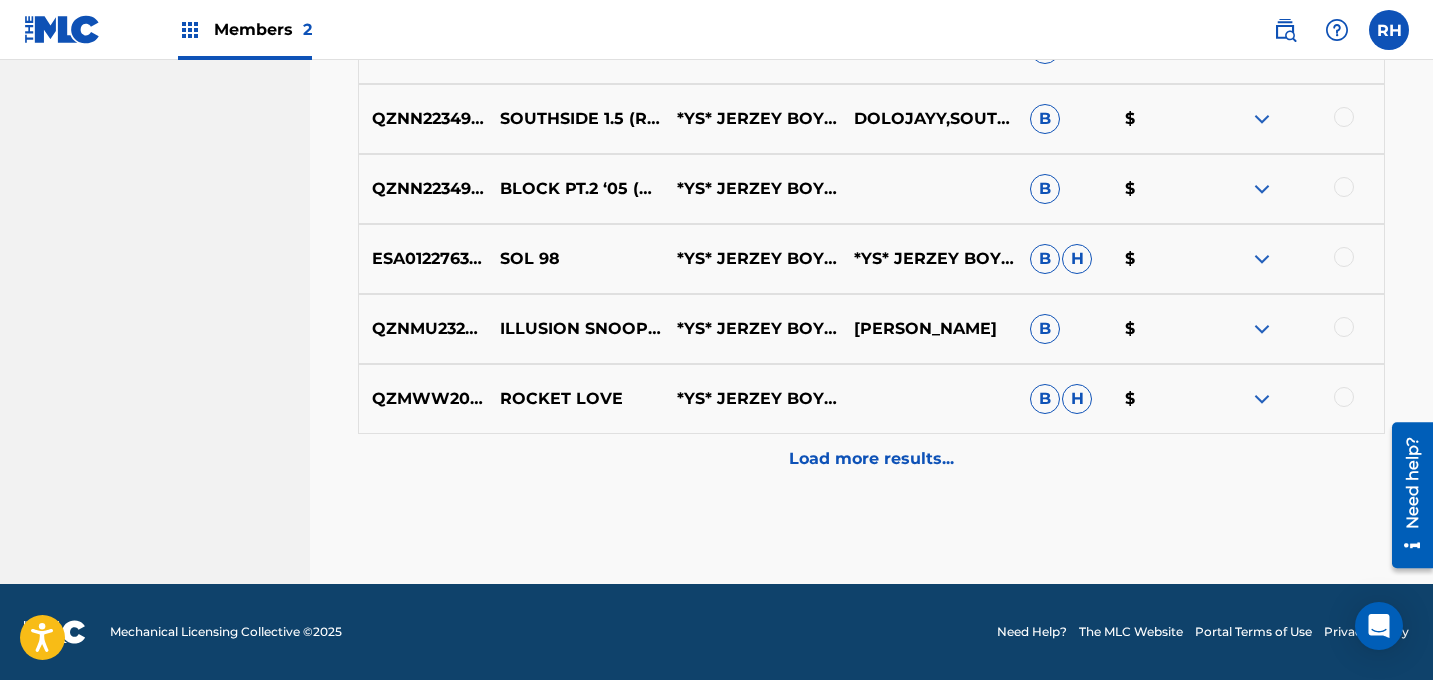 click on "Load more results..." at bounding box center [871, 459] 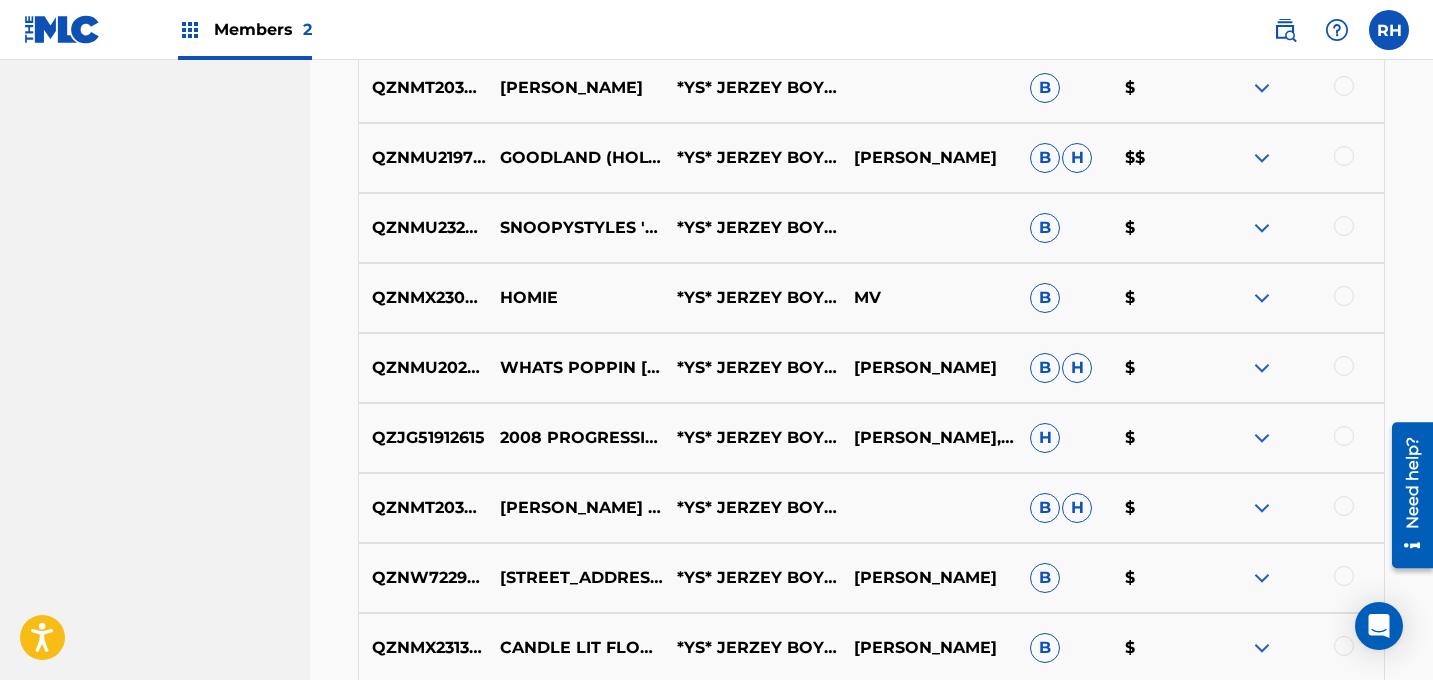 scroll, scrollTop: 6445, scrollLeft: 0, axis: vertical 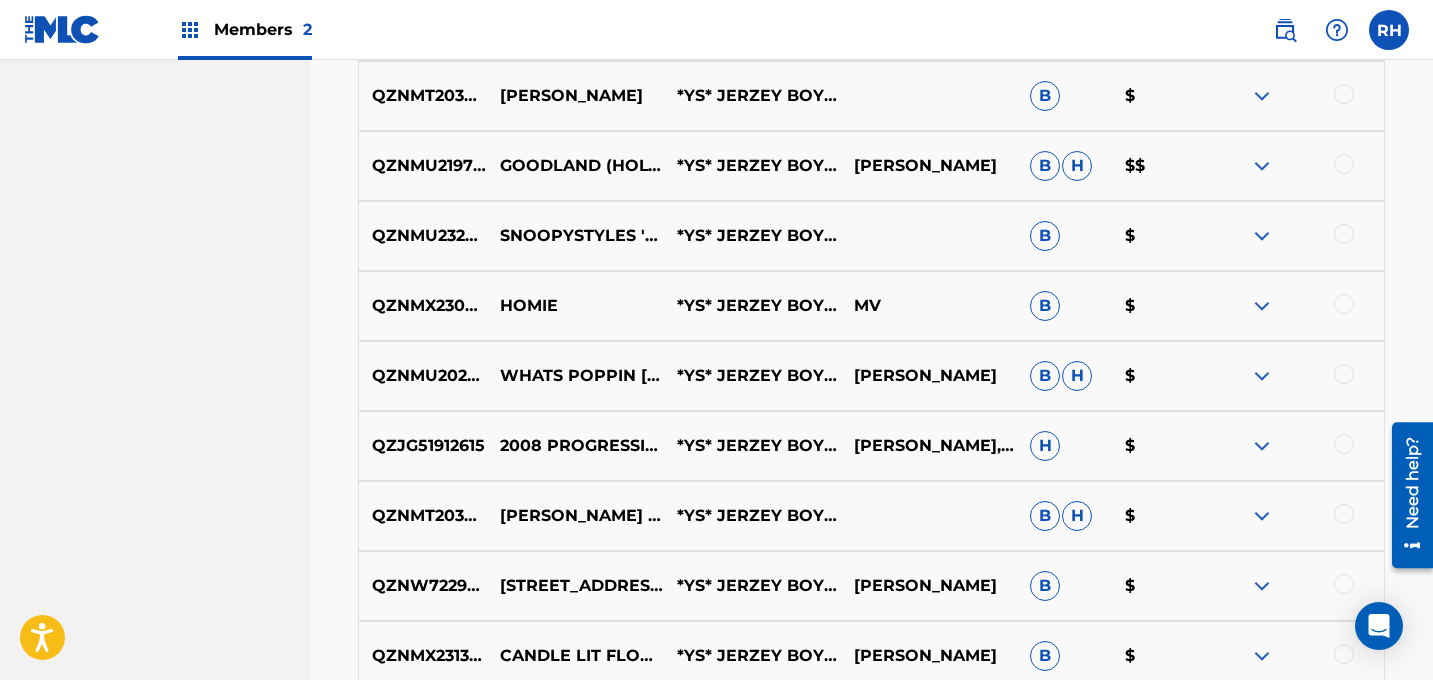 click at bounding box center (1262, 166) 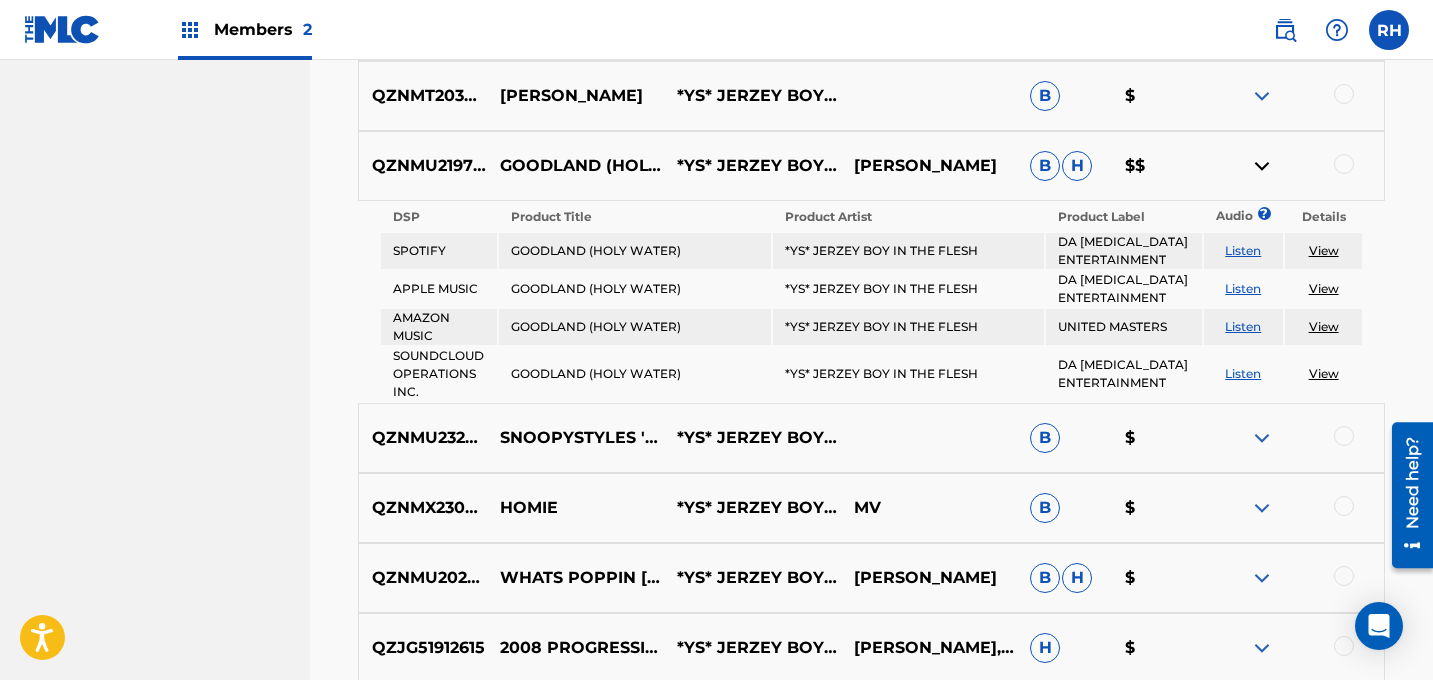 click at bounding box center [1262, 166] 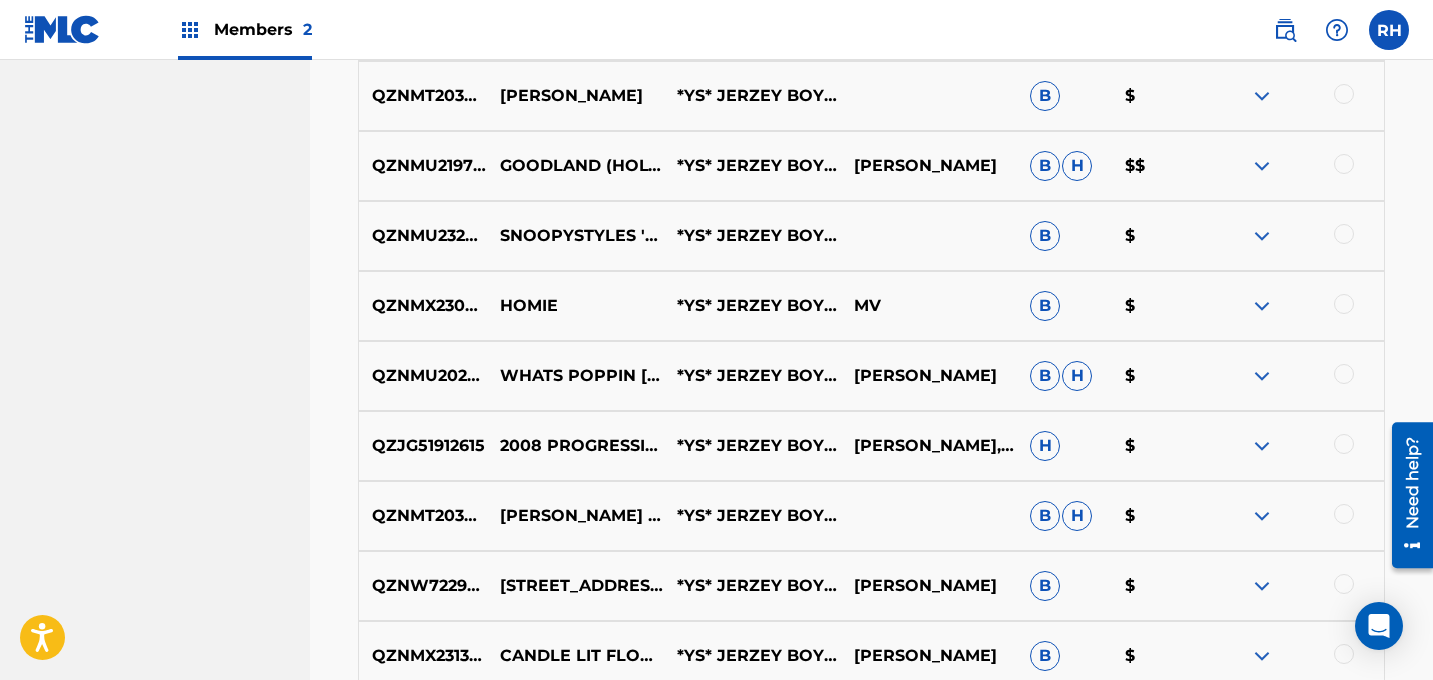 click at bounding box center [1295, 166] 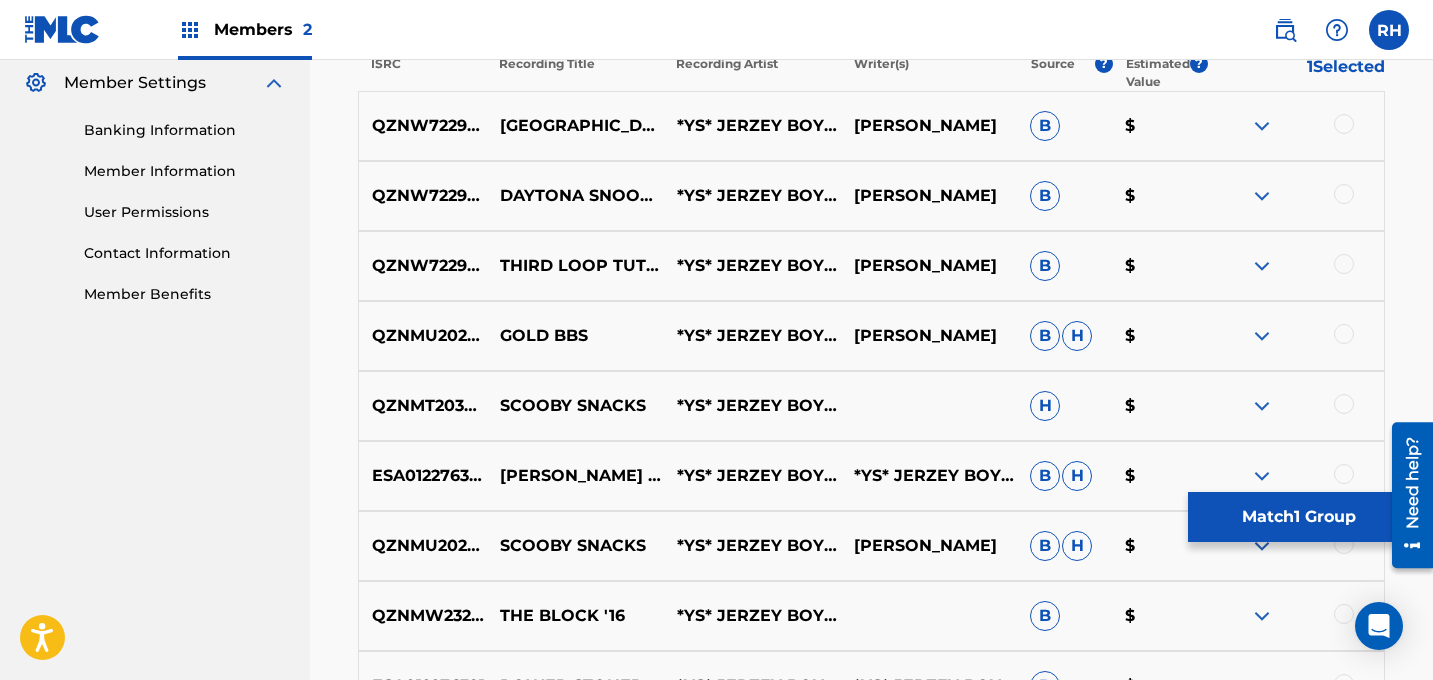 scroll, scrollTop: 777, scrollLeft: 0, axis: vertical 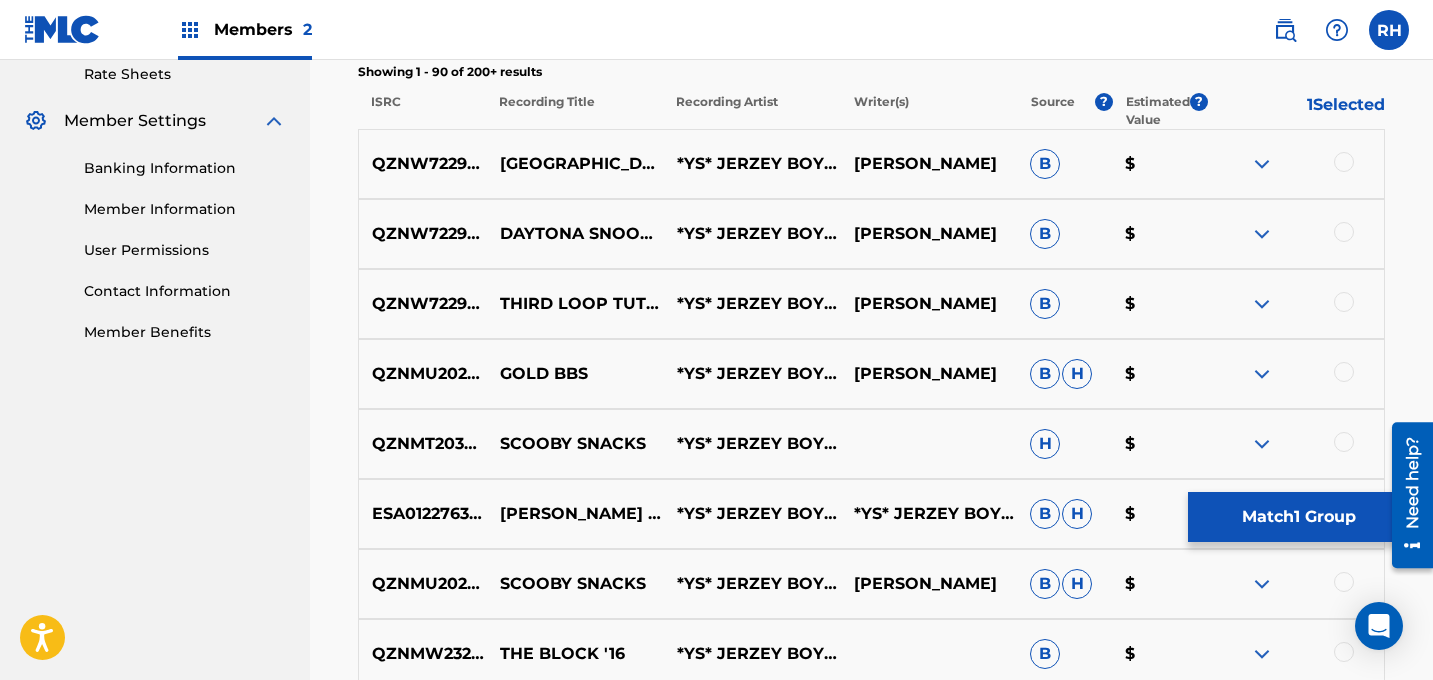 click at bounding box center (1344, 162) 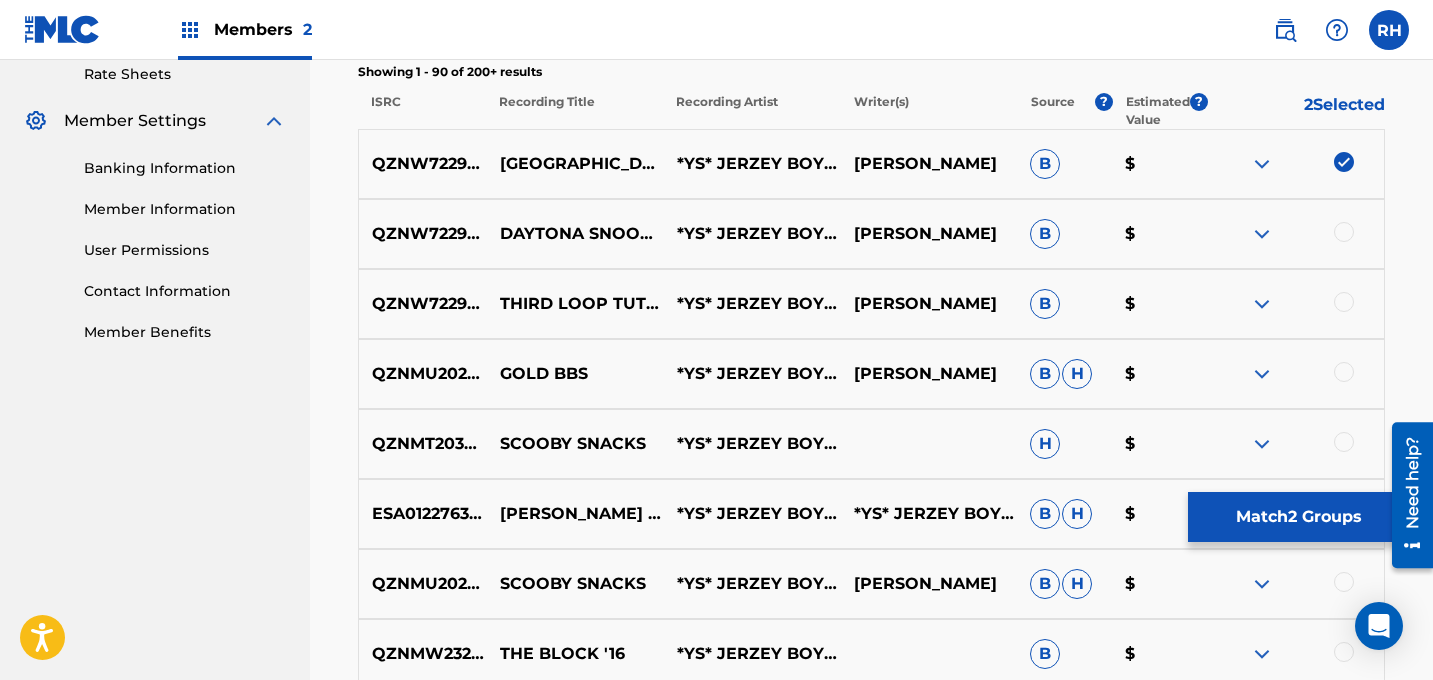 click on "QZNW72294168 DAYTONA SNOOP00 '02 *YS* JERZEY BOY IN THE FLESH,JERZEY BOY IN THE FLESH [PERSON_NAME] B $" at bounding box center (871, 234) 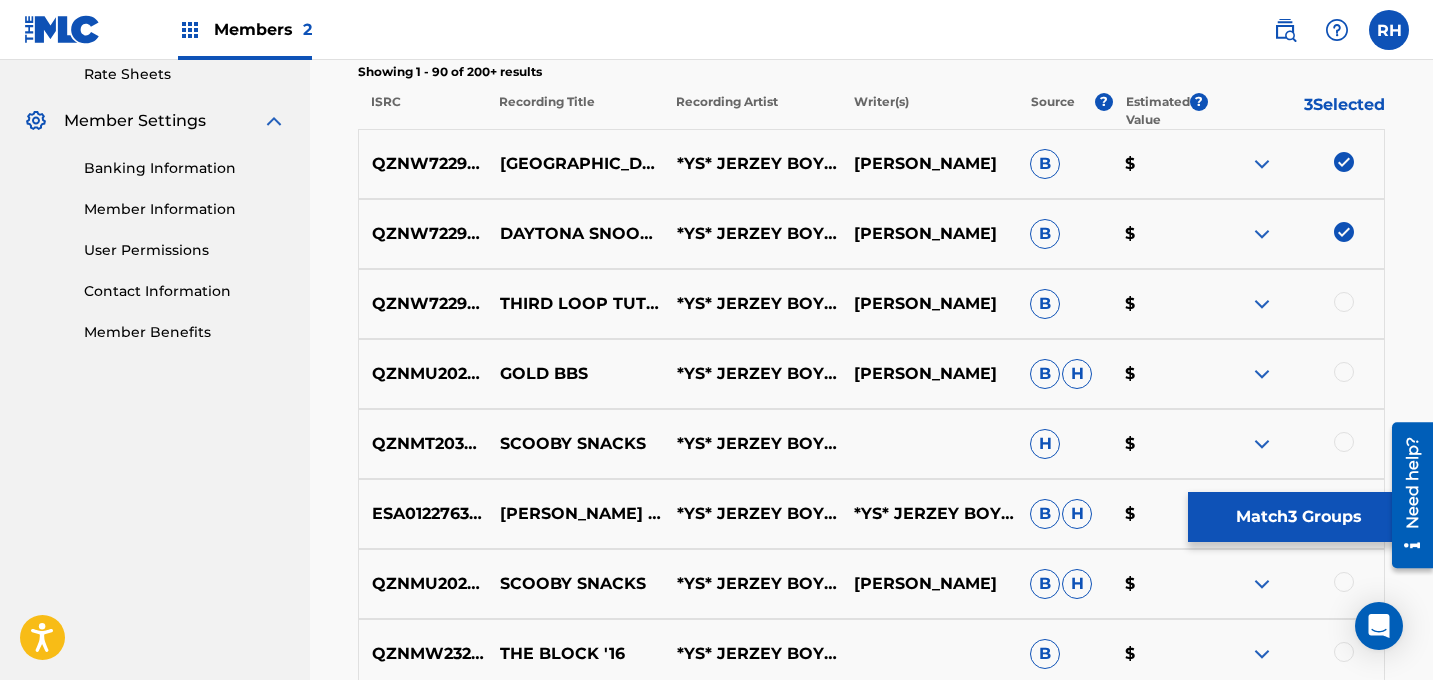 click at bounding box center (1344, 302) 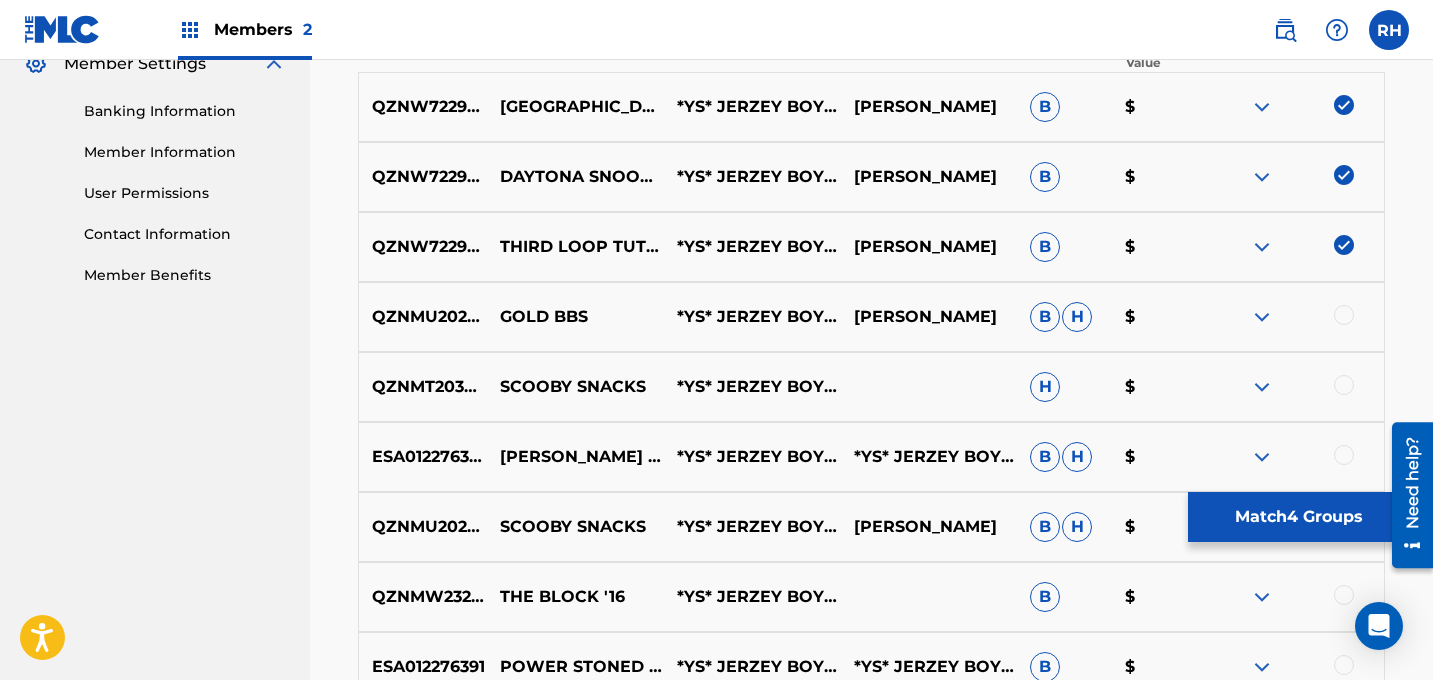 scroll, scrollTop: 844, scrollLeft: 0, axis: vertical 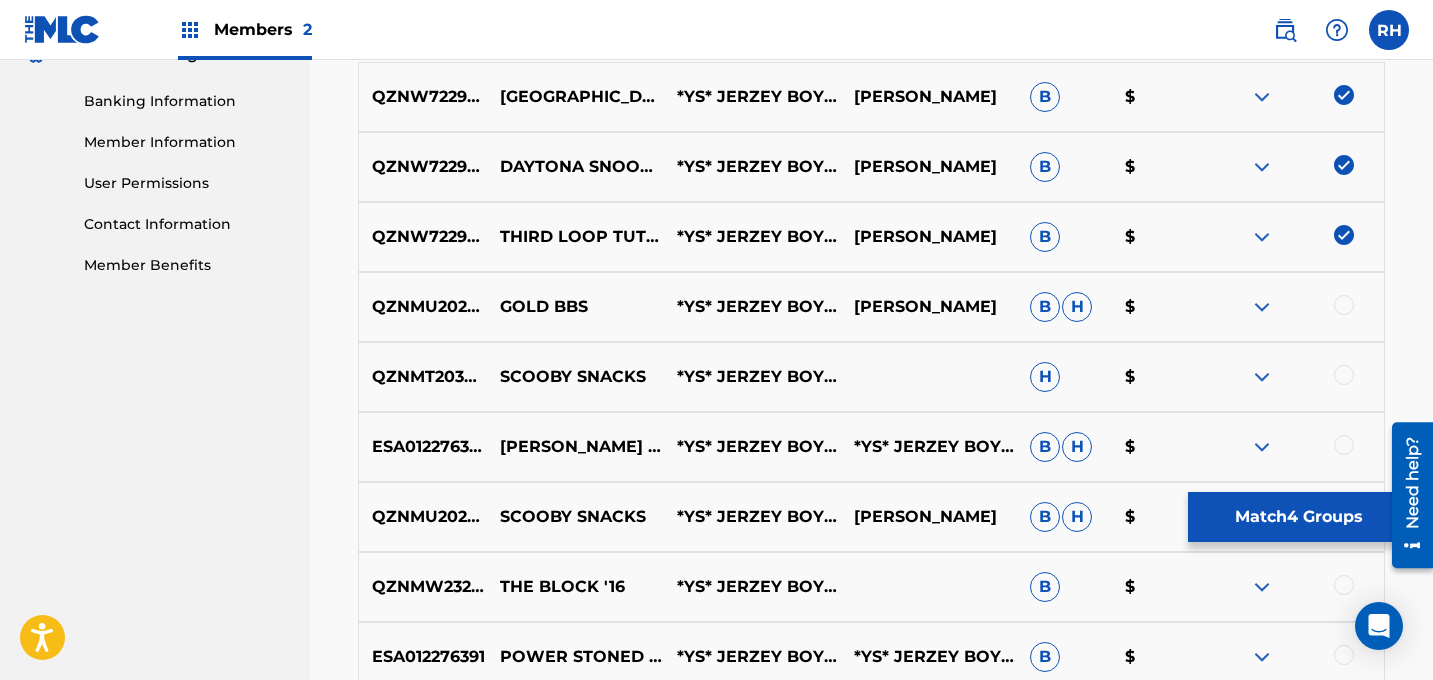 click at bounding box center [1344, 305] 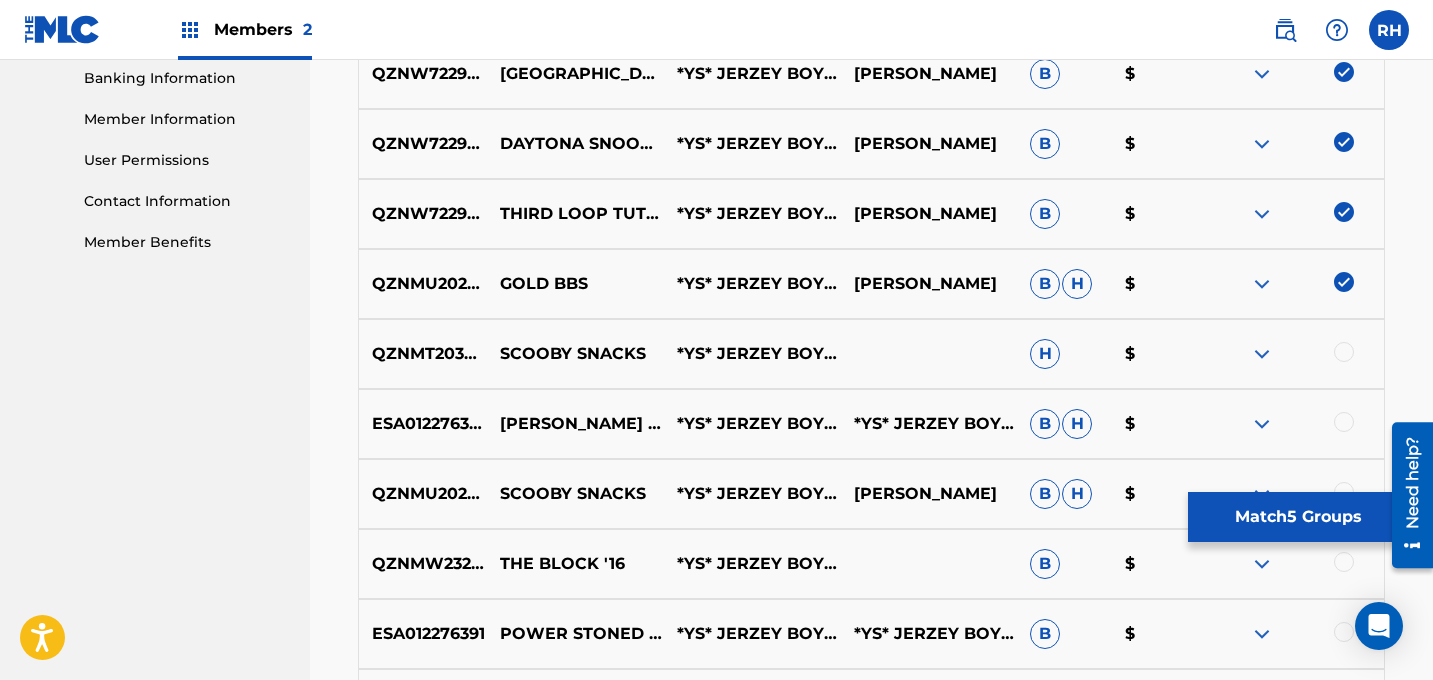 scroll, scrollTop: 886, scrollLeft: 0, axis: vertical 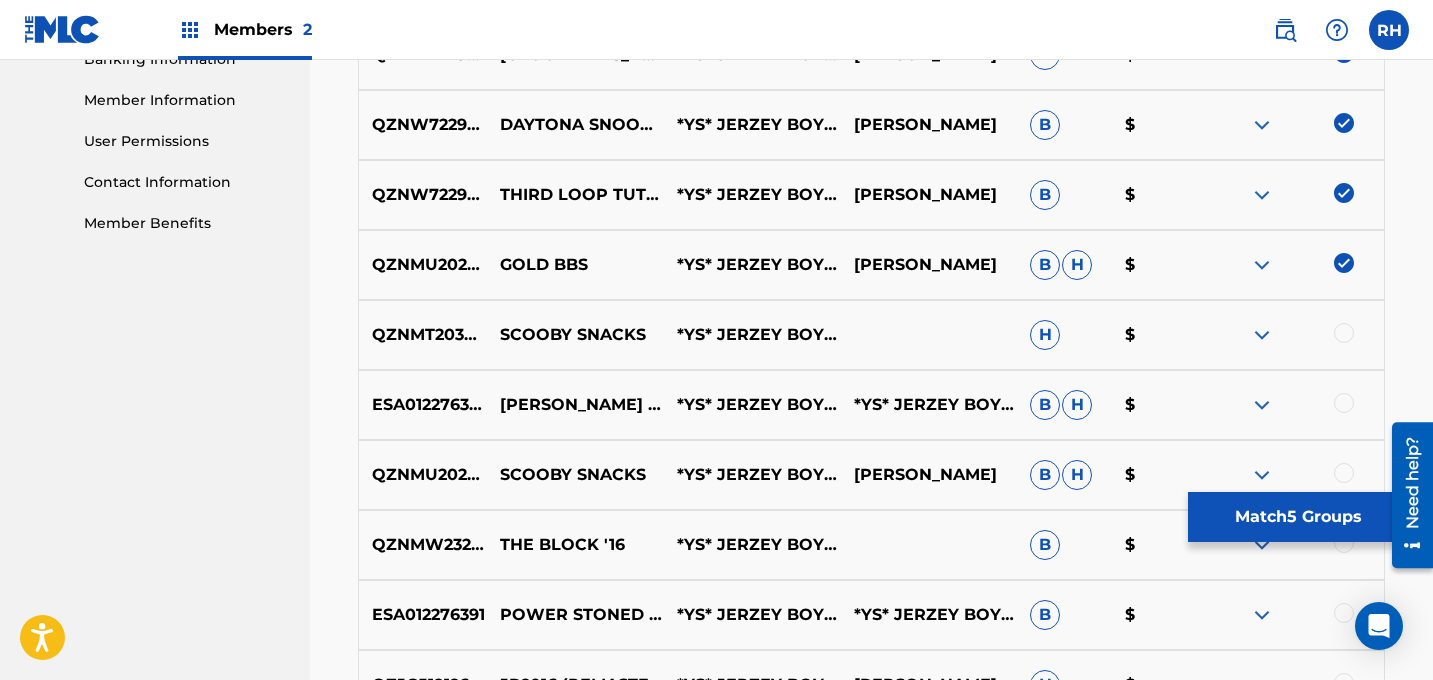 click at bounding box center [1344, 333] 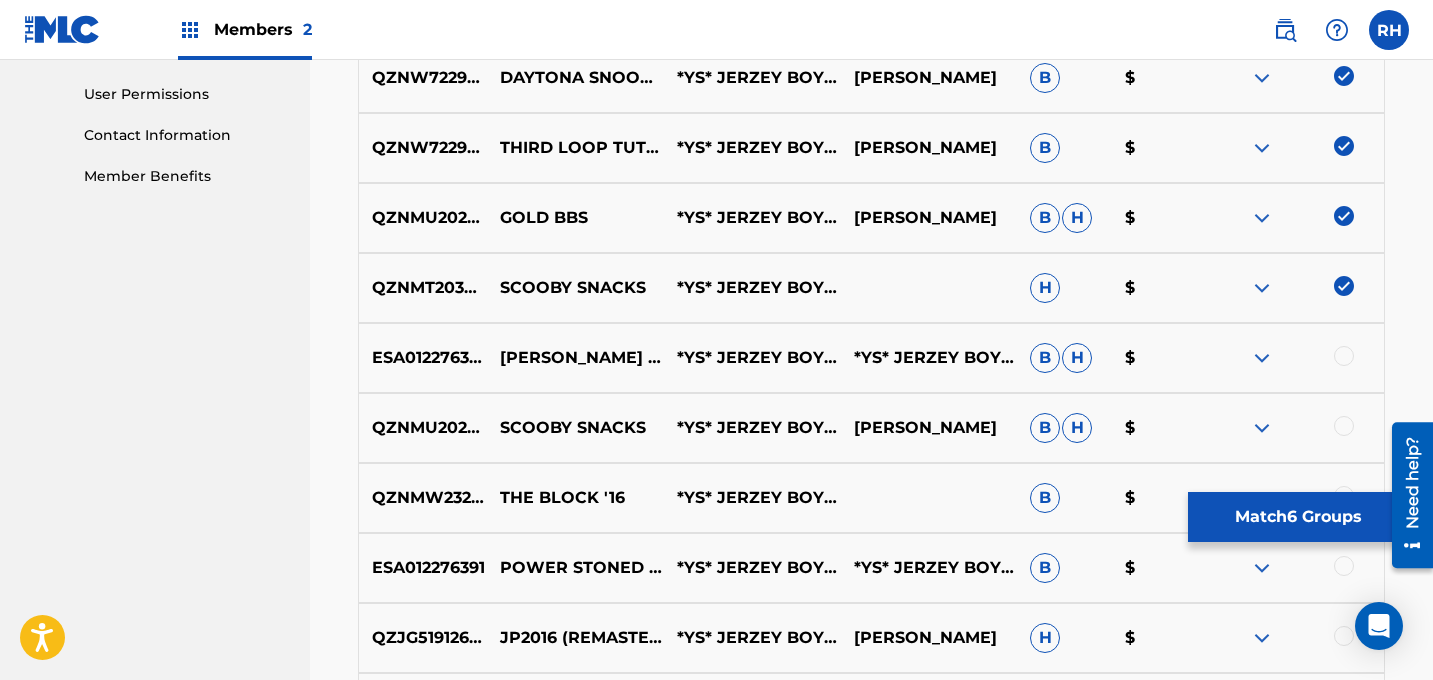scroll, scrollTop: 934, scrollLeft: 0, axis: vertical 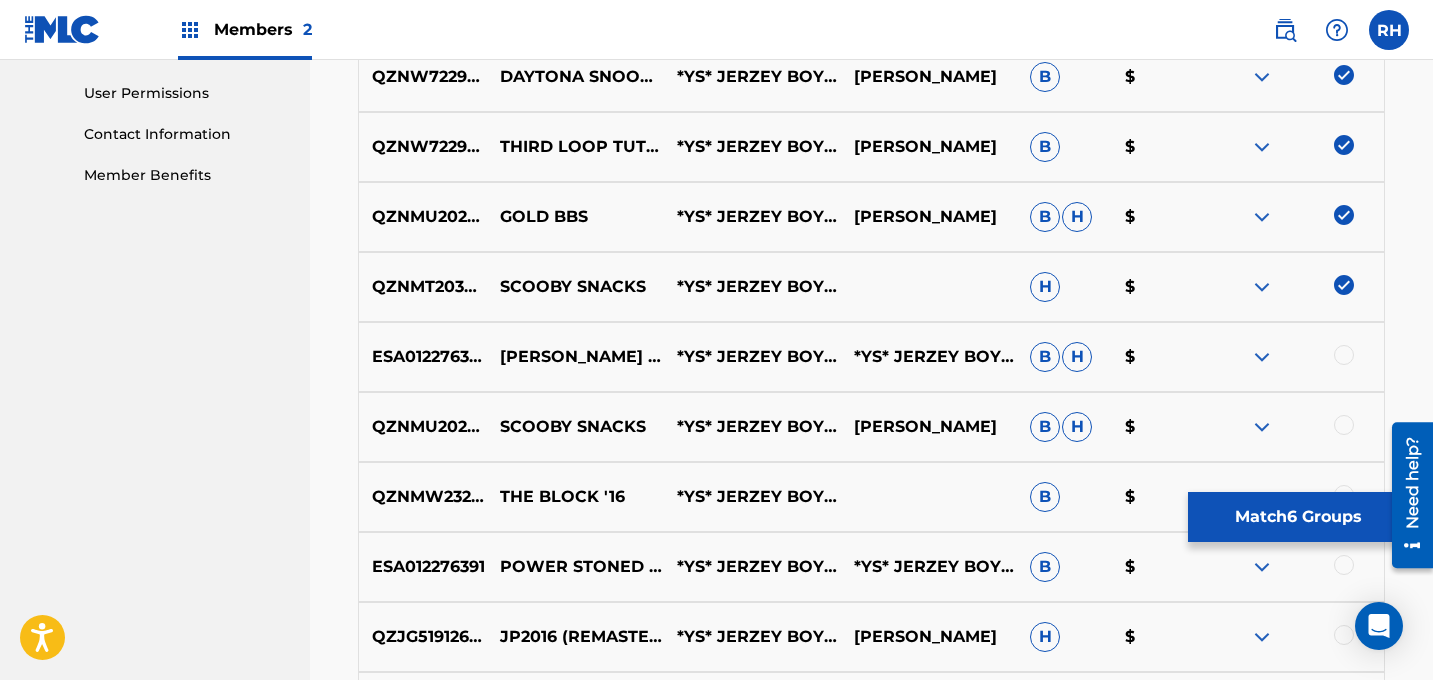 click on "ESA012276387 [PERSON_NAME] 98 *YS* JERZEY BOY IN THE FLESH *YS* JERZEY BOY IN THE FLESH B H $" at bounding box center [871, 357] 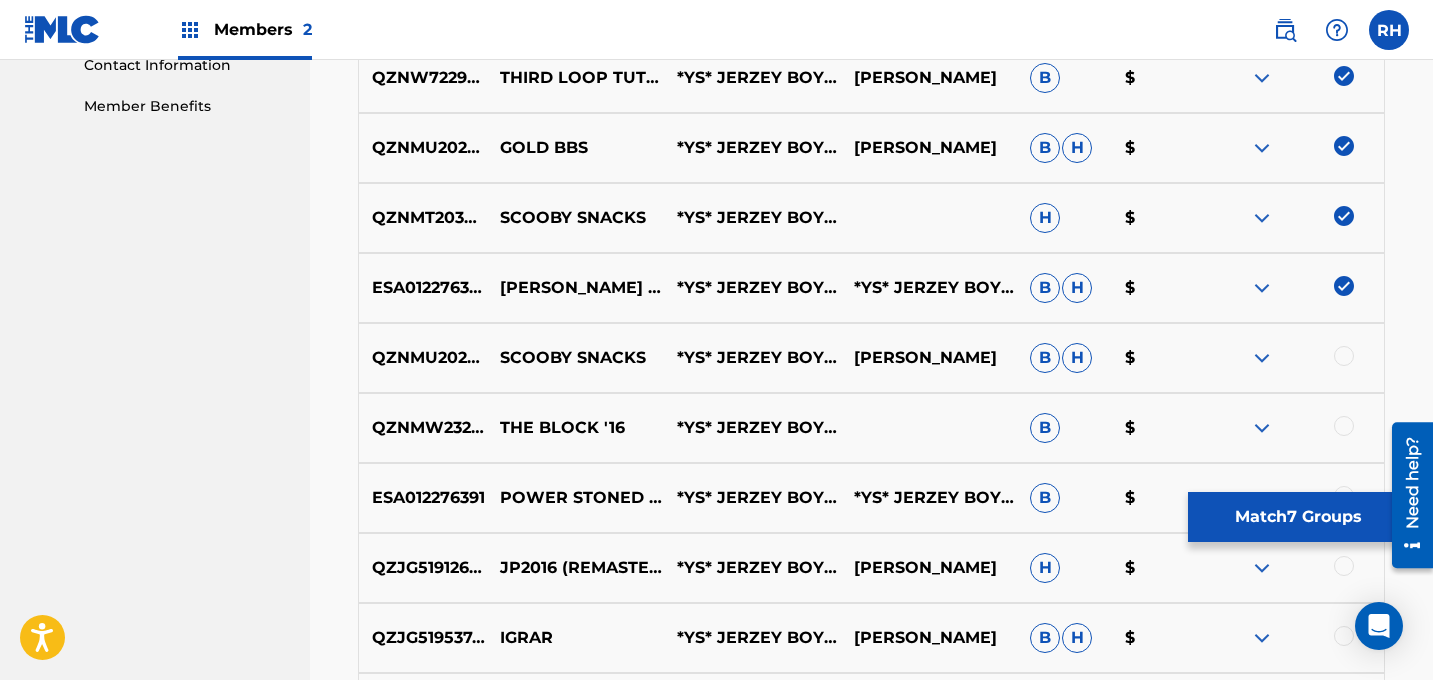 click at bounding box center [1344, 356] 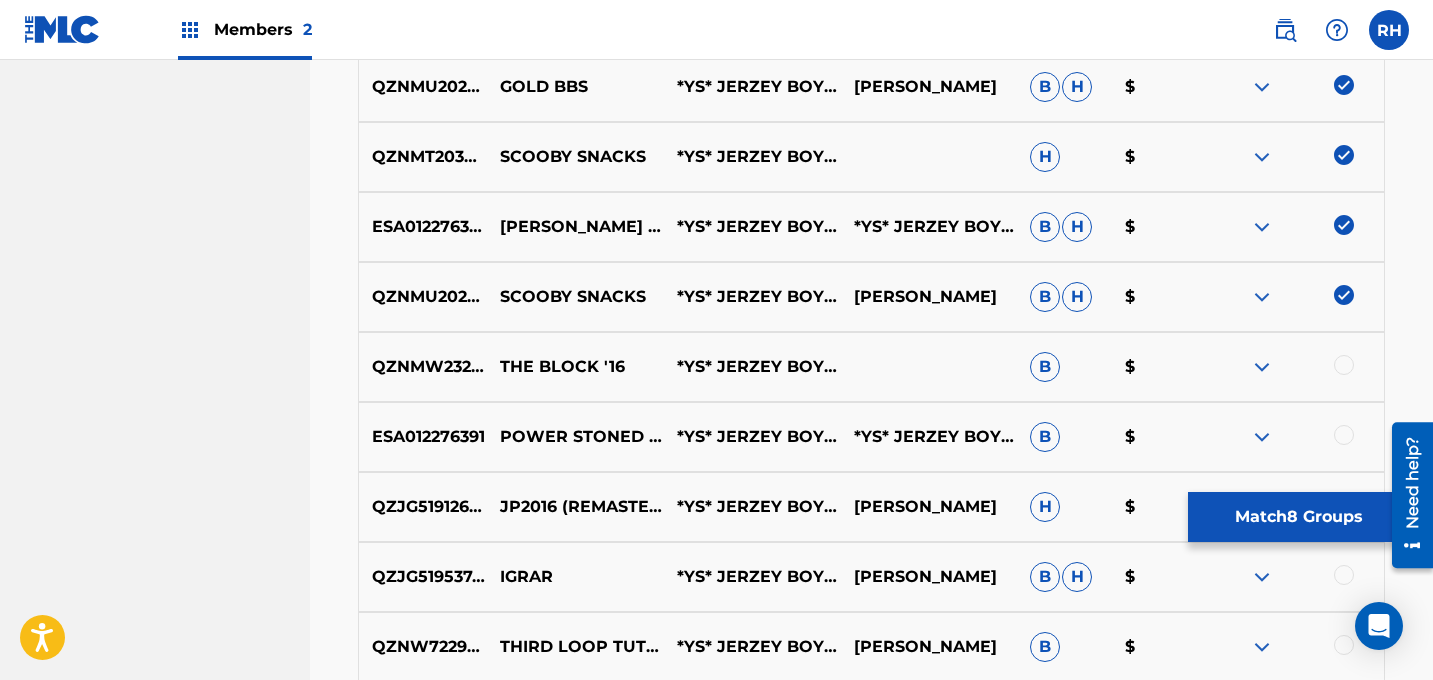 click at bounding box center [1344, 365] 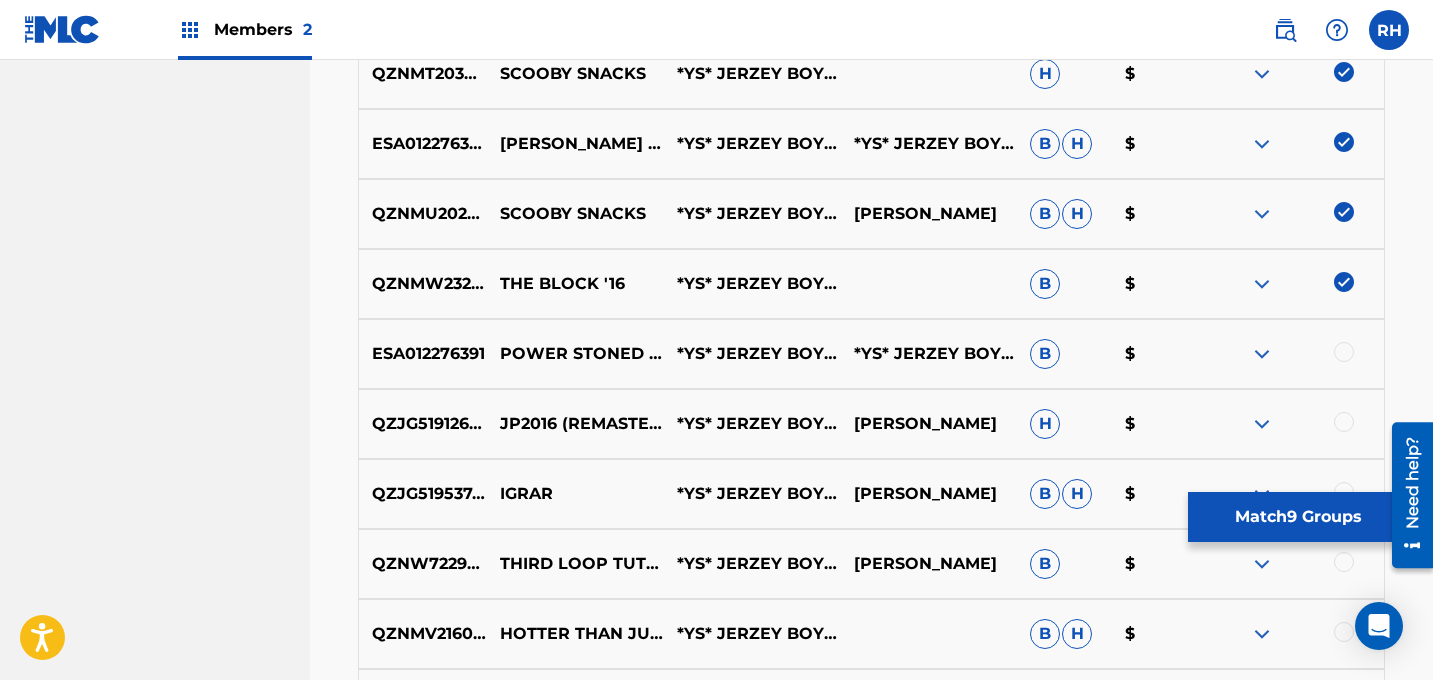 click at bounding box center (1344, 352) 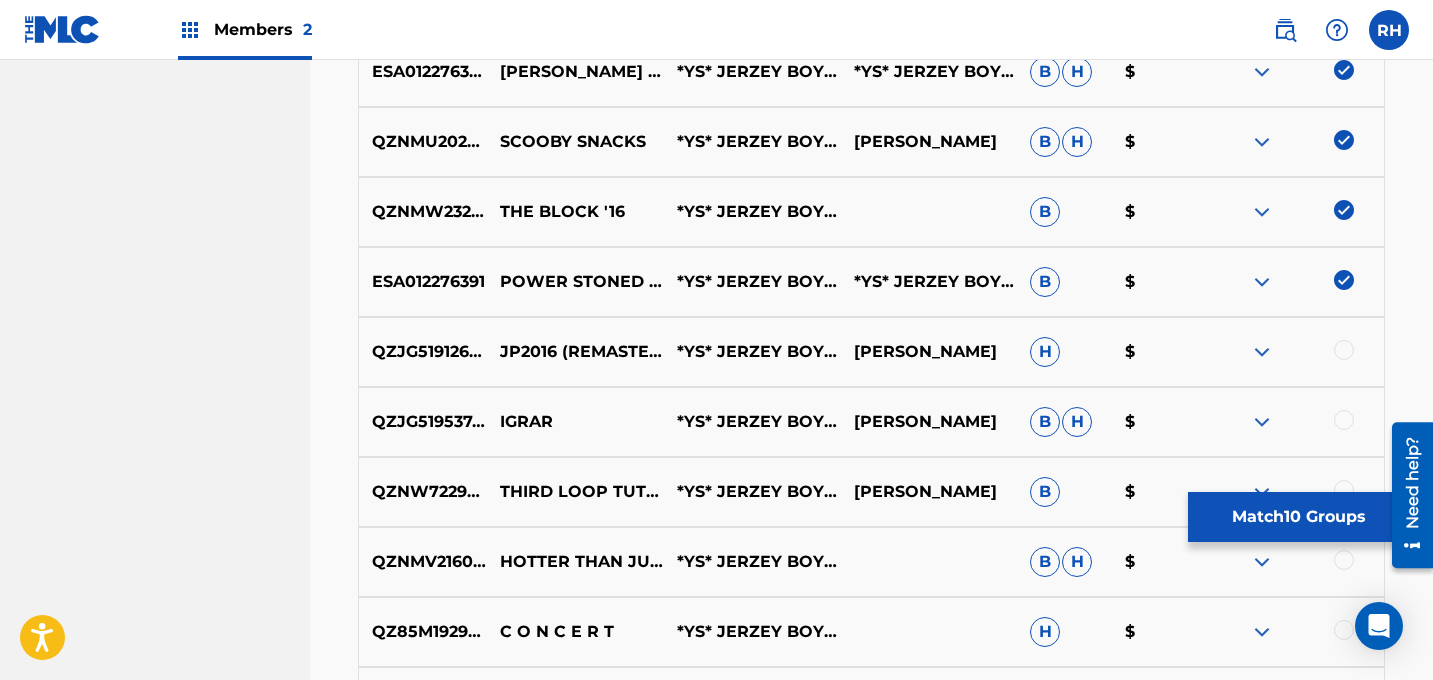 click at bounding box center (1295, 352) 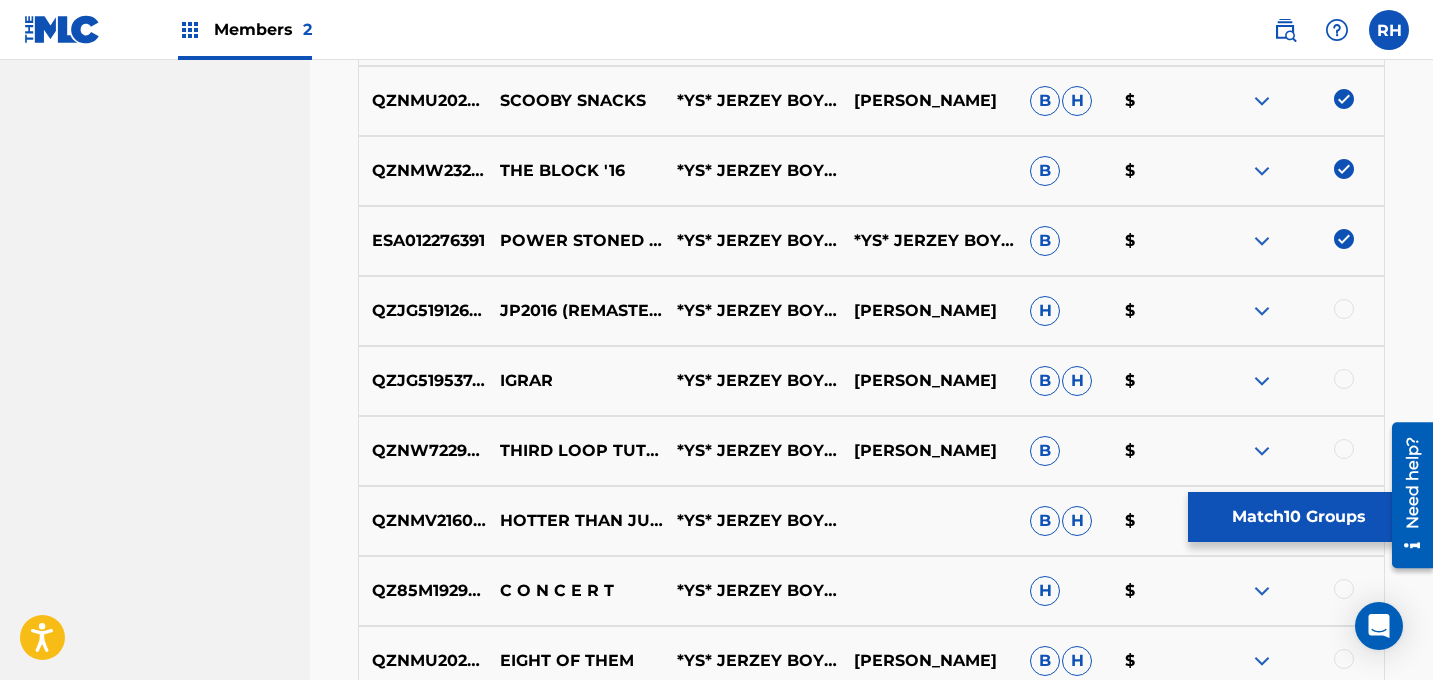 scroll, scrollTop: 1263, scrollLeft: 0, axis: vertical 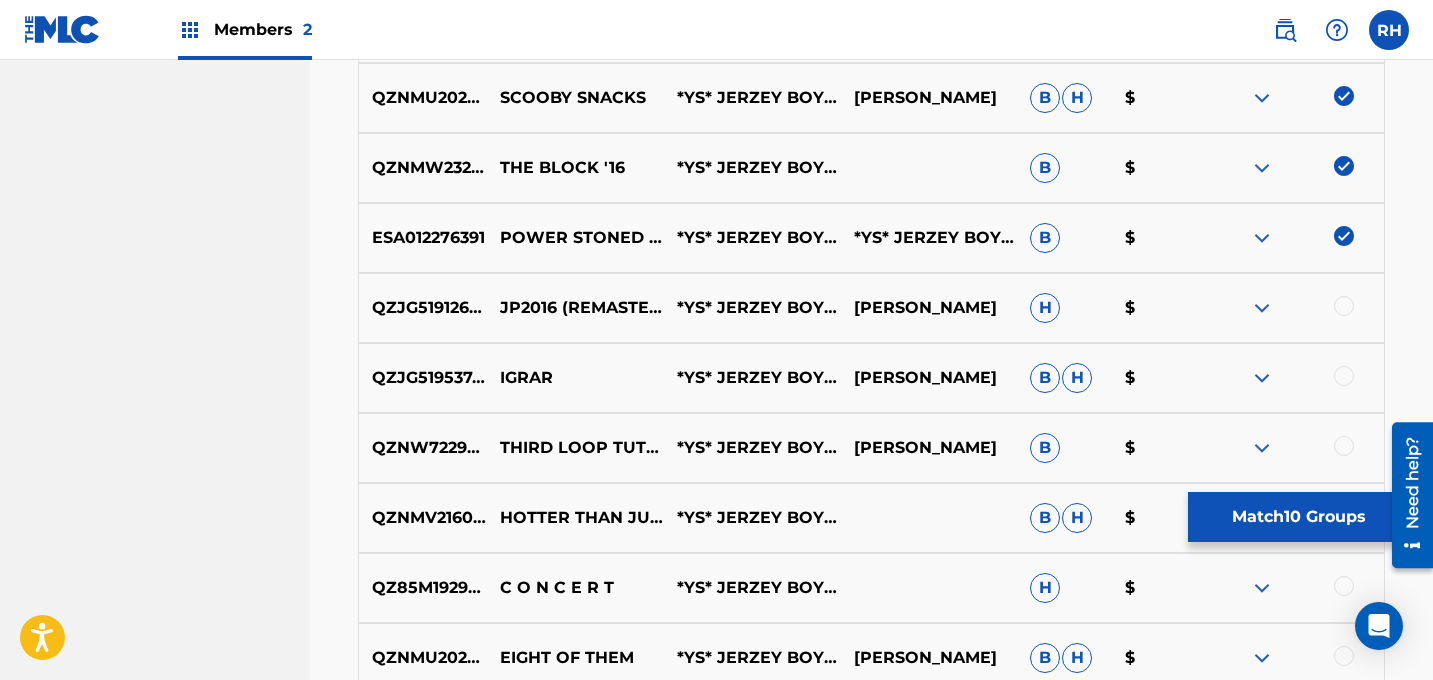 click at bounding box center (1344, 306) 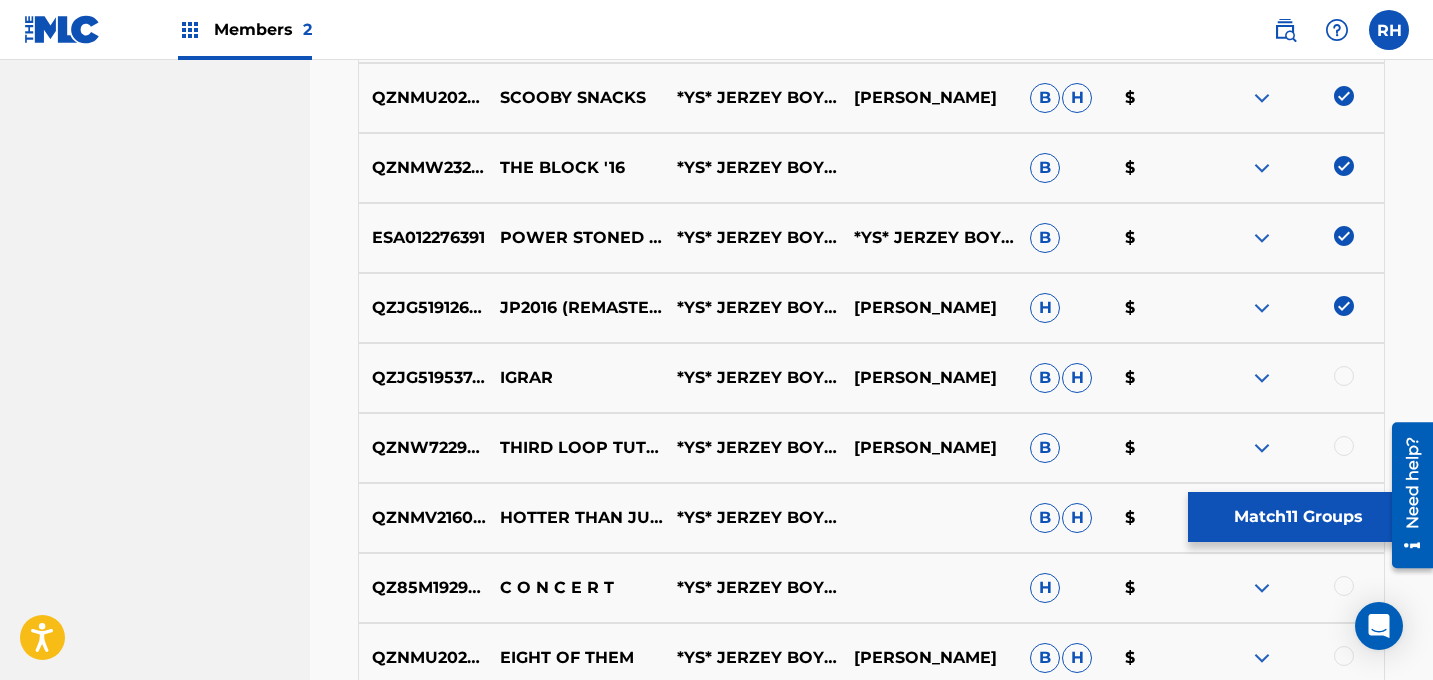 click at bounding box center (1344, 376) 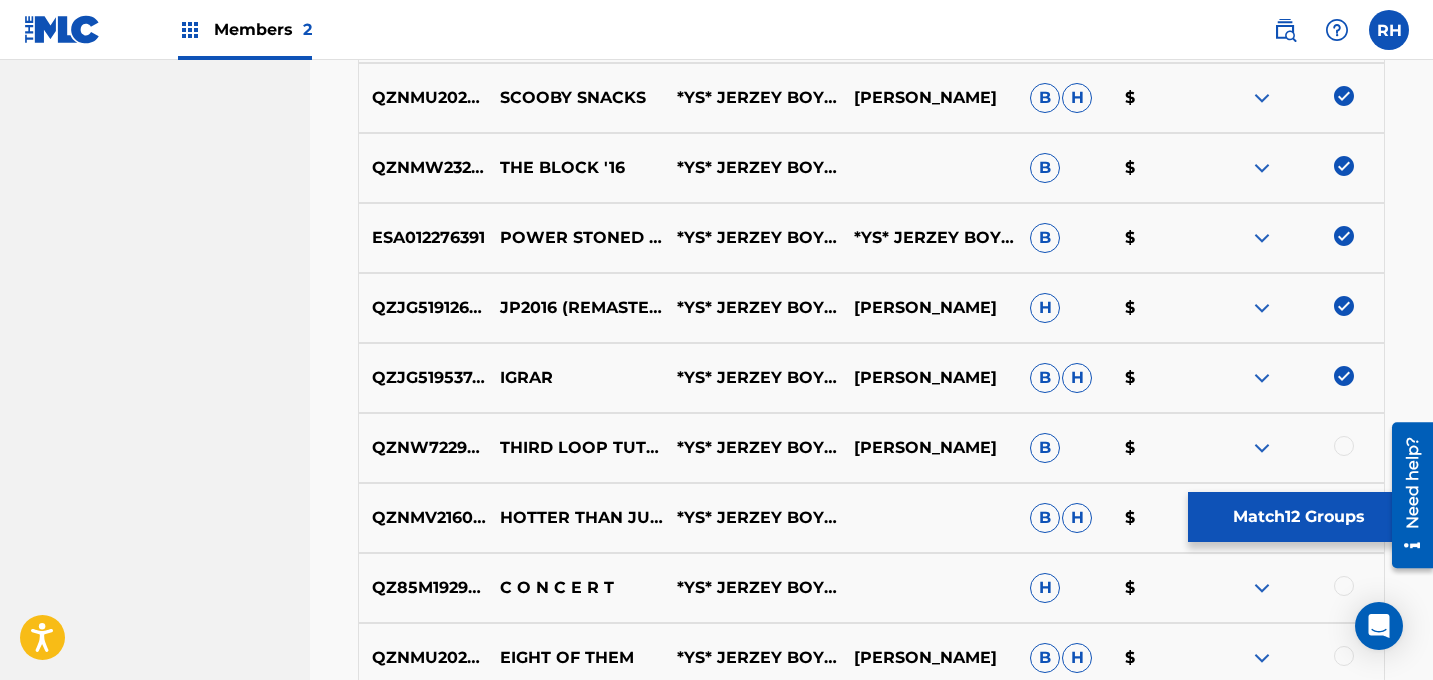 click on "QZNW72294167 THIRD LOOP TUTORIALS '07 *YS* JERZEY BOY IN THE FLESH [PERSON_NAME] B $" at bounding box center (871, 448) 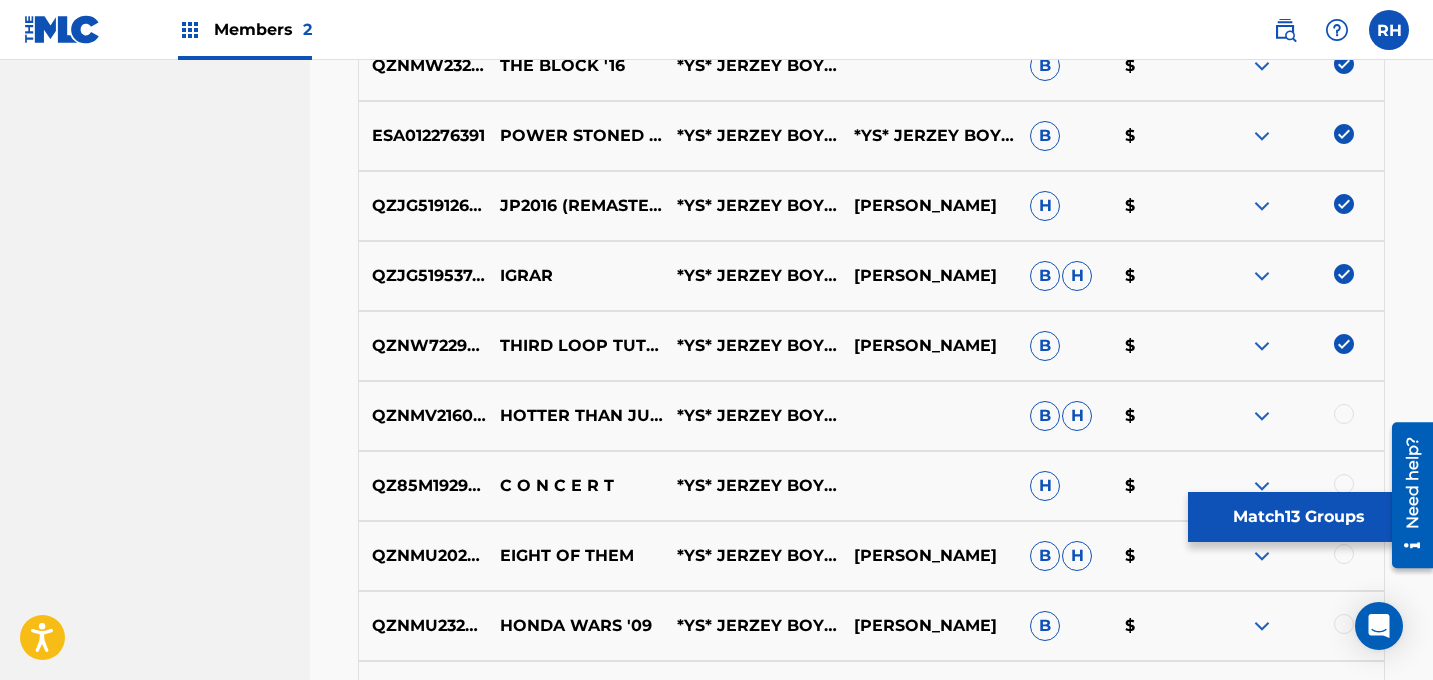 click at bounding box center (1344, 414) 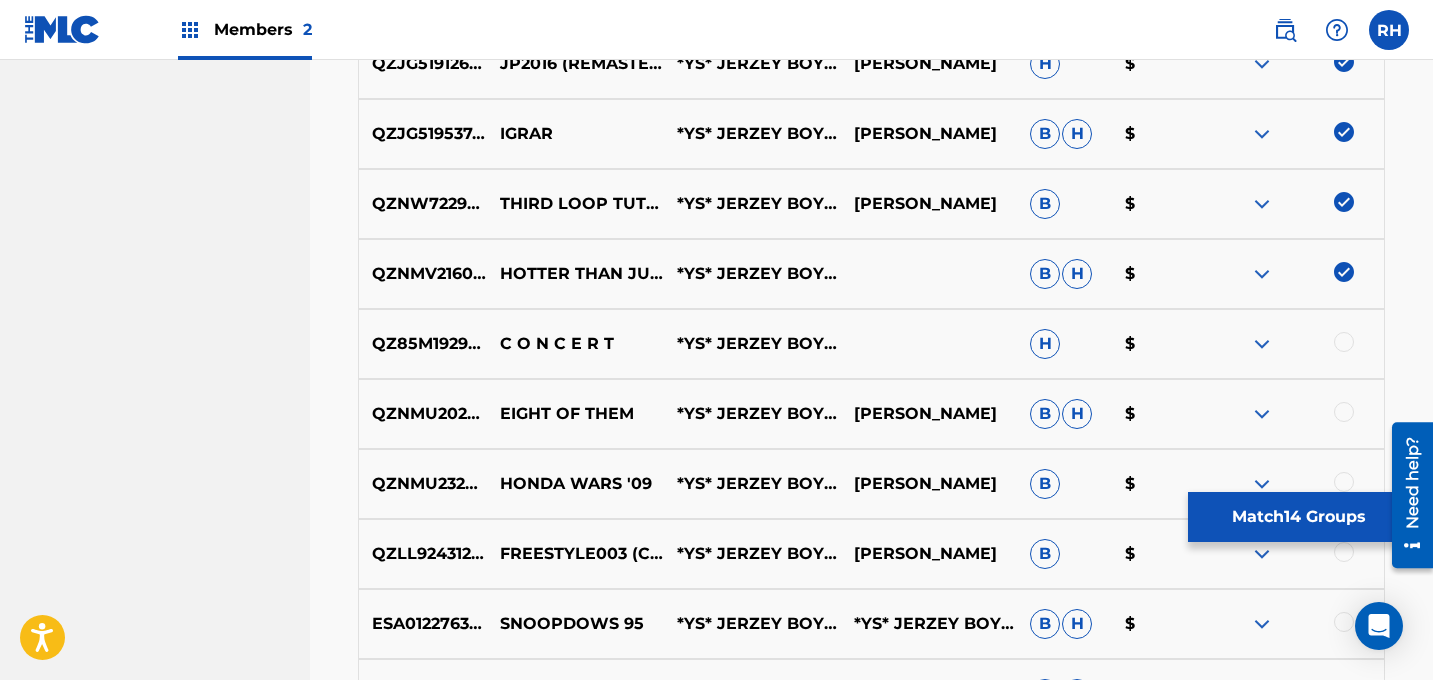 scroll, scrollTop: 1524, scrollLeft: 0, axis: vertical 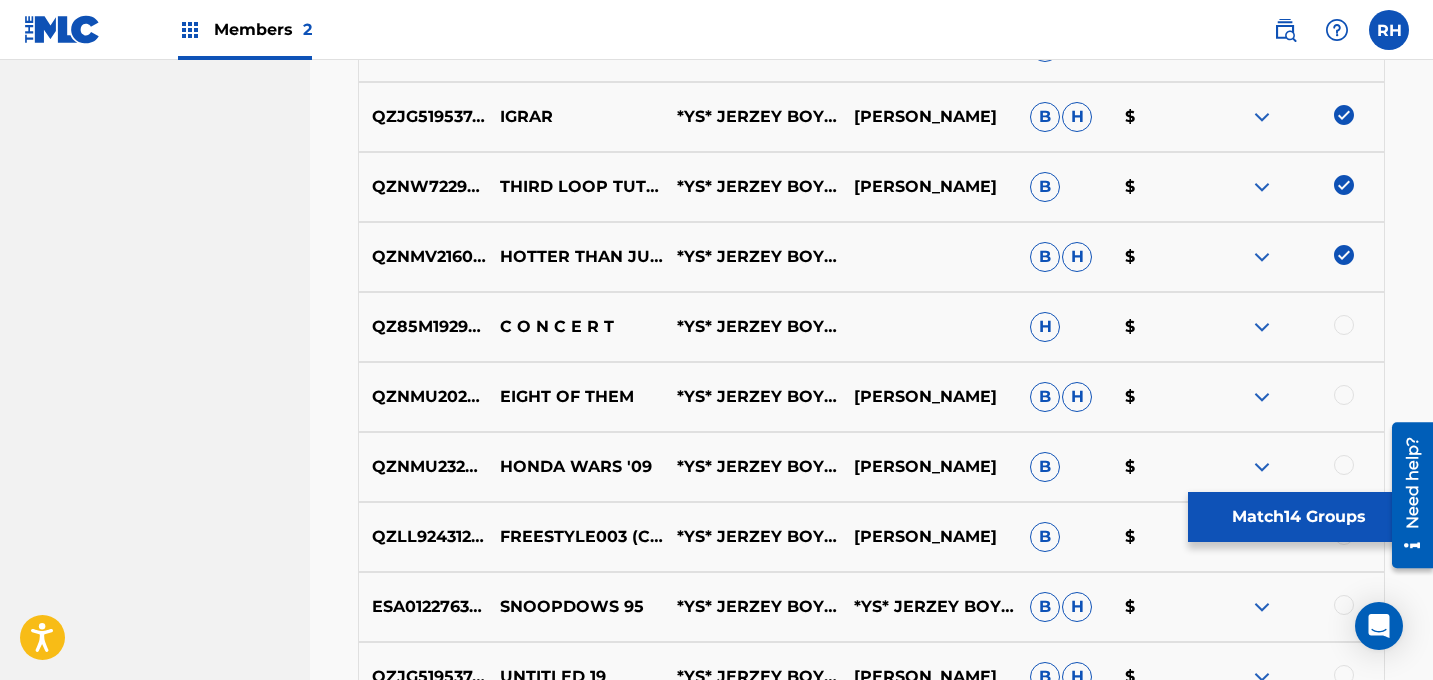 click at bounding box center [1344, 325] 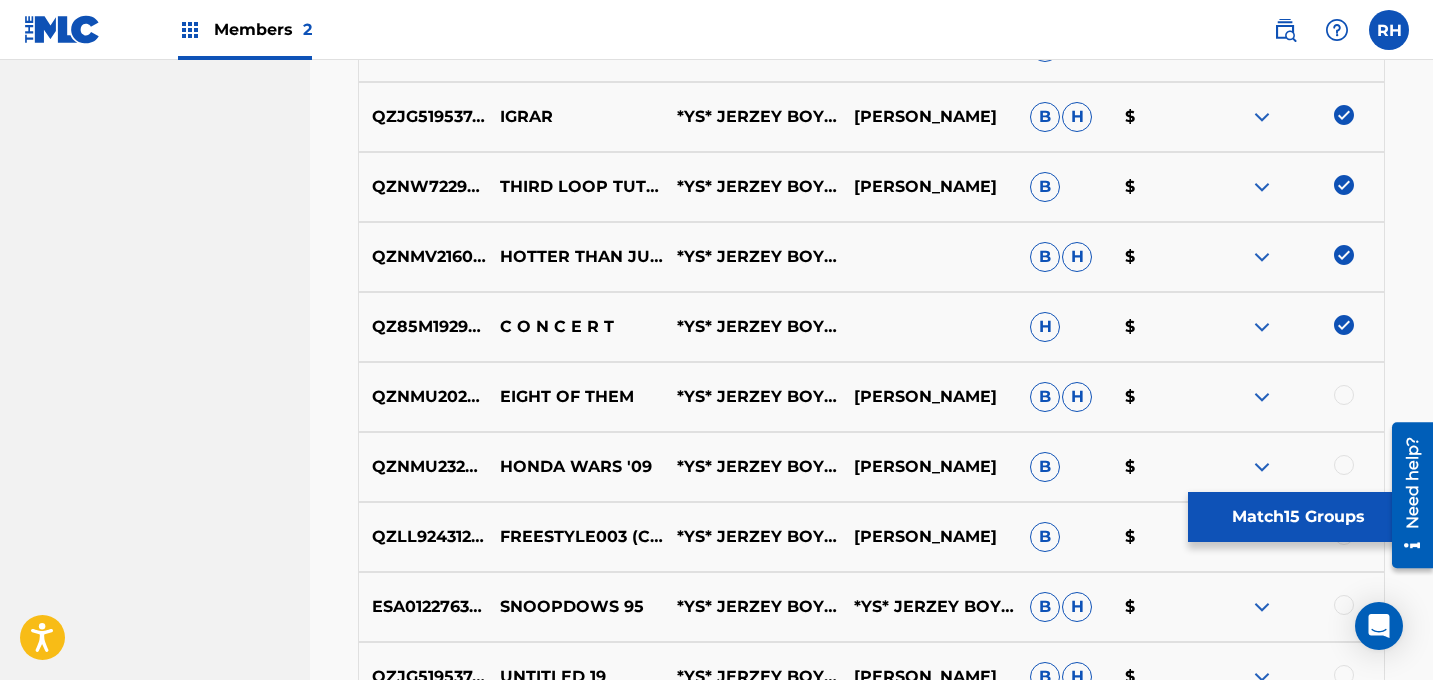 click at bounding box center (1344, 395) 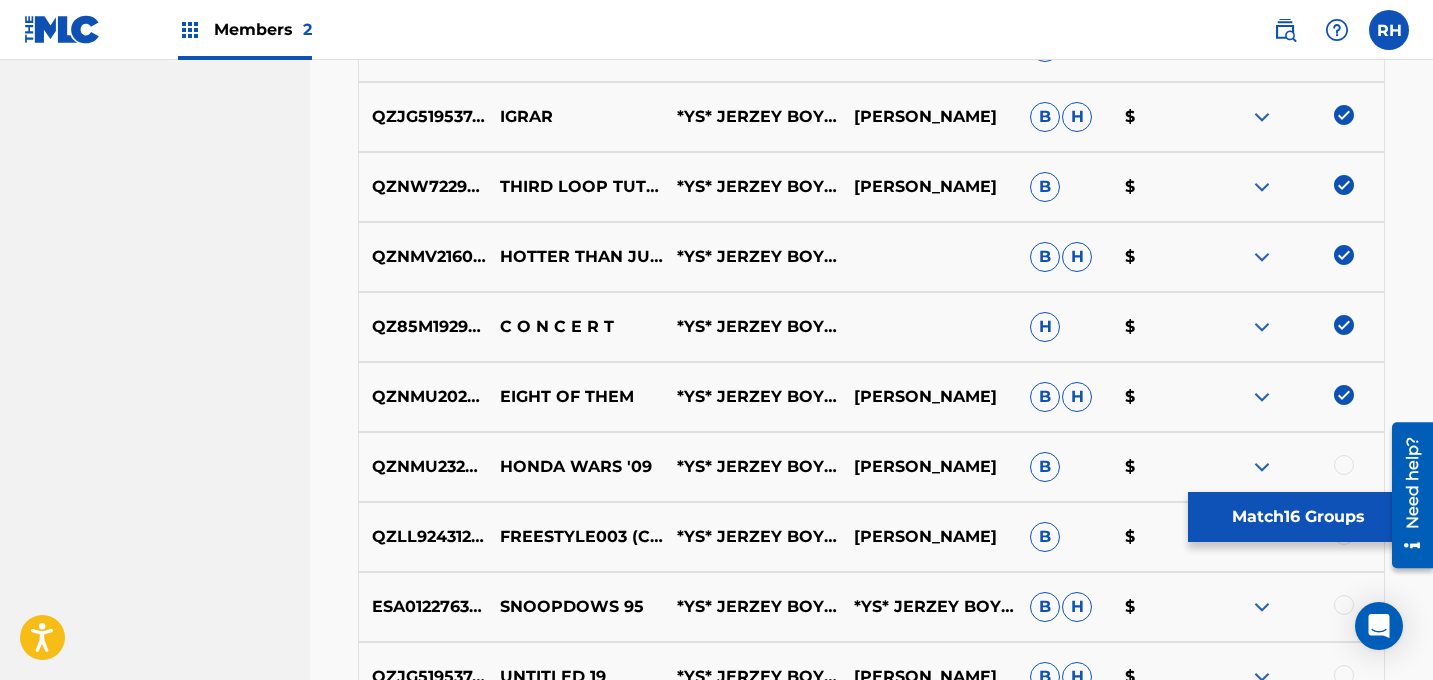 click at bounding box center (1344, 465) 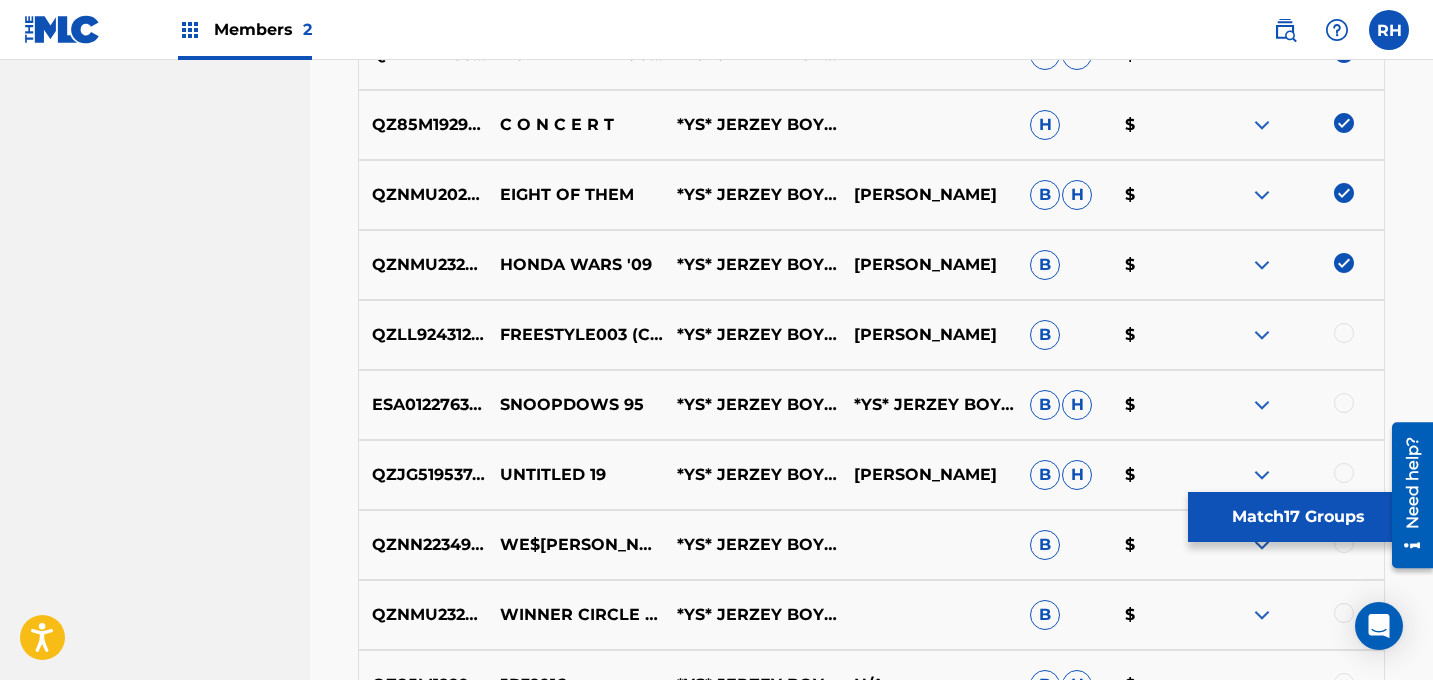 scroll, scrollTop: 1740, scrollLeft: 0, axis: vertical 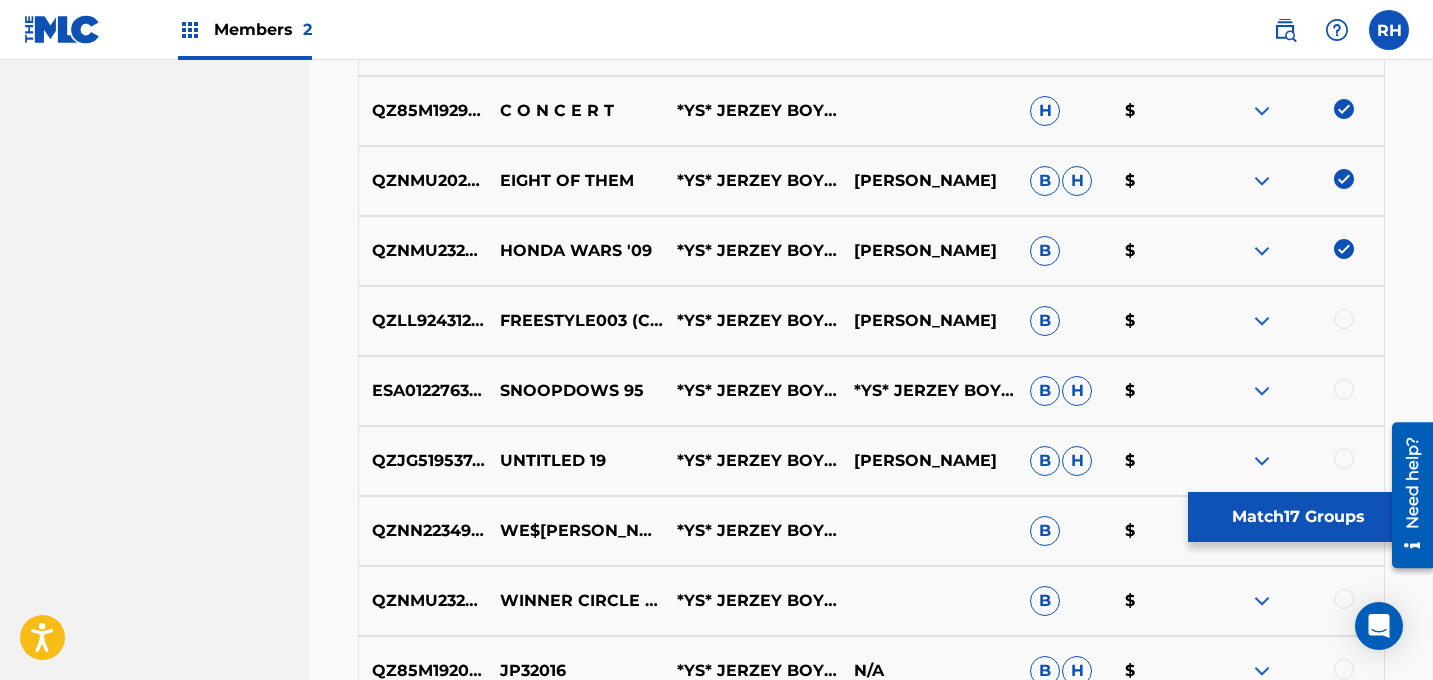 click at bounding box center (1295, 321) 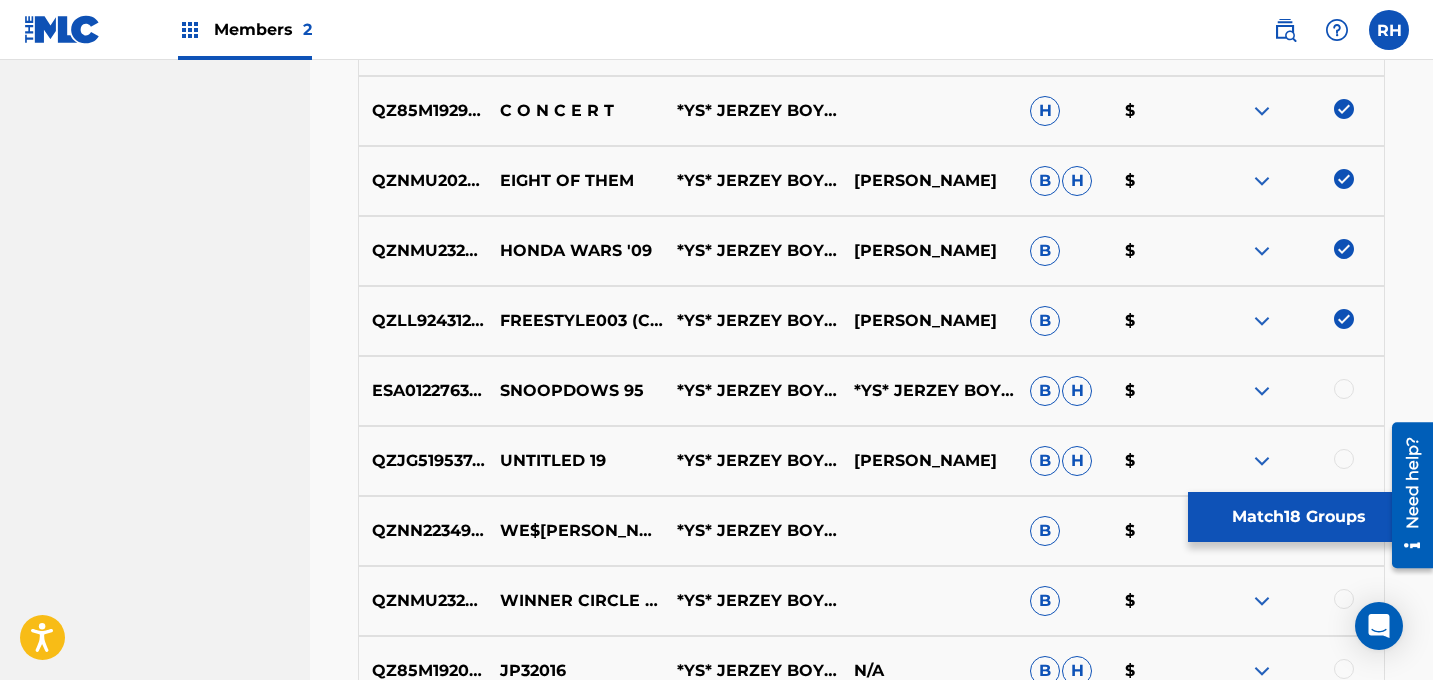 click at bounding box center [1344, 389] 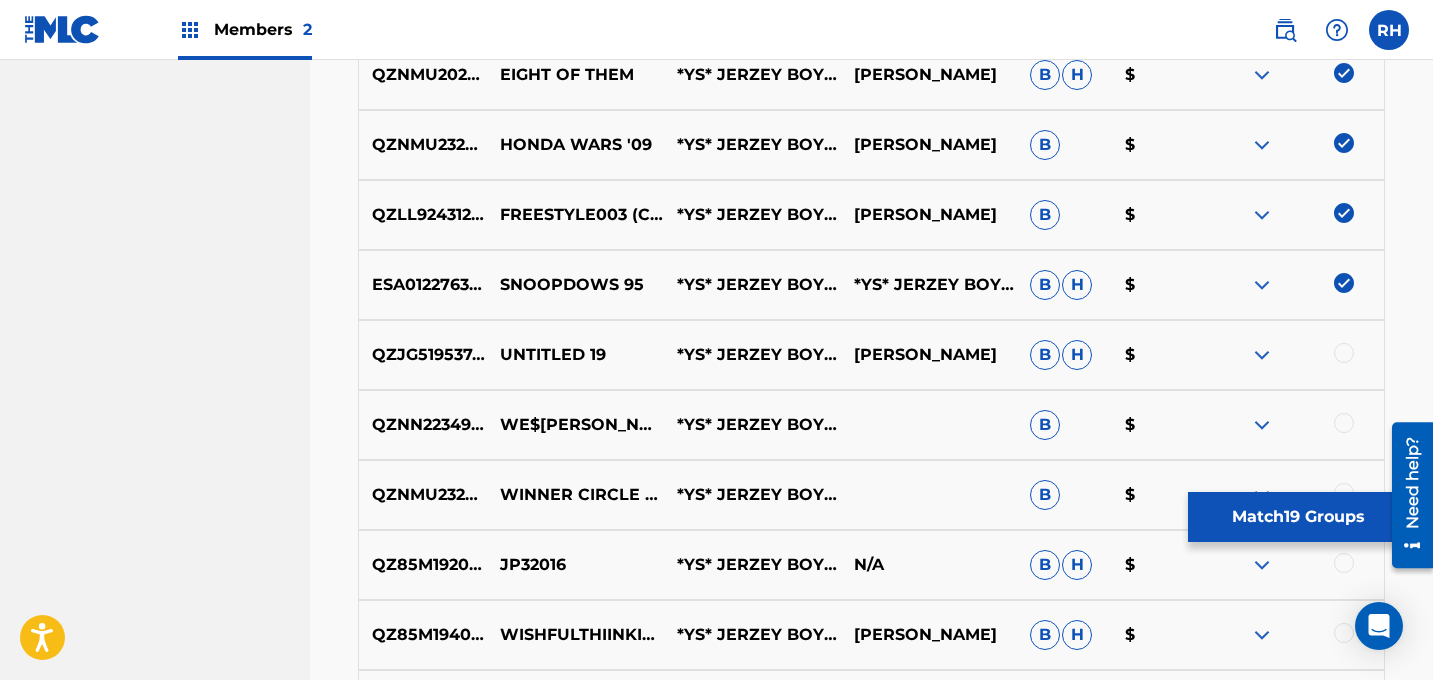 scroll, scrollTop: 1919, scrollLeft: 0, axis: vertical 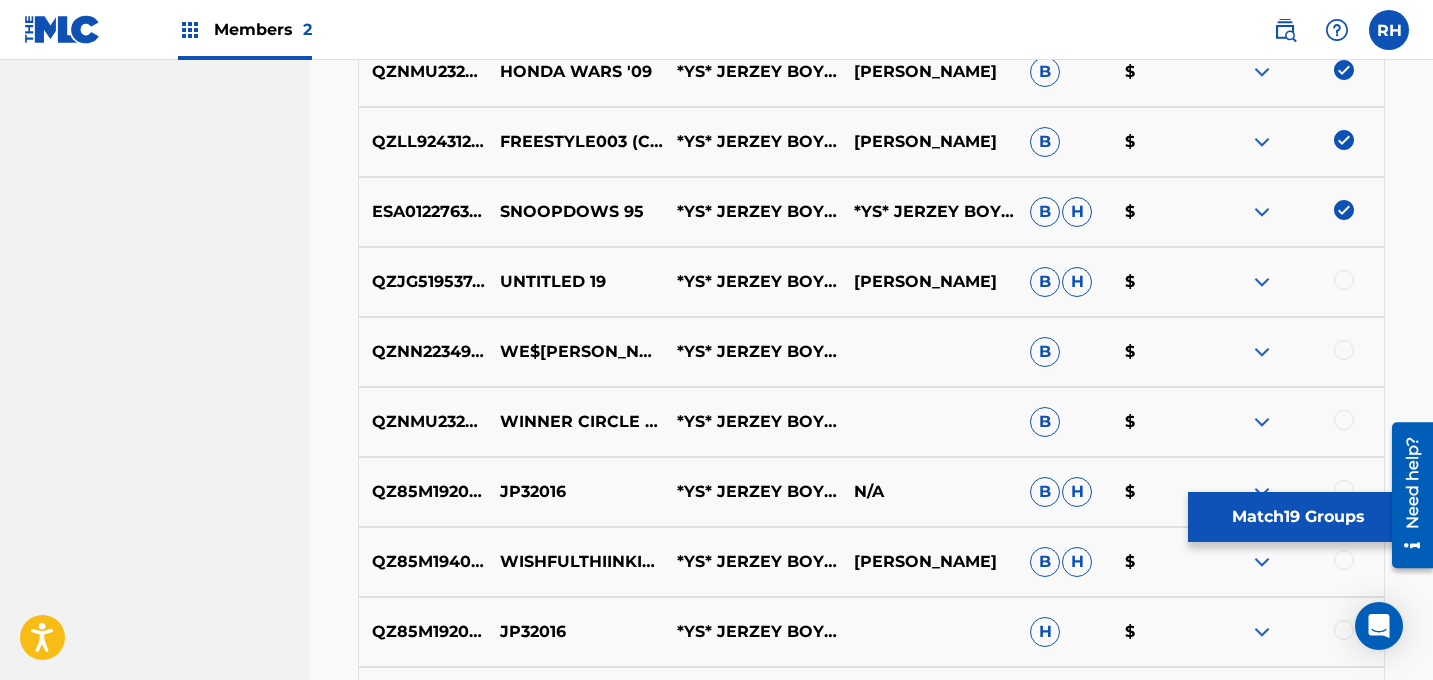 click at bounding box center (1344, 280) 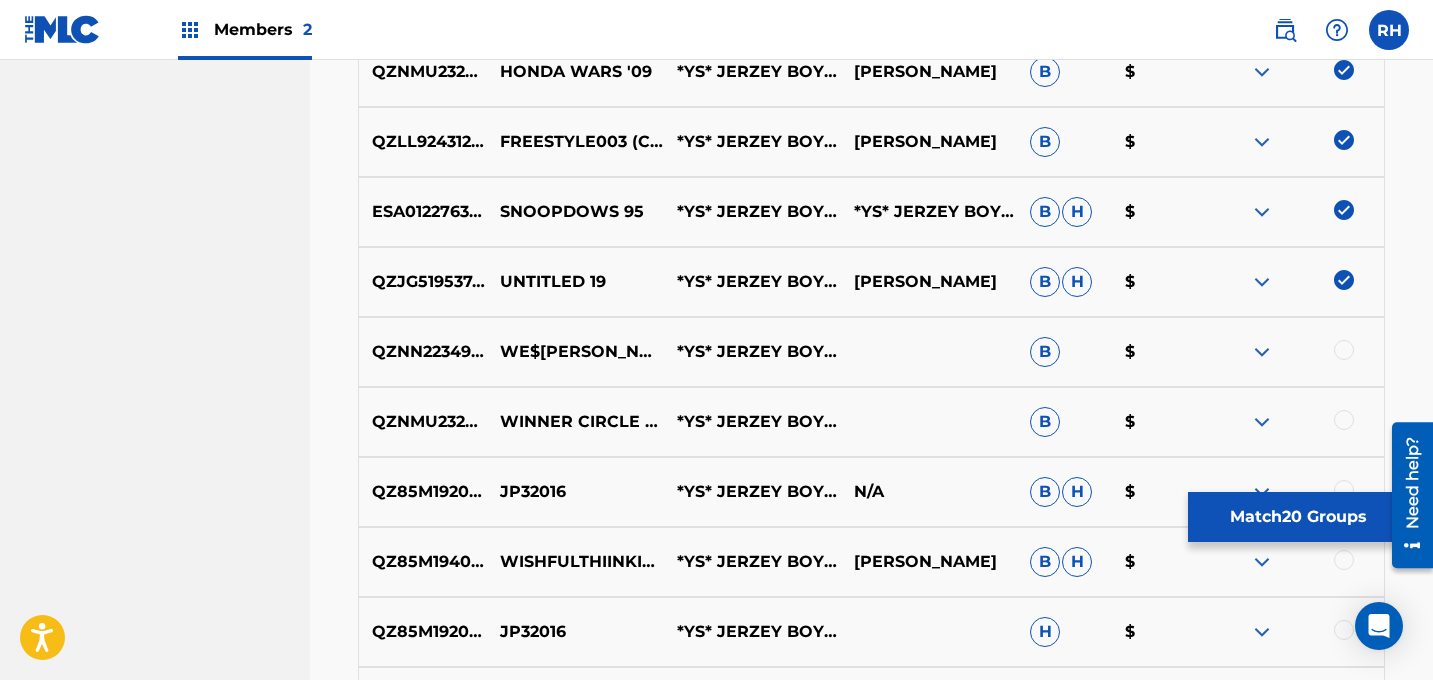 click at bounding box center [1344, 350] 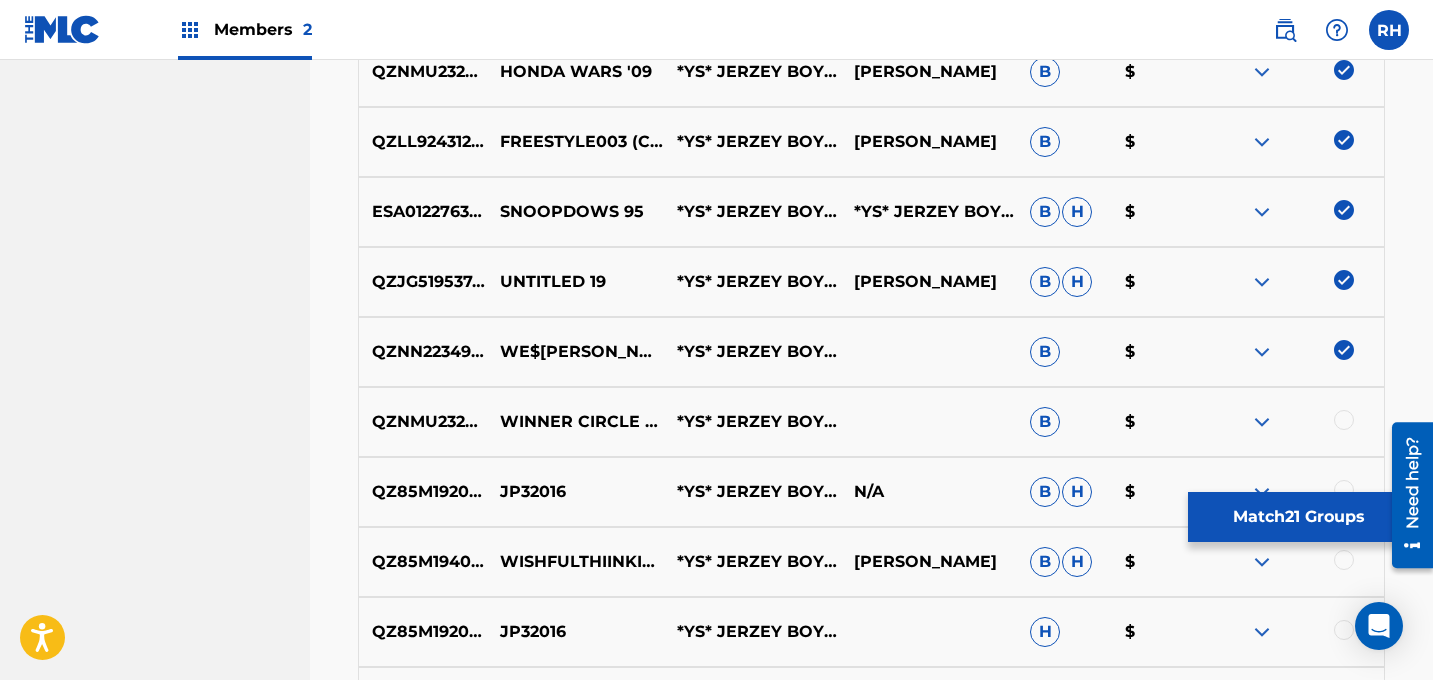click at bounding box center [1344, 420] 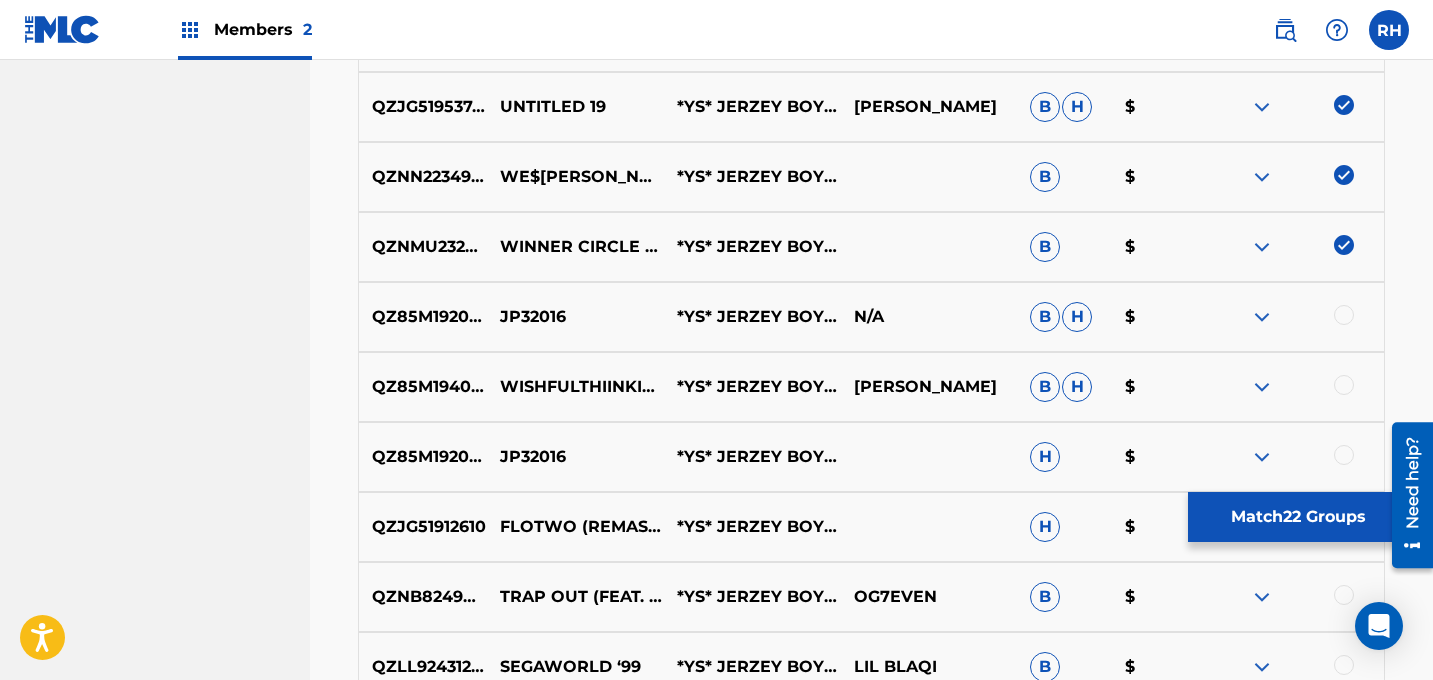 scroll, scrollTop: 2107, scrollLeft: 0, axis: vertical 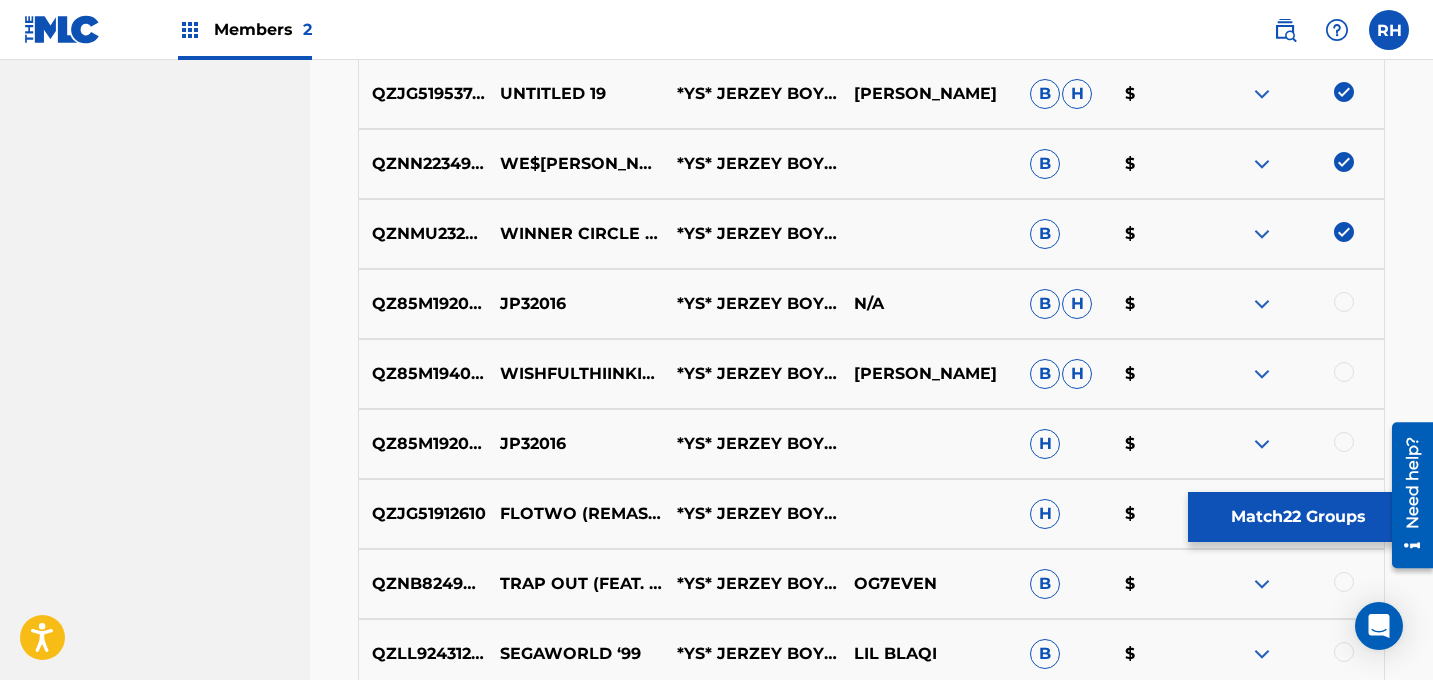 click at bounding box center (1344, 302) 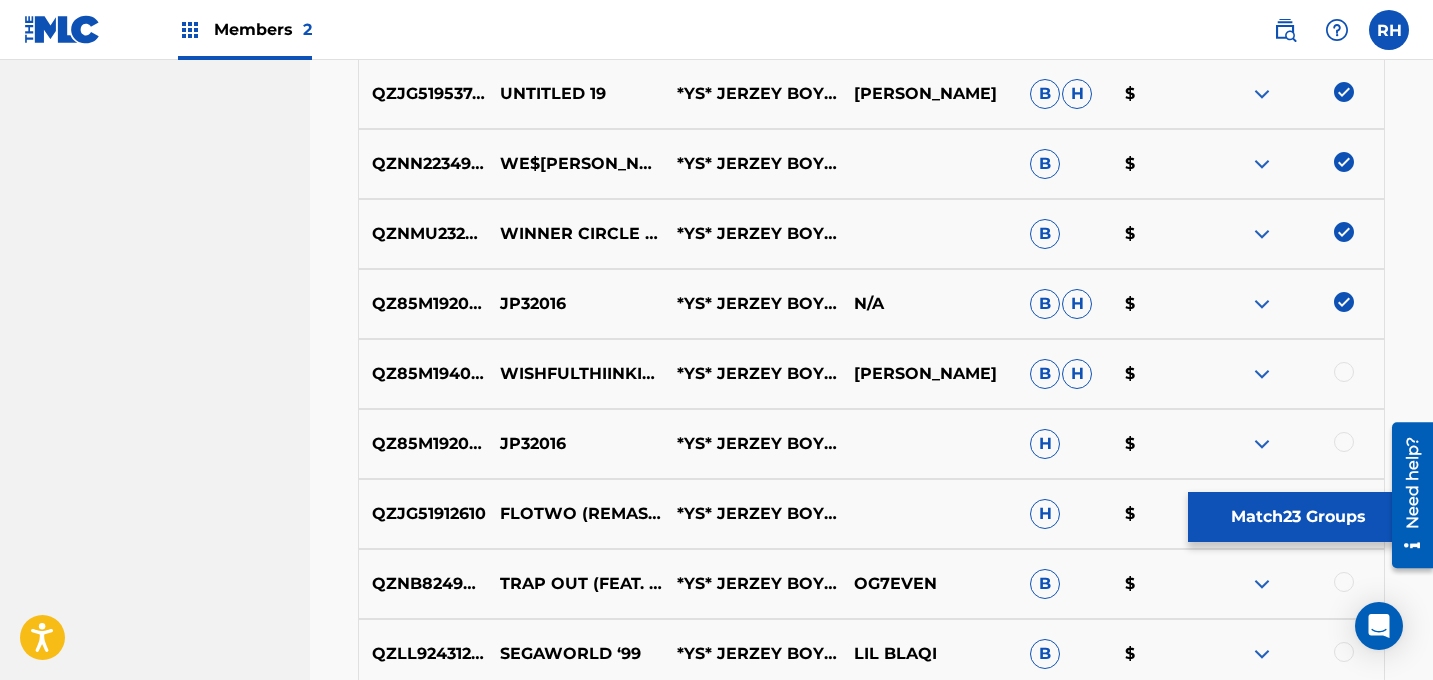 click at bounding box center [1344, 372] 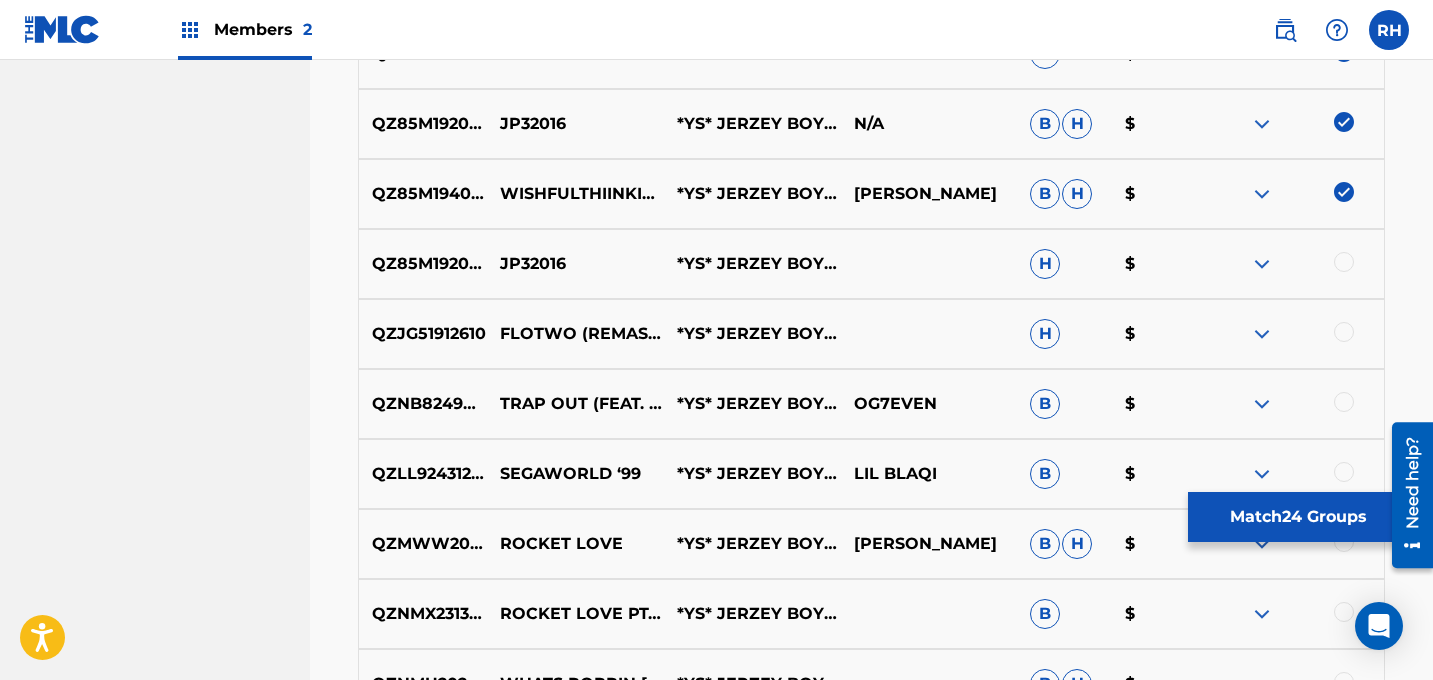 scroll, scrollTop: 2306, scrollLeft: 0, axis: vertical 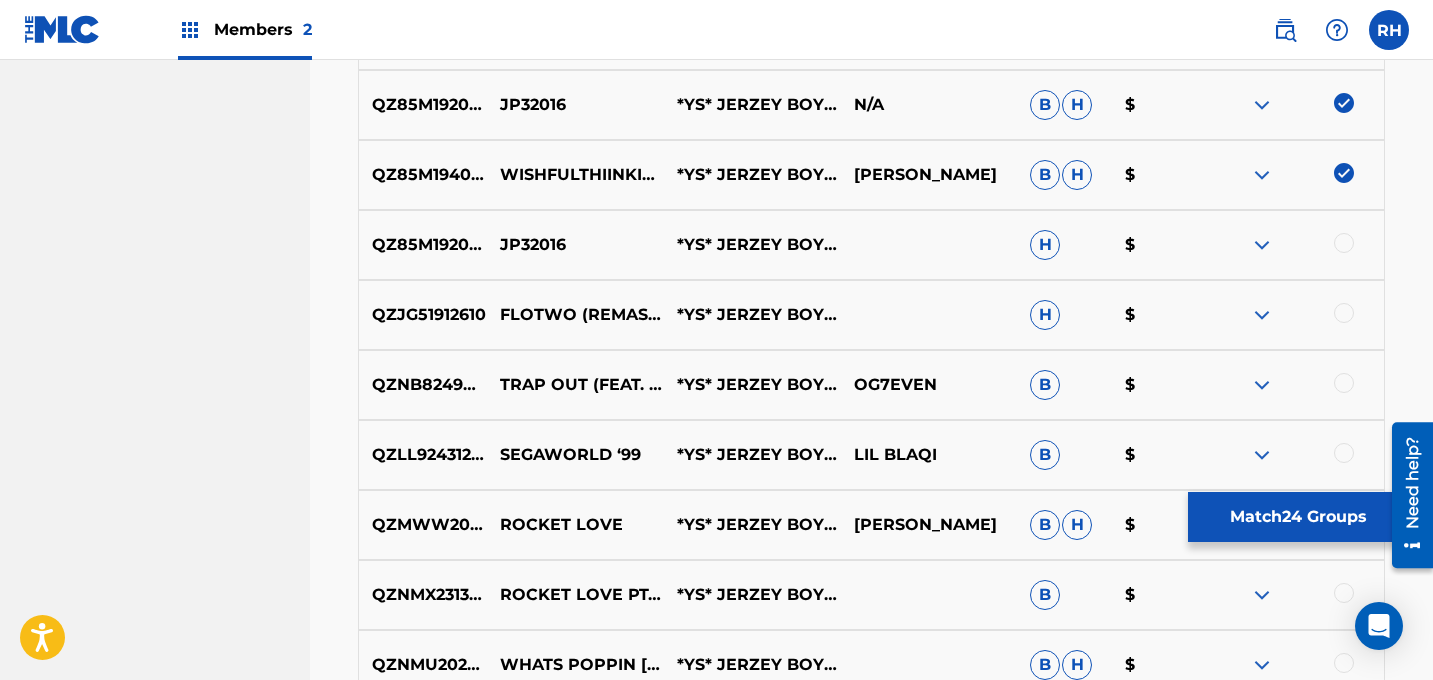 click at bounding box center (1344, 243) 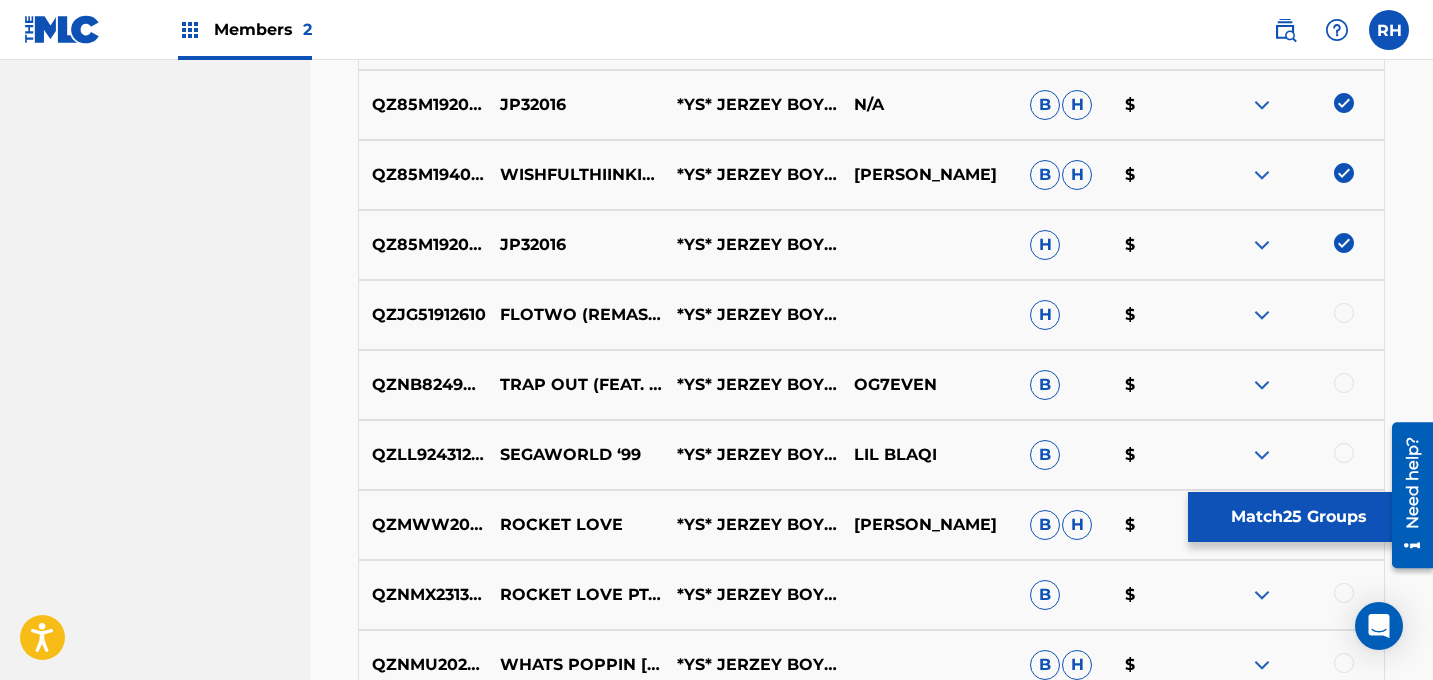 click at bounding box center [1344, 313] 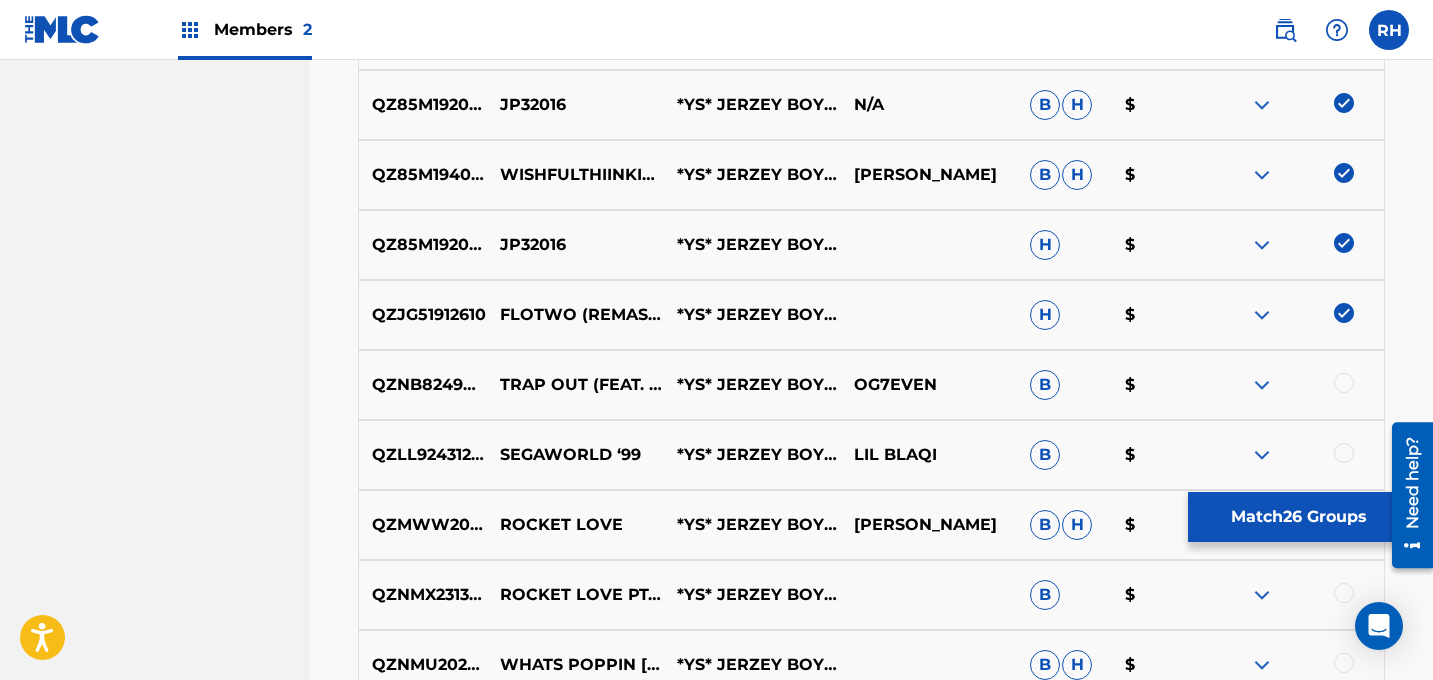 click at bounding box center [1344, 383] 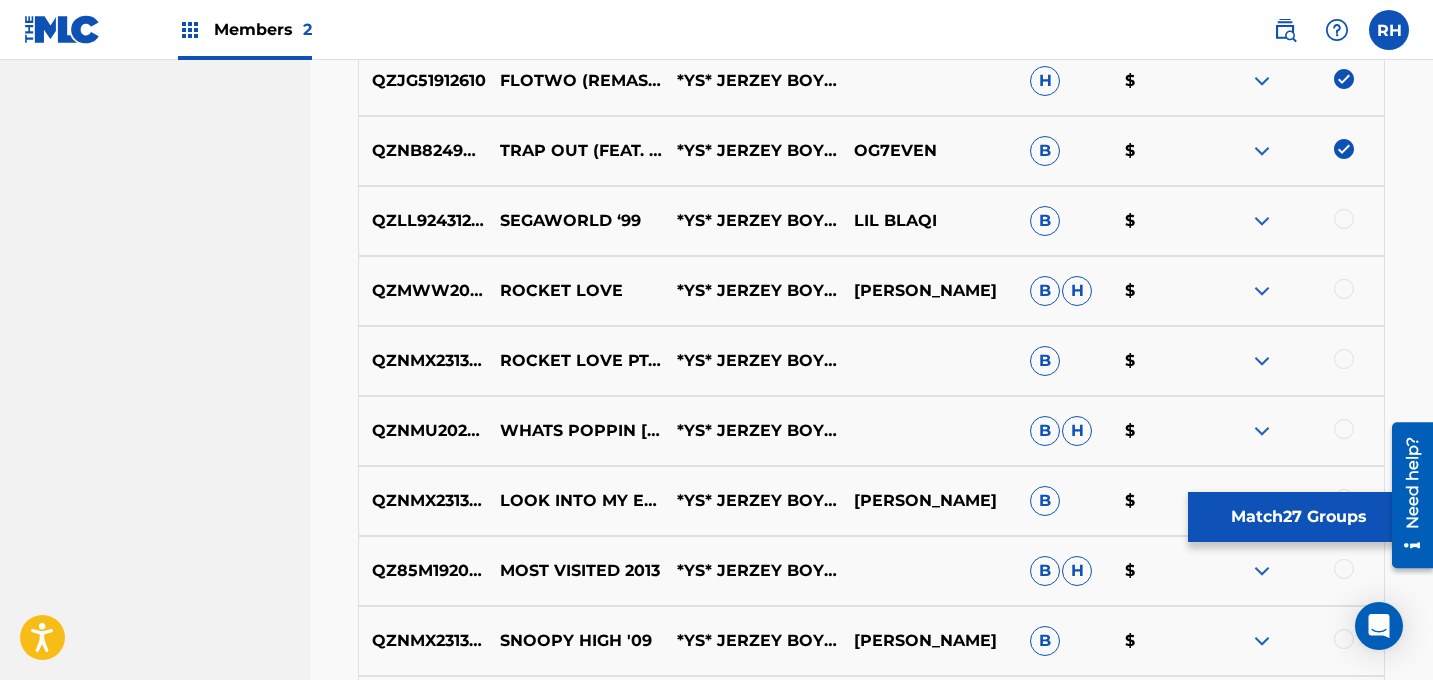 scroll, scrollTop: 2582, scrollLeft: 0, axis: vertical 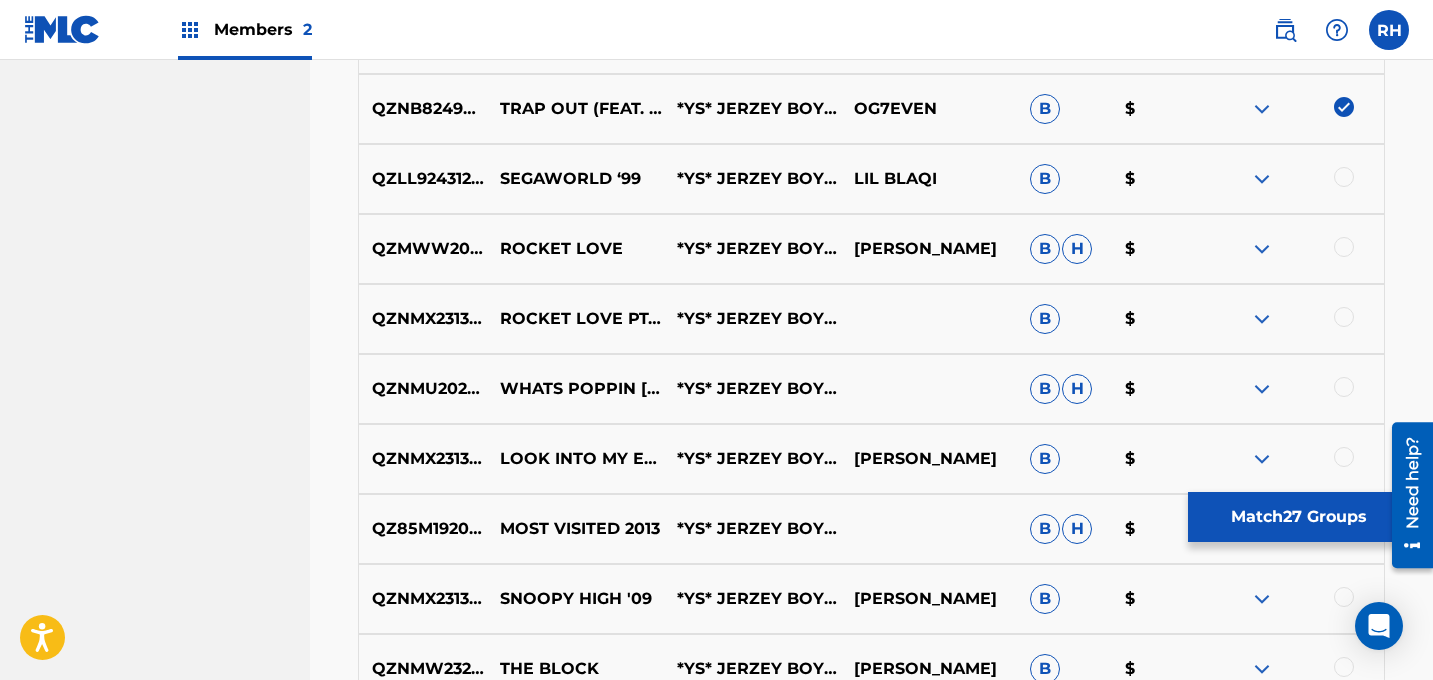 click at bounding box center (1344, 177) 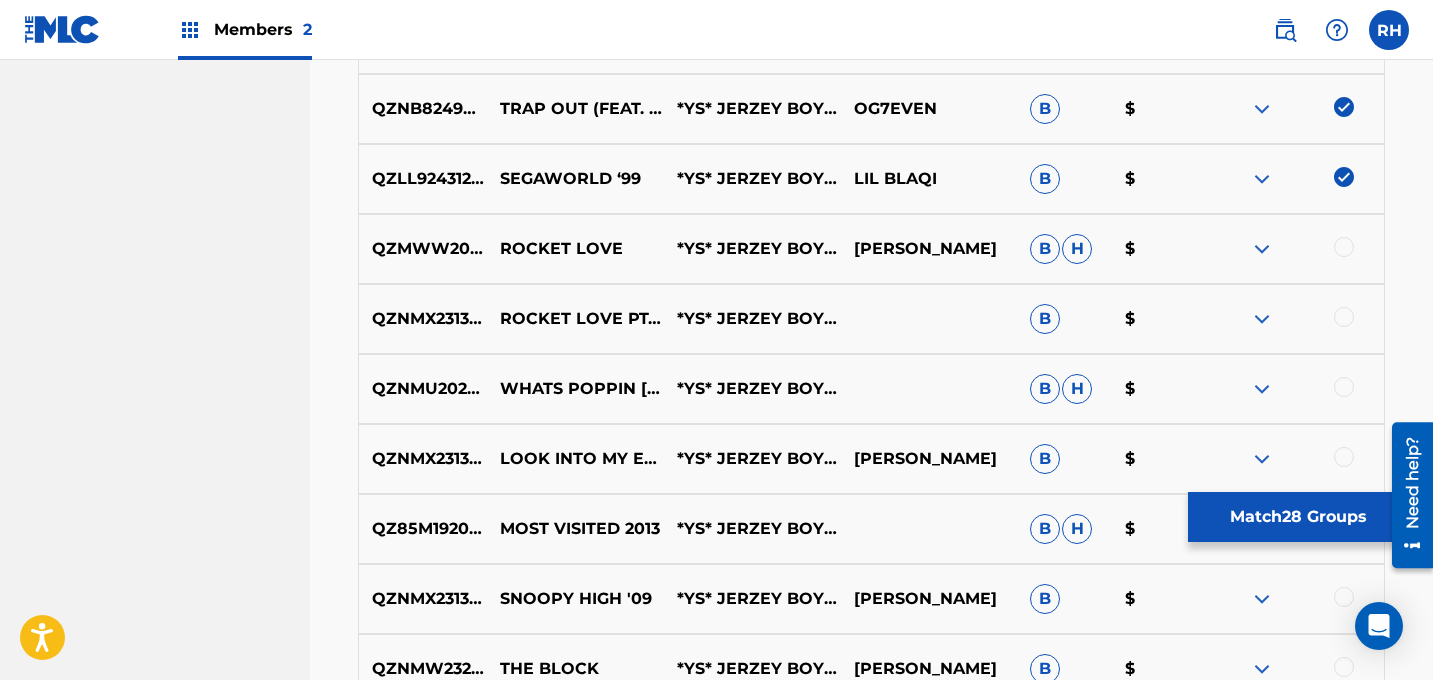 click at bounding box center (1344, 247) 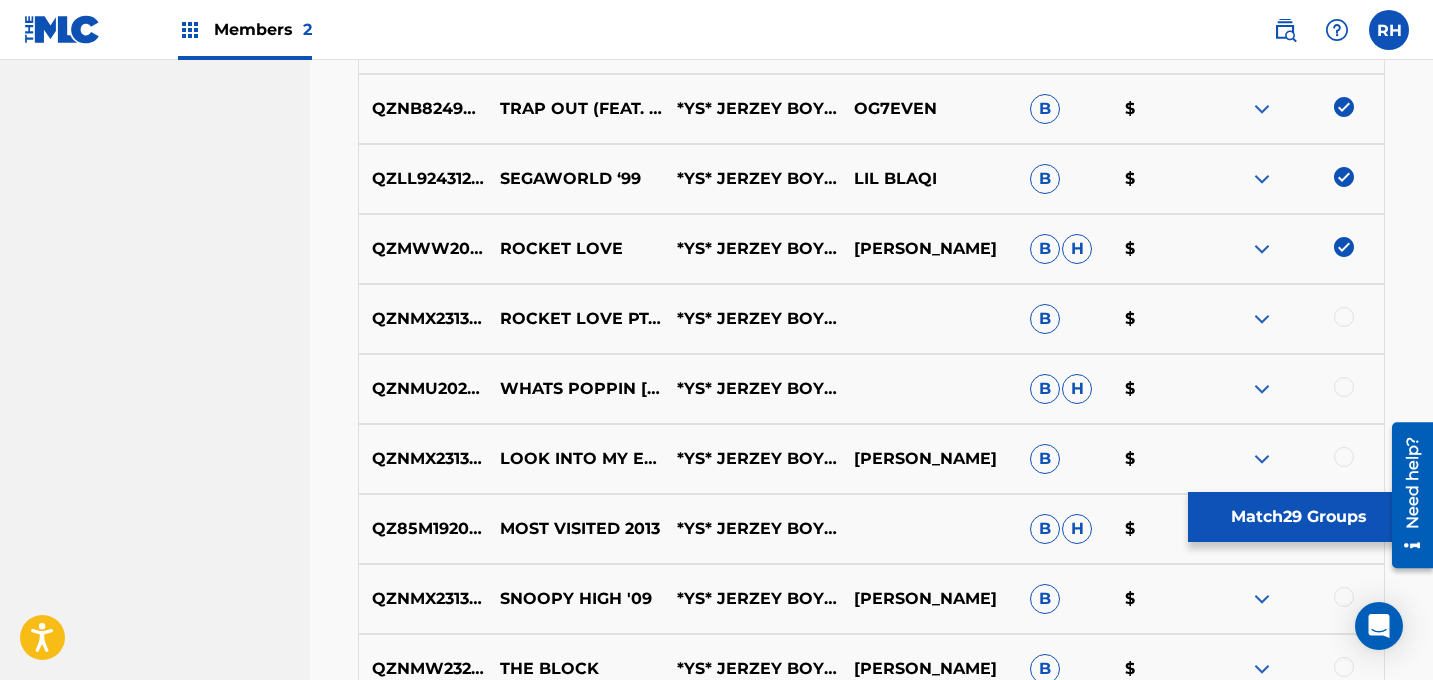 click at bounding box center [1344, 317] 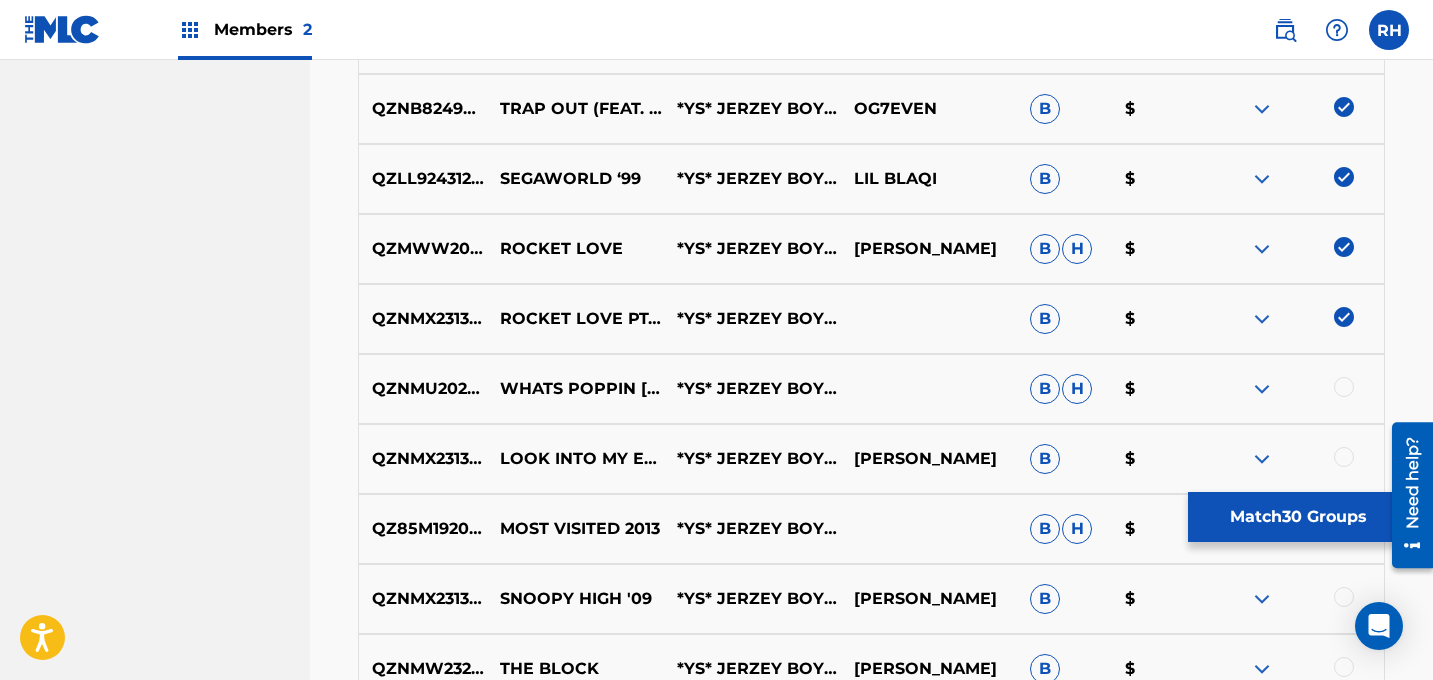 click at bounding box center (1344, 387) 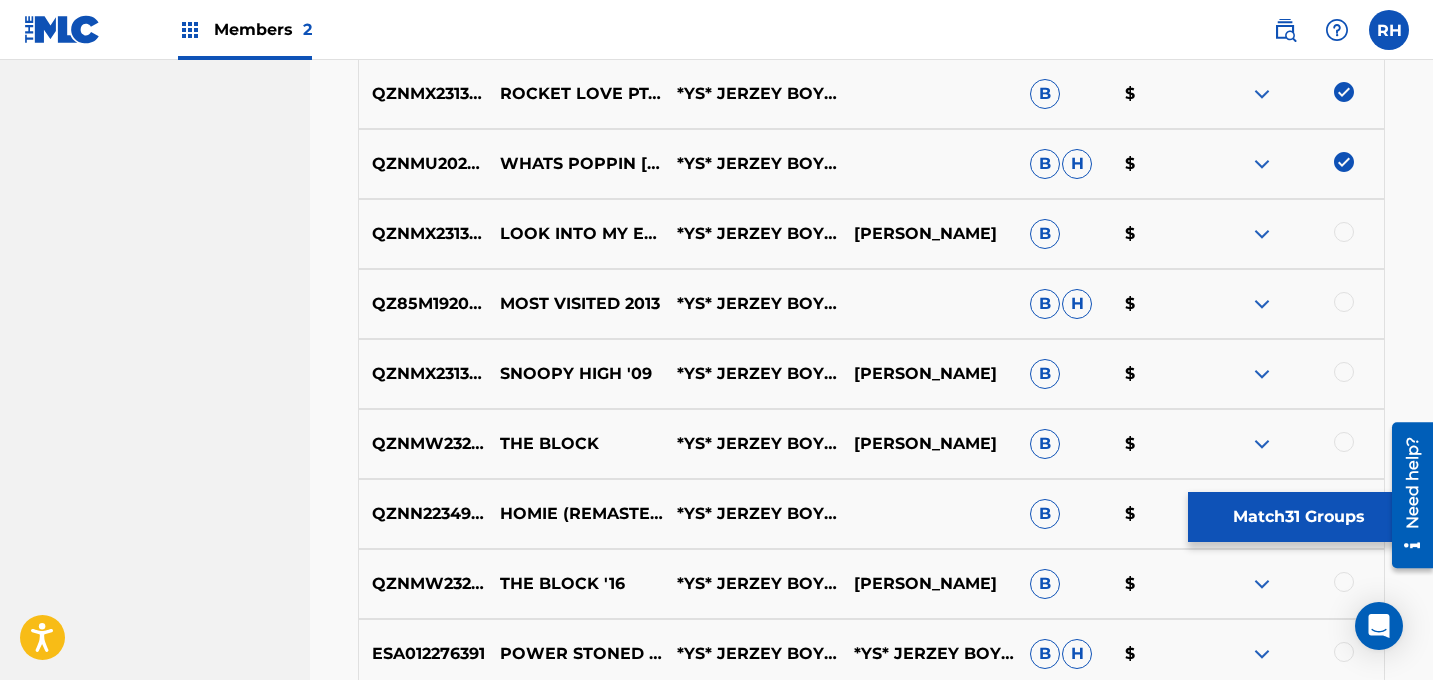 scroll, scrollTop: 2836, scrollLeft: 0, axis: vertical 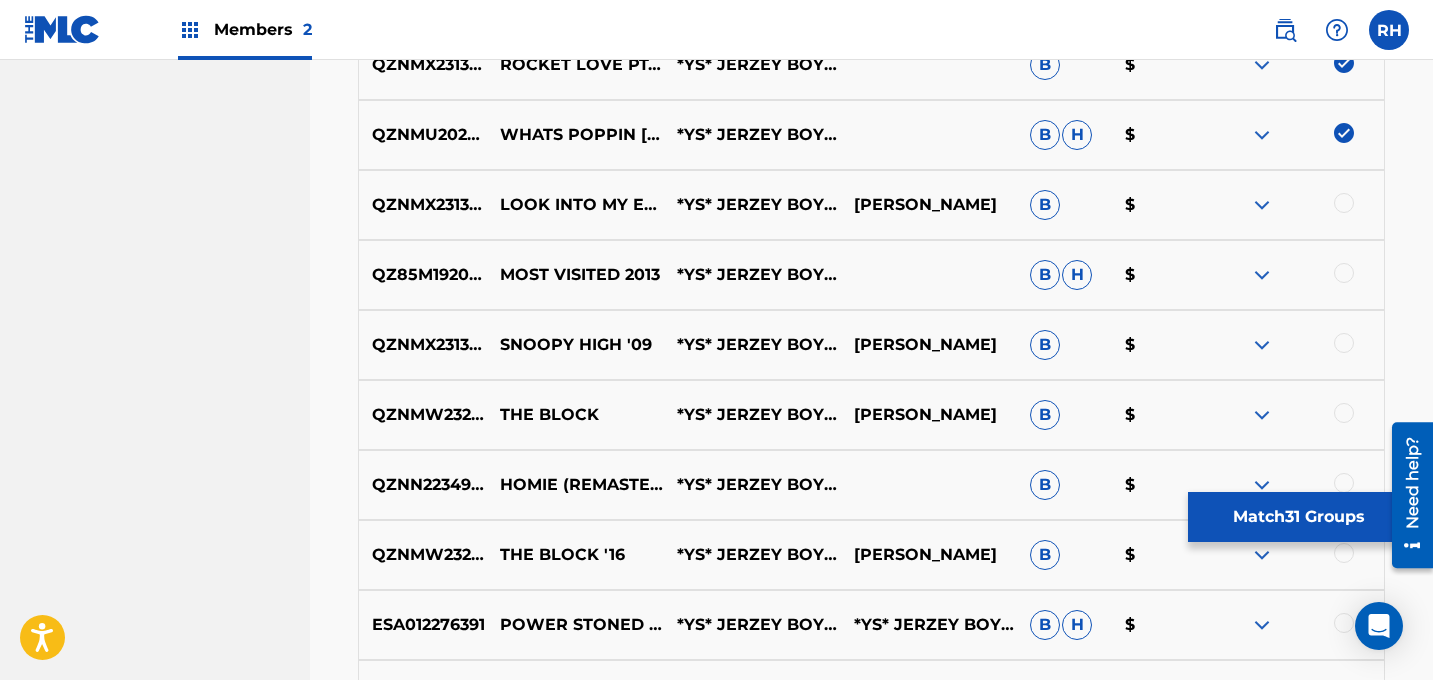 click at bounding box center [1344, 203] 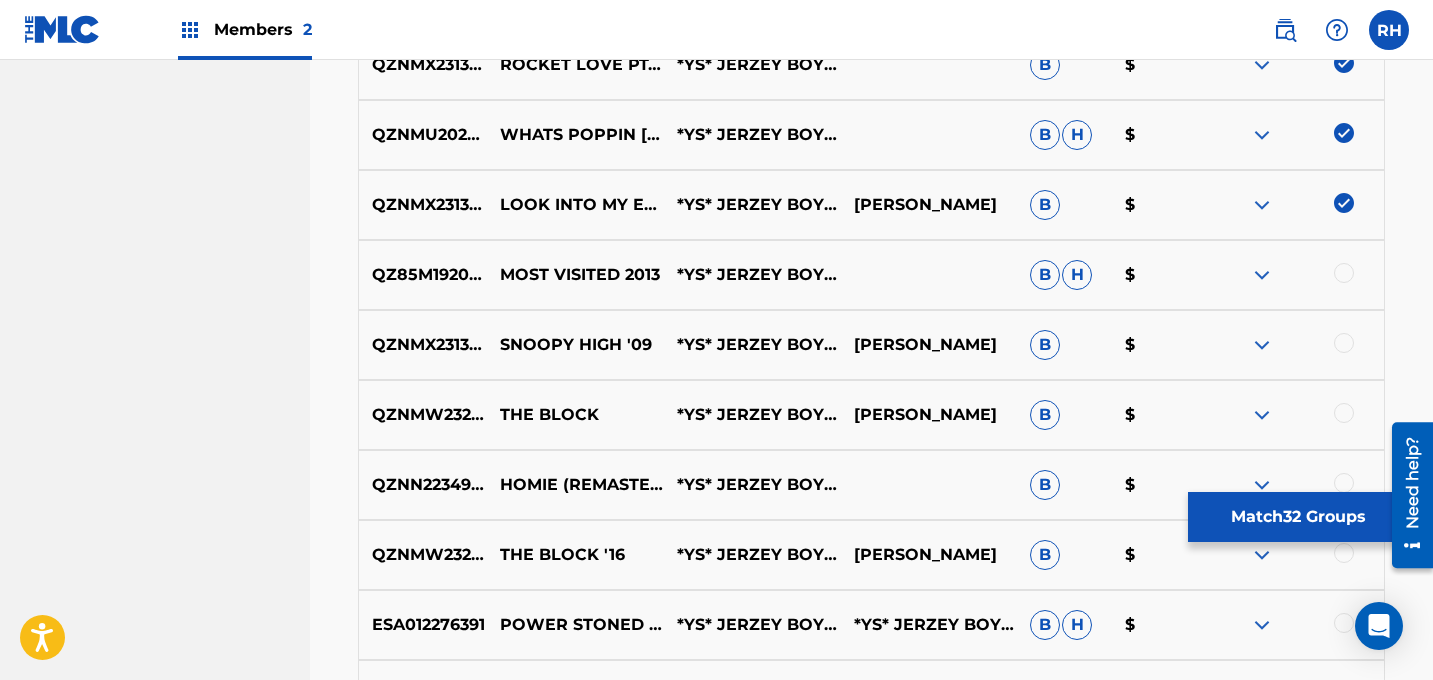 click at bounding box center (1344, 273) 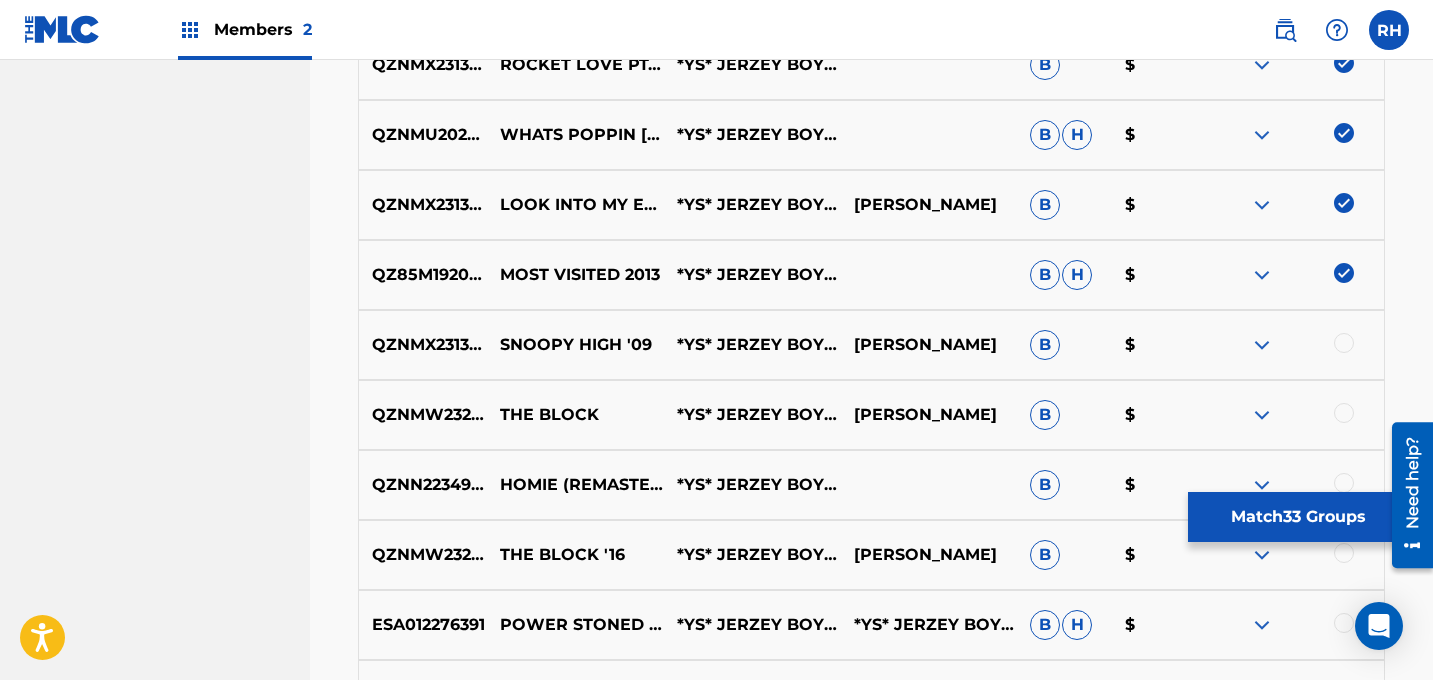 click at bounding box center [1344, 343] 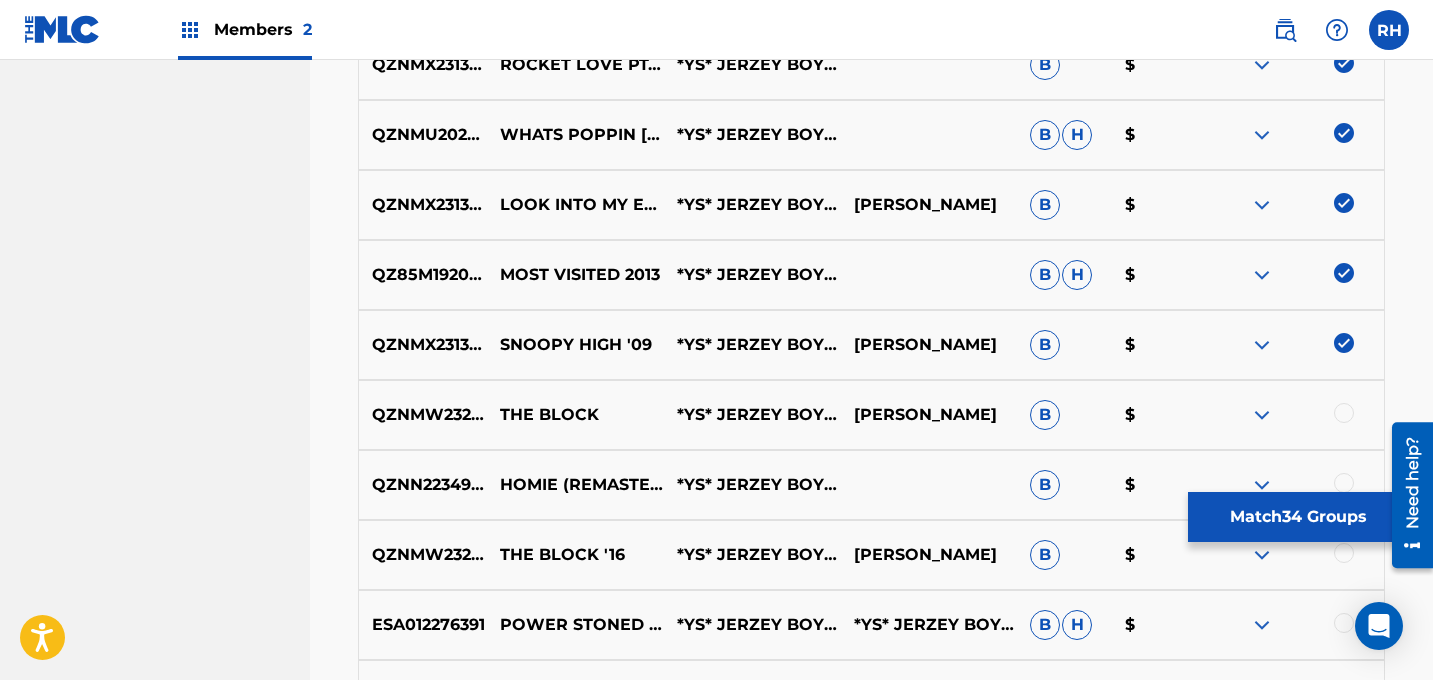 click at bounding box center (1344, 413) 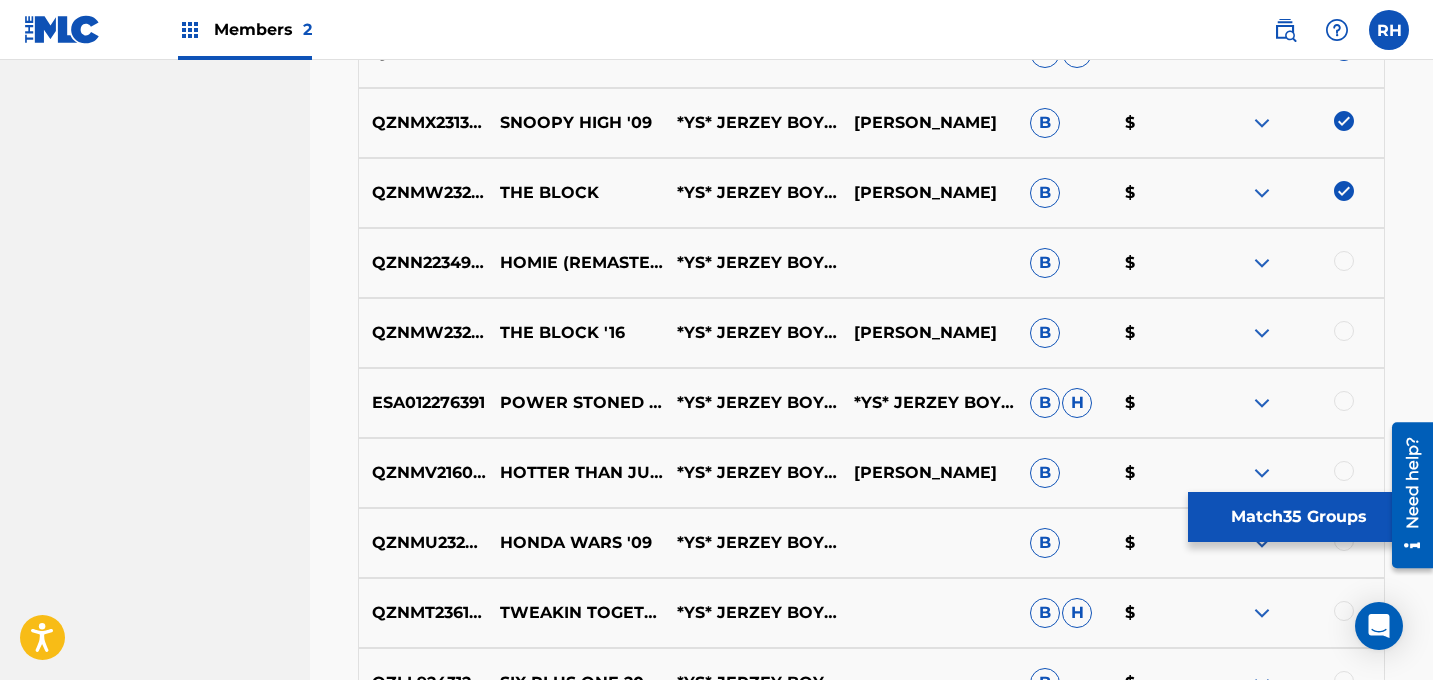 scroll, scrollTop: 3079, scrollLeft: 0, axis: vertical 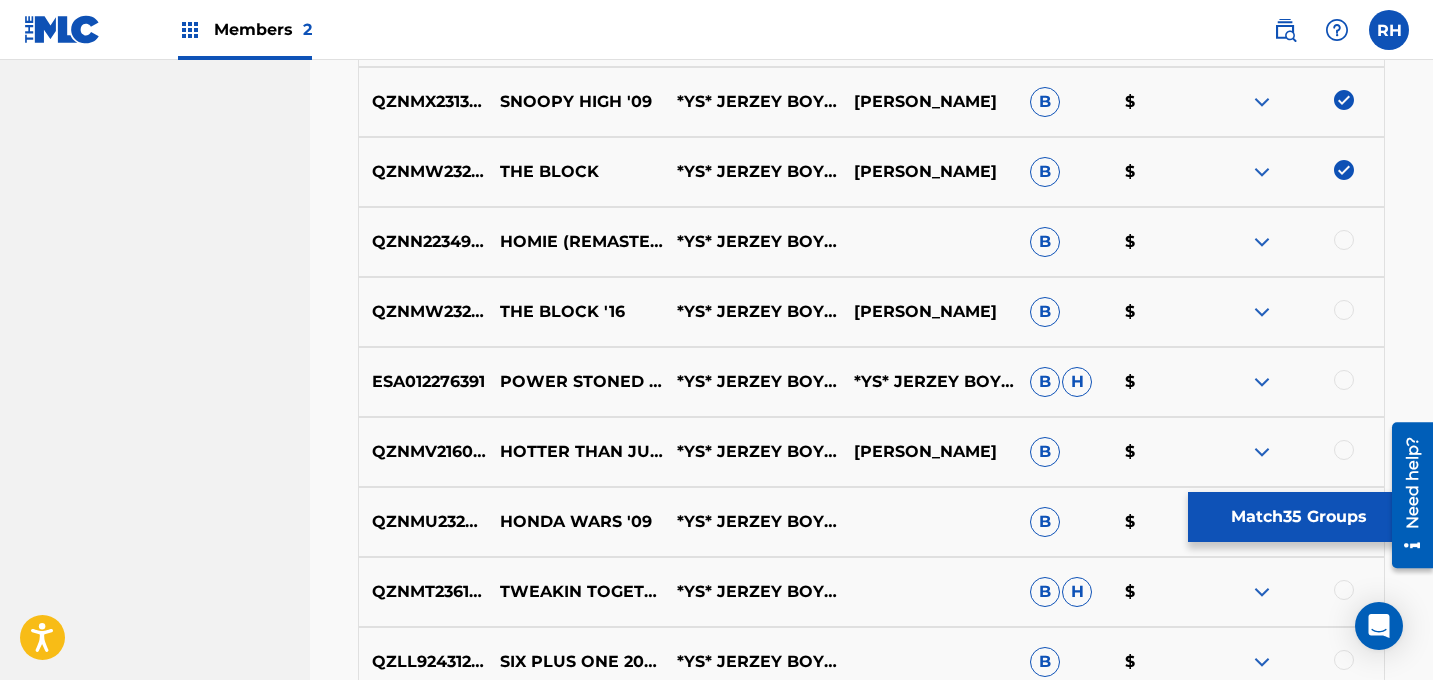 click at bounding box center (1344, 240) 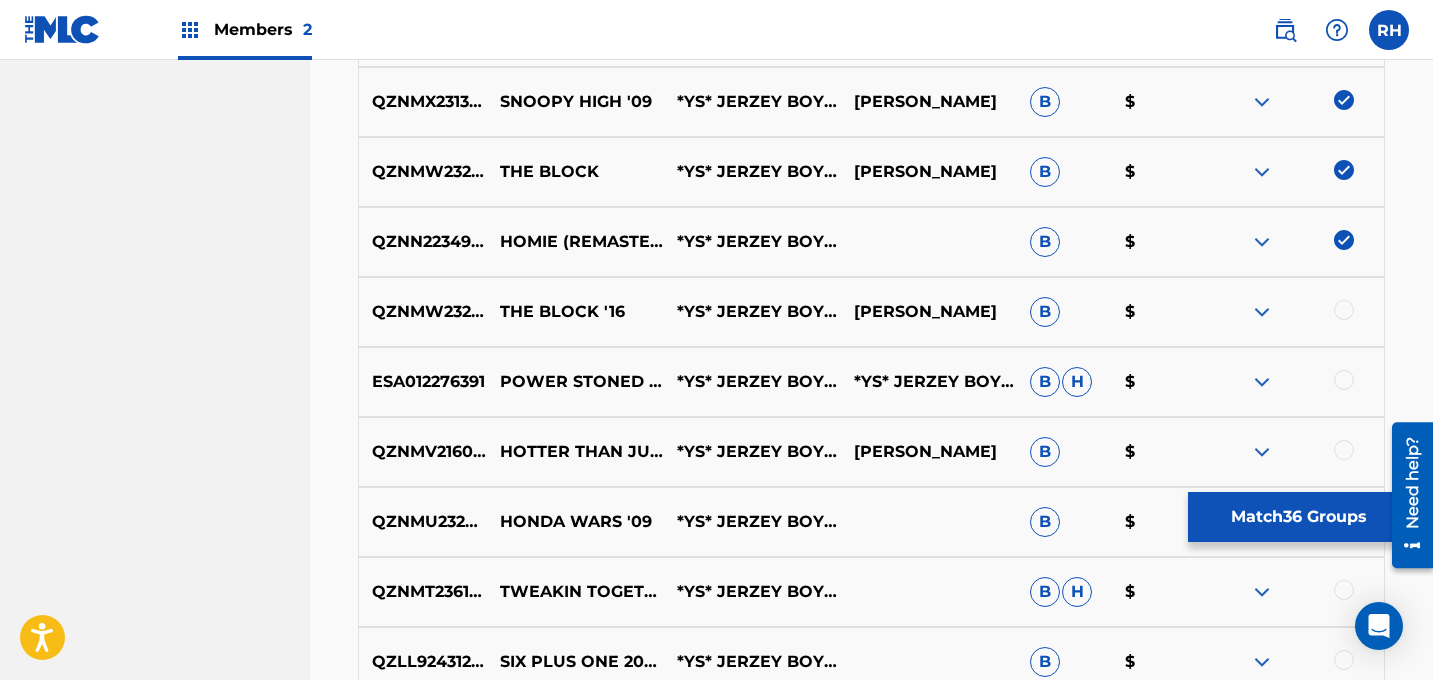 click at bounding box center (1344, 310) 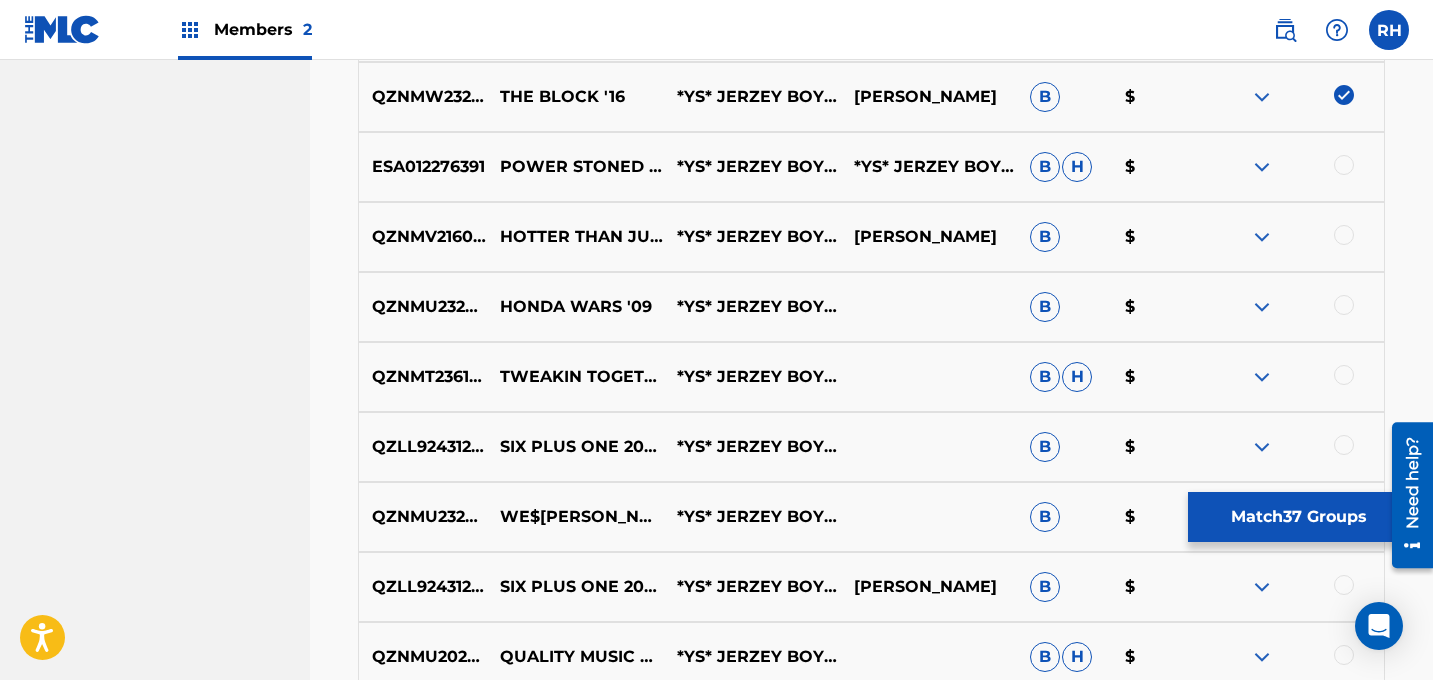 scroll, scrollTop: 3309, scrollLeft: 0, axis: vertical 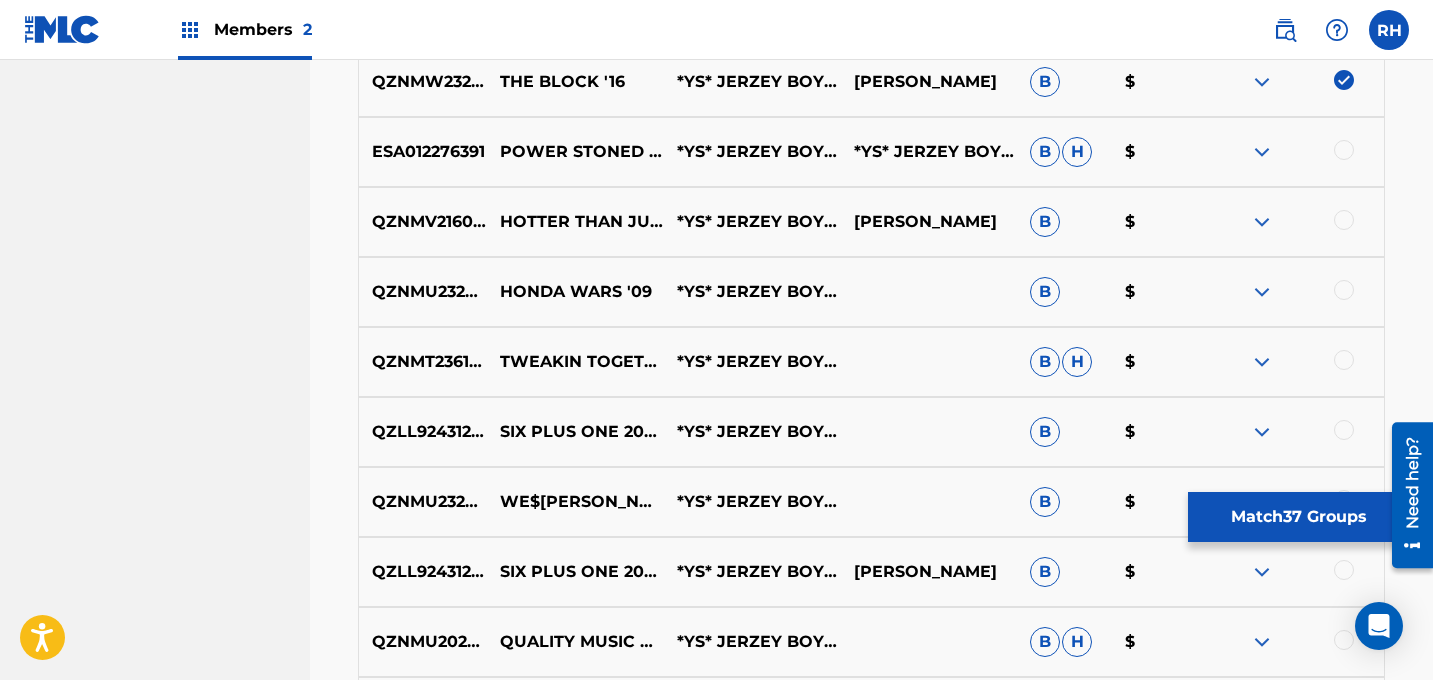 click at bounding box center (1344, 150) 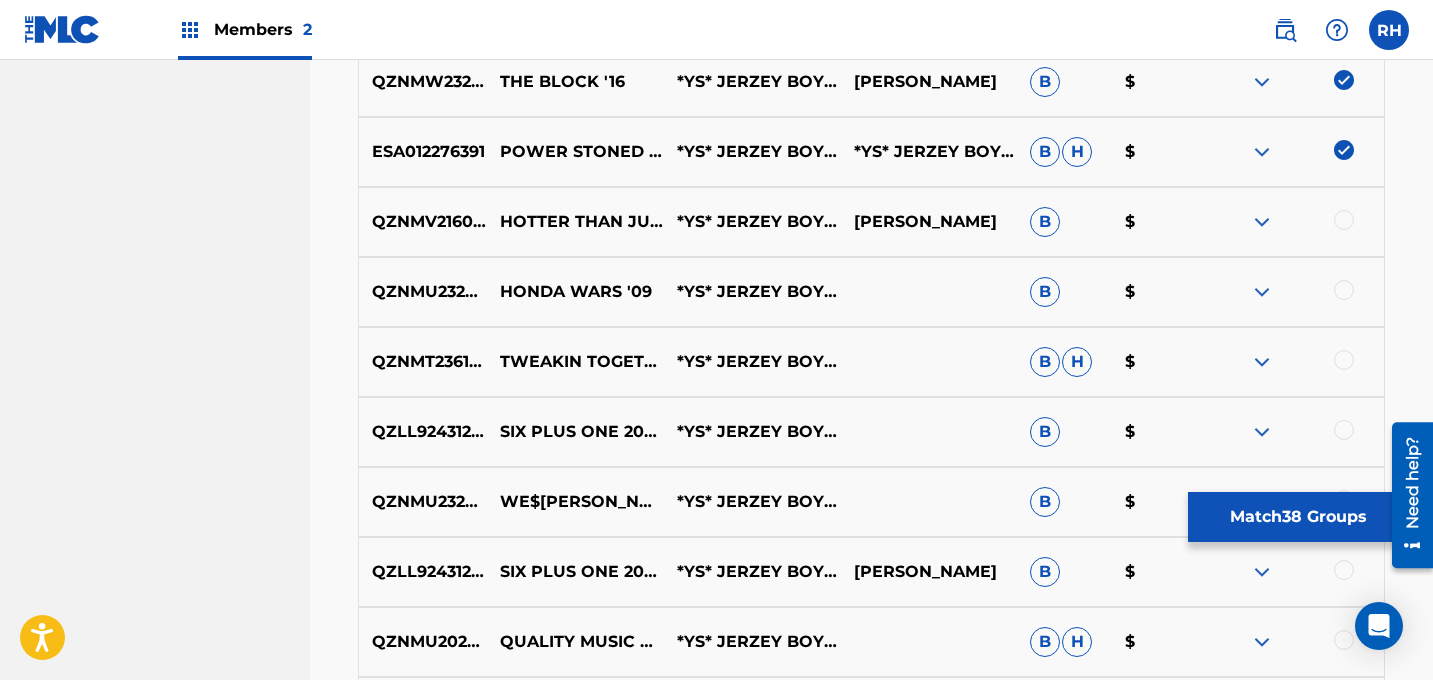 click on "QZNMV2160909 HOTTER THAN JULY MIX *YS* JERZEY BOY IN THE FLESH [PERSON_NAME] B $" at bounding box center [871, 222] 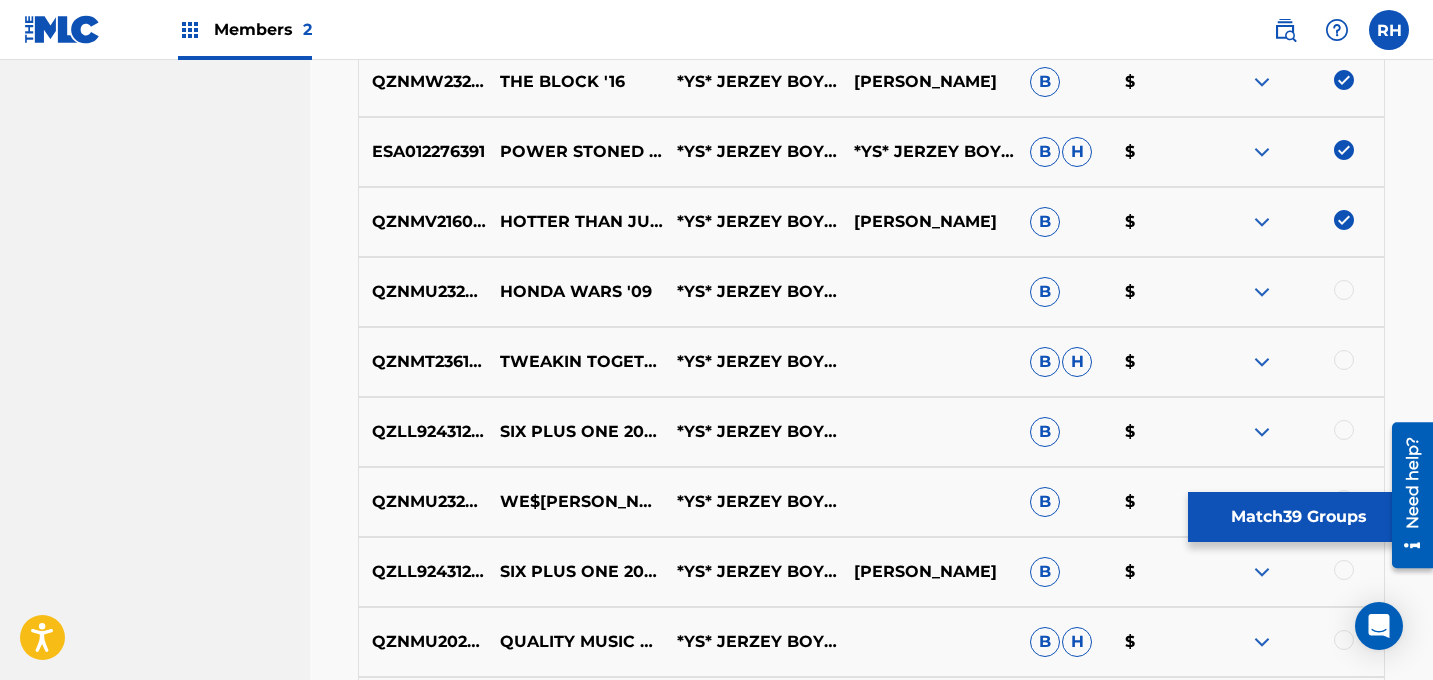 click at bounding box center (1344, 290) 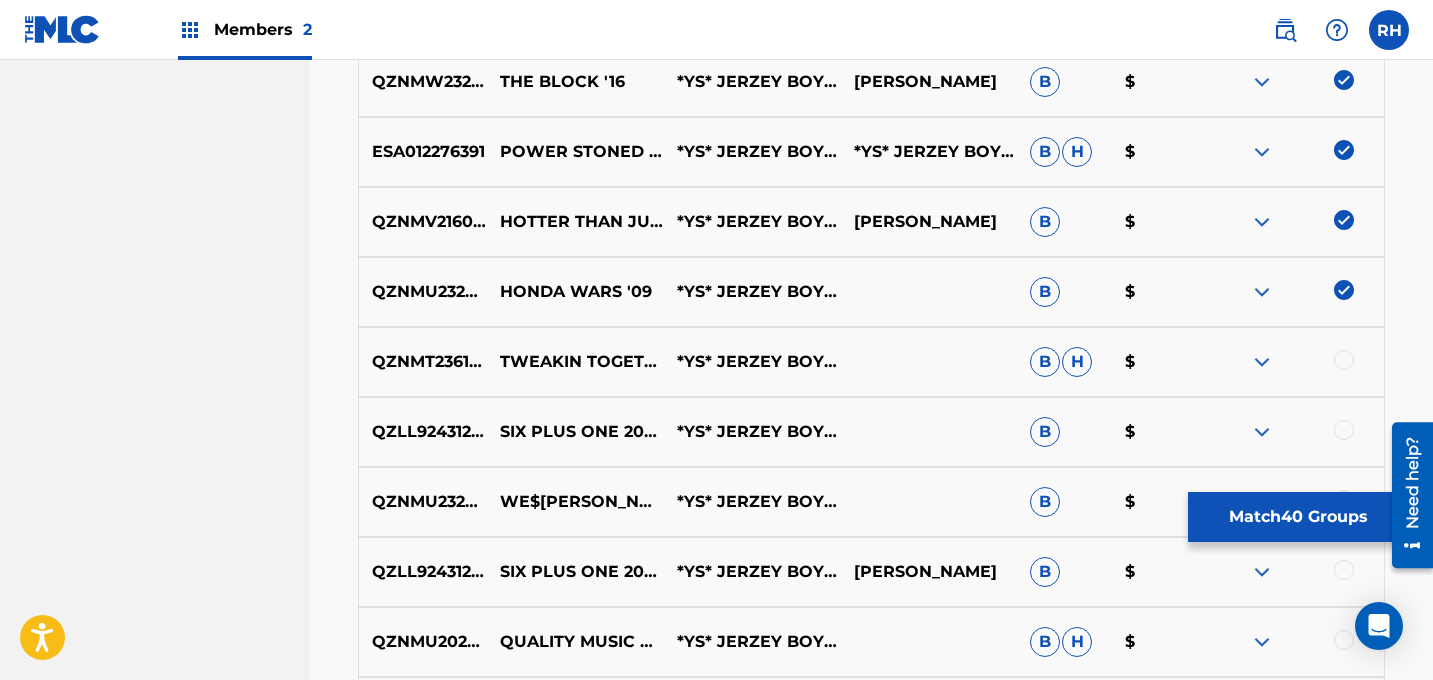 click at bounding box center [1344, 360] 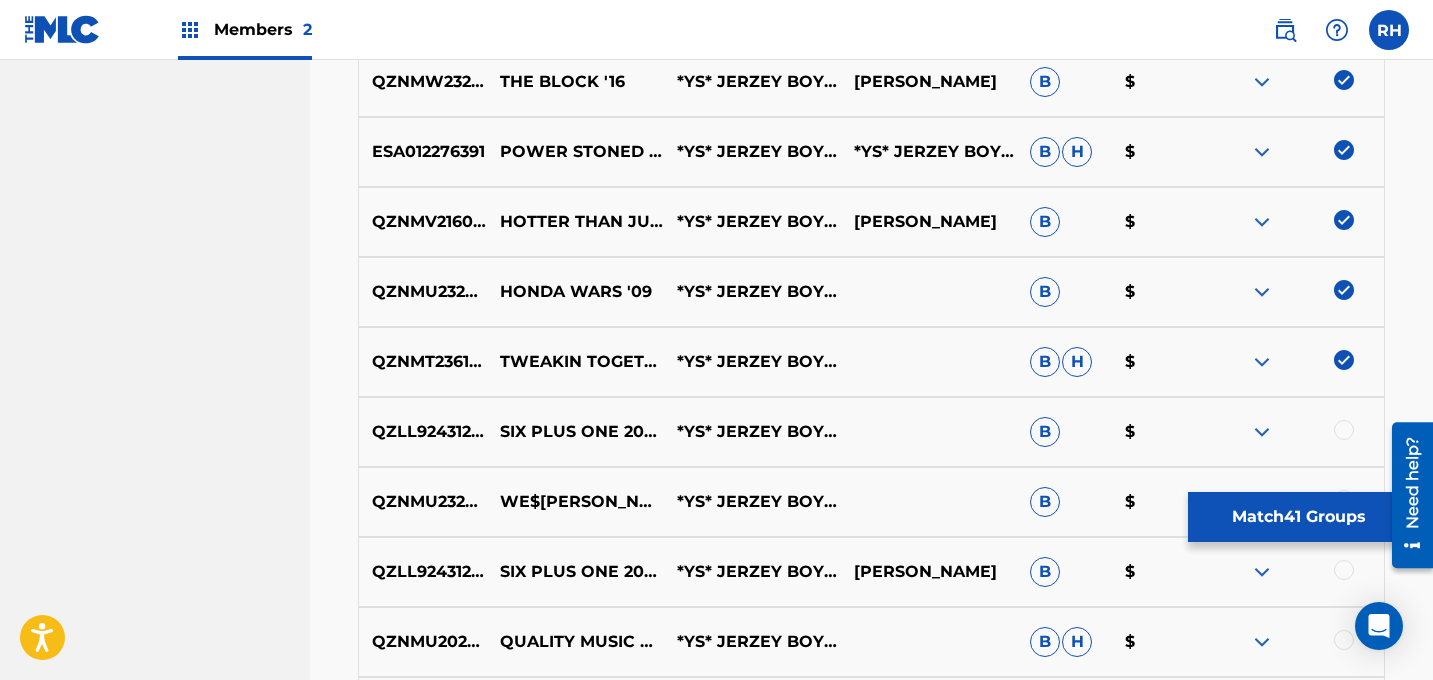 click at bounding box center (1344, 430) 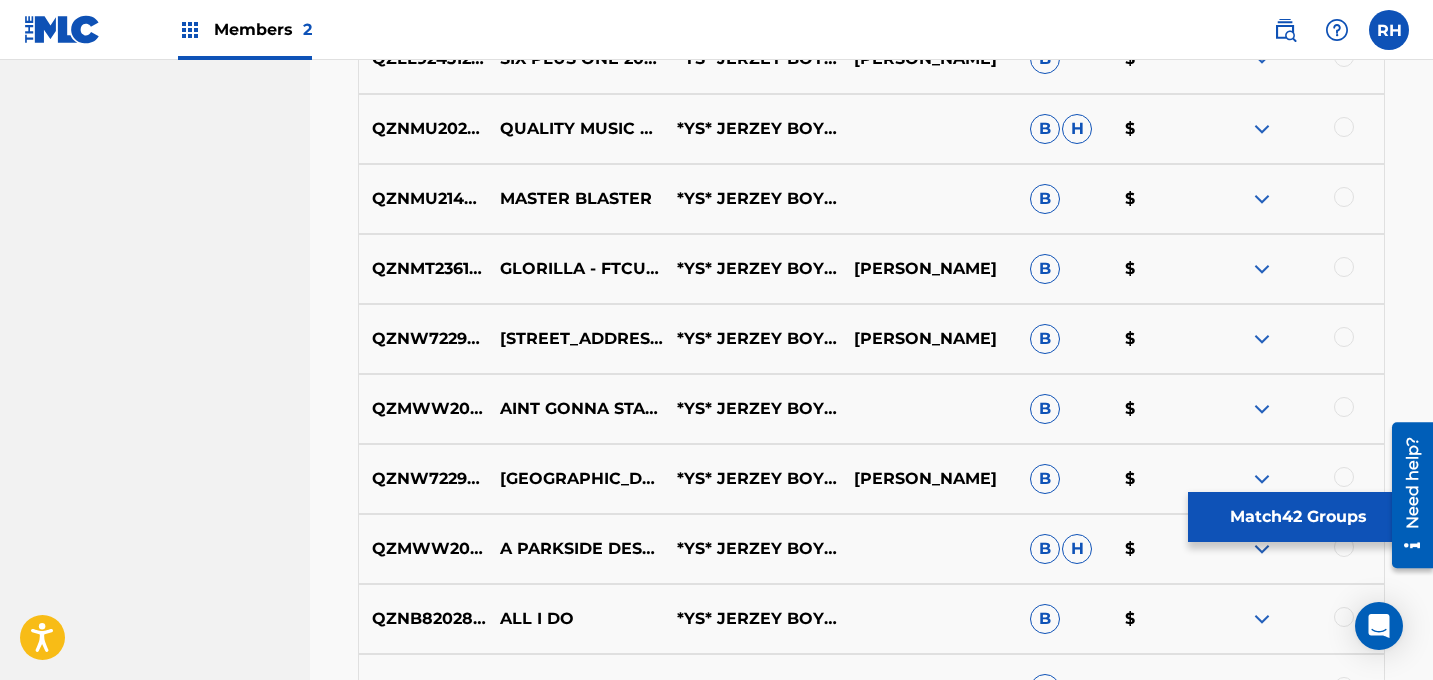scroll, scrollTop: 3793, scrollLeft: 0, axis: vertical 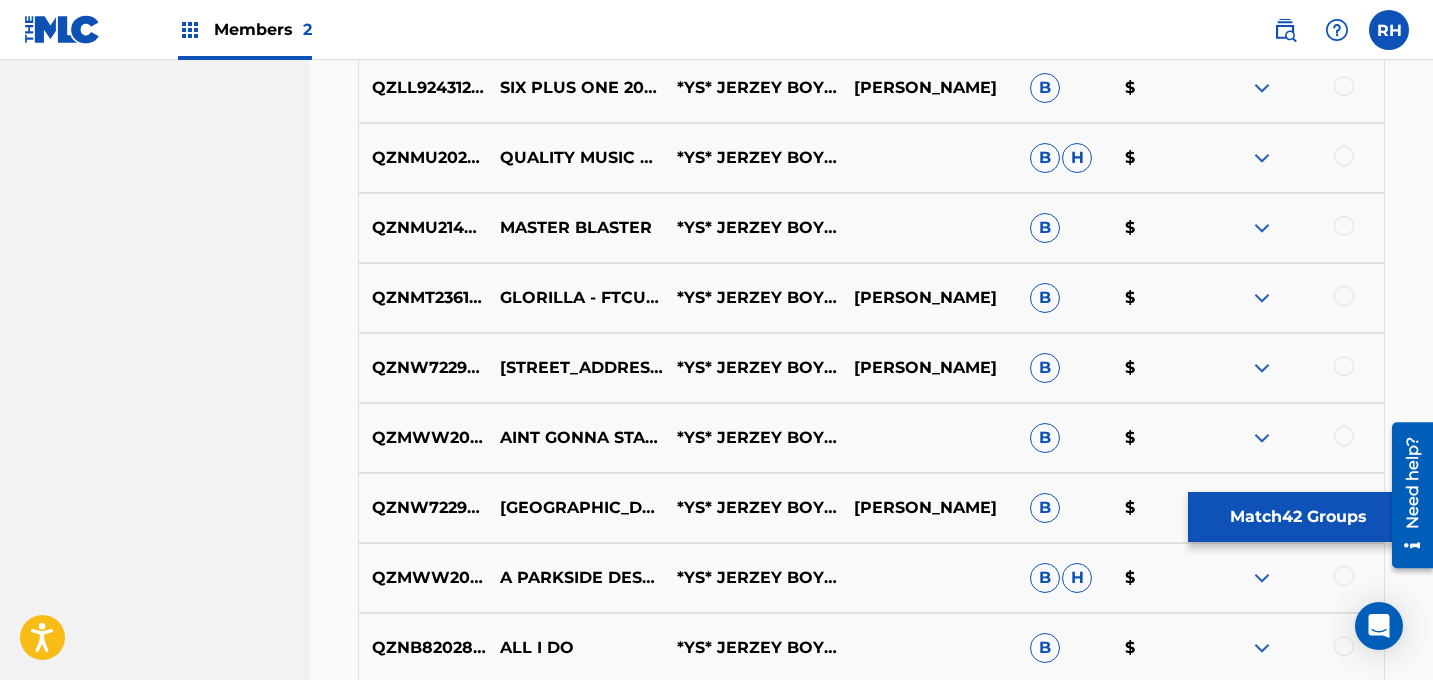 click at bounding box center [1295, 88] 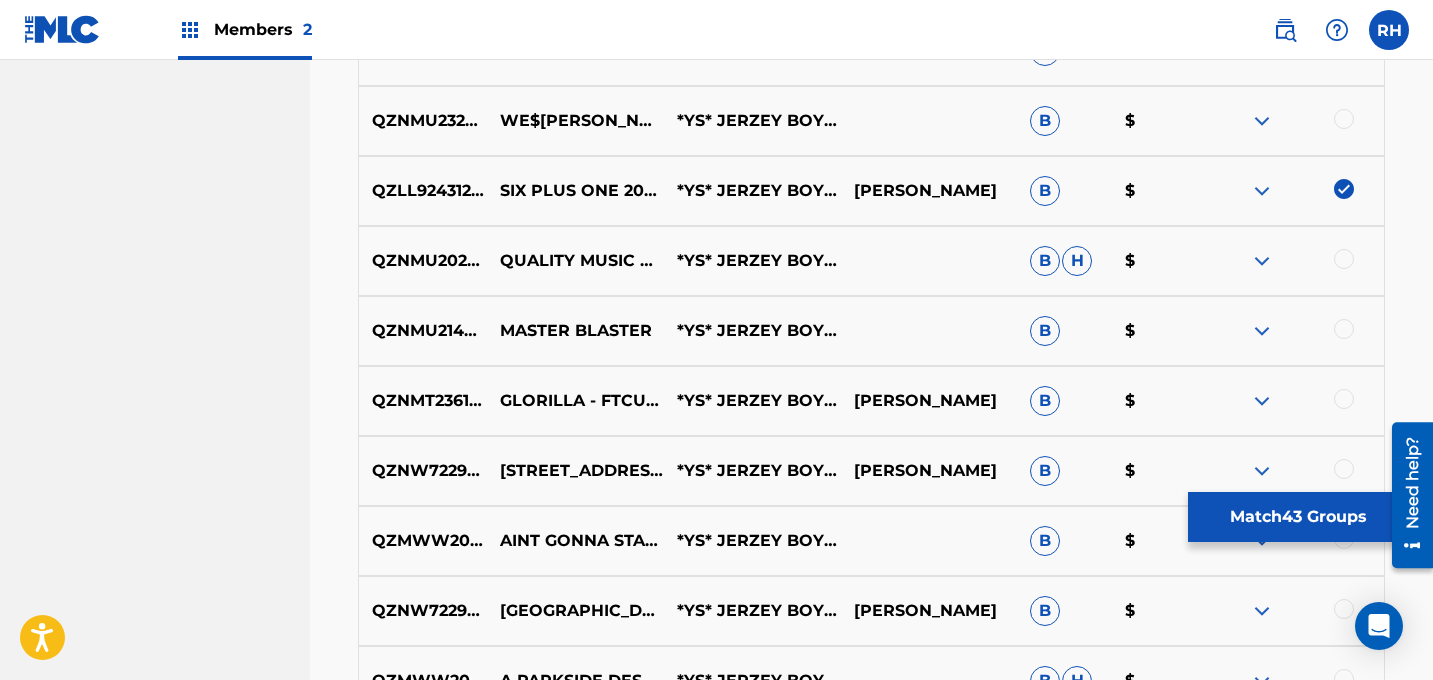 scroll, scrollTop: 3687, scrollLeft: 0, axis: vertical 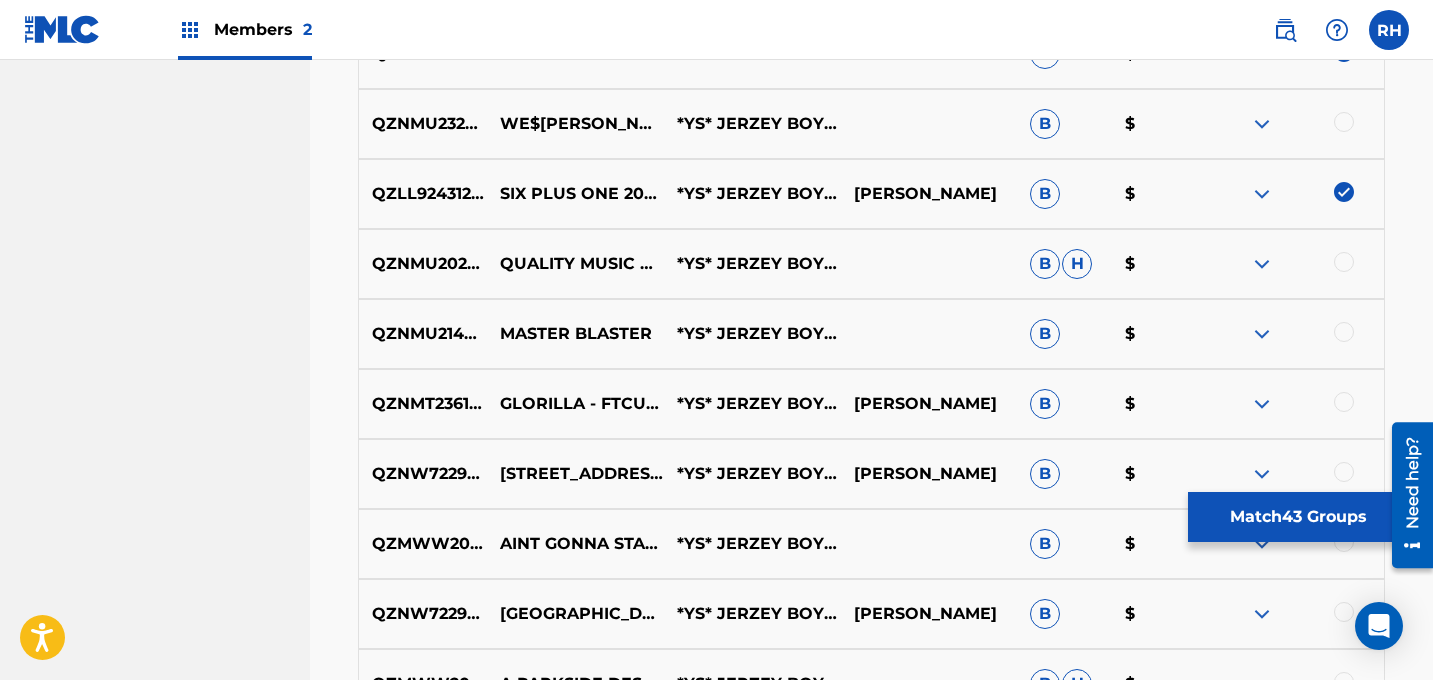 click at bounding box center [1344, 122] 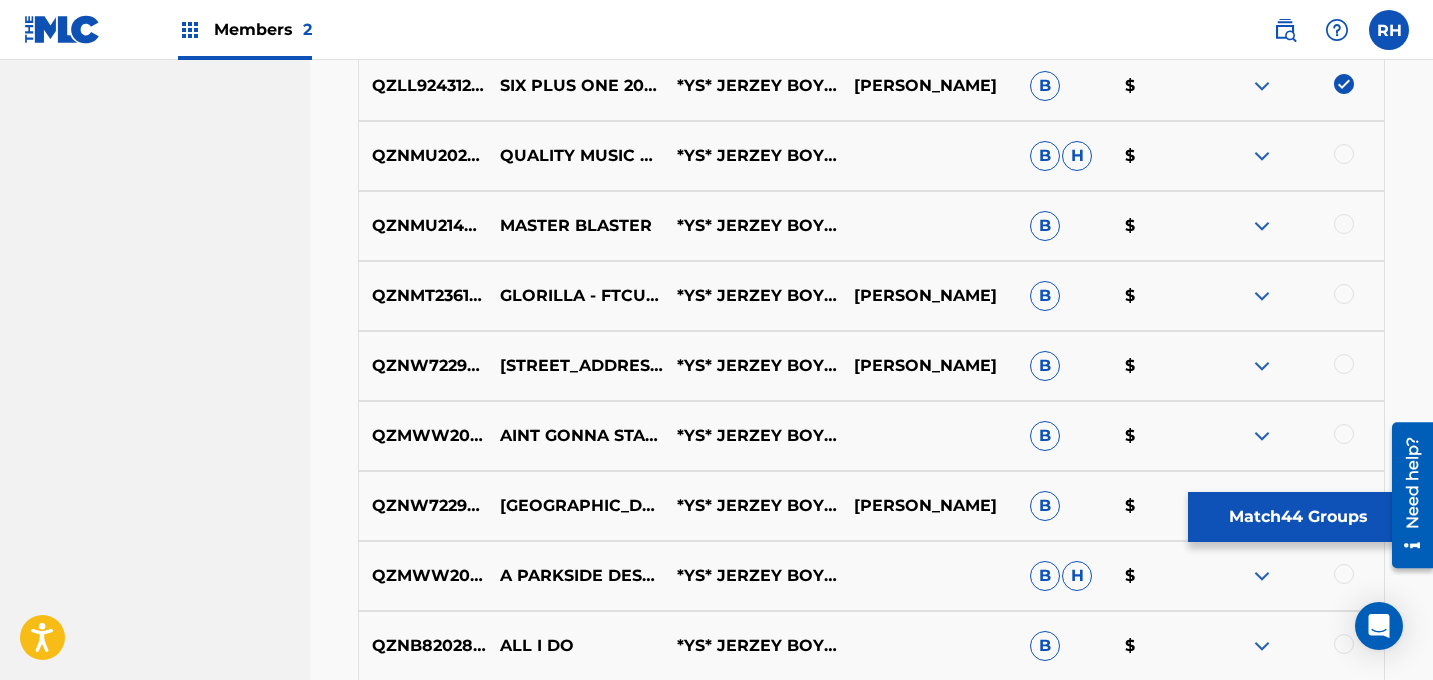 scroll, scrollTop: 3806, scrollLeft: 0, axis: vertical 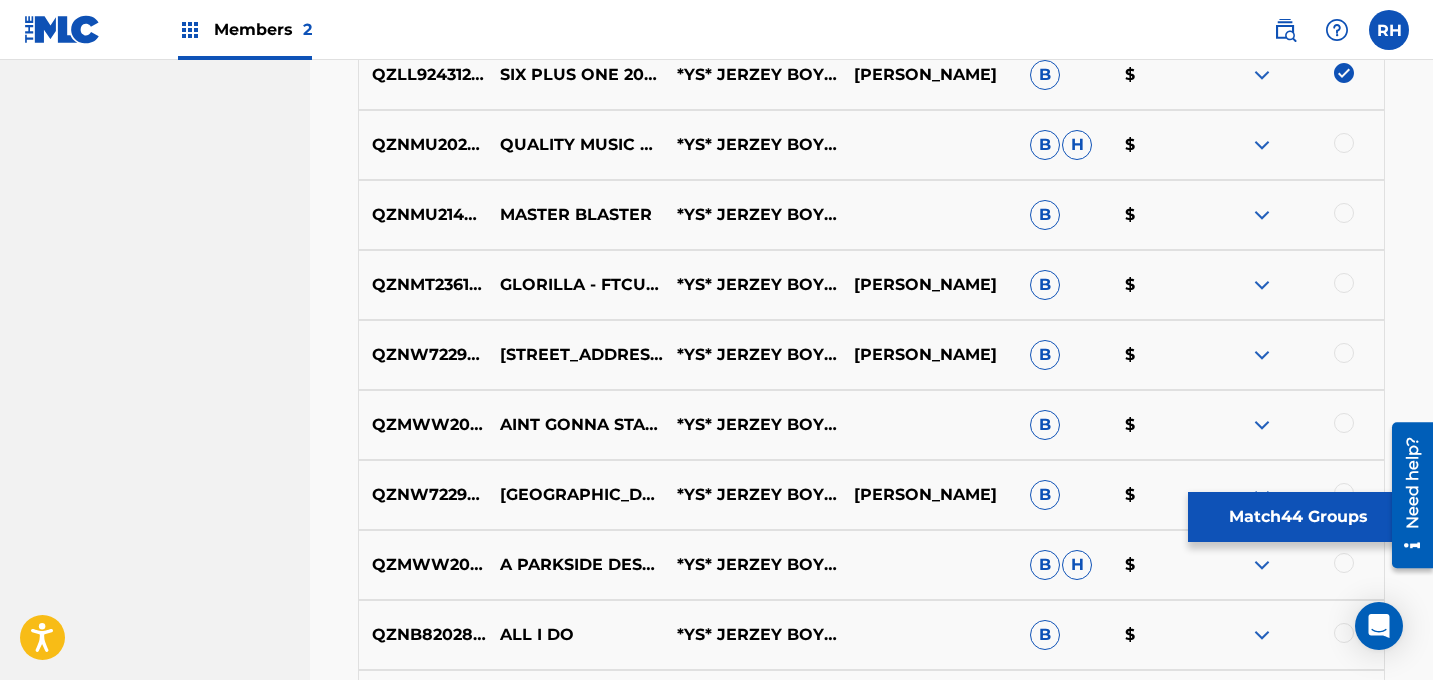 click at bounding box center [1344, 143] 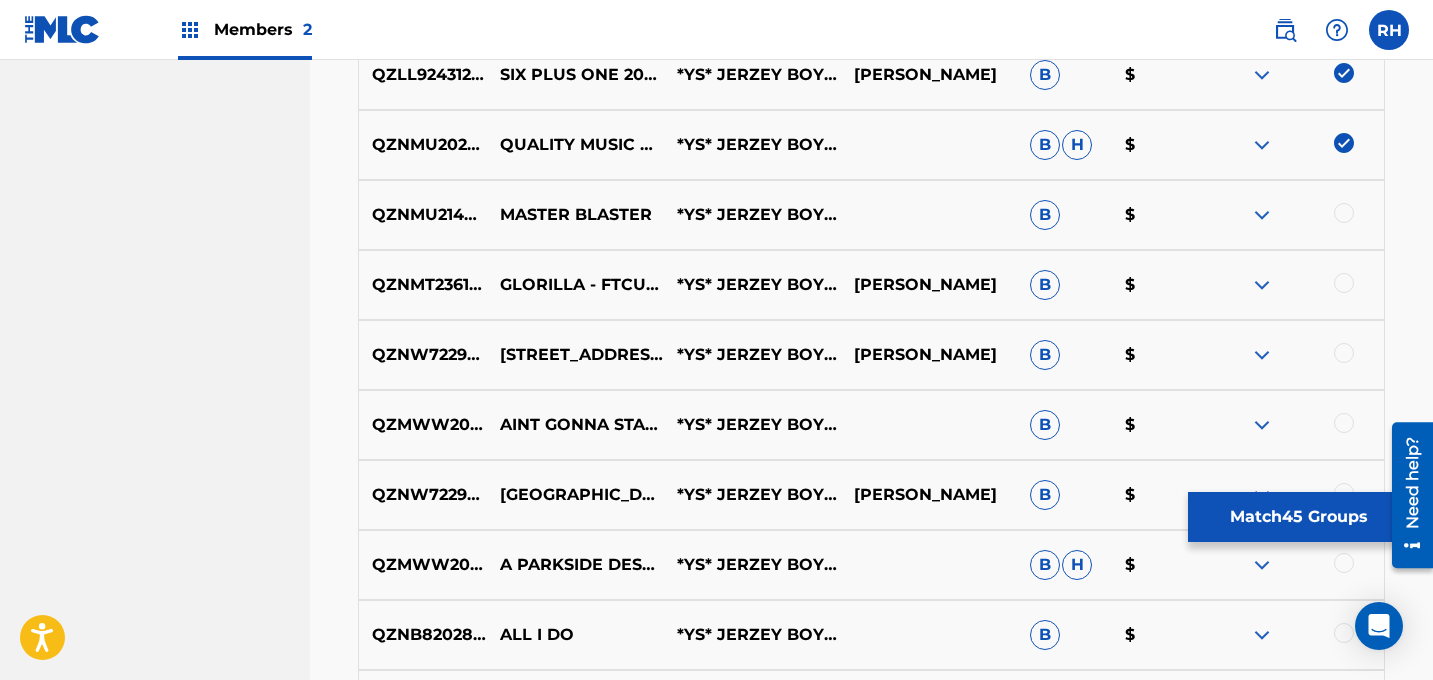 click at bounding box center [1295, 215] 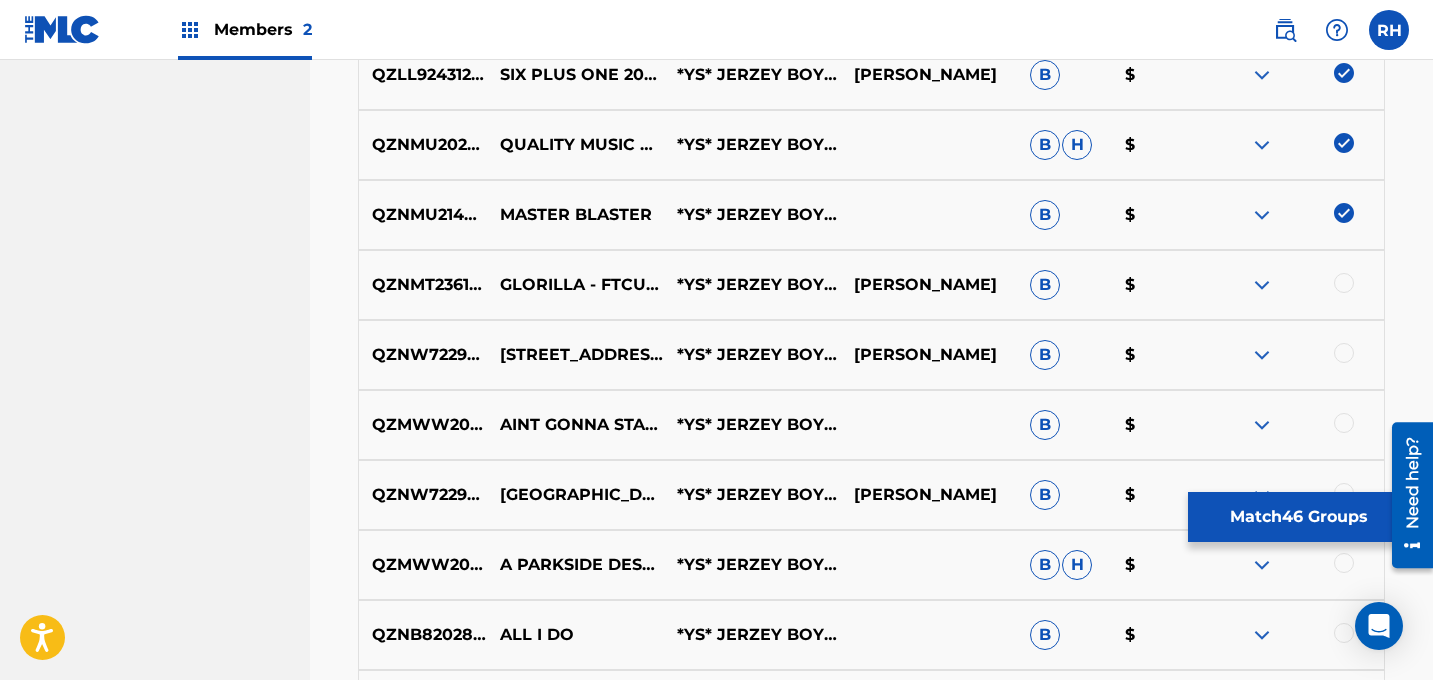 click at bounding box center (1344, 283) 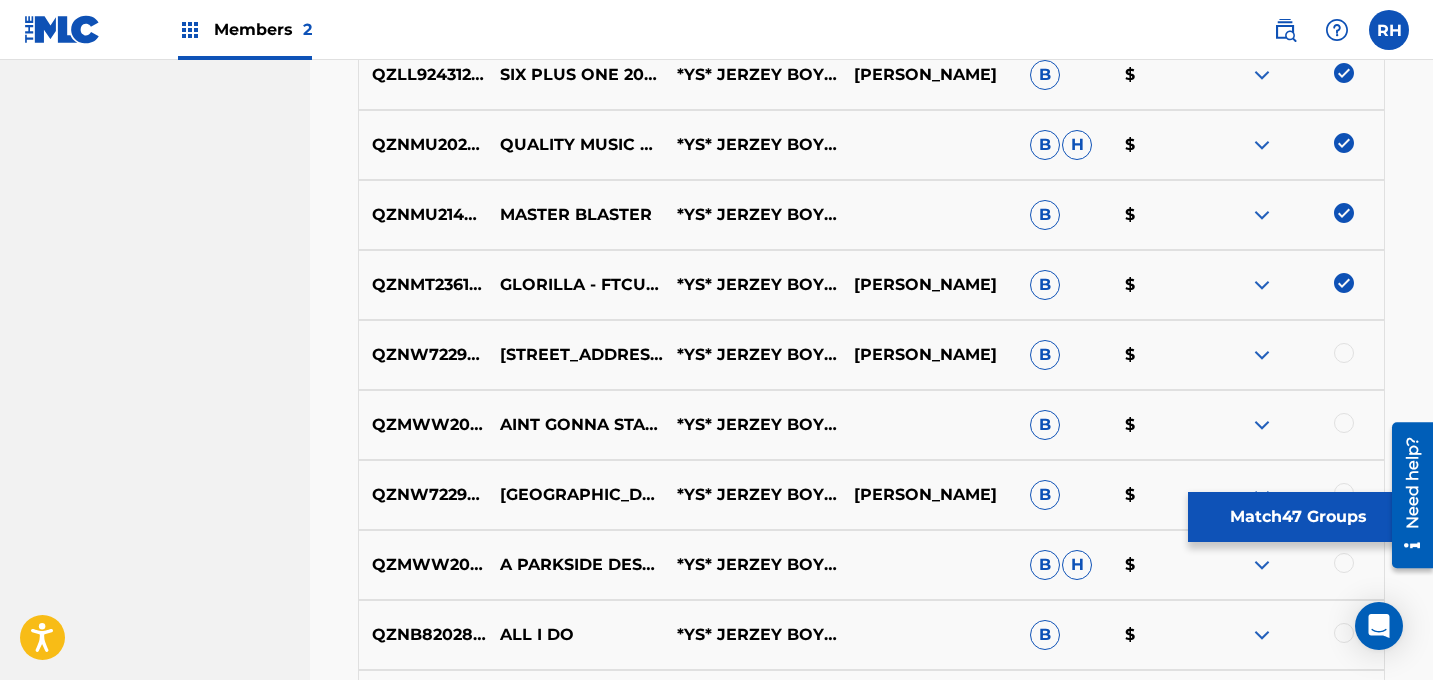 click at bounding box center [1344, 353] 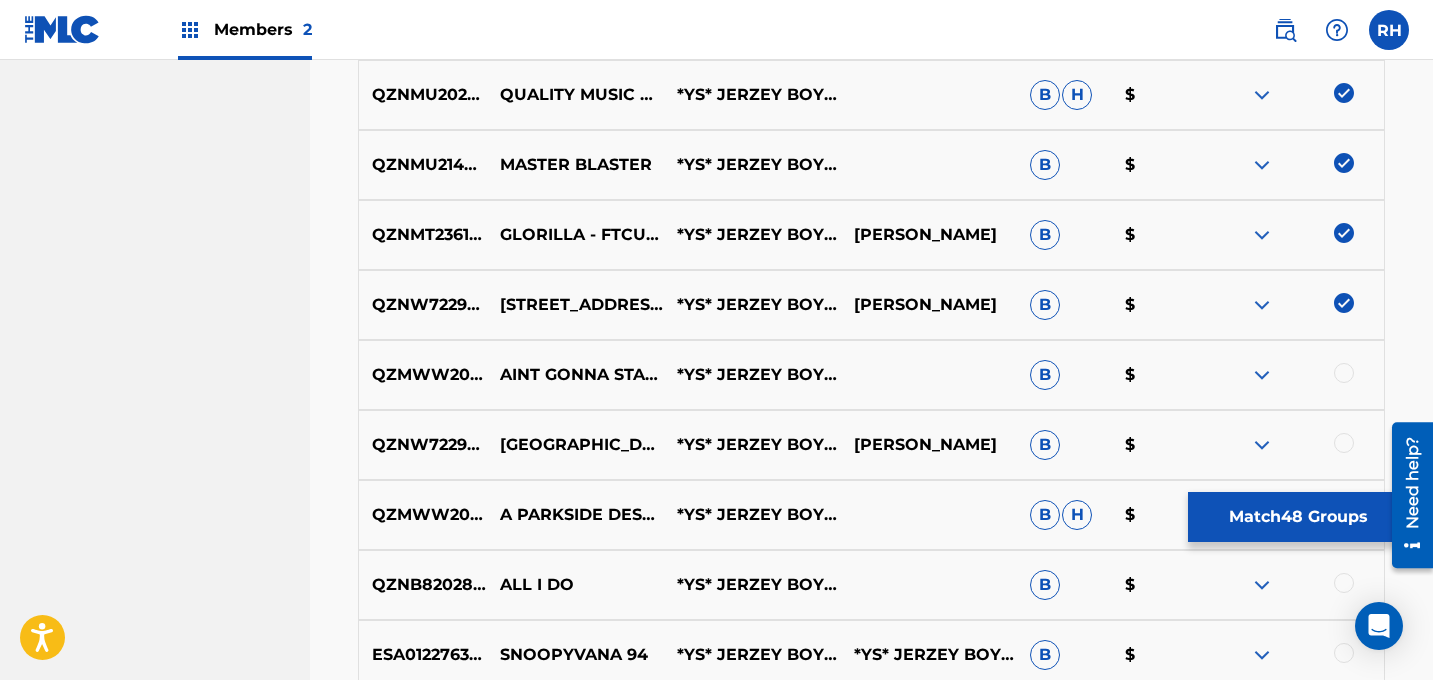 scroll, scrollTop: 3899, scrollLeft: 0, axis: vertical 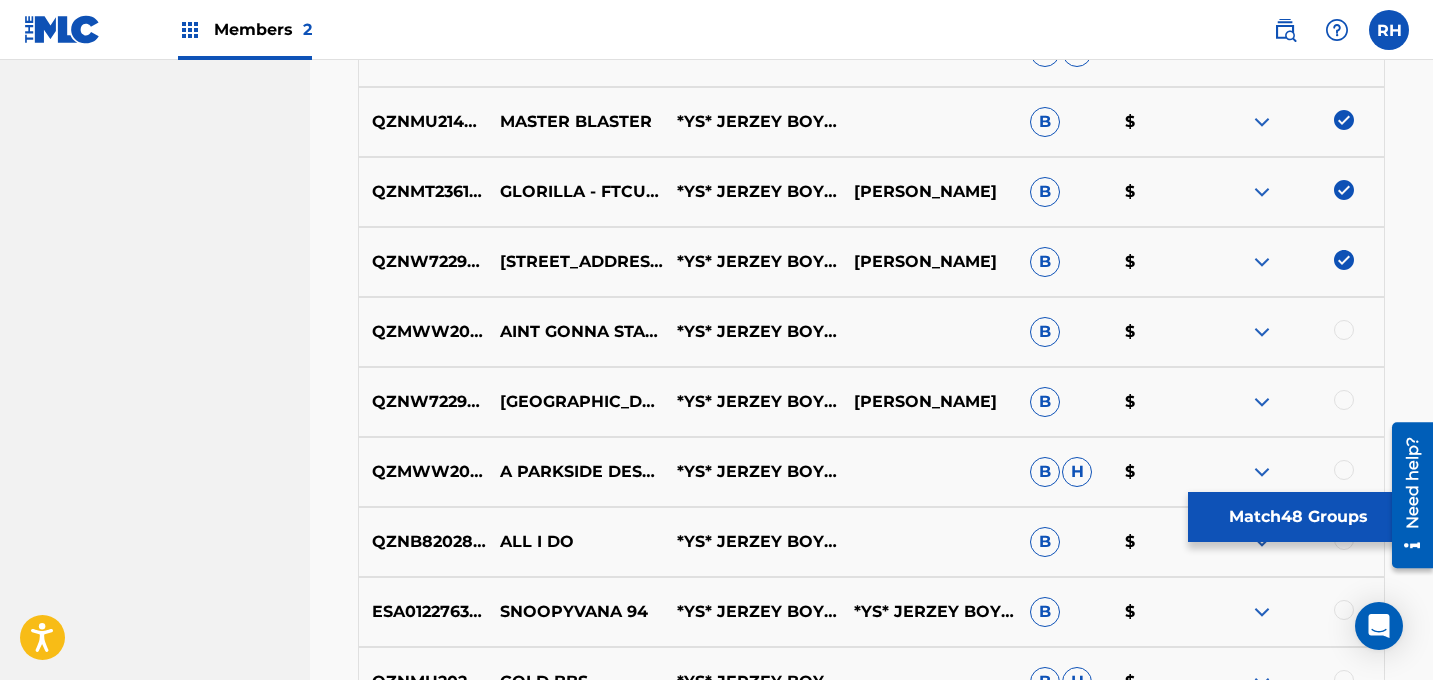 click at bounding box center [1344, 330] 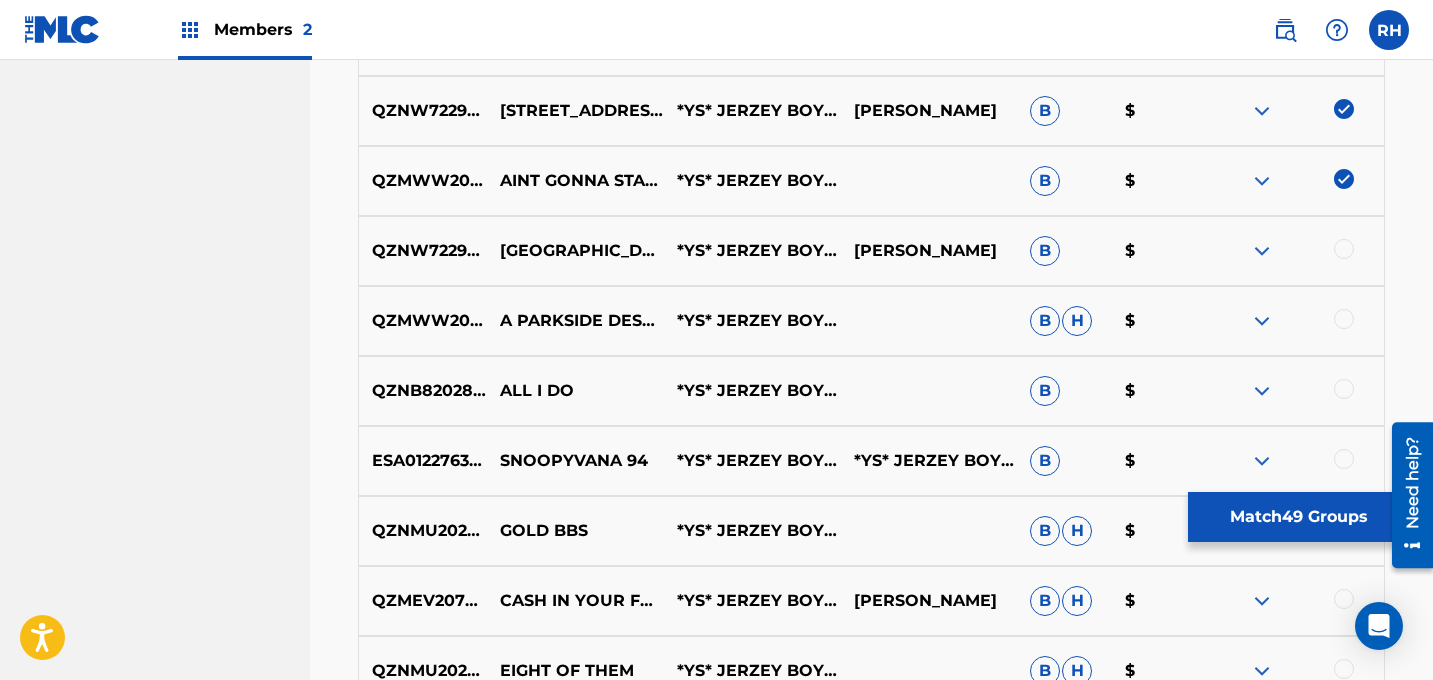 scroll, scrollTop: 4085, scrollLeft: 0, axis: vertical 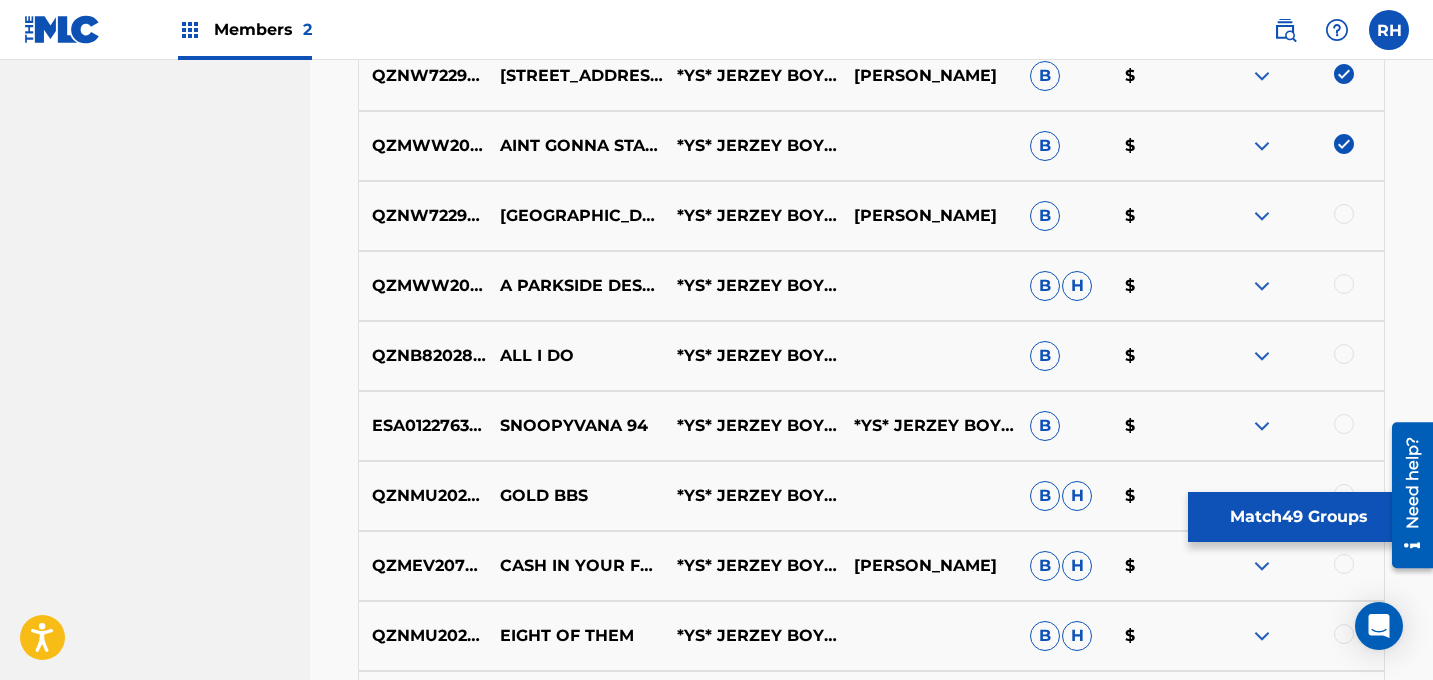 click at bounding box center [1344, 214] 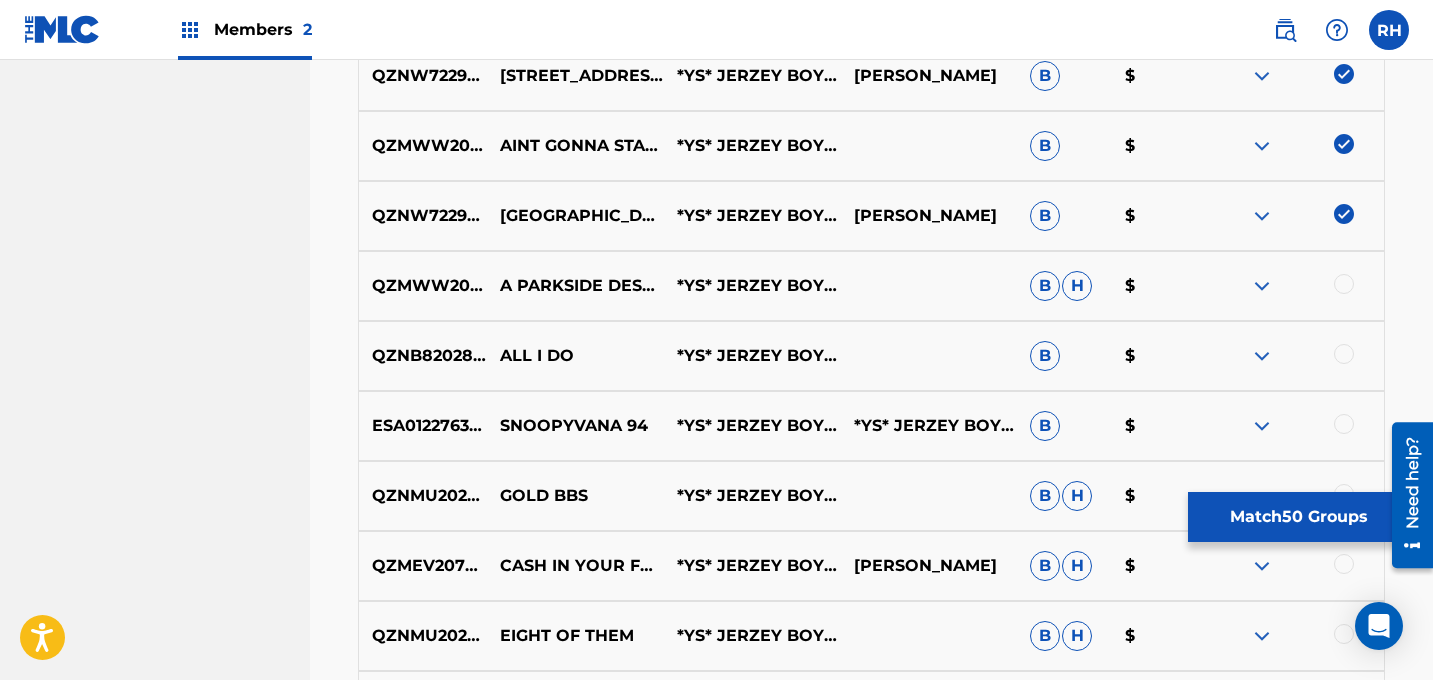 click at bounding box center [1344, 284] 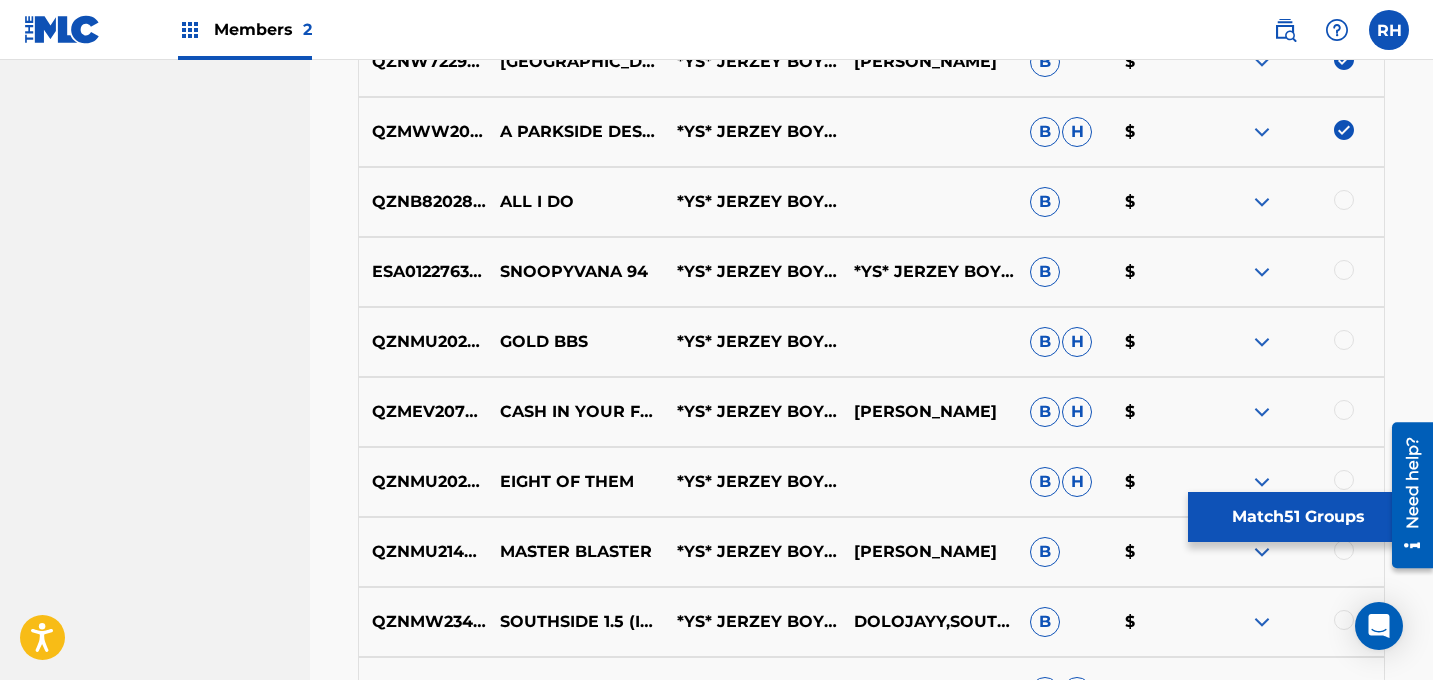 scroll, scrollTop: 4244, scrollLeft: 0, axis: vertical 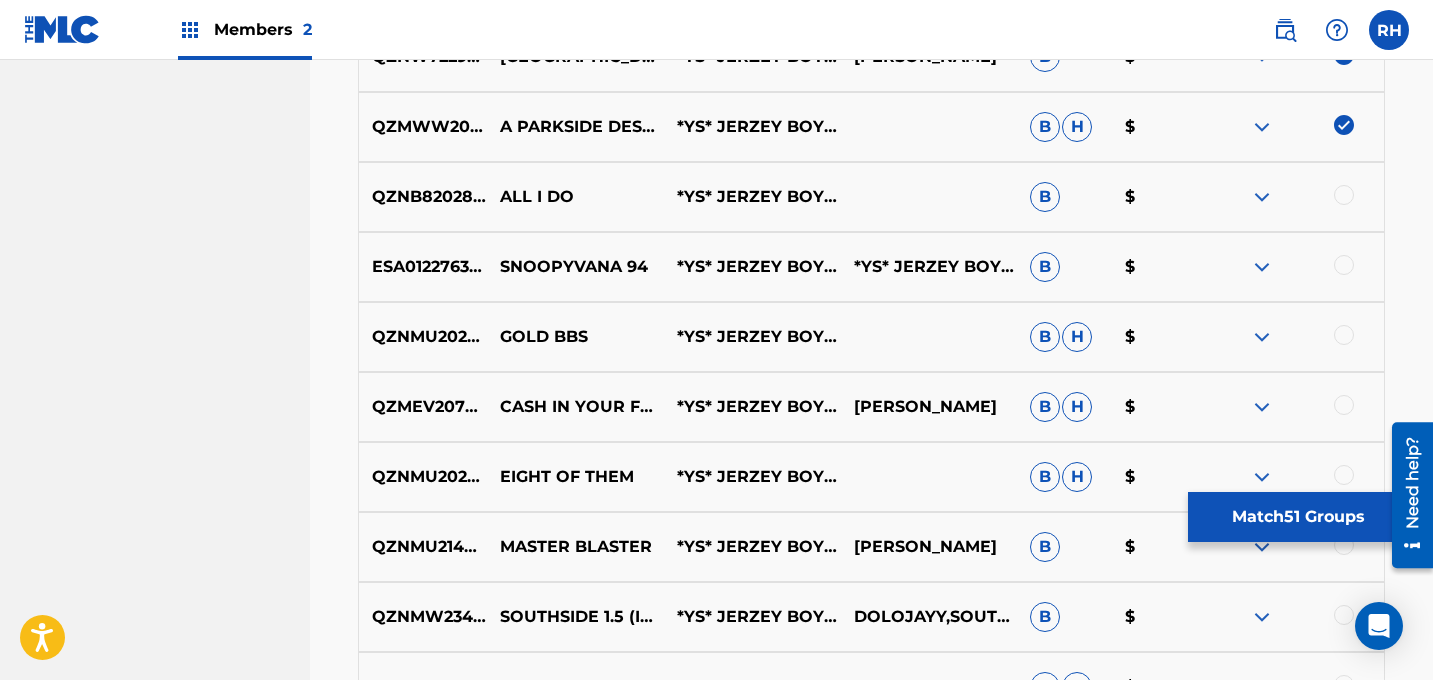 click at bounding box center [1344, 195] 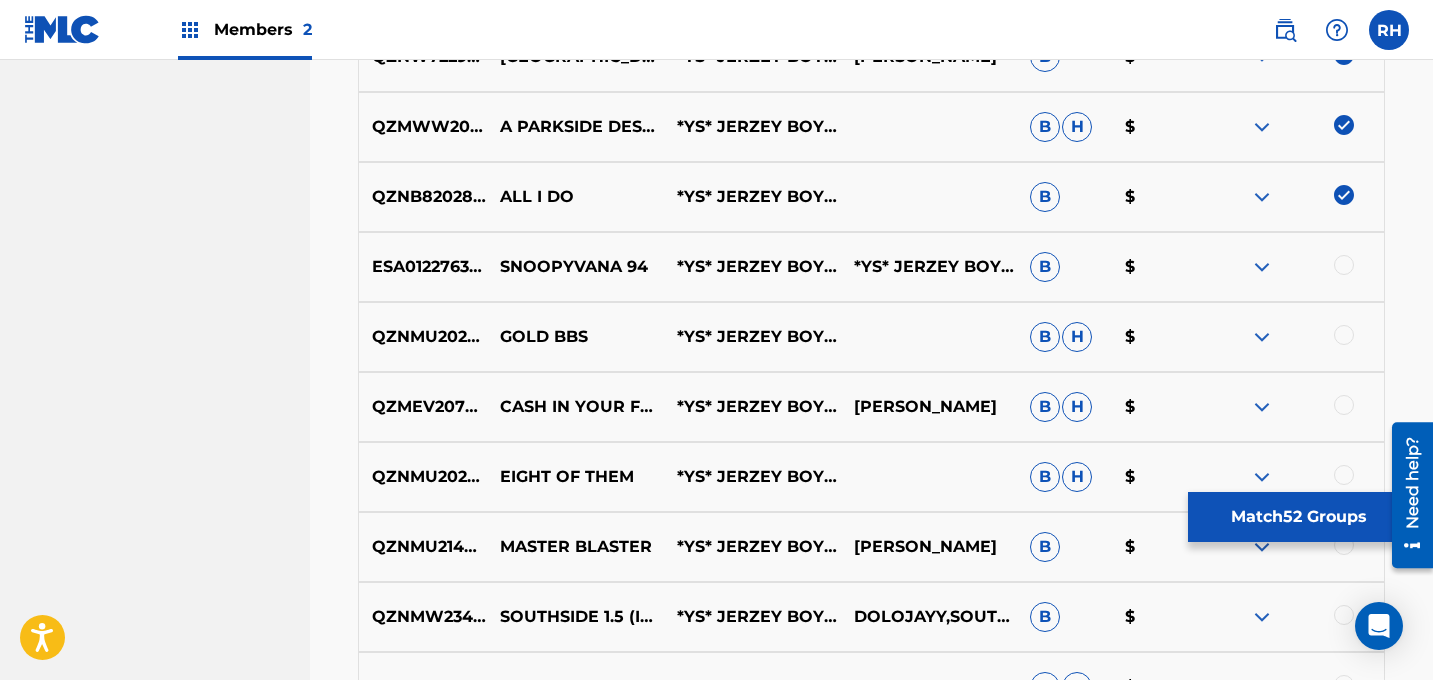 click on "ESA012276386 SNOOPYVANA 94 *YS* JERZEY BOY IN THE FLESH *YS* JERZEY BOY IN THE FLESH B $" at bounding box center [871, 267] 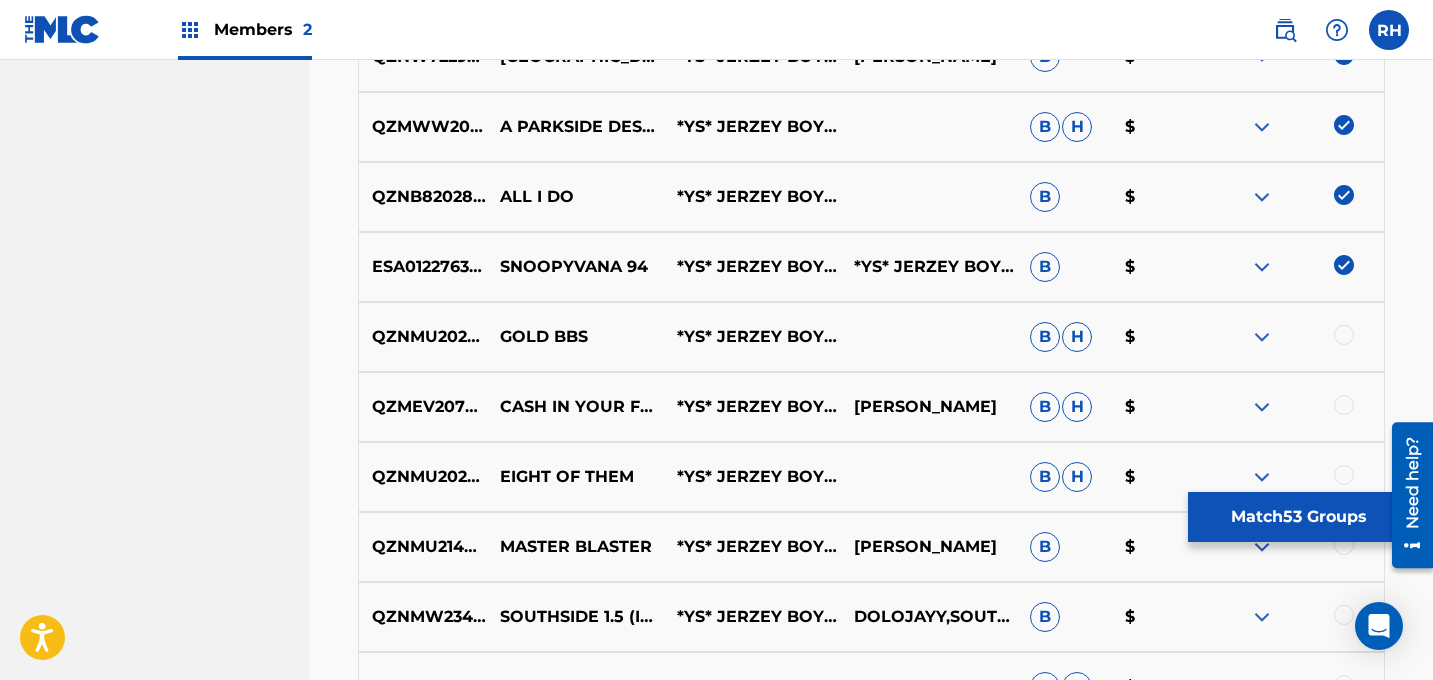 click at bounding box center [1344, 335] 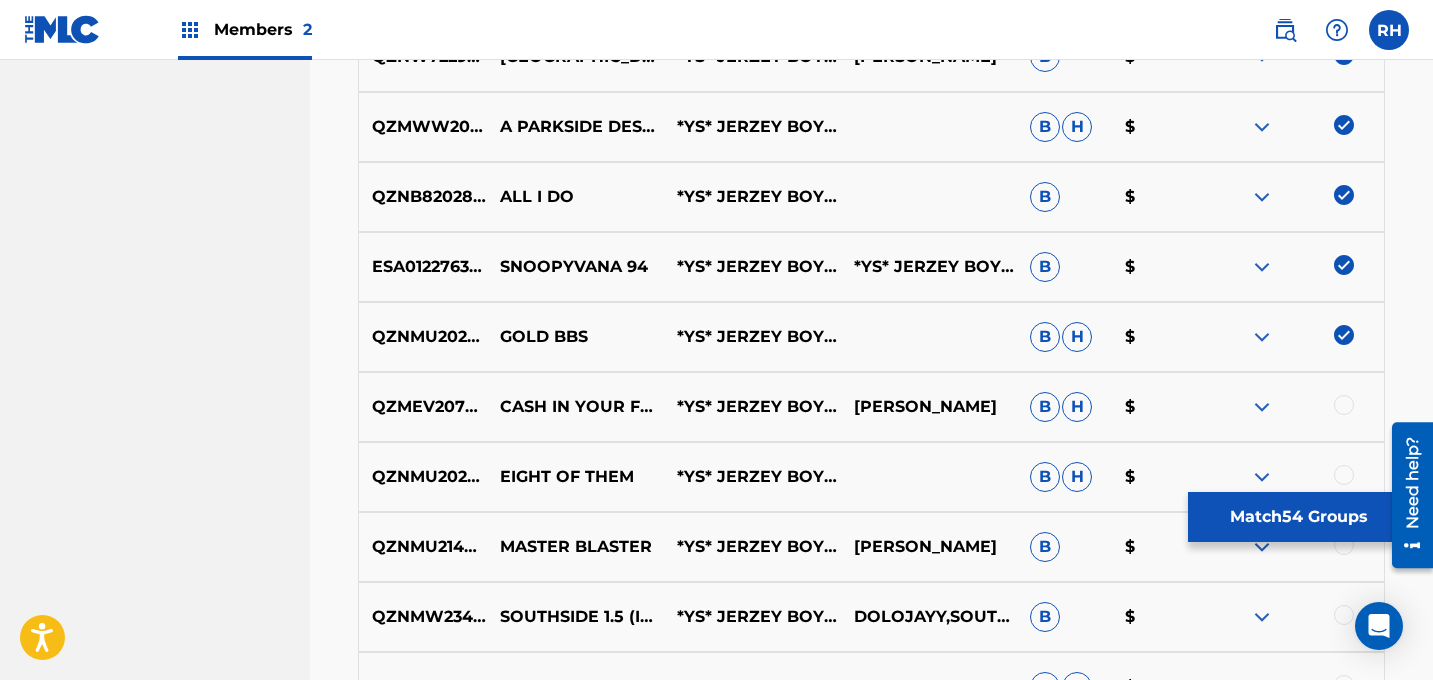 click at bounding box center [1344, 405] 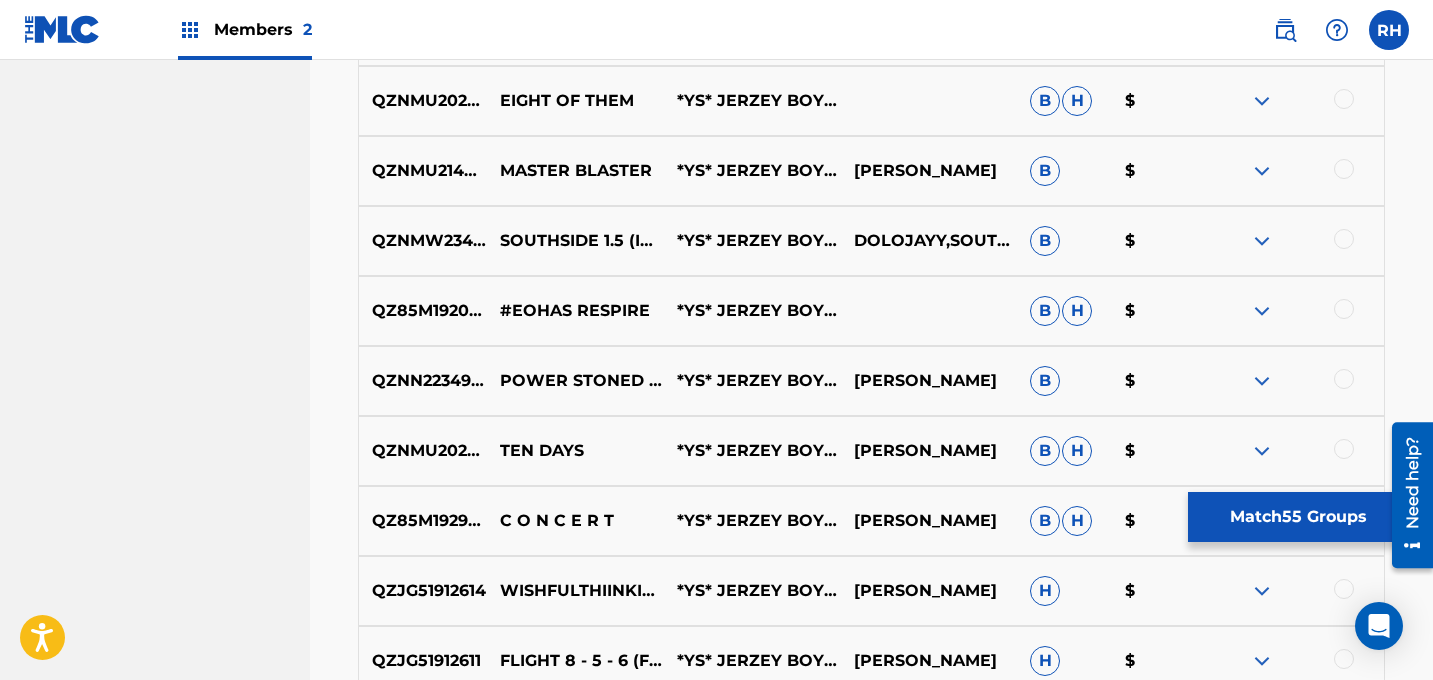 scroll, scrollTop: 4616, scrollLeft: 0, axis: vertical 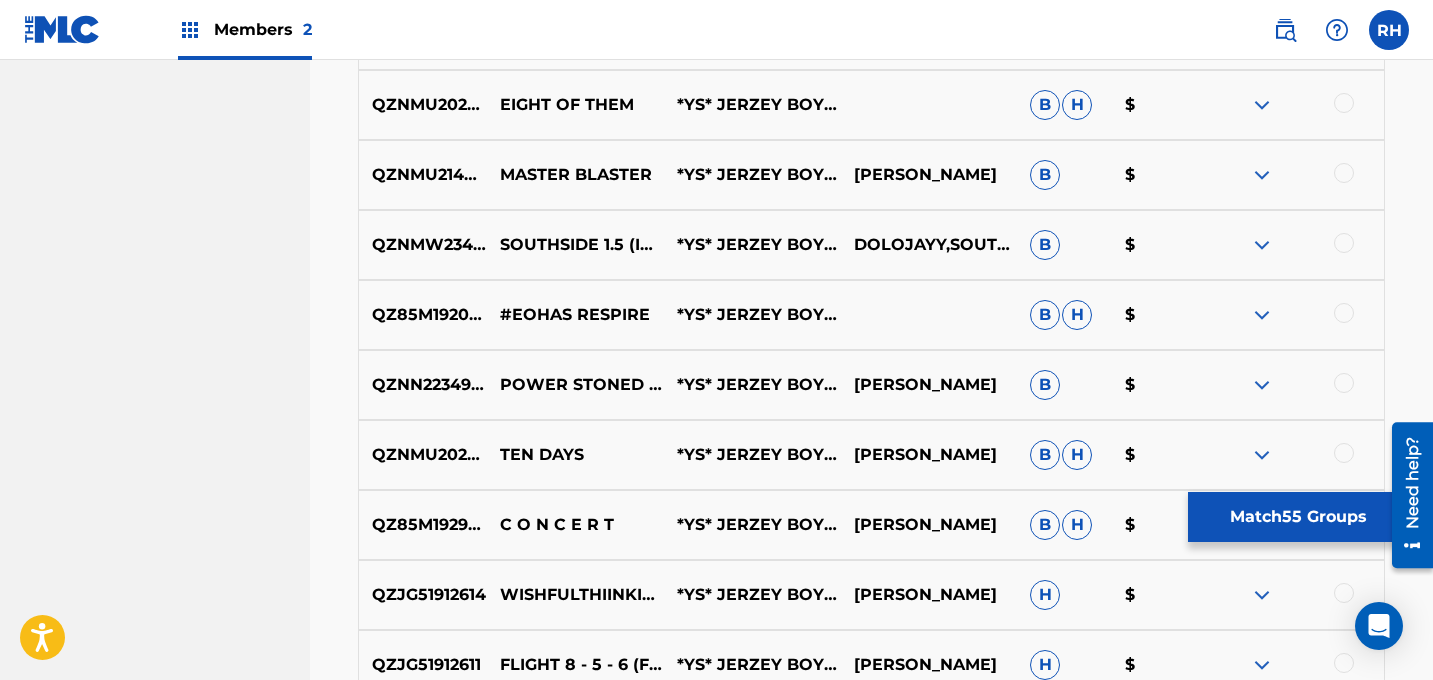 click at bounding box center [1295, 105] 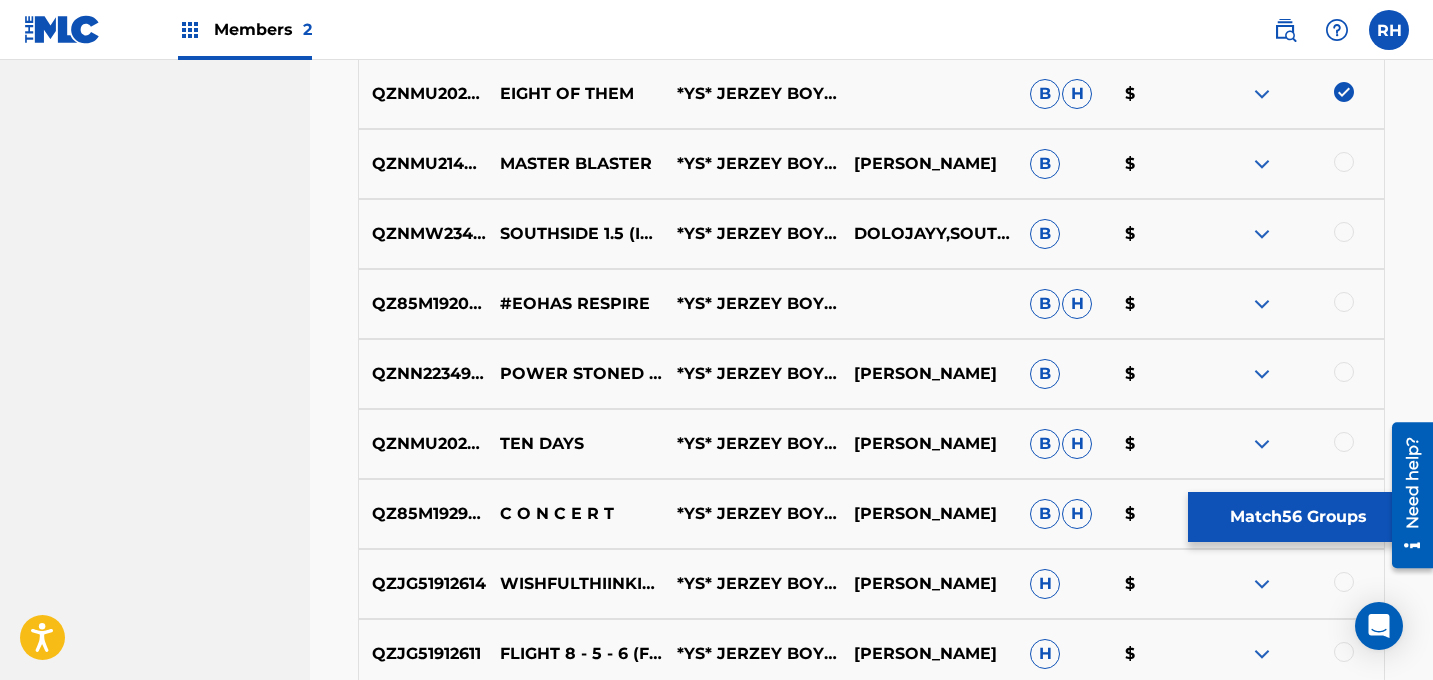 scroll, scrollTop: 4629, scrollLeft: 0, axis: vertical 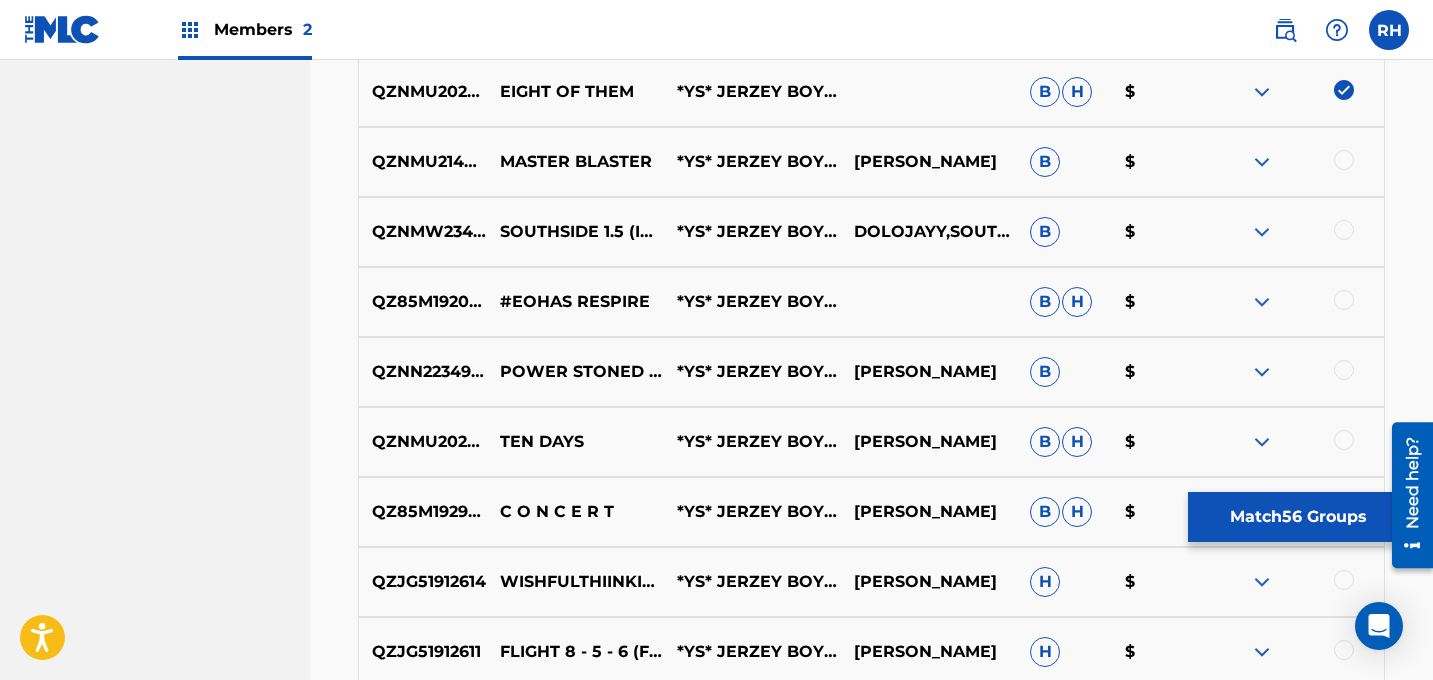 click on "QZNMU2140334 MASTER BLASTER *YS* JERZEY BOY IN THE FLESH [PERSON_NAME] B $" at bounding box center (871, 162) 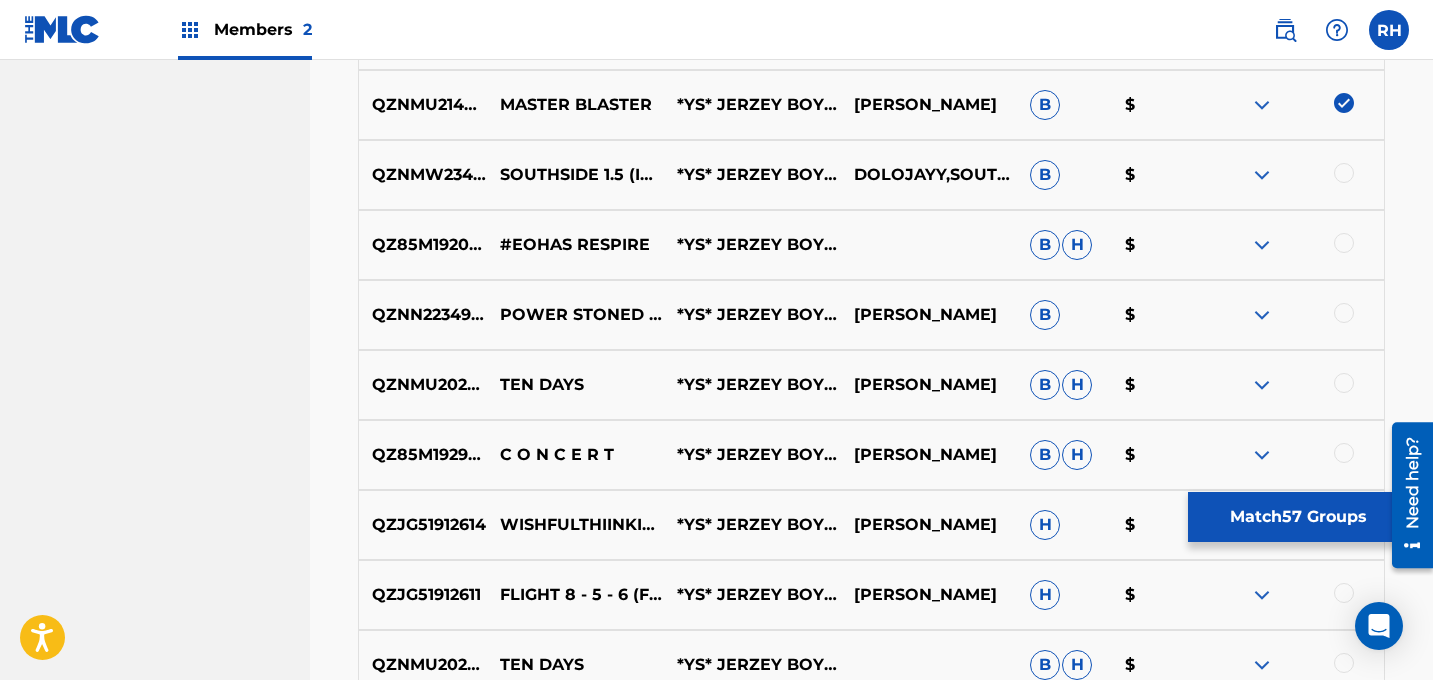 scroll, scrollTop: 4695, scrollLeft: 0, axis: vertical 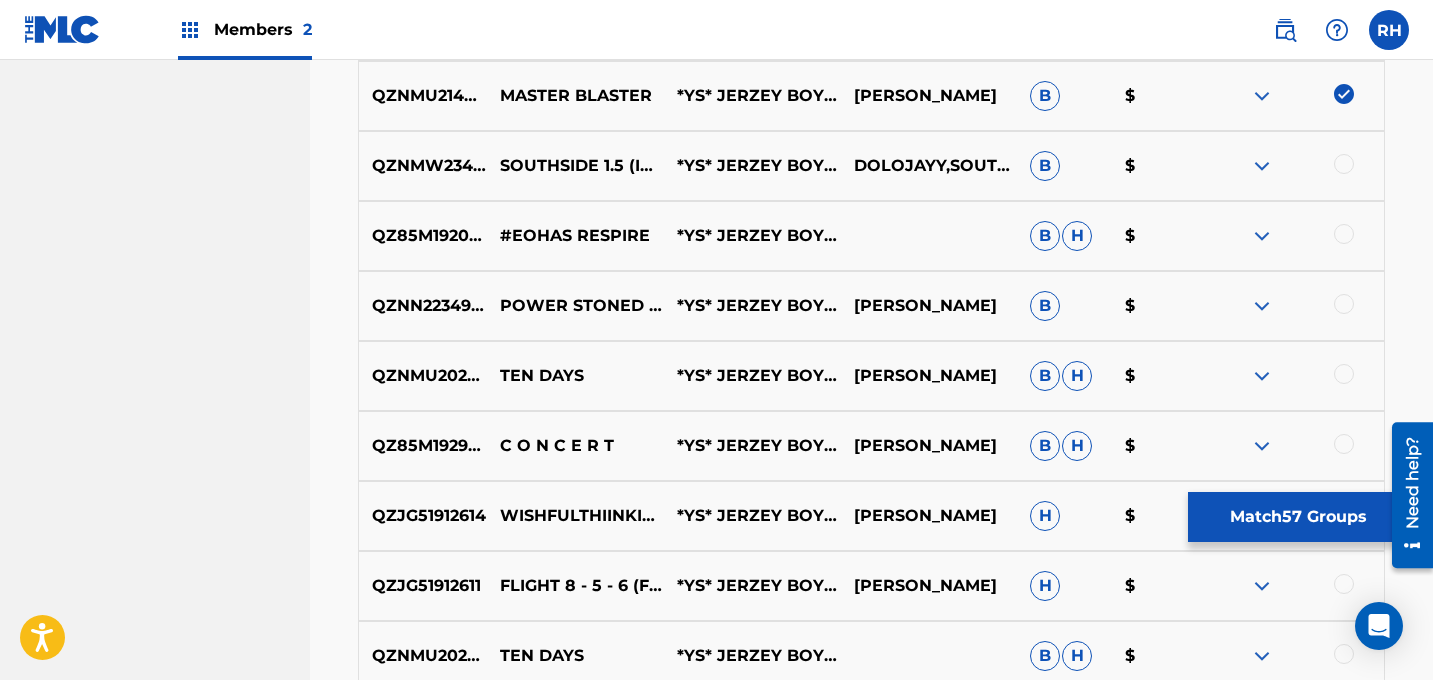click at bounding box center (1344, 164) 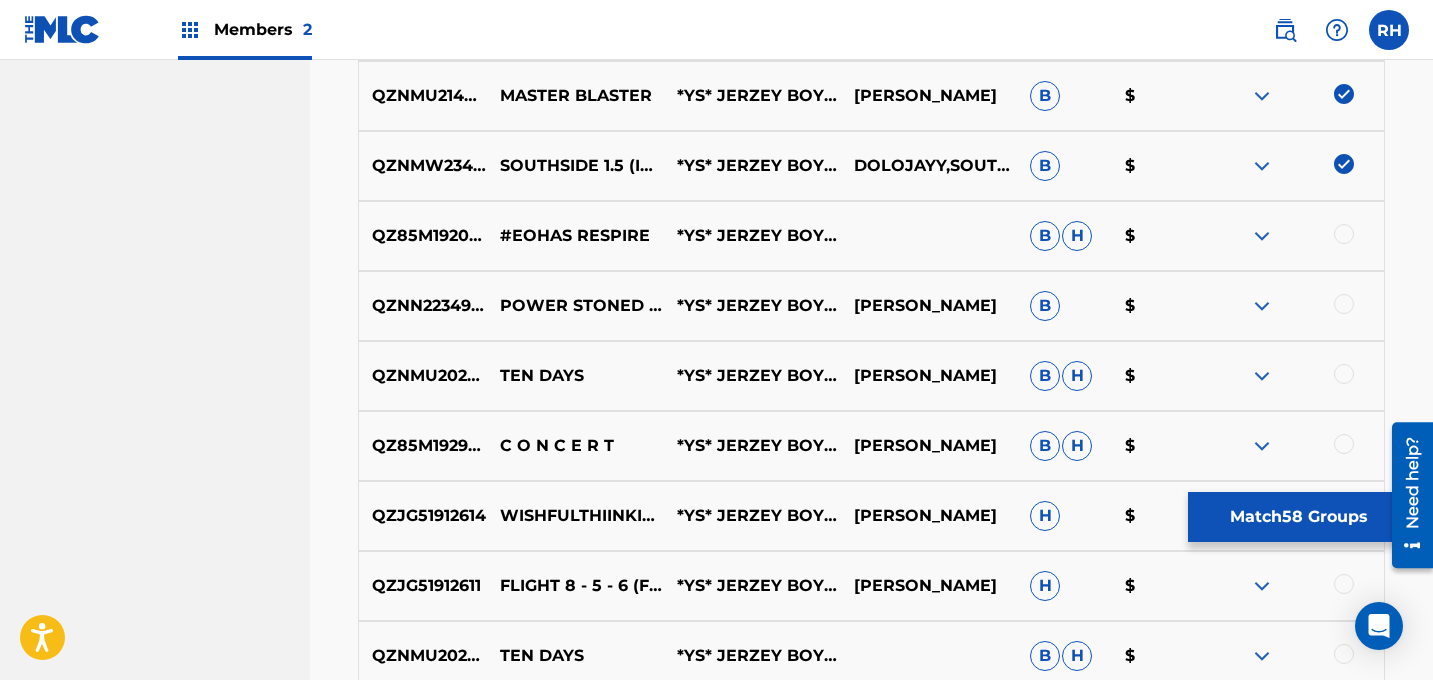 click at bounding box center (1344, 234) 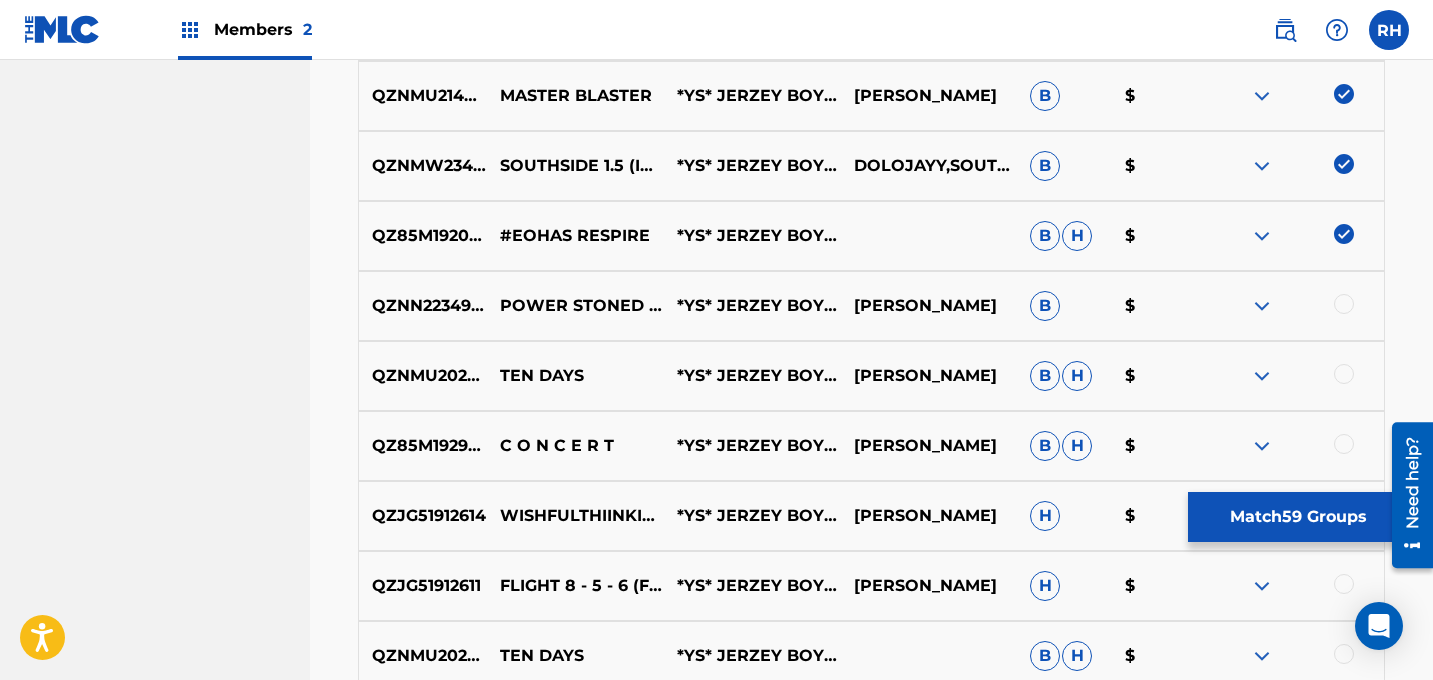 click at bounding box center (1344, 304) 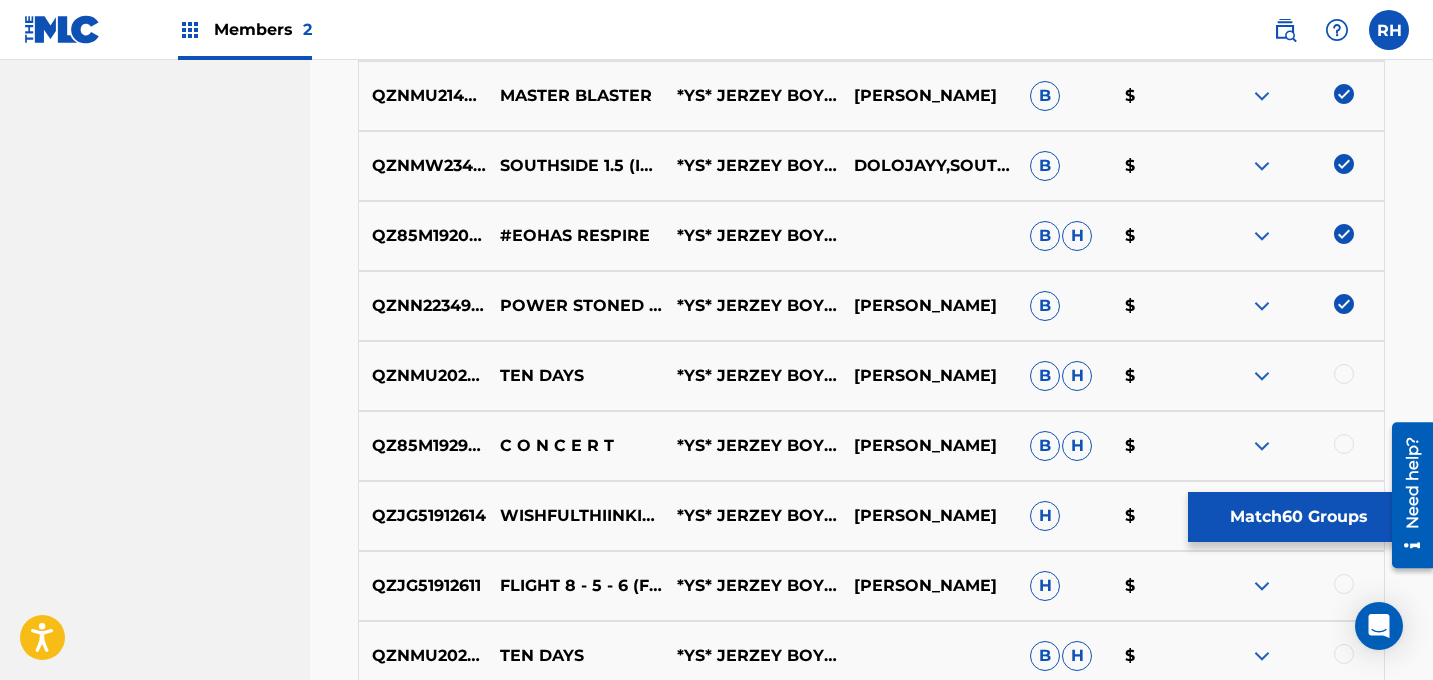 click at bounding box center [1344, 374] 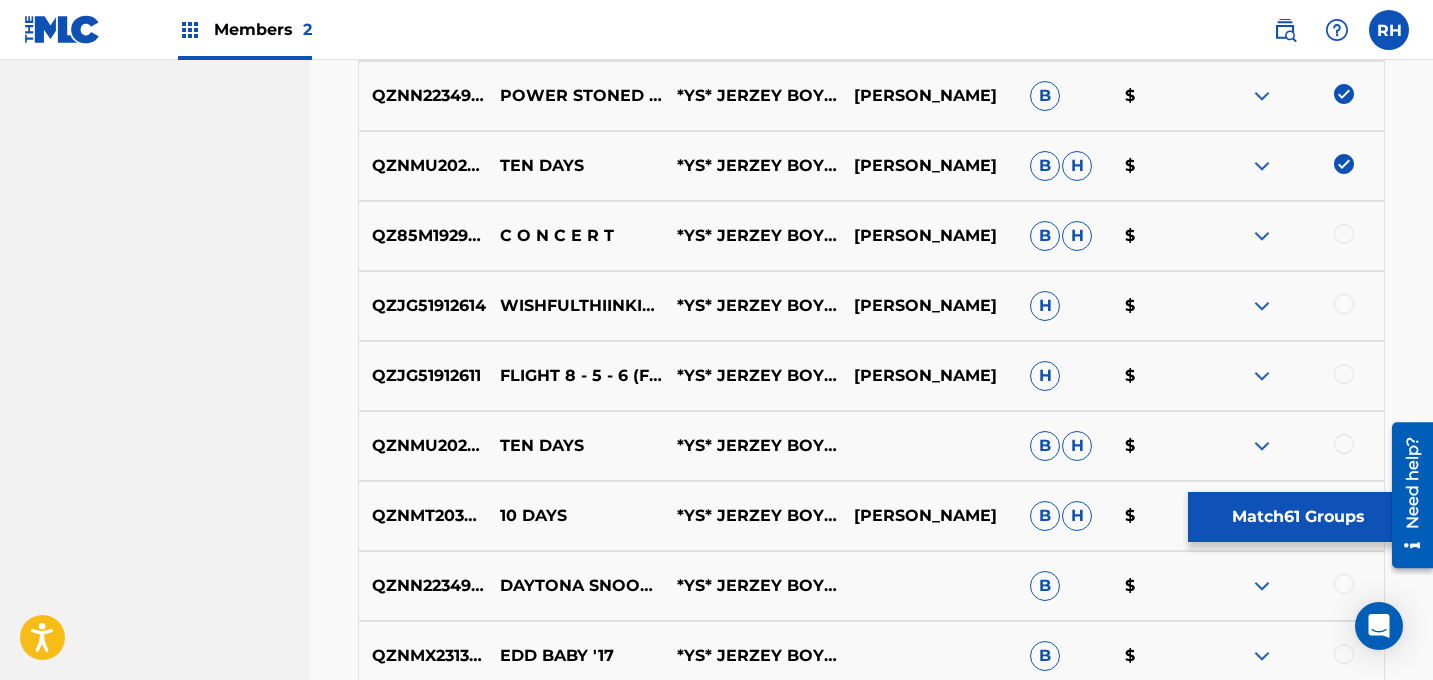 scroll, scrollTop: 4908, scrollLeft: 0, axis: vertical 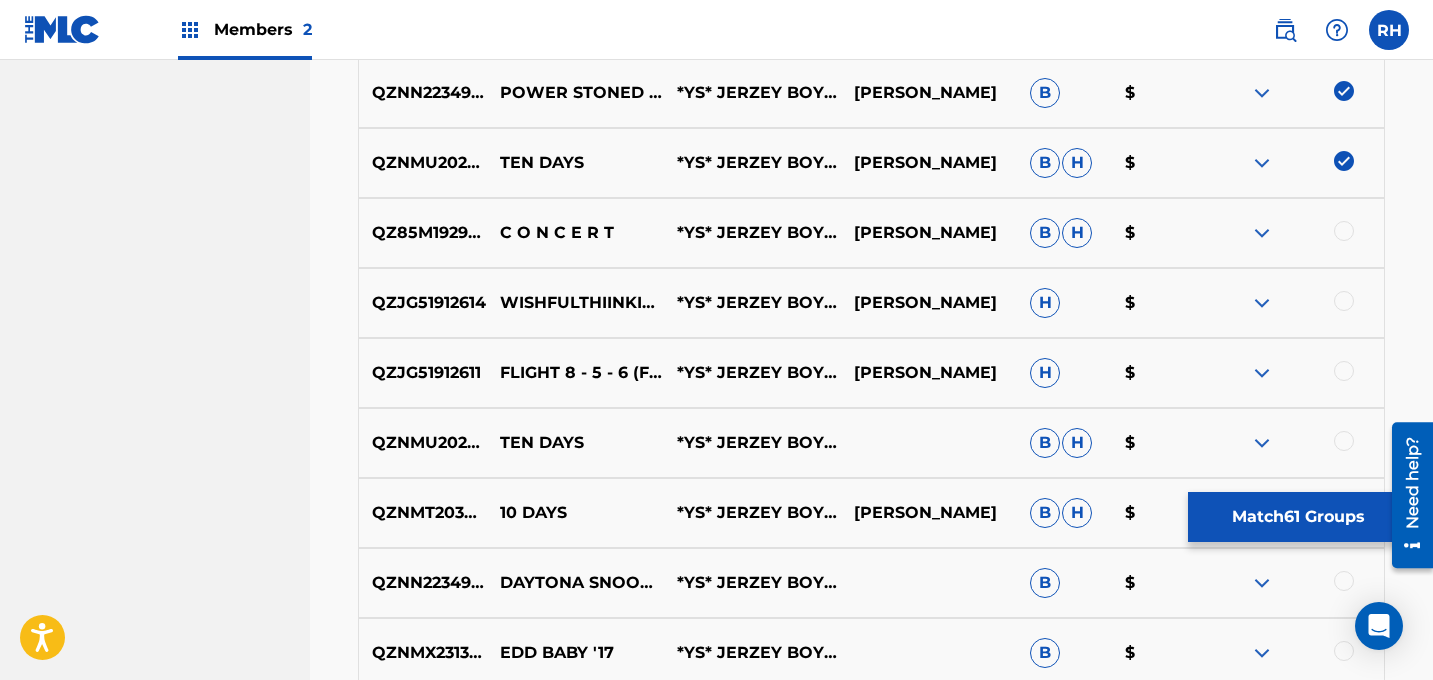 click at bounding box center (1295, 233) 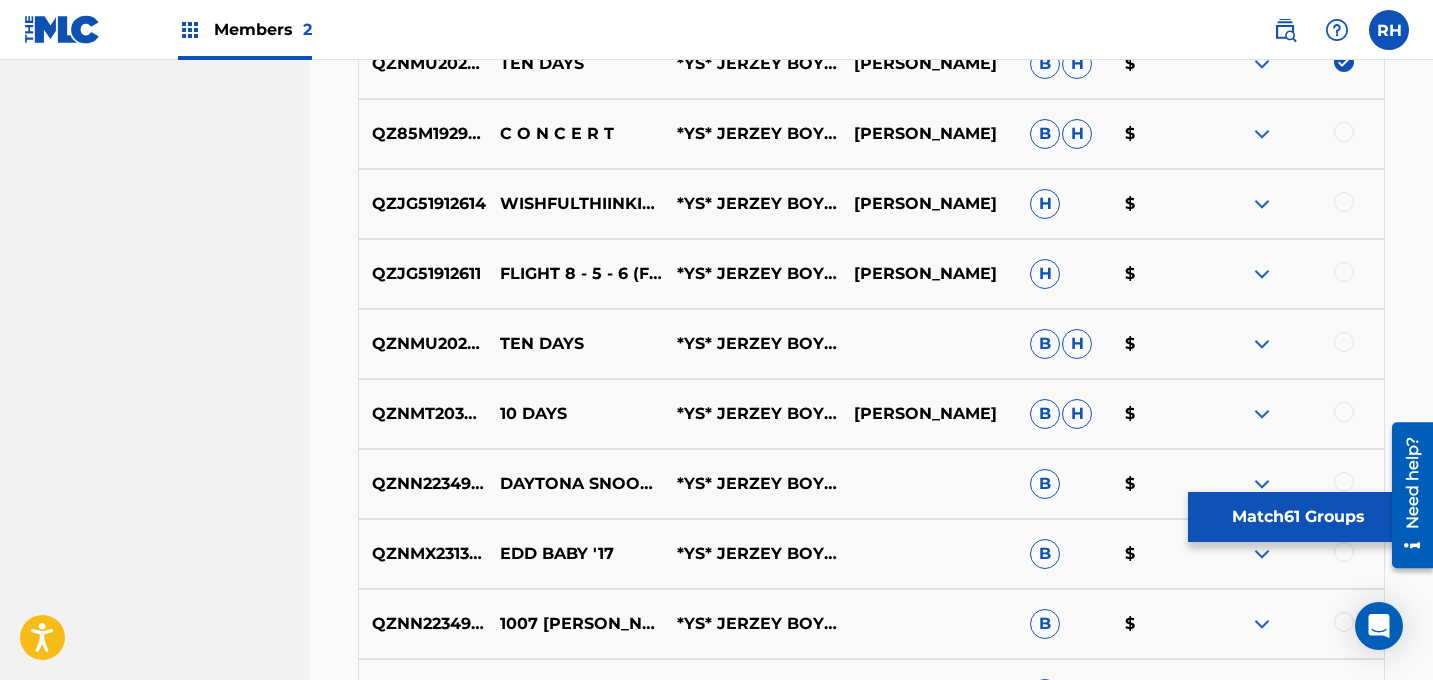 scroll, scrollTop: 5010, scrollLeft: 0, axis: vertical 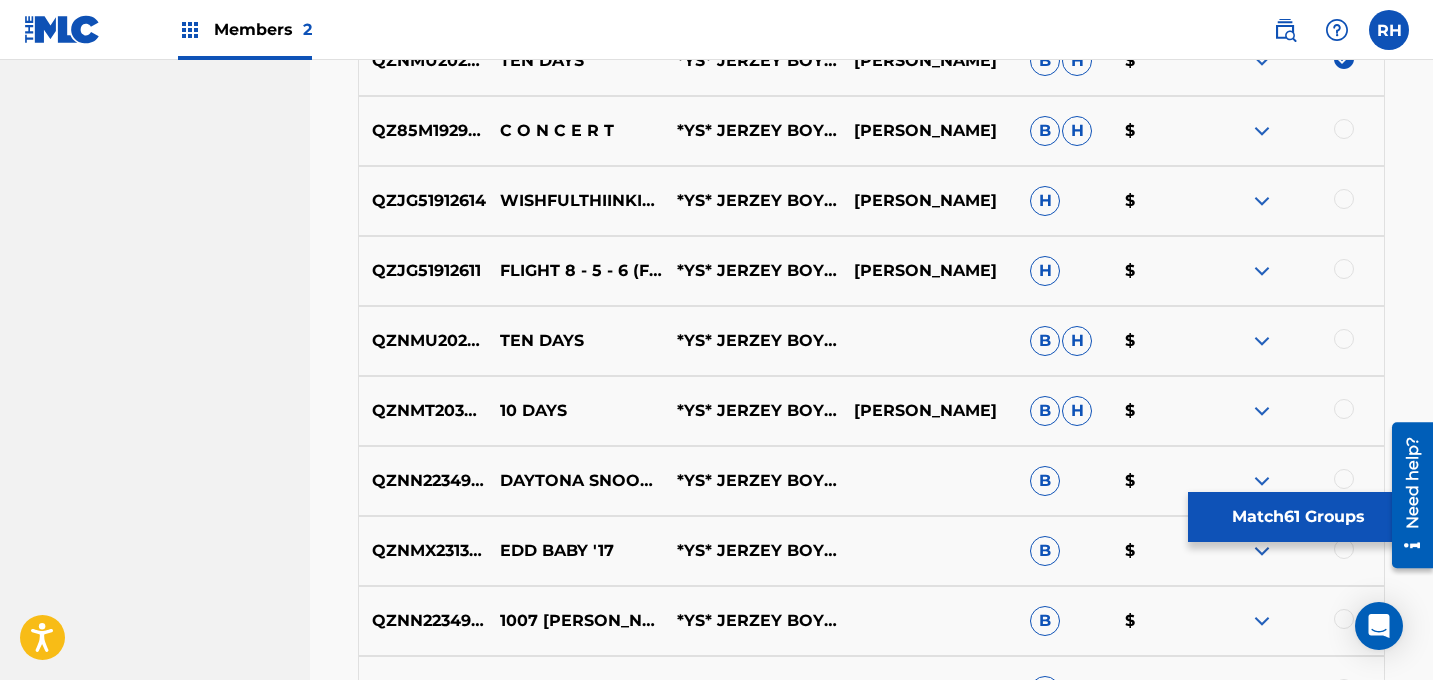click at bounding box center (1344, 129) 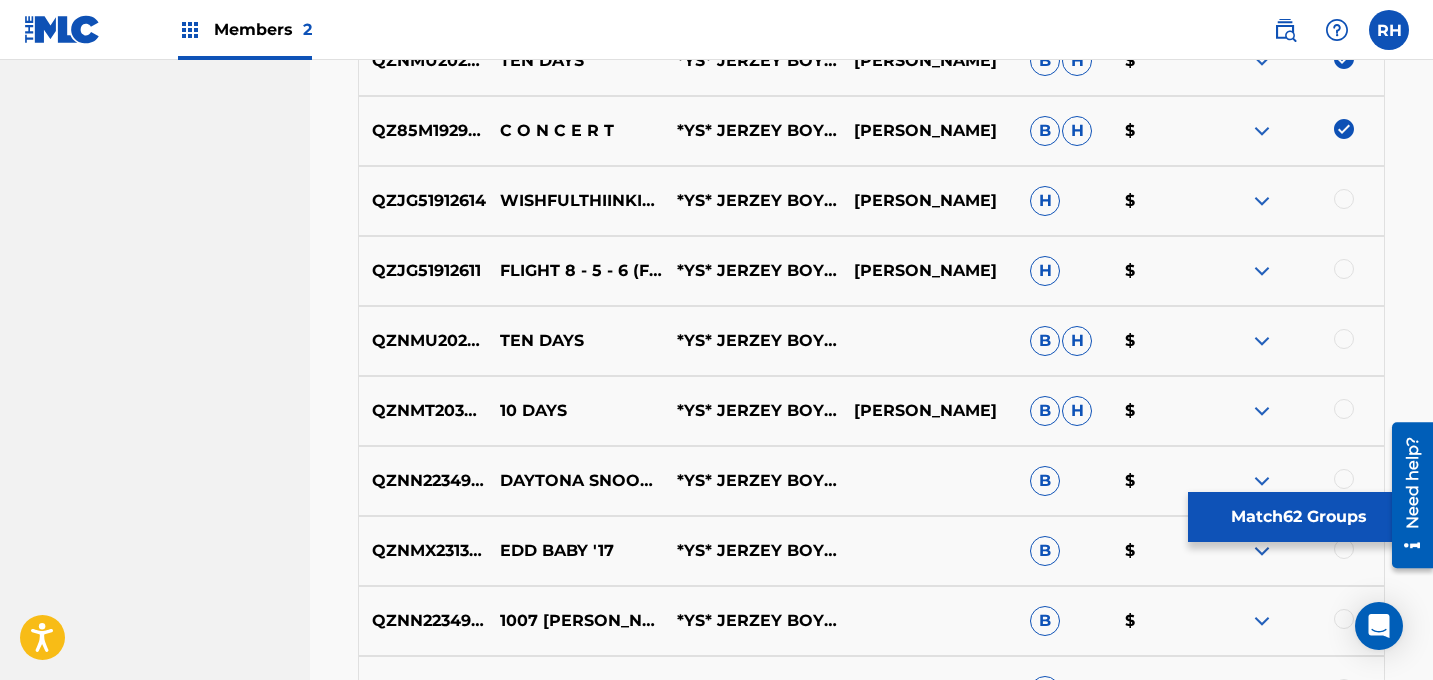 click at bounding box center [1344, 199] 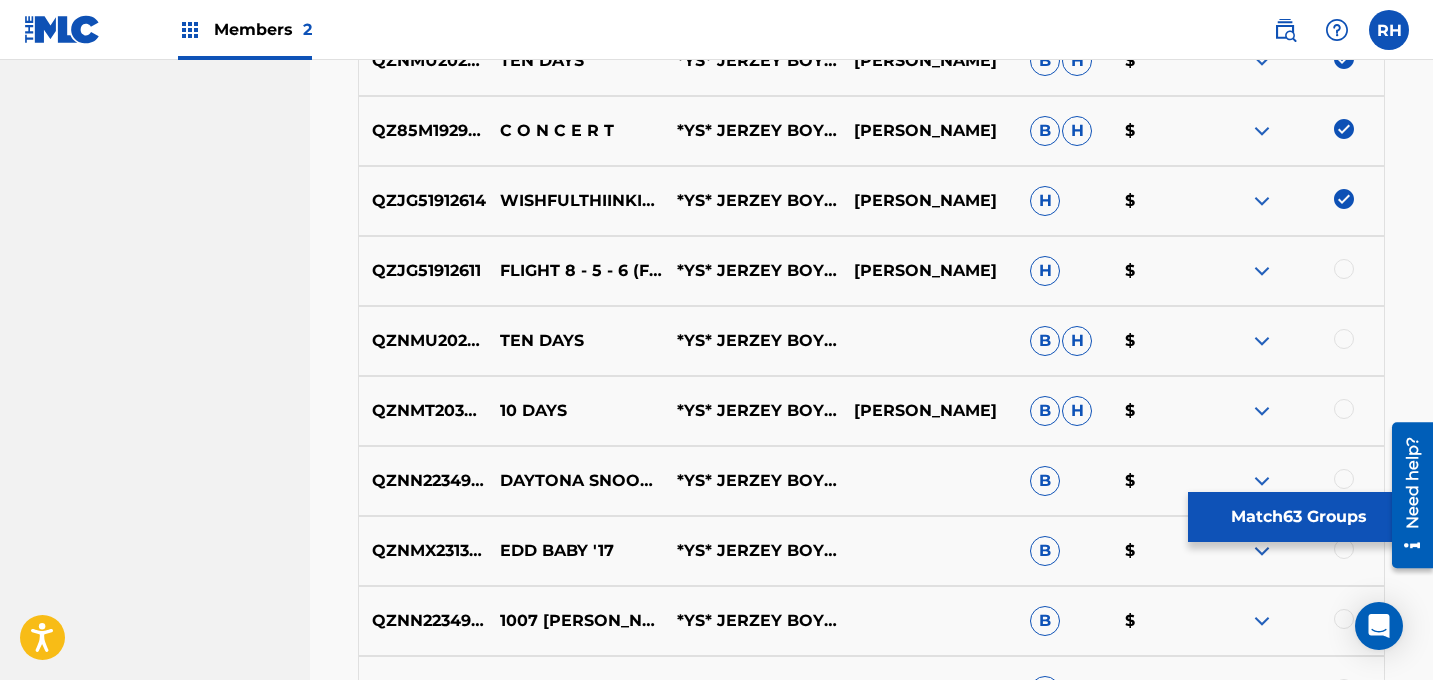click at bounding box center [1344, 269] 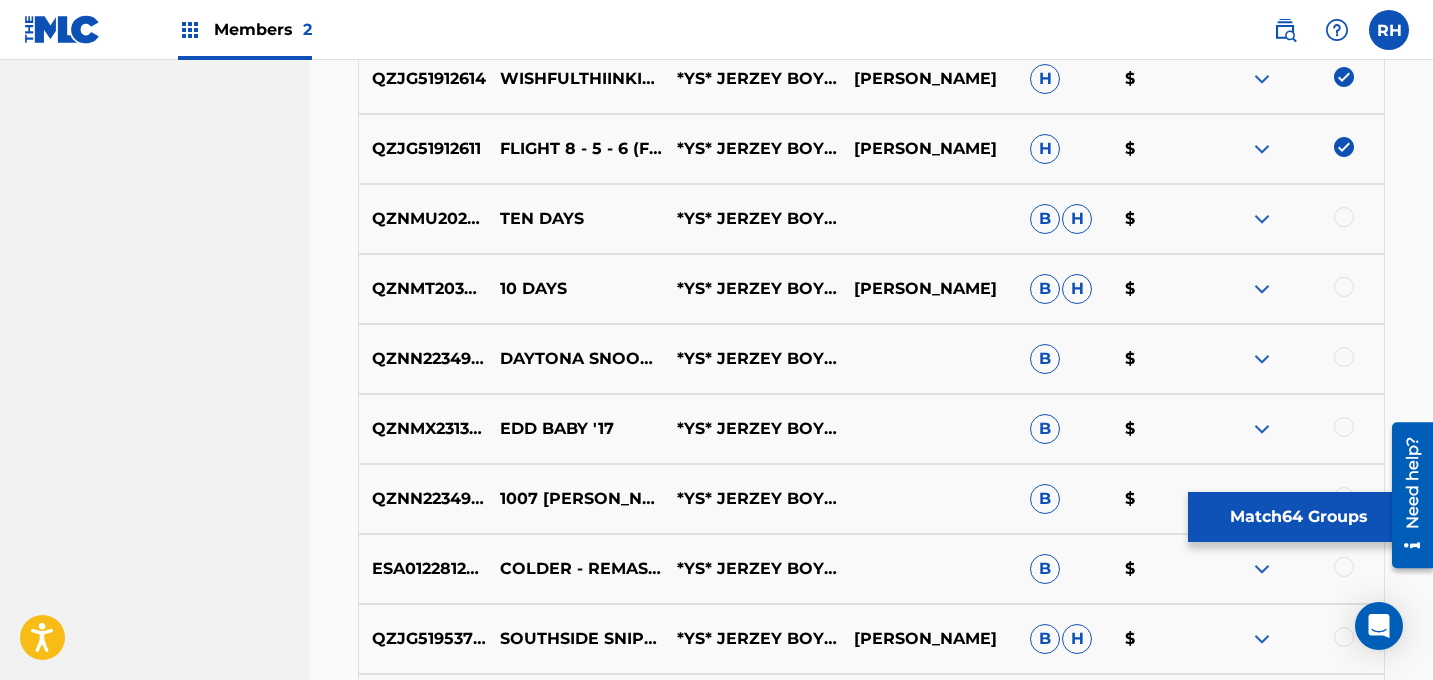scroll, scrollTop: 5141, scrollLeft: 0, axis: vertical 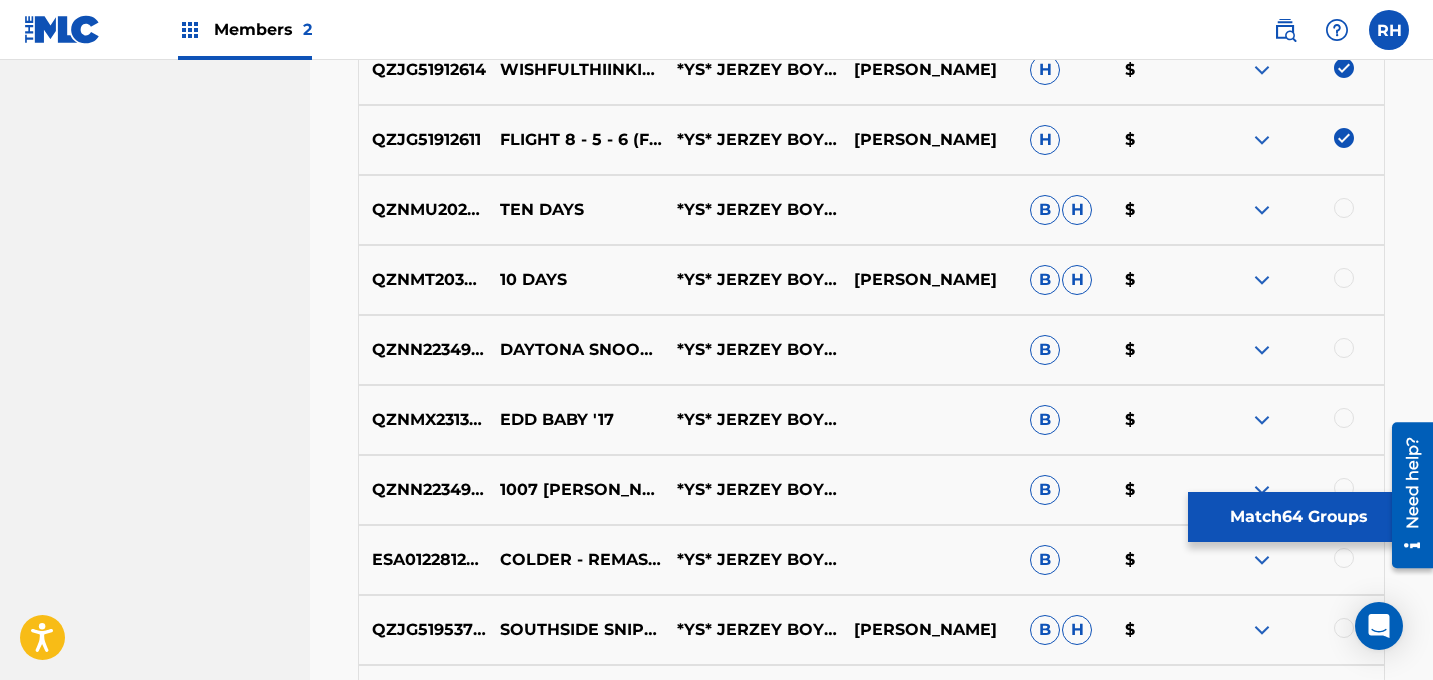 click at bounding box center (1344, 208) 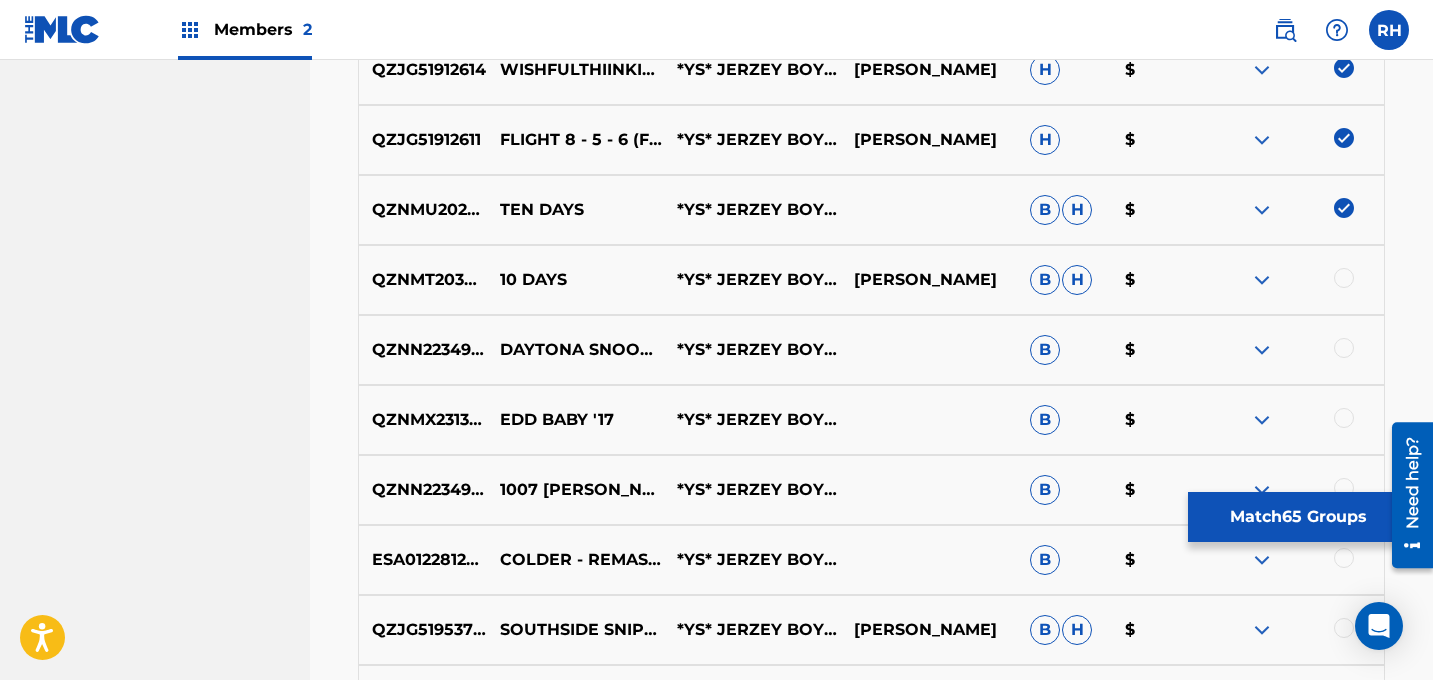 click at bounding box center (1344, 278) 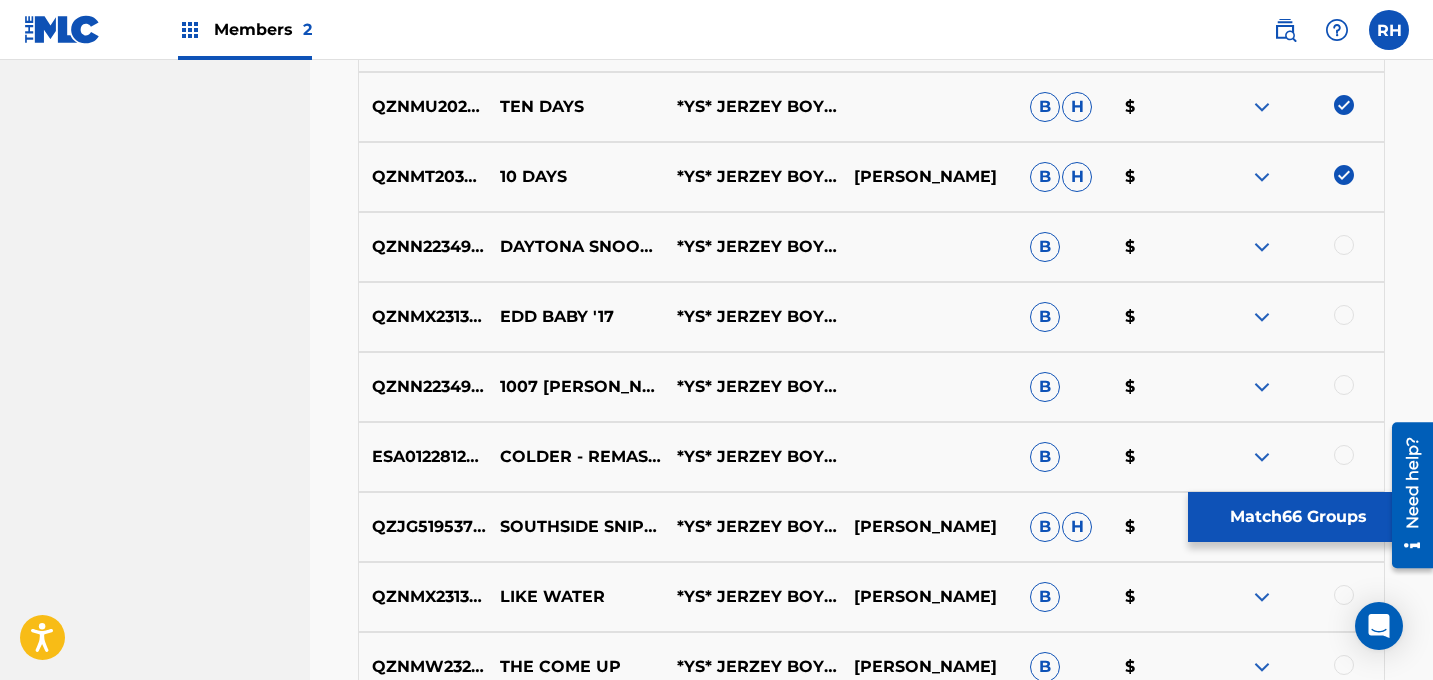 scroll, scrollTop: 5252, scrollLeft: 0, axis: vertical 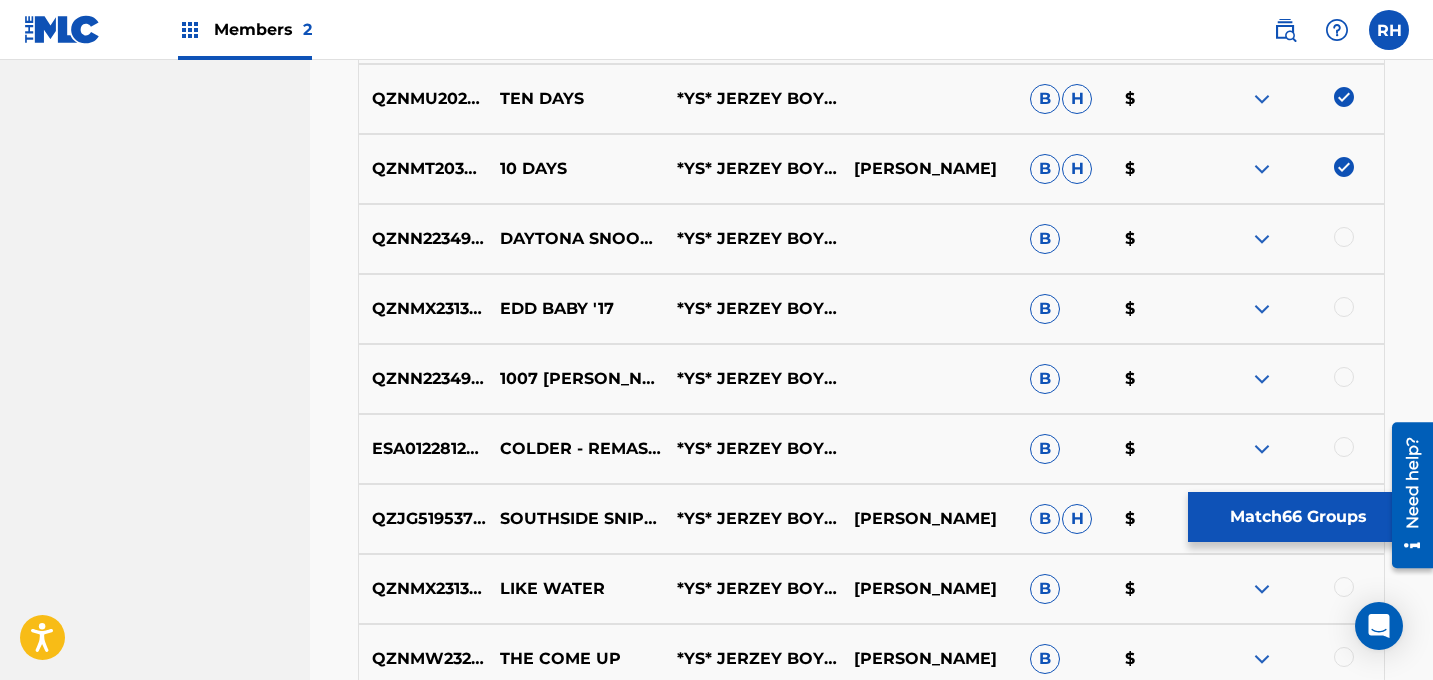 click at bounding box center [1344, 237] 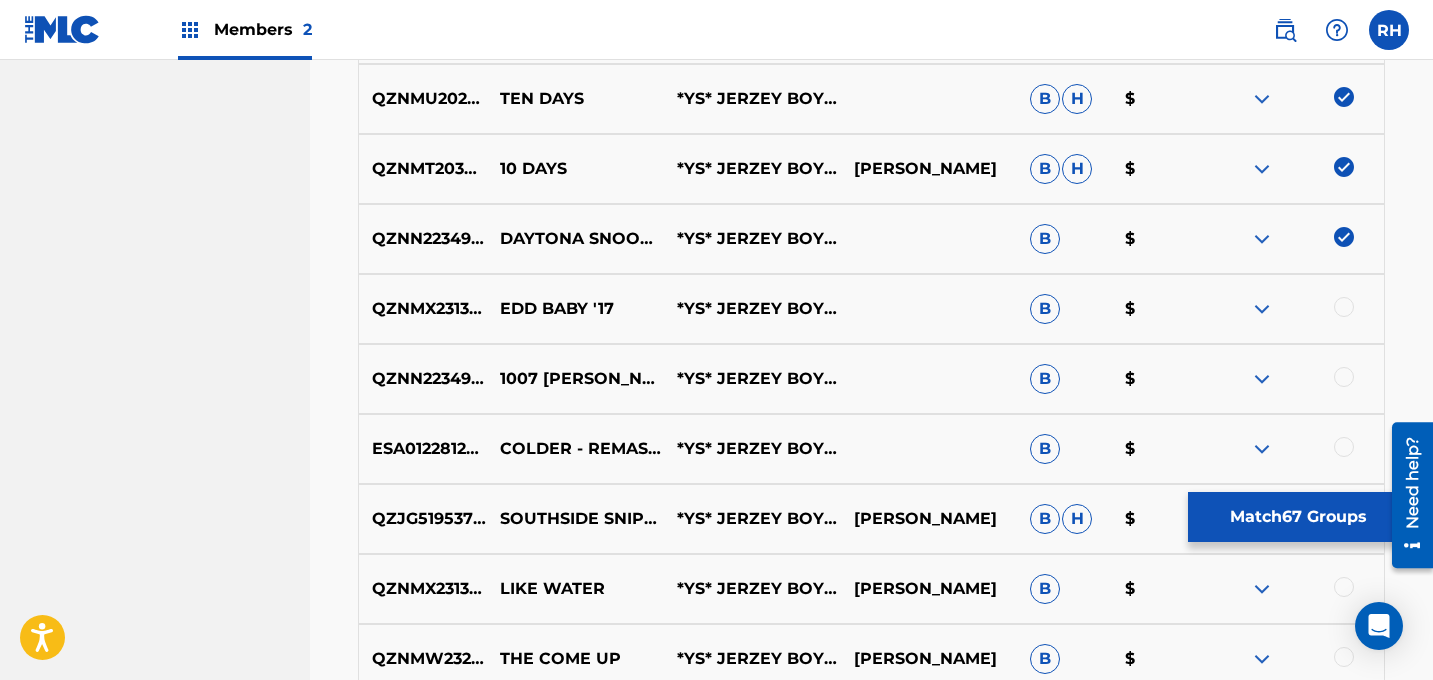 click at bounding box center (1344, 307) 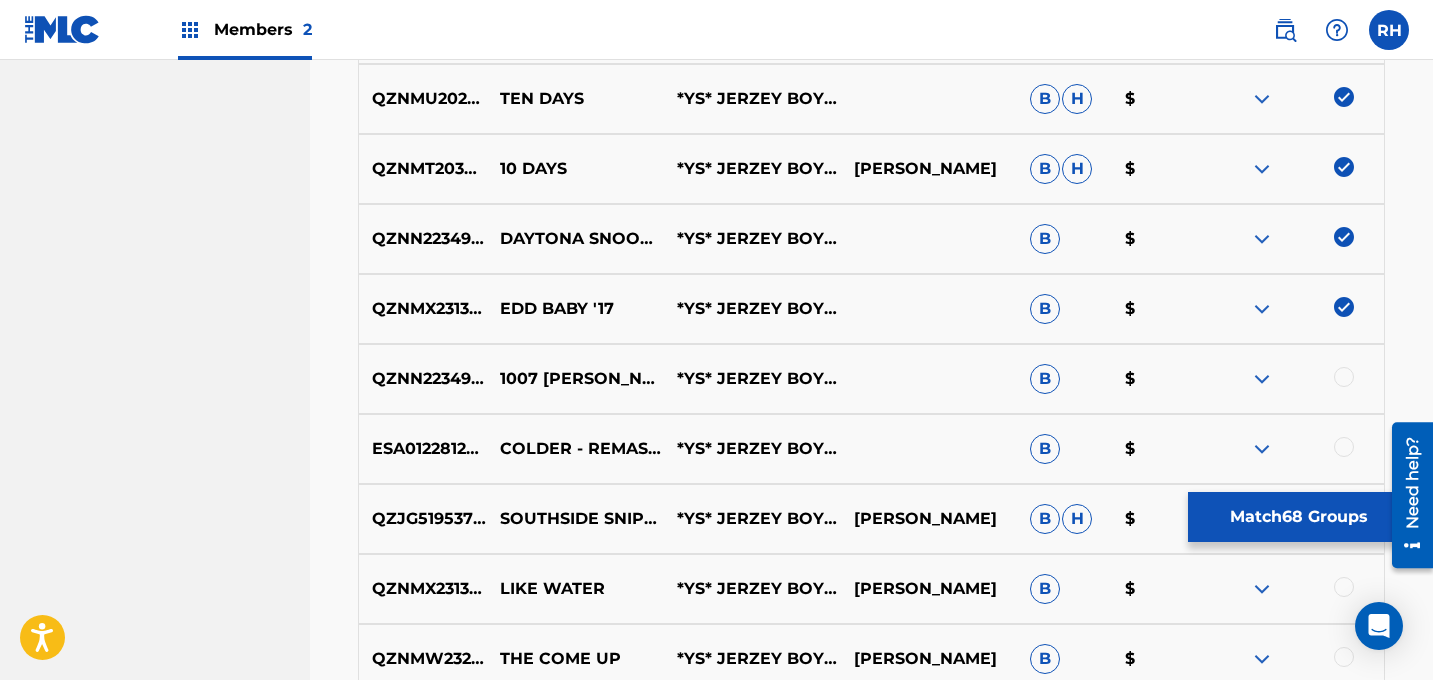click at bounding box center [1344, 377] 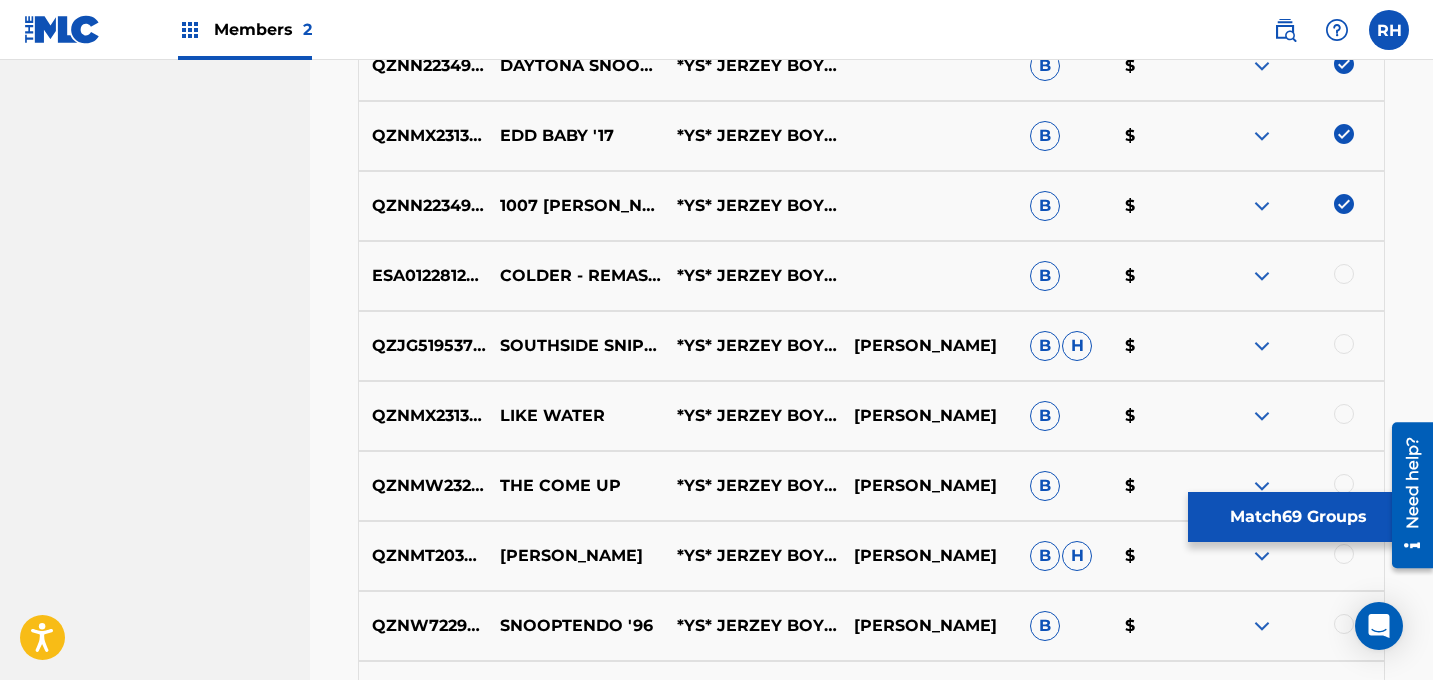 scroll, scrollTop: 5429, scrollLeft: 0, axis: vertical 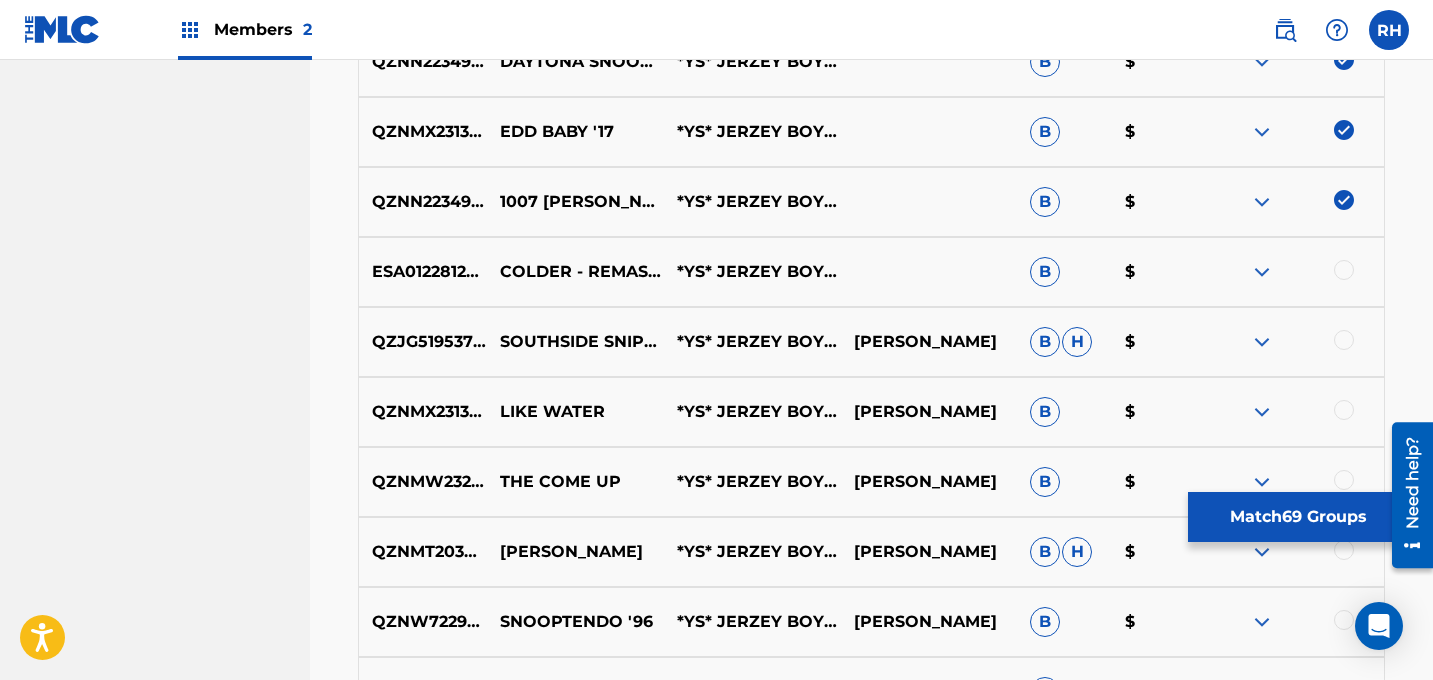 click at bounding box center (1344, 270) 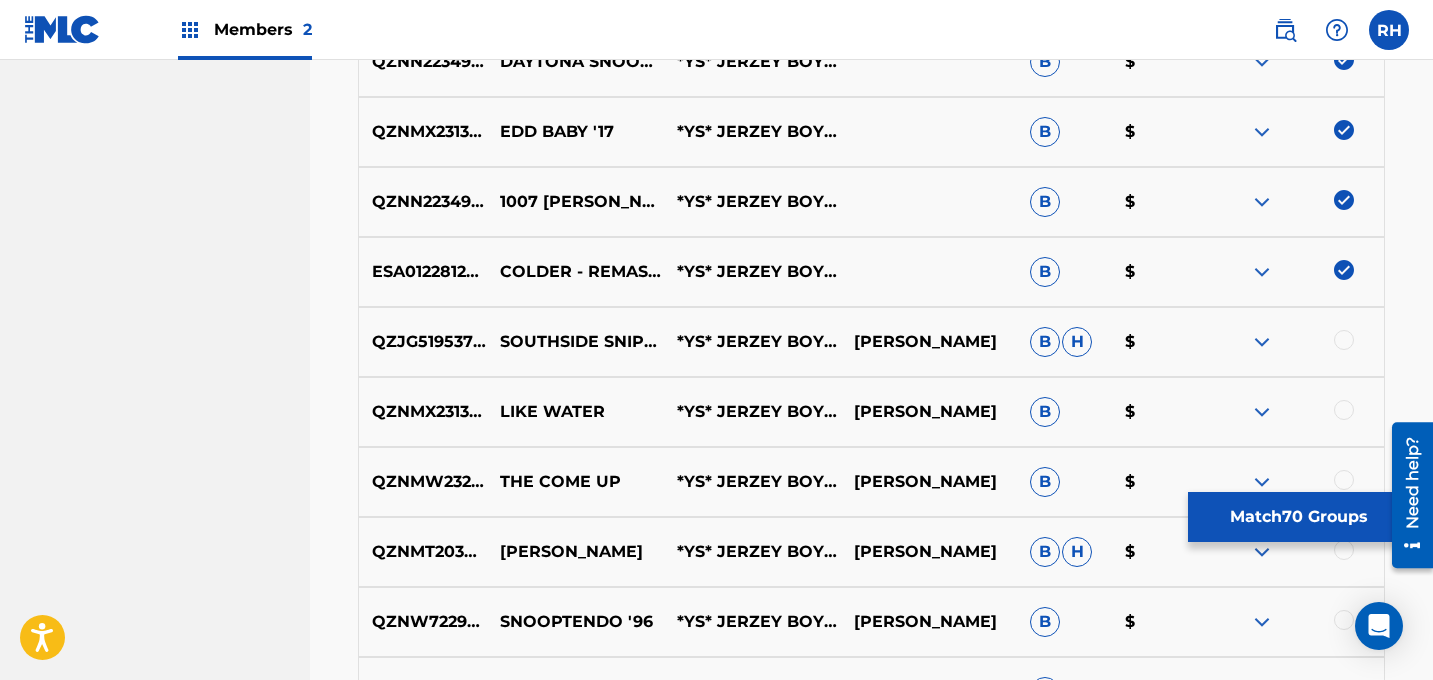 click at bounding box center (1344, 340) 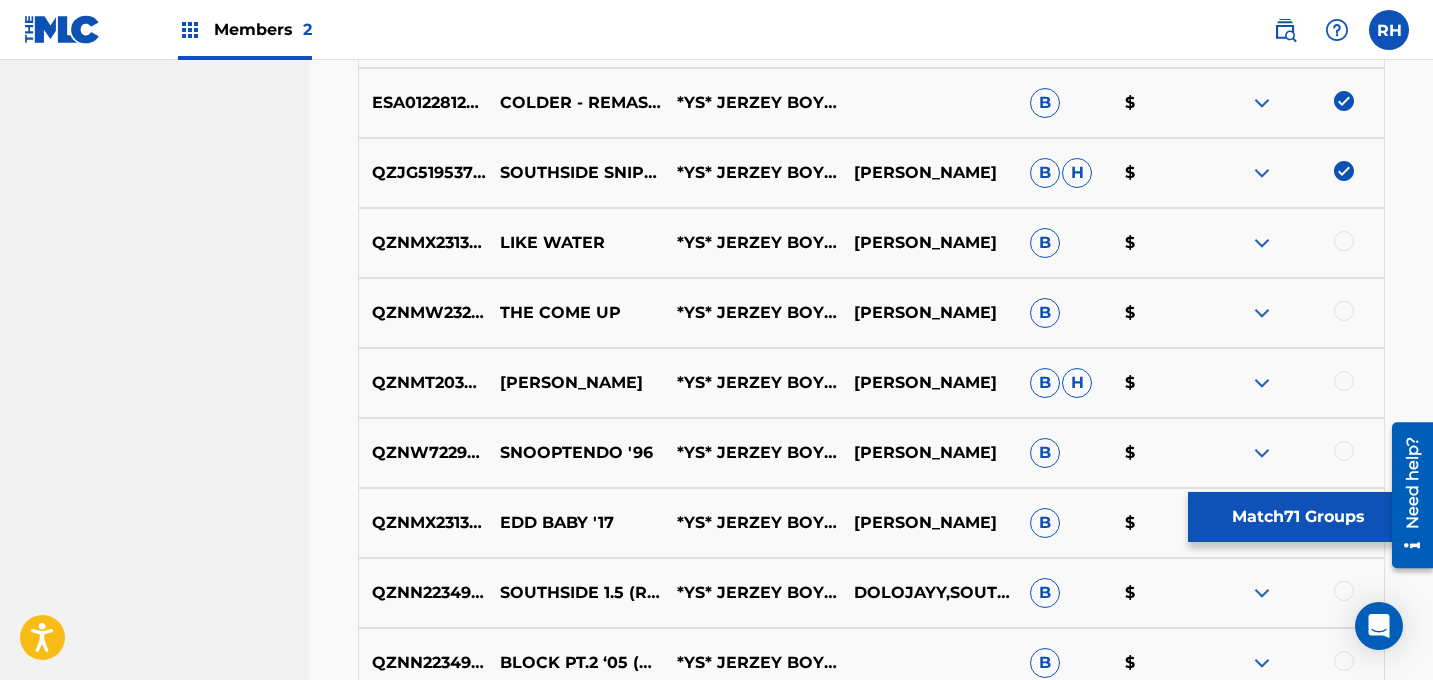 scroll, scrollTop: 5608, scrollLeft: 0, axis: vertical 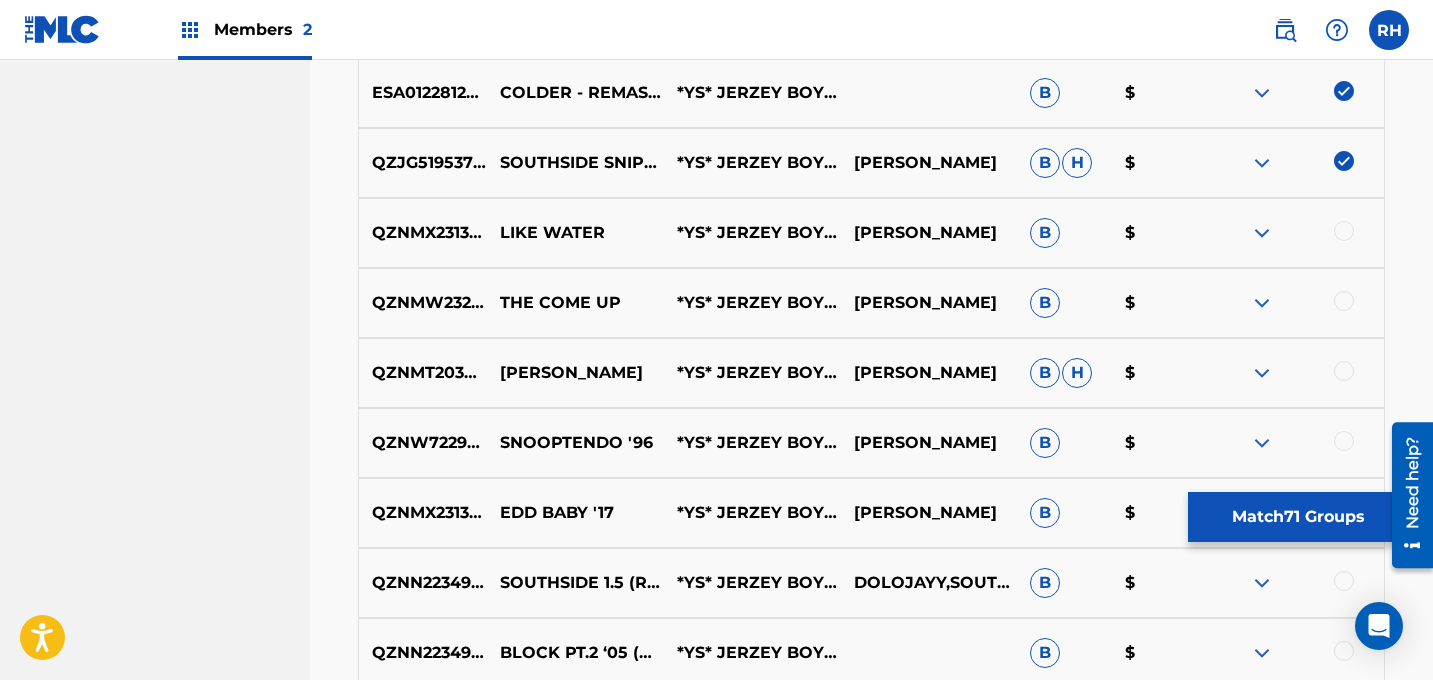 click at bounding box center [1344, 231] 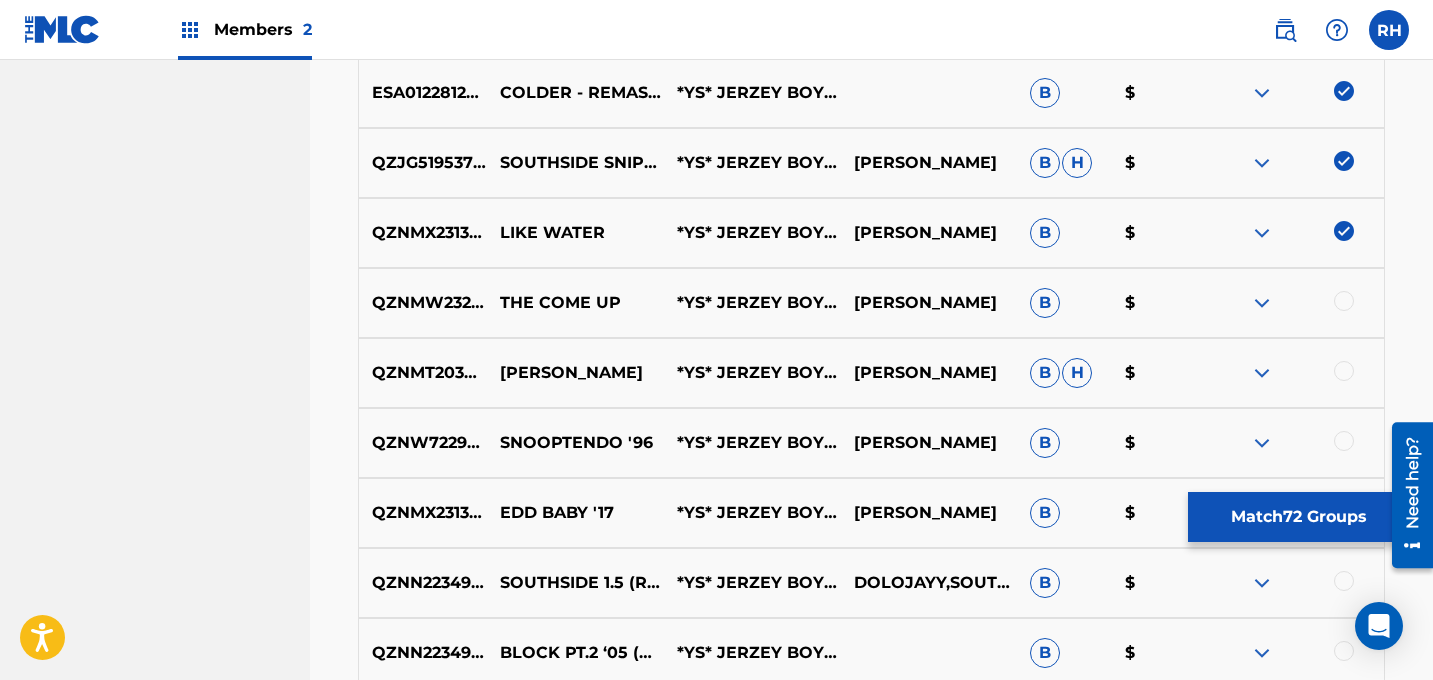 click at bounding box center (1344, 301) 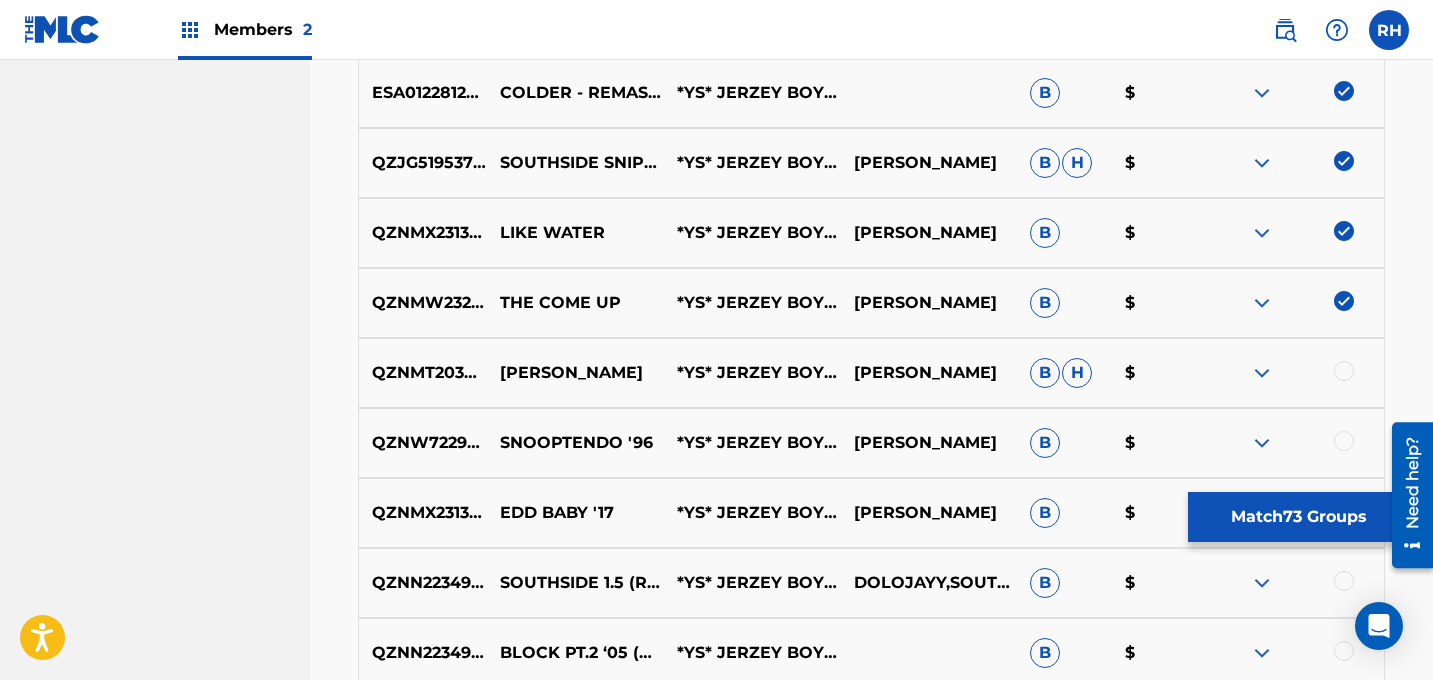 click at bounding box center [1344, 371] 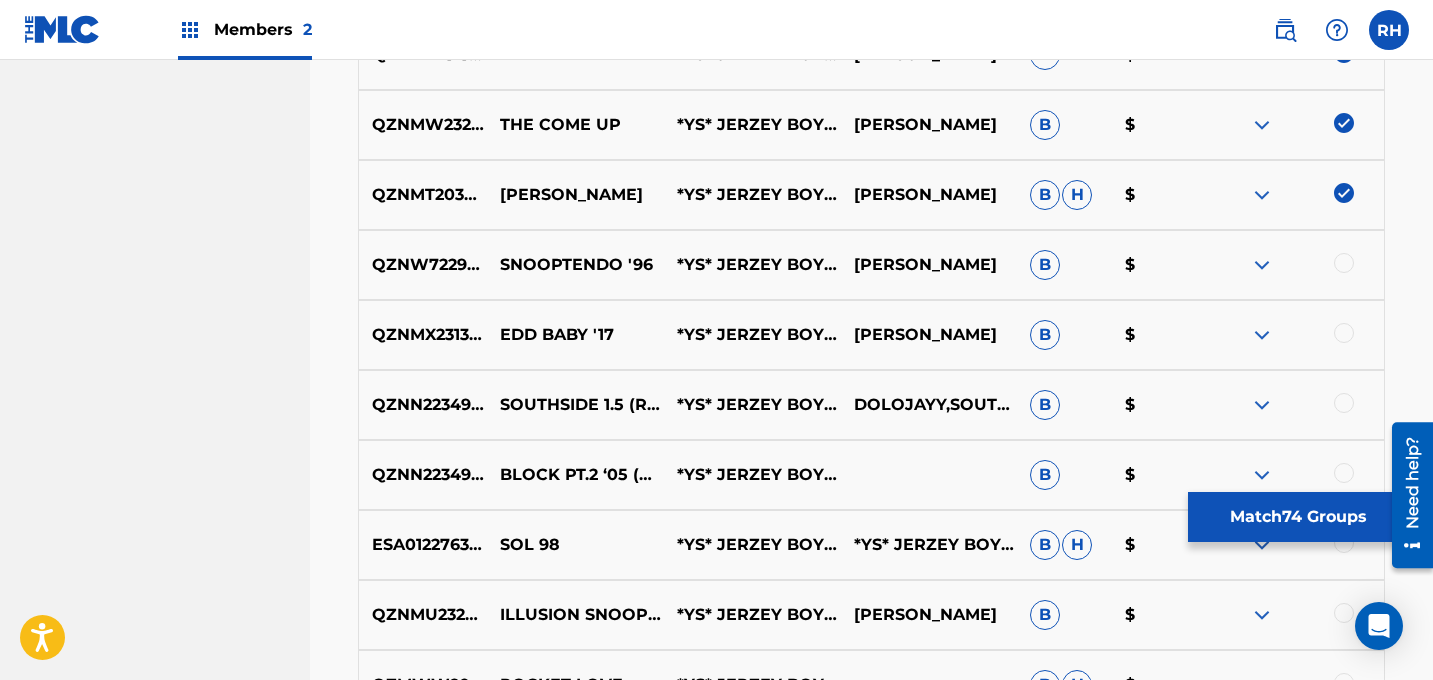click at bounding box center (1344, 263) 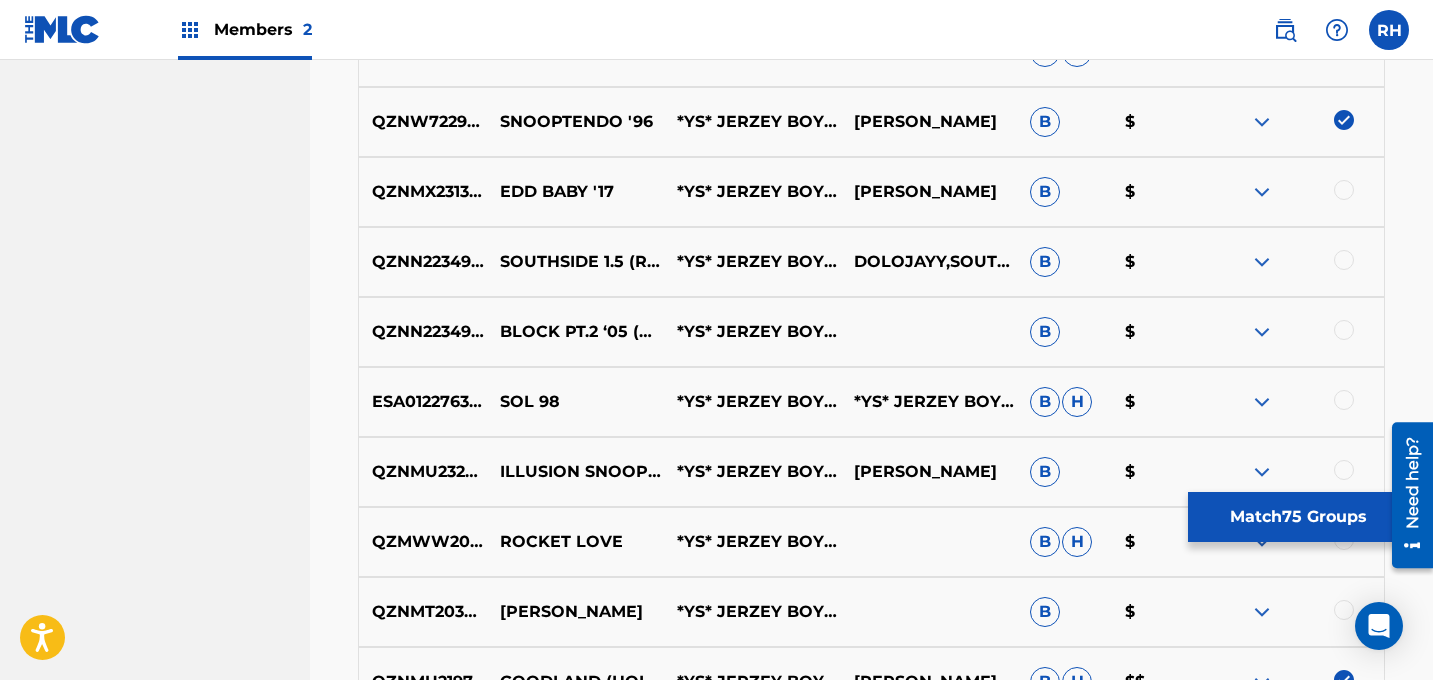 scroll, scrollTop: 5952, scrollLeft: 0, axis: vertical 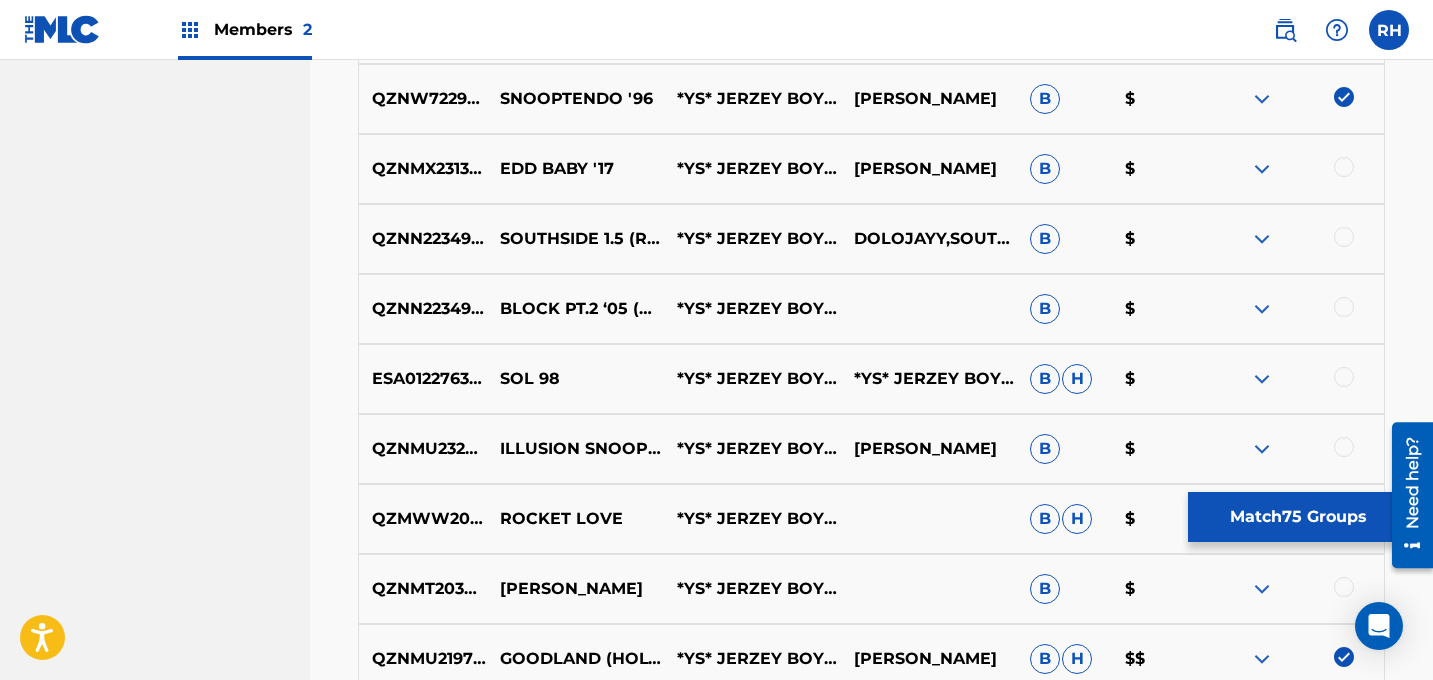 click at bounding box center [1344, 167] 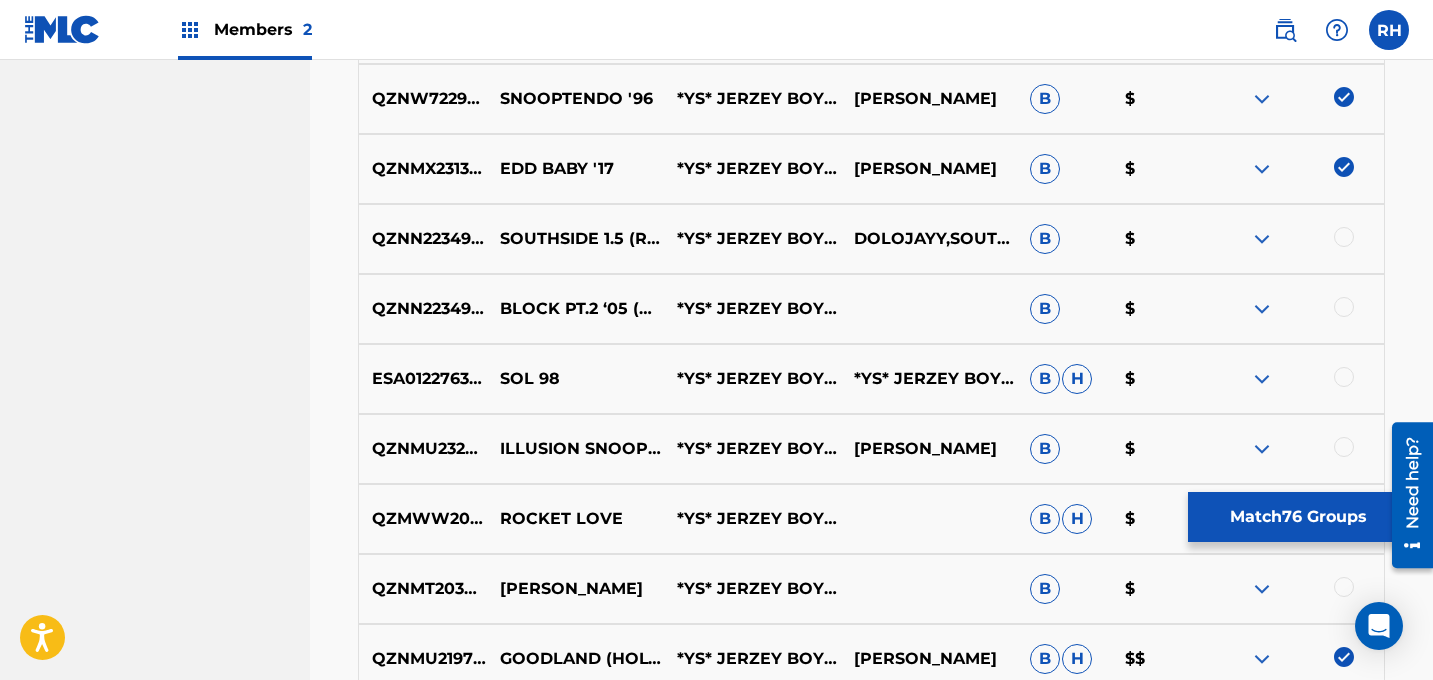 click at bounding box center (1344, 237) 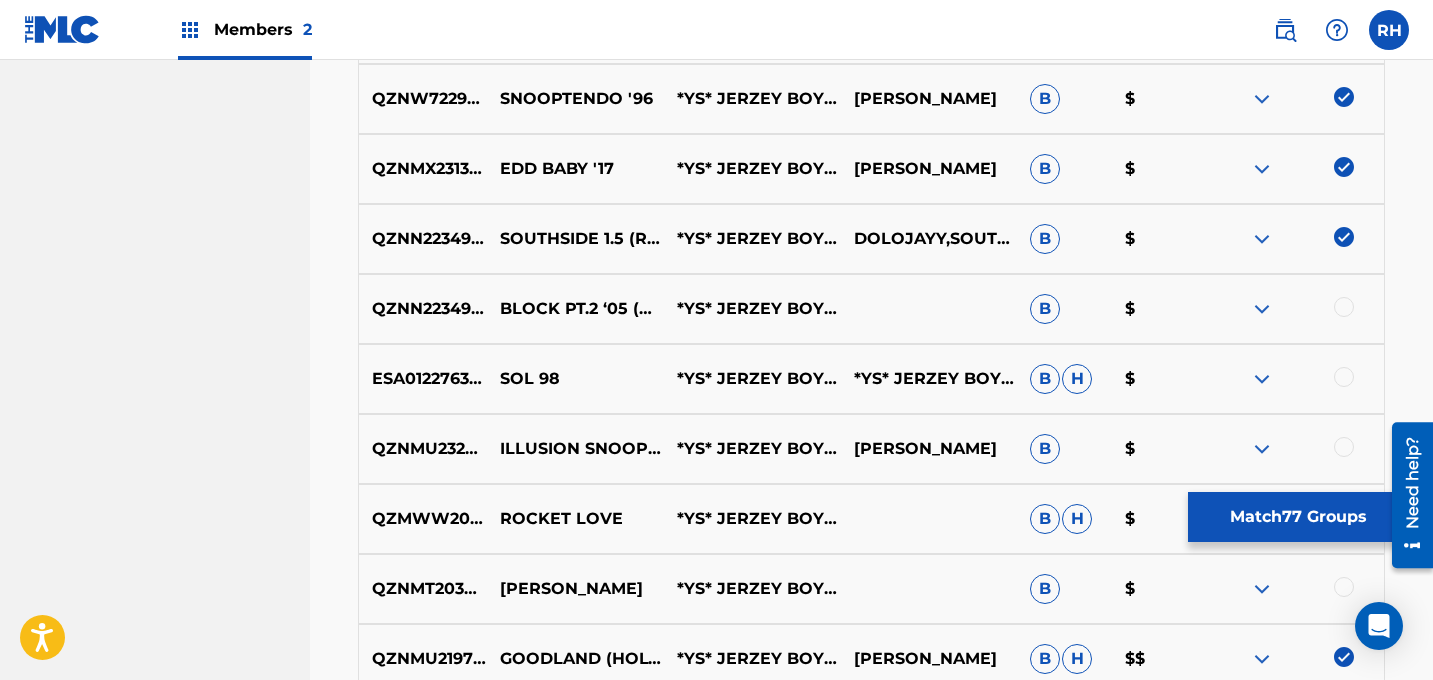 click at bounding box center (1344, 307) 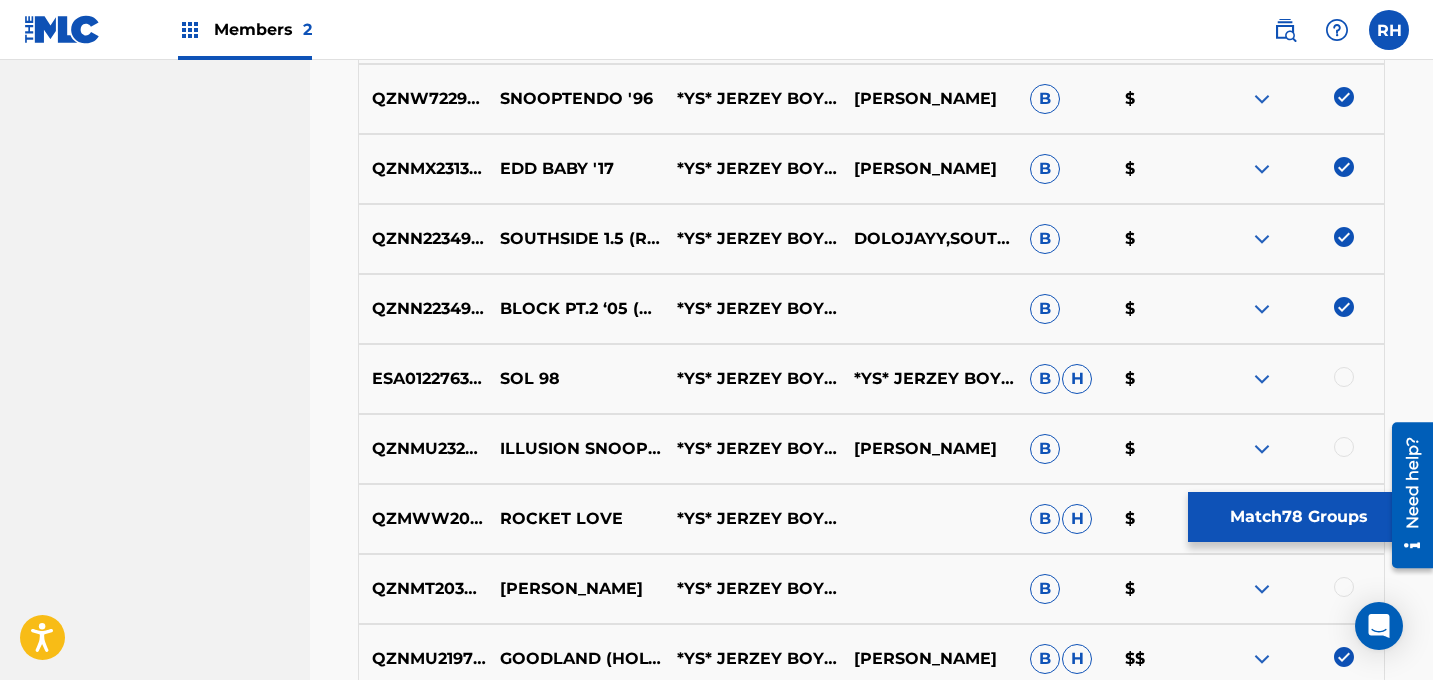 click at bounding box center (1344, 377) 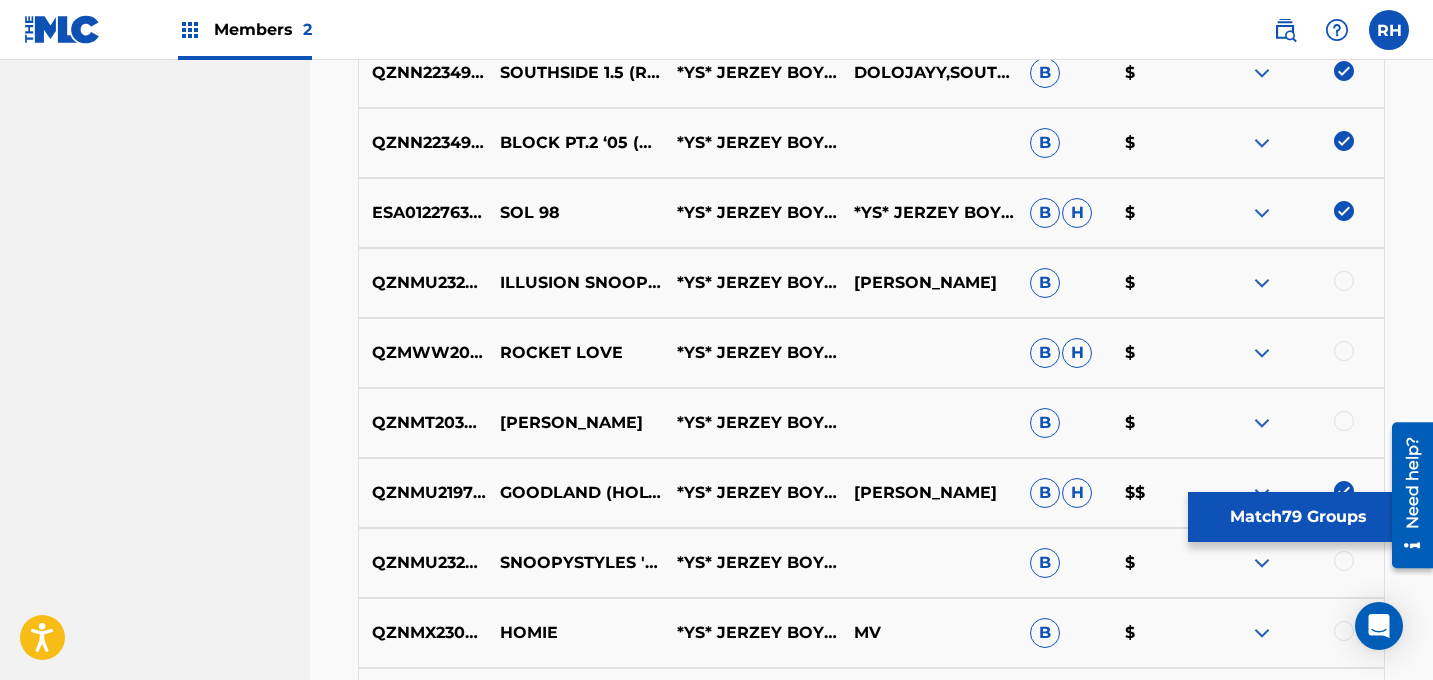 scroll, scrollTop: 6138, scrollLeft: 0, axis: vertical 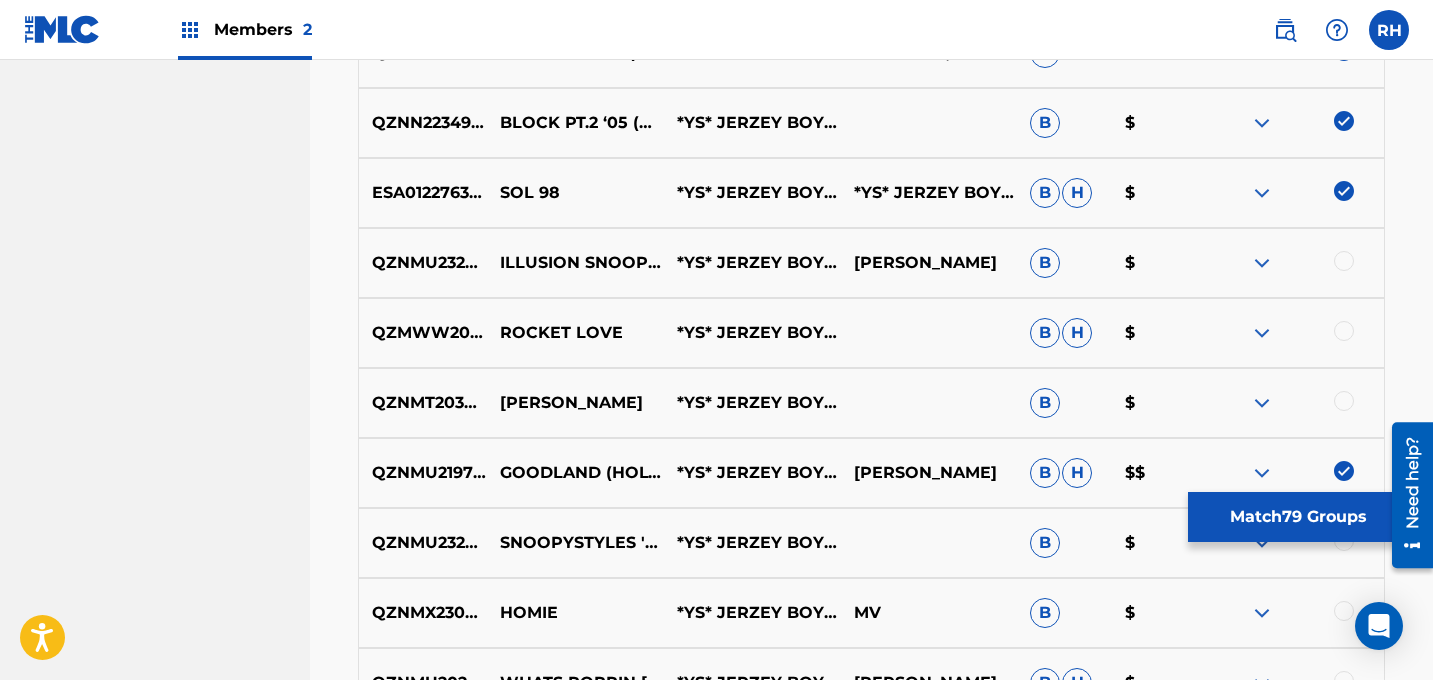 click at bounding box center [1344, 261] 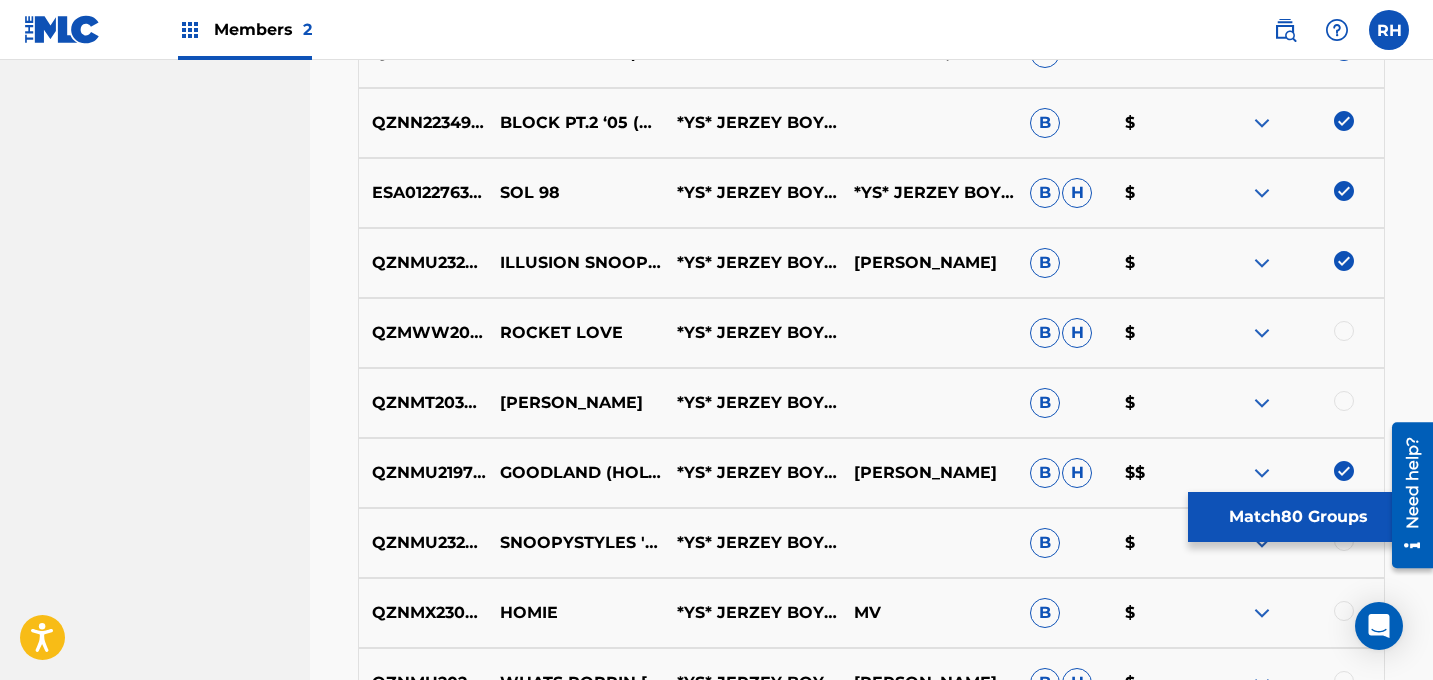 click at bounding box center [1344, 331] 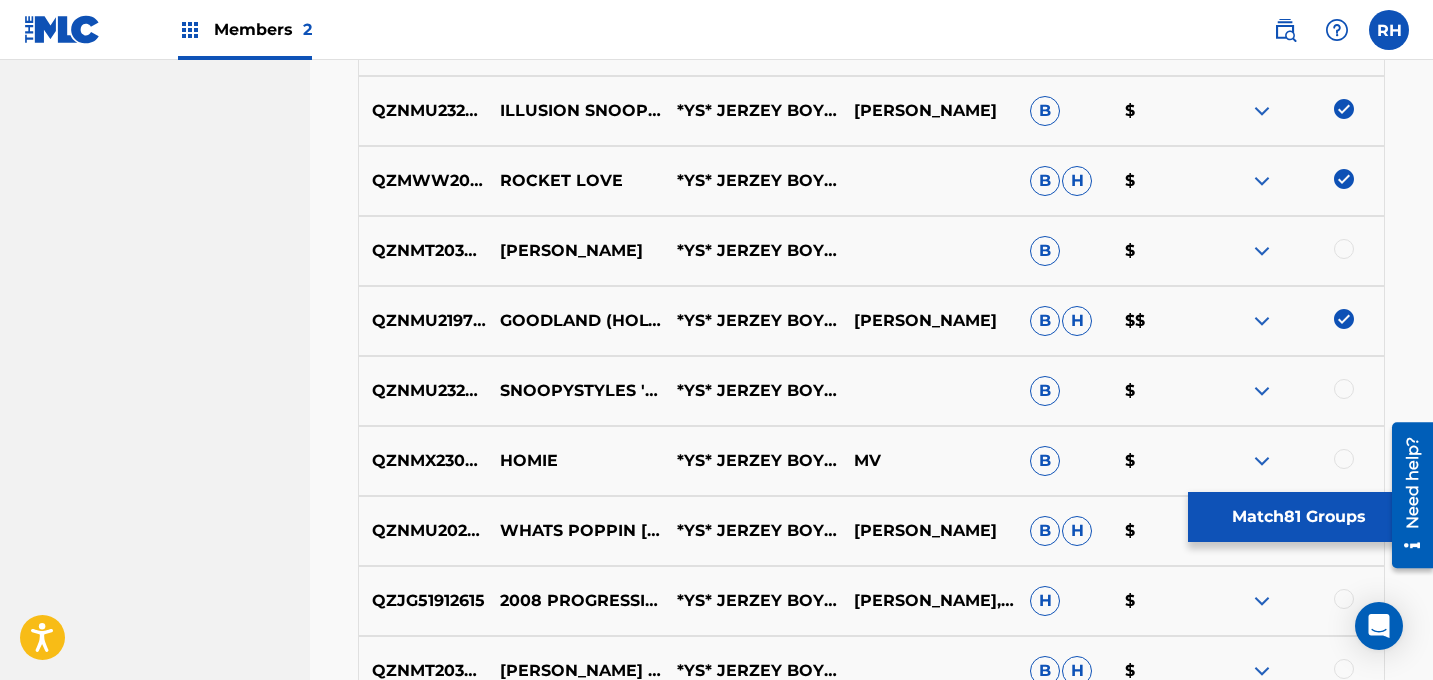 scroll, scrollTop: 6307, scrollLeft: 0, axis: vertical 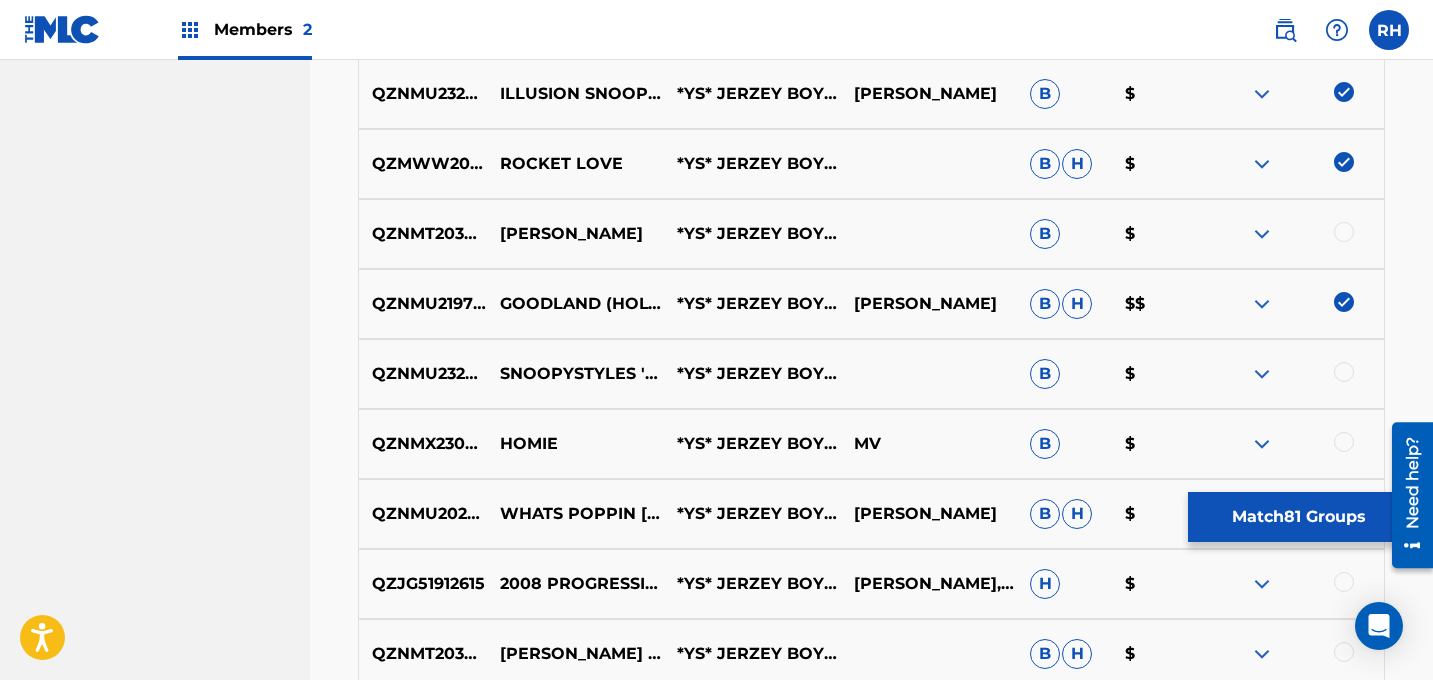 click at bounding box center [1344, 232] 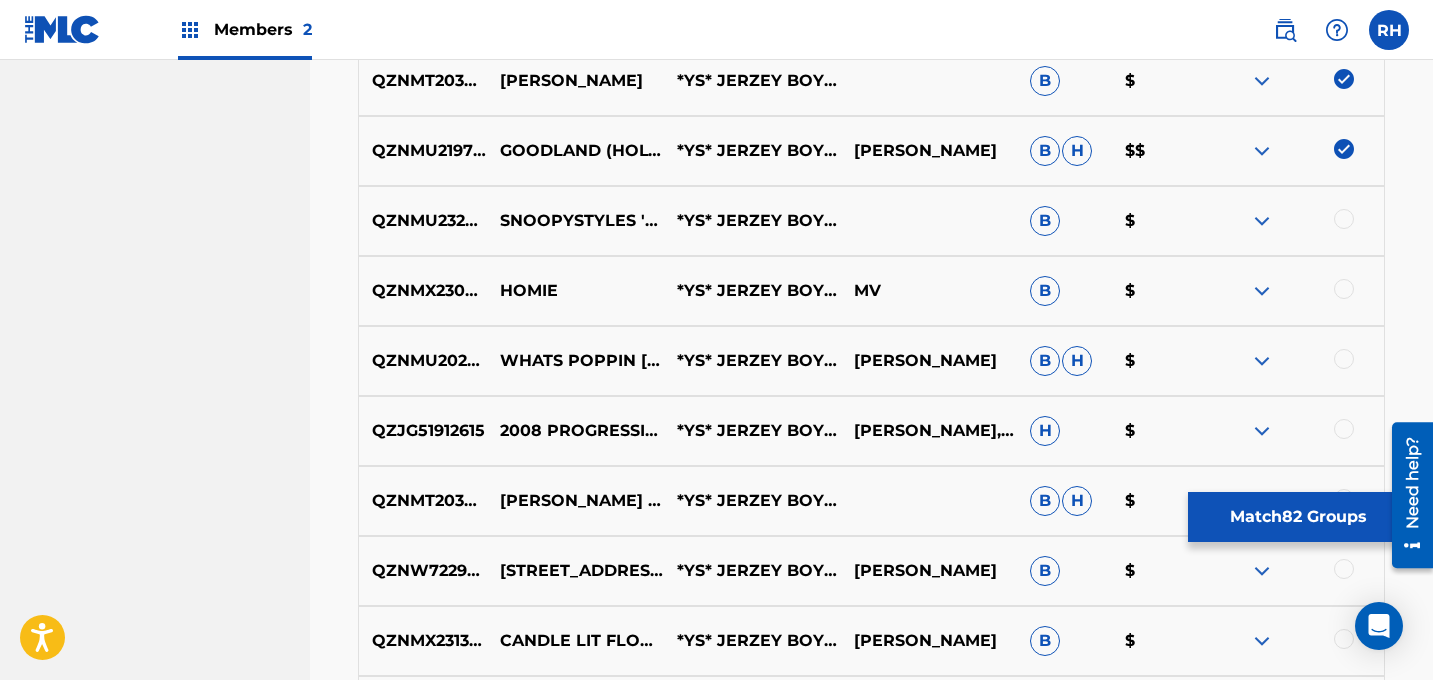 scroll, scrollTop: 6480, scrollLeft: 0, axis: vertical 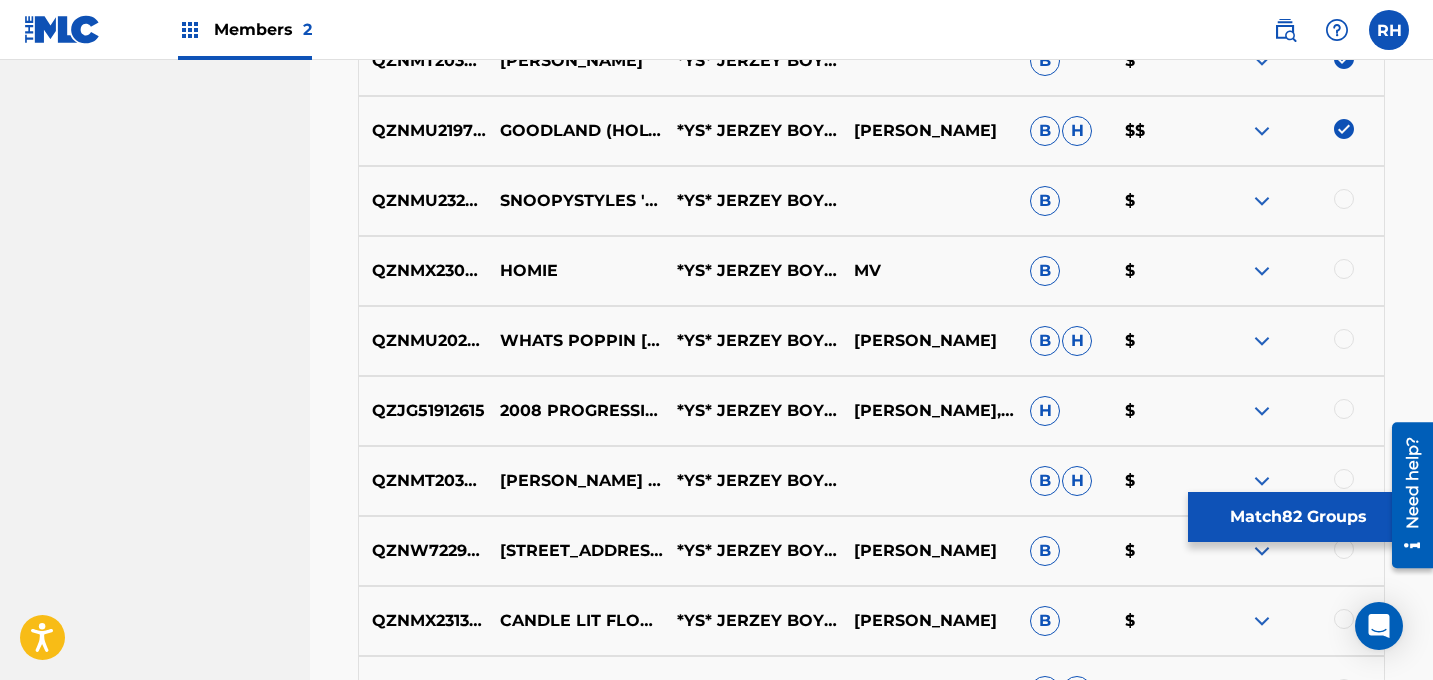 click at bounding box center (1344, 199) 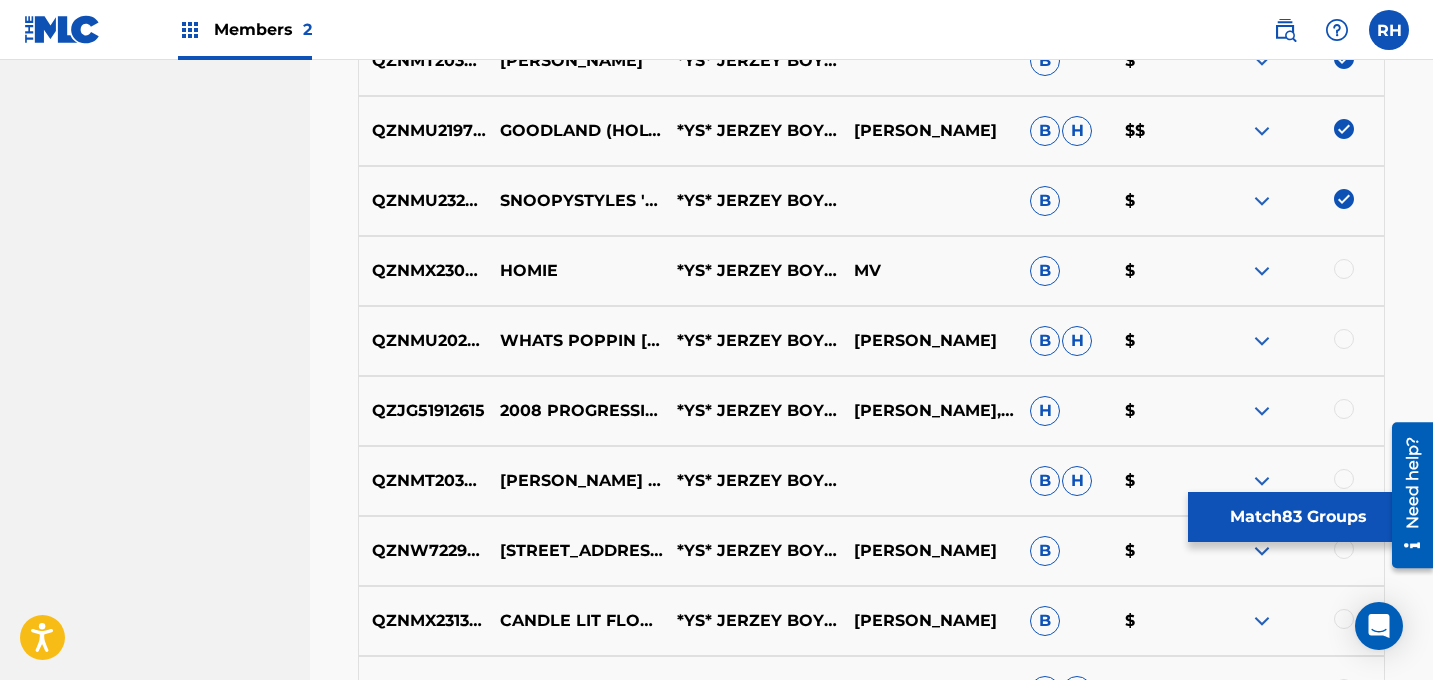 click at bounding box center (1344, 269) 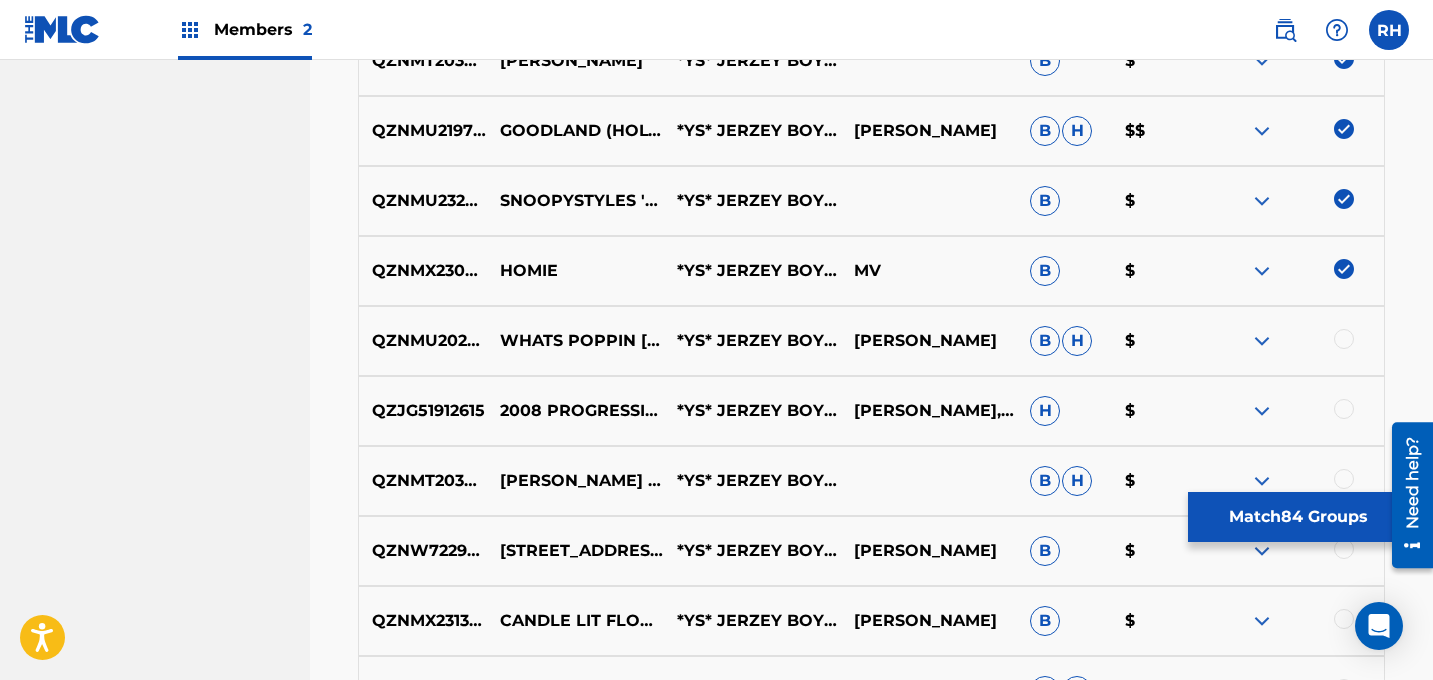click at bounding box center [1344, 339] 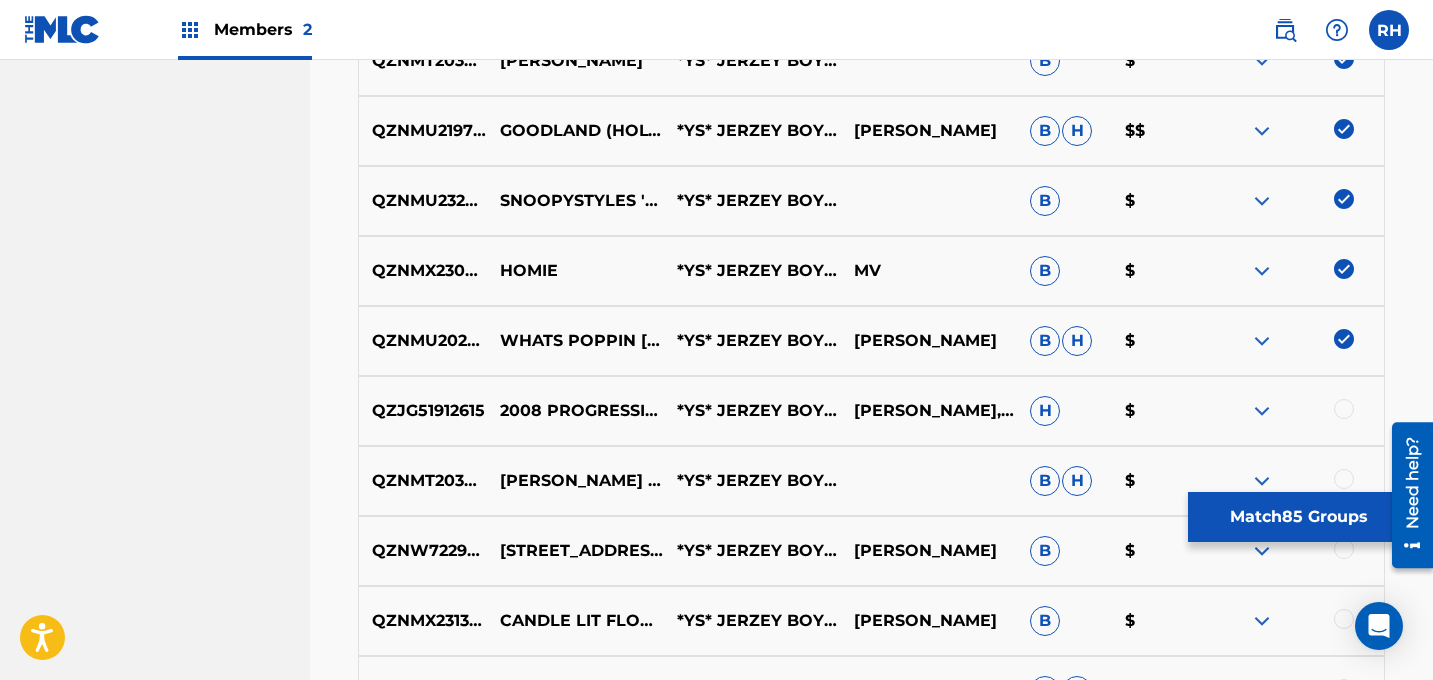click at bounding box center (1344, 409) 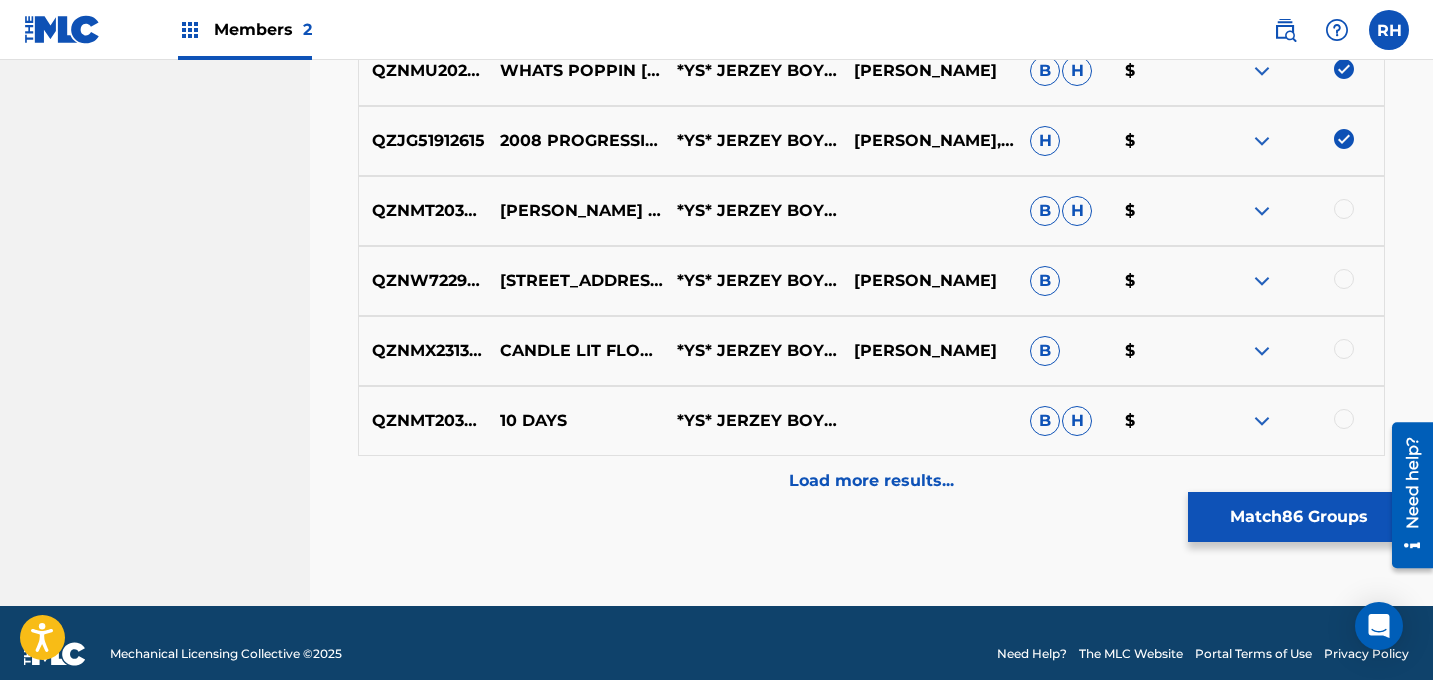 scroll, scrollTop: 6765, scrollLeft: 0, axis: vertical 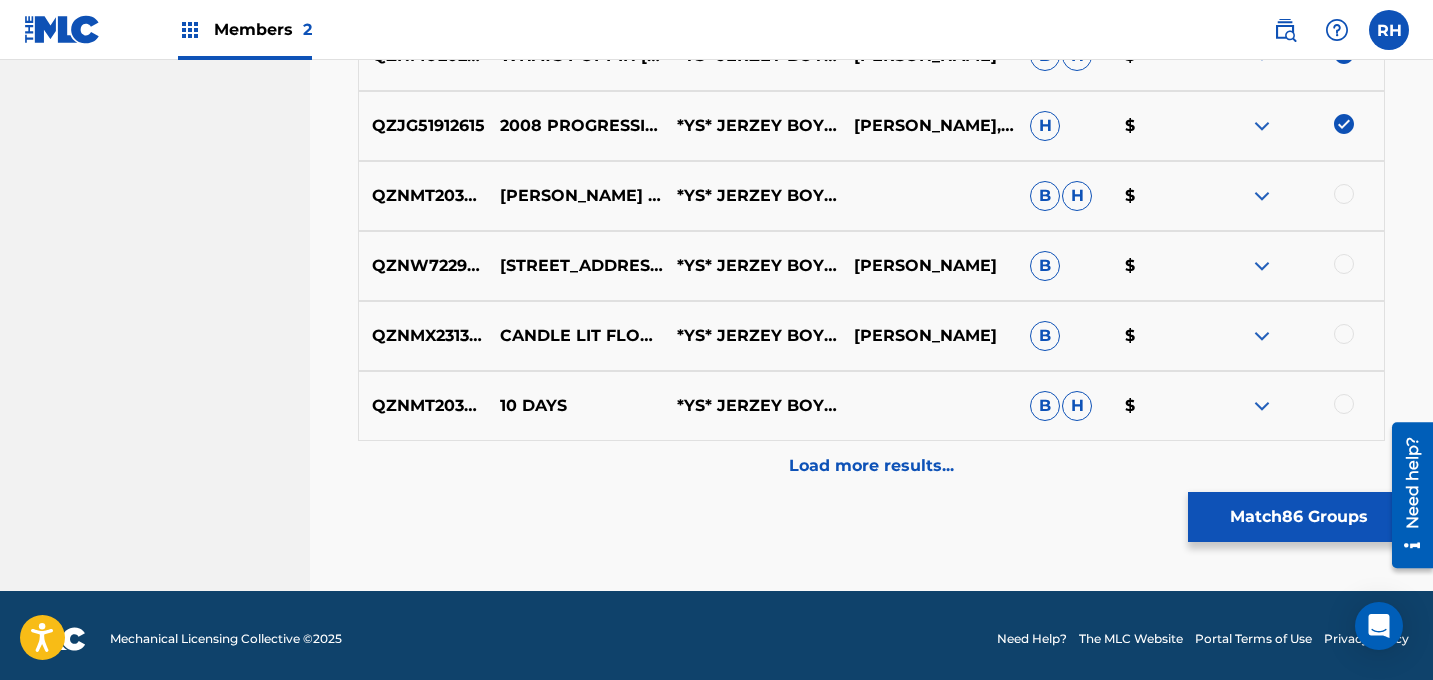 click at bounding box center (1344, 194) 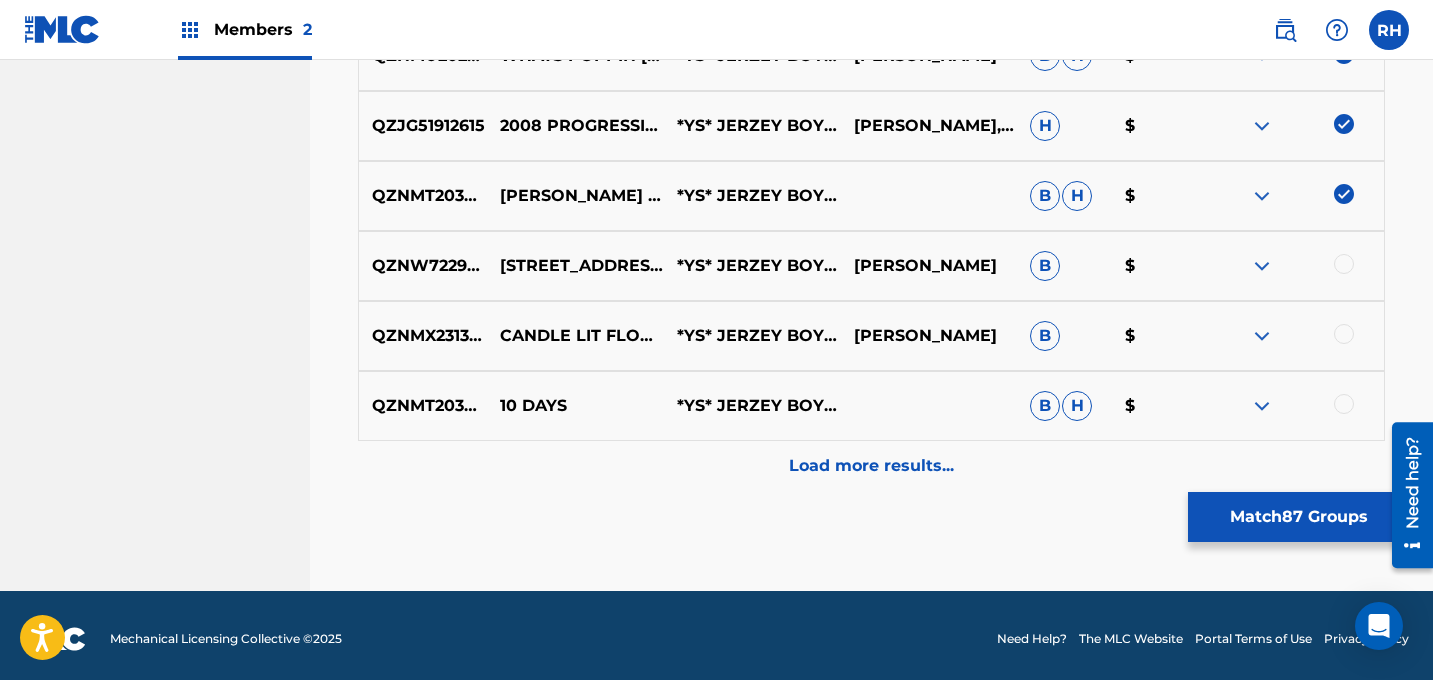 click at bounding box center [1344, 264] 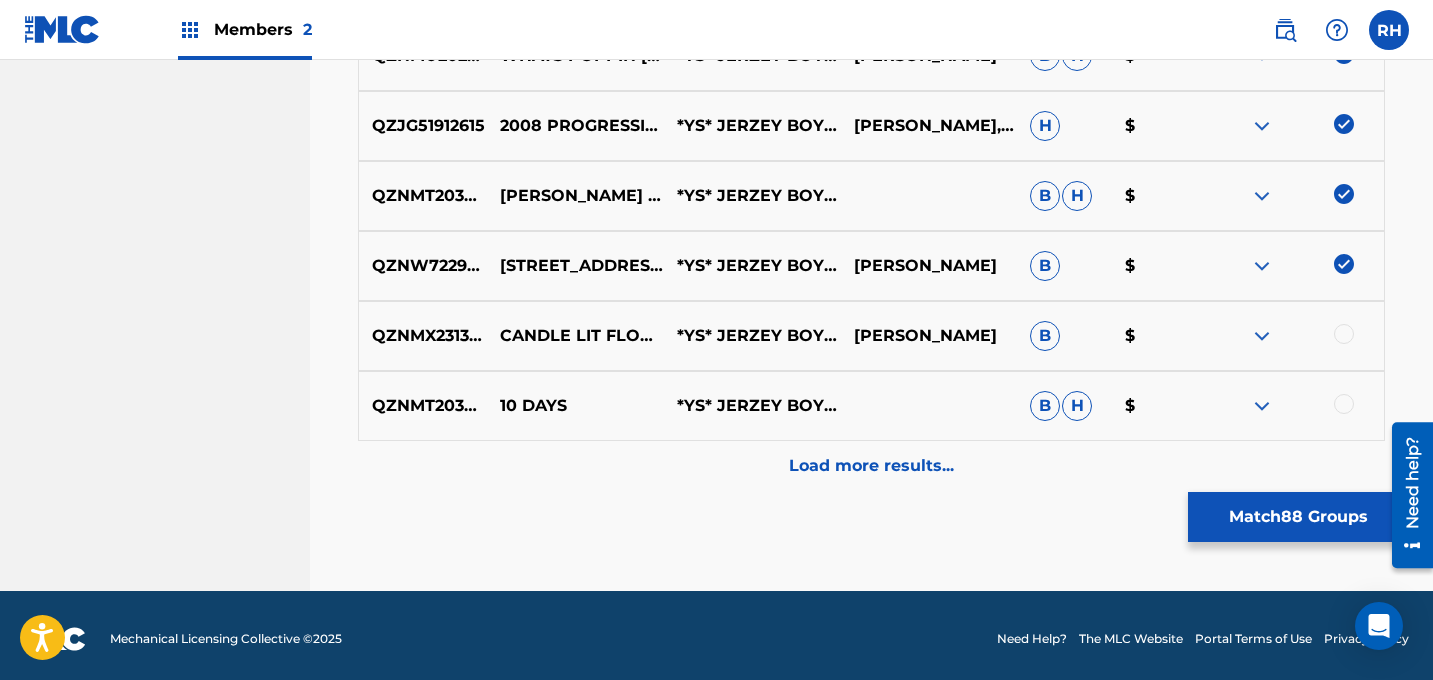 click at bounding box center (1344, 334) 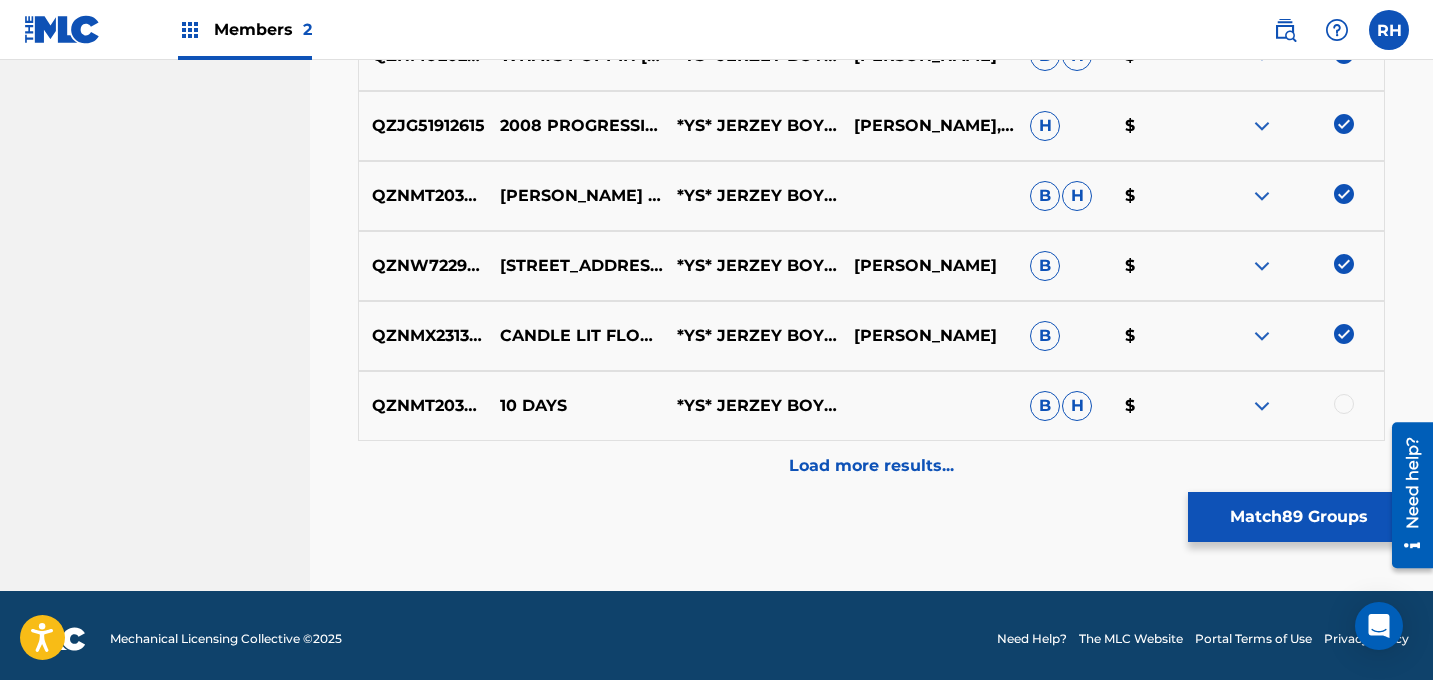 click at bounding box center (1344, 404) 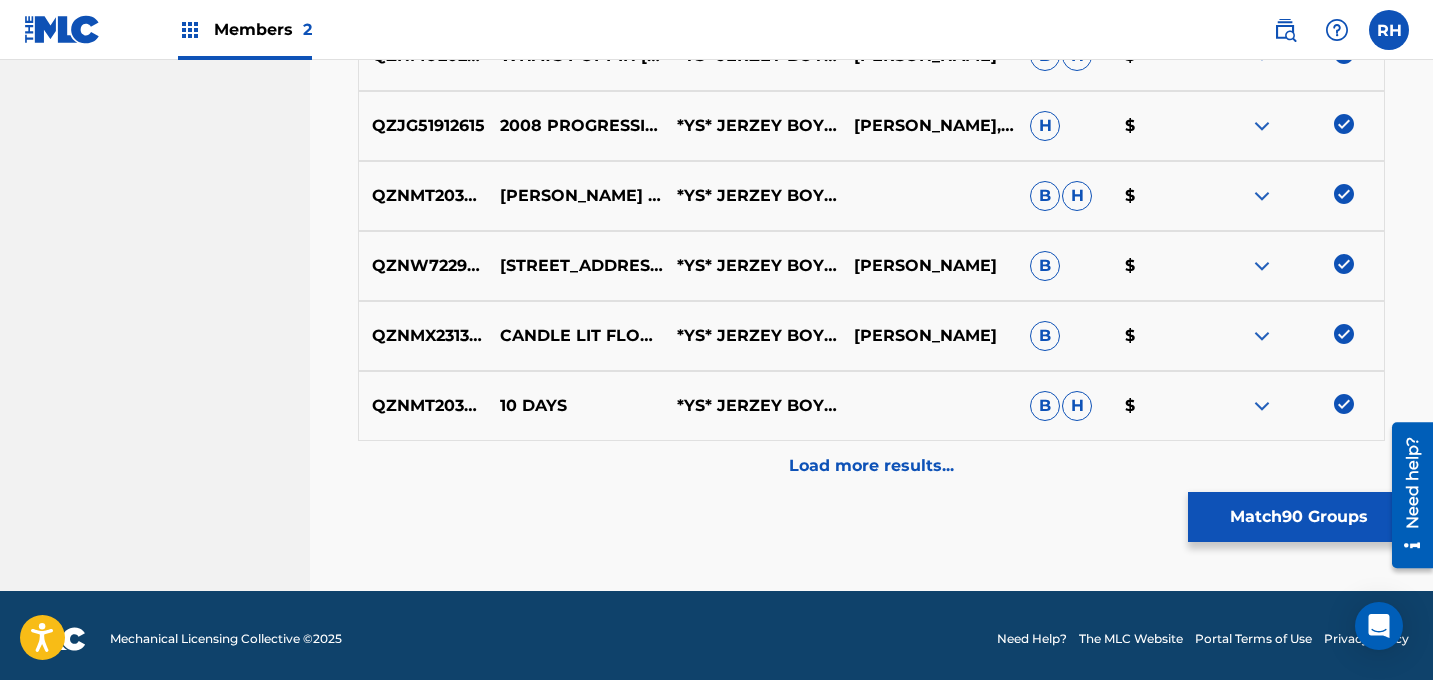 click on "Load more results..." at bounding box center [871, 466] 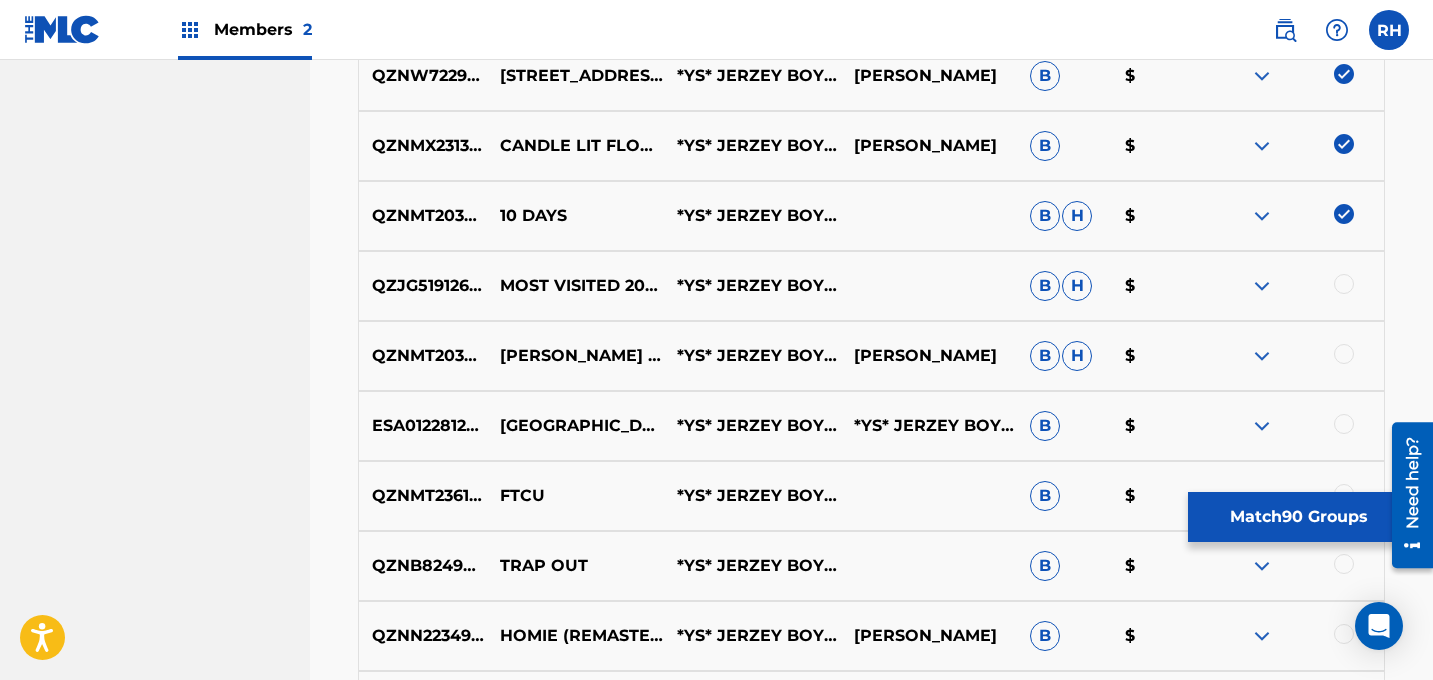 scroll, scrollTop: 7031, scrollLeft: 0, axis: vertical 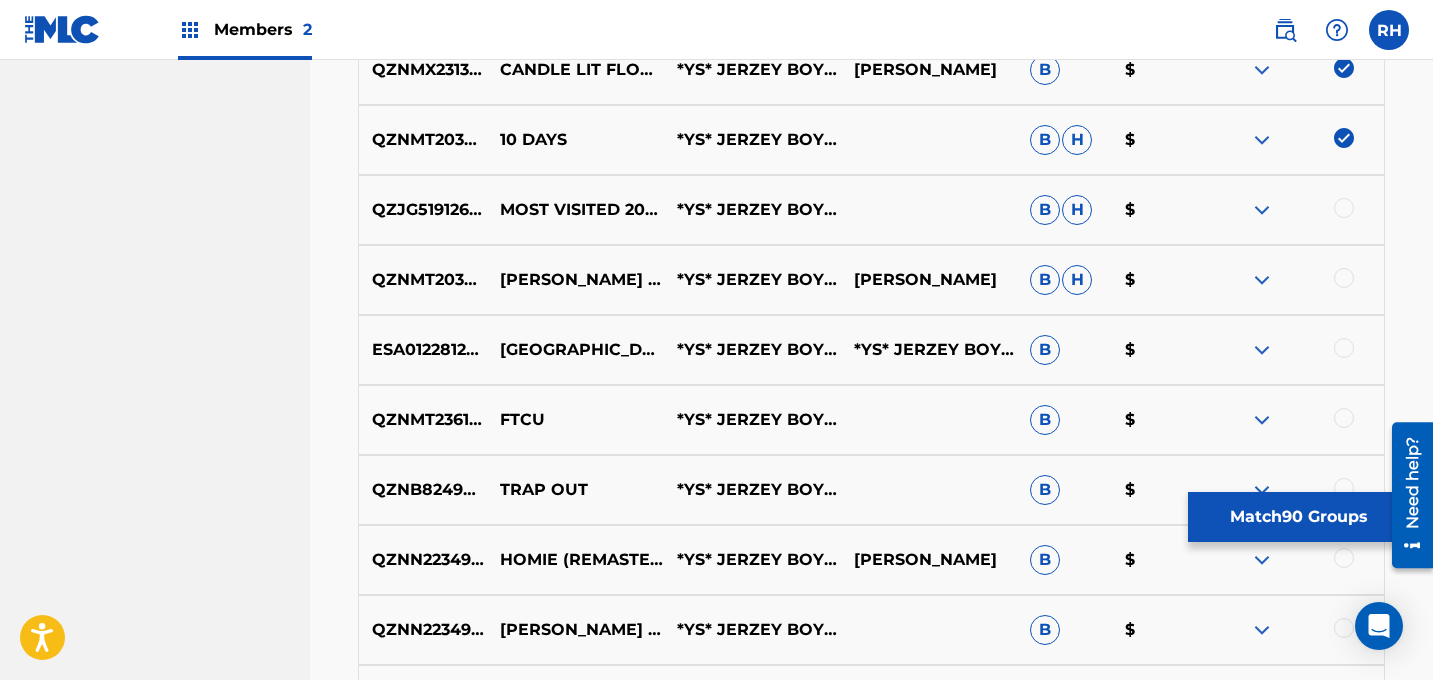 click at bounding box center [1295, 210] 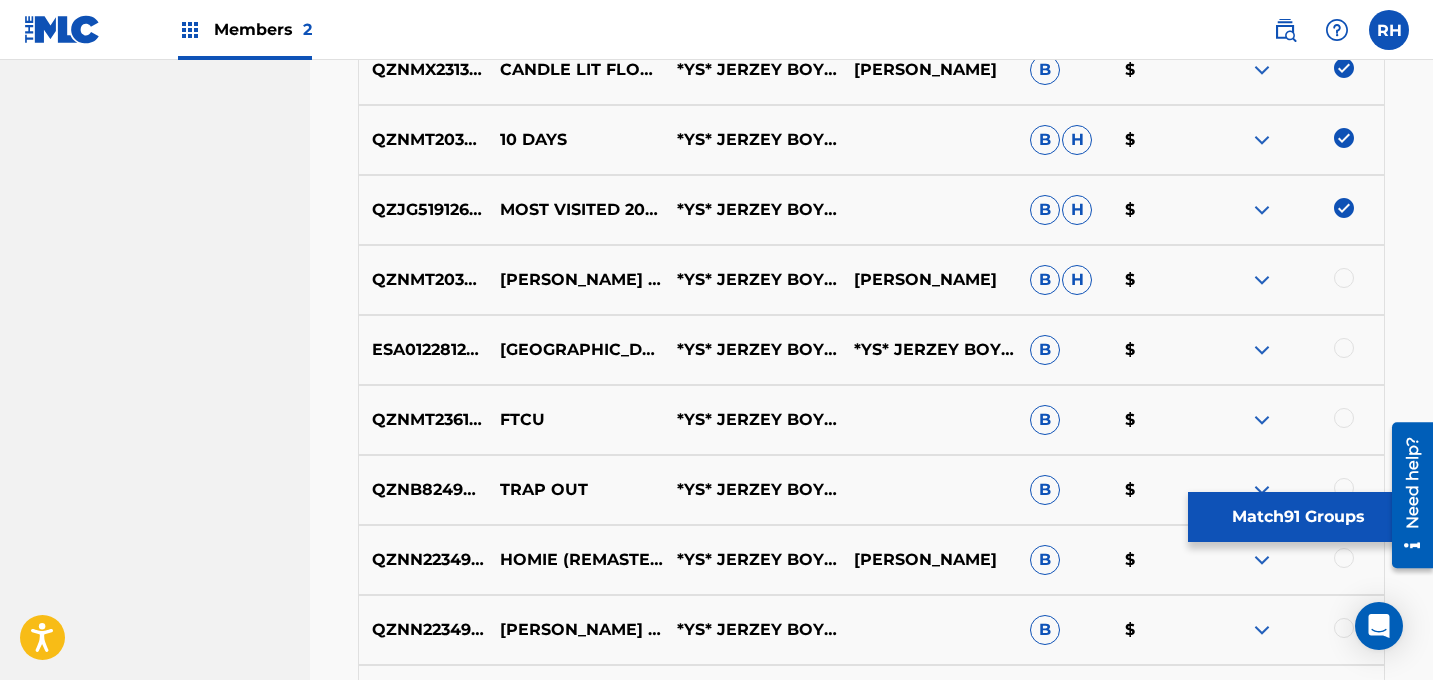 click at bounding box center [1344, 278] 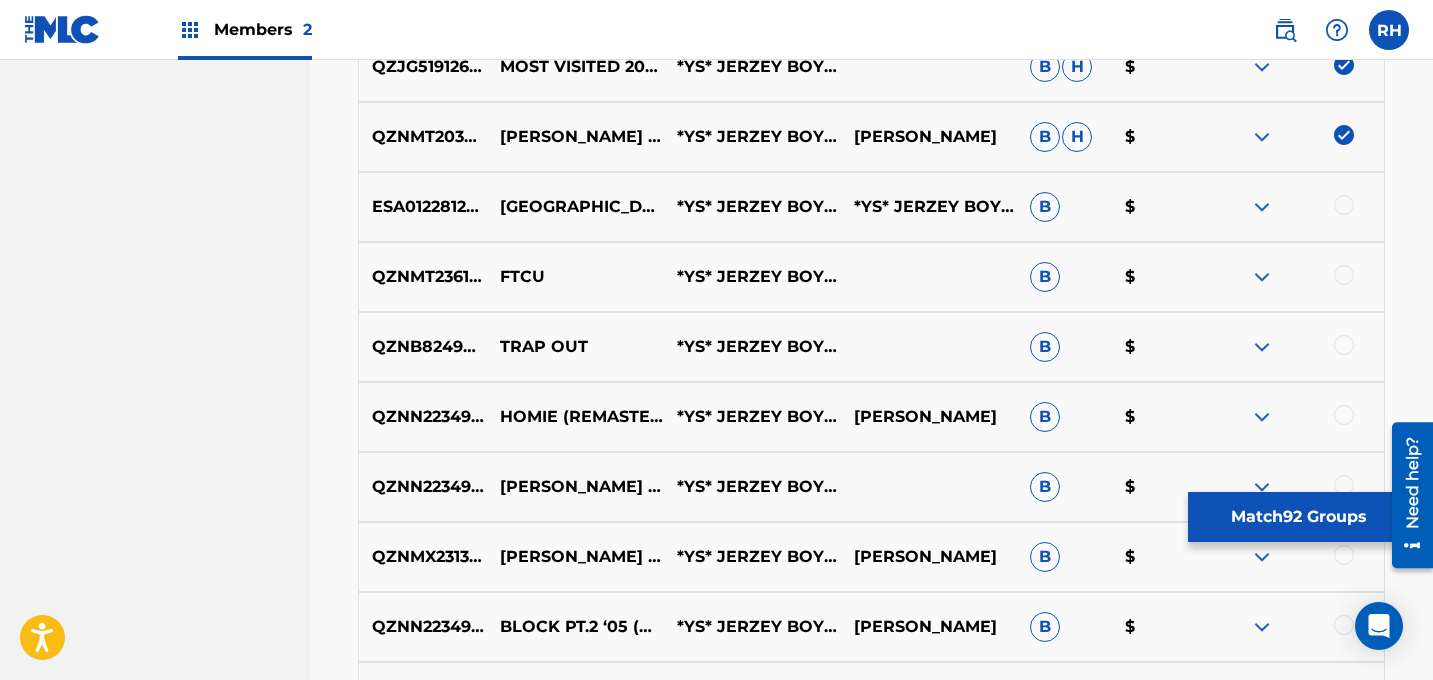 scroll, scrollTop: 7192, scrollLeft: 0, axis: vertical 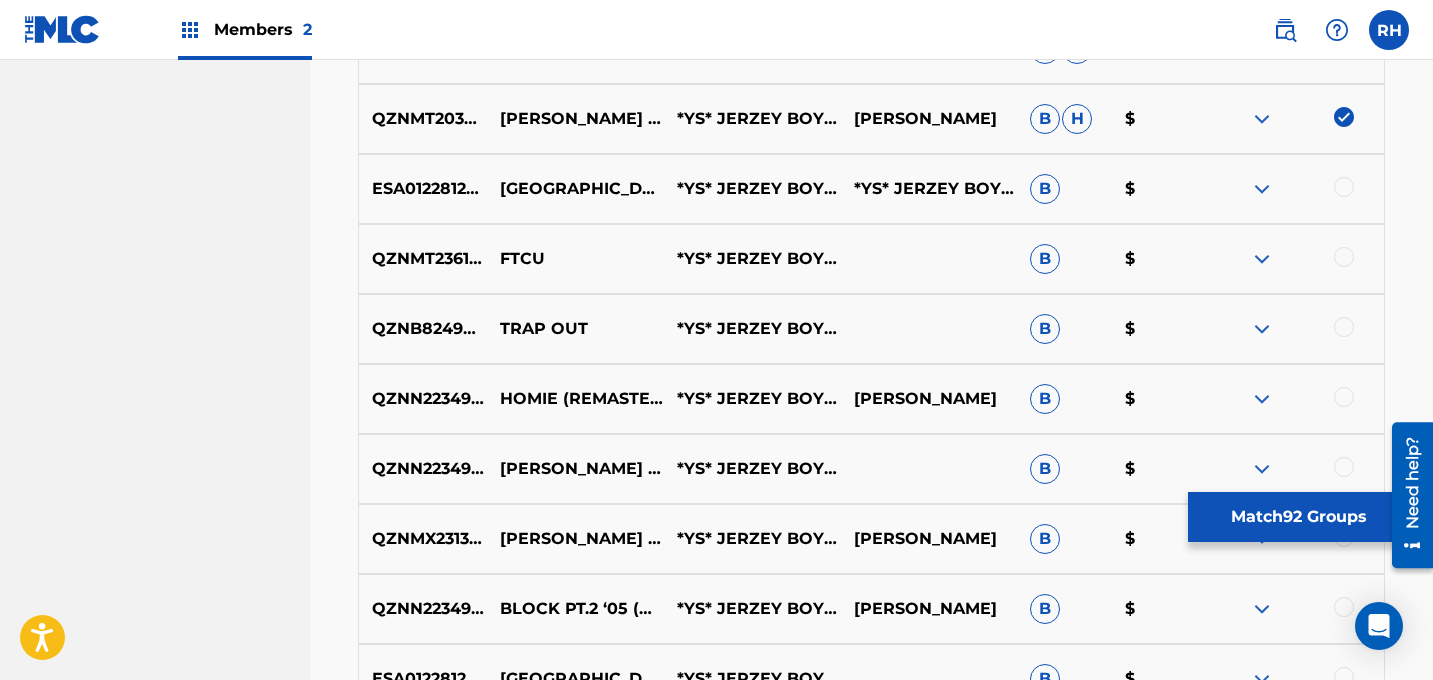 click at bounding box center (1344, 187) 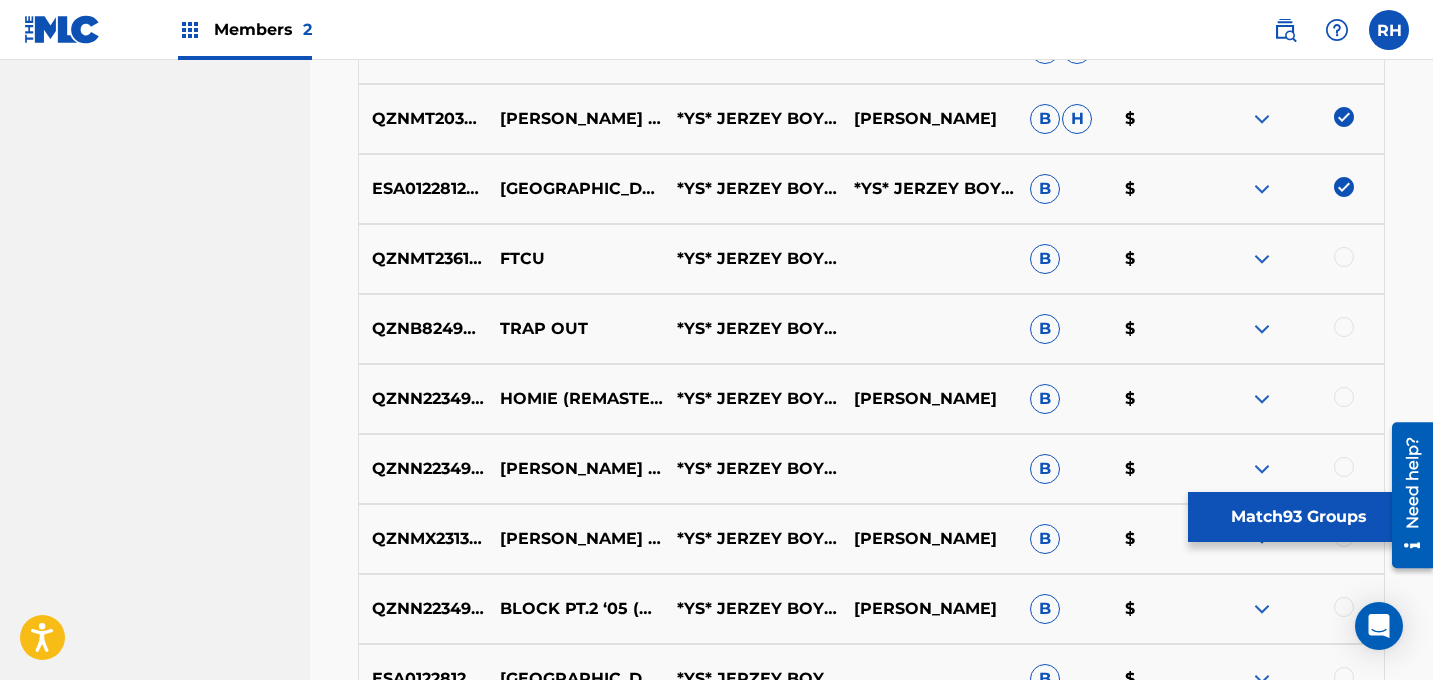click at bounding box center [1344, 257] 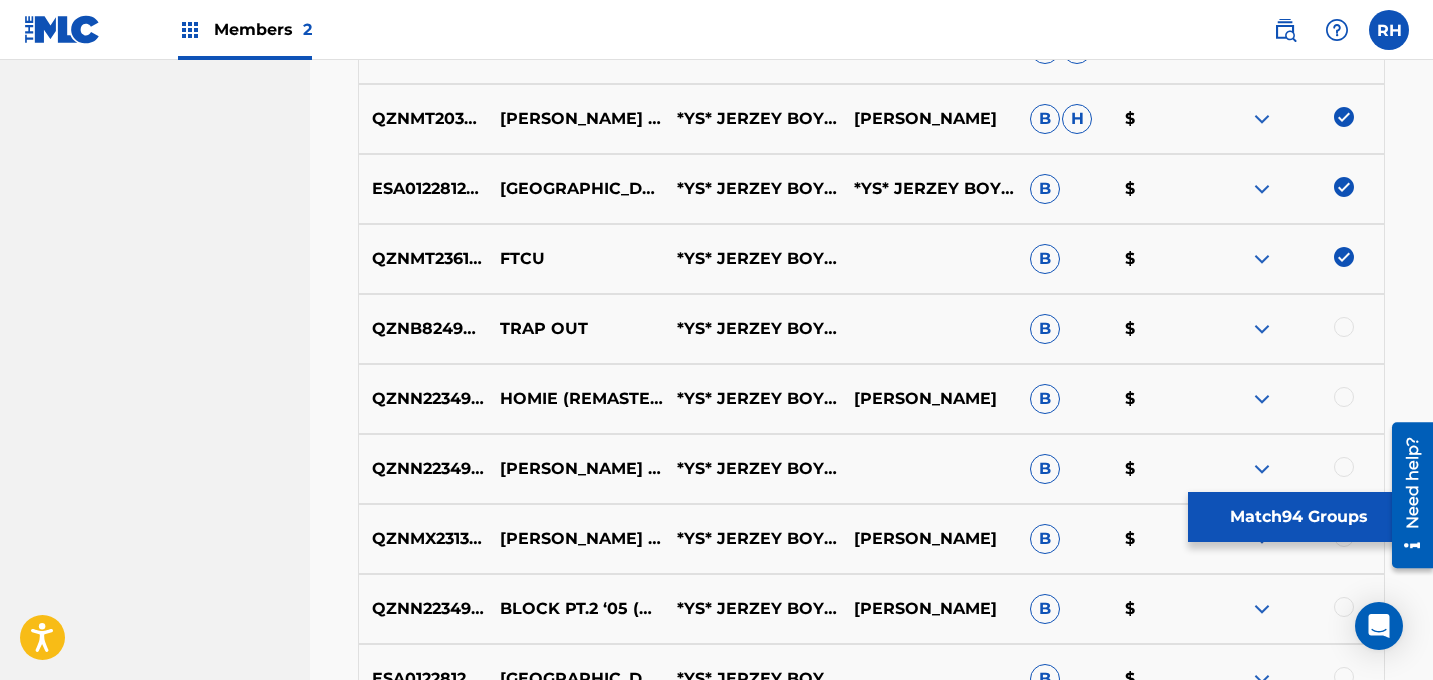 click at bounding box center (1344, 327) 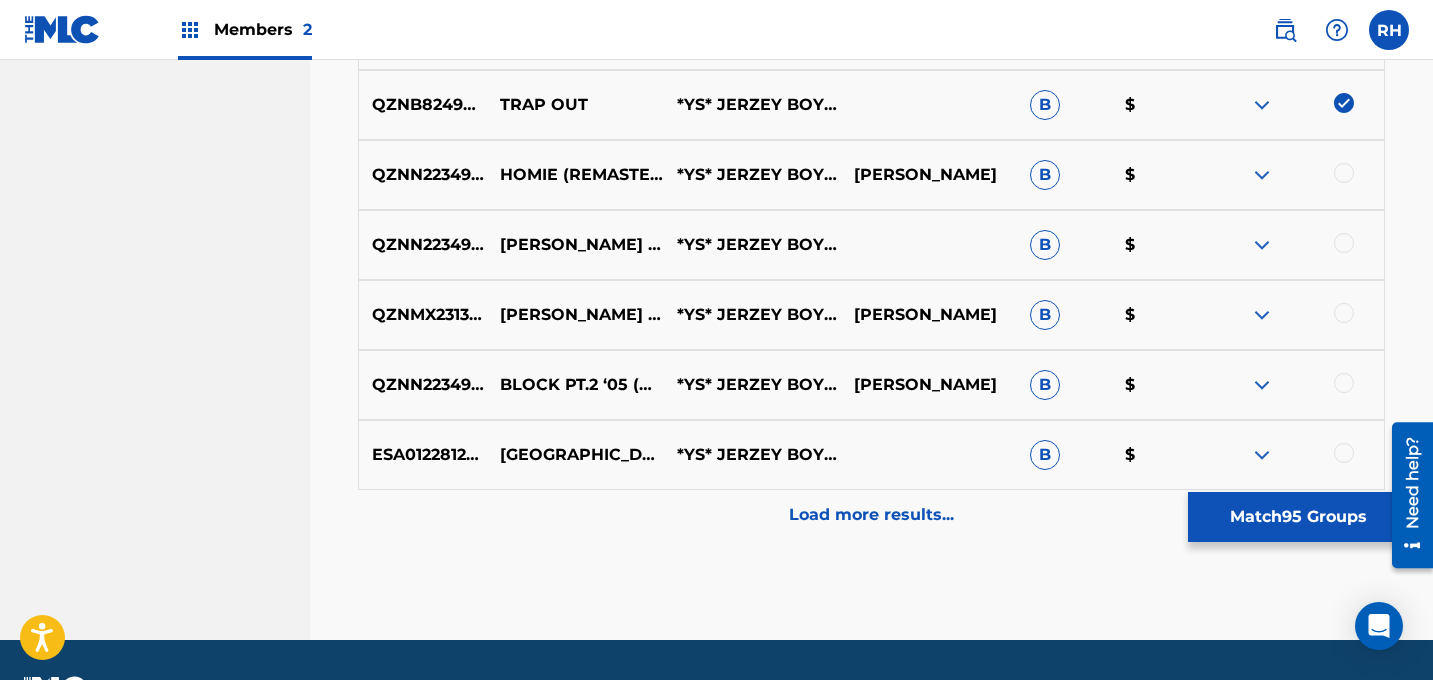 scroll, scrollTop: 7432, scrollLeft: 0, axis: vertical 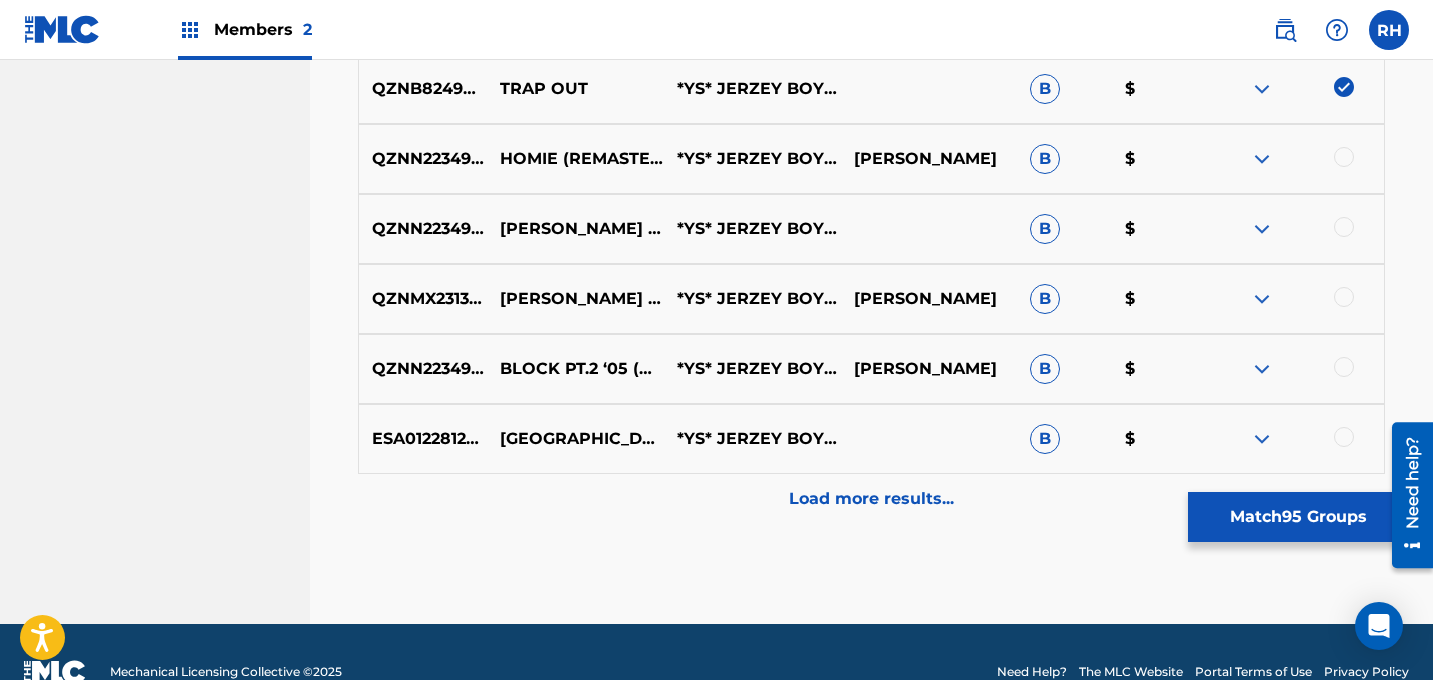 click at bounding box center (1344, 157) 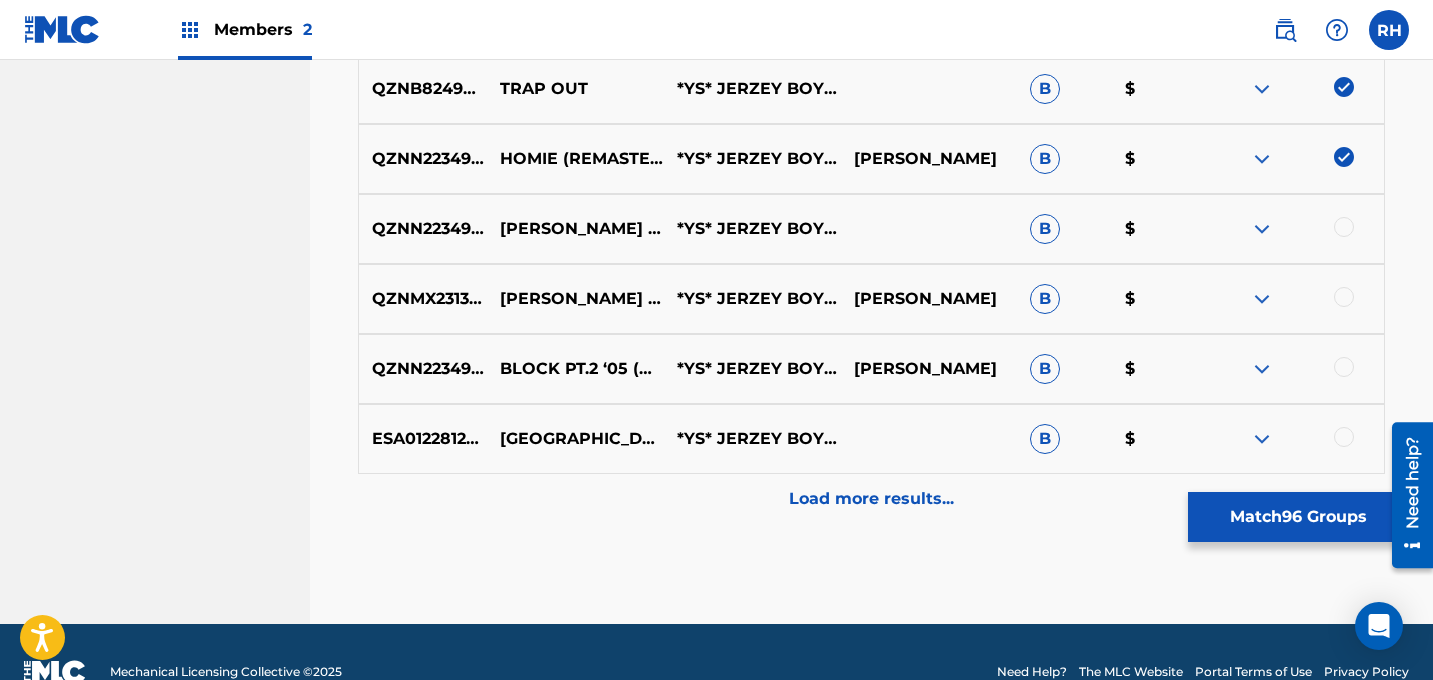 click at bounding box center (1344, 227) 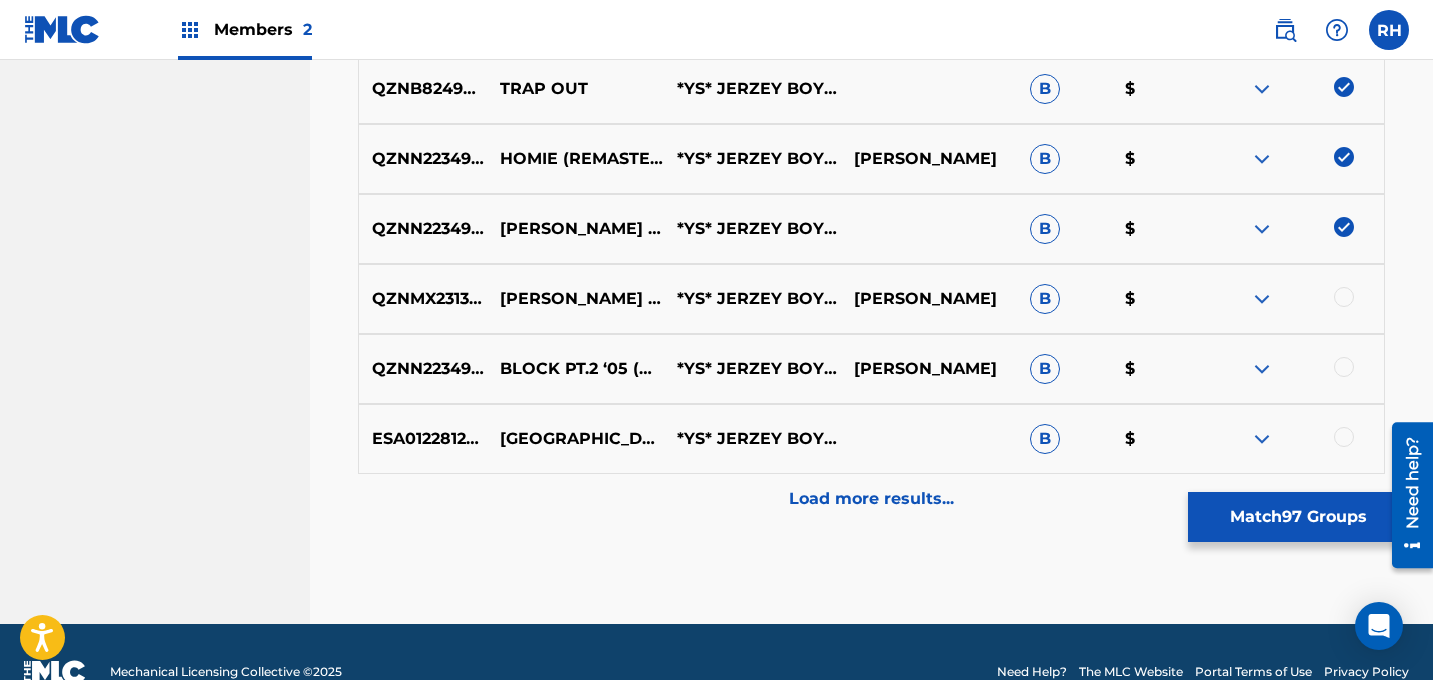 click at bounding box center [1344, 297] 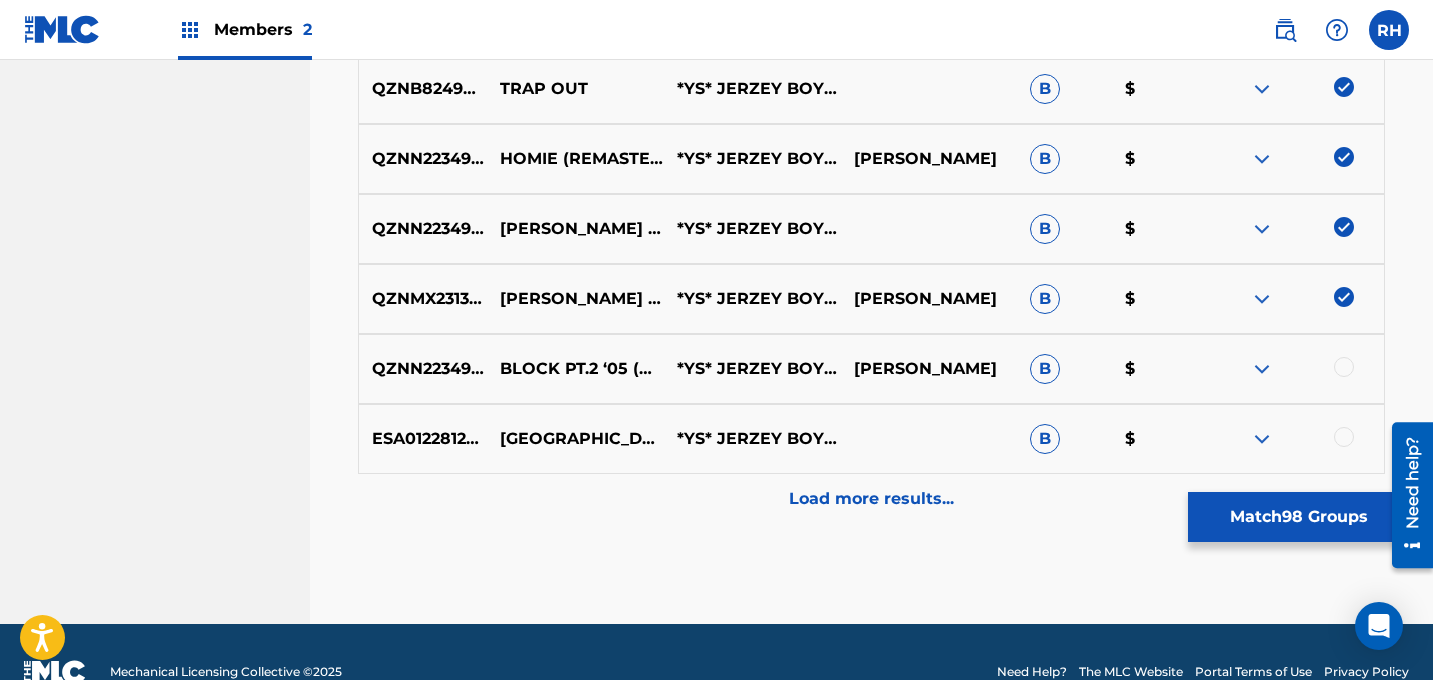 click at bounding box center [1344, 367] 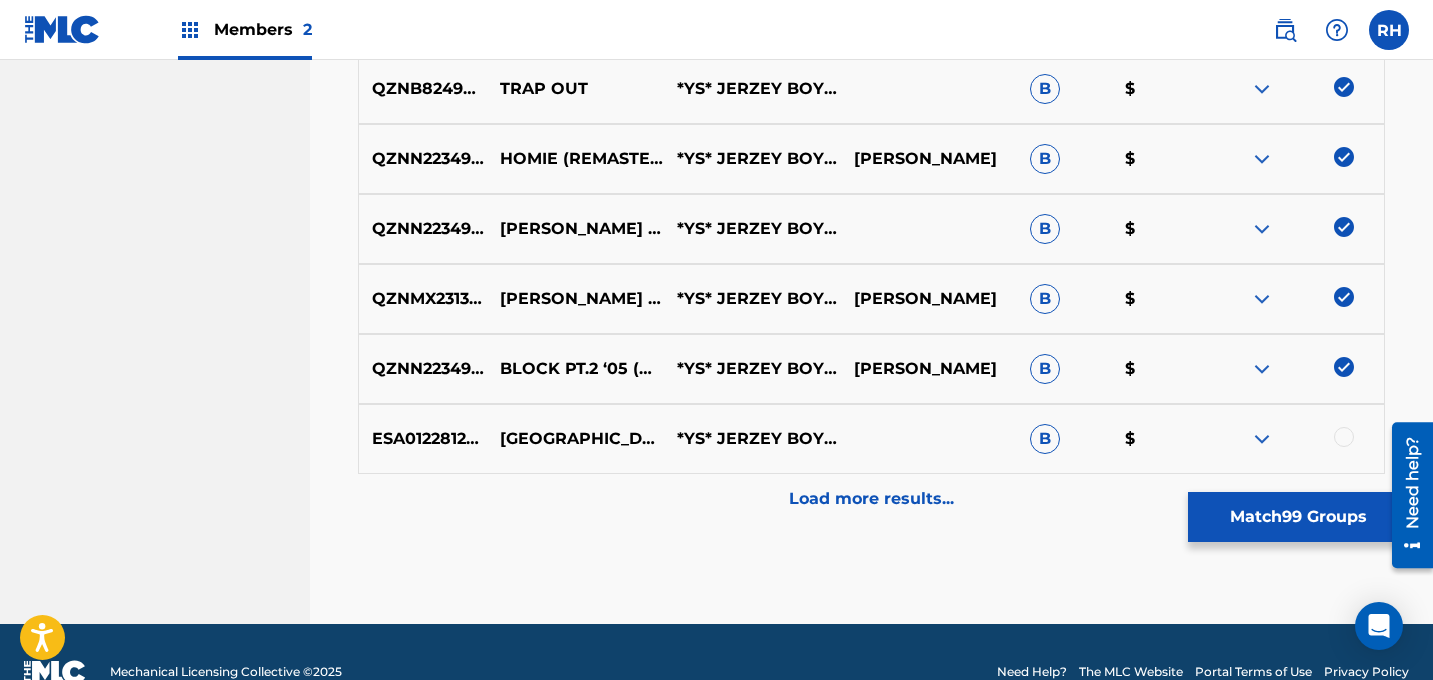 click at bounding box center (1344, 437) 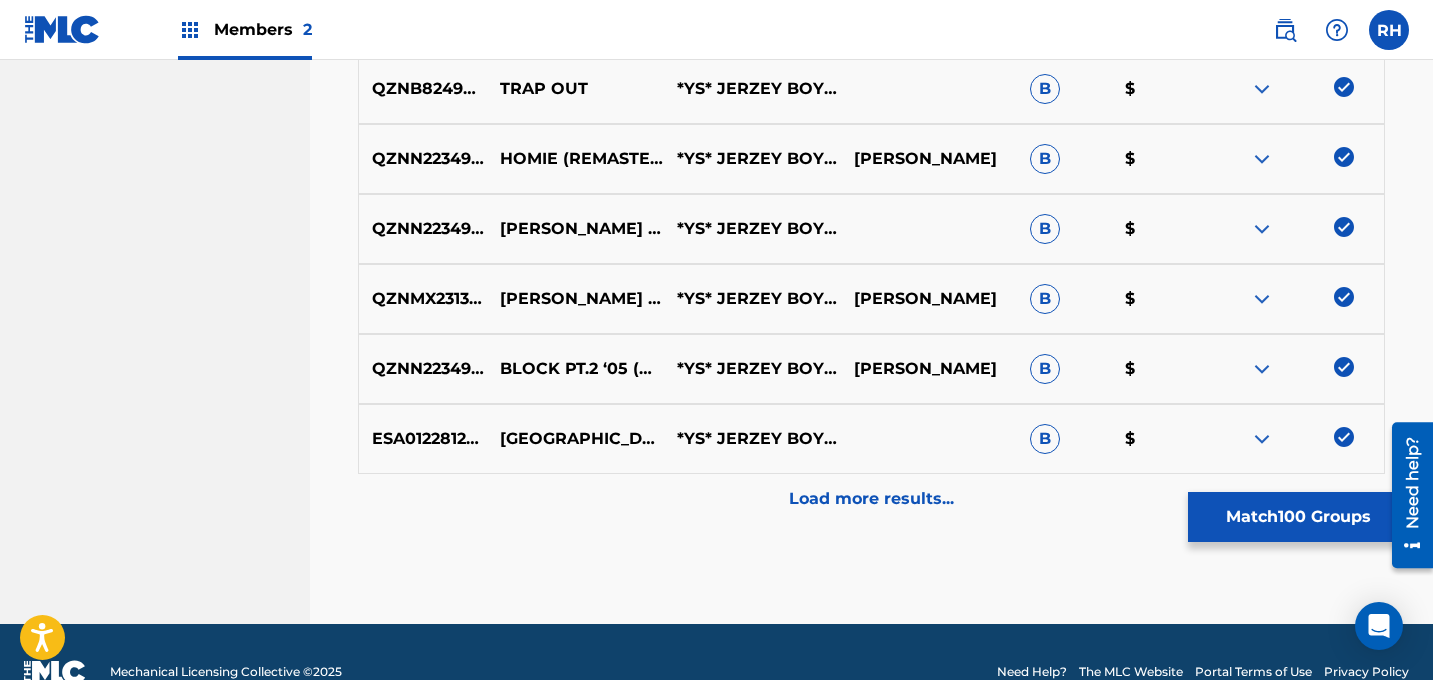 click on "Load more results..." at bounding box center (871, 499) 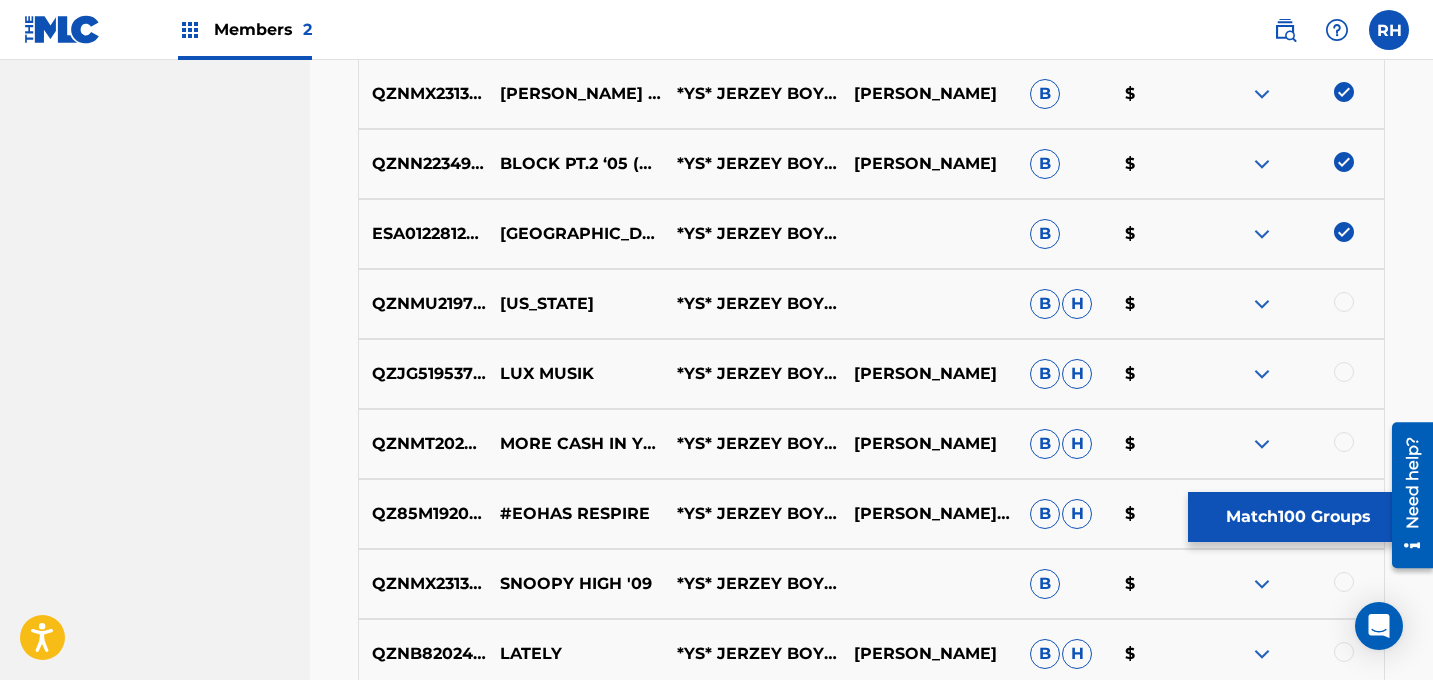 scroll, scrollTop: 7711, scrollLeft: 0, axis: vertical 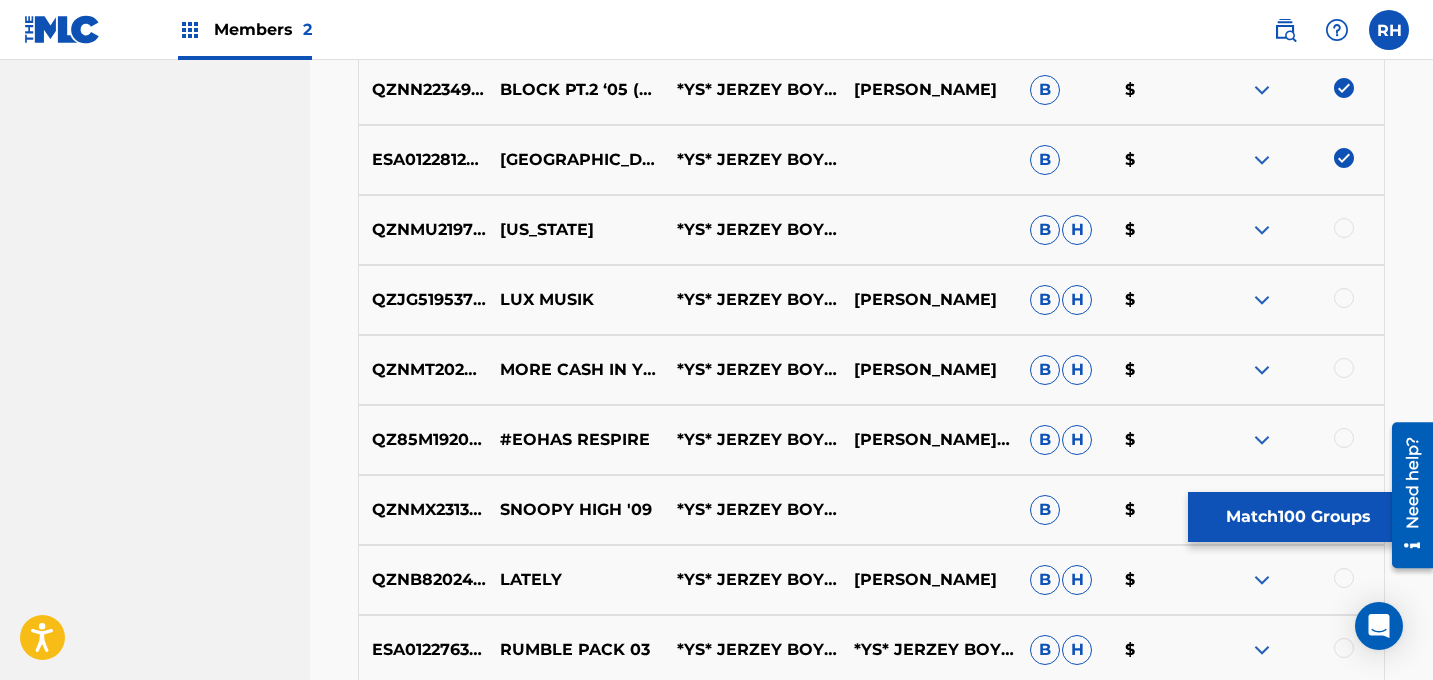 click at bounding box center (1344, 228) 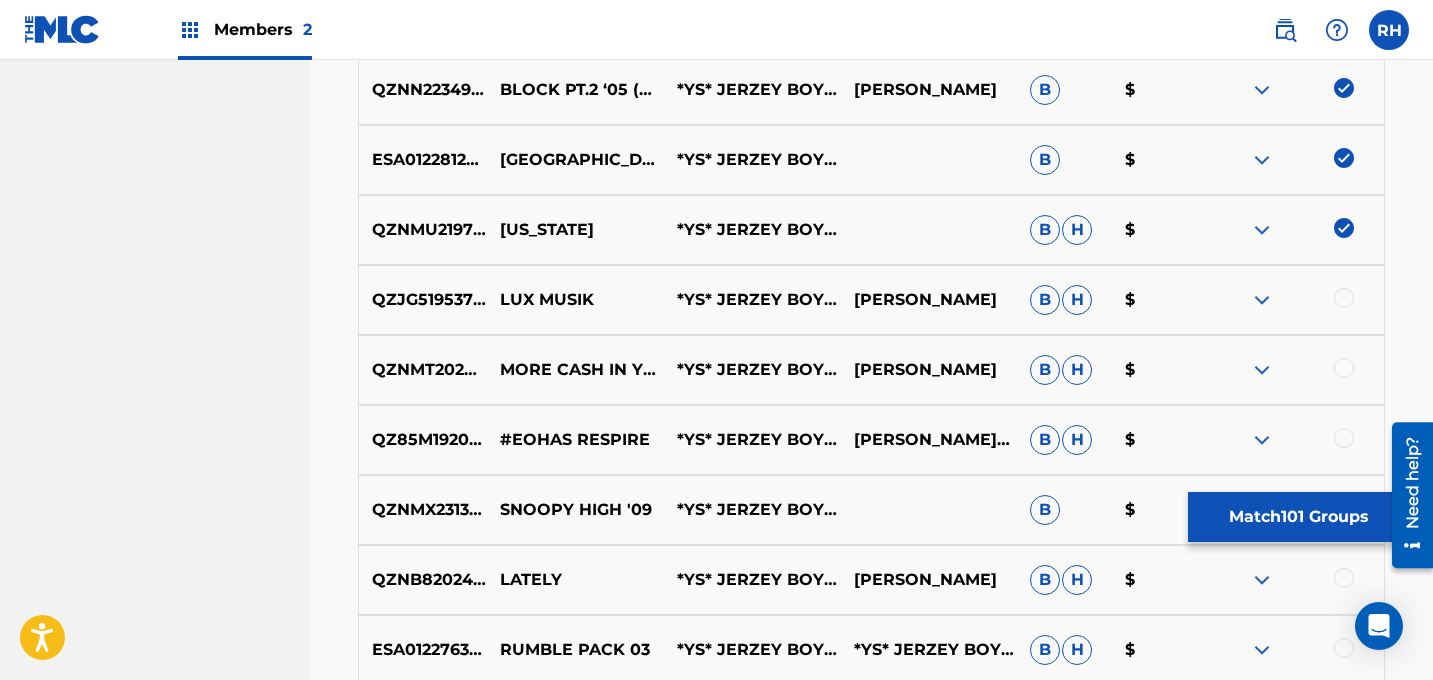 click at bounding box center (1344, 298) 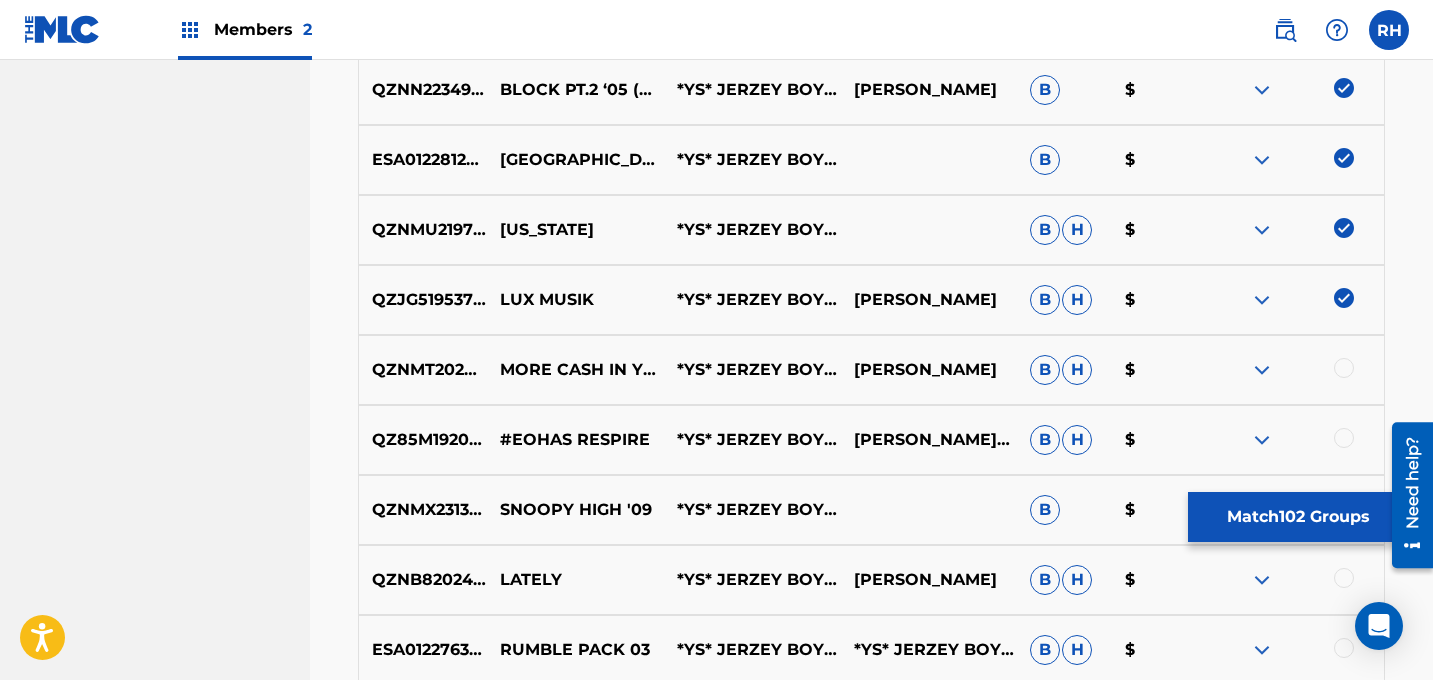 click at bounding box center [1295, 370] 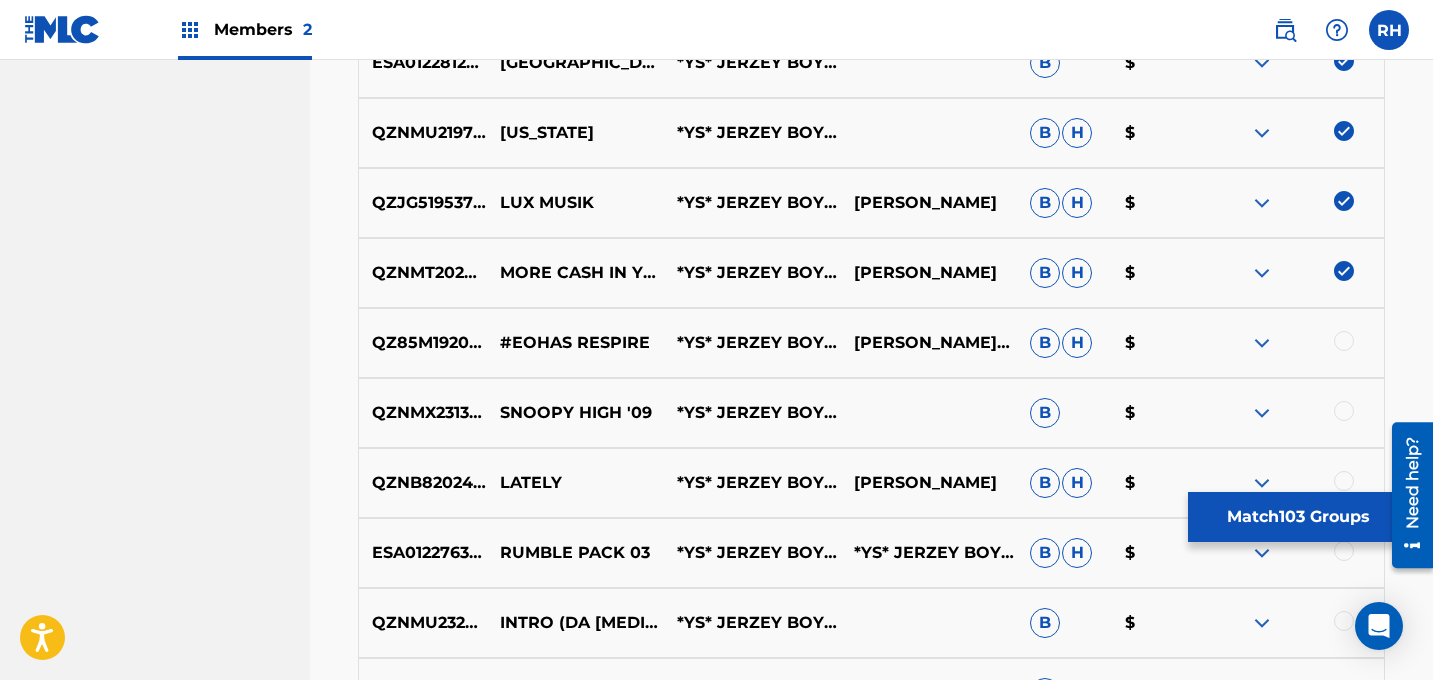 scroll, scrollTop: 7816, scrollLeft: 0, axis: vertical 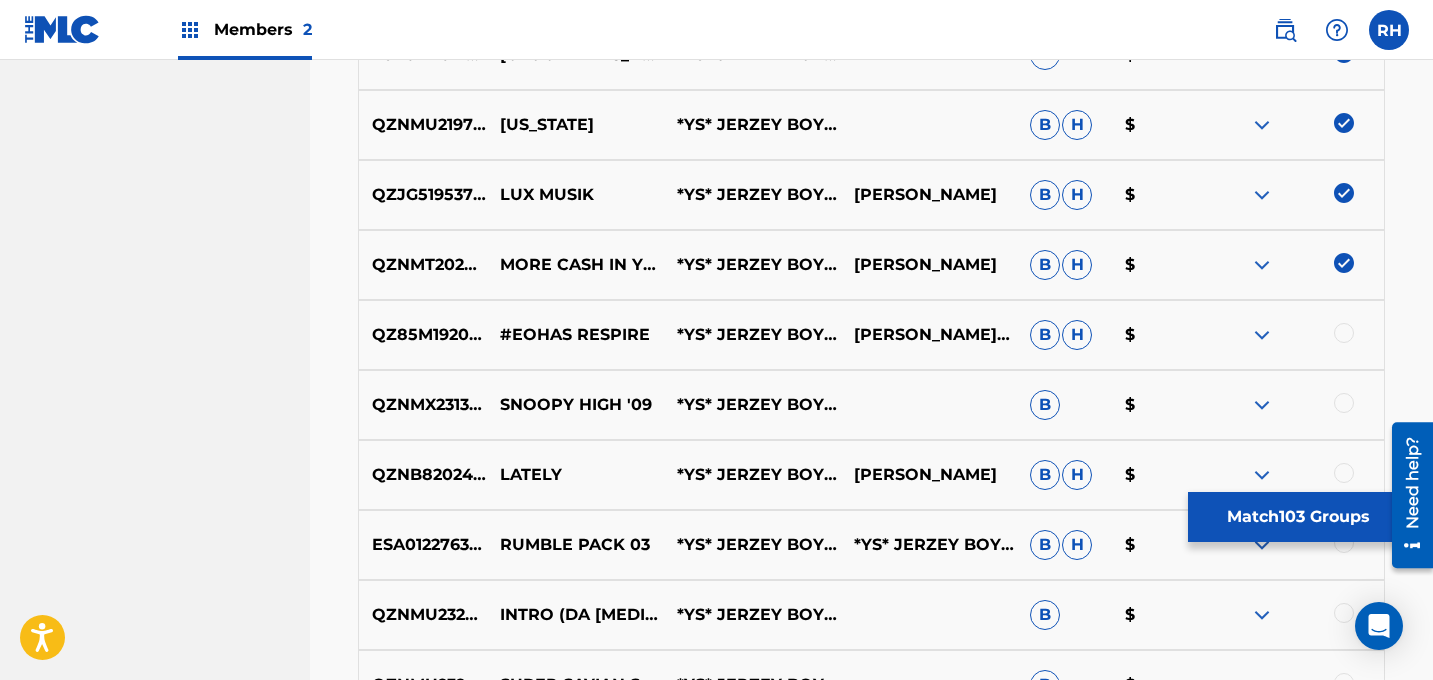click at bounding box center (1344, 333) 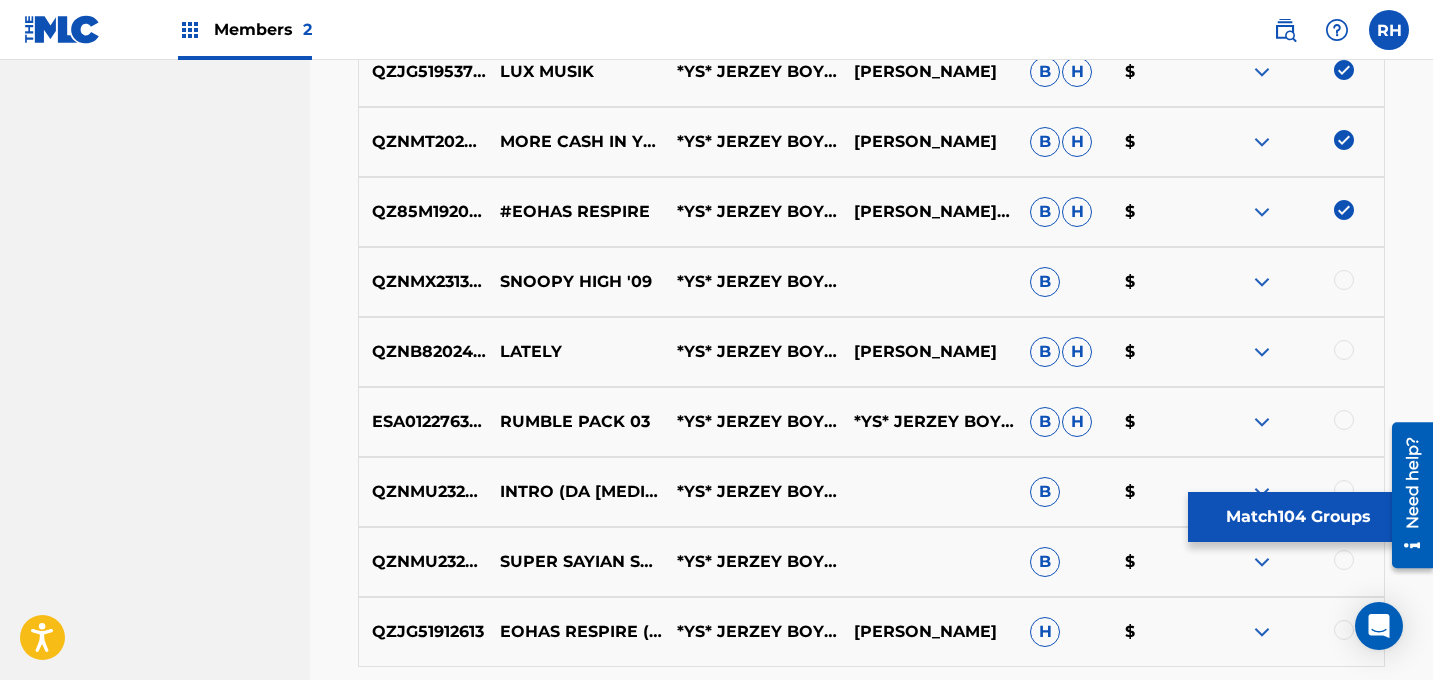 scroll, scrollTop: 7971, scrollLeft: 0, axis: vertical 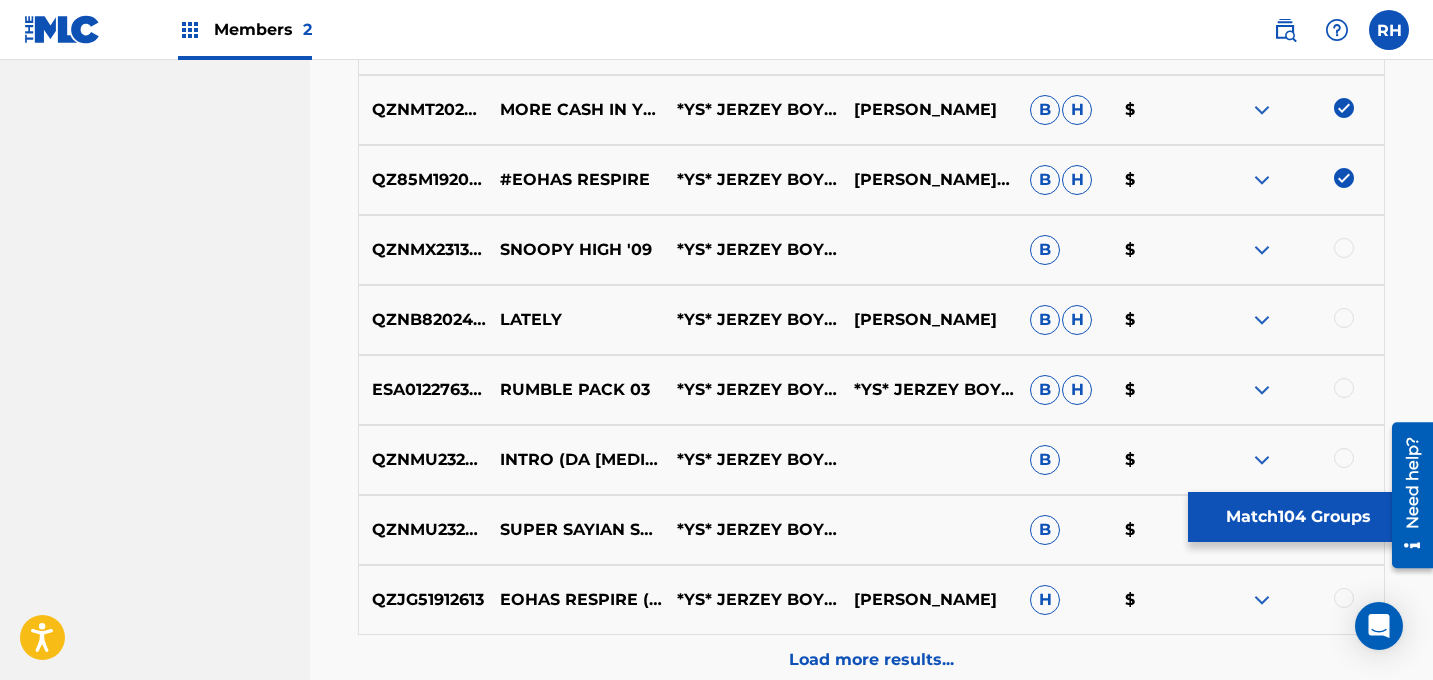 click at bounding box center [1344, 248] 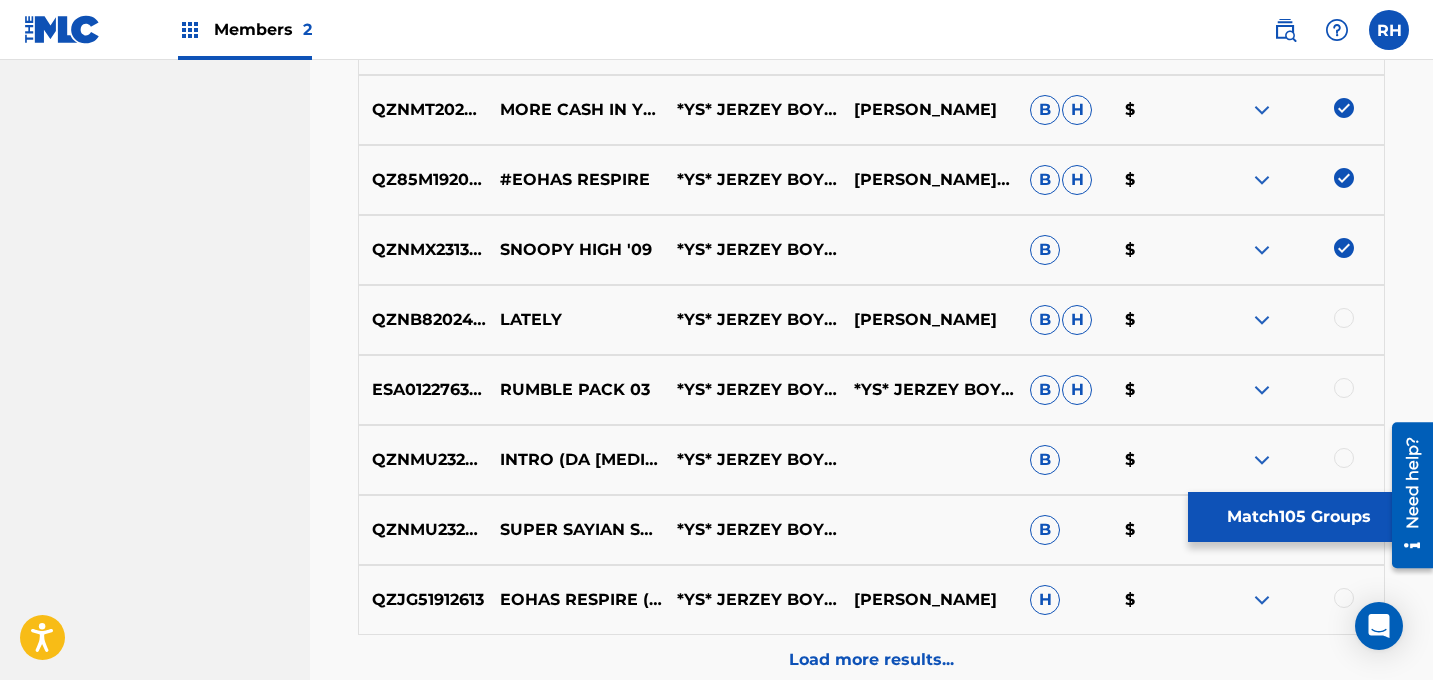 click at bounding box center [1344, 318] 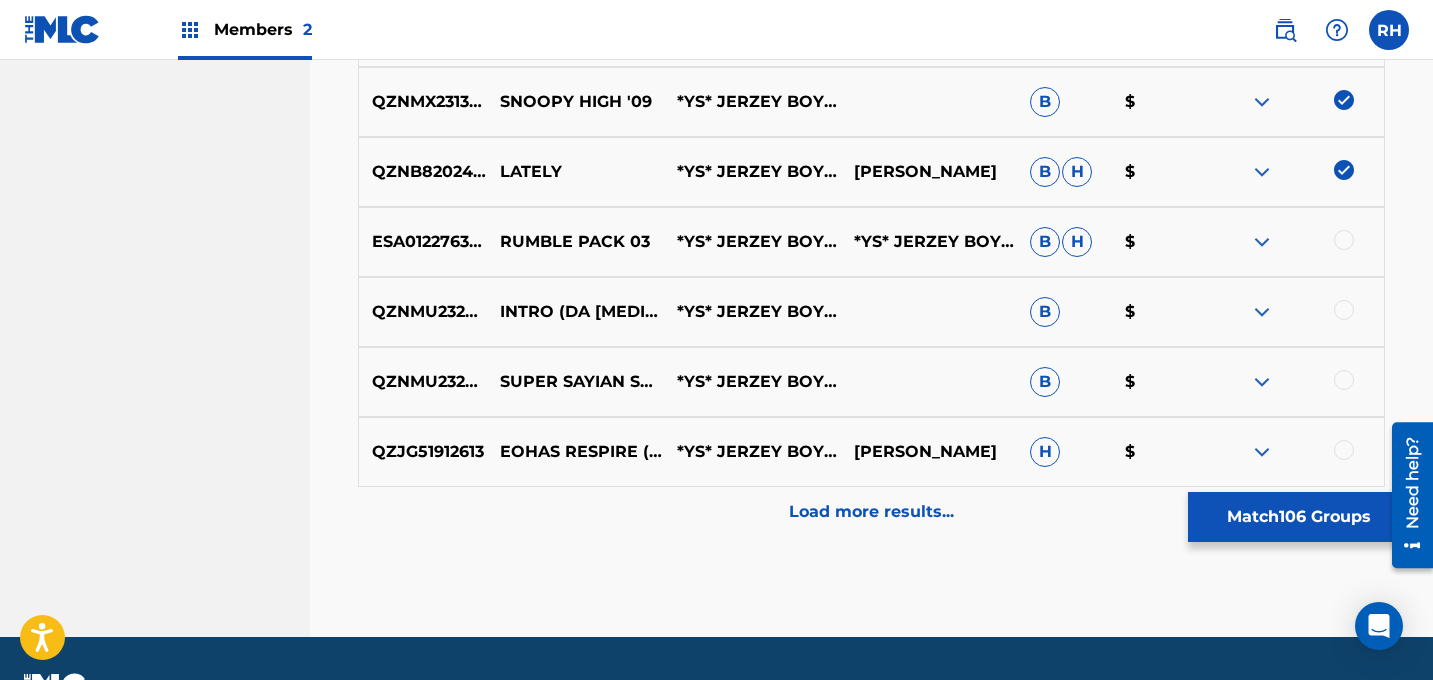 scroll, scrollTop: 8172, scrollLeft: 0, axis: vertical 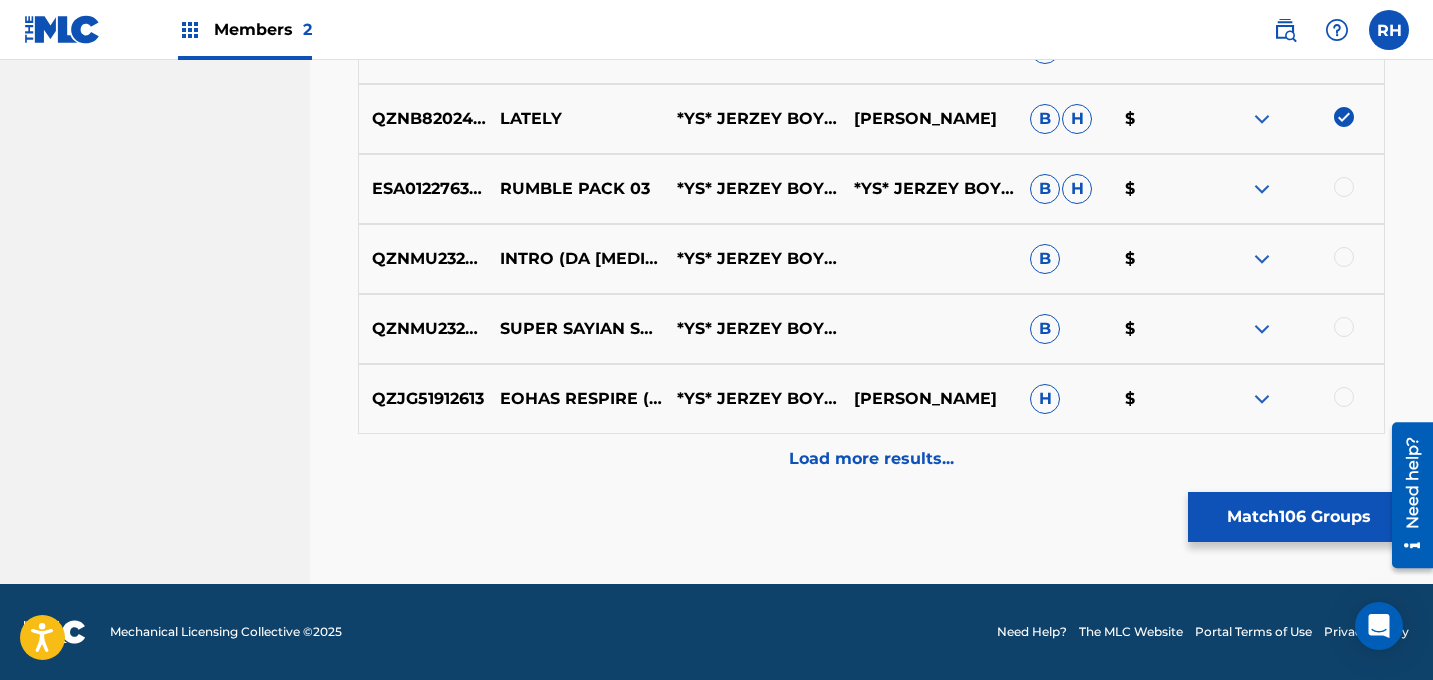 click at bounding box center [1344, 187] 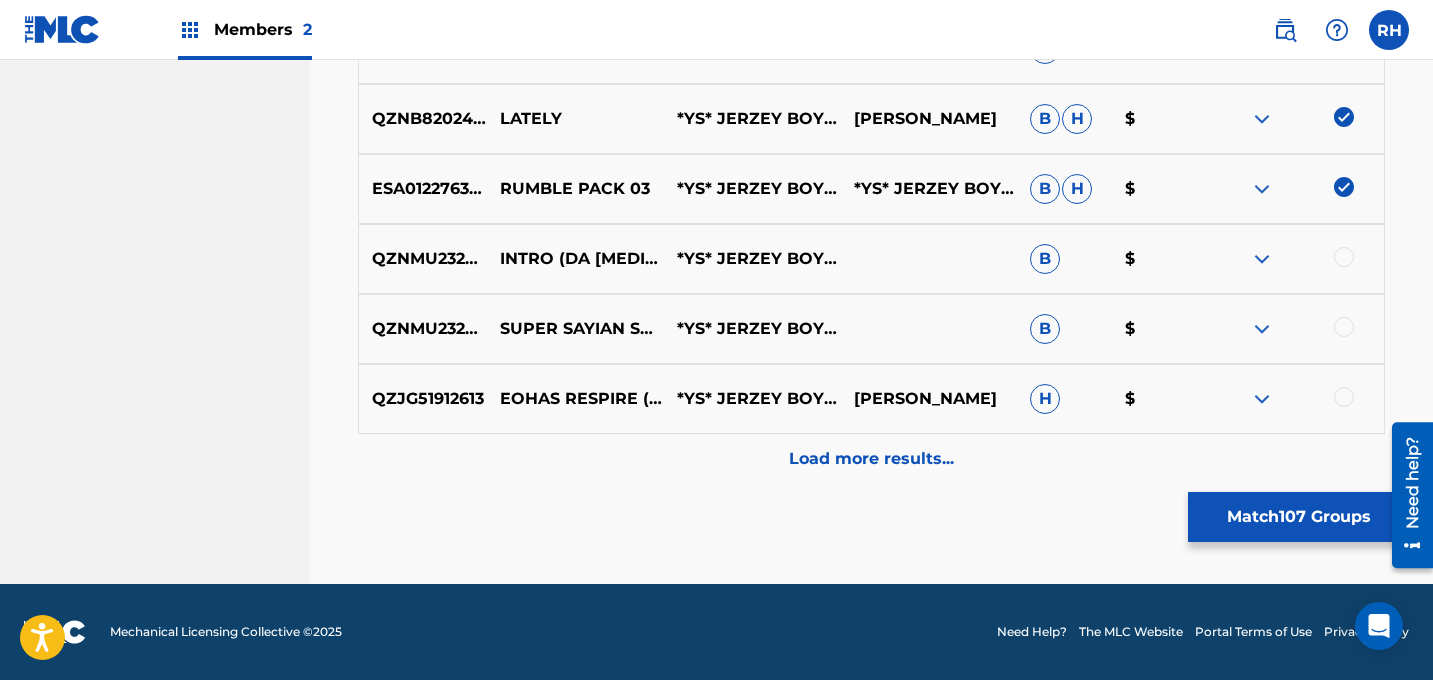 click at bounding box center (1344, 257) 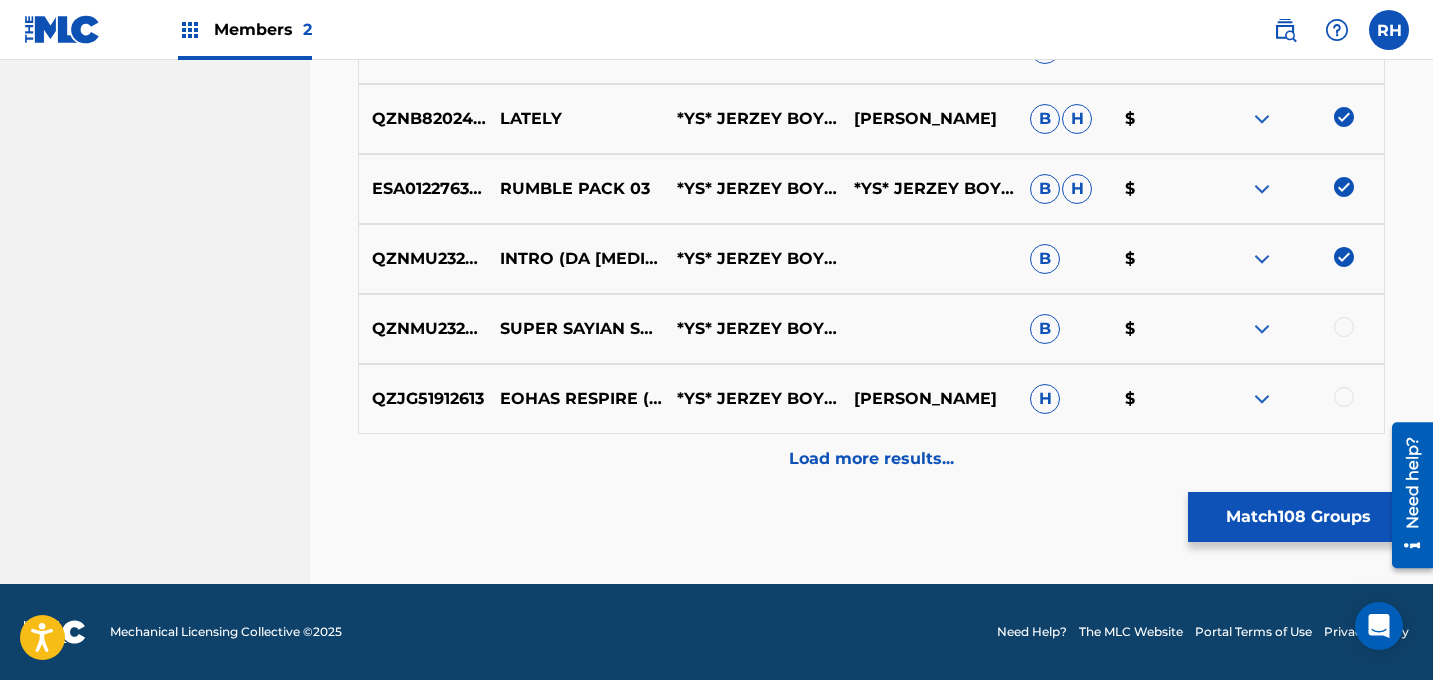 click at bounding box center (1344, 327) 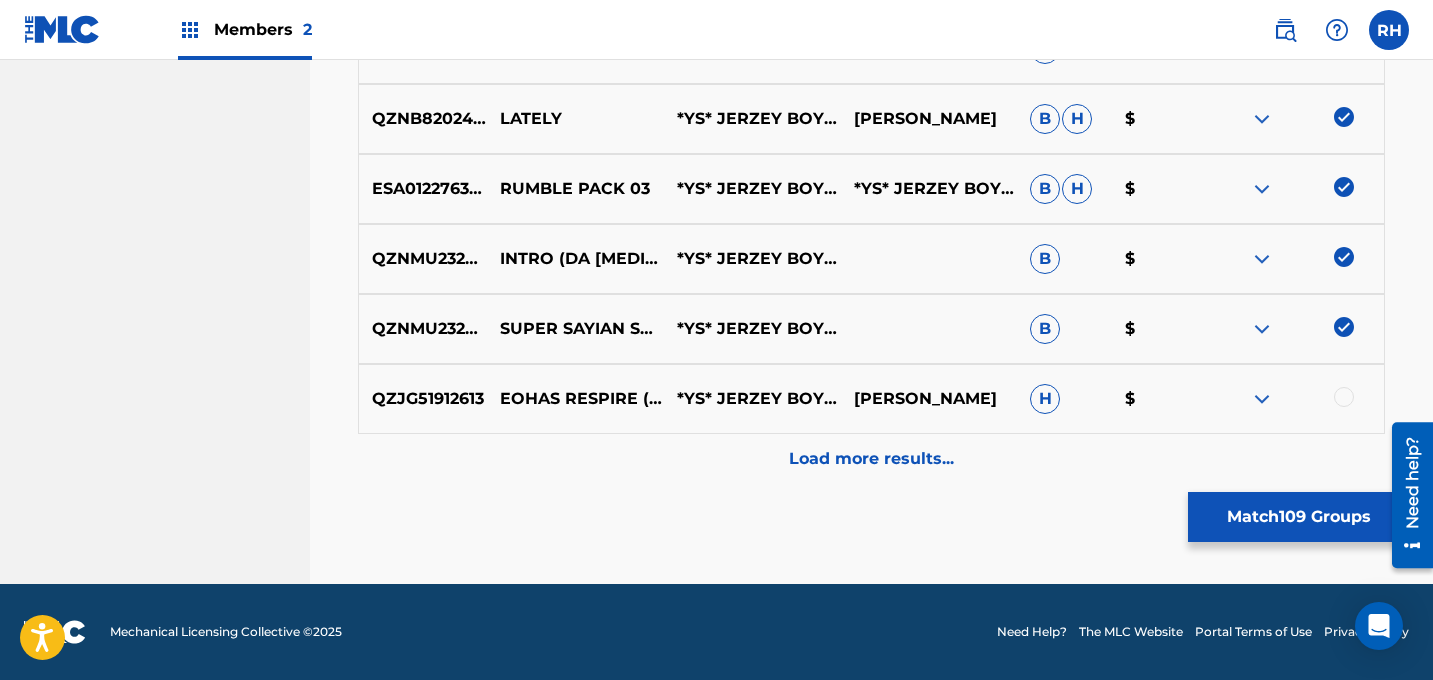 click at bounding box center (1344, 397) 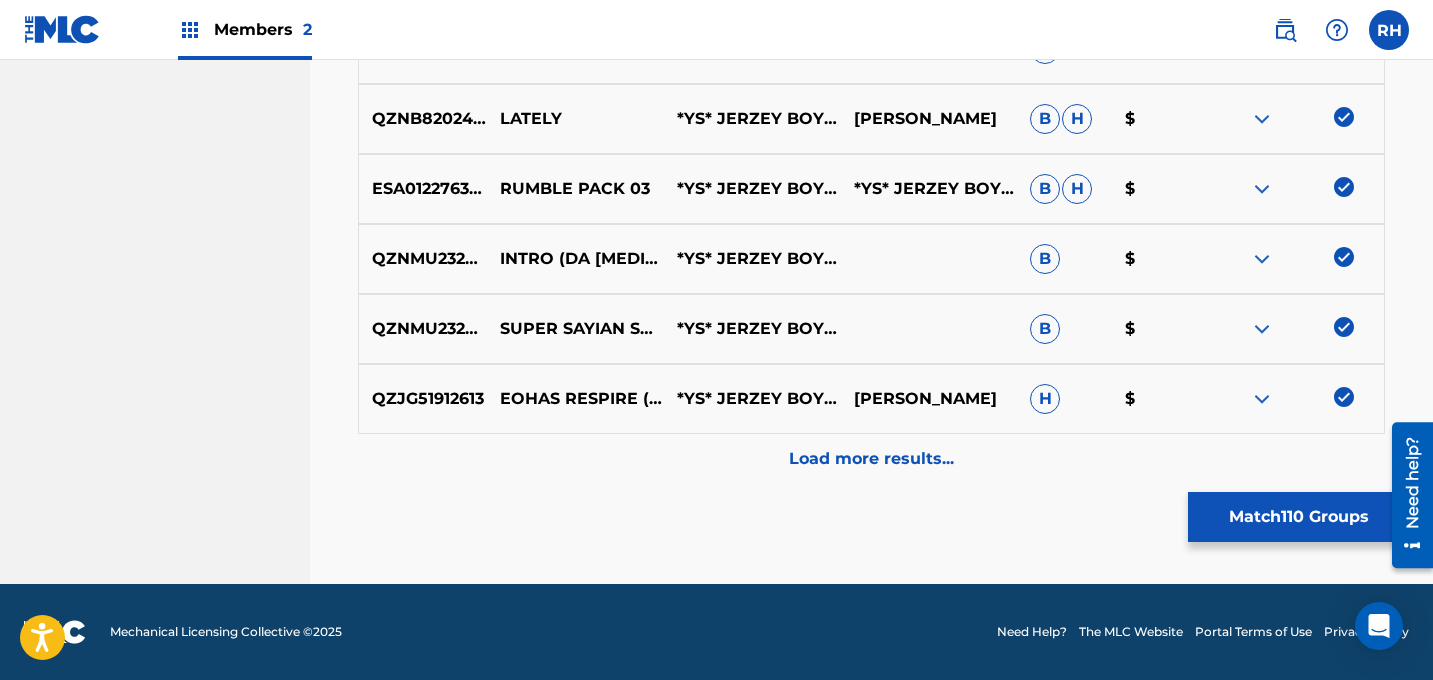 click on "Load more results..." at bounding box center [871, 459] 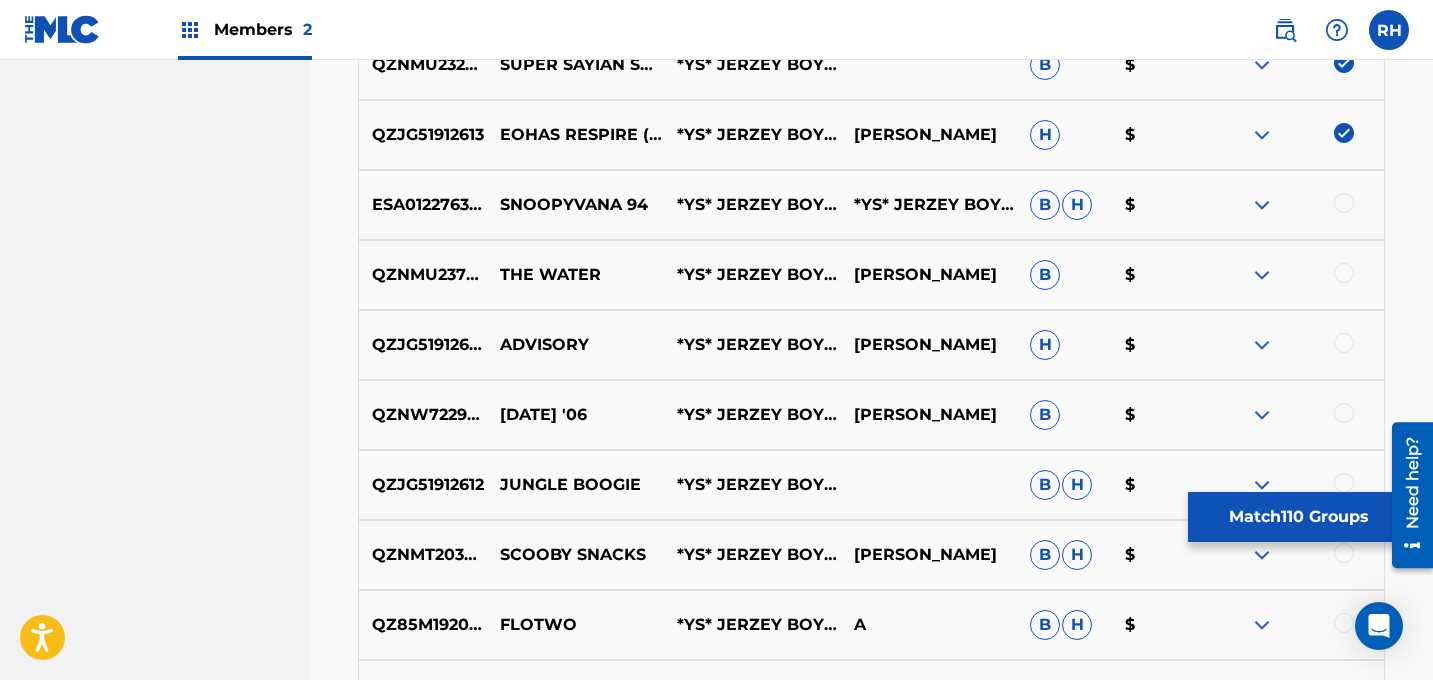 scroll, scrollTop: 8520, scrollLeft: 0, axis: vertical 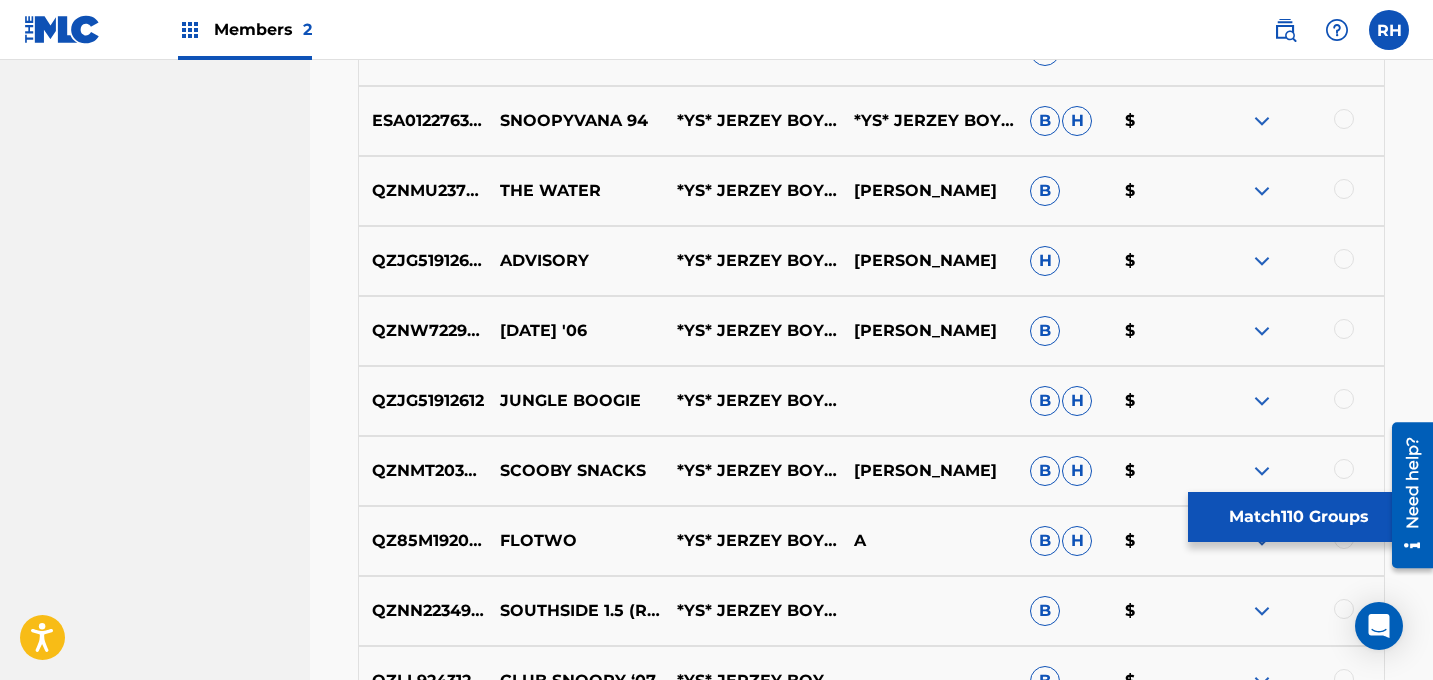 click at bounding box center [1344, 119] 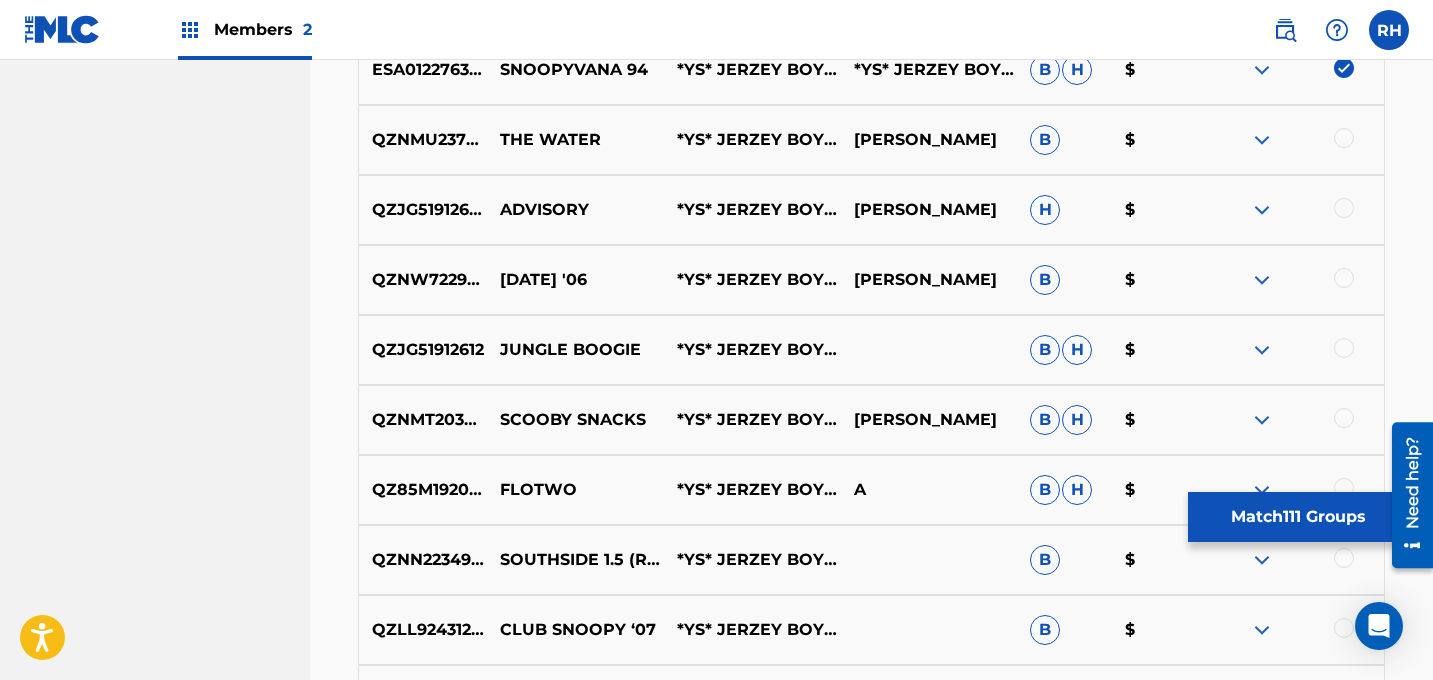 scroll, scrollTop: 8575, scrollLeft: 0, axis: vertical 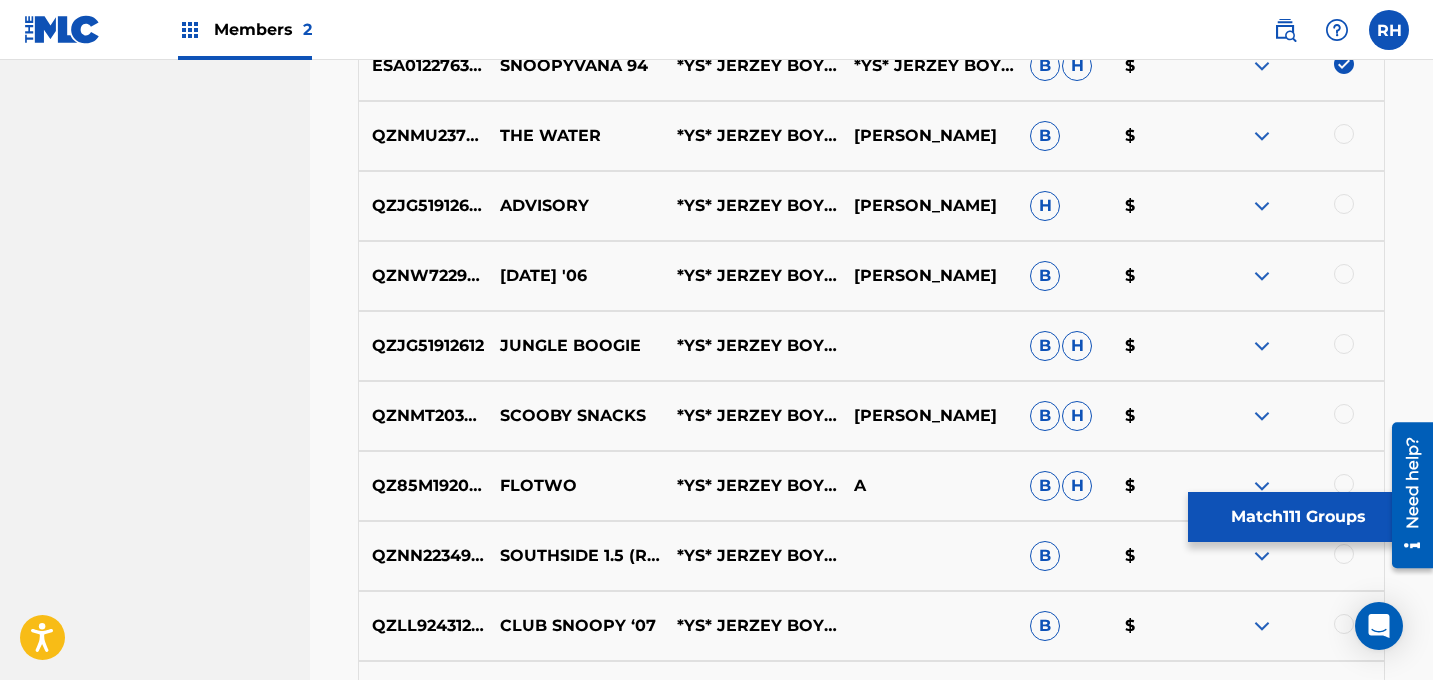 click at bounding box center [1344, 134] 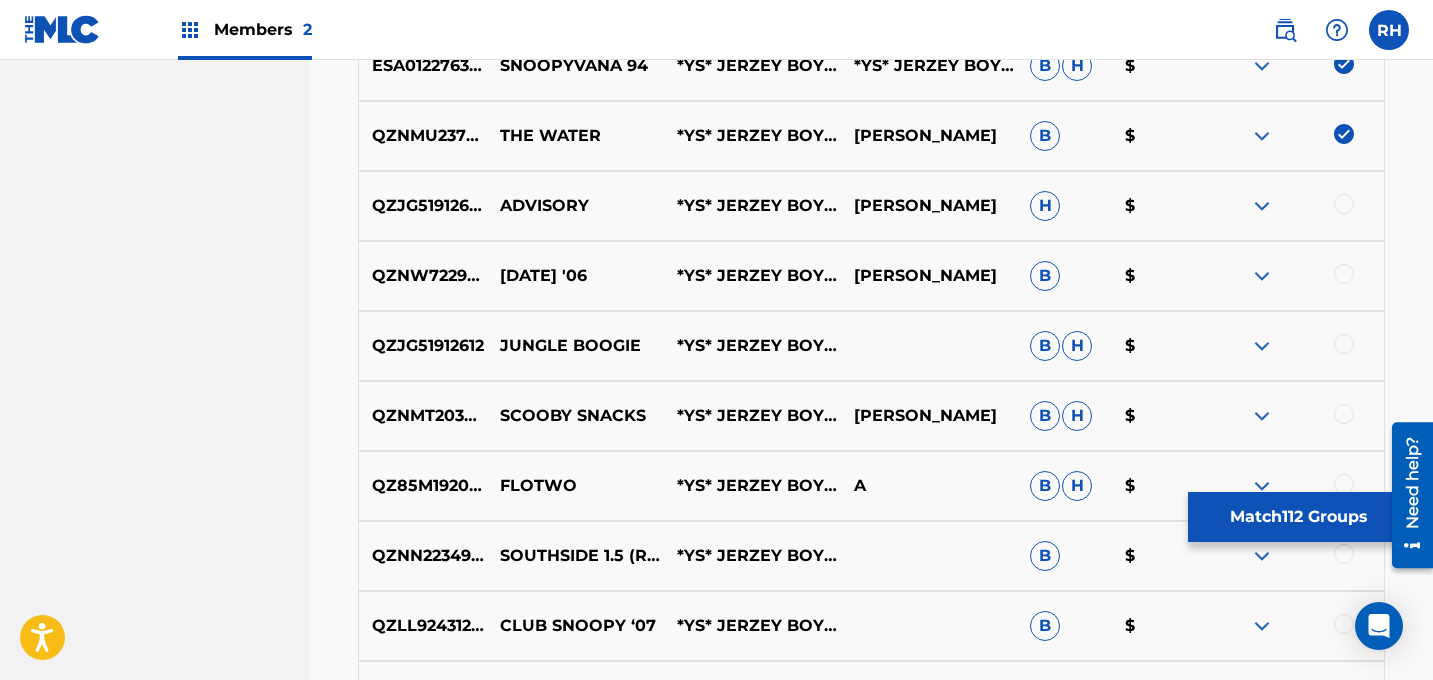 click at bounding box center (1344, 204) 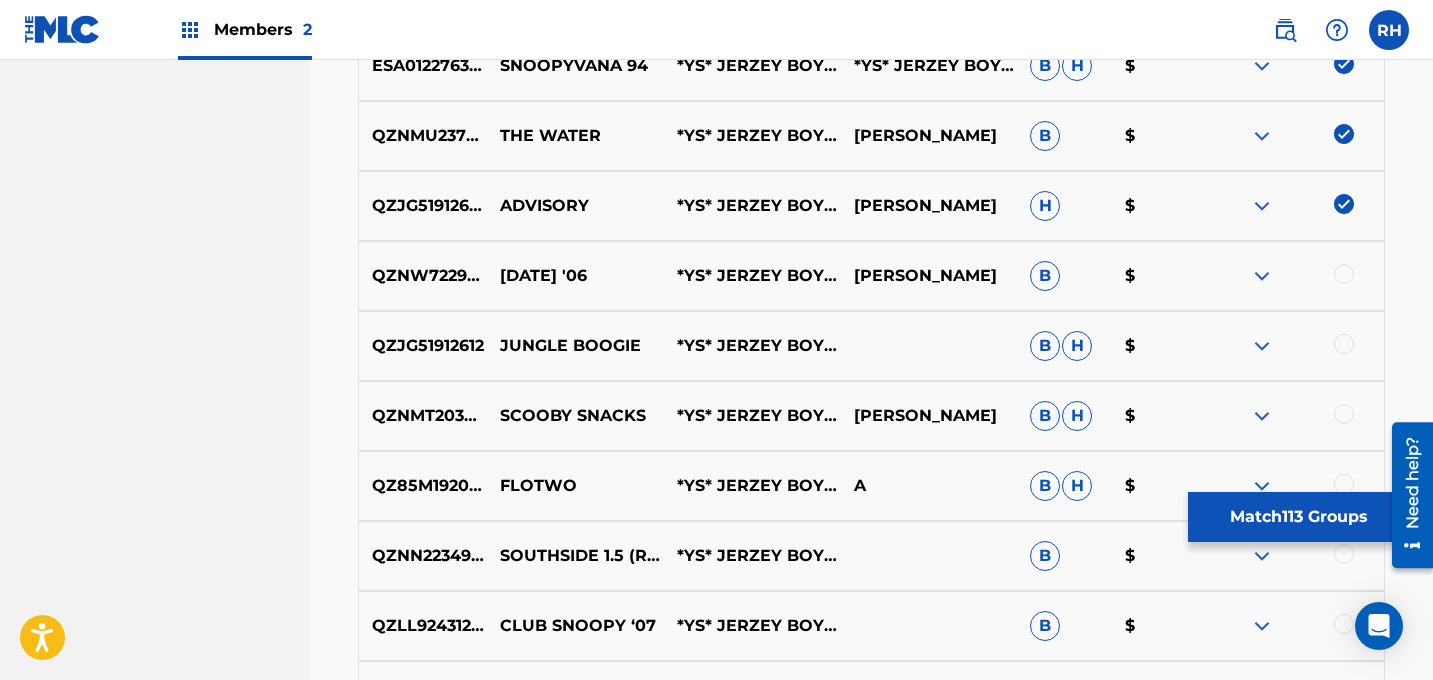 click at bounding box center (1344, 274) 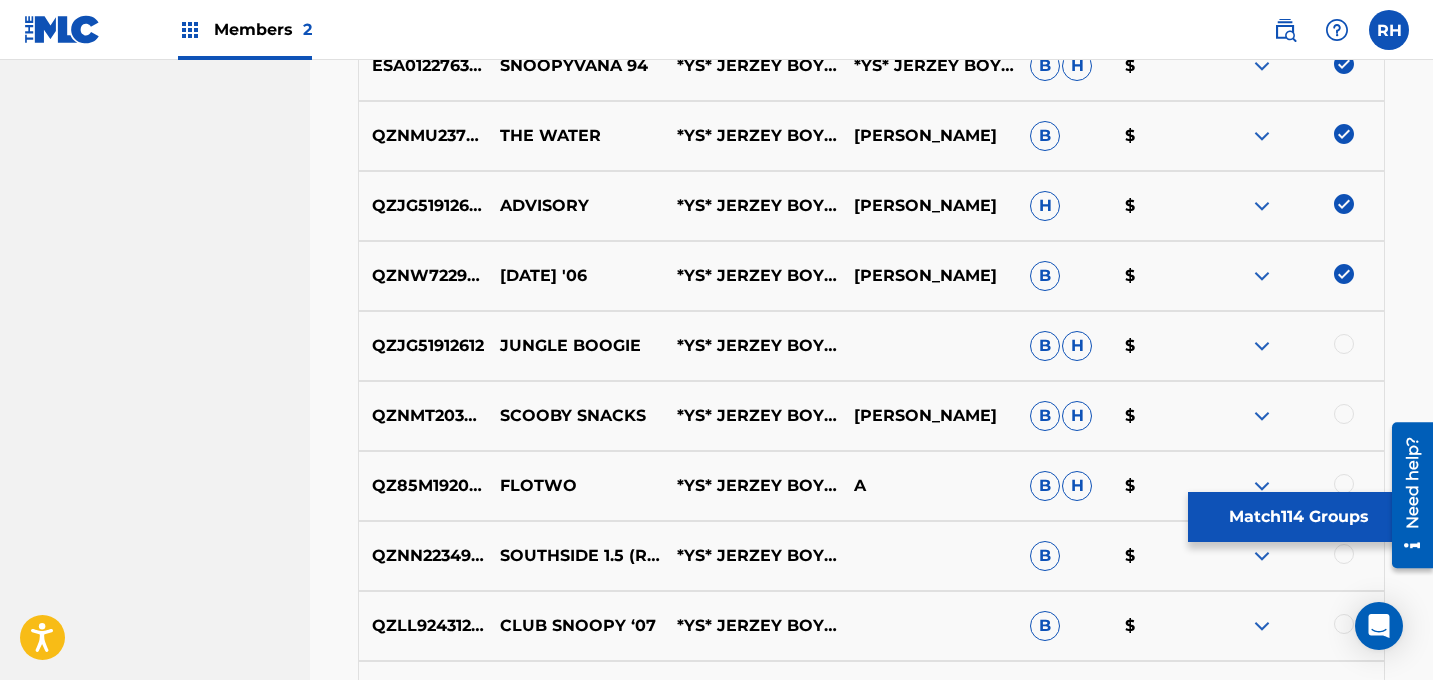 click at bounding box center (1344, 344) 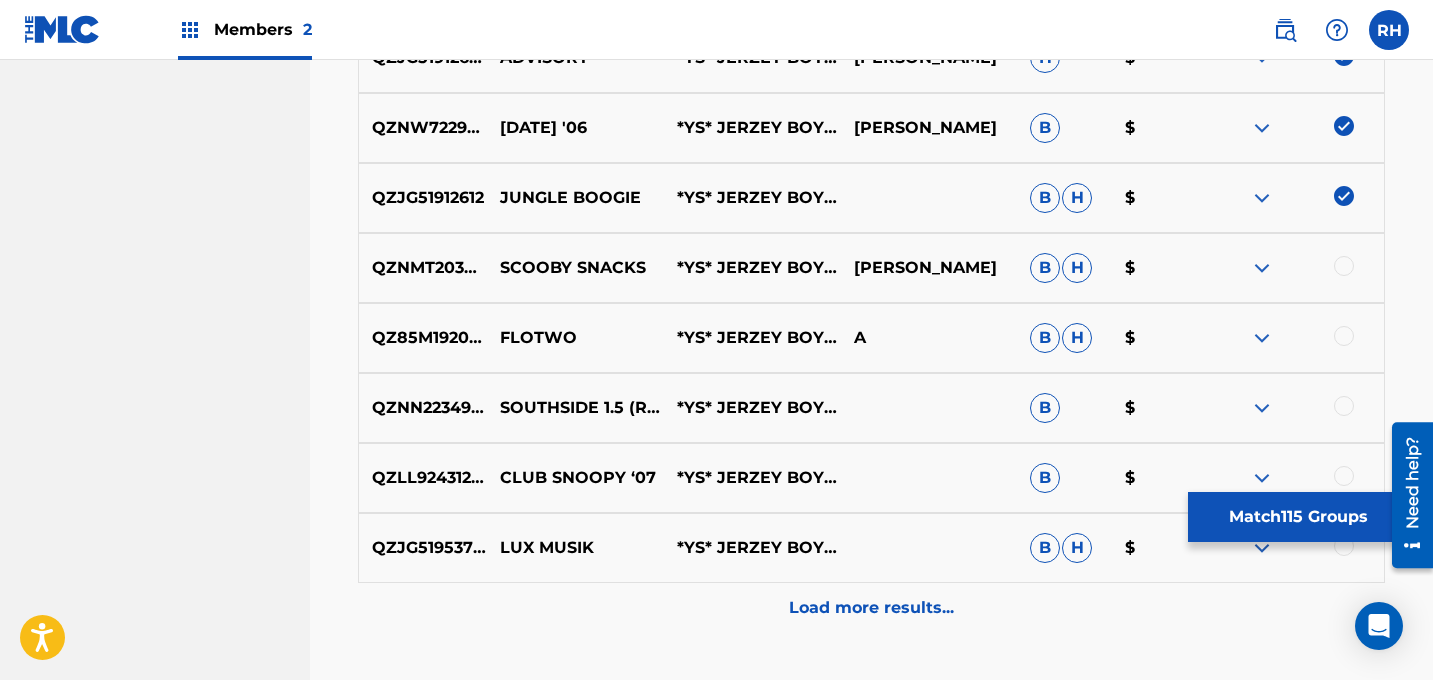 scroll, scrollTop: 8731, scrollLeft: 0, axis: vertical 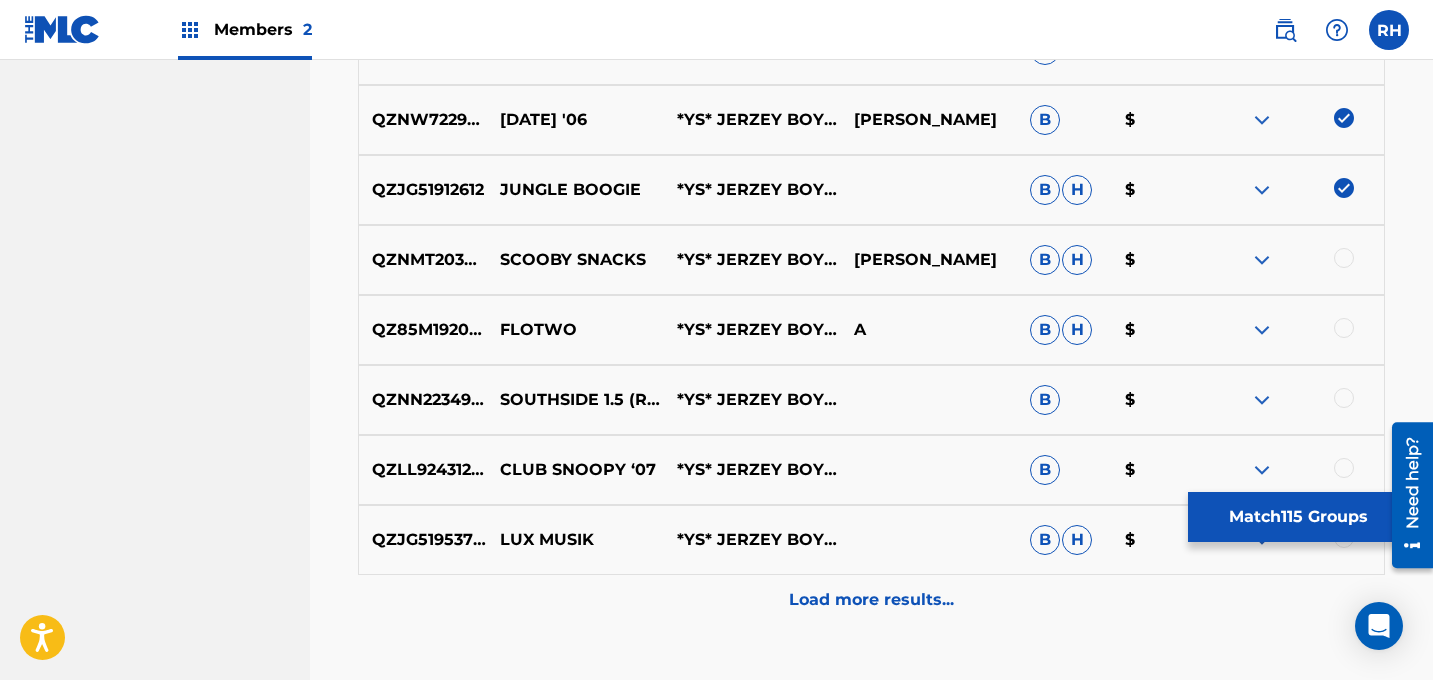 click at bounding box center (1344, 258) 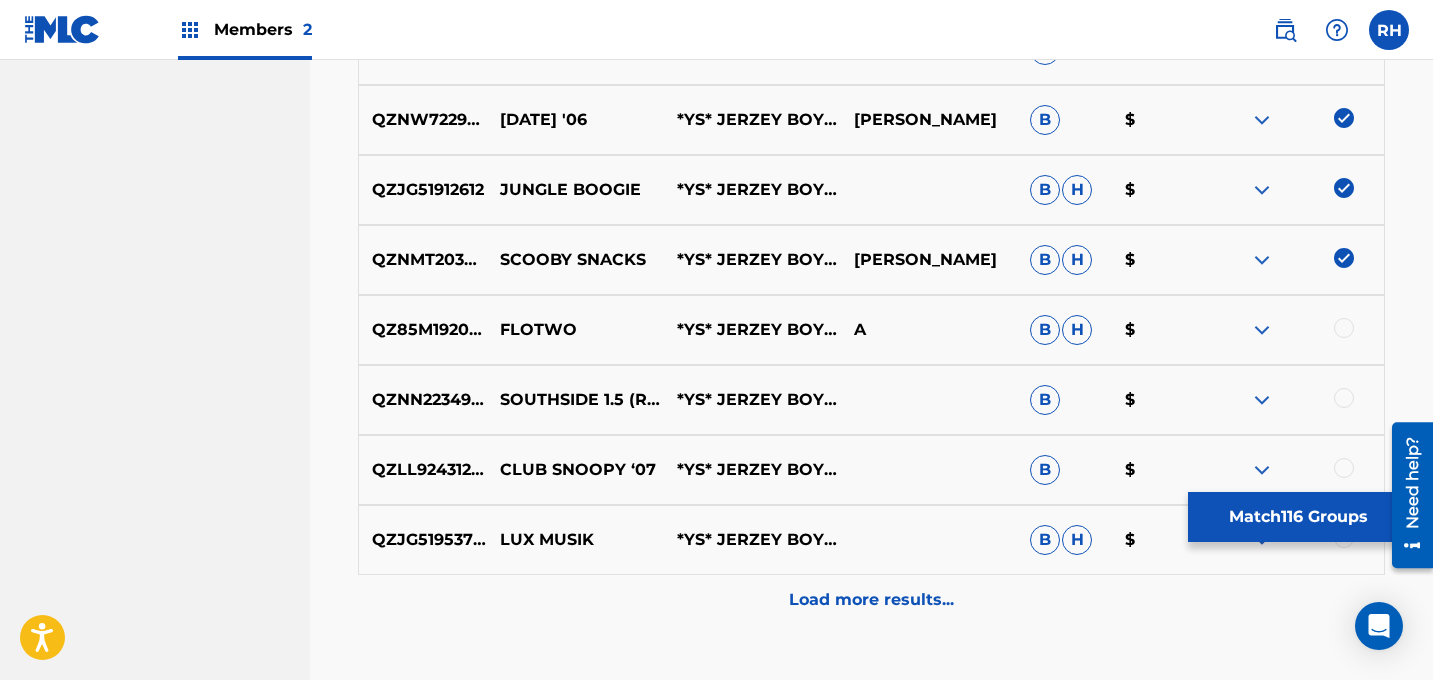 click at bounding box center [1344, 328] 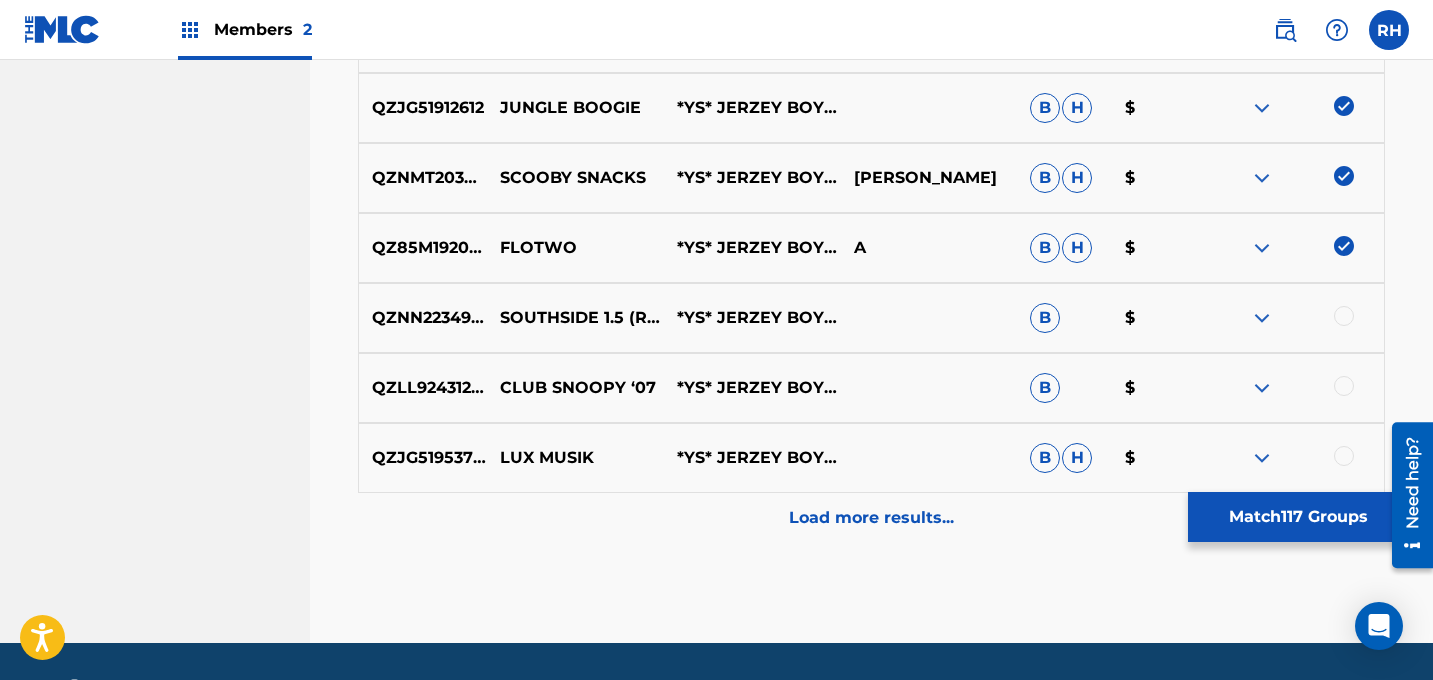 scroll, scrollTop: 8851, scrollLeft: 0, axis: vertical 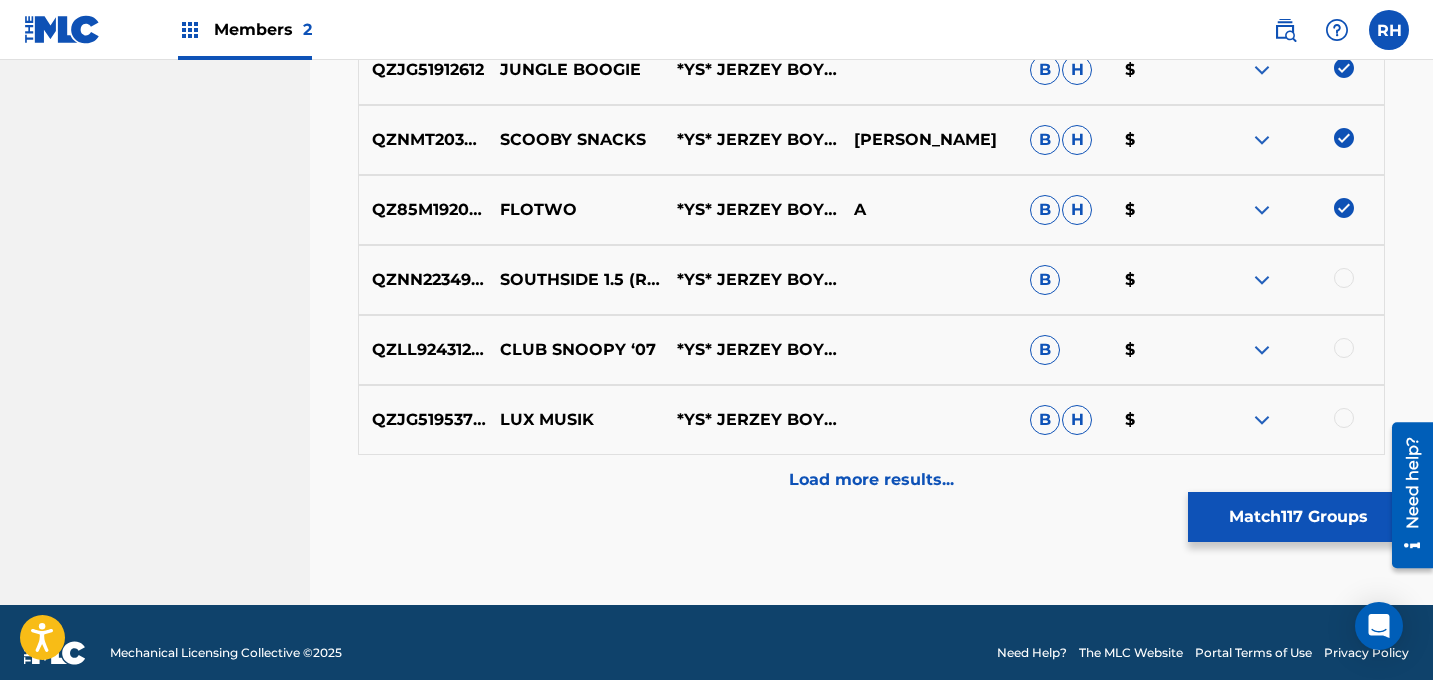click at bounding box center [1344, 278] 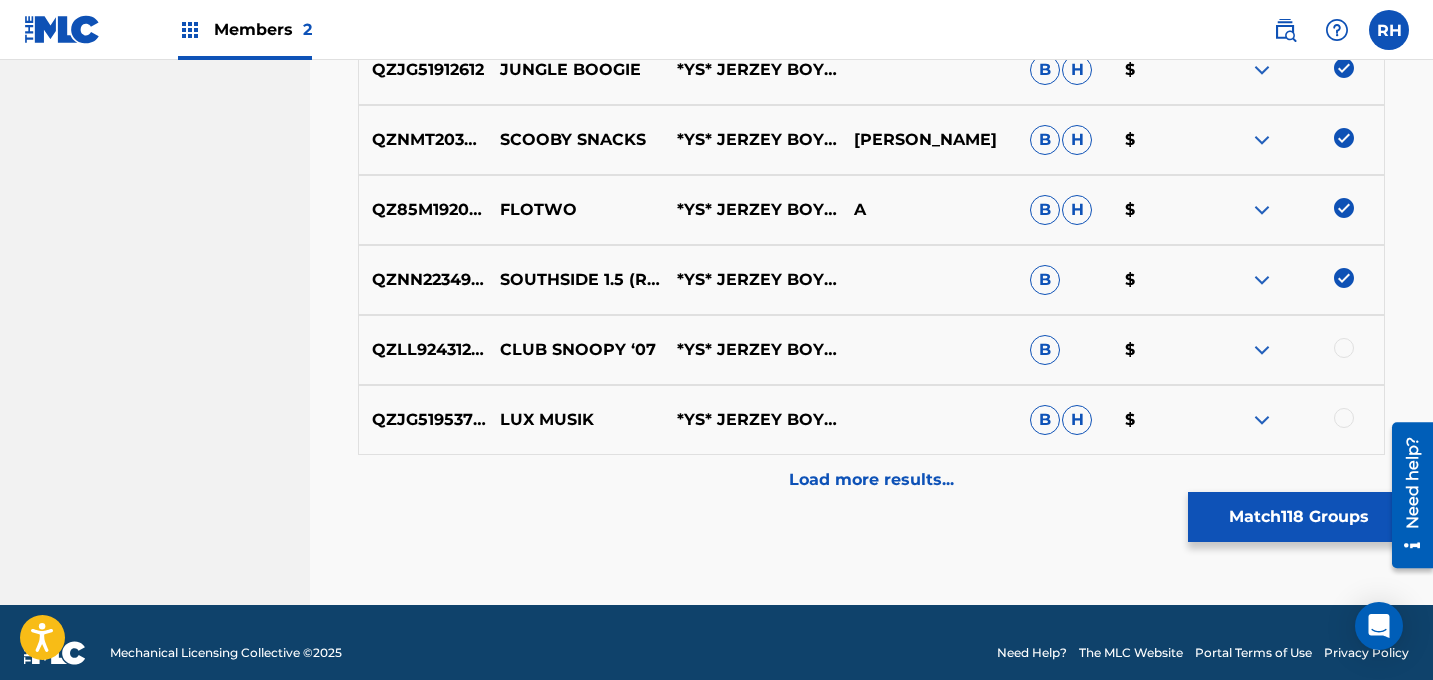 click at bounding box center (1344, 348) 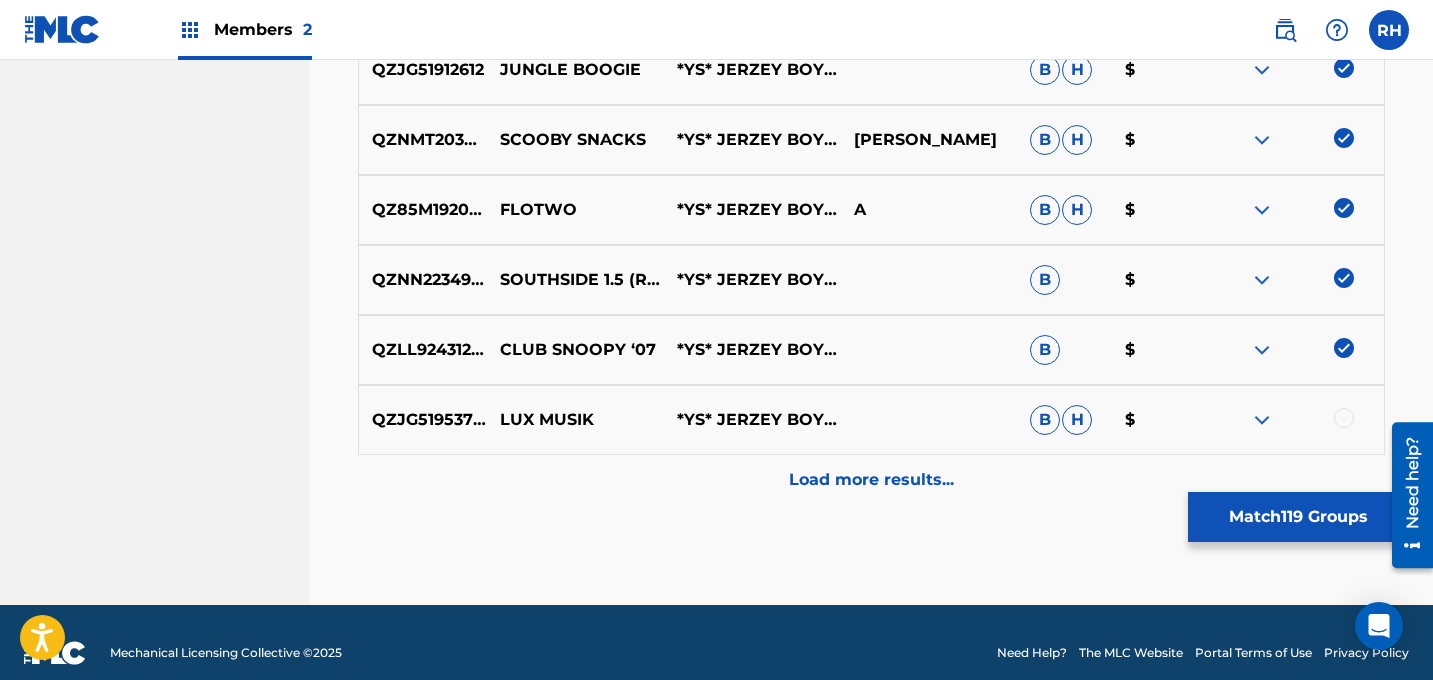 click at bounding box center [1344, 418] 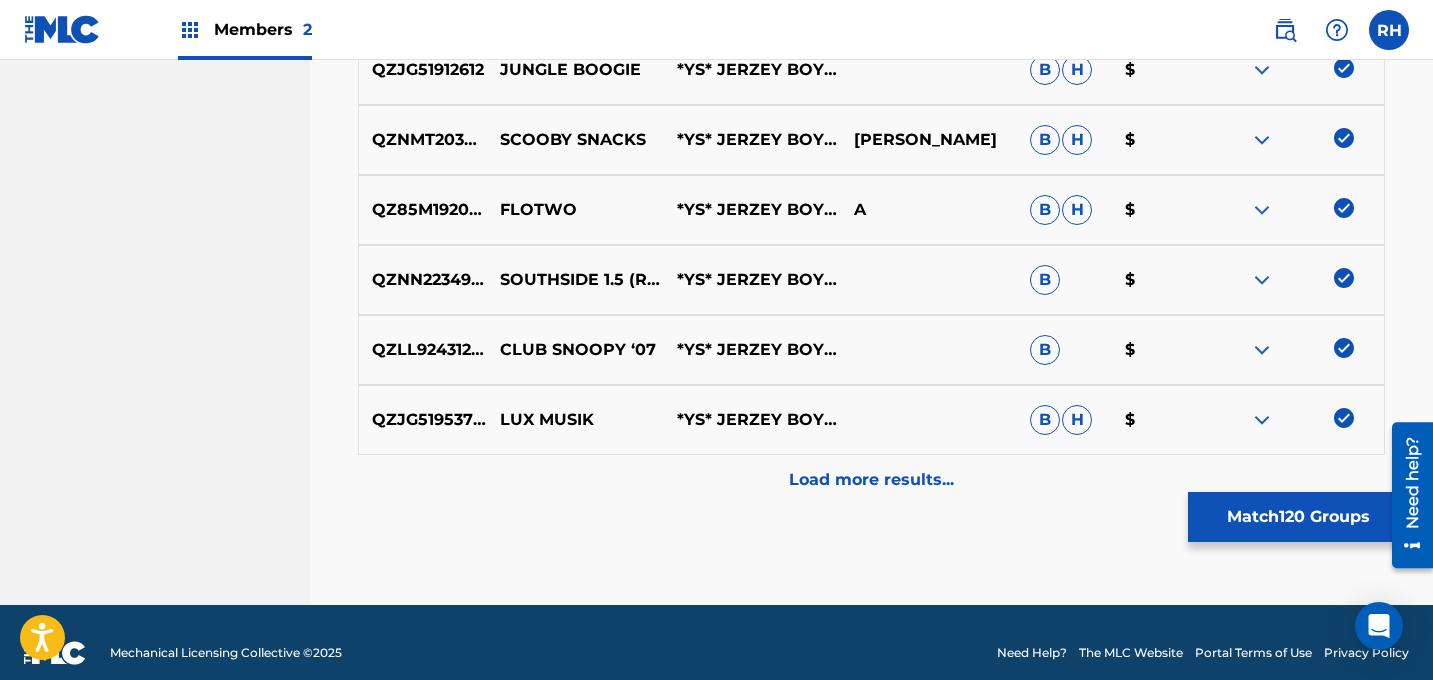 click on "Load more results..." at bounding box center (871, 480) 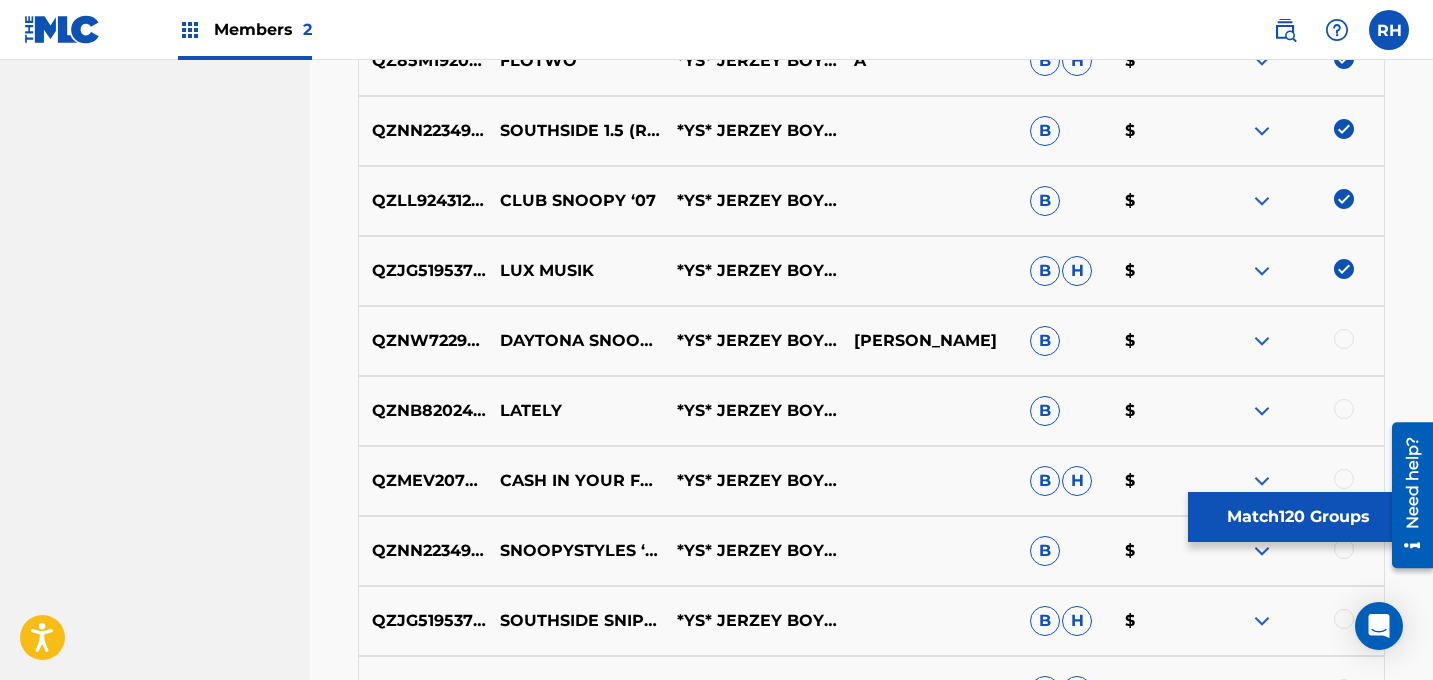 scroll, scrollTop: 9028, scrollLeft: 0, axis: vertical 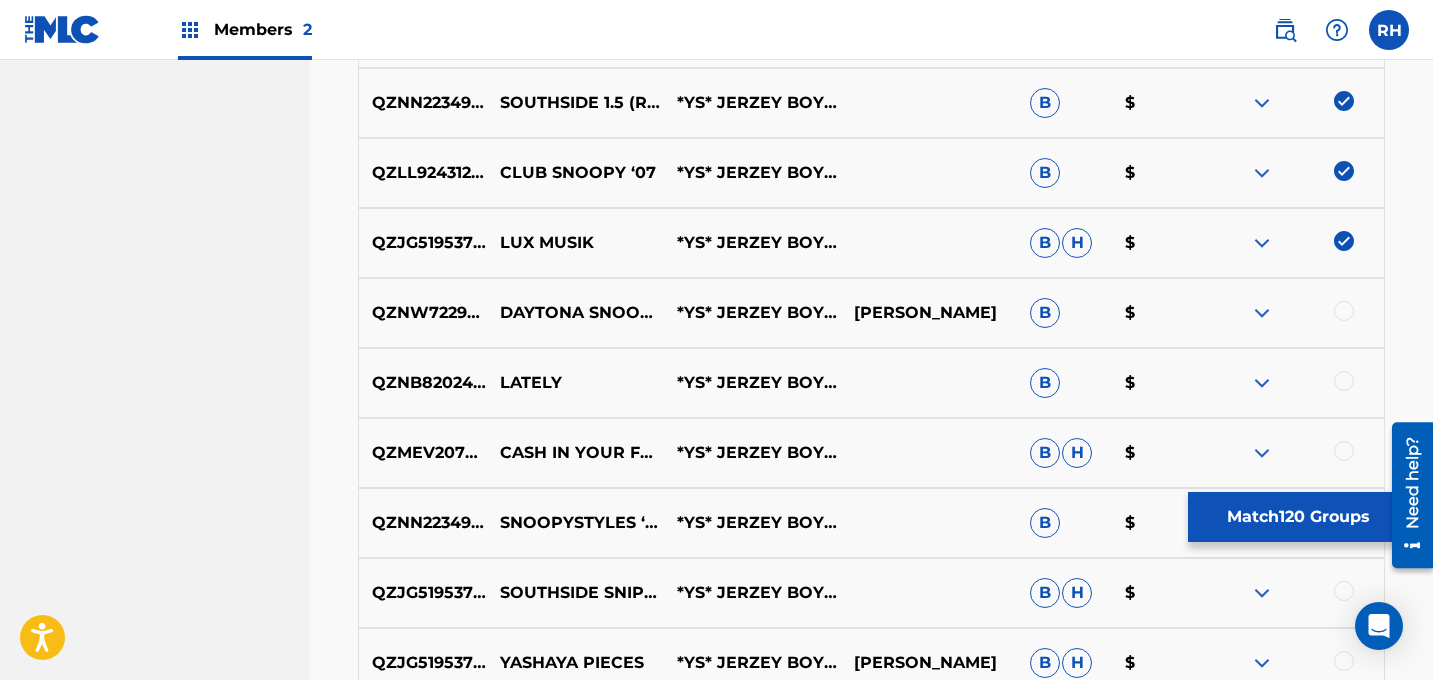 click at bounding box center [1344, 311] 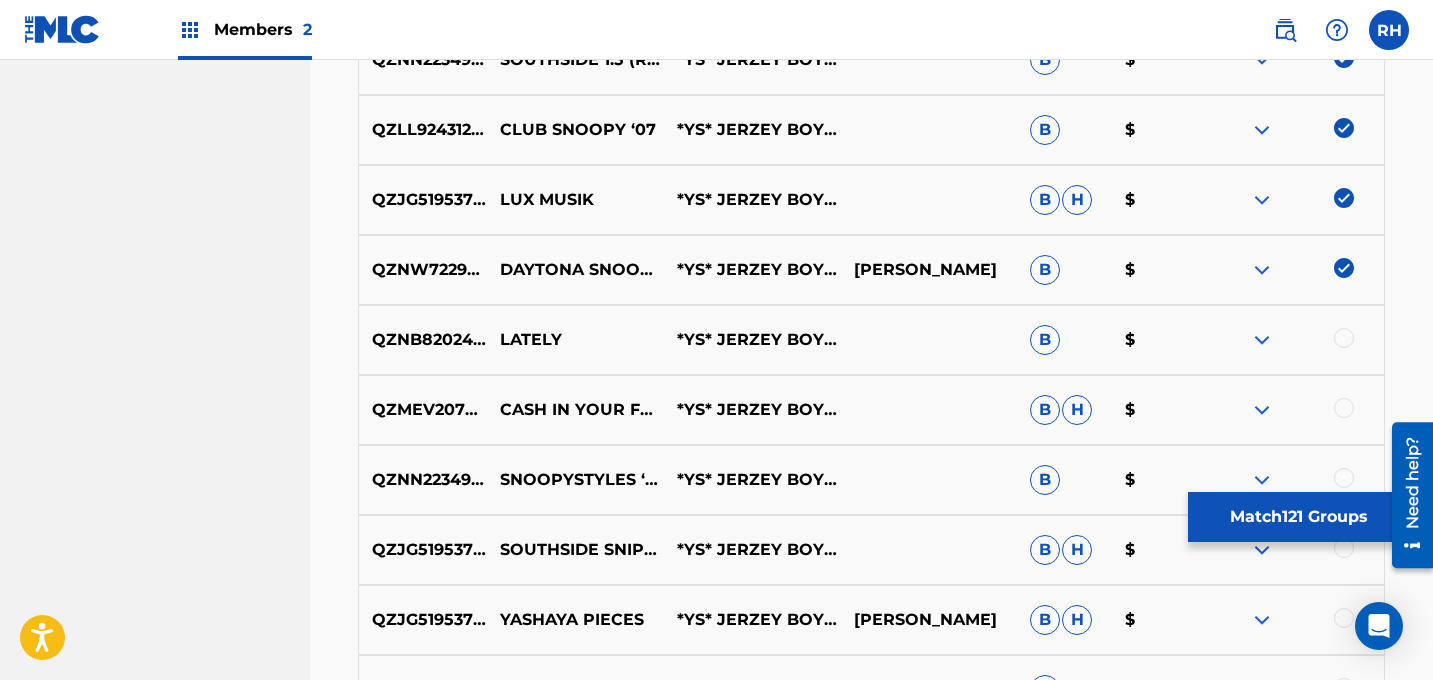 scroll, scrollTop: 9156, scrollLeft: 0, axis: vertical 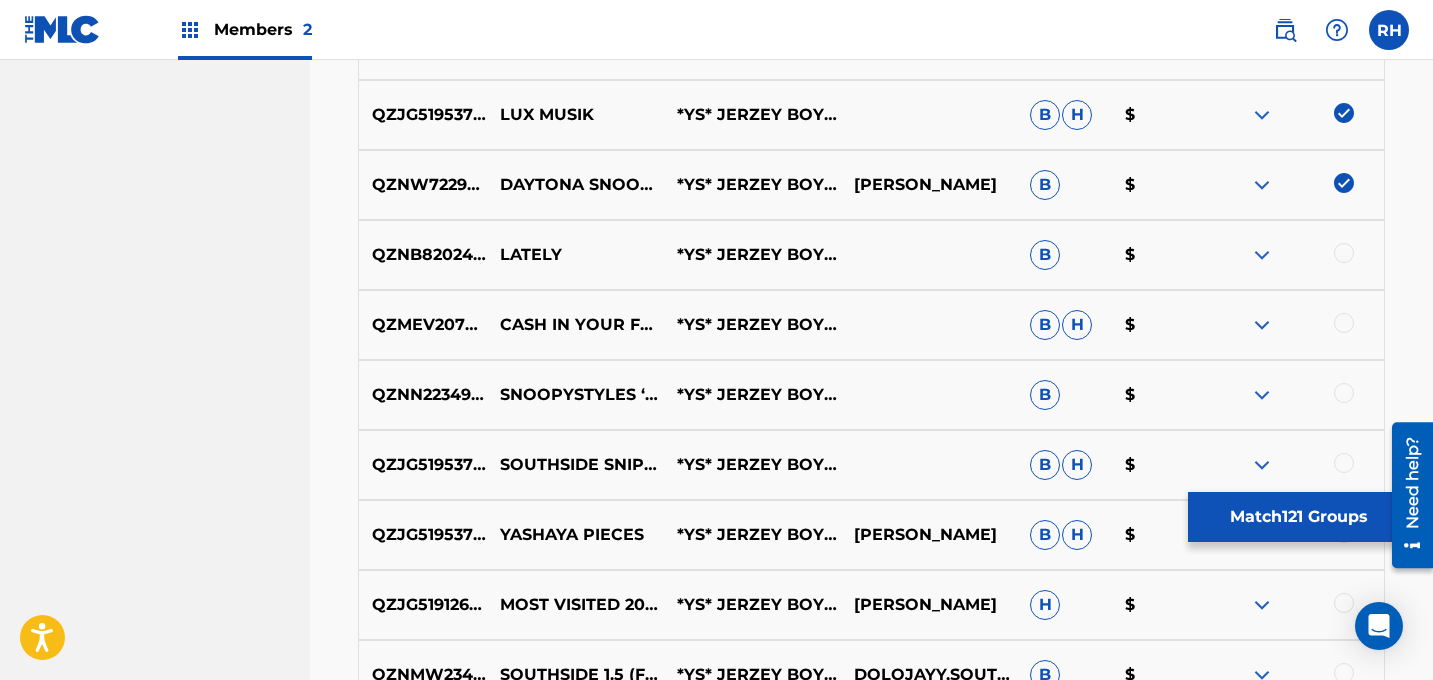 click at bounding box center [1344, 253] 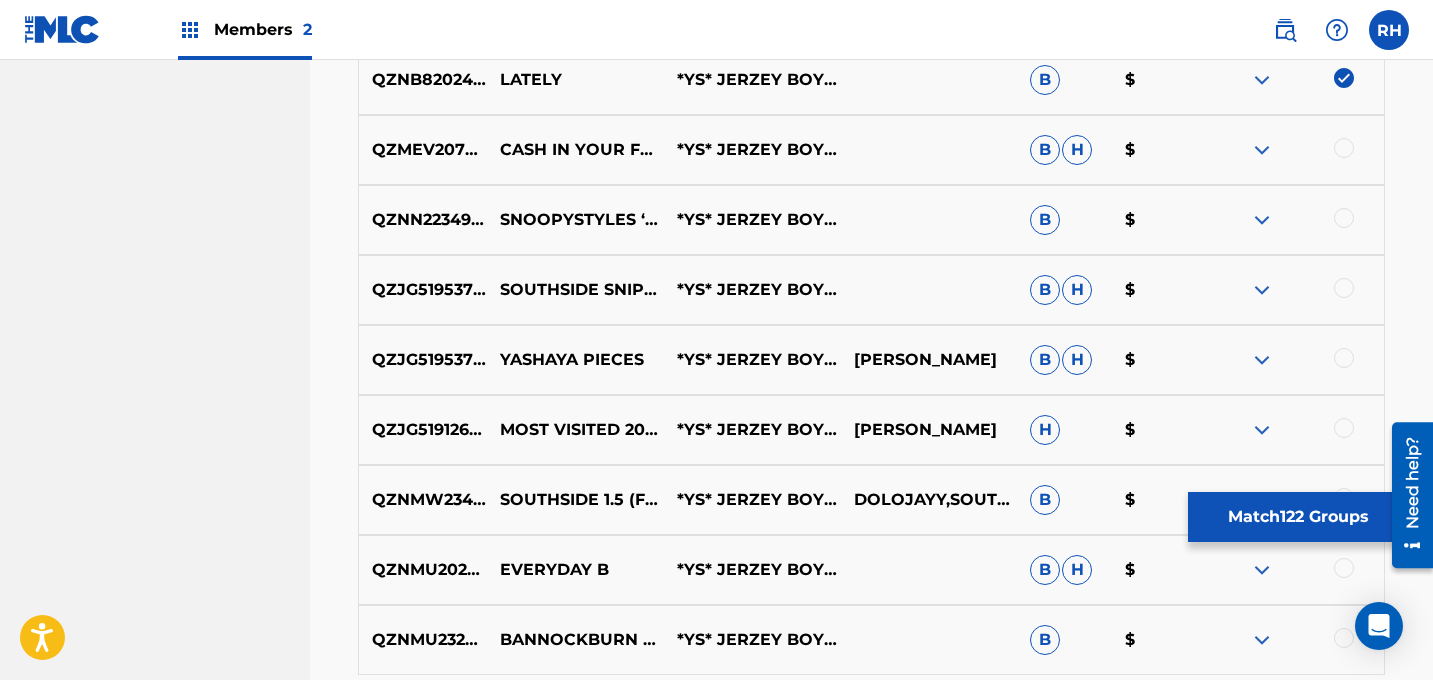 scroll, scrollTop: 9348, scrollLeft: 0, axis: vertical 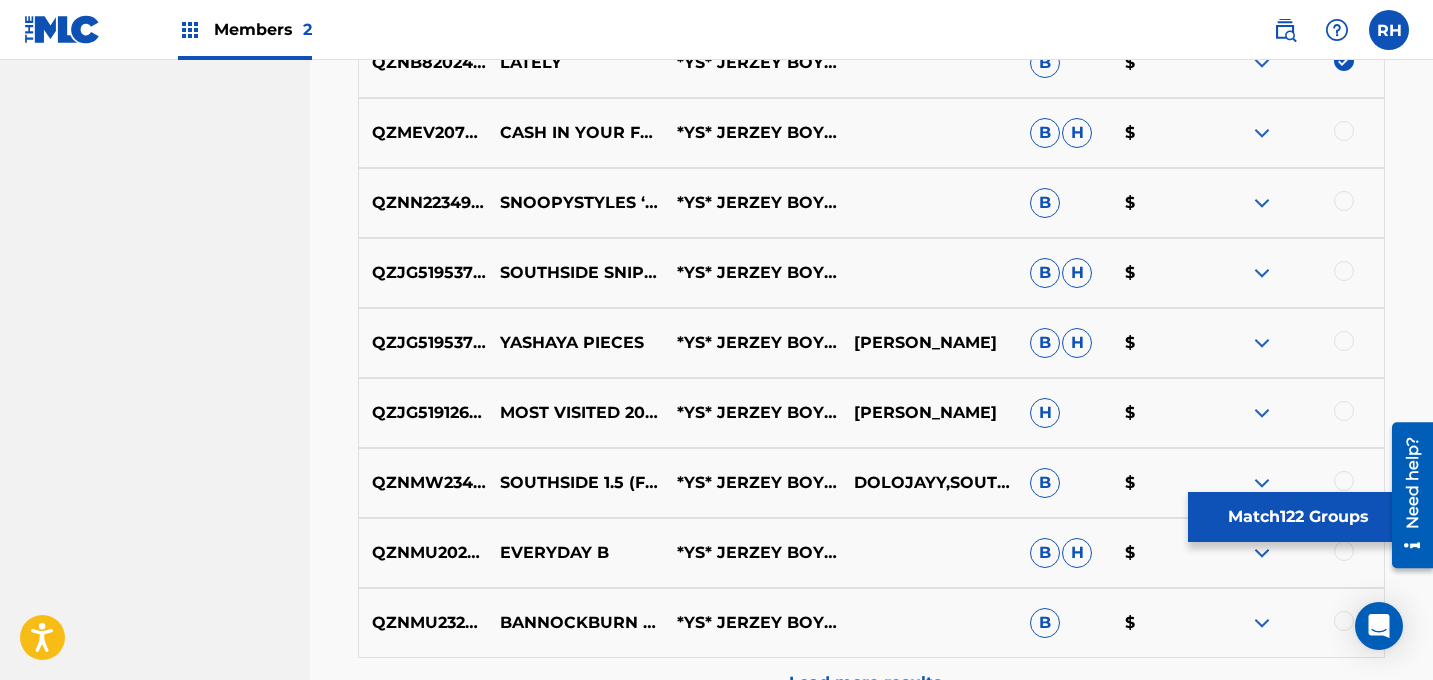 click at bounding box center [1344, 131] 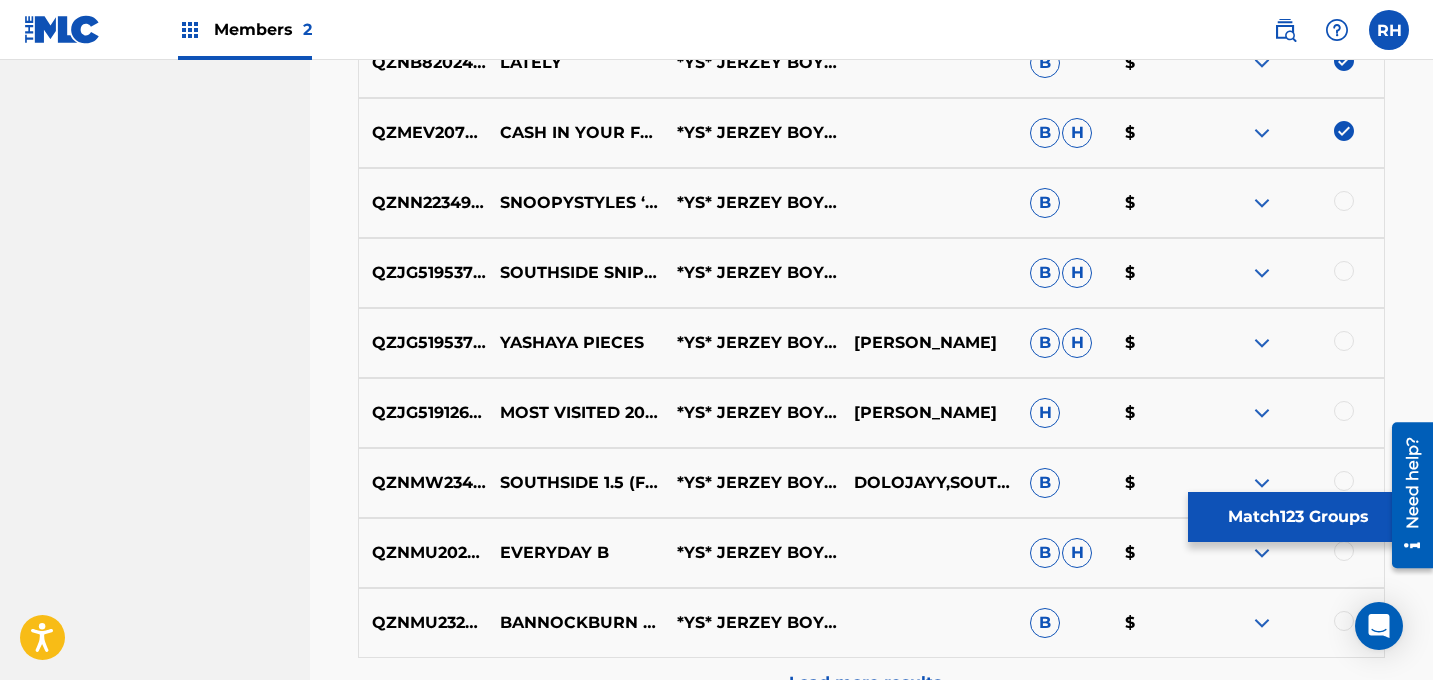 click at bounding box center [1344, 201] 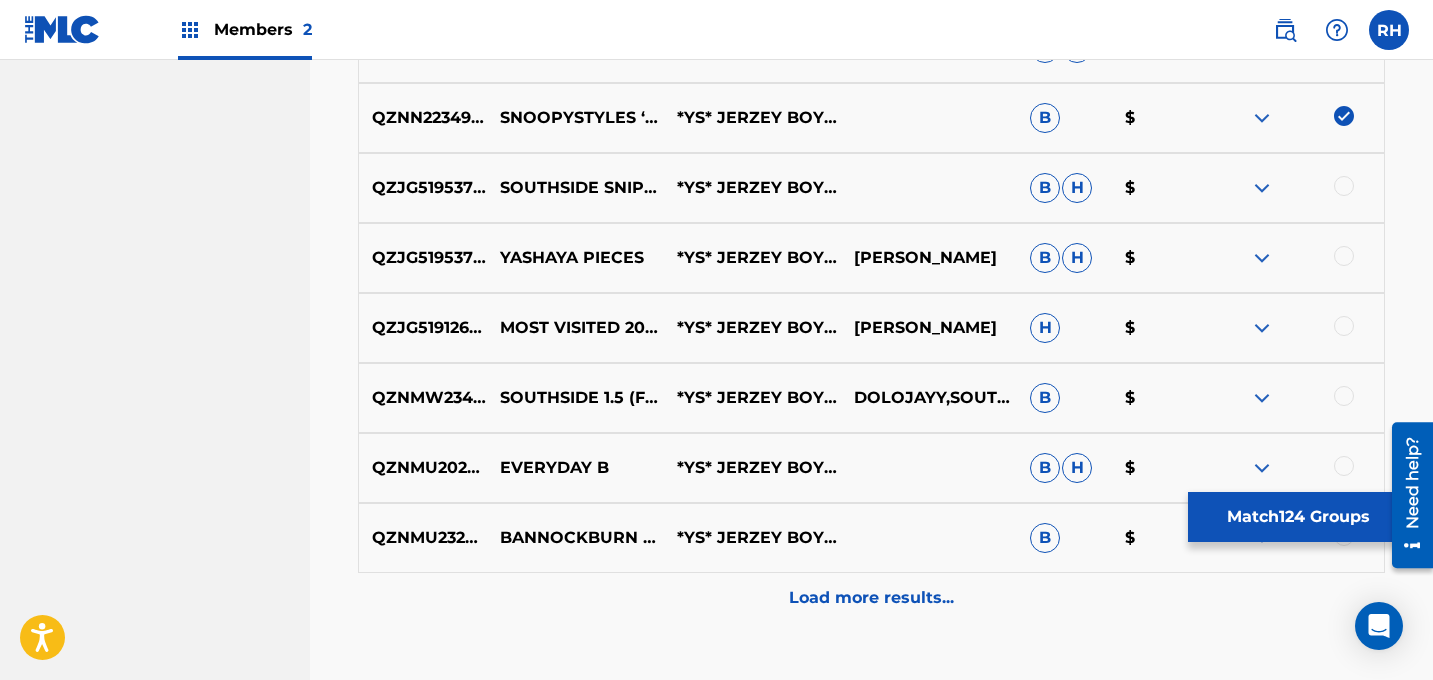 scroll, scrollTop: 9435, scrollLeft: 0, axis: vertical 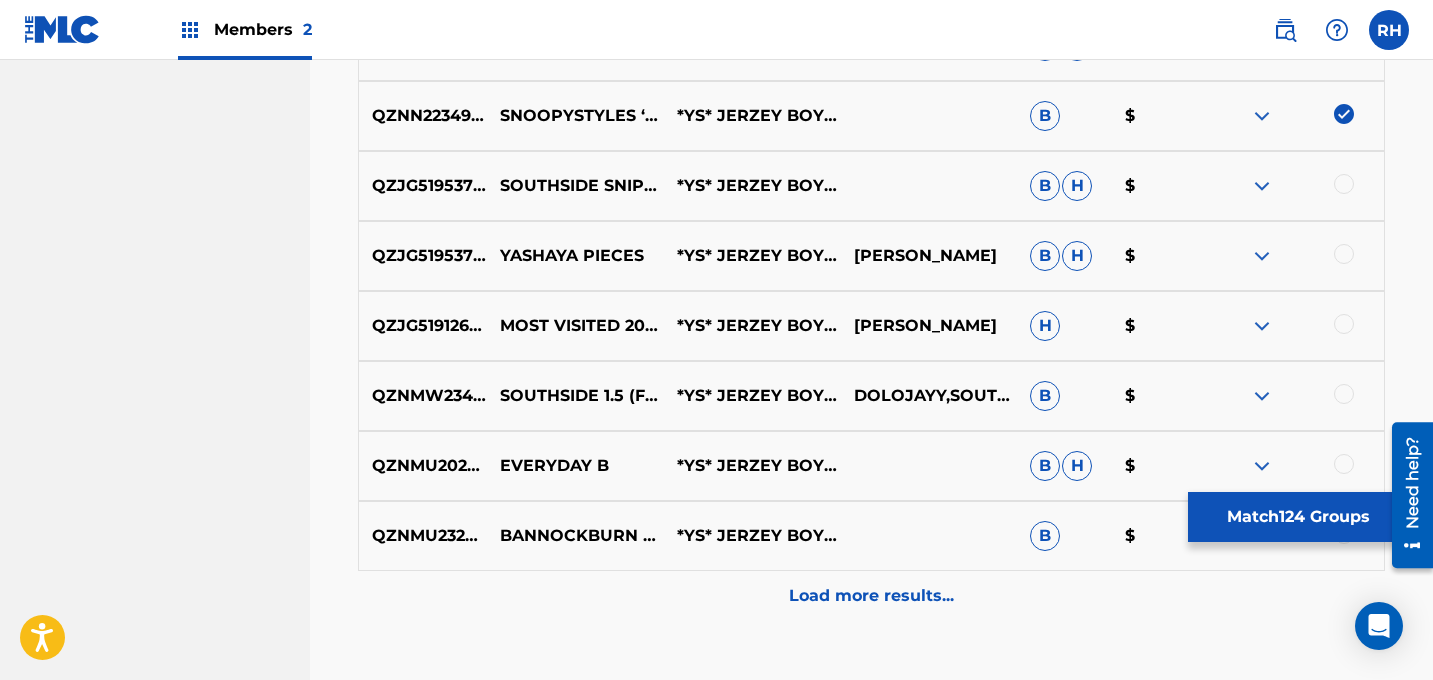 click at bounding box center [1344, 184] 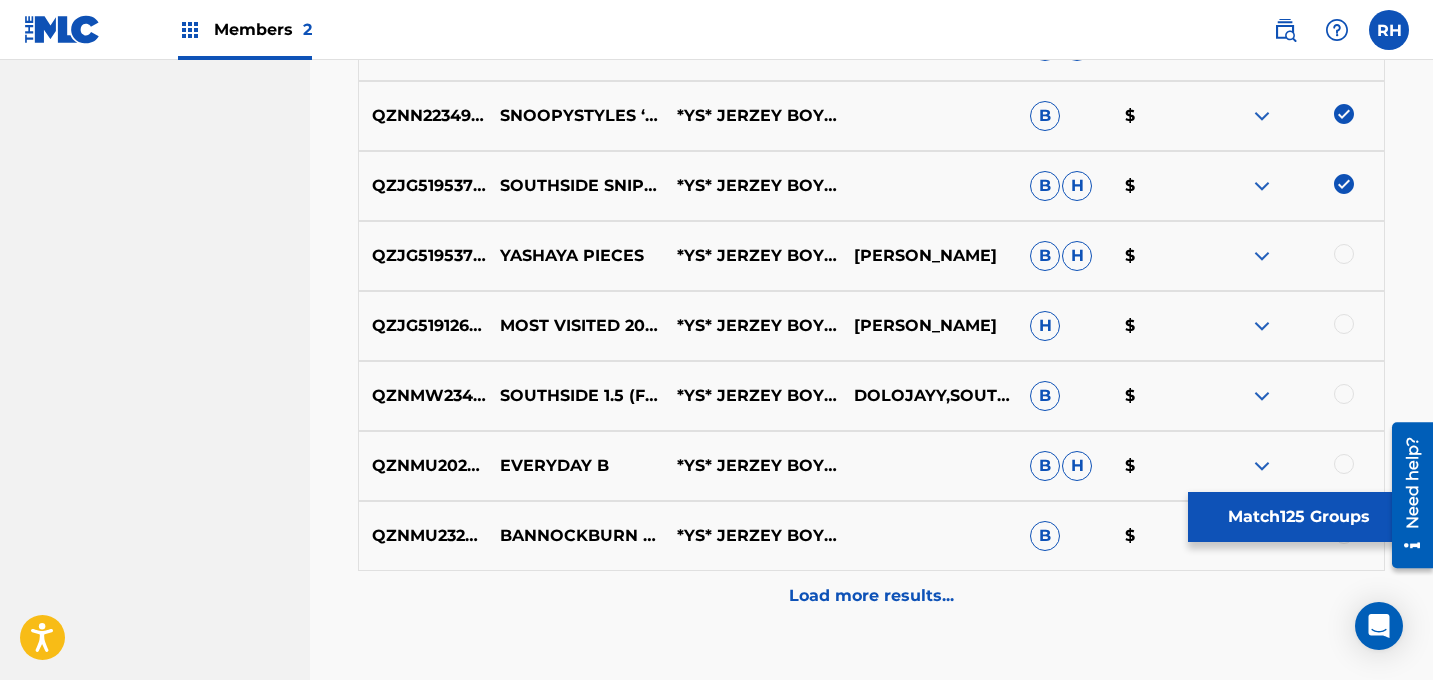 click at bounding box center [1344, 254] 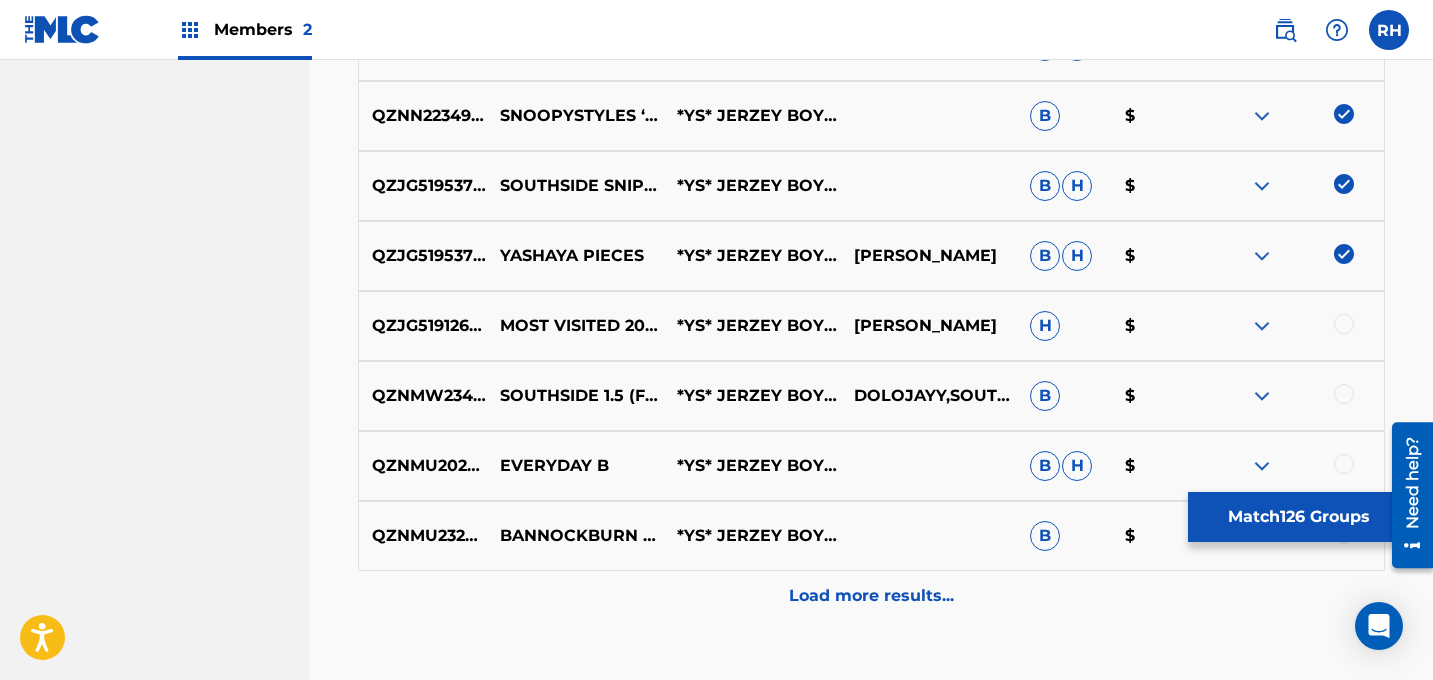 click at bounding box center (1295, 326) 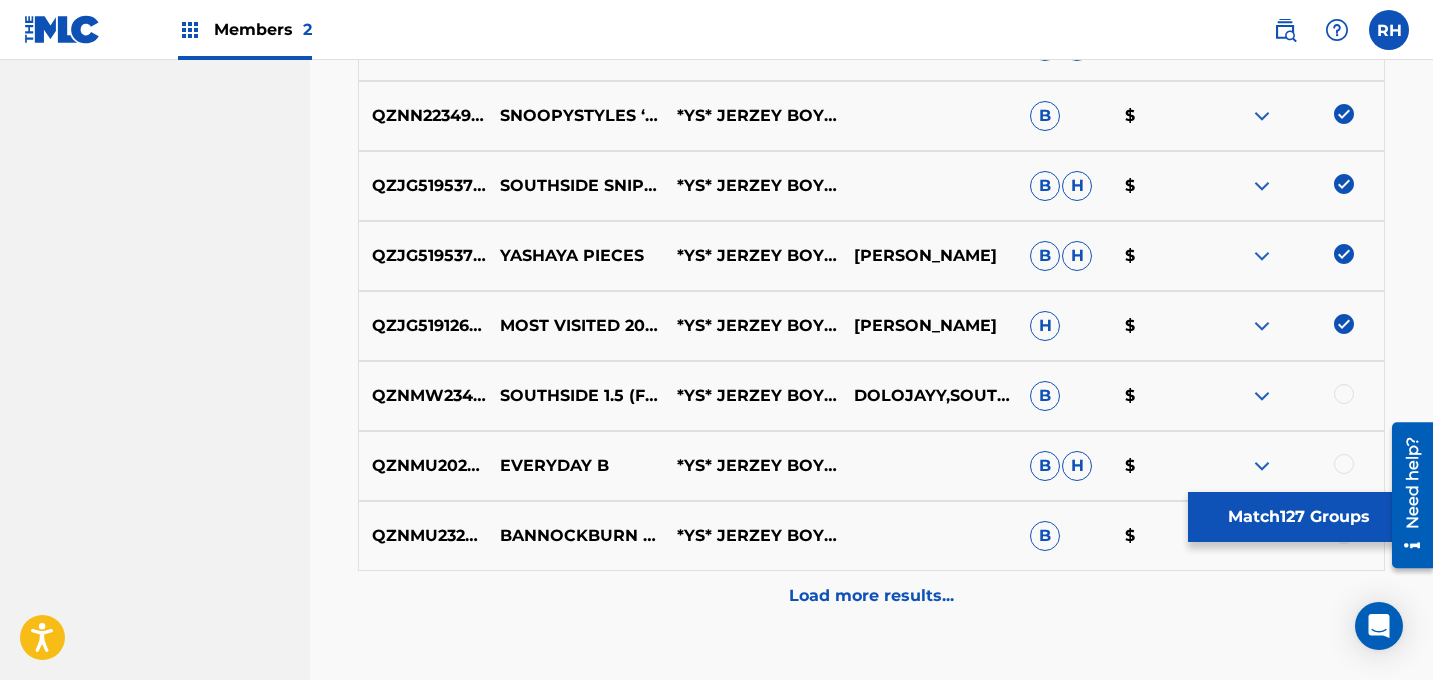click at bounding box center (1344, 394) 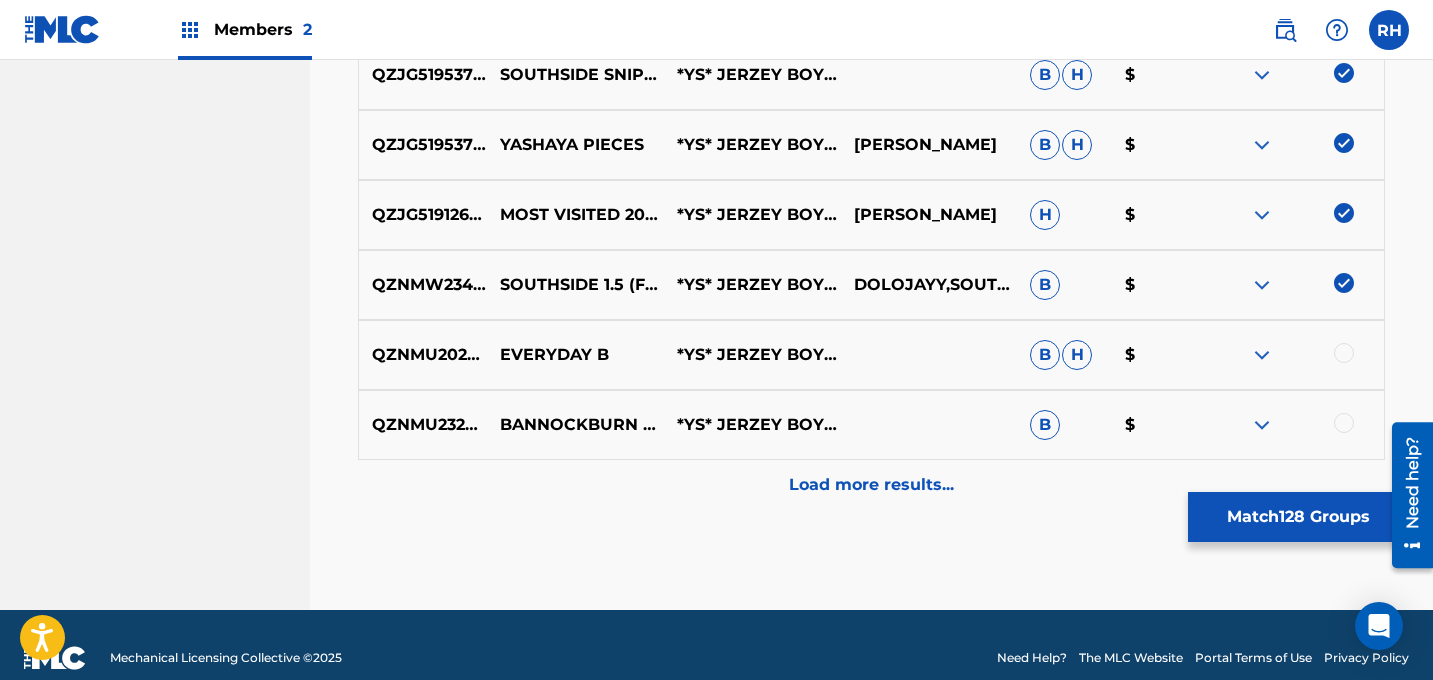 scroll, scrollTop: 9563, scrollLeft: 0, axis: vertical 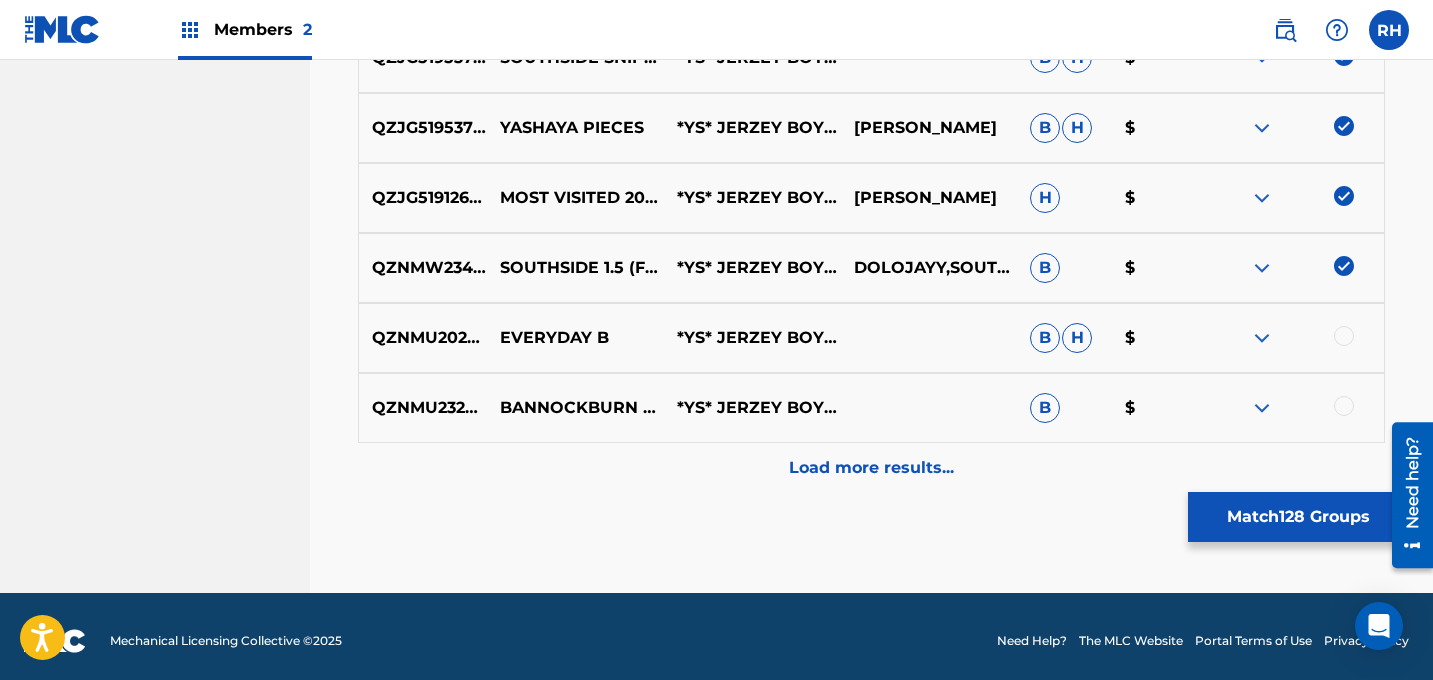 click at bounding box center (1344, 336) 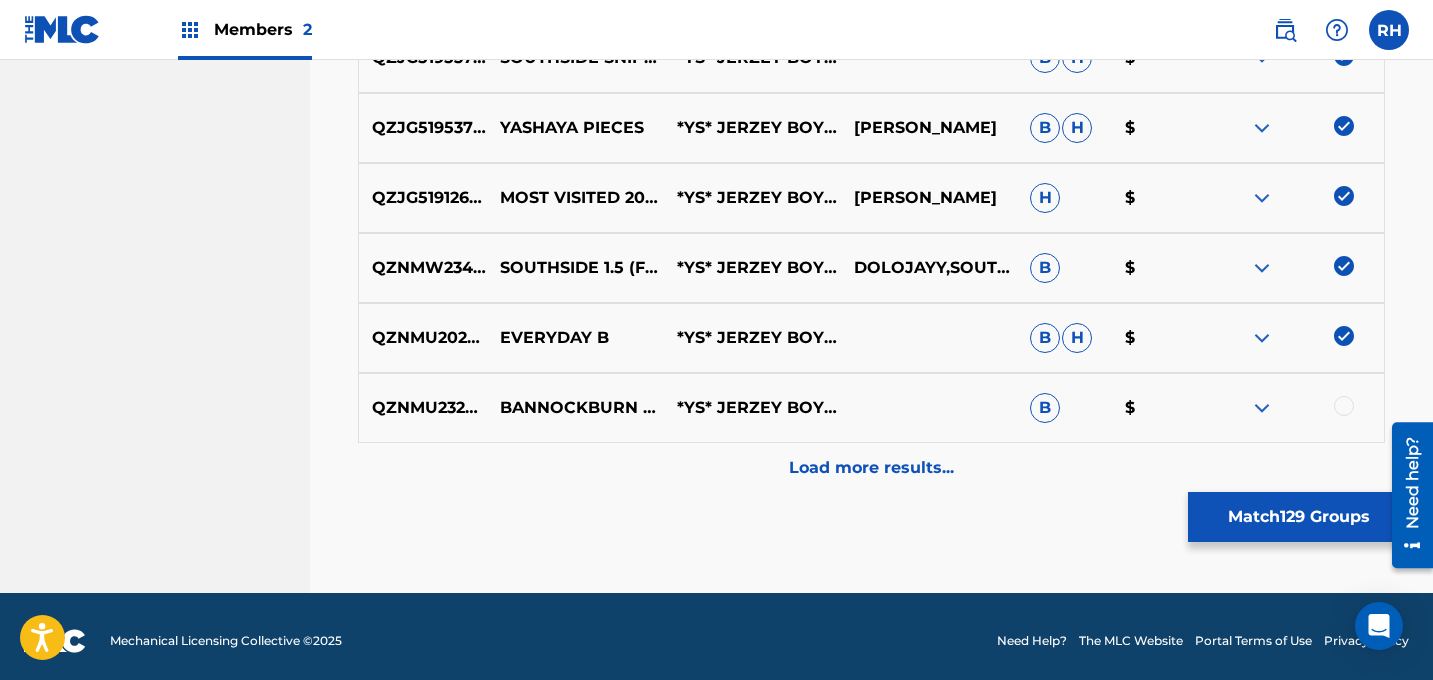 click at bounding box center (1344, 406) 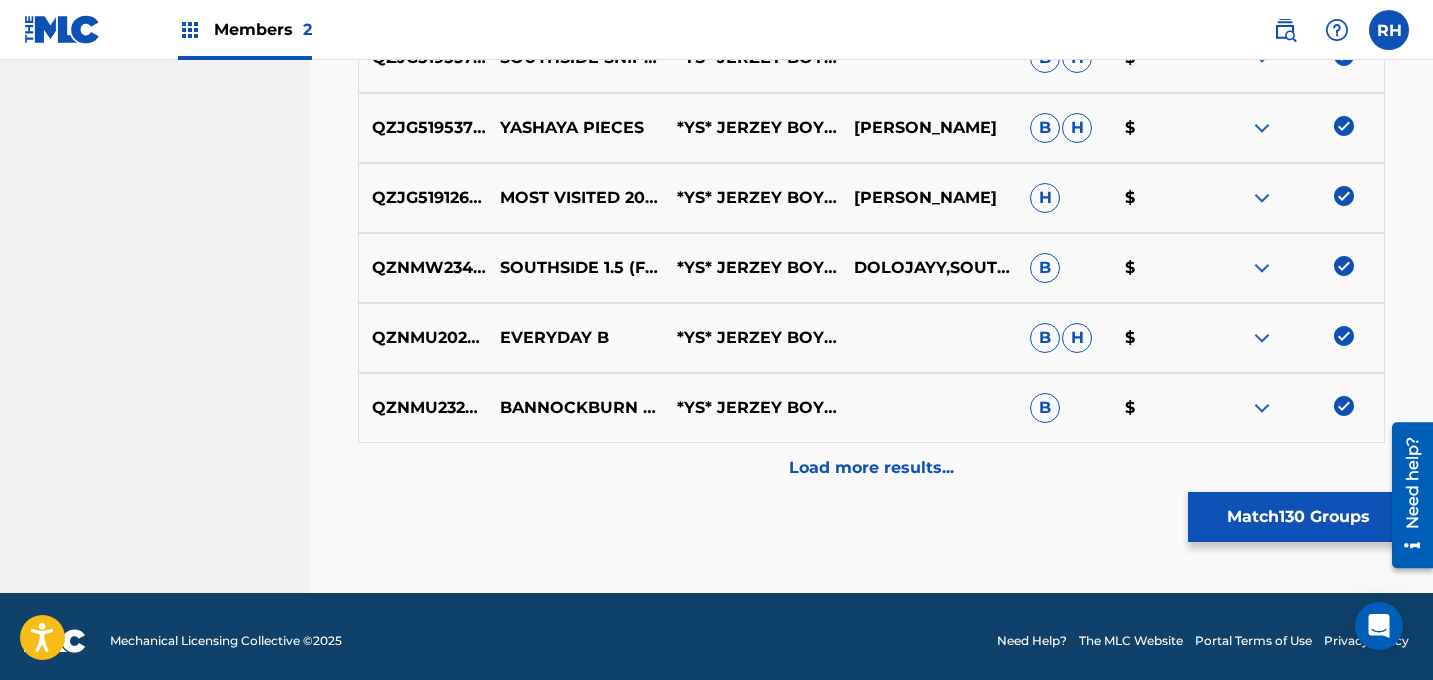 click on "Load more results..." at bounding box center [871, 468] 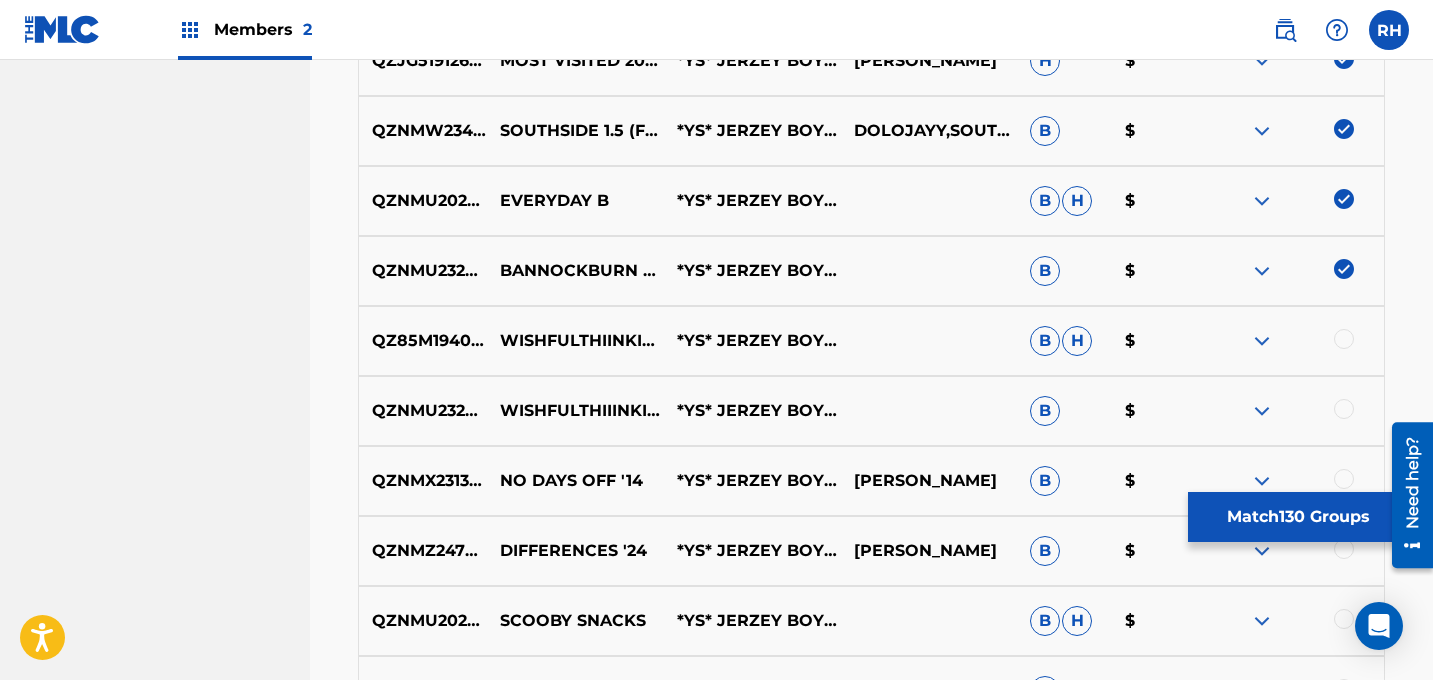 scroll, scrollTop: 9773, scrollLeft: 0, axis: vertical 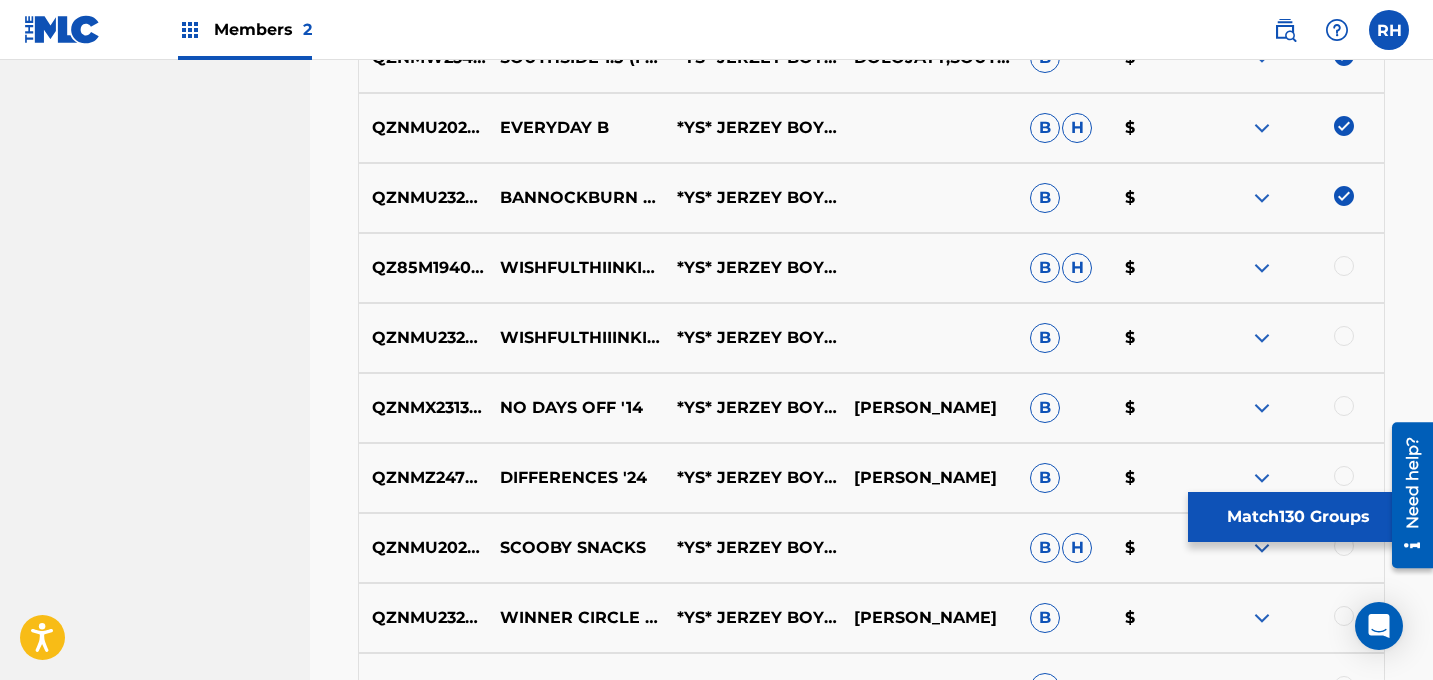 click at bounding box center (1295, 268) 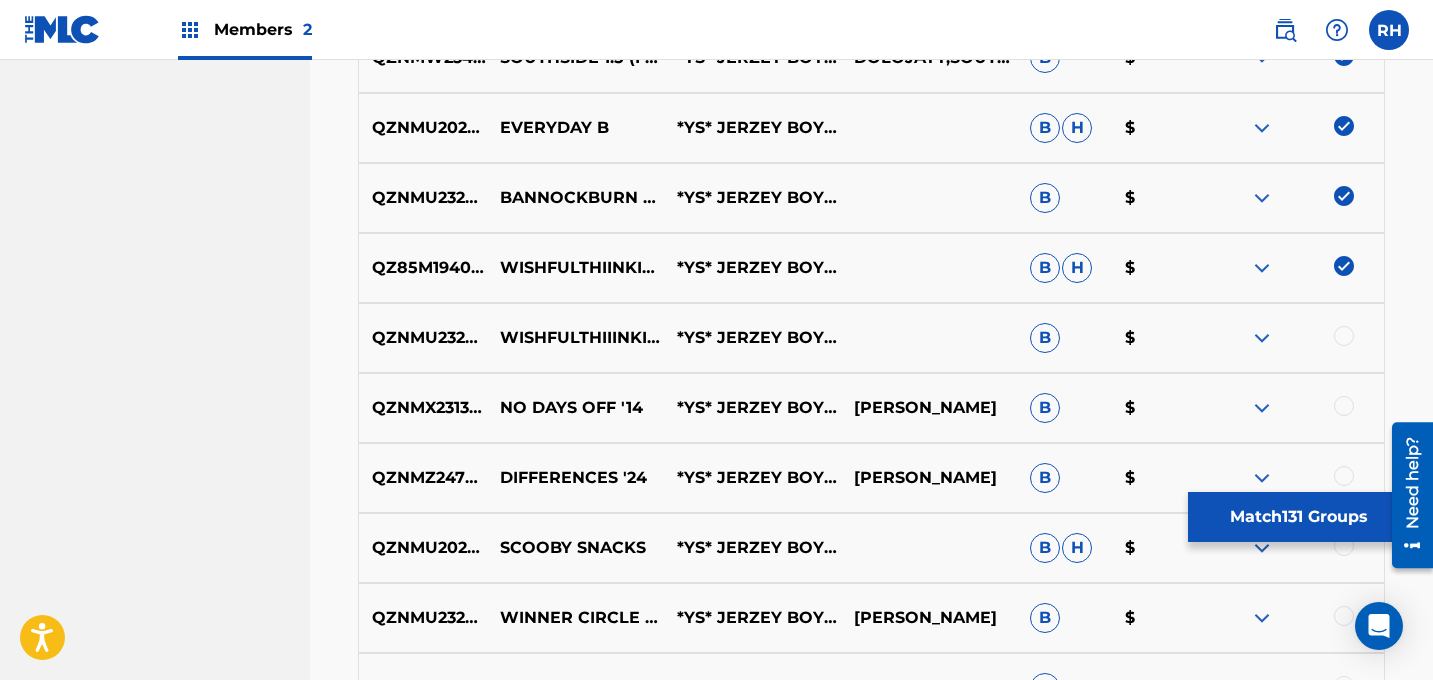 click at bounding box center [1295, 338] 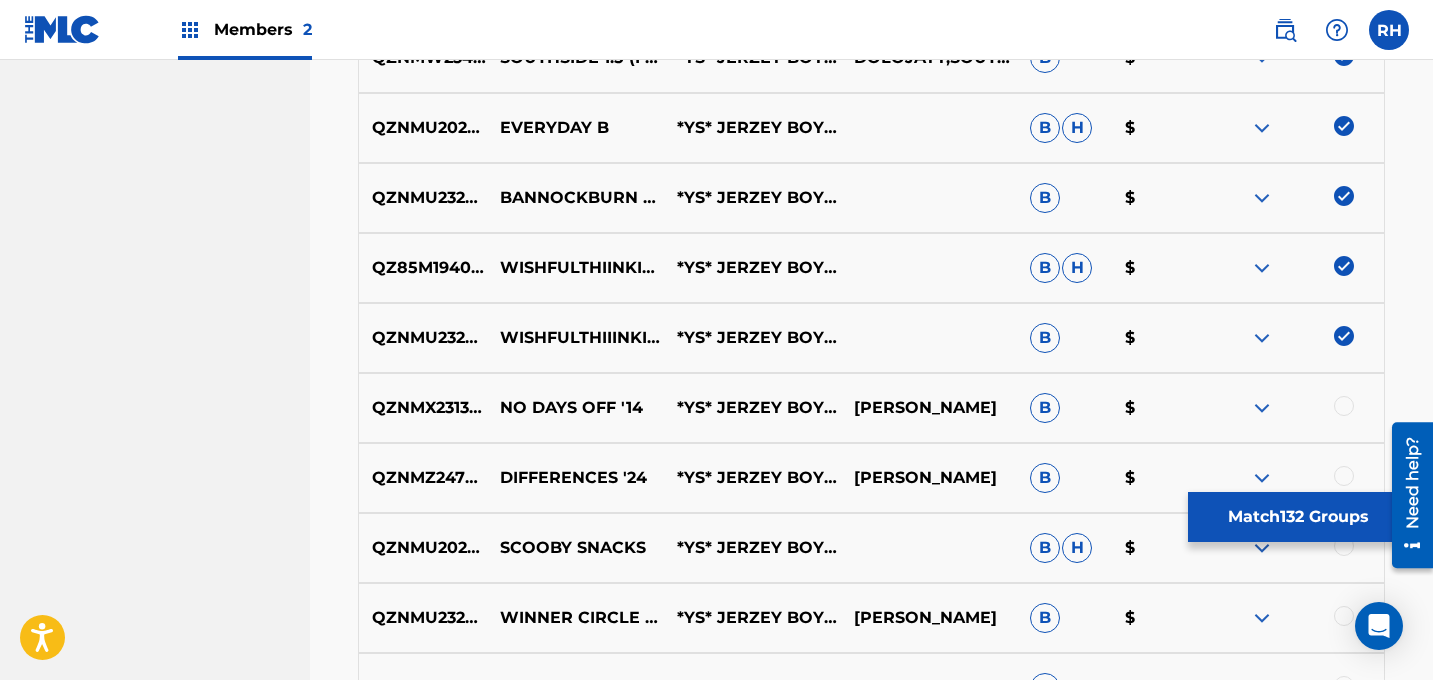 click at bounding box center (1344, 406) 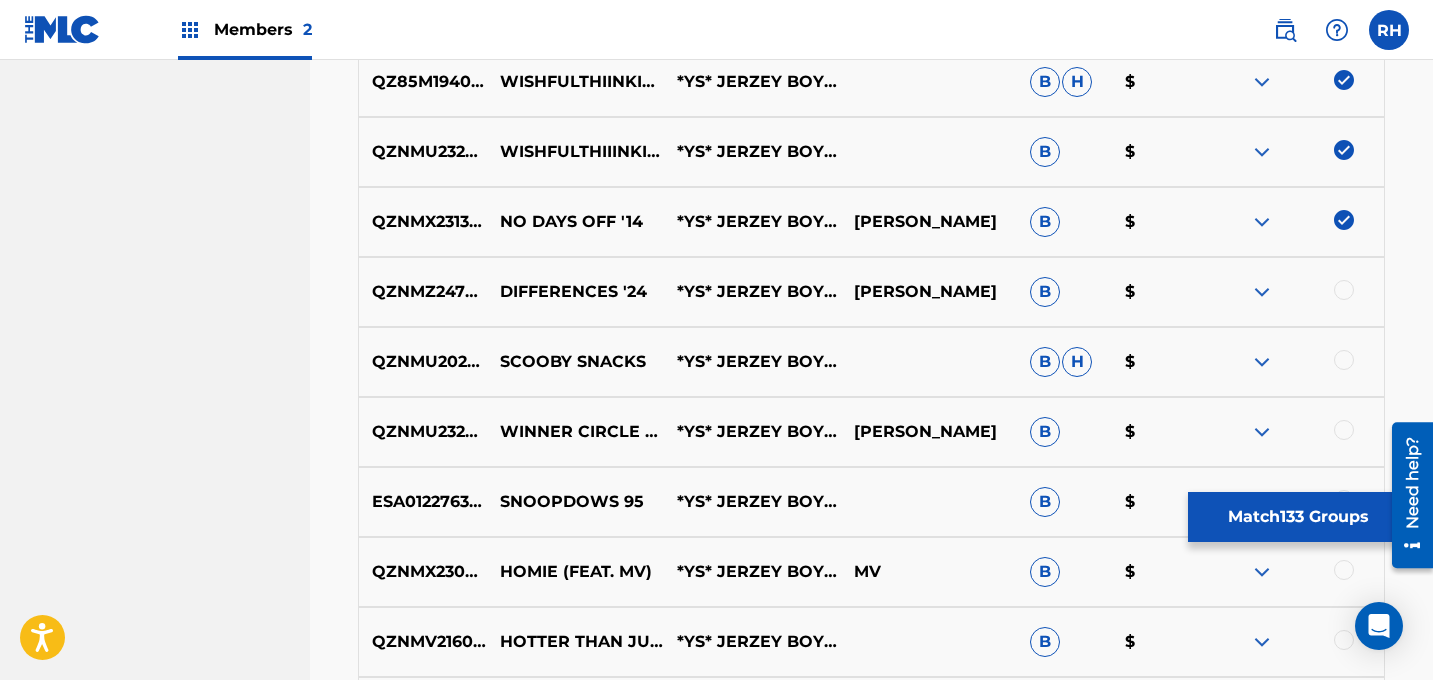 scroll, scrollTop: 9988, scrollLeft: 0, axis: vertical 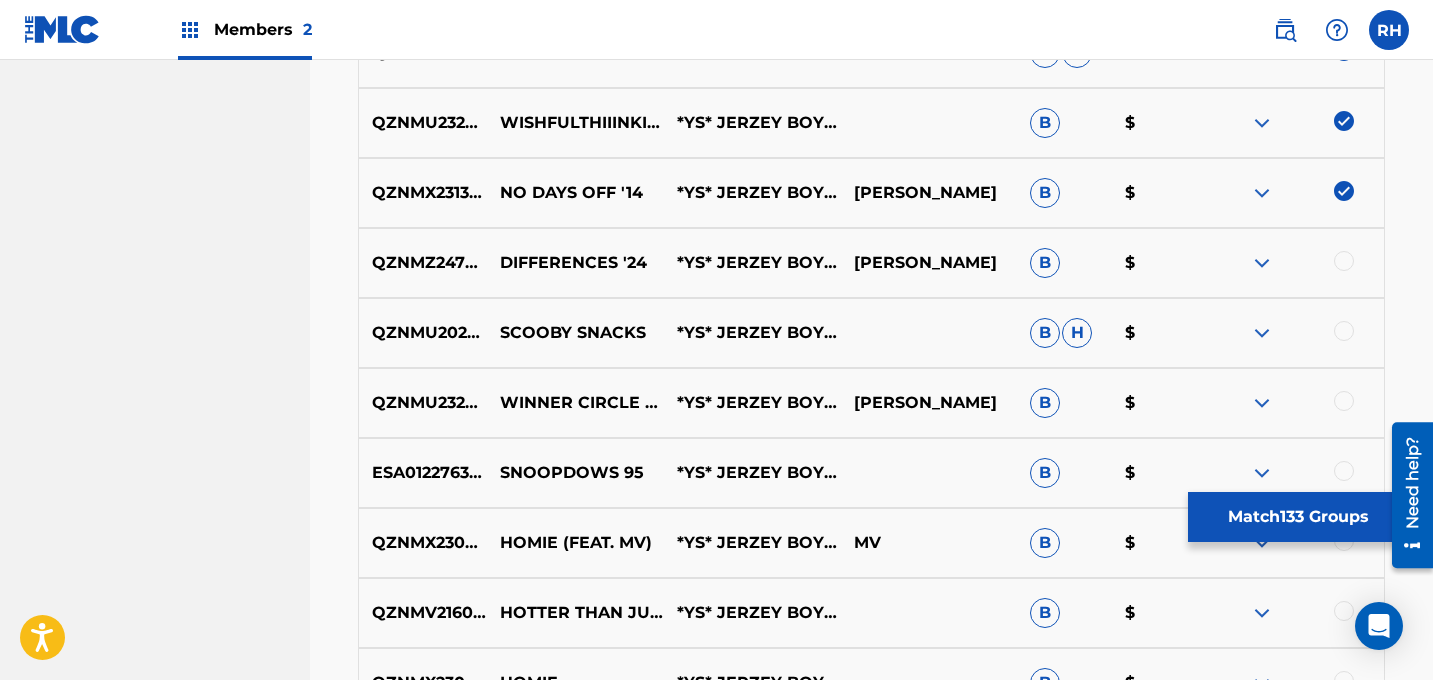 click at bounding box center (1344, 261) 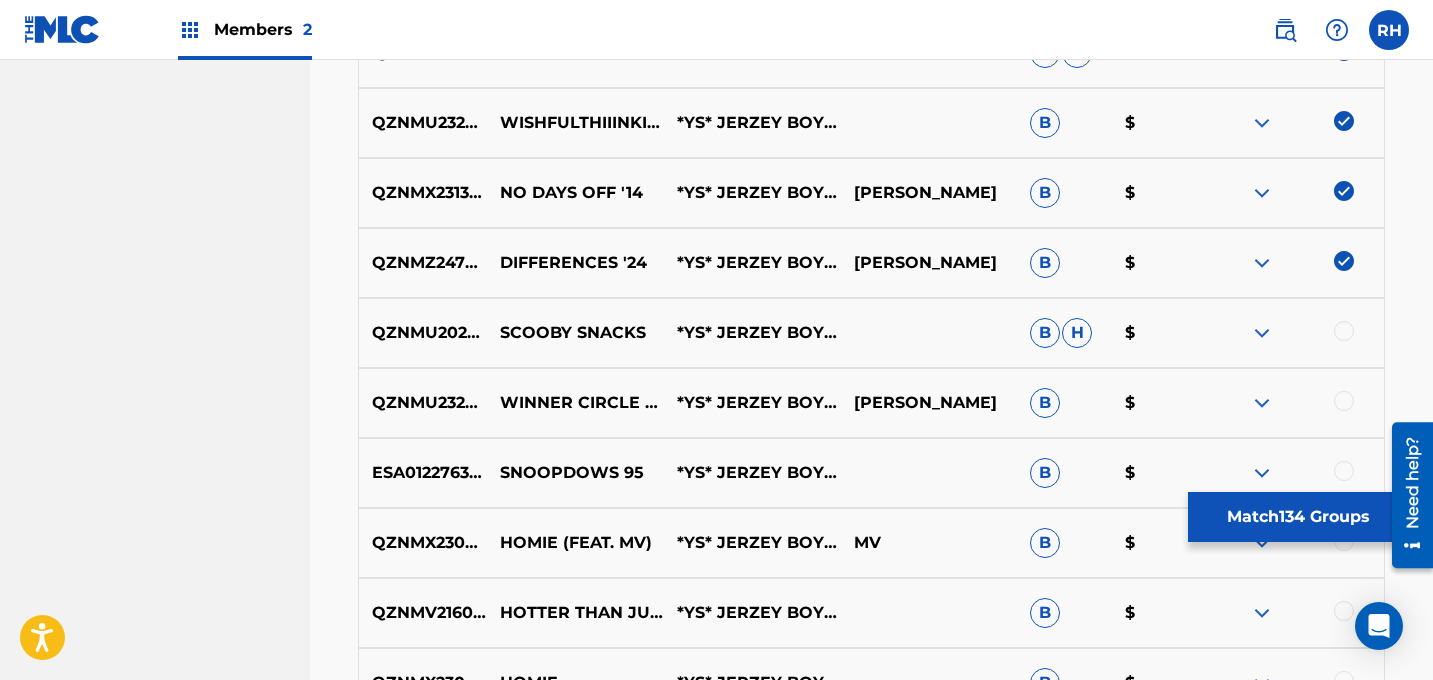 click at bounding box center [1344, 331] 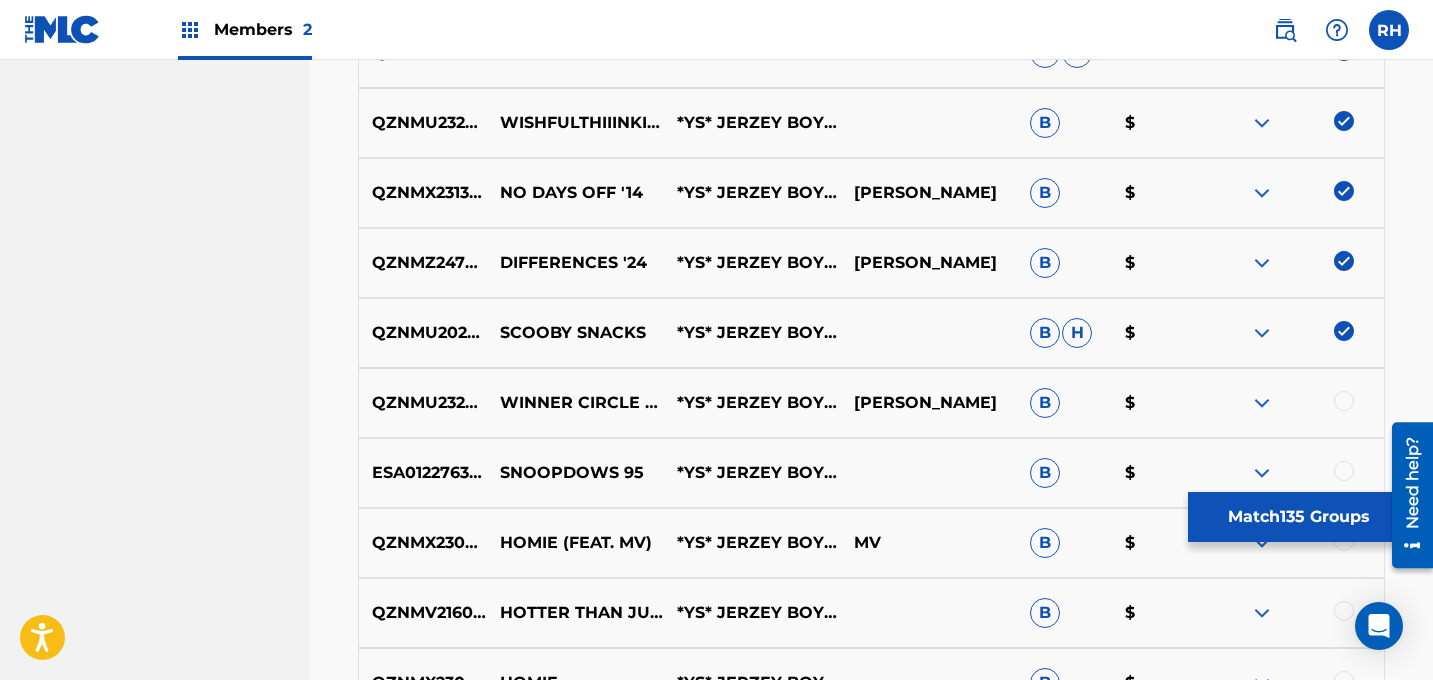 click at bounding box center (1344, 401) 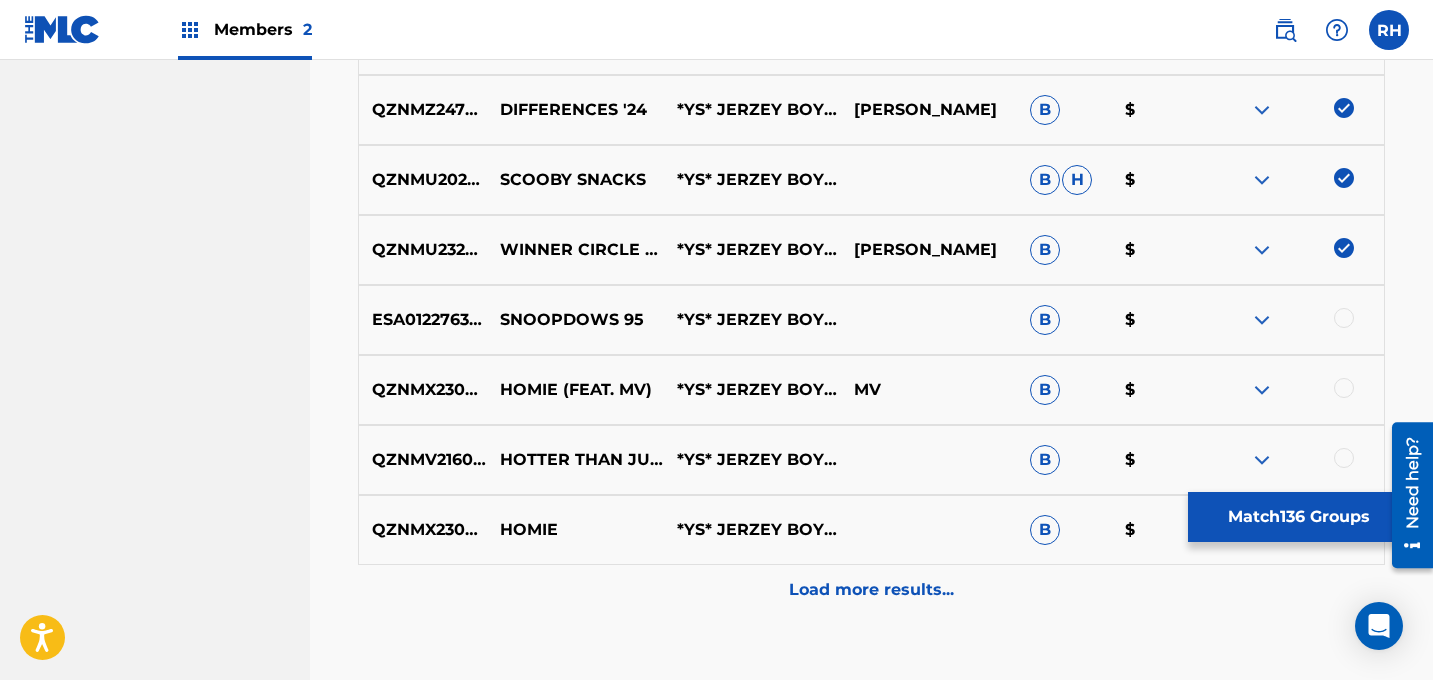 scroll, scrollTop: 10150, scrollLeft: 0, axis: vertical 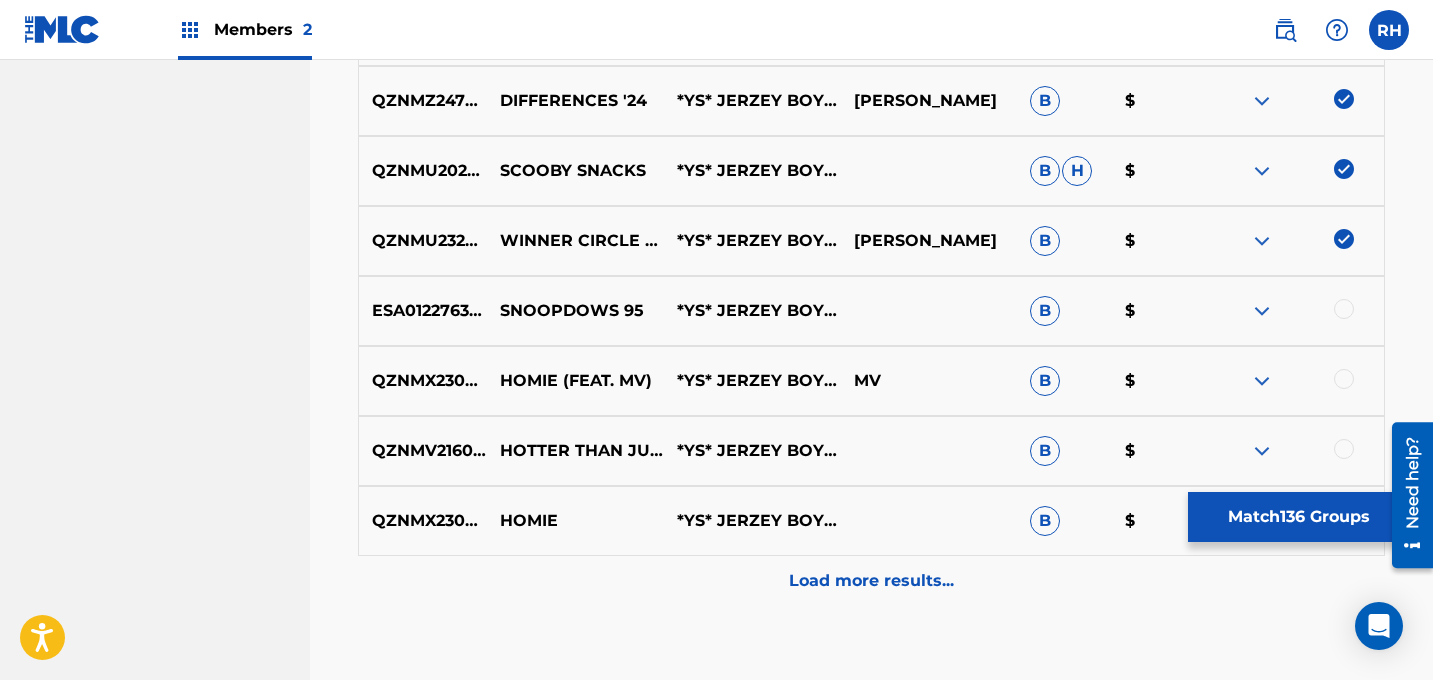 click at bounding box center [1344, 309] 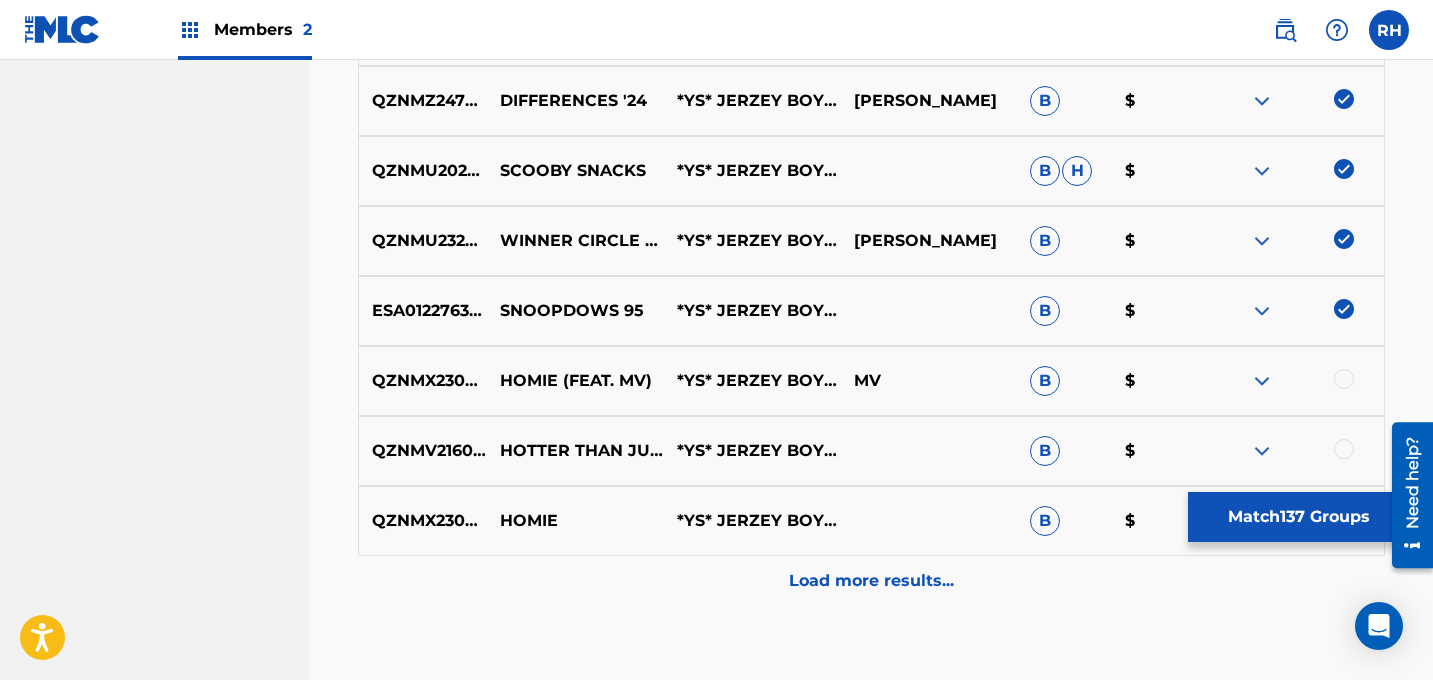 click at bounding box center [1344, 379] 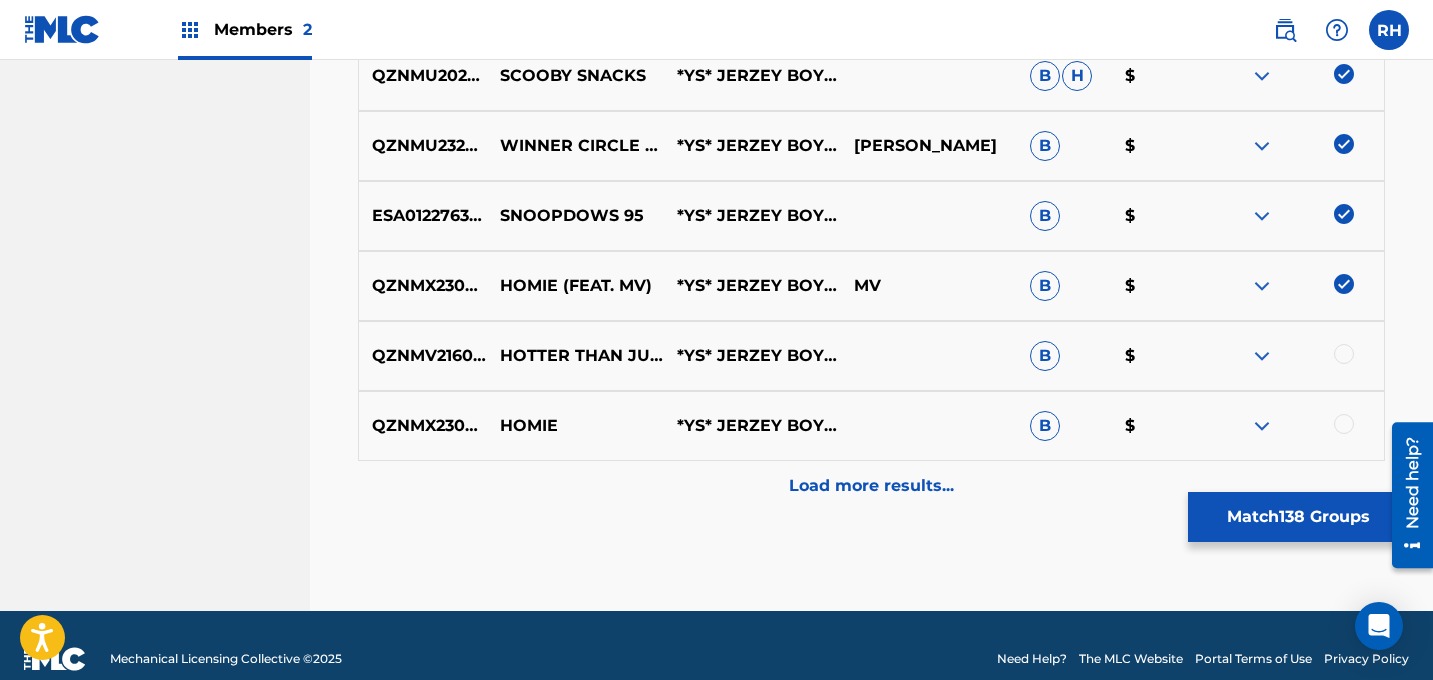 scroll, scrollTop: 10248, scrollLeft: 0, axis: vertical 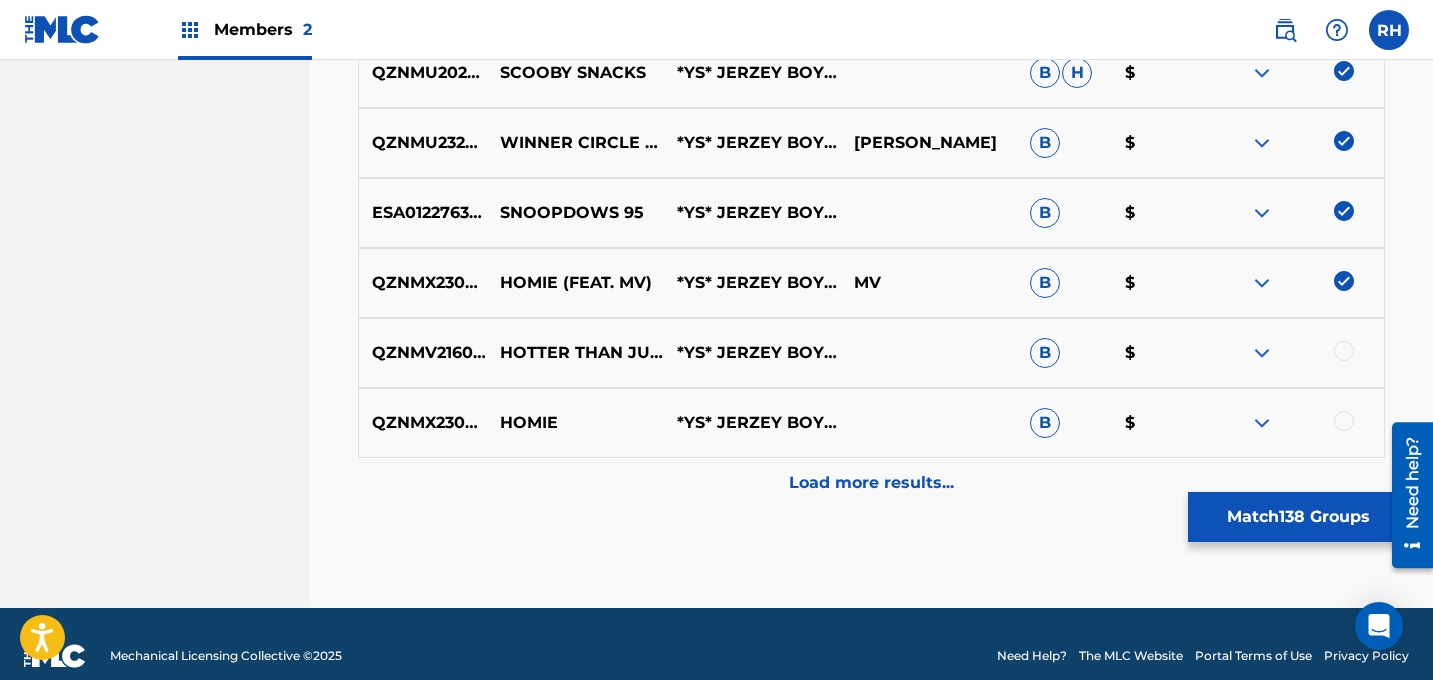 click at bounding box center [1344, 351] 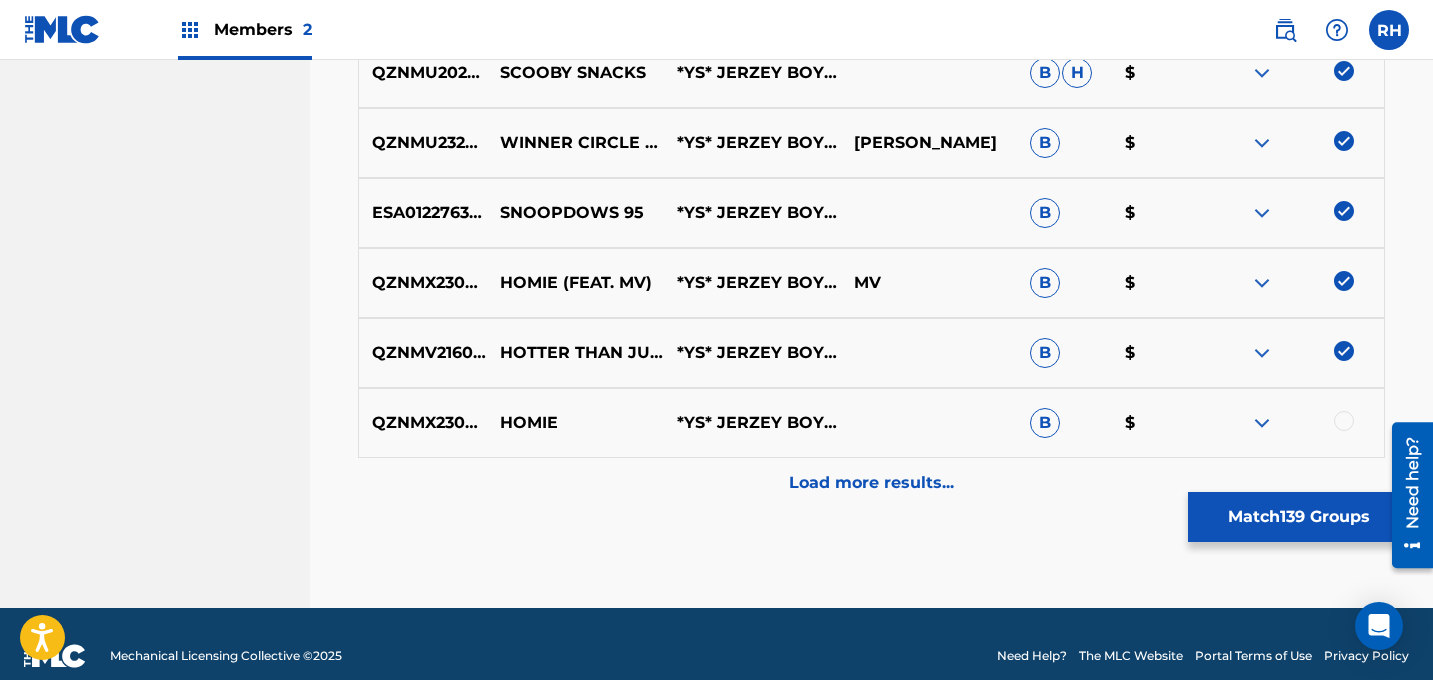 click at bounding box center [1344, 421] 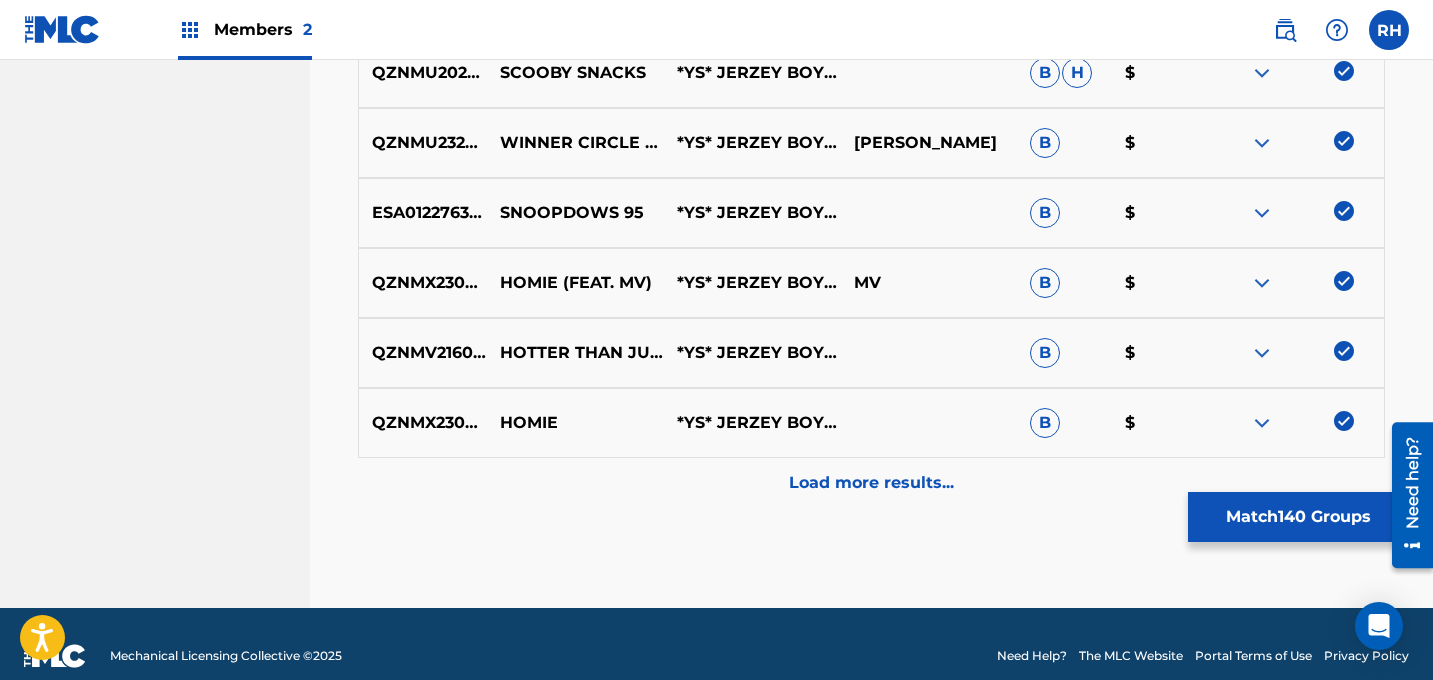 click on "Load more results..." at bounding box center (871, 483) 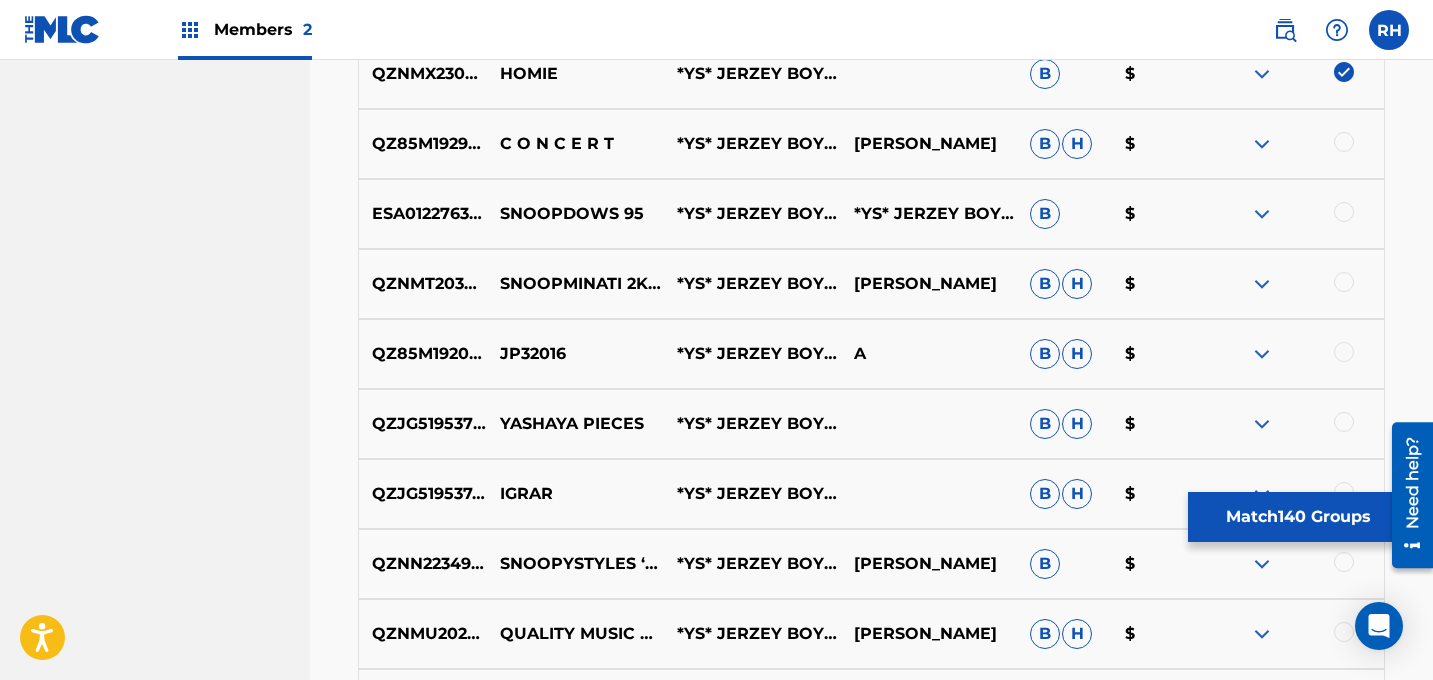 scroll, scrollTop: 10601, scrollLeft: 0, axis: vertical 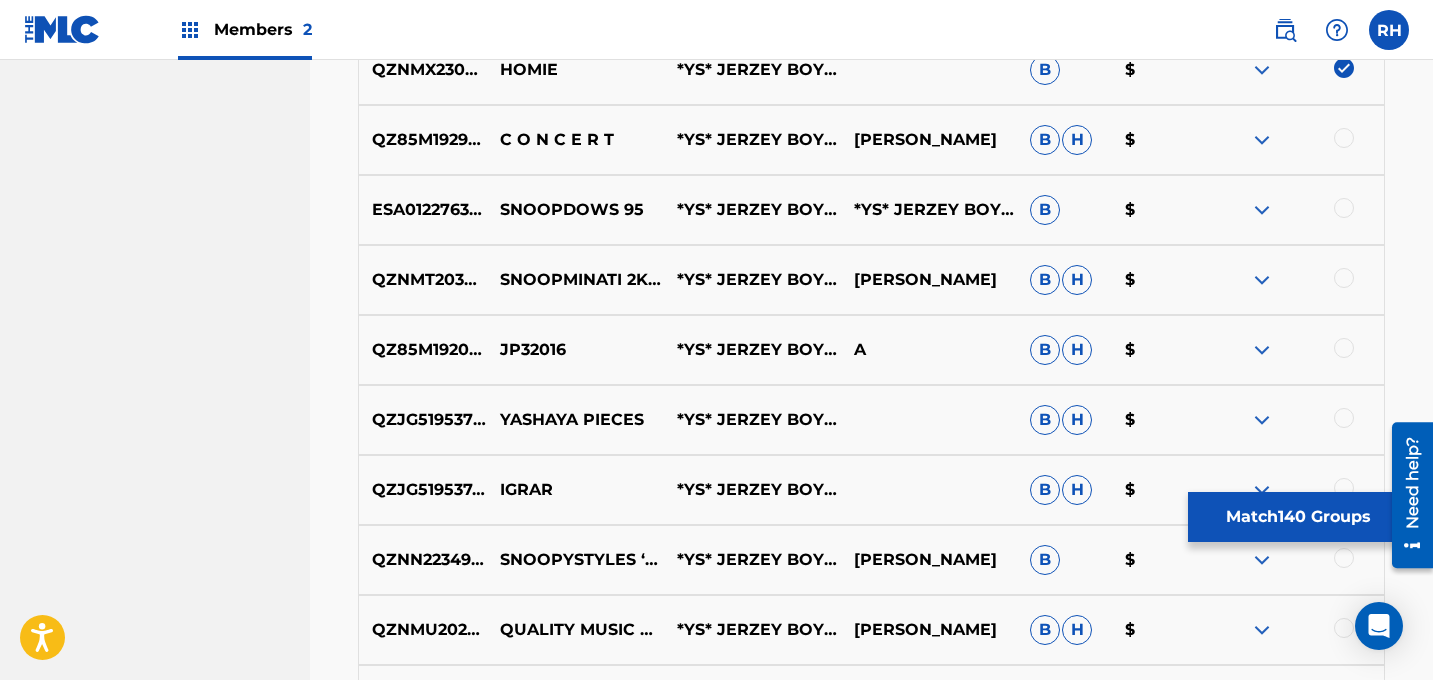 click at bounding box center (1344, 138) 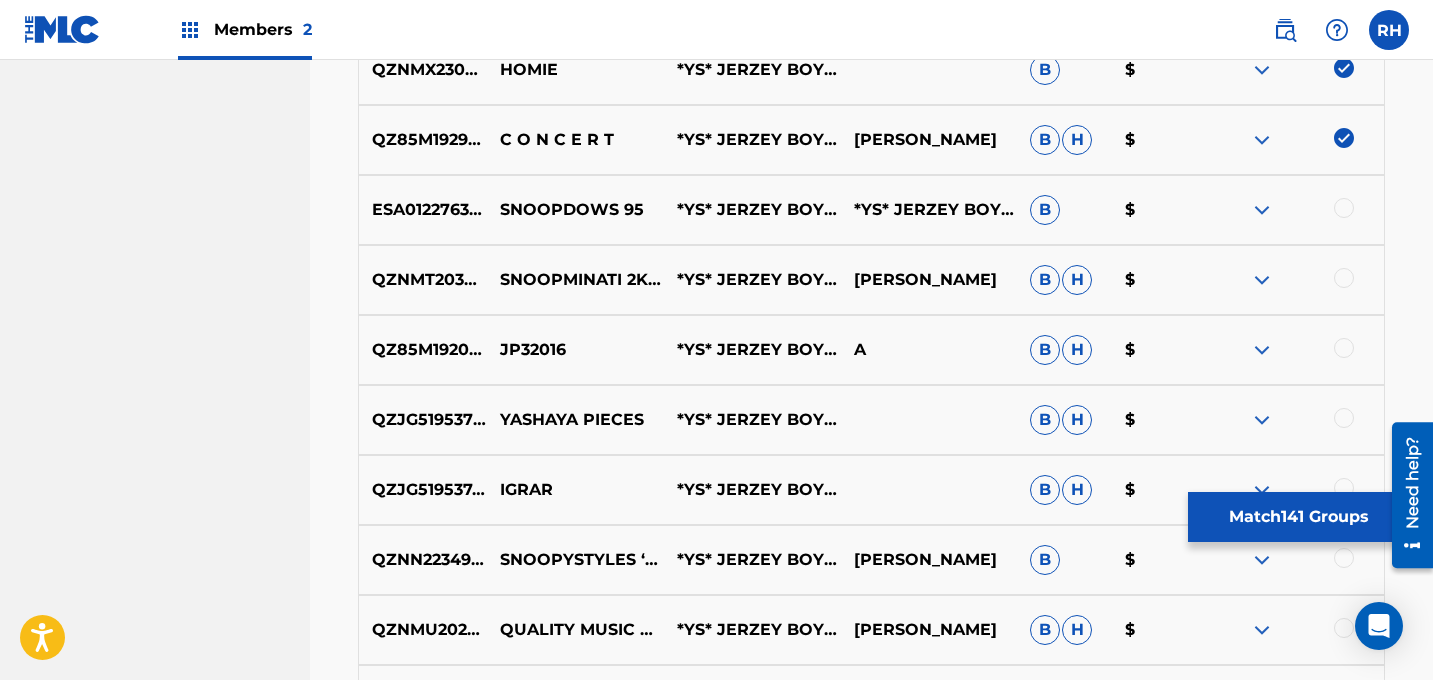 click at bounding box center [1344, 208] 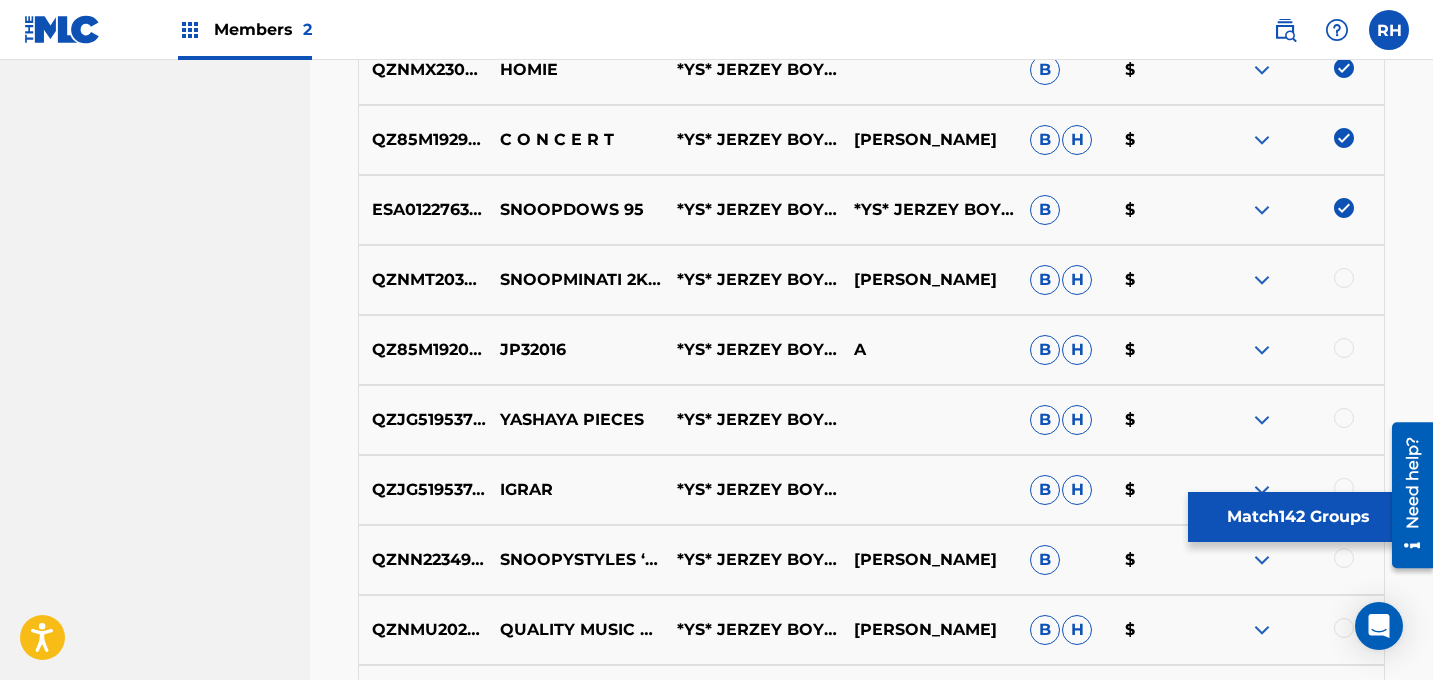 click at bounding box center (1344, 278) 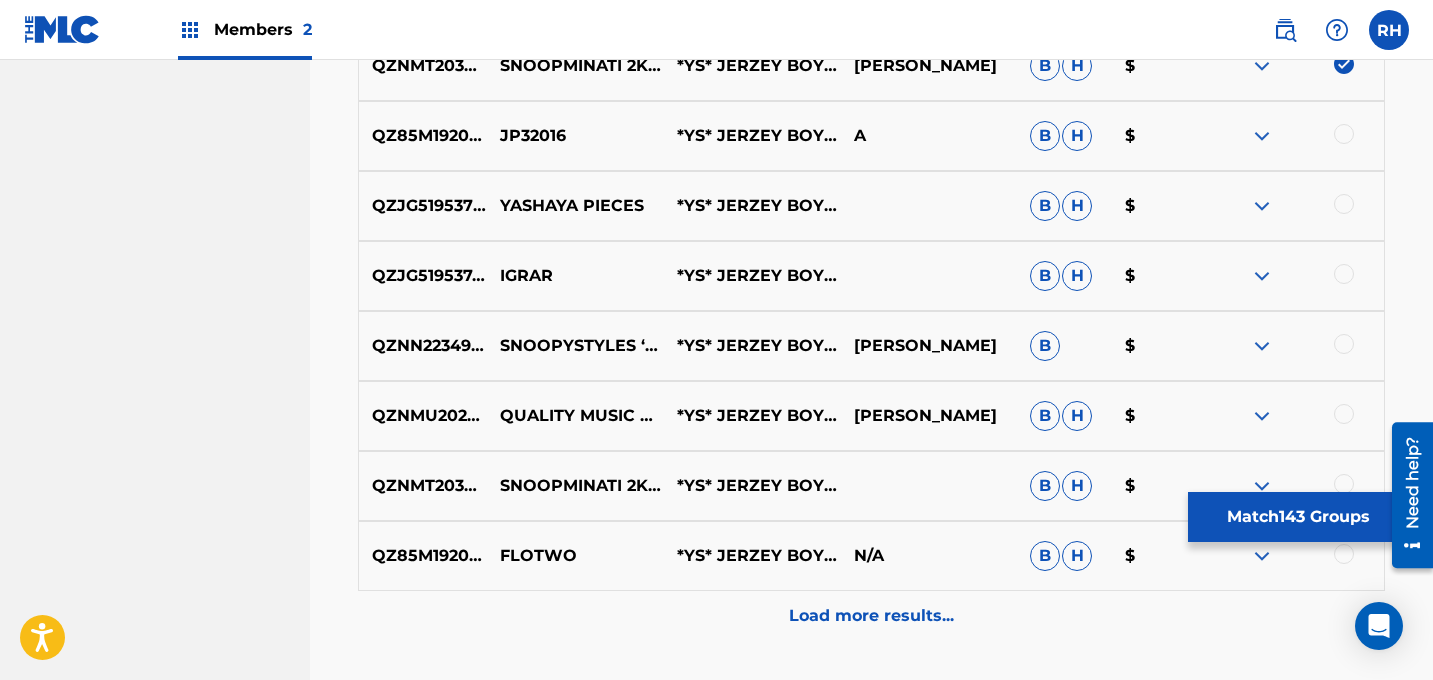 scroll, scrollTop: 10818, scrollLeft: 0, axis: vertical 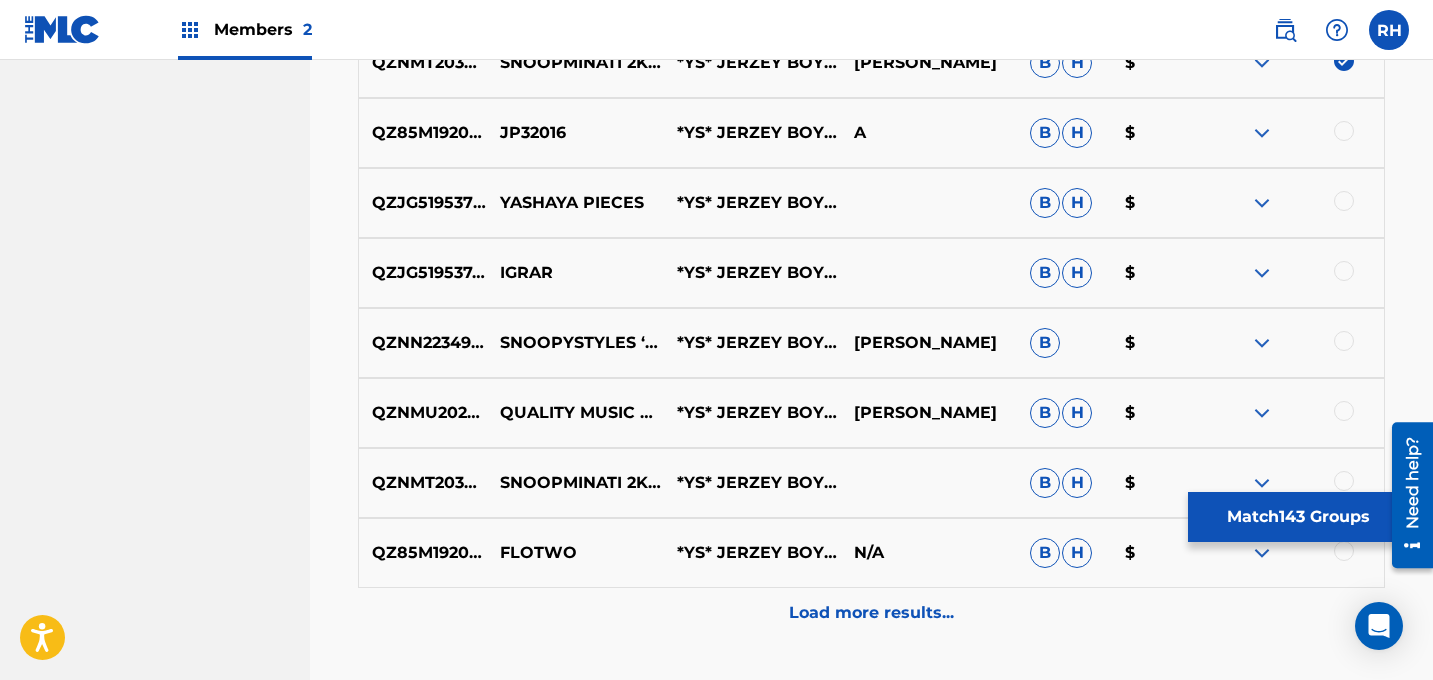 click at bounding box center [1344, 131] 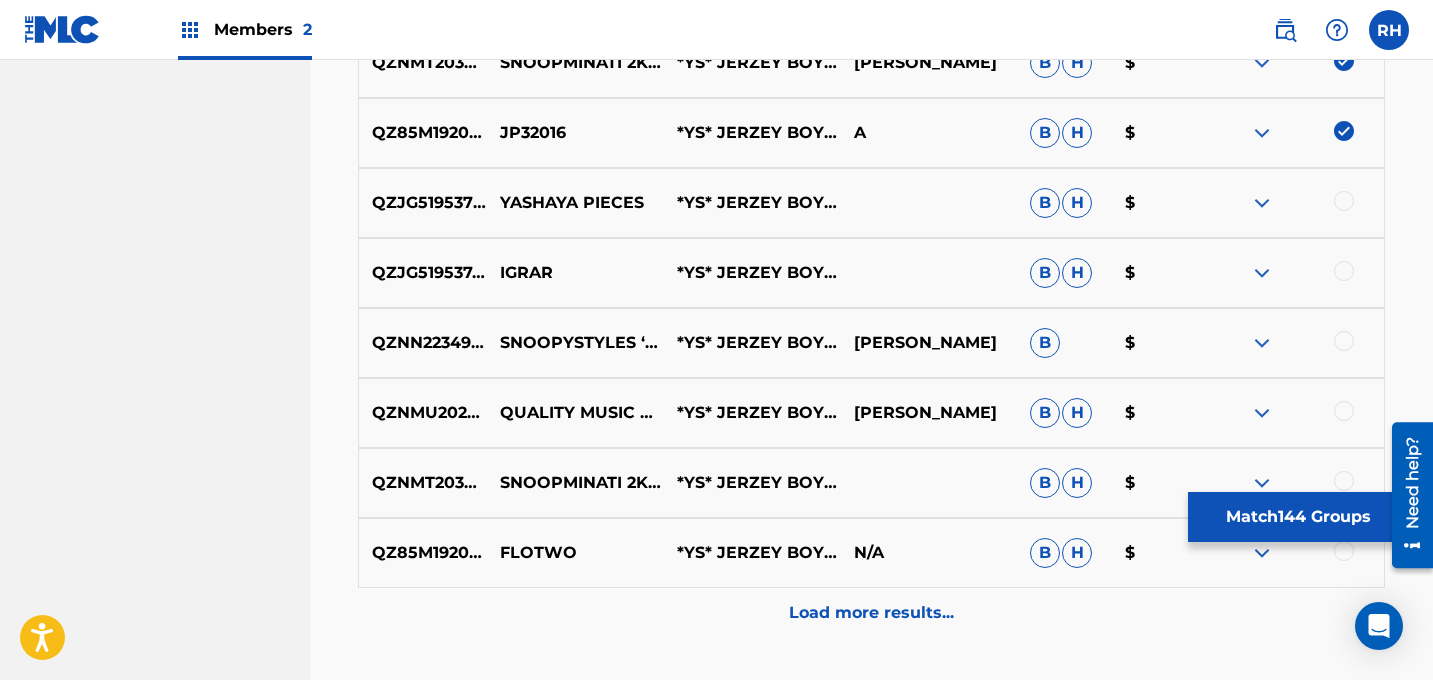 click at bounding box center [1344, 201] 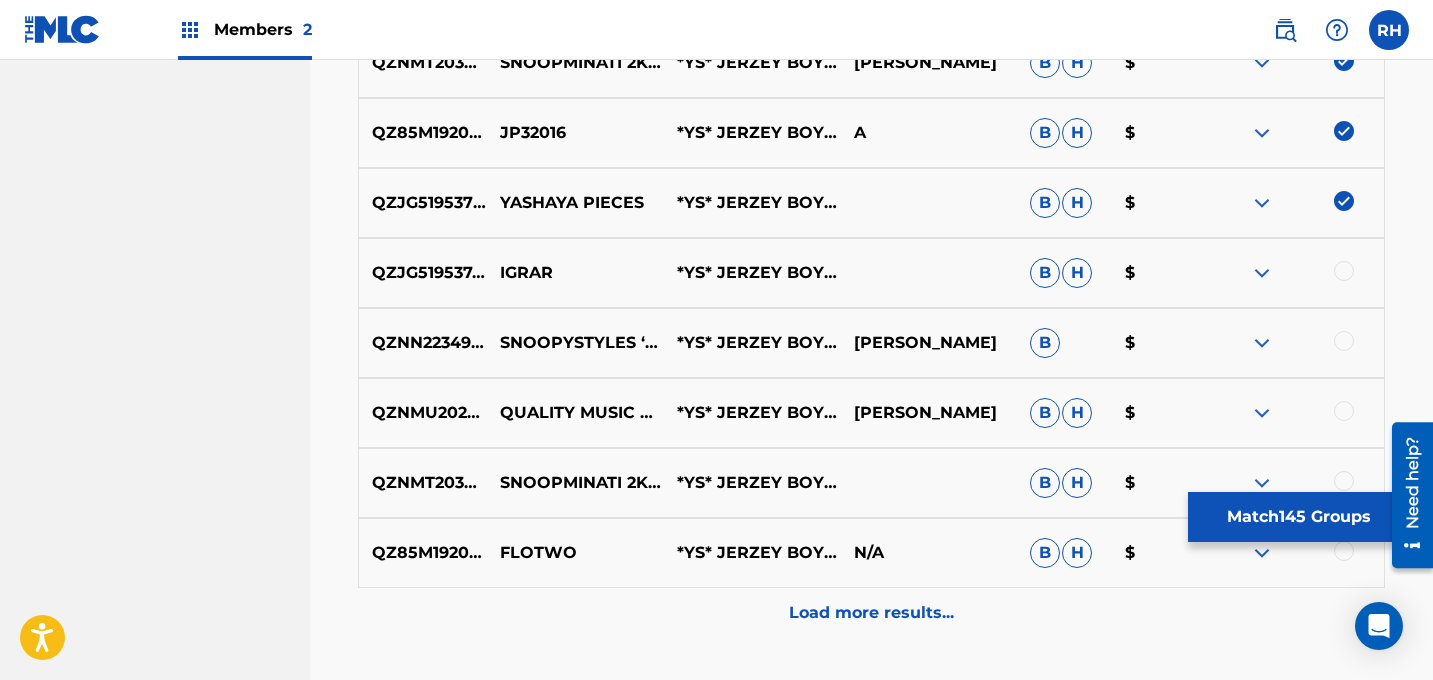 click on "QZJG51953748 IGRAR *YS* JERZEY BOY IN THE FLESH B H $" at bounding box center (871, 273) 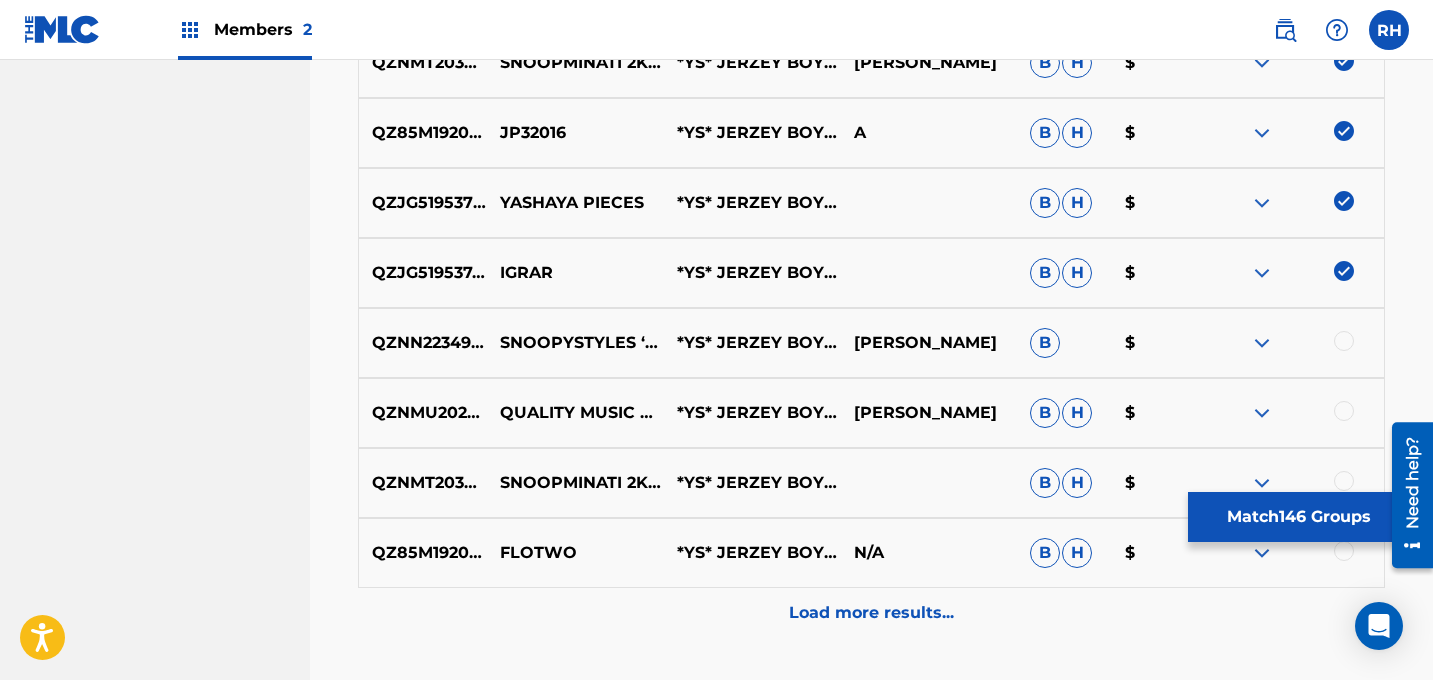 click at bounding box center (1344, 341) 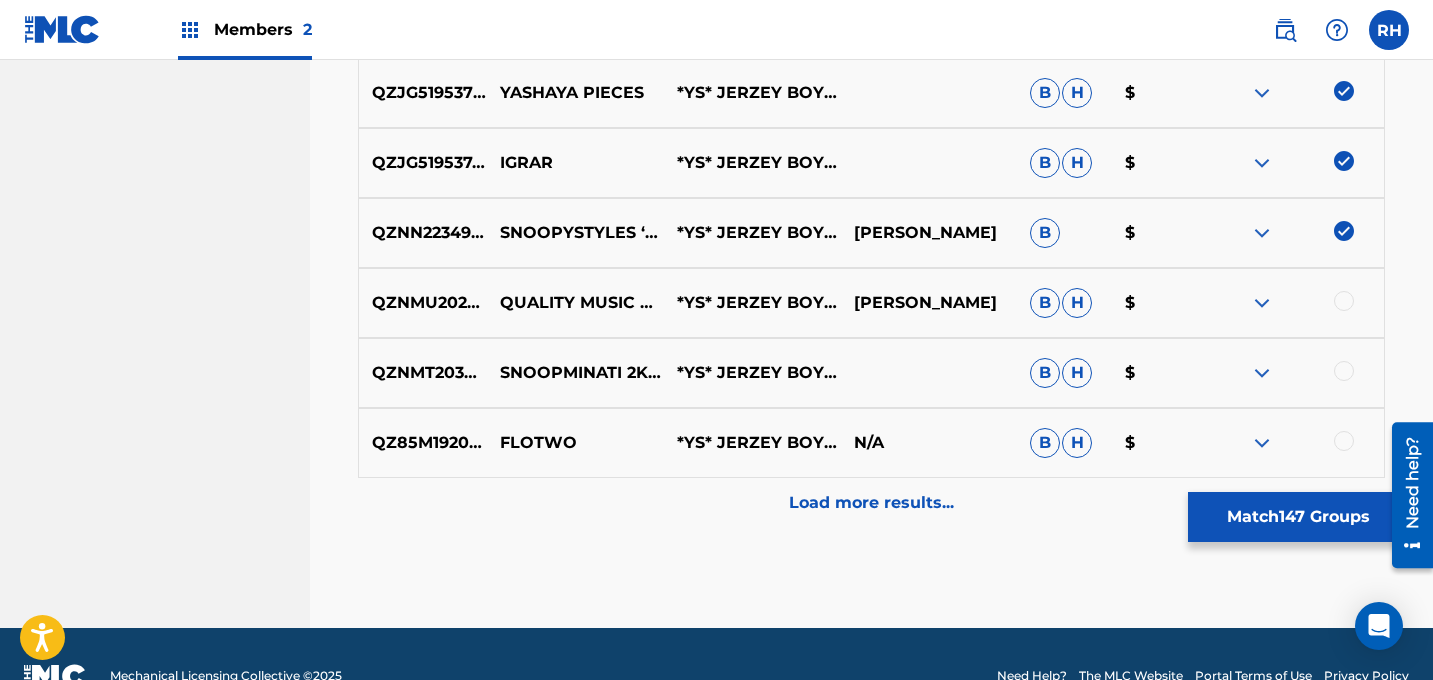 scroll, scrollTop: 10952, scrollLeft: 0, axis: vertical 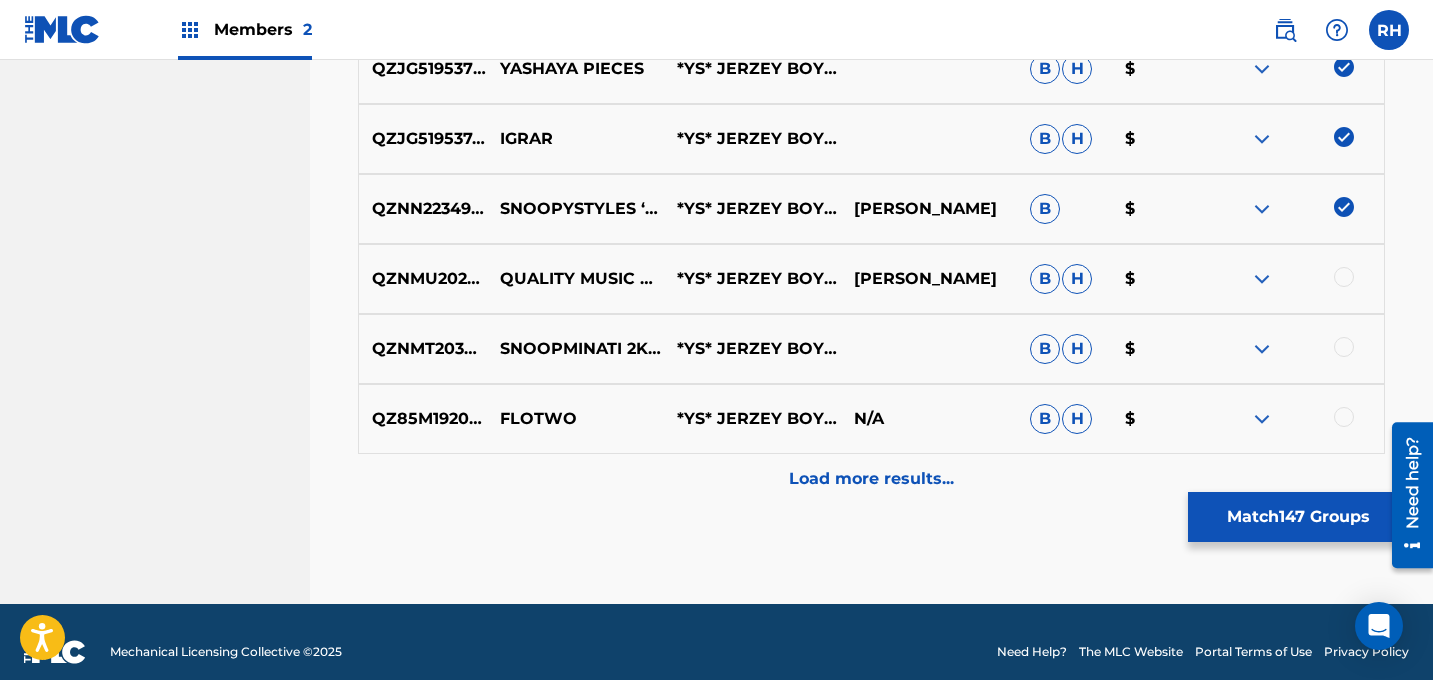 click at bounding box center (1344, 277) 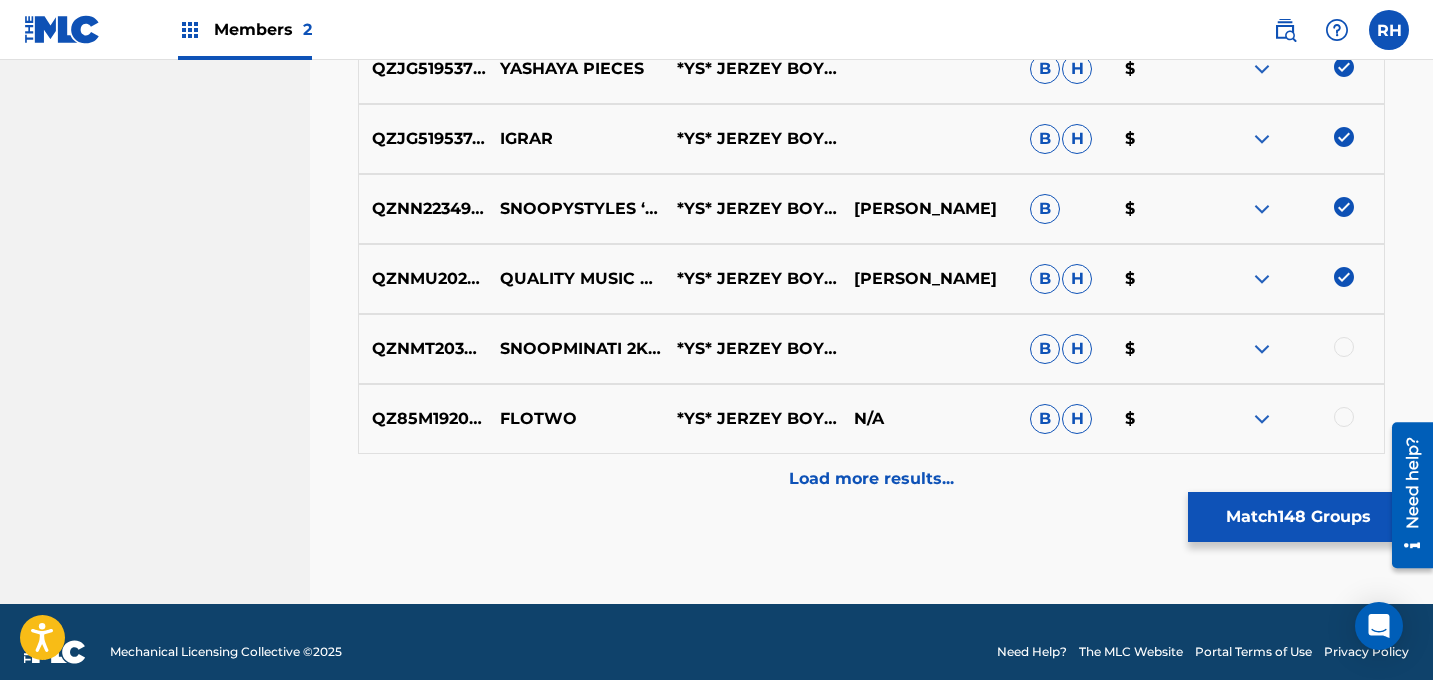 click at bounding box center [1344, 347] 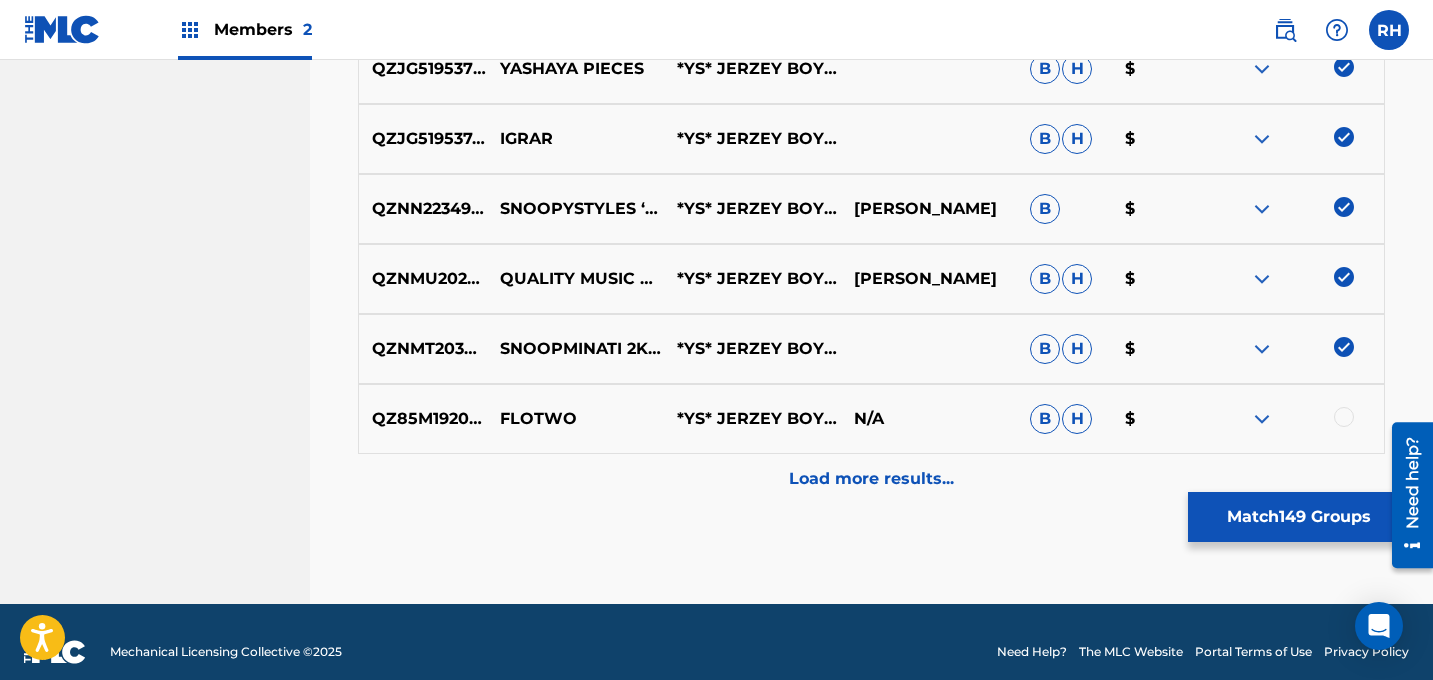 click at bounding box center [1344, 417] 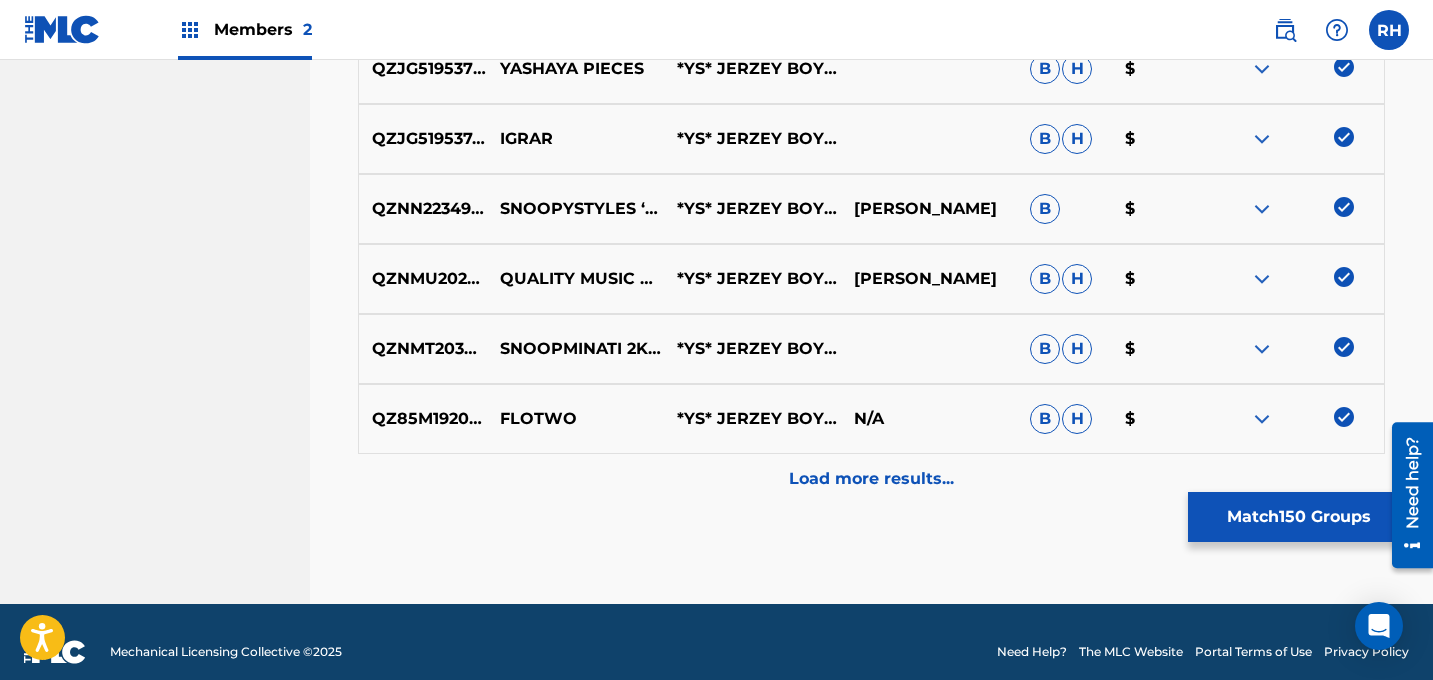 click on "Load more results..." at bounding box center (871, 479) 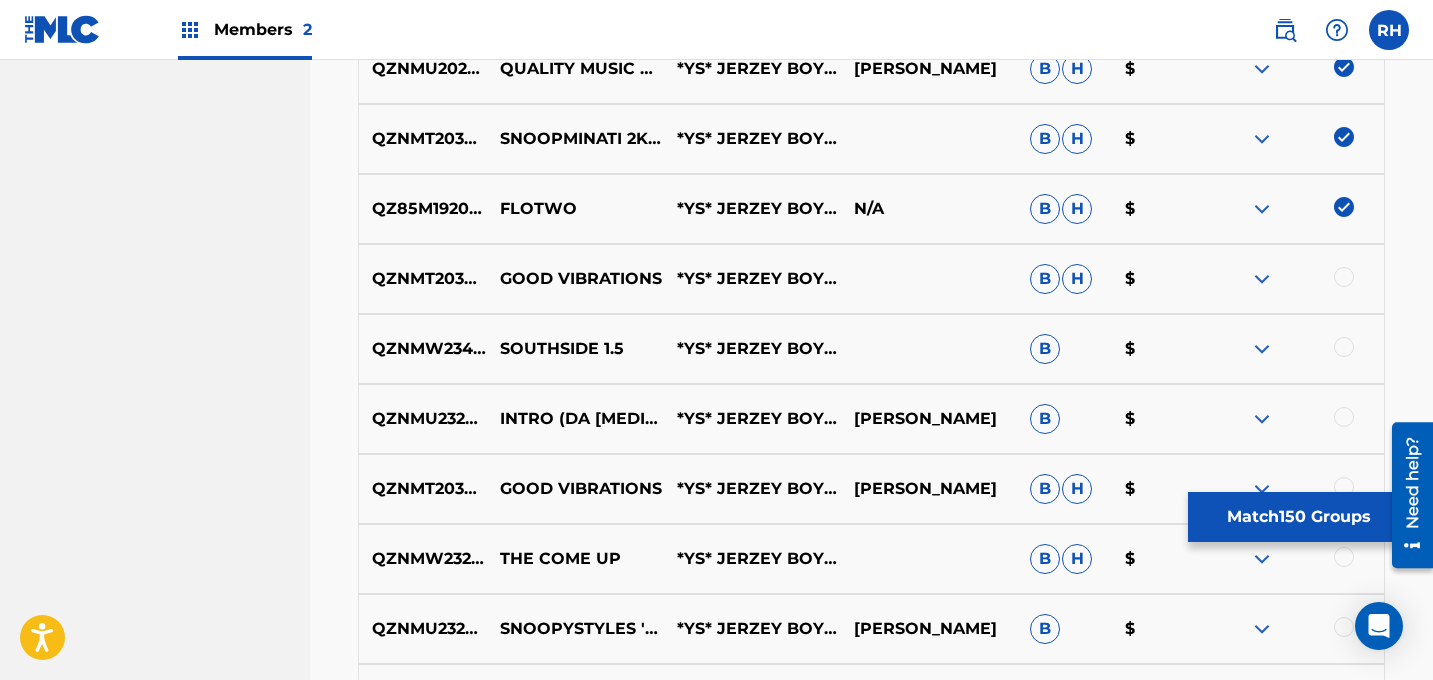 scroll, scrollTop: 11203, scrollLeft: 0, axis: vertical 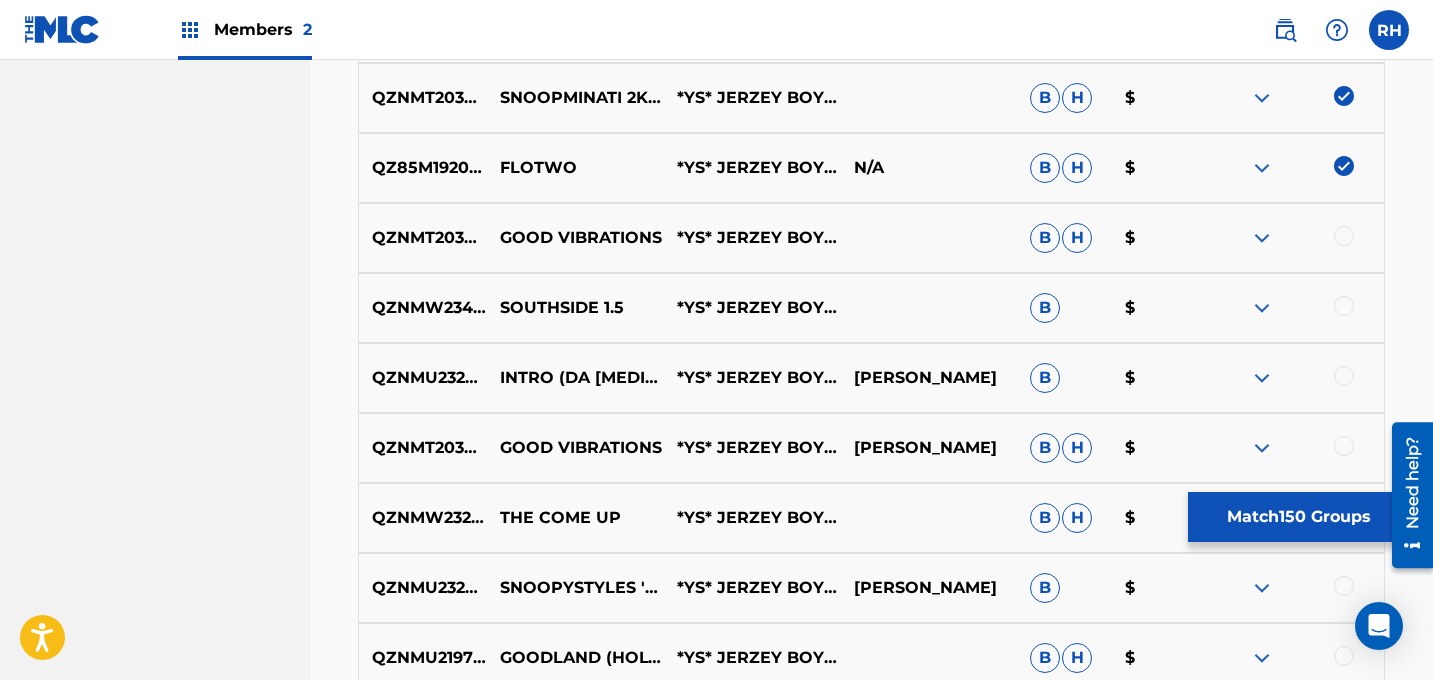 click at bounding box center (1344, 236) 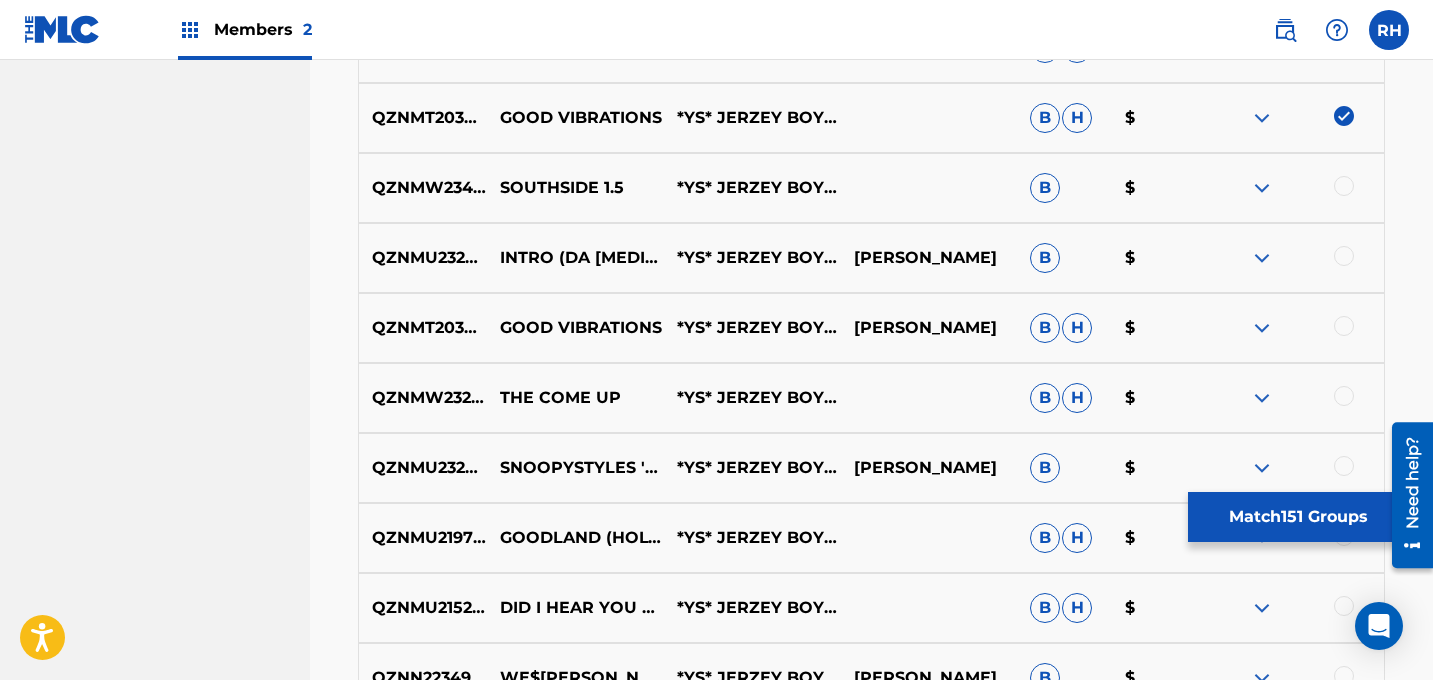 click at bounding box center [1344, 186] 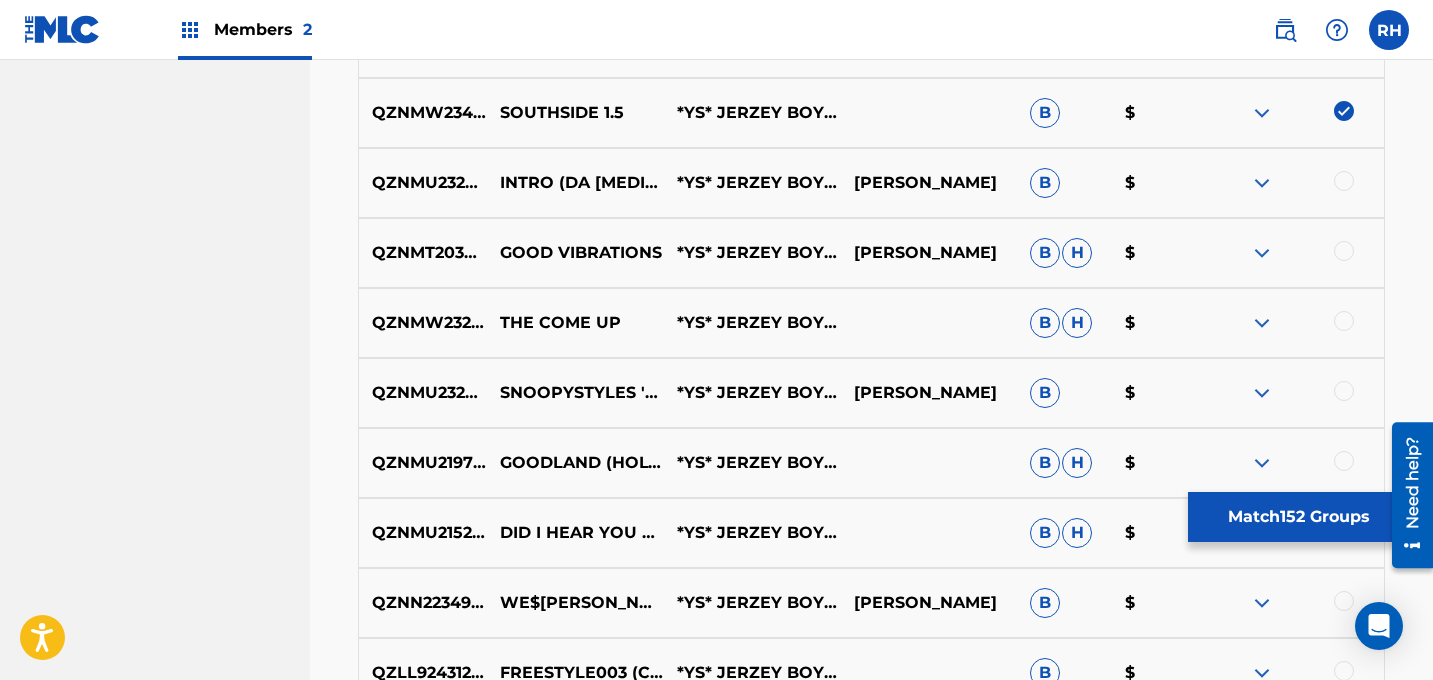 scroll, scrollTop: 11405, scrollLeft: 0, axis: vertical 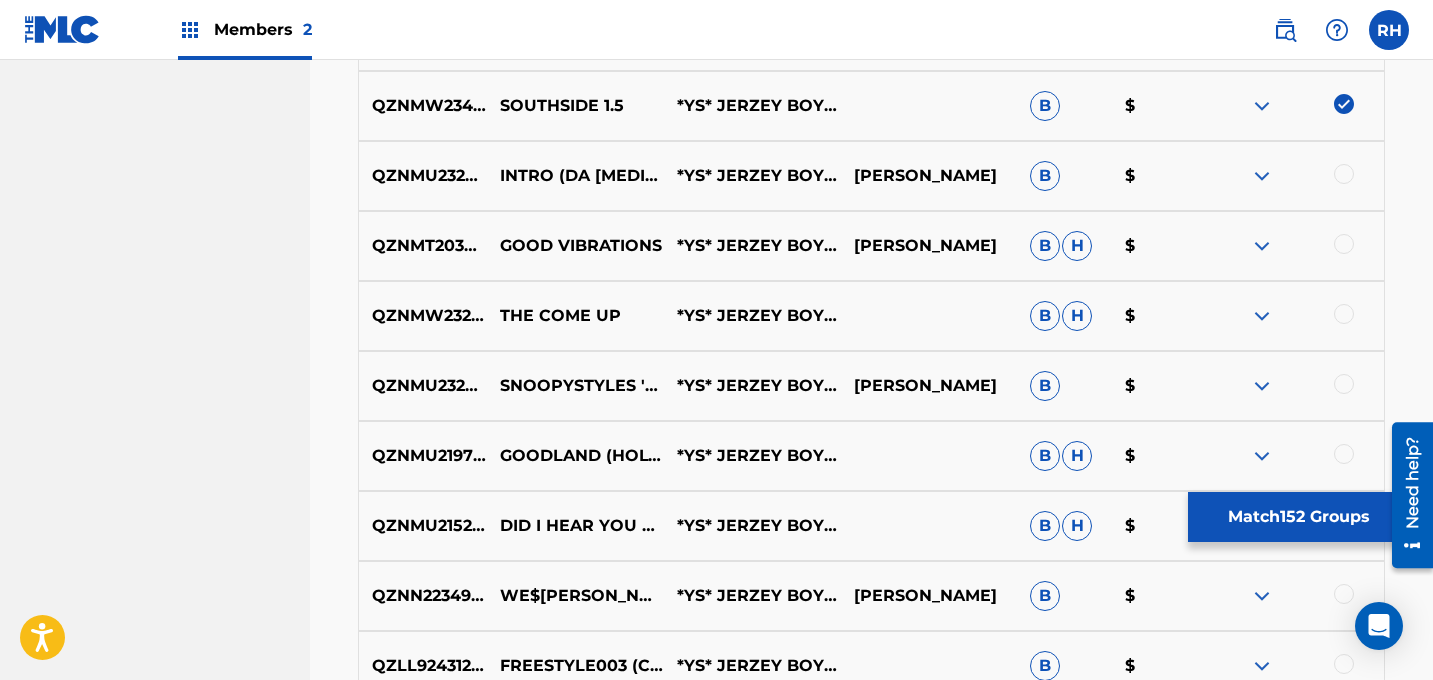 click at bounding box center [1344, 174] 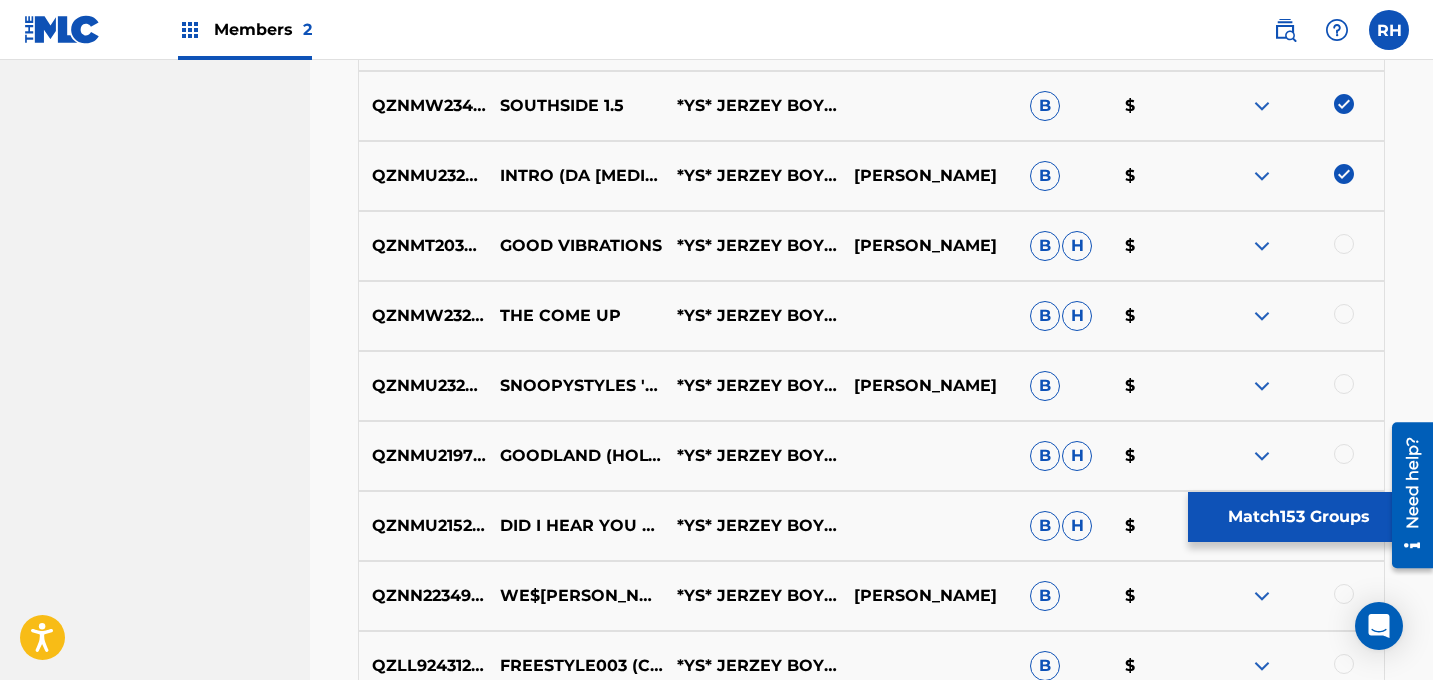 click at bounding box center (1344, 244) 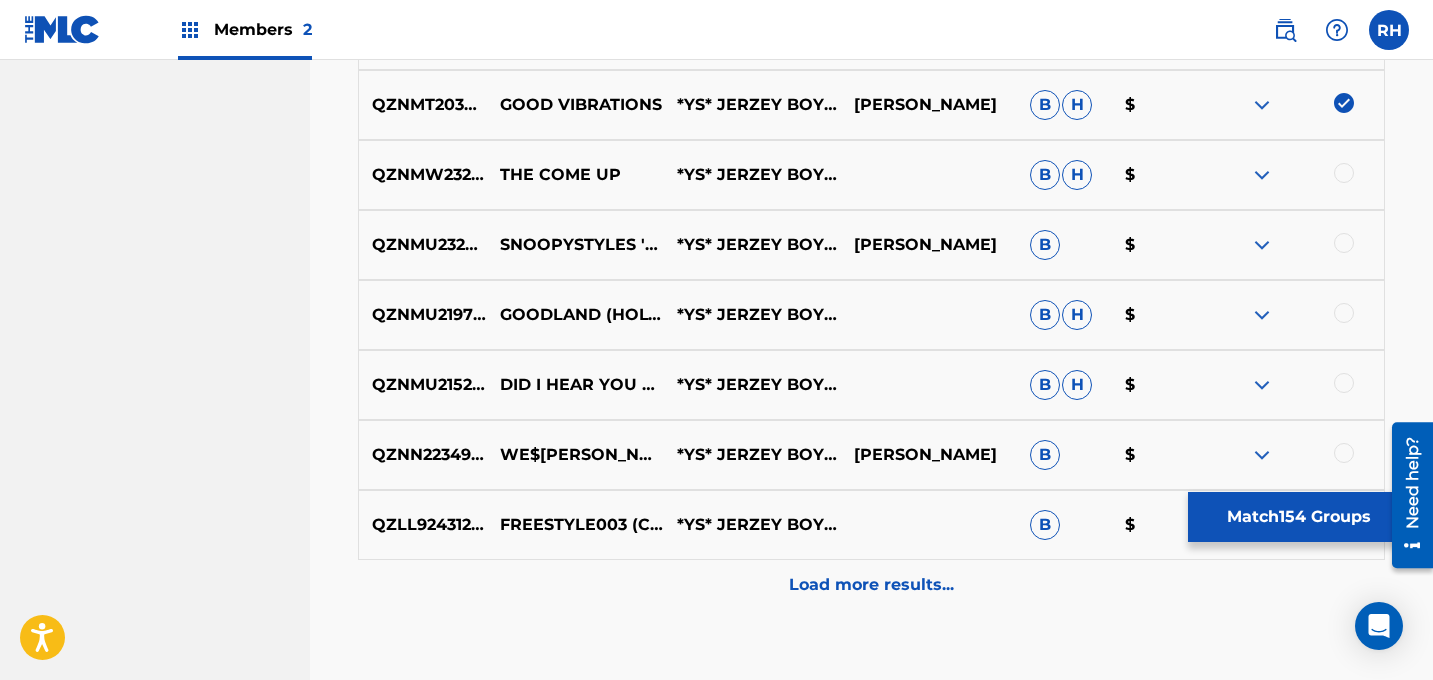 scroll, scrollTop: 11556, scrollLeft: 0, axis: vertical 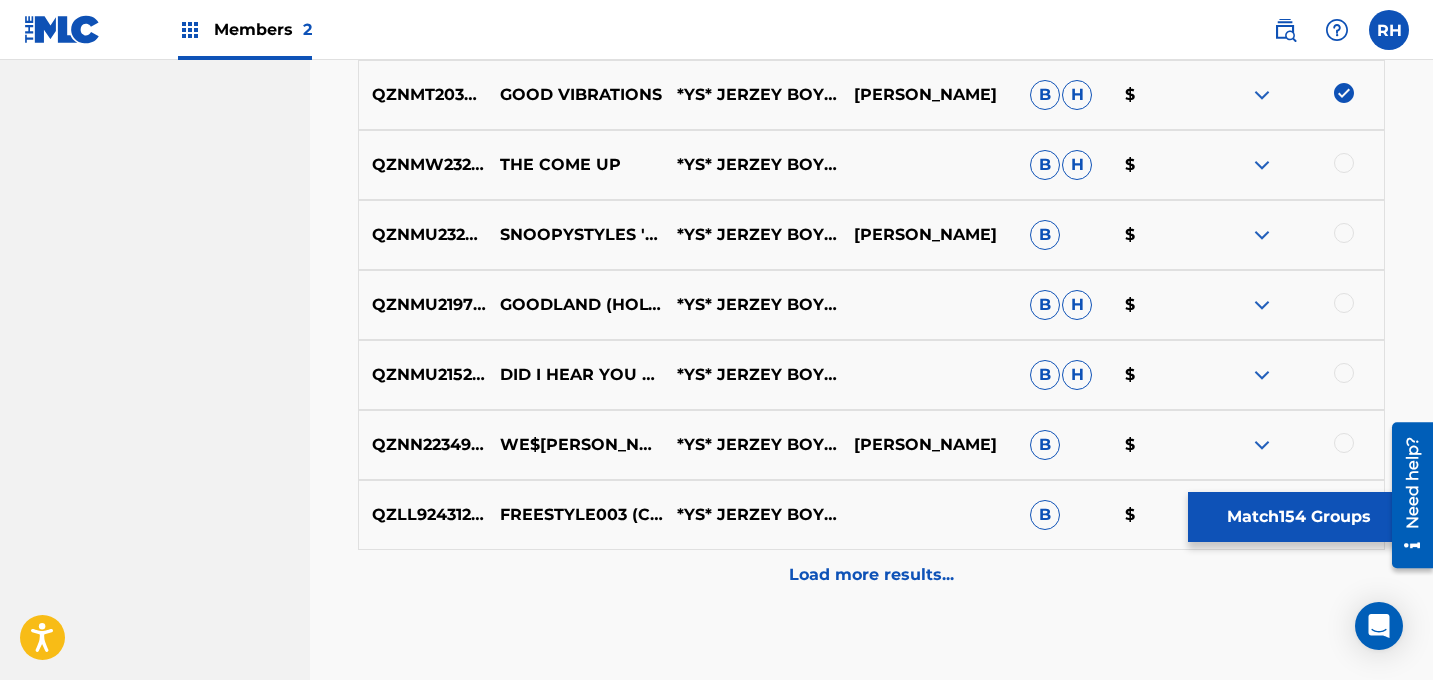 click at bounding box center (1344, 163) 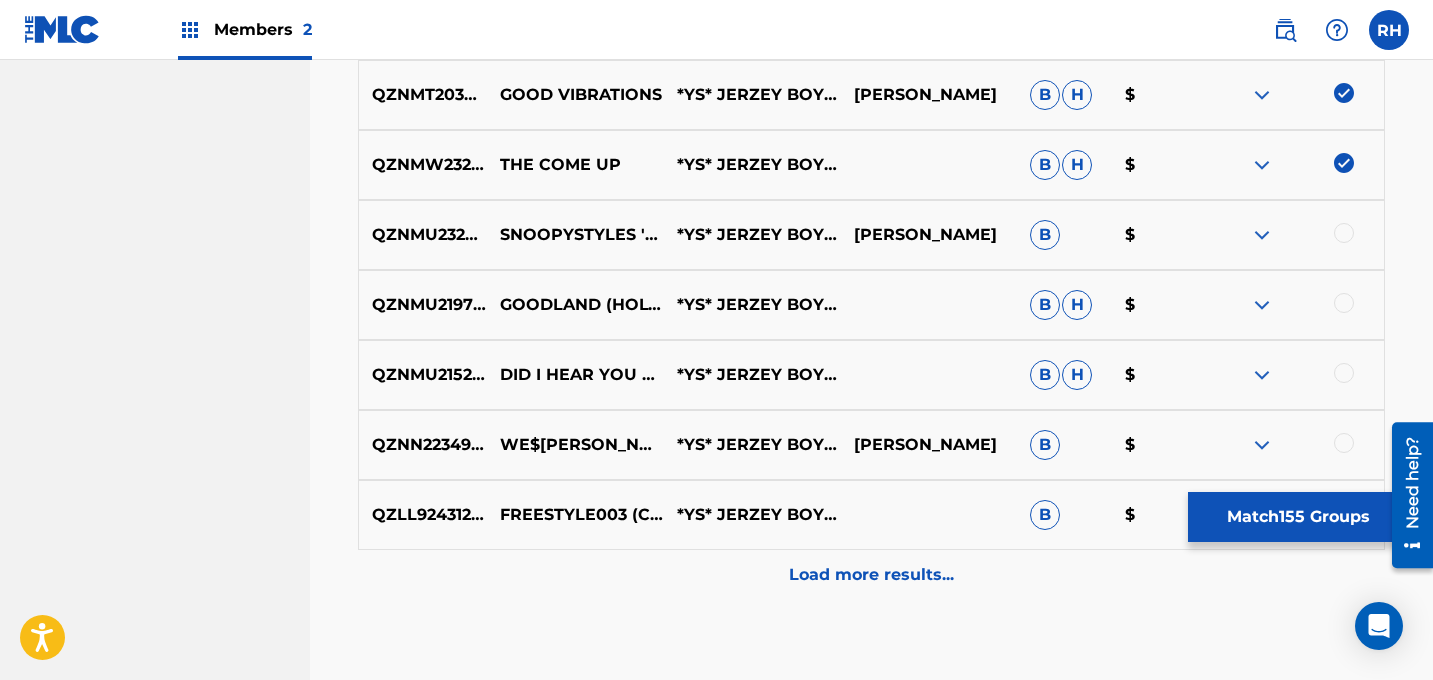 click at bounding box center [1344, 233] 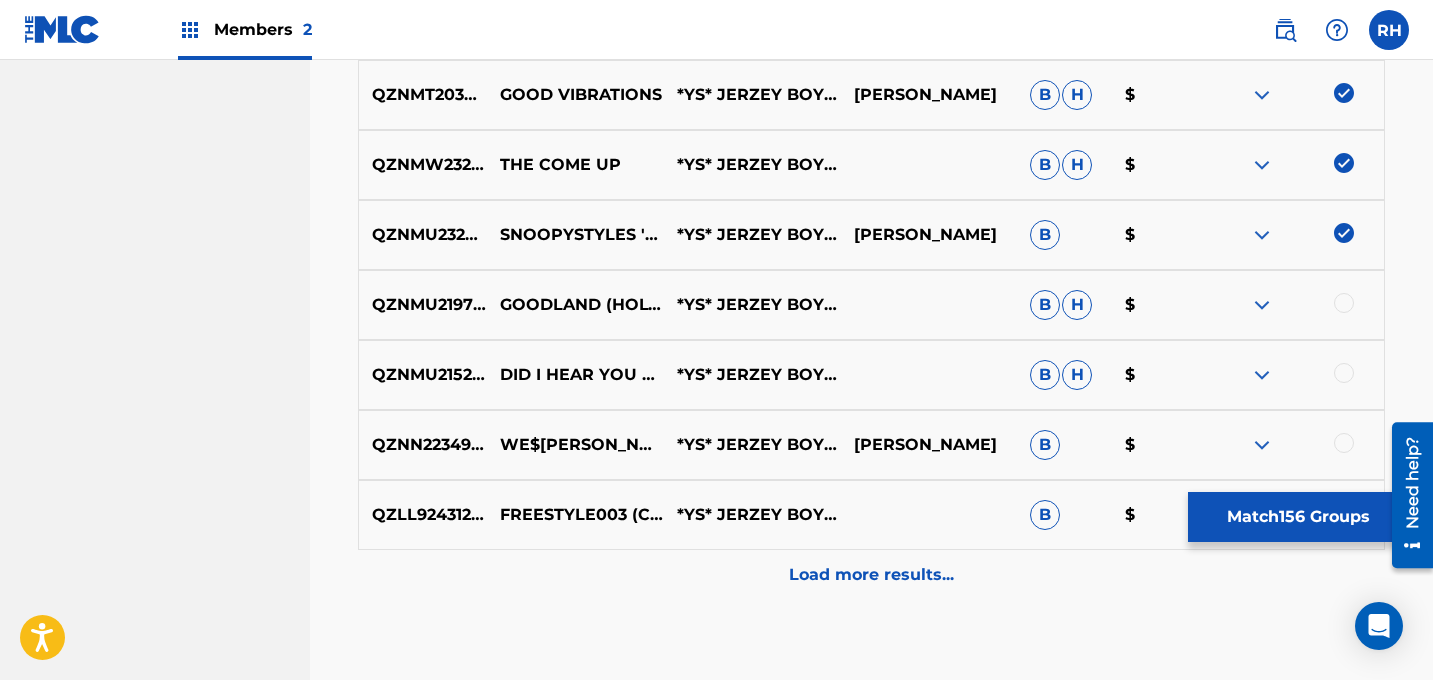 click at bounding box center (1344, 303) 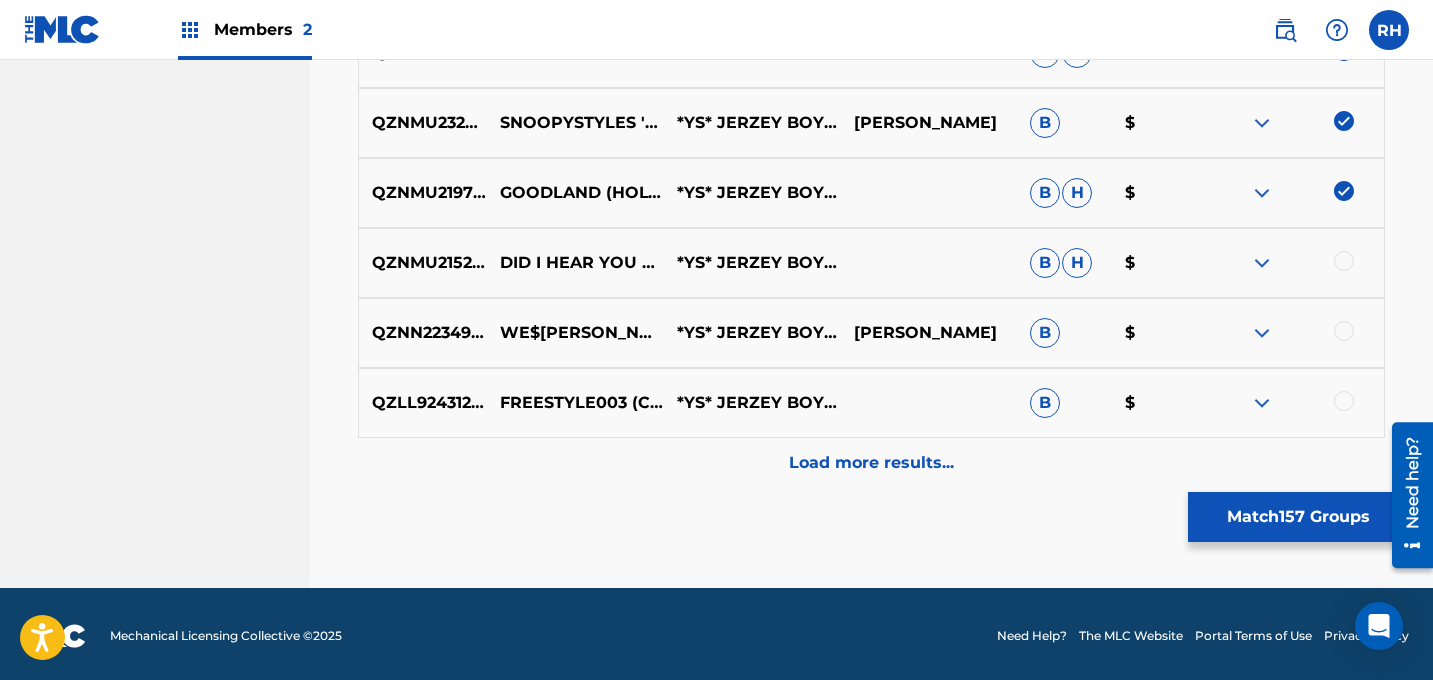 scroll, scrollTop: 11672, scrollLeft: 0, axis: vertical 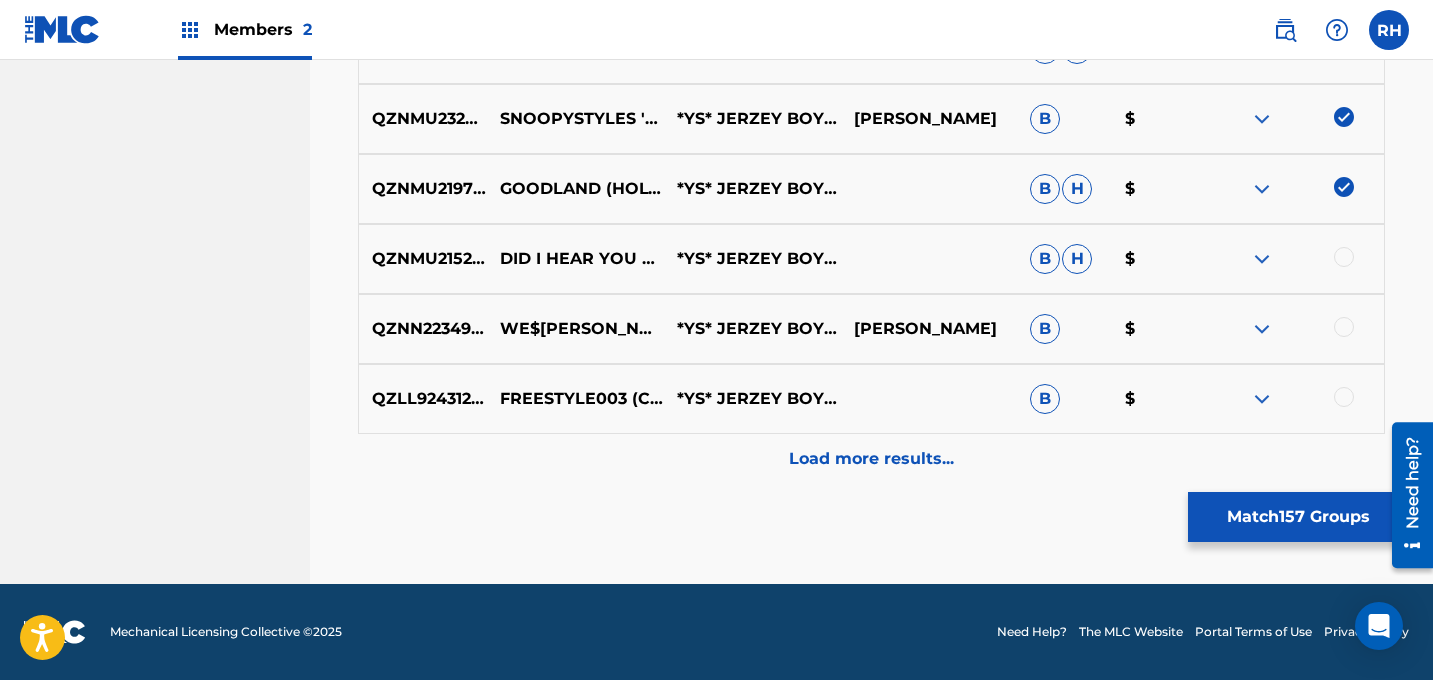 click at bounding box center (1344, 257) 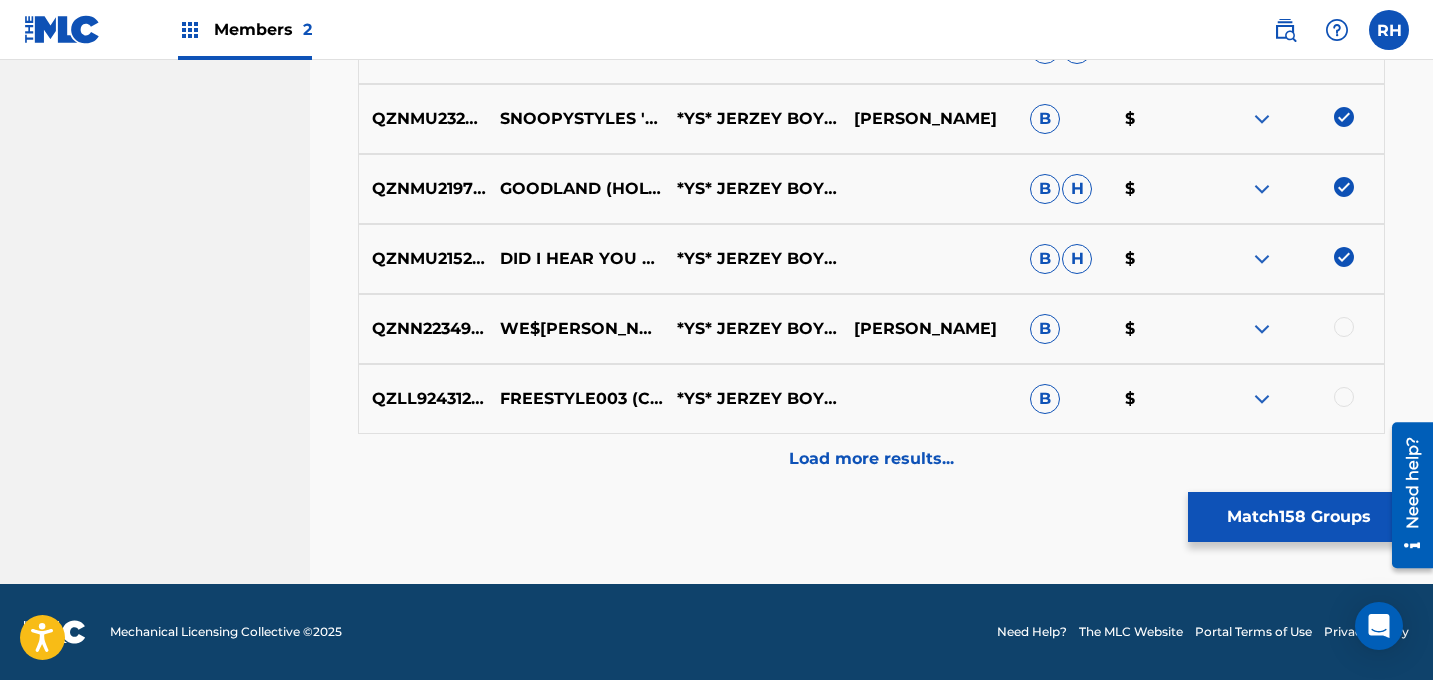 click at bounding box center (1344, 327) 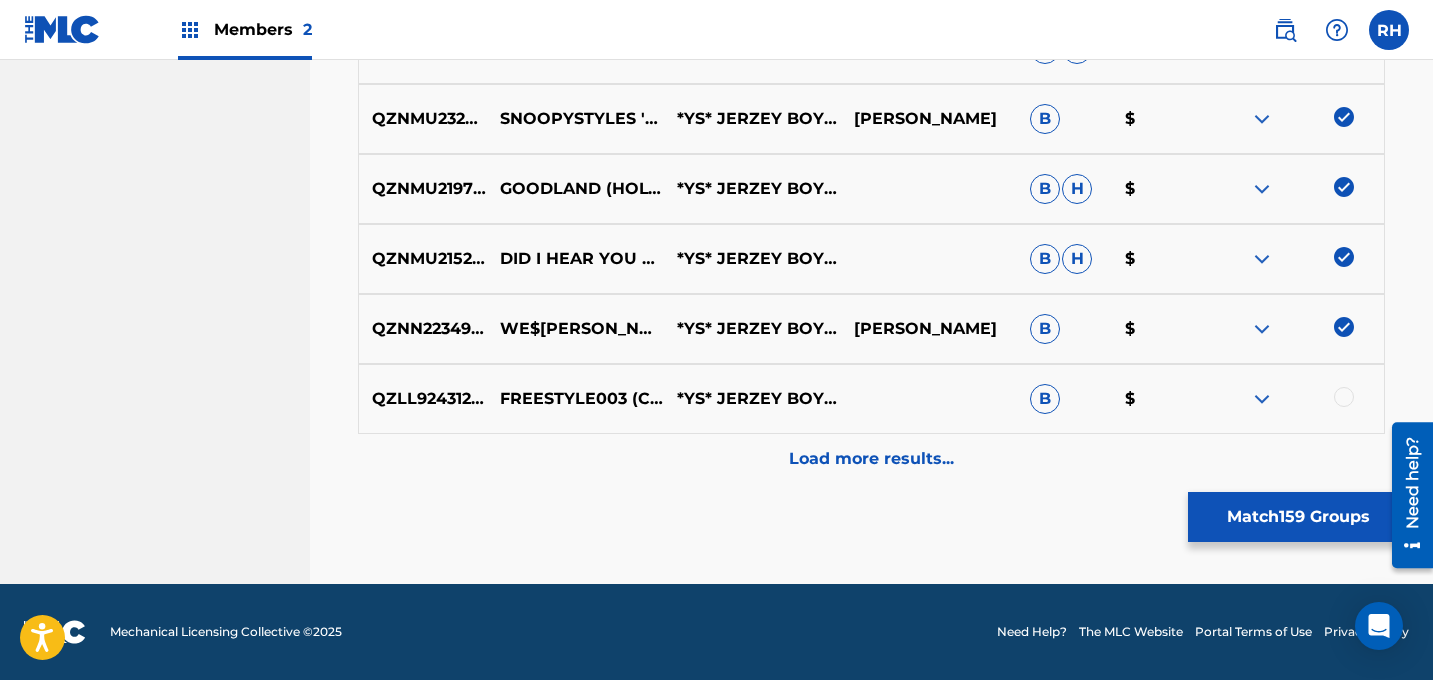 click on "QZLL92431276 FREESTYLE003 (CMD BABY) *YS* JERZEY BOY IN THE FLESH B $" at bounding box center [871, 399] 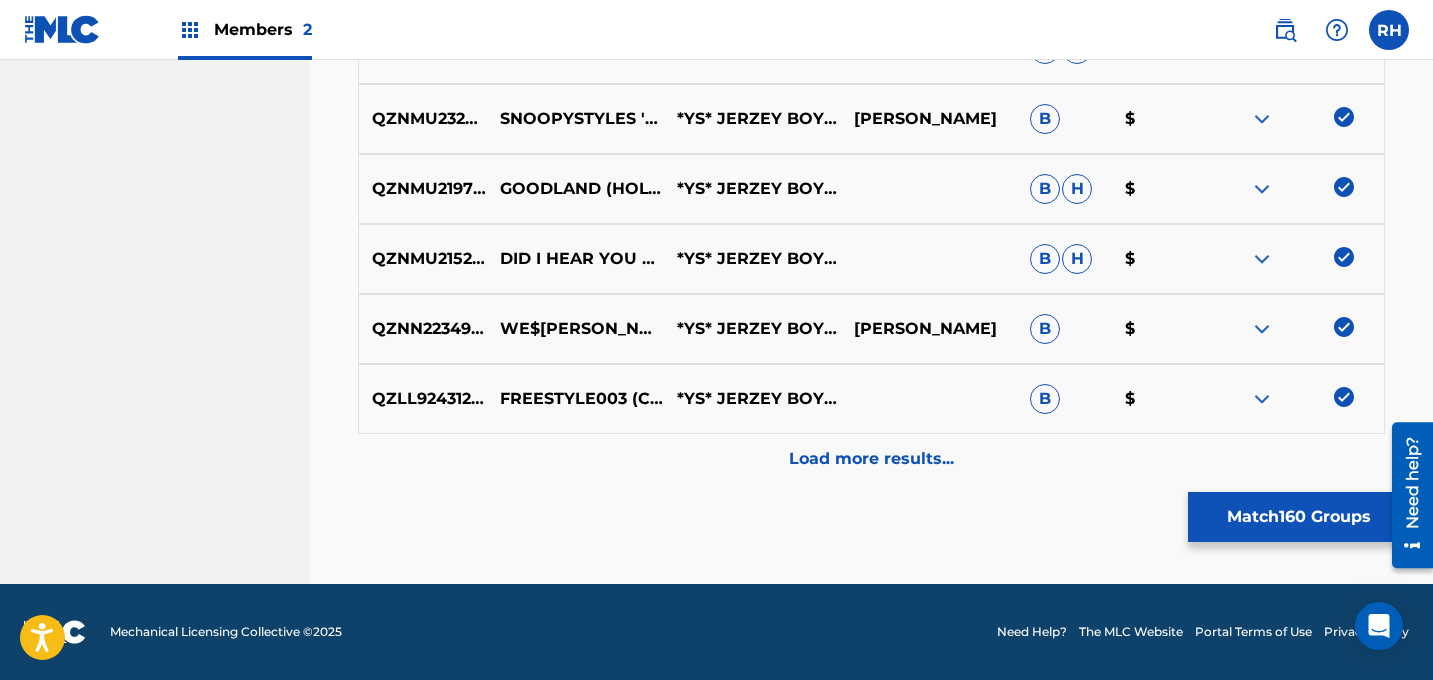 click on "Load more results..." at bounding box center [871, 459] 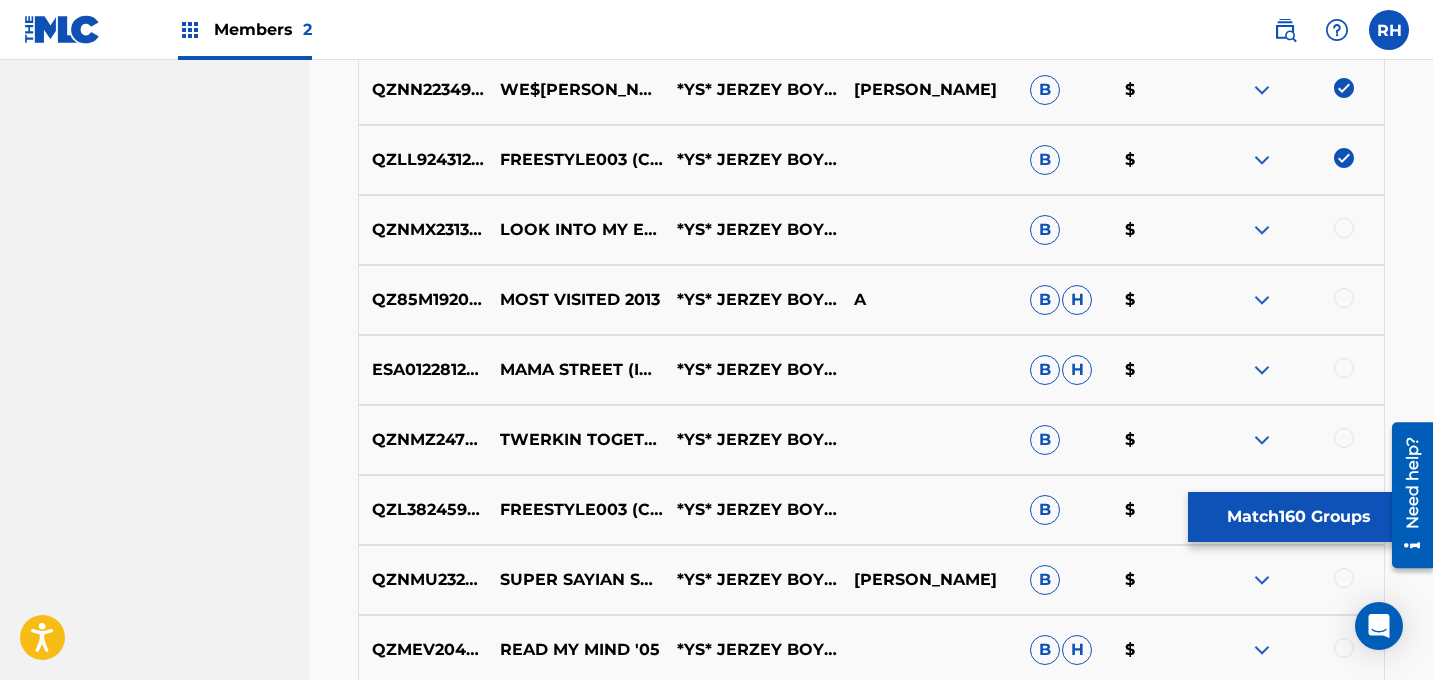 scroll, scrollTop: 11936, scrollLeft: 0, axis: vertical 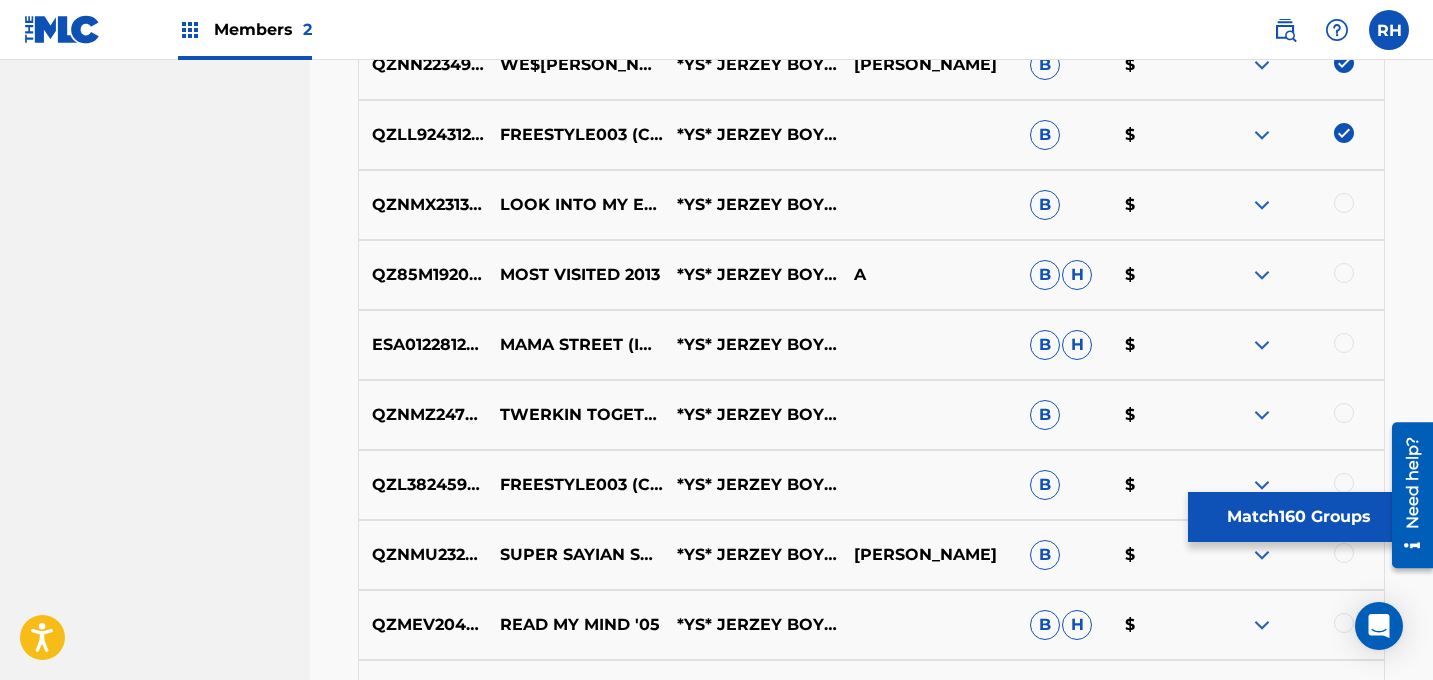 click at bounding box center [1344, 203] 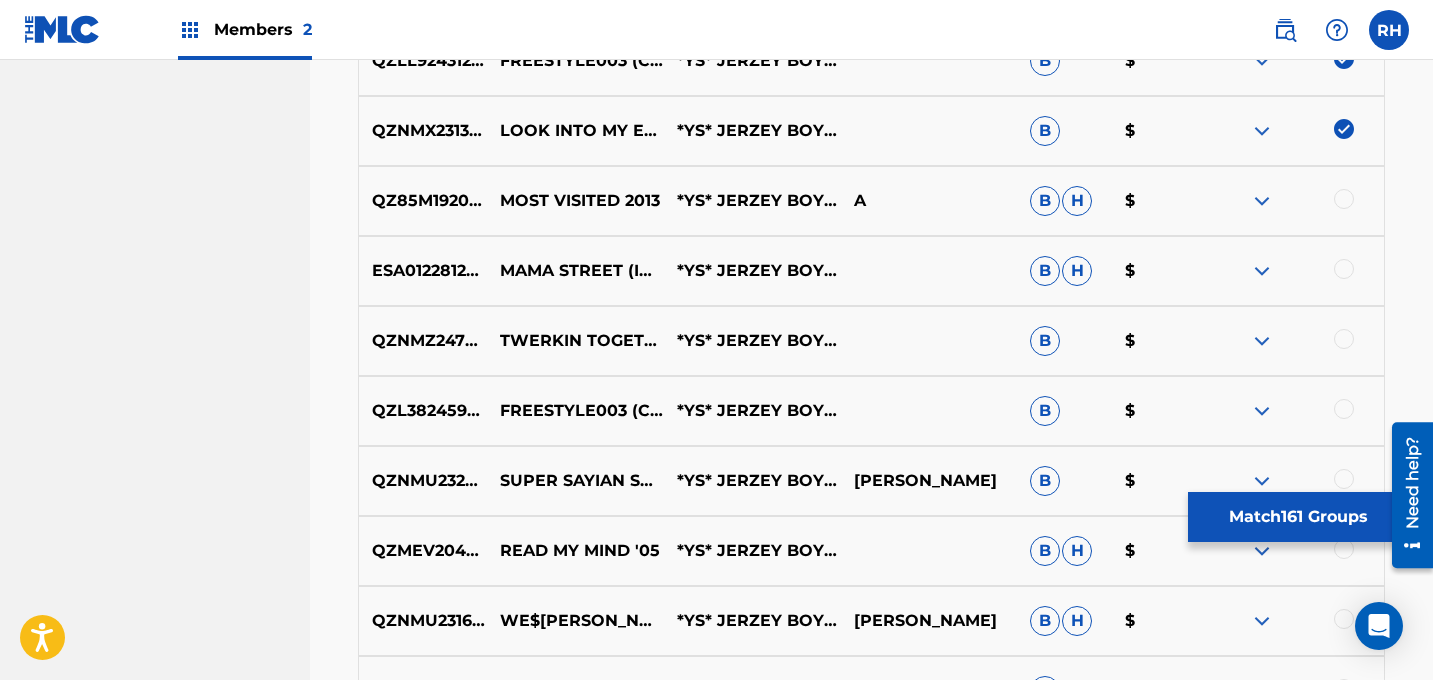 scroll, scrollTop: 12012, scrollLeft: 0, axis: vertical 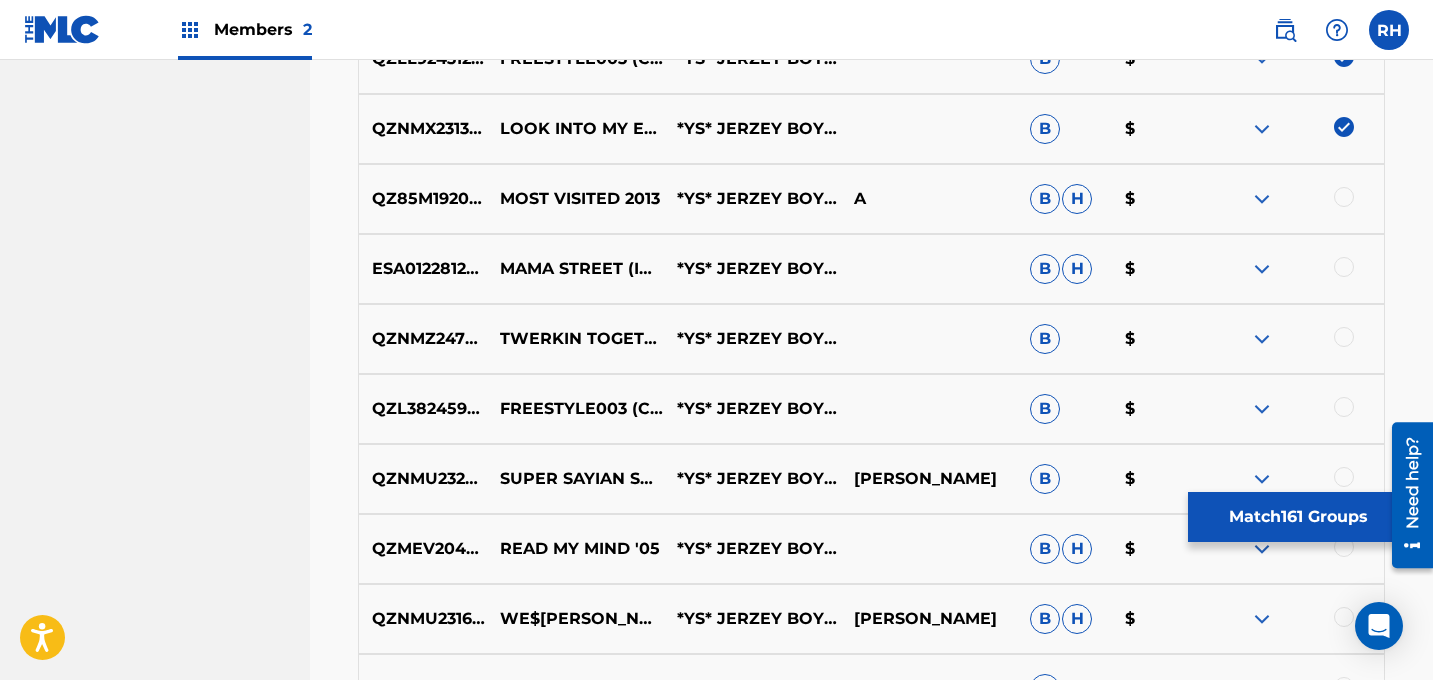 click at bounding box center (1344, 197) 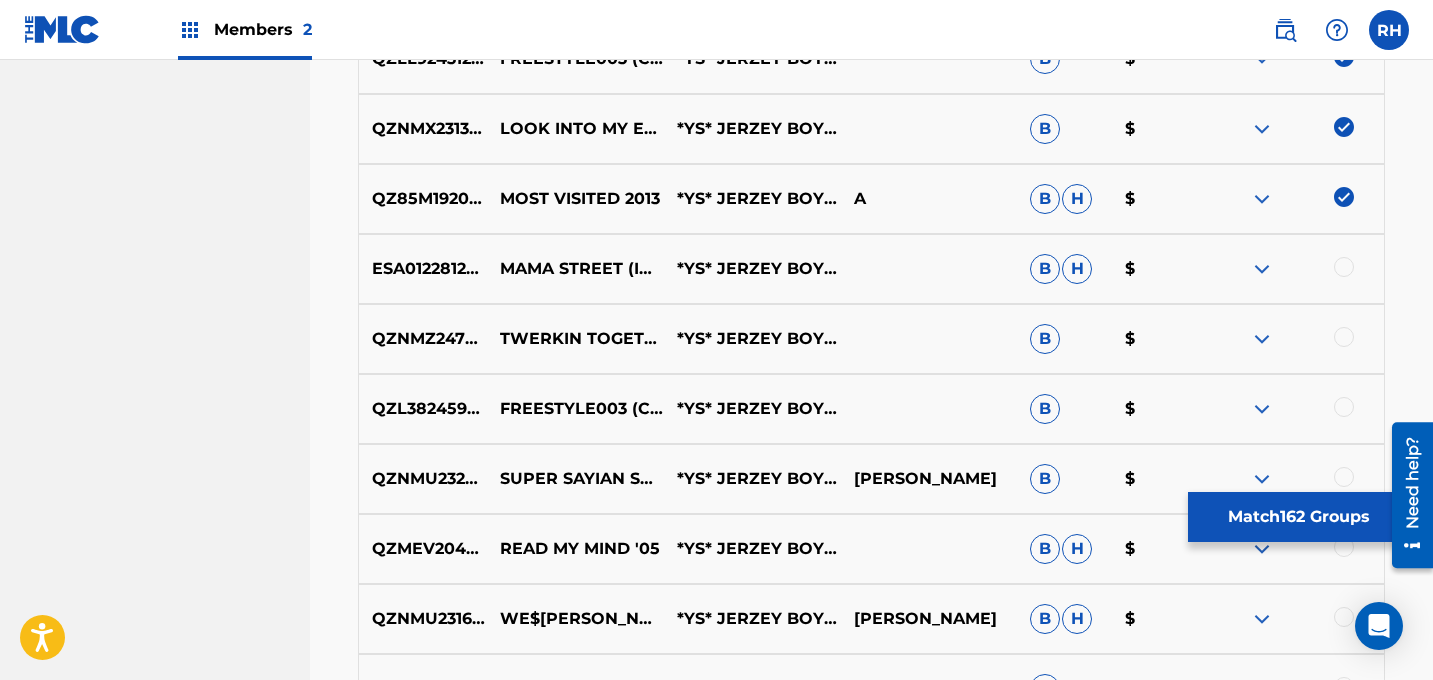 click at bounding box center (1295, 269) 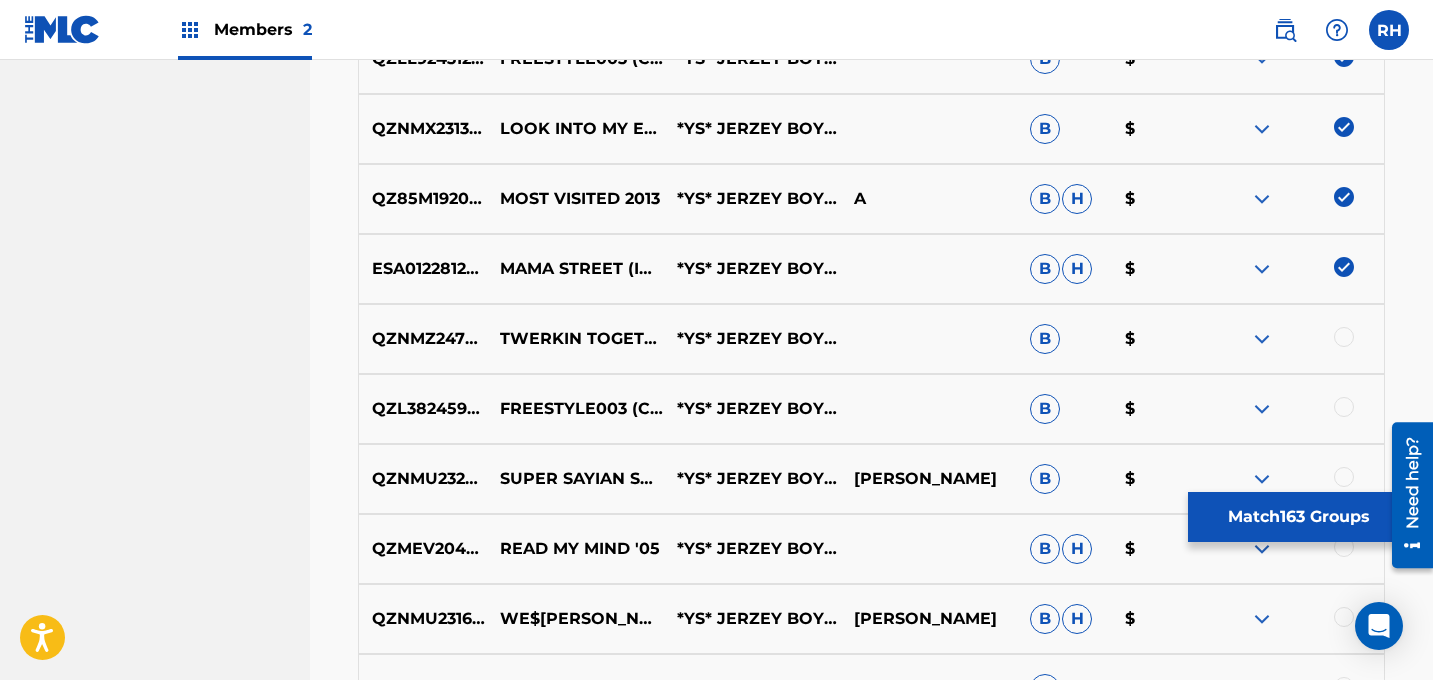 click at bounding box center (1344, 337) 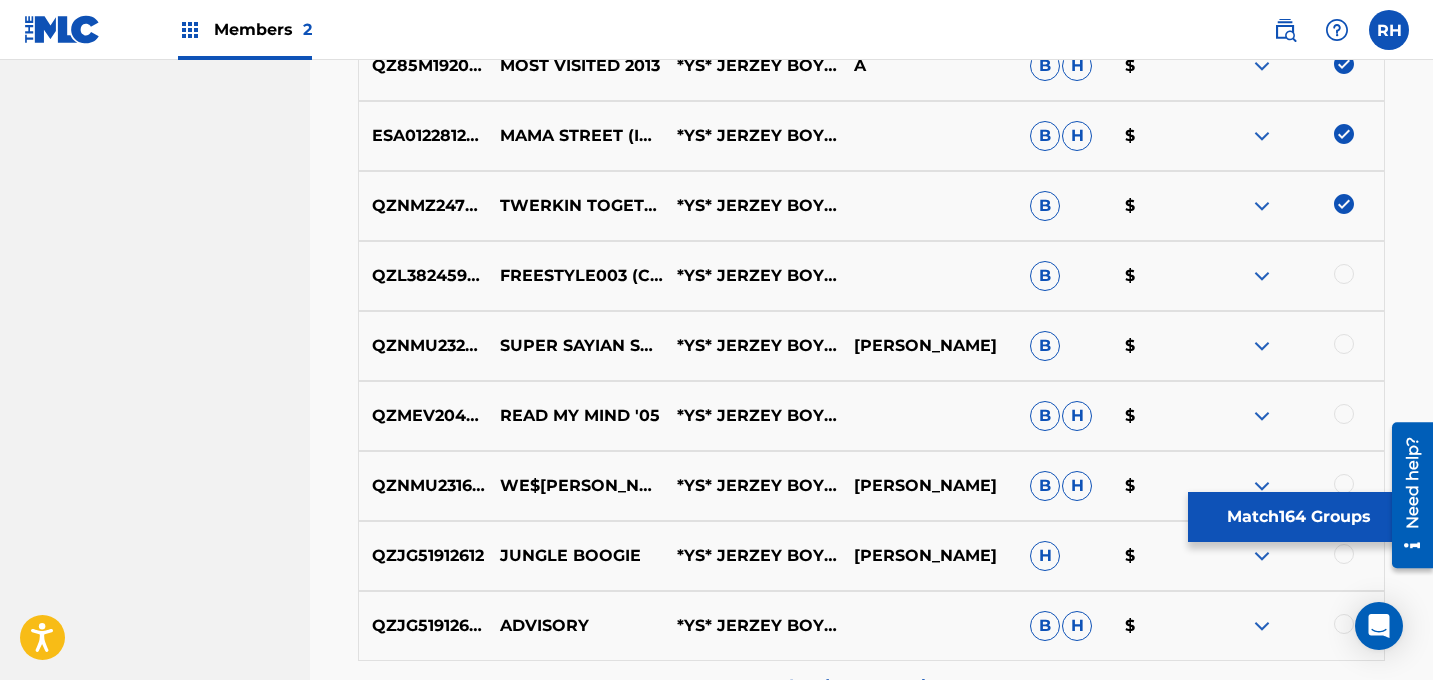 scroll, scrollTop: 12154, scrollLeft: 0, axis: vertical 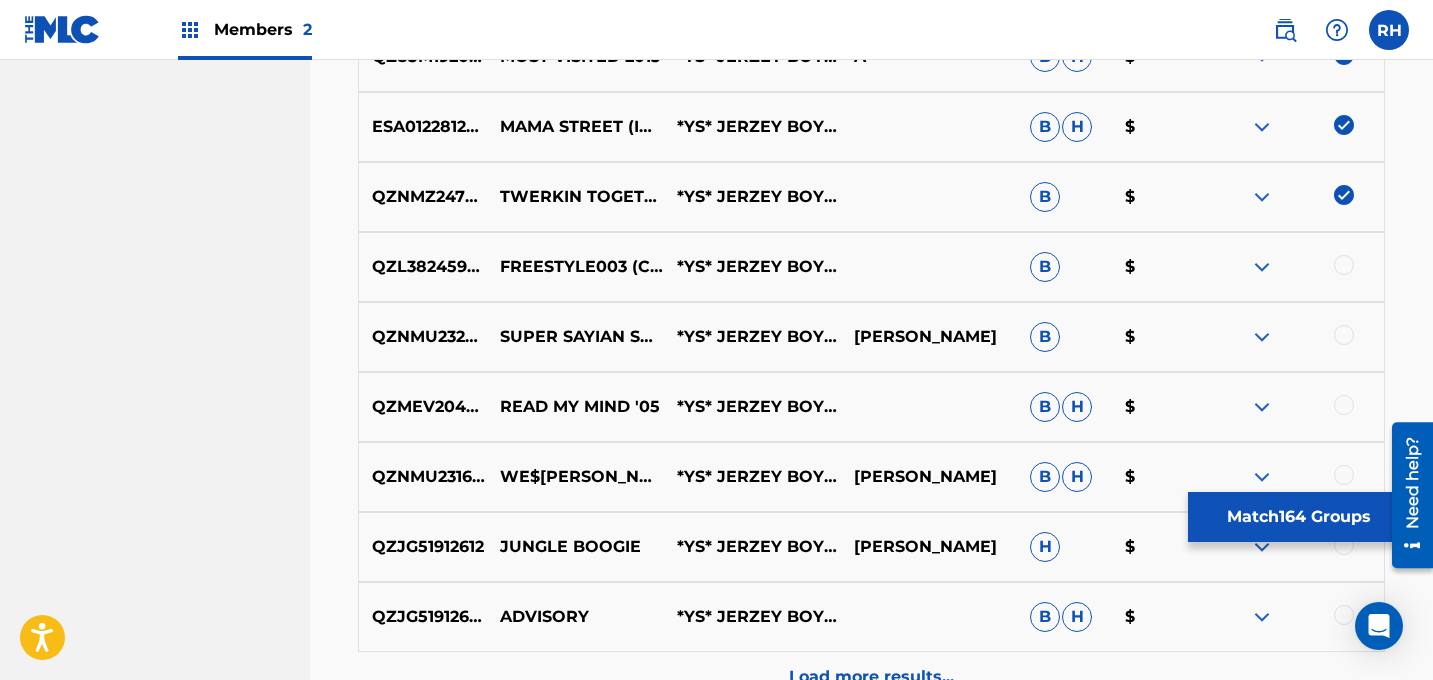 click at bounding box center [1344, 265] 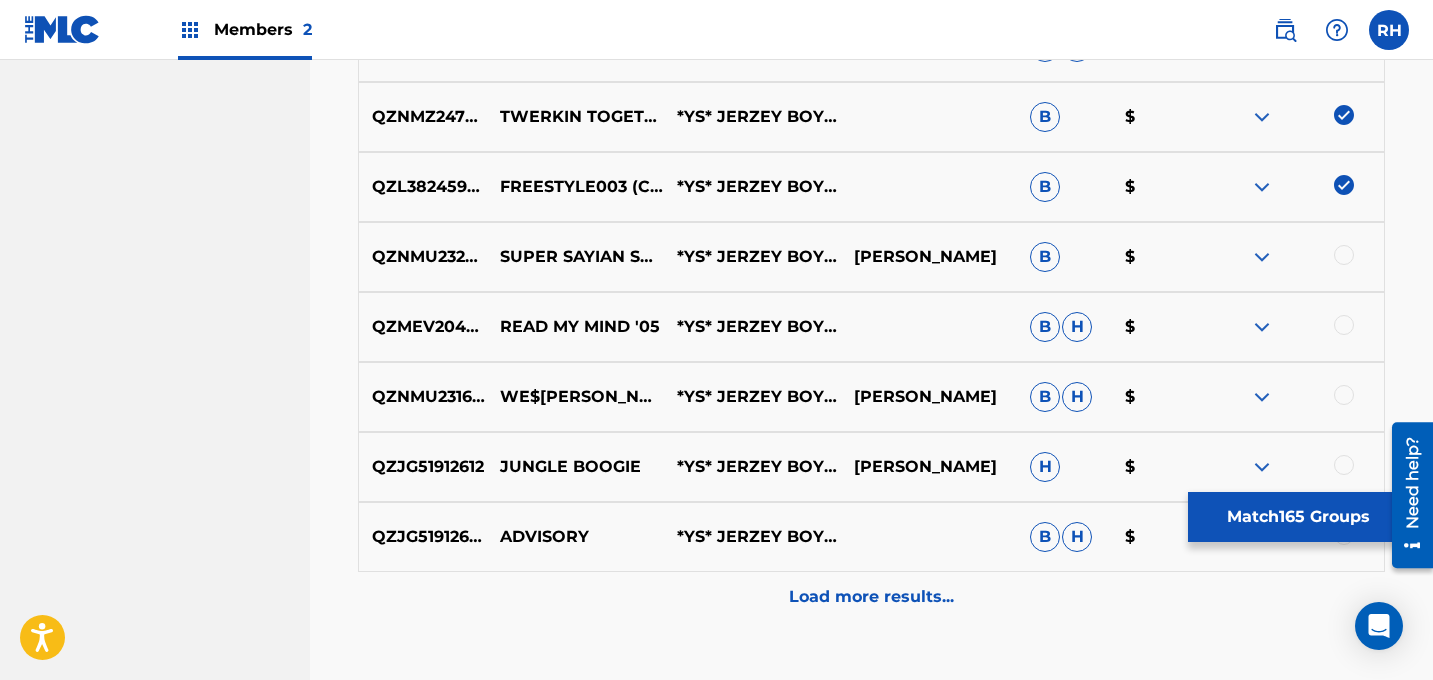scroll, scrollTop: 12235, scrollLeft: 0, axis: vertical 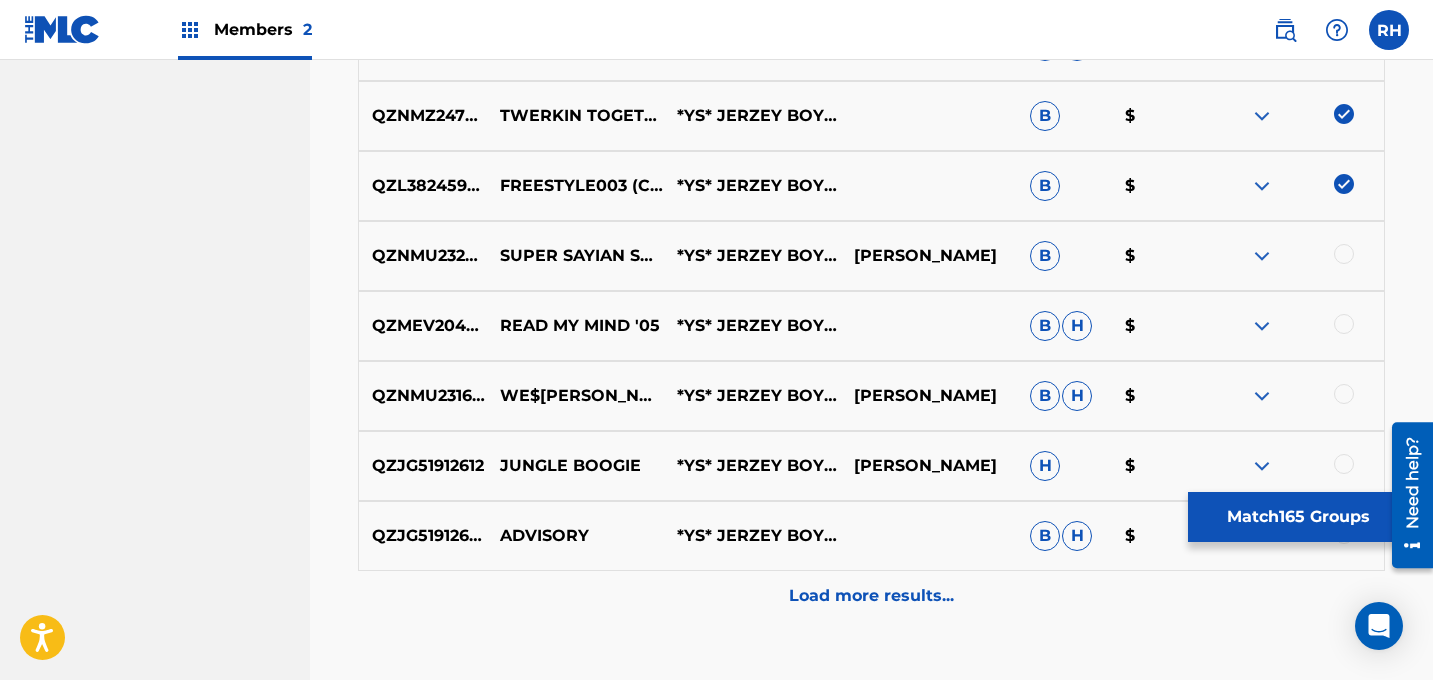 click at bounding box center (1344, 254) 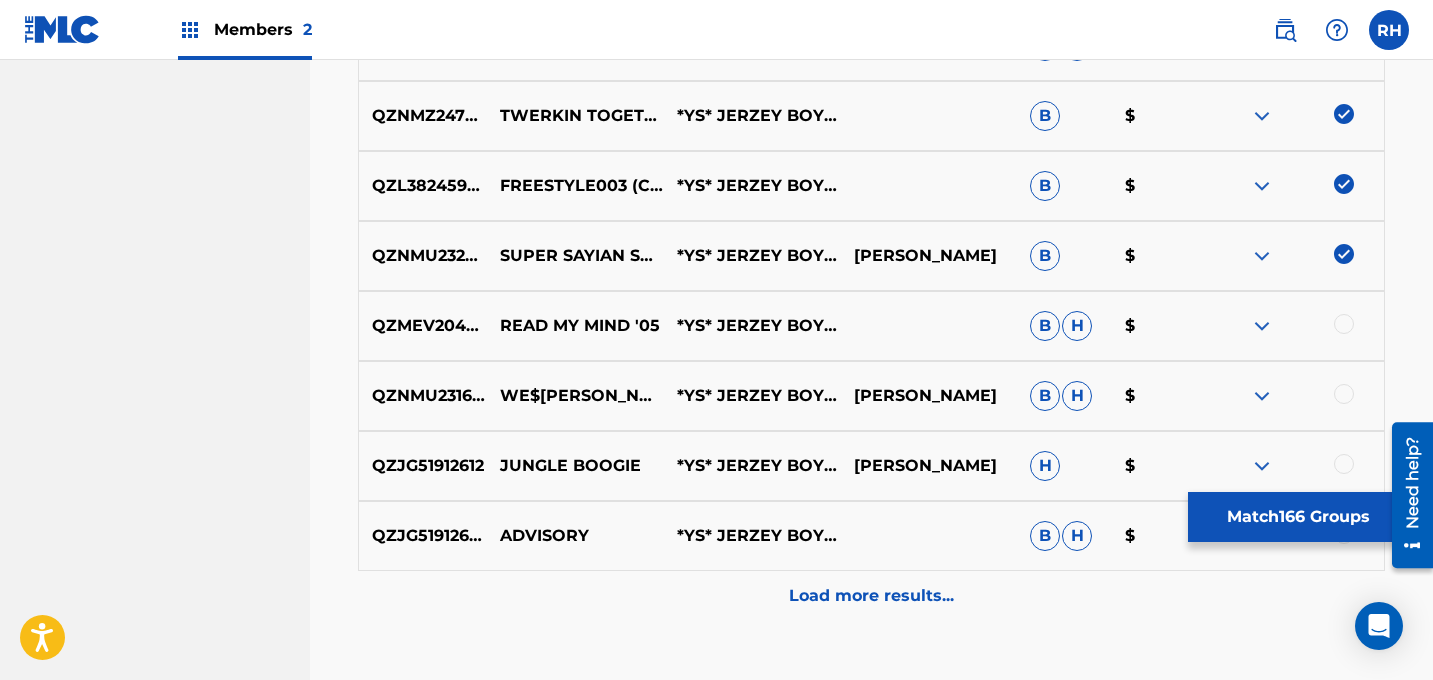 click at bounding box center (1344, 324) 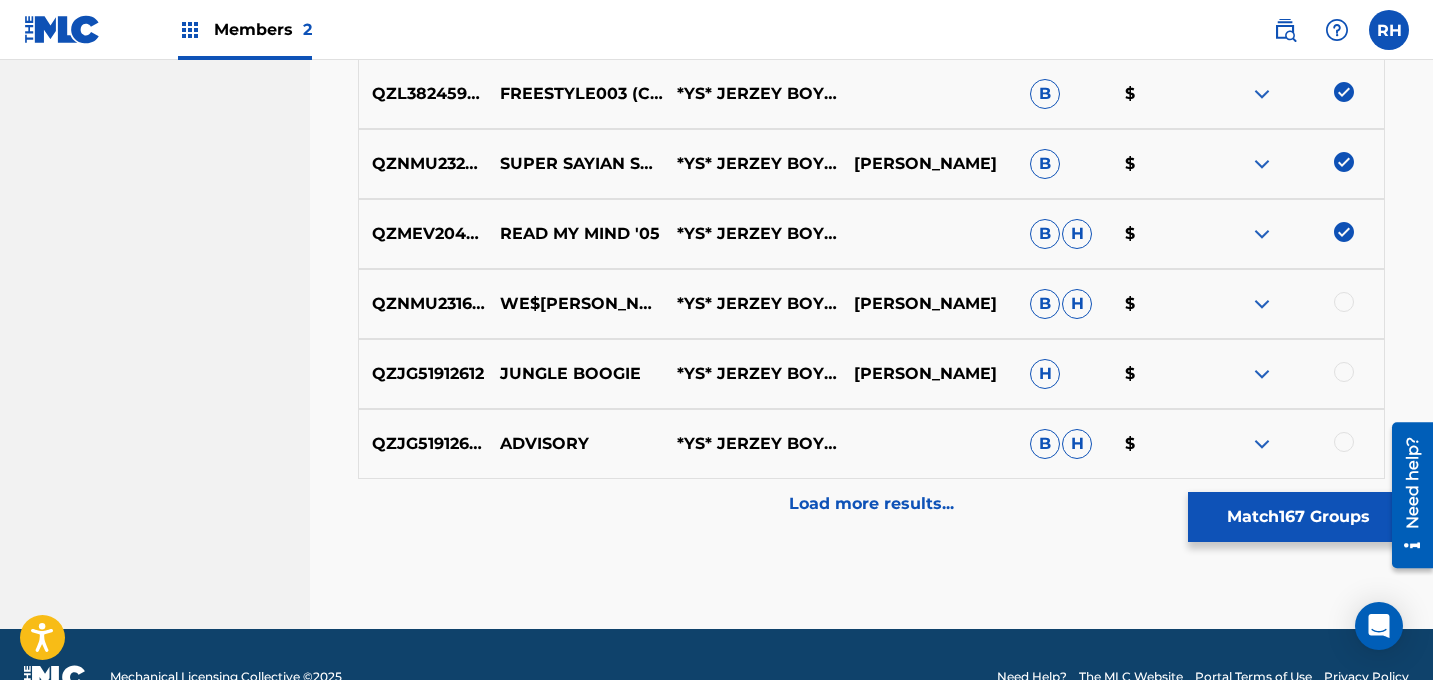 scroll, scrollTop: 12330, scrollLeft: 0, axis: vertical 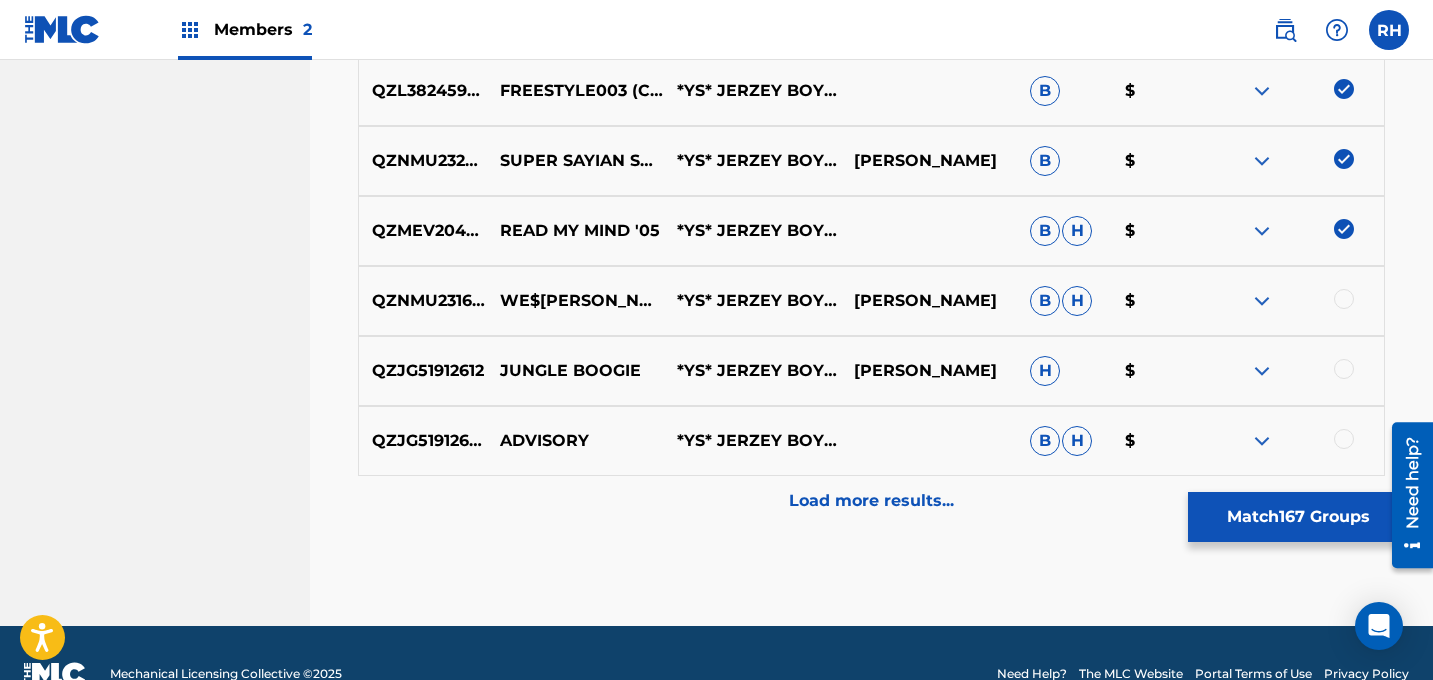 click on "QZNMU2316450 WE$[PERSON_NAME] *YS* JERZEY BOY IN THE FLESH [PERSON_NAME] [PERSON_NAME] $" at bounding box center [871, 301] 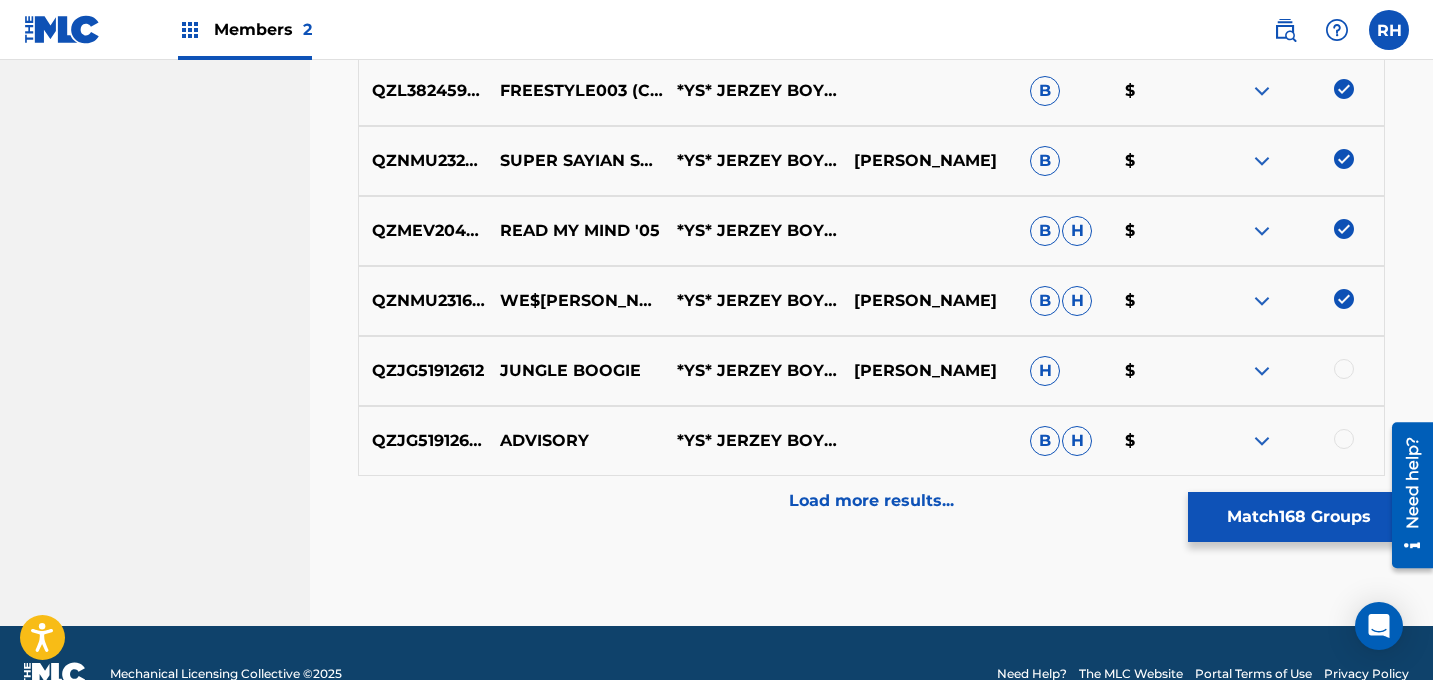 click at bounding box center (1344, 369) 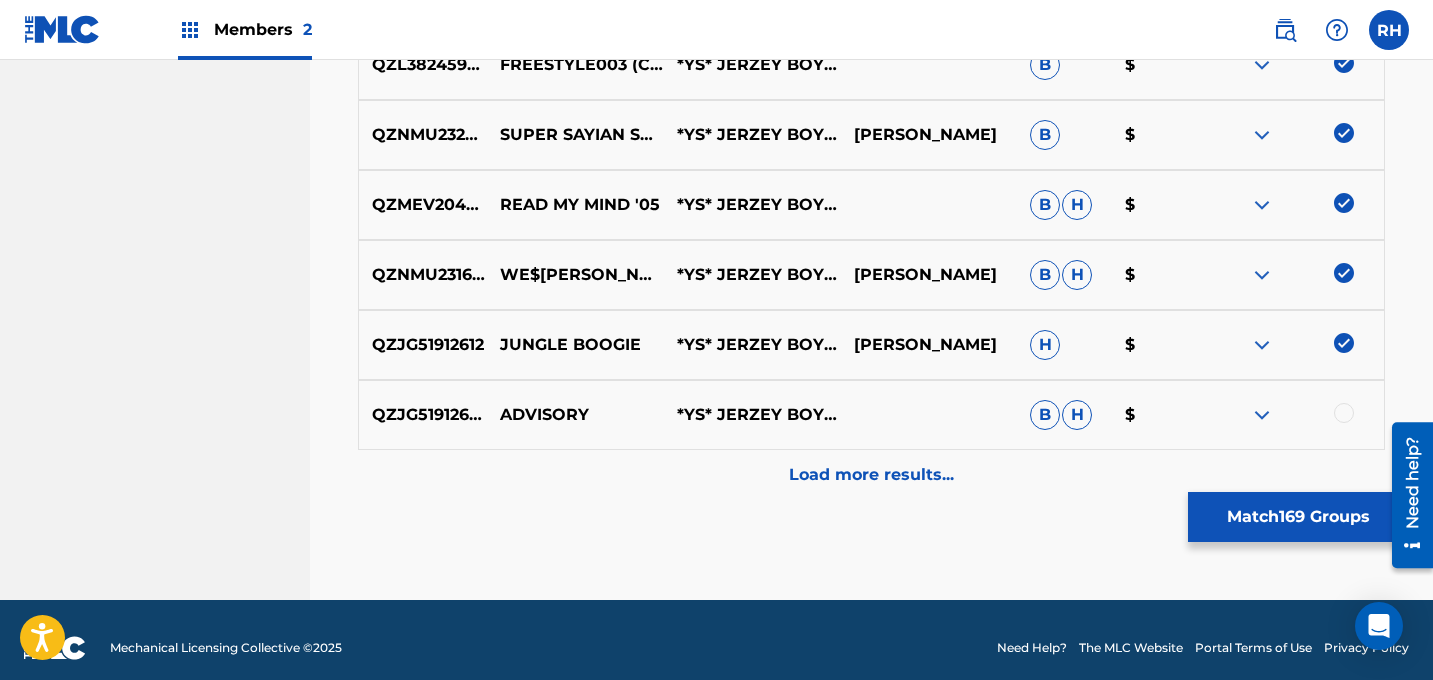 scroll, scrollTop: 12372, scrollLeft: 0, axis: vertical 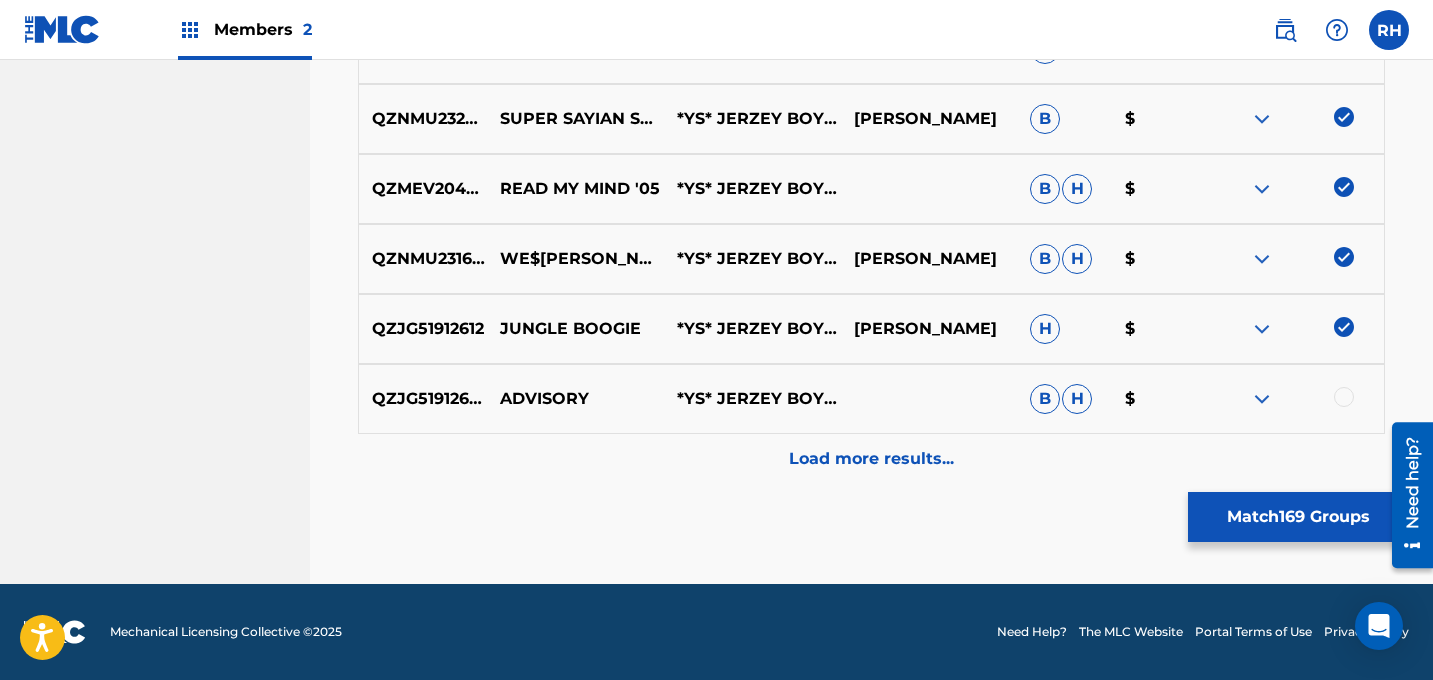 click at bounding box center [1344, 397] 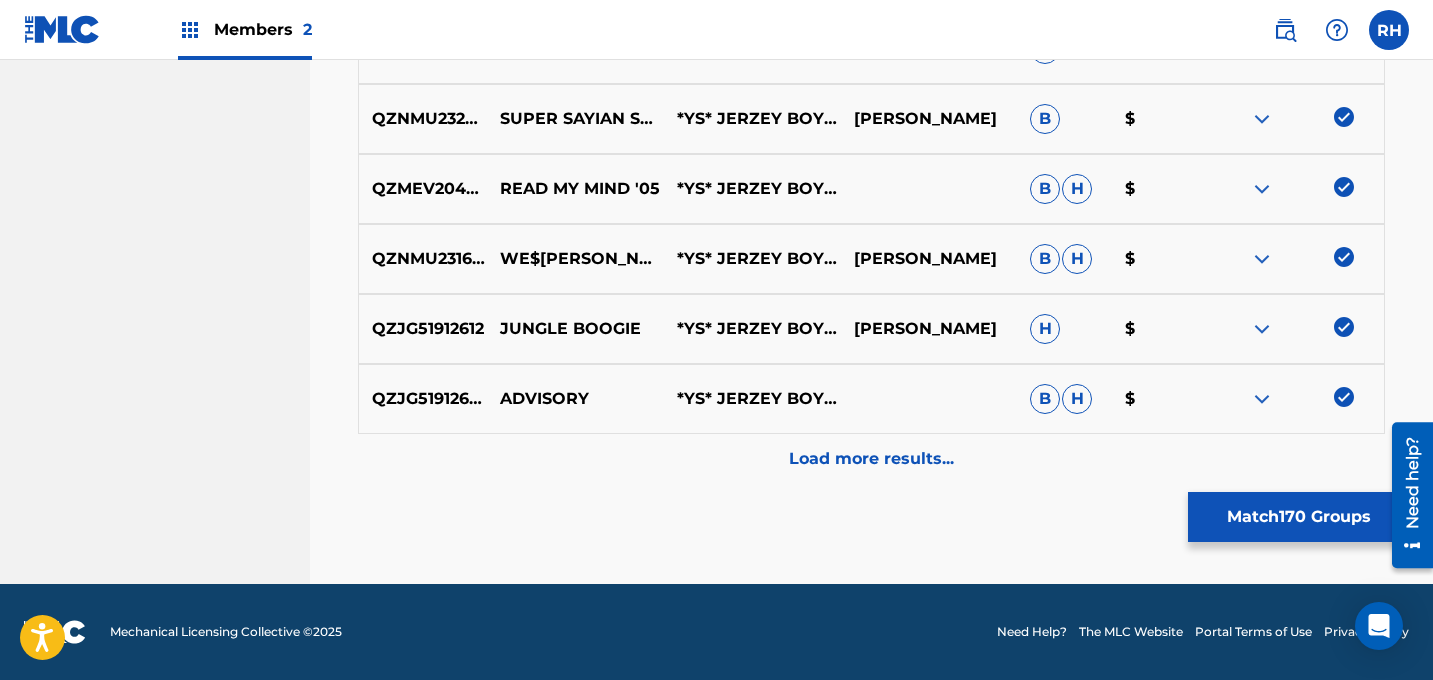 click on "Load more results..." at bounding box center (871, 459) 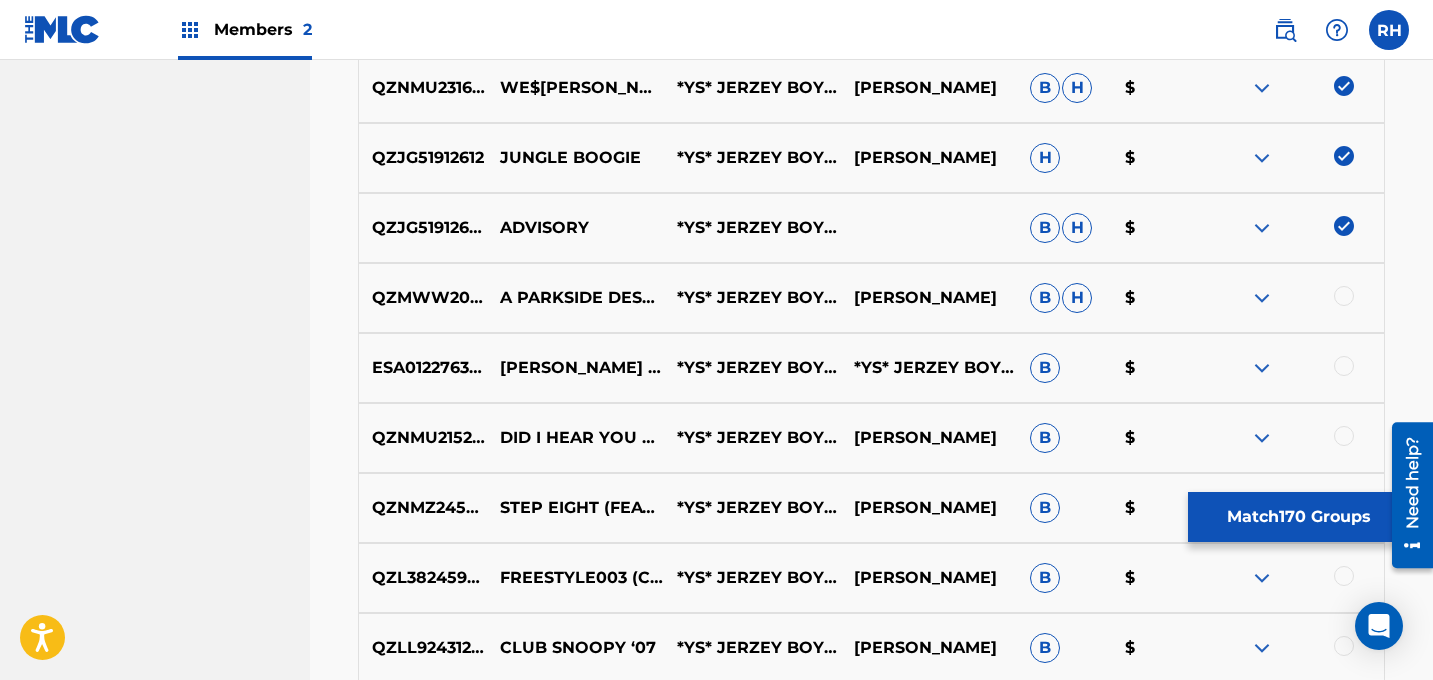 click at bounding box center [1344, 296] 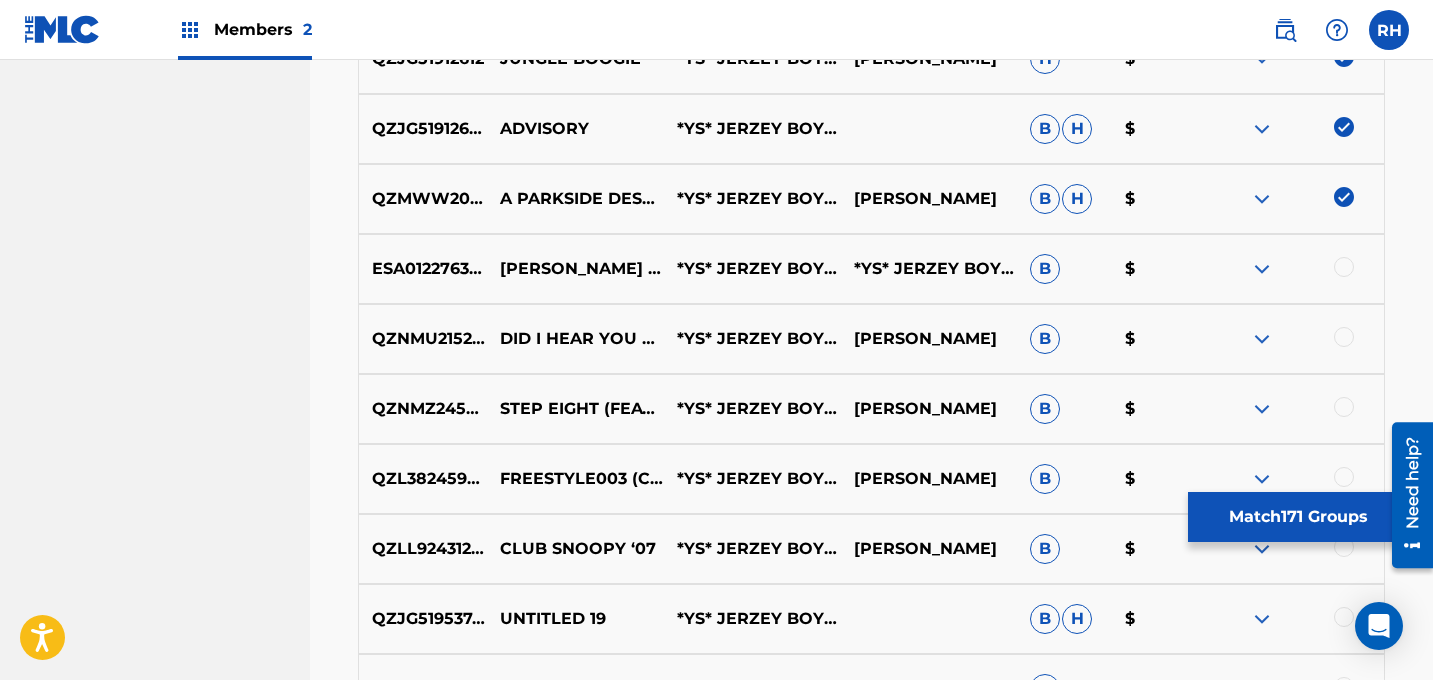 scroll, scrollTop: 12644, scrollLeft: 0, axis: vertical 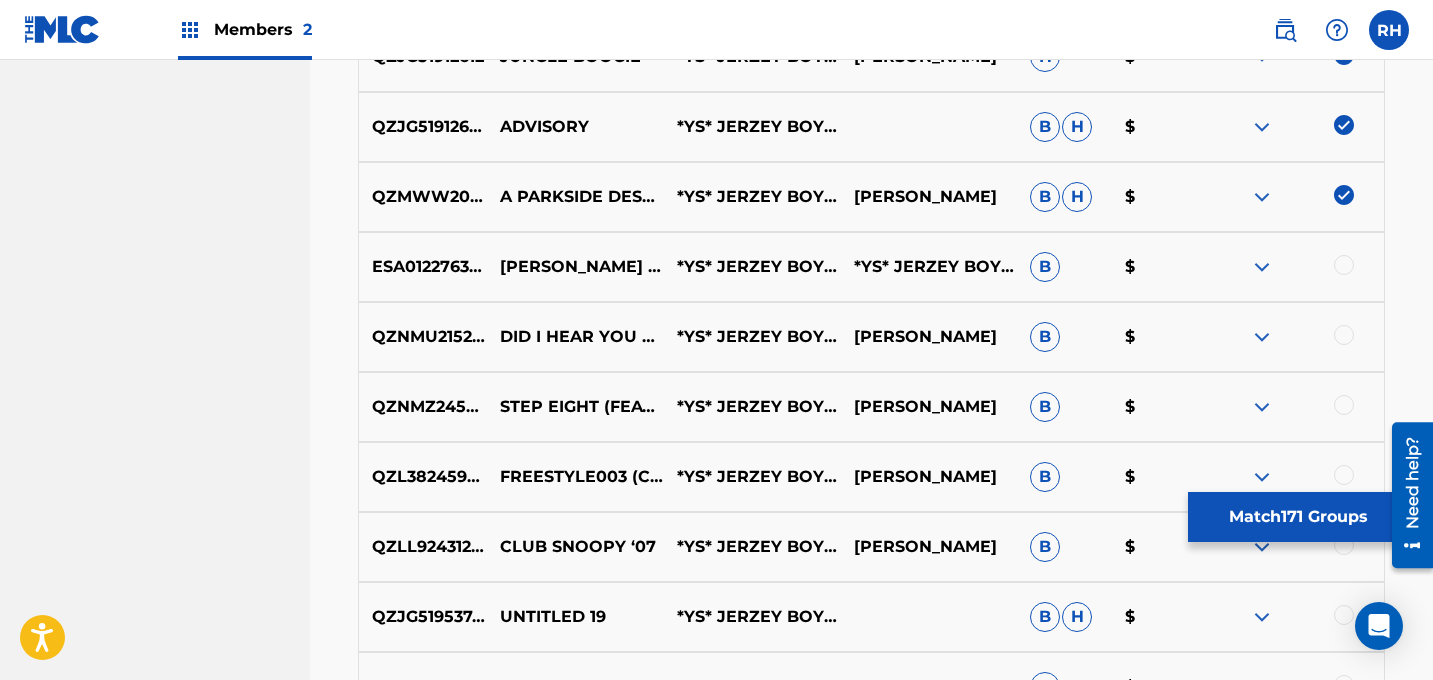 click at bounding box center (1344, 265) 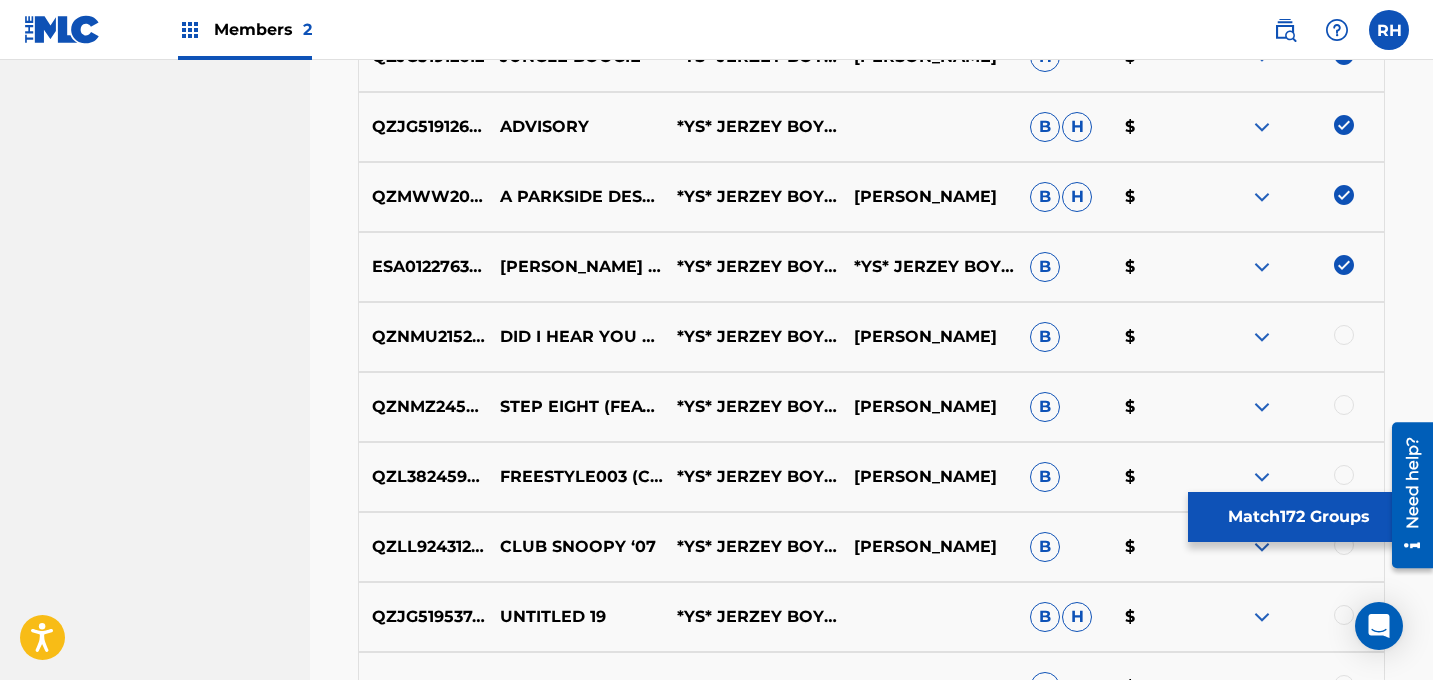 click at bounding box center [1344, 335] 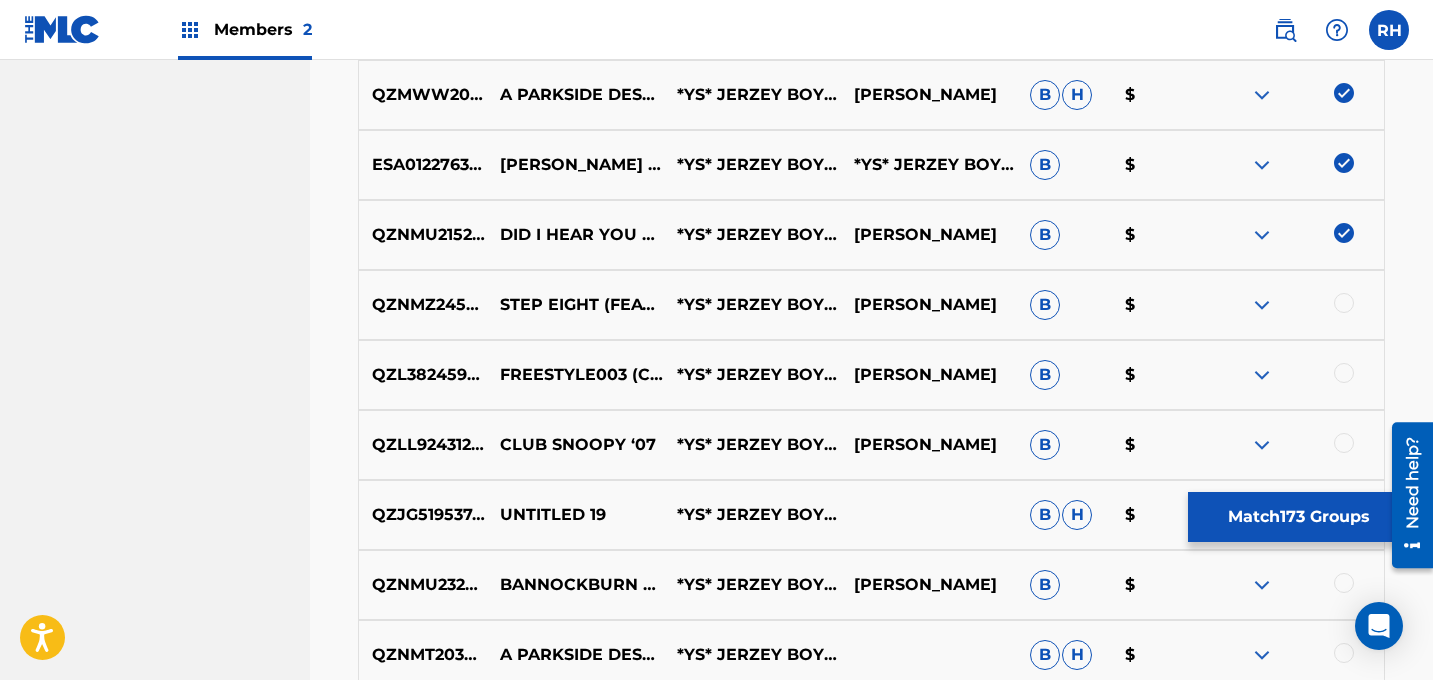 scroll, scrollTop: 12752, scrollLeft: 0, axis: vertical 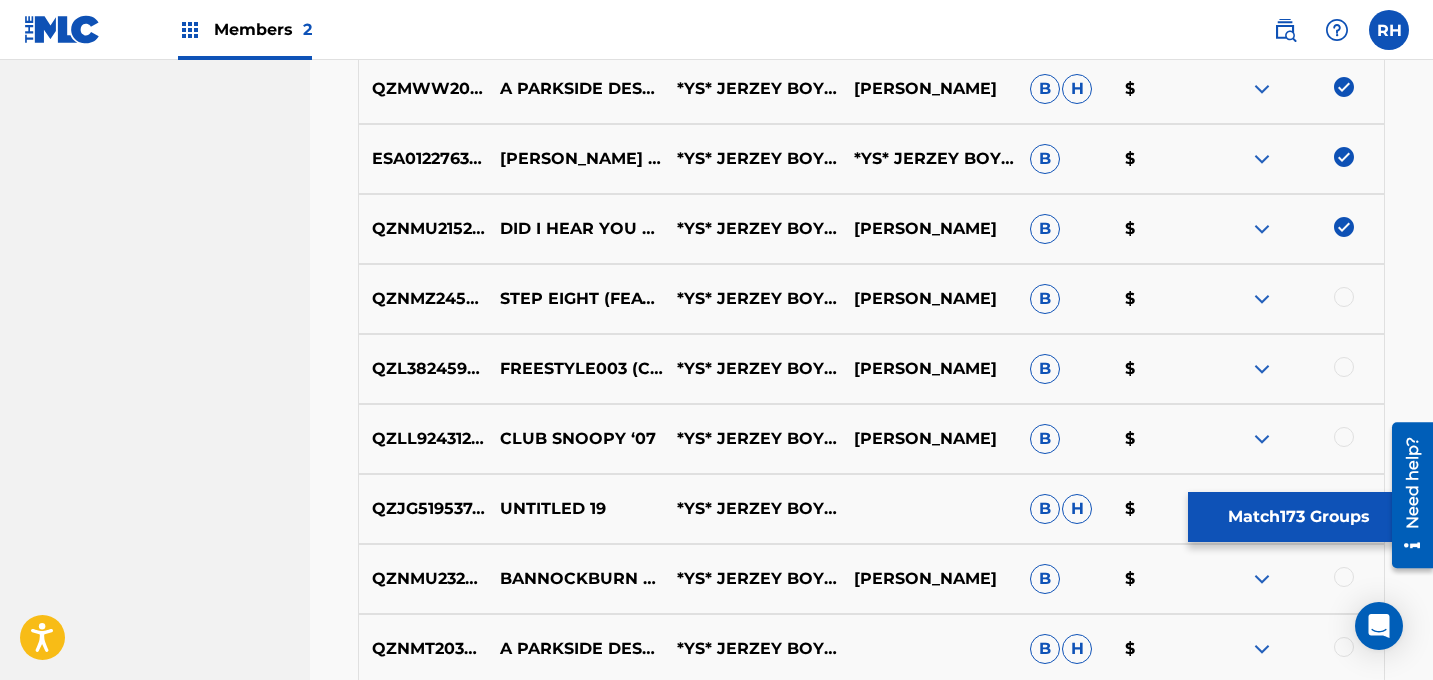 click at bounding box center [1344, 297] 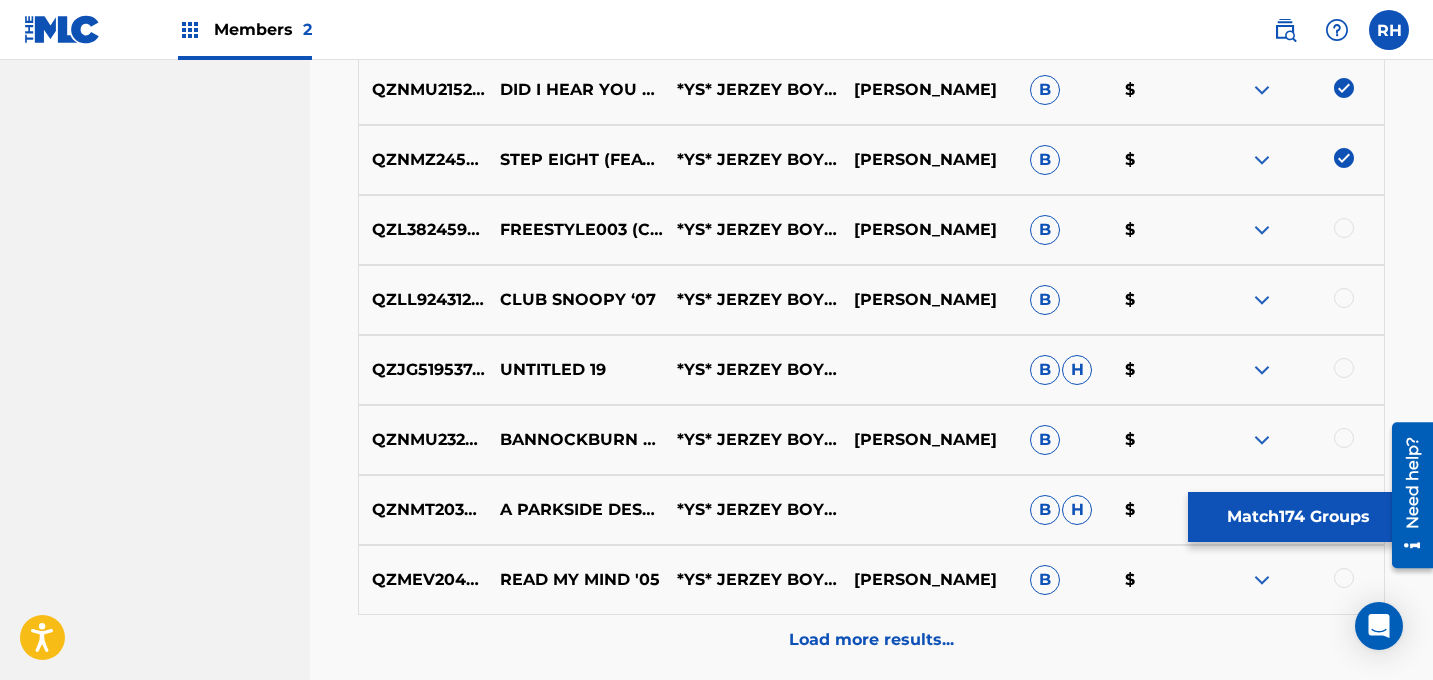 scroll, scrollTop: 12897, scrollLeft: 0, axis: vertical 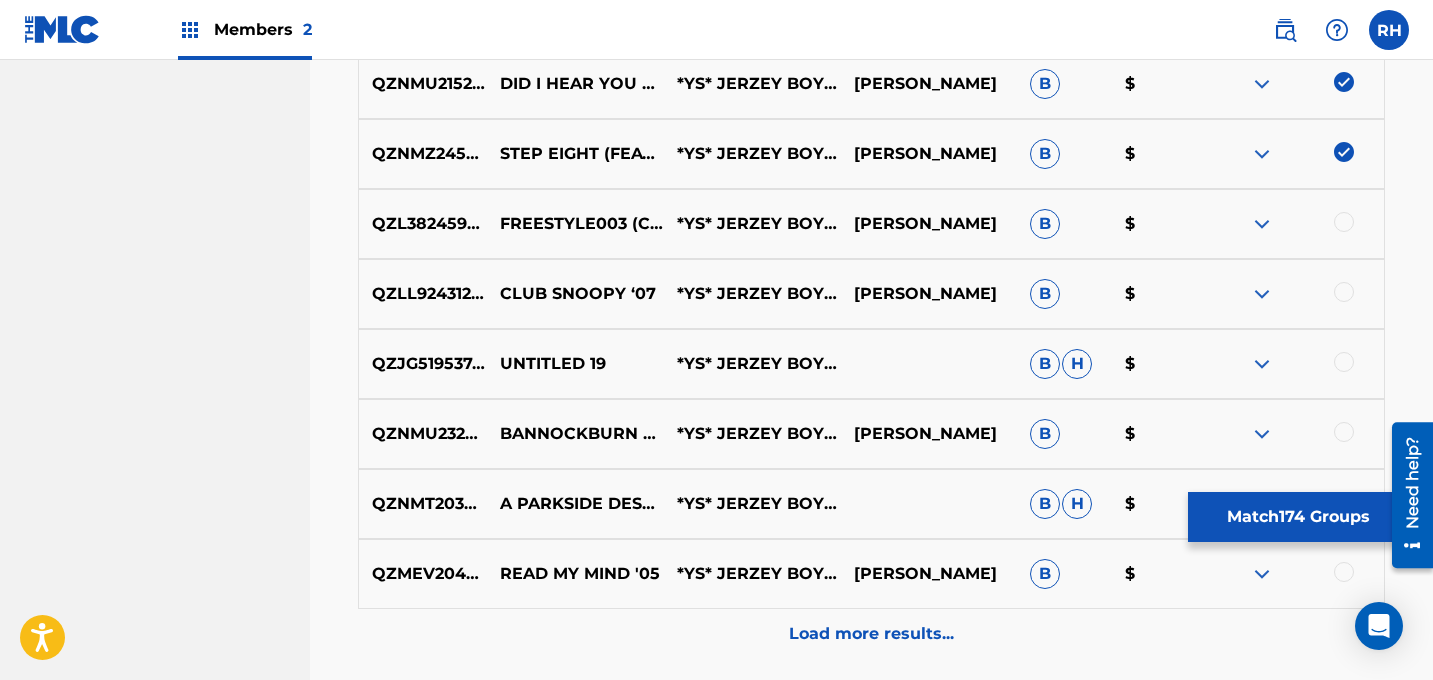 click at bounding box center (1344, 222) 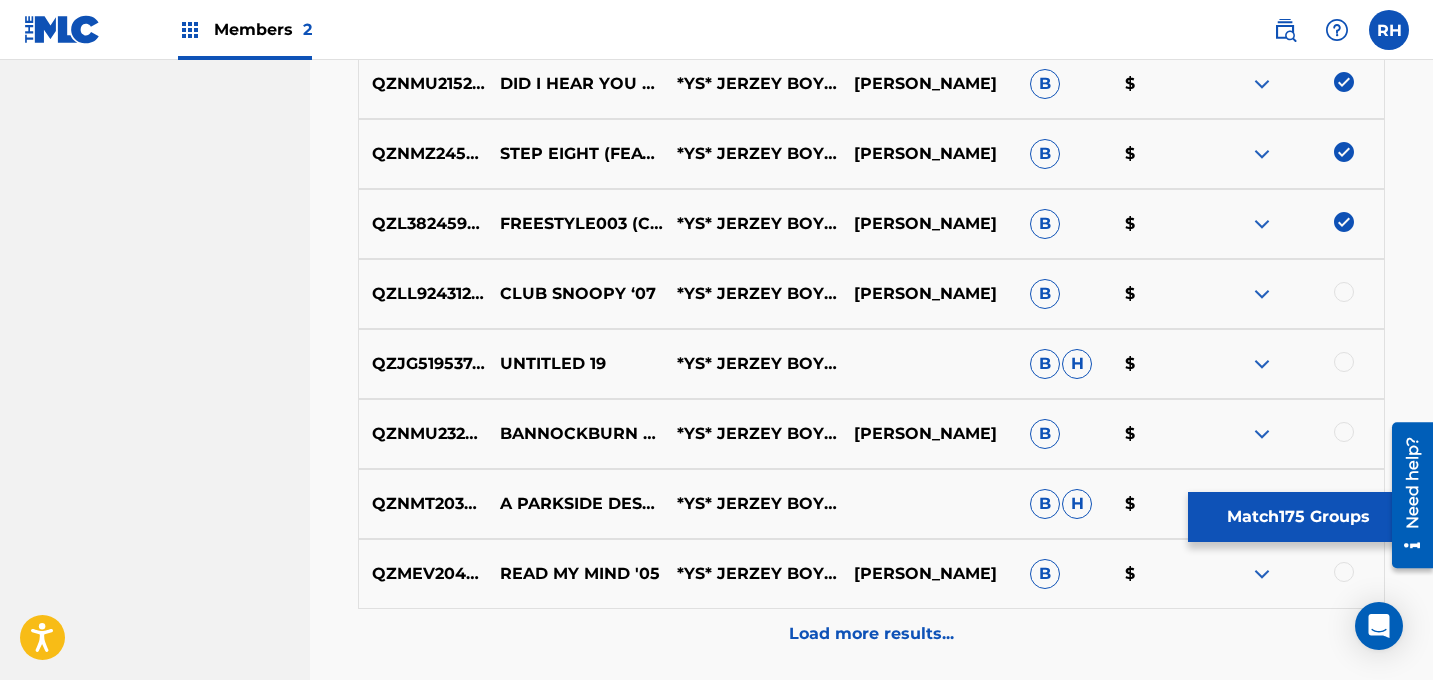 click at bounding box center (1344, 292) 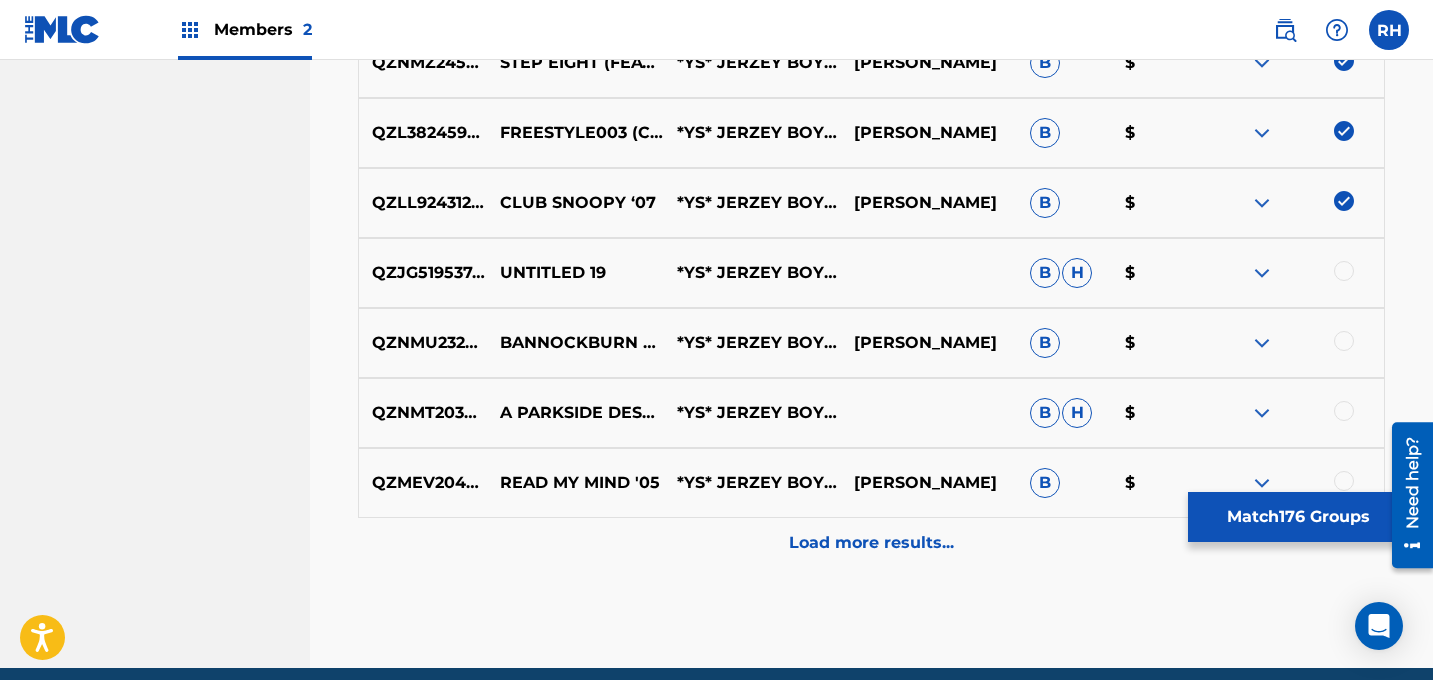 scroll, scrollTop: 12989, scrollLeft: 0, axis: vertical 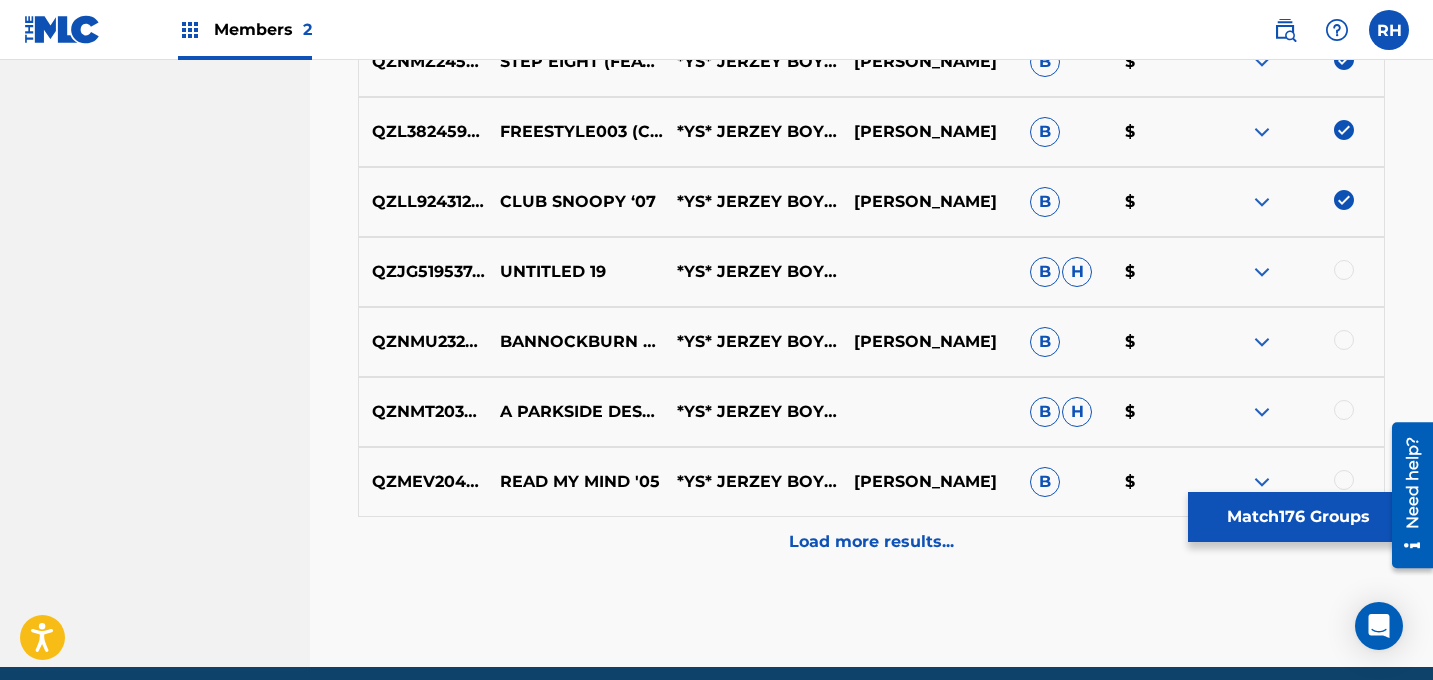 click at bounding box center (1344, 270) 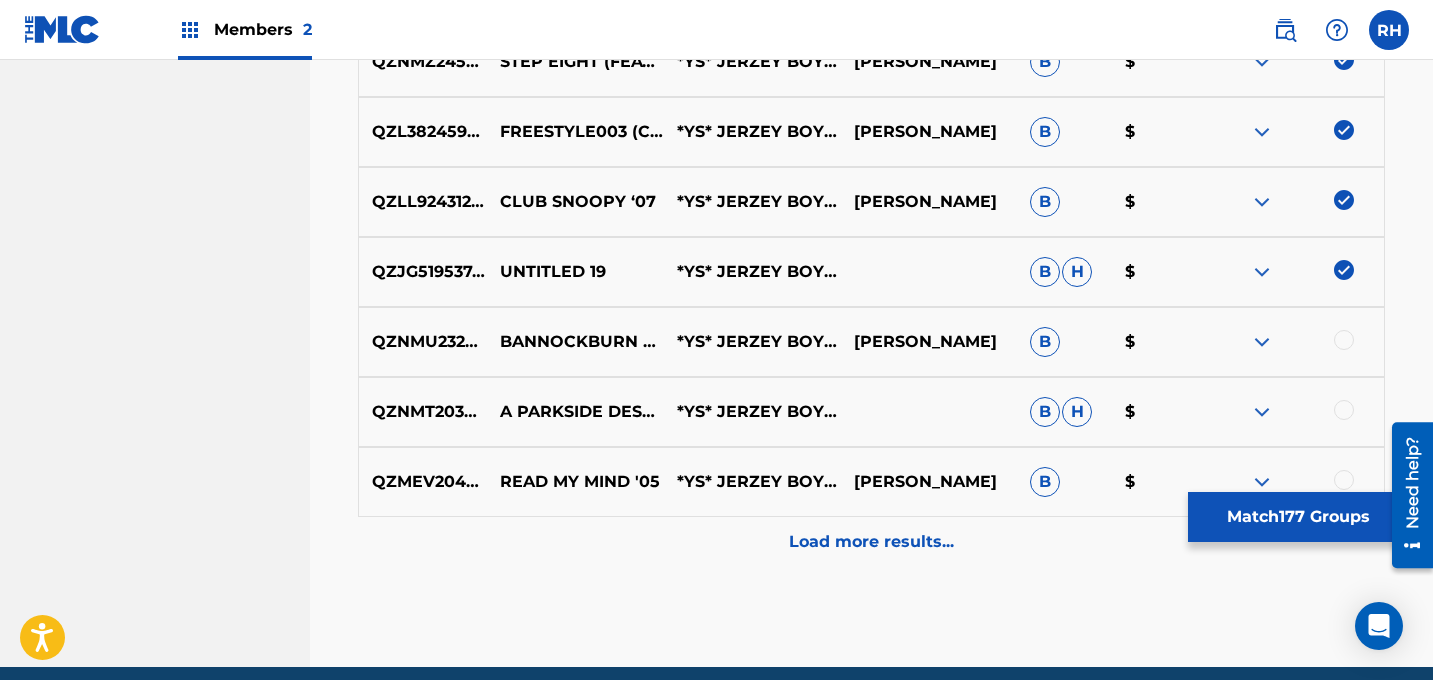 click at bounding box center (1295, 342) 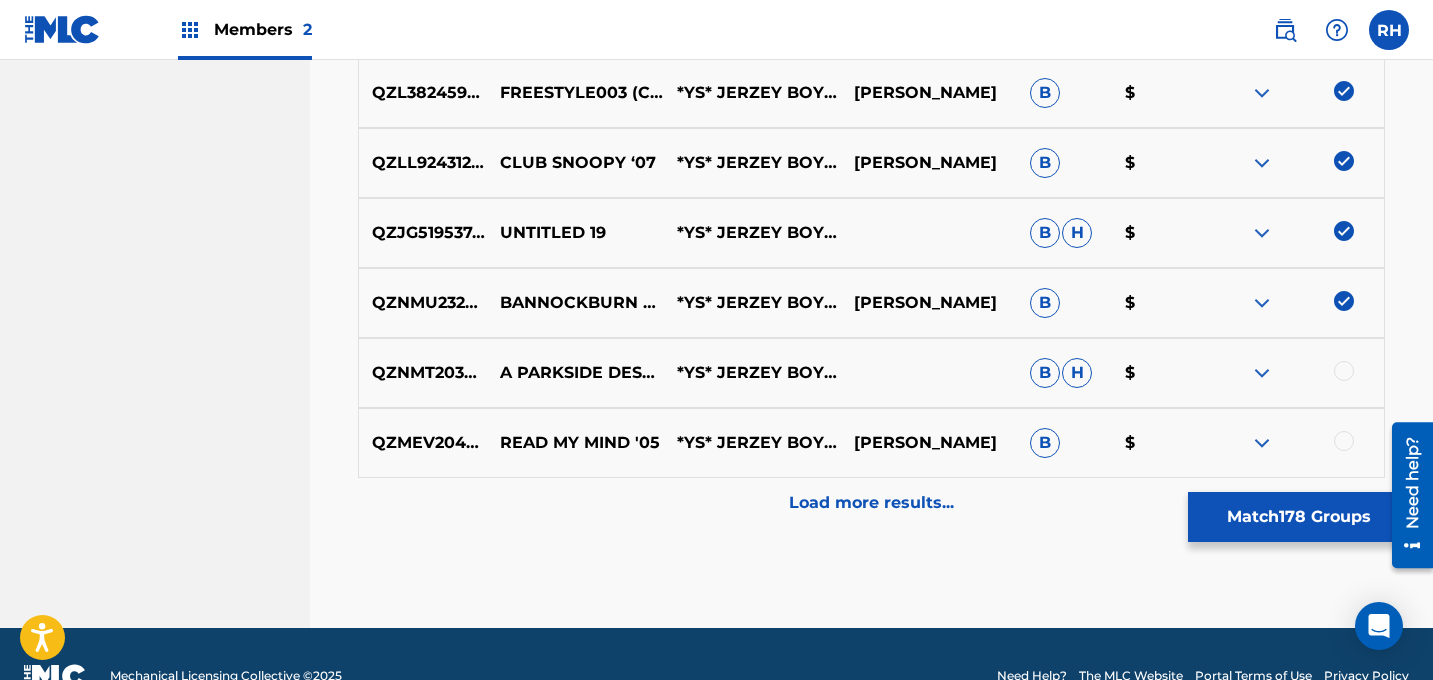 scroll, scrollTop: 13072, scrollLeft: 0, axis: vertical 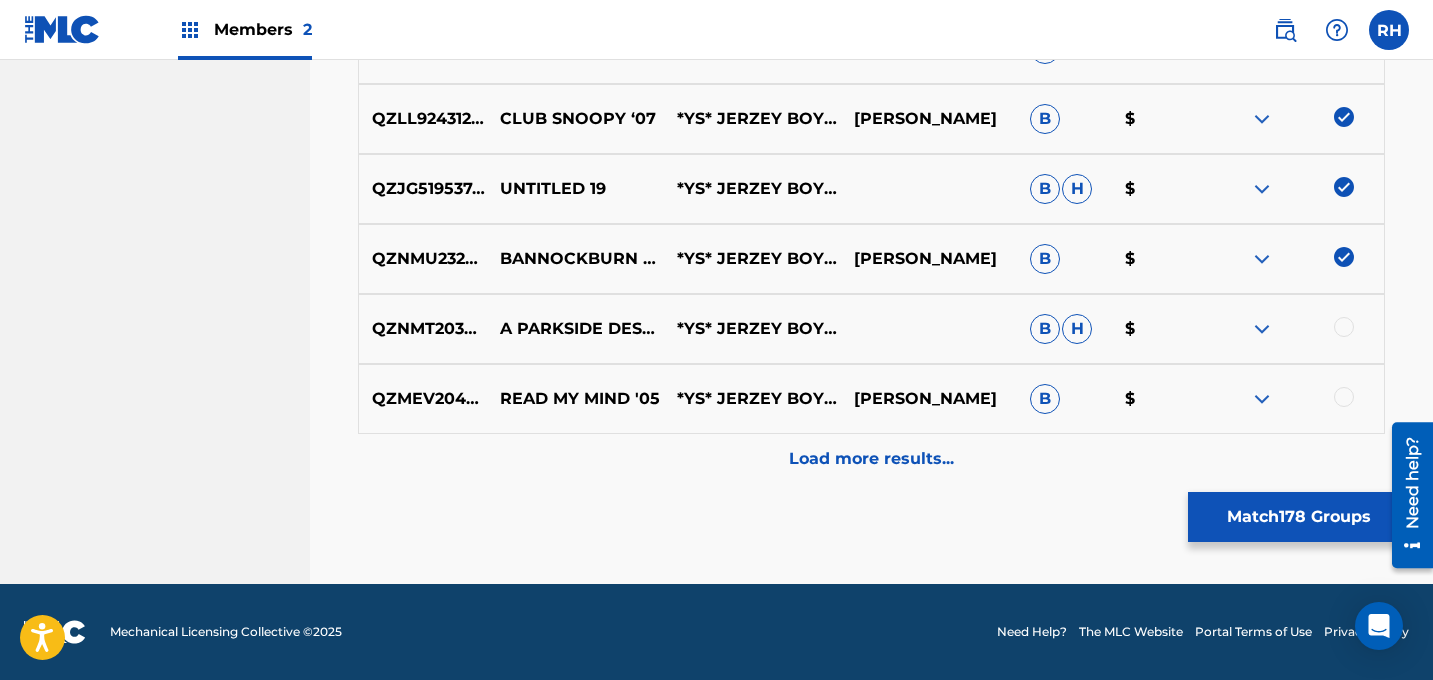 click at bounding box center [1344, 327] 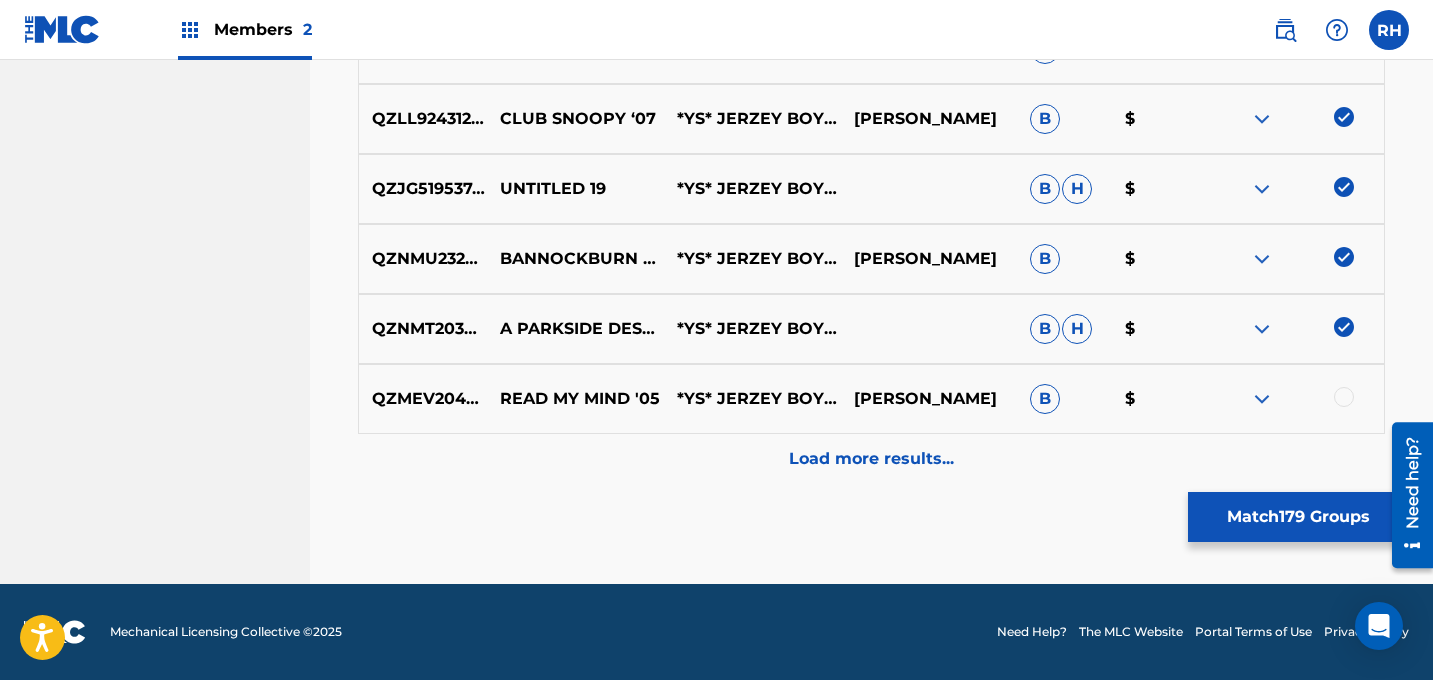 click at bounding box center (1344, 397) 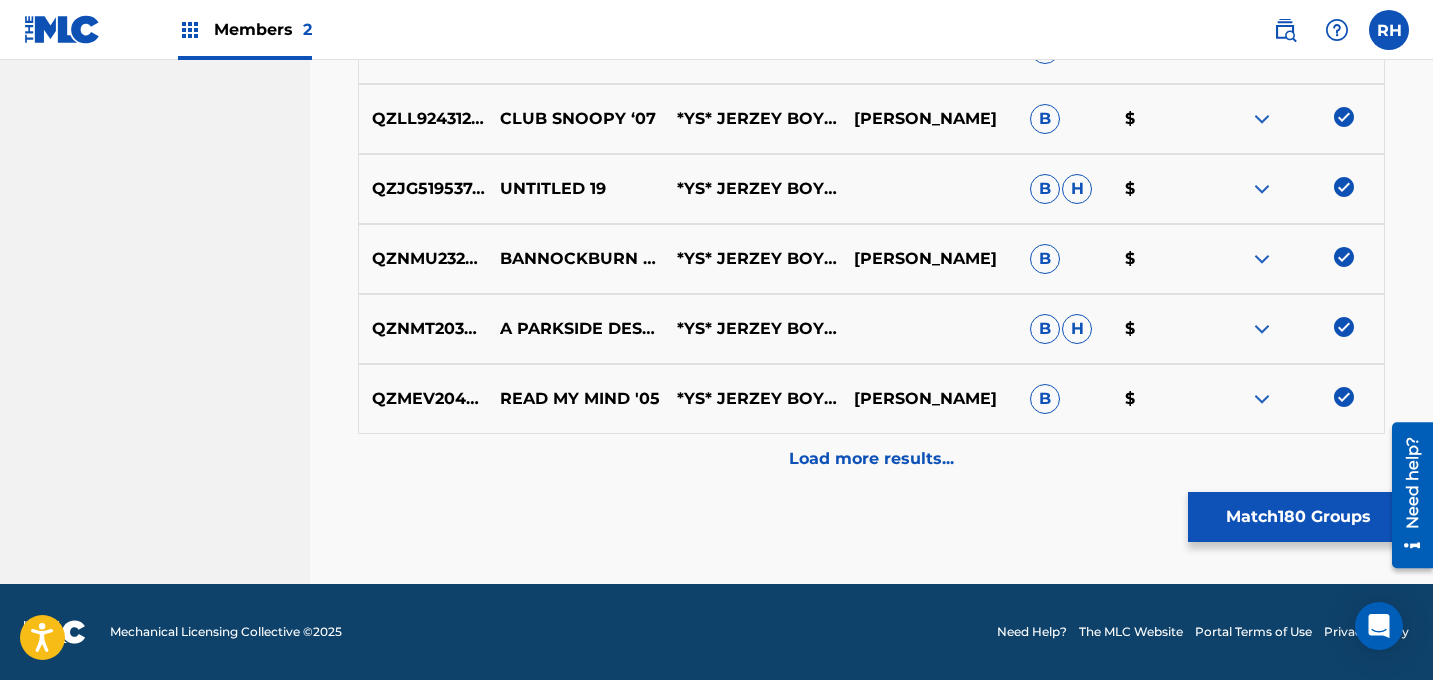 click on "Load more results..." at bounding box center (871, 459) 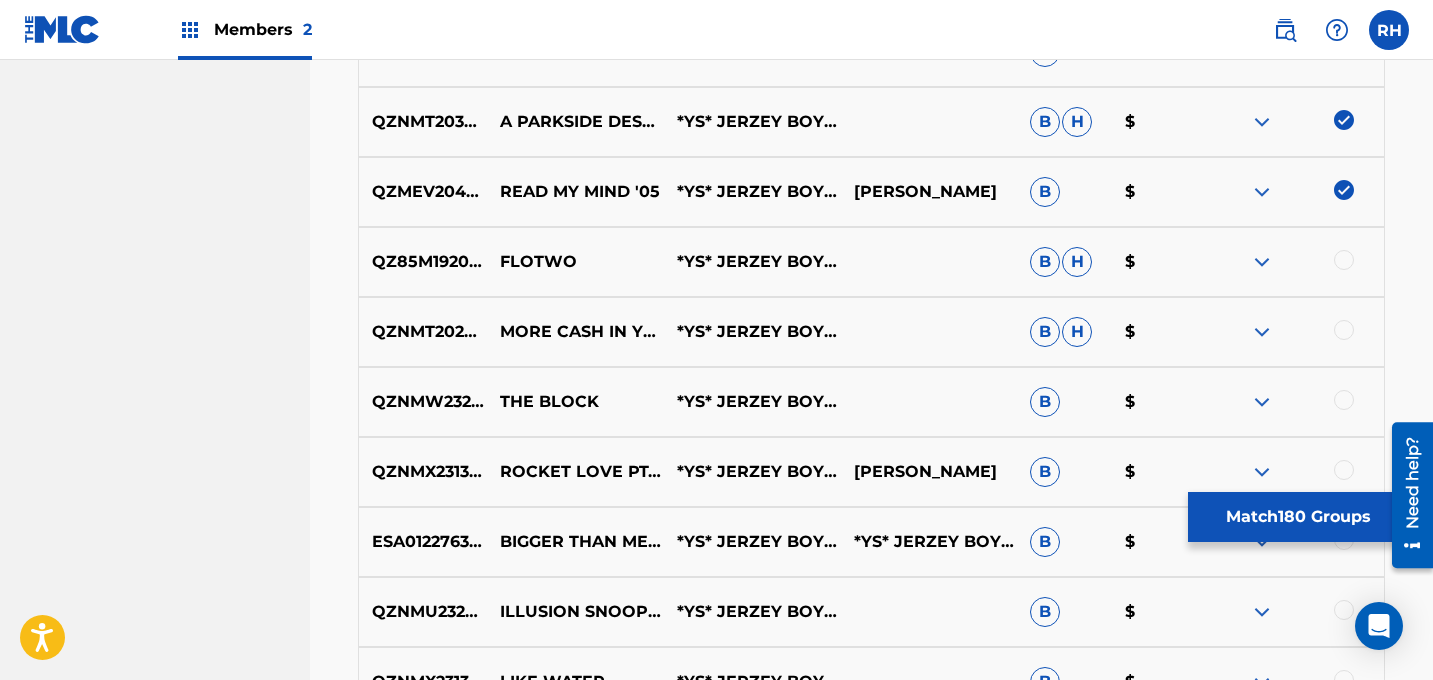 scroll, scrollTop: 13343, scrollLeft: 0, axis: vertical 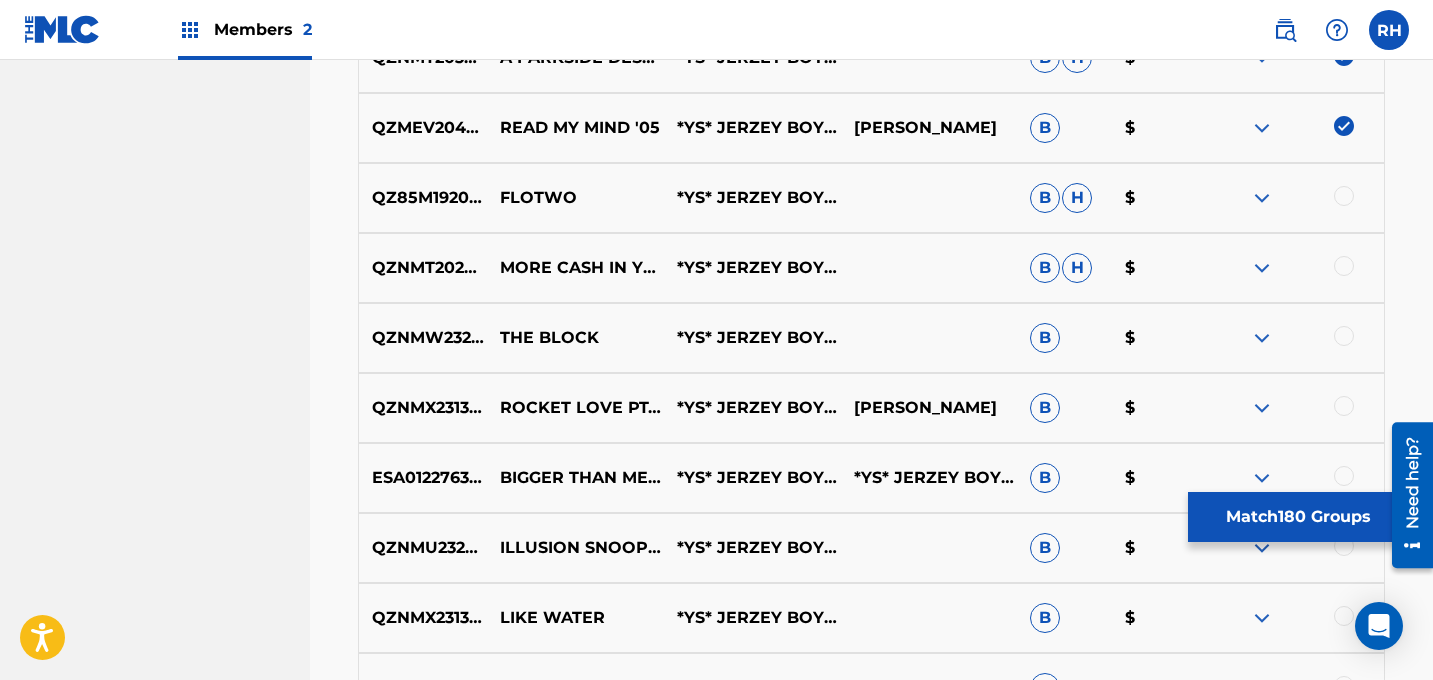 click at bounding box center (1344, 196) 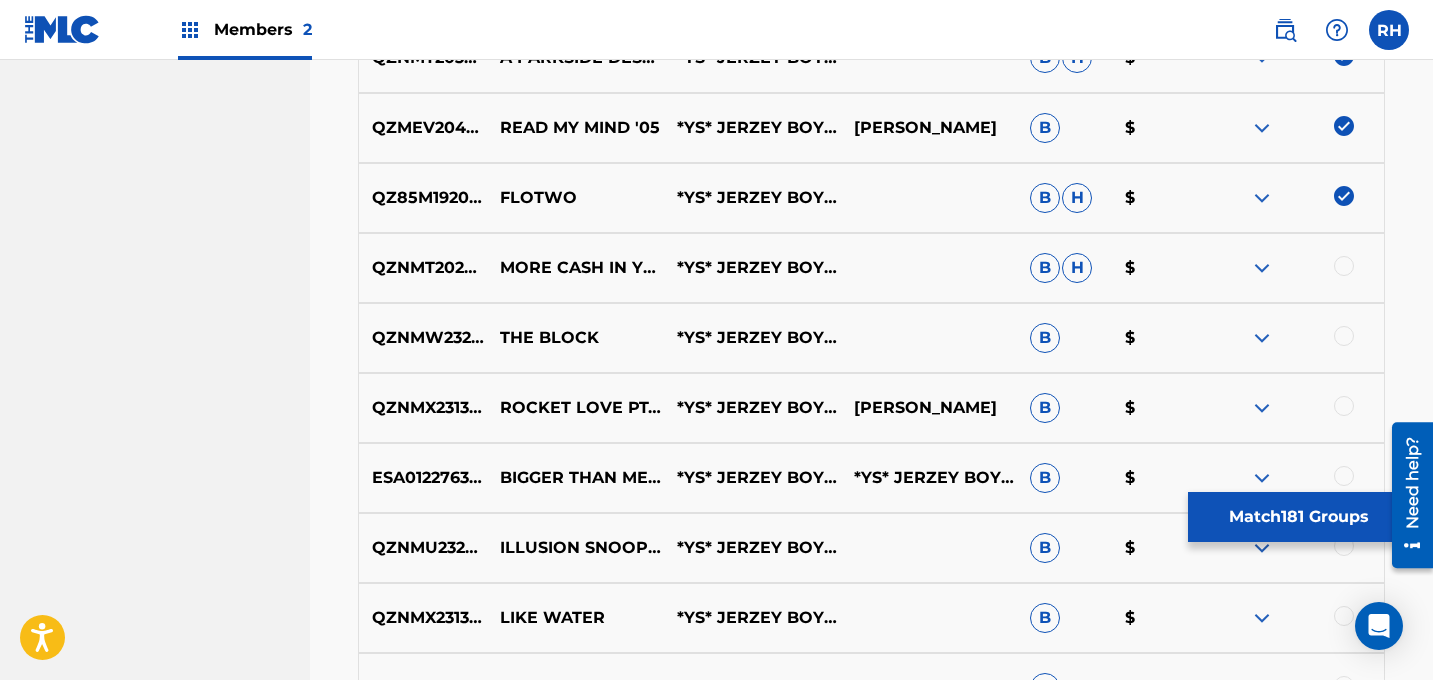 click at bounding box center (1344, 266) 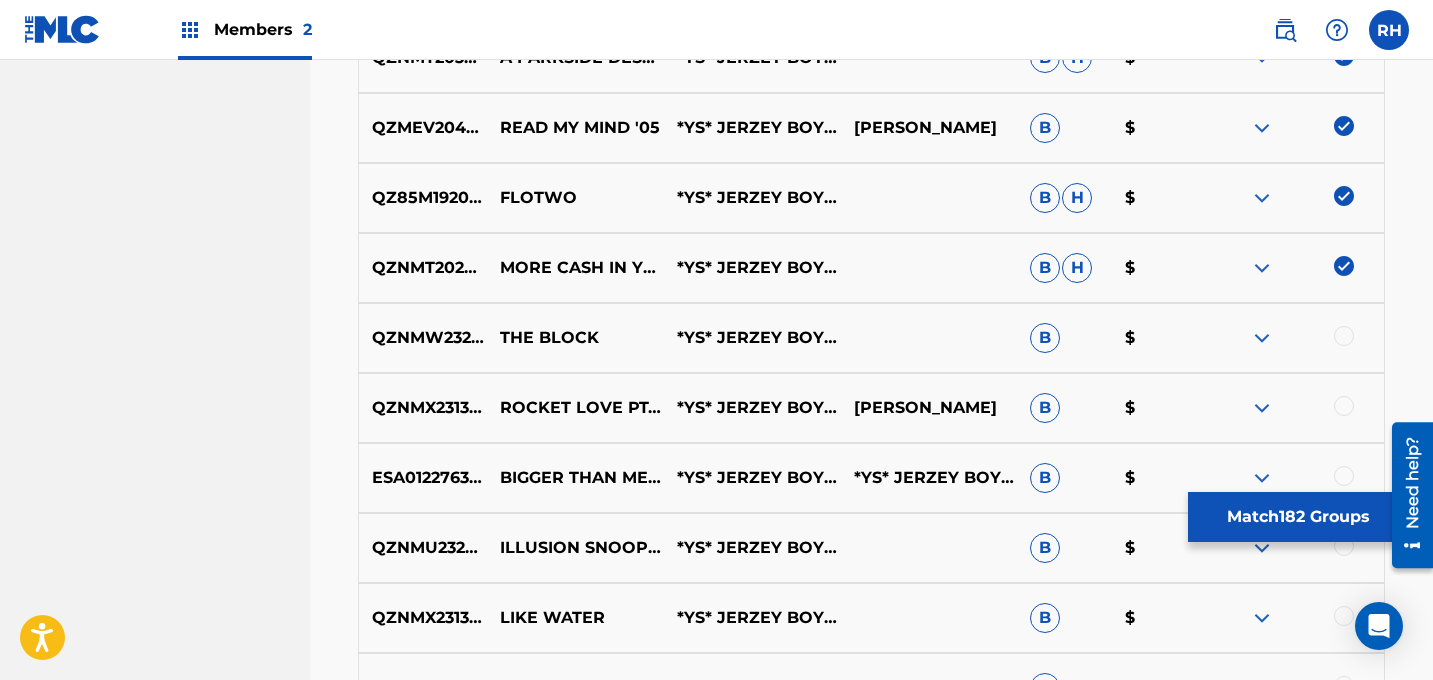 click at bounding box center (1344, 336) 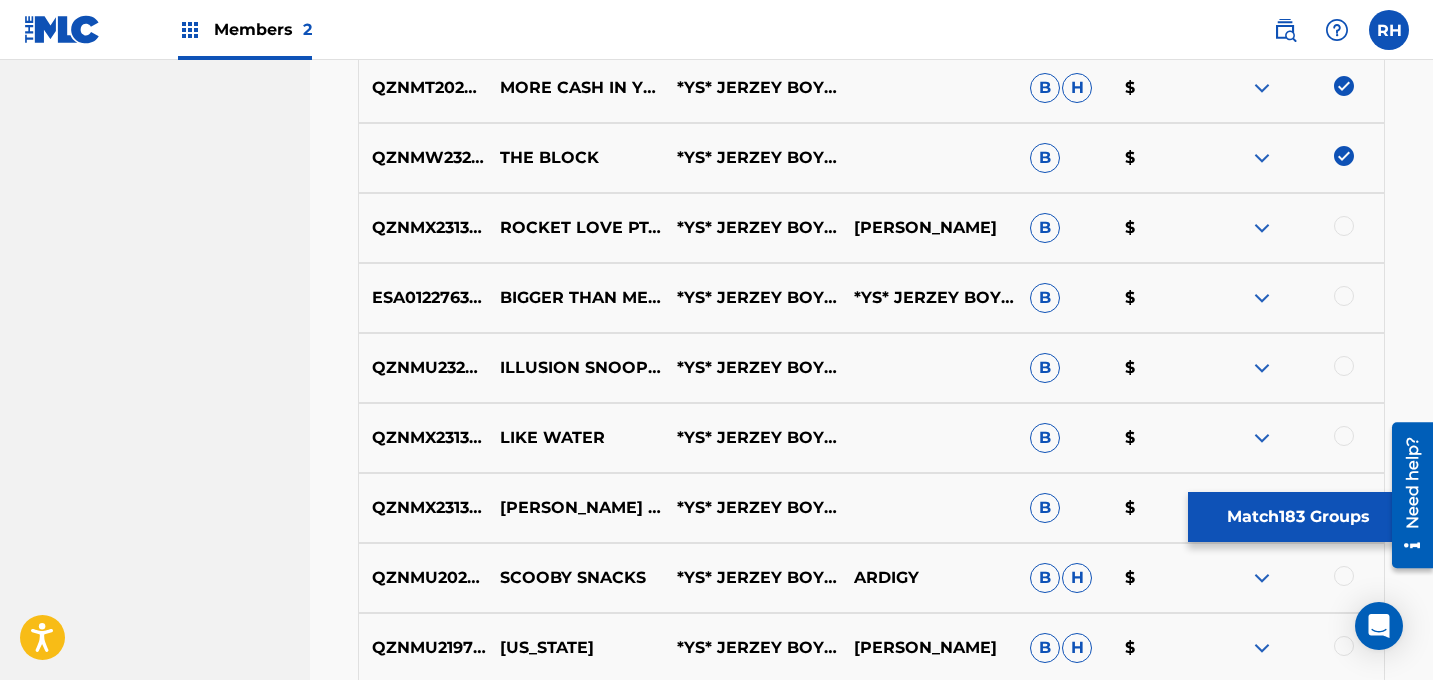 scroll, scrollTop: 13525, scrollLeft: 0, axis: vertical 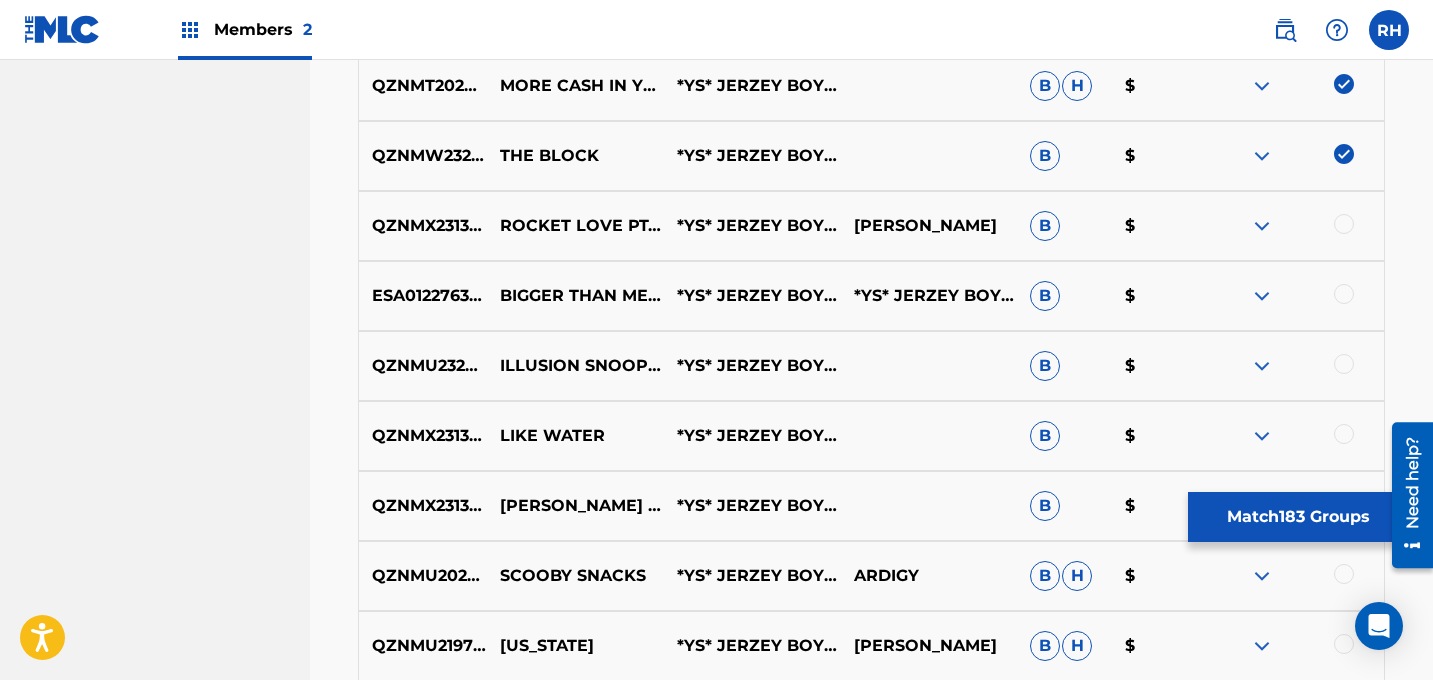 click at bounding box center (1344, 224) 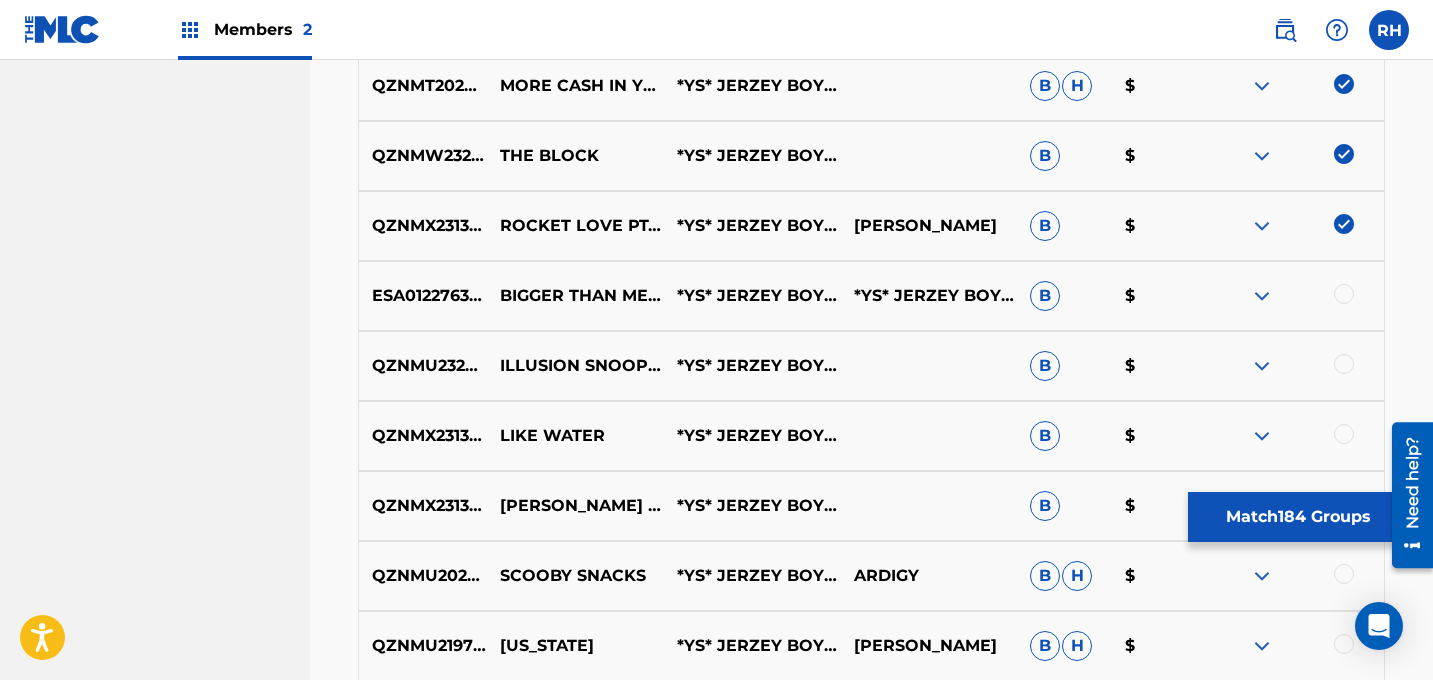 click at bounding box center [1344, 294] 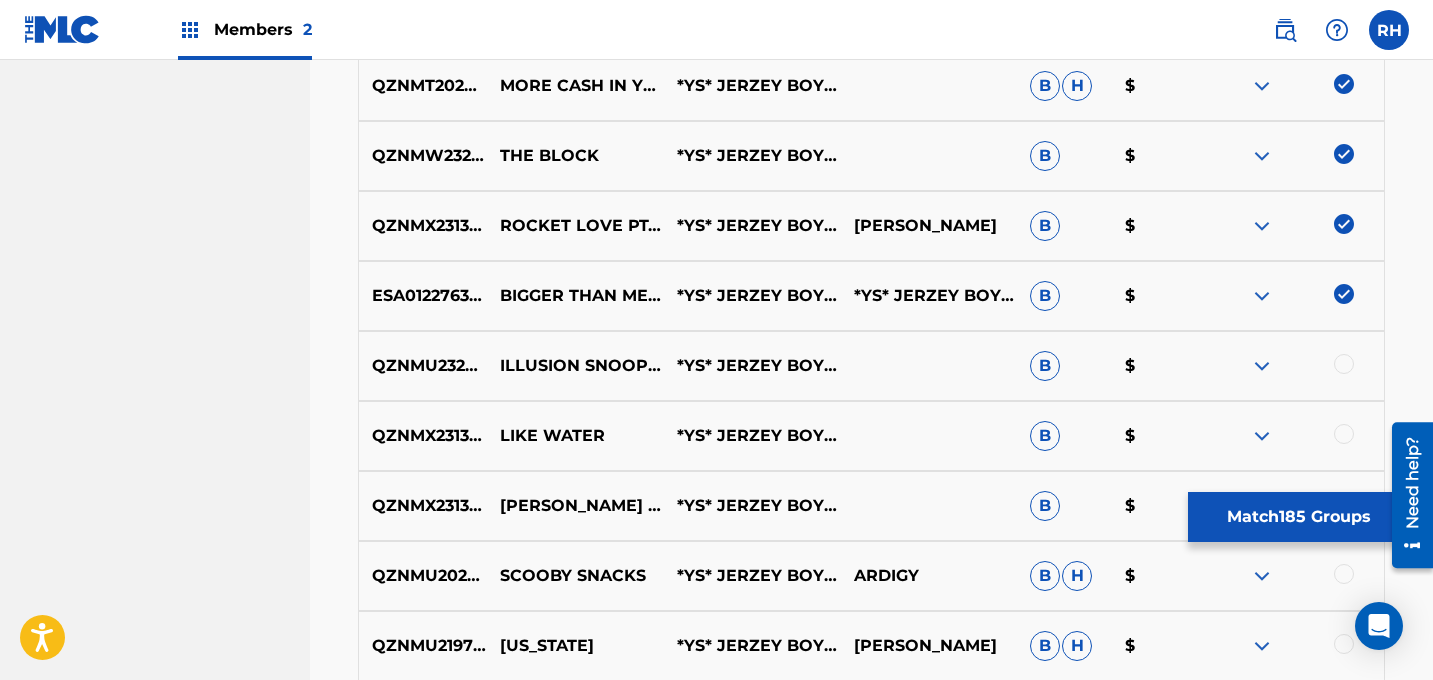 click at bounding box center (1344, 364) 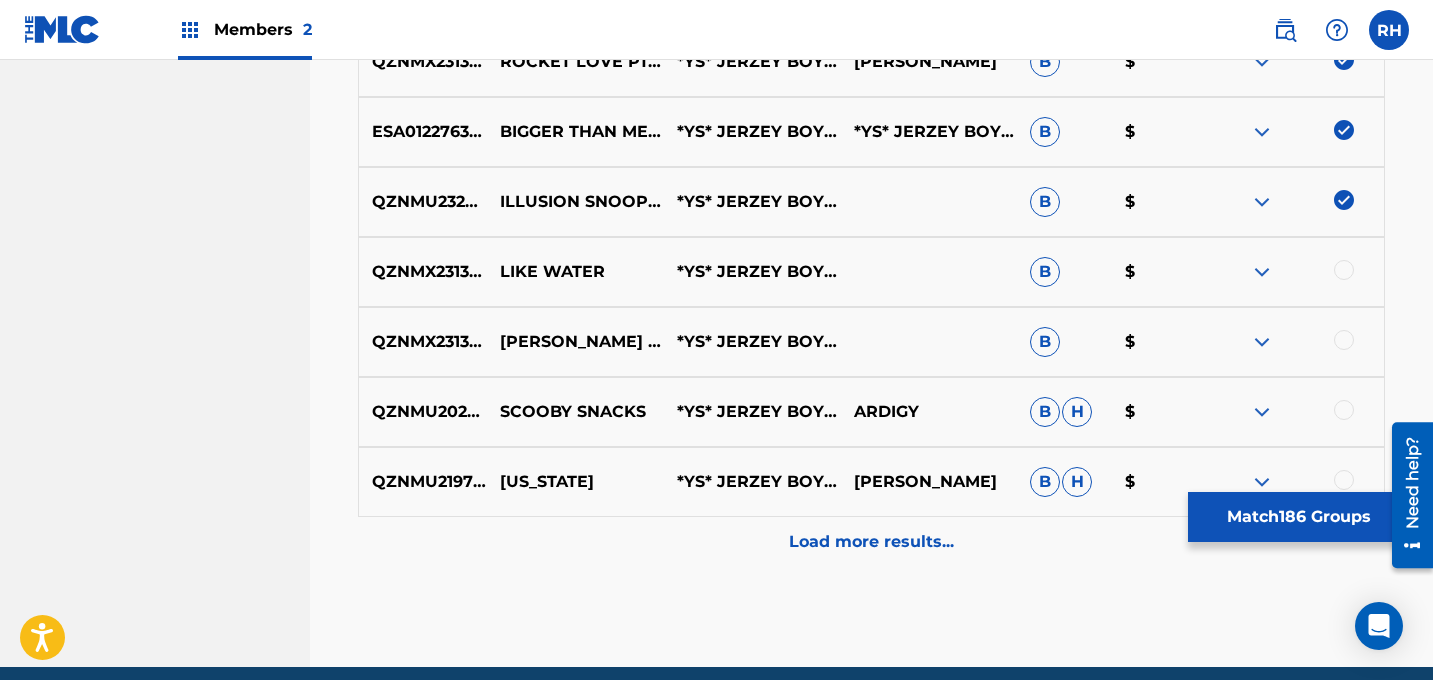 scroll, scrollTop: 13720, scrollLeft: 0, axis: vertical 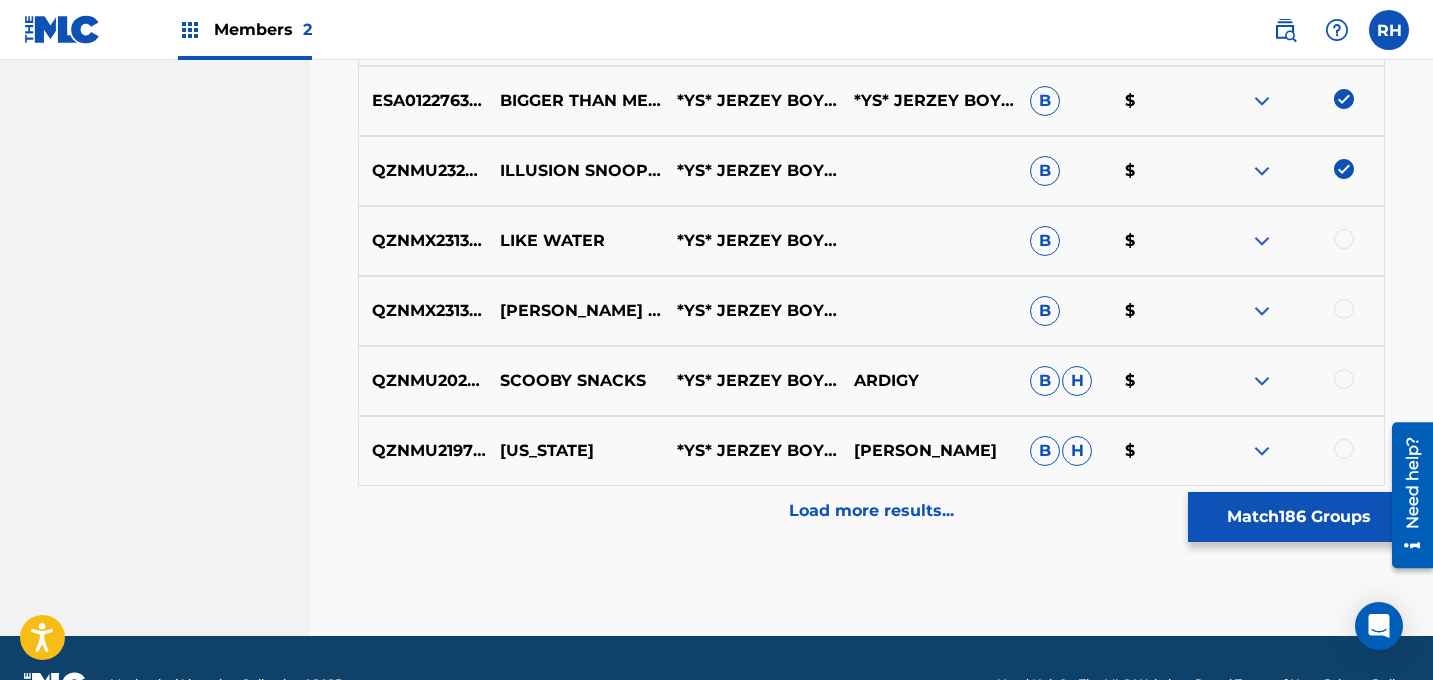 click at bounding box center [1344, 239] 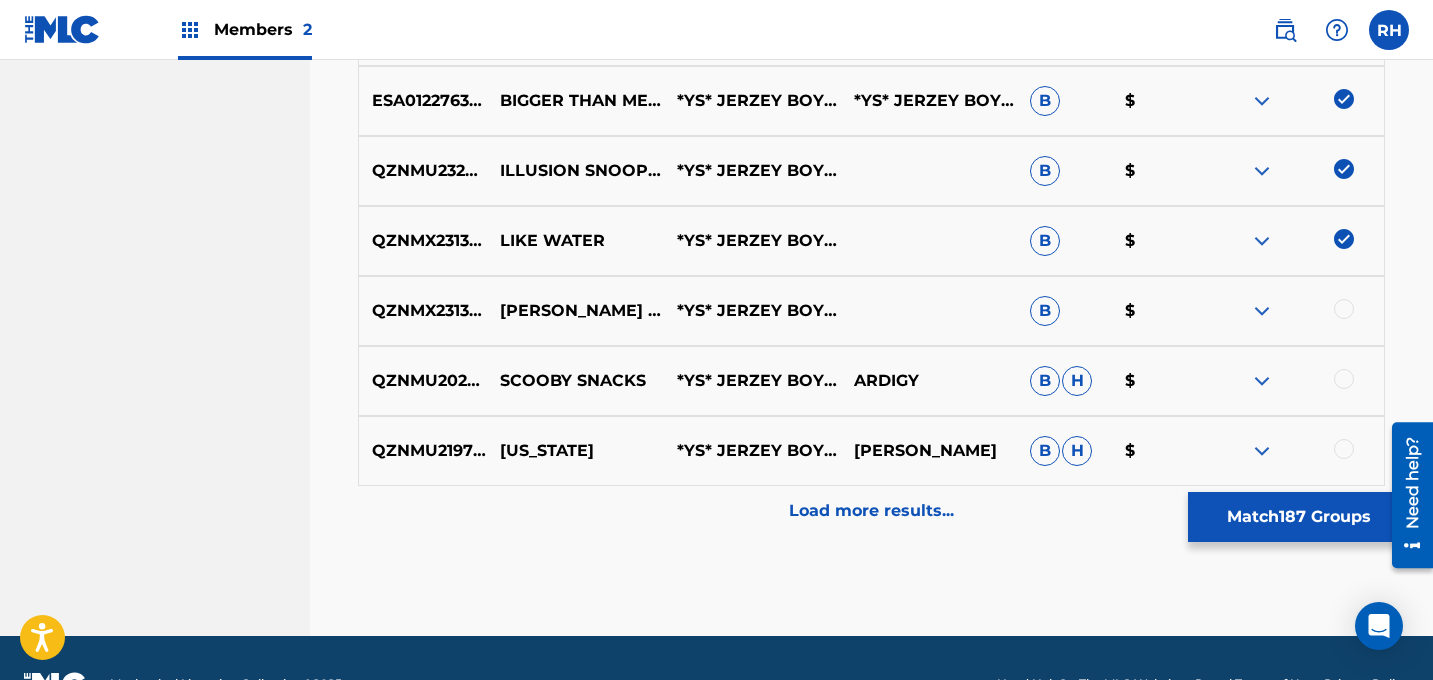 click at bounding box center (1344, 309) 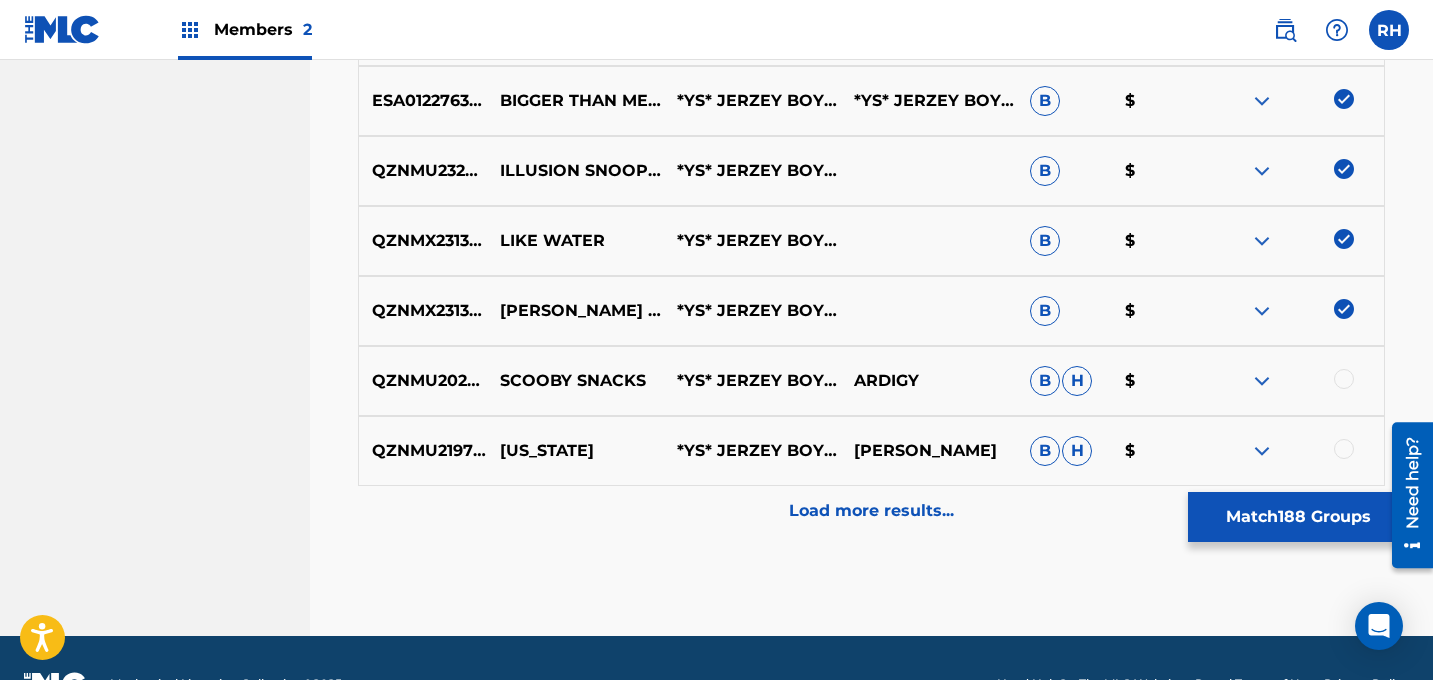 click at bounding box center [1344, 379] 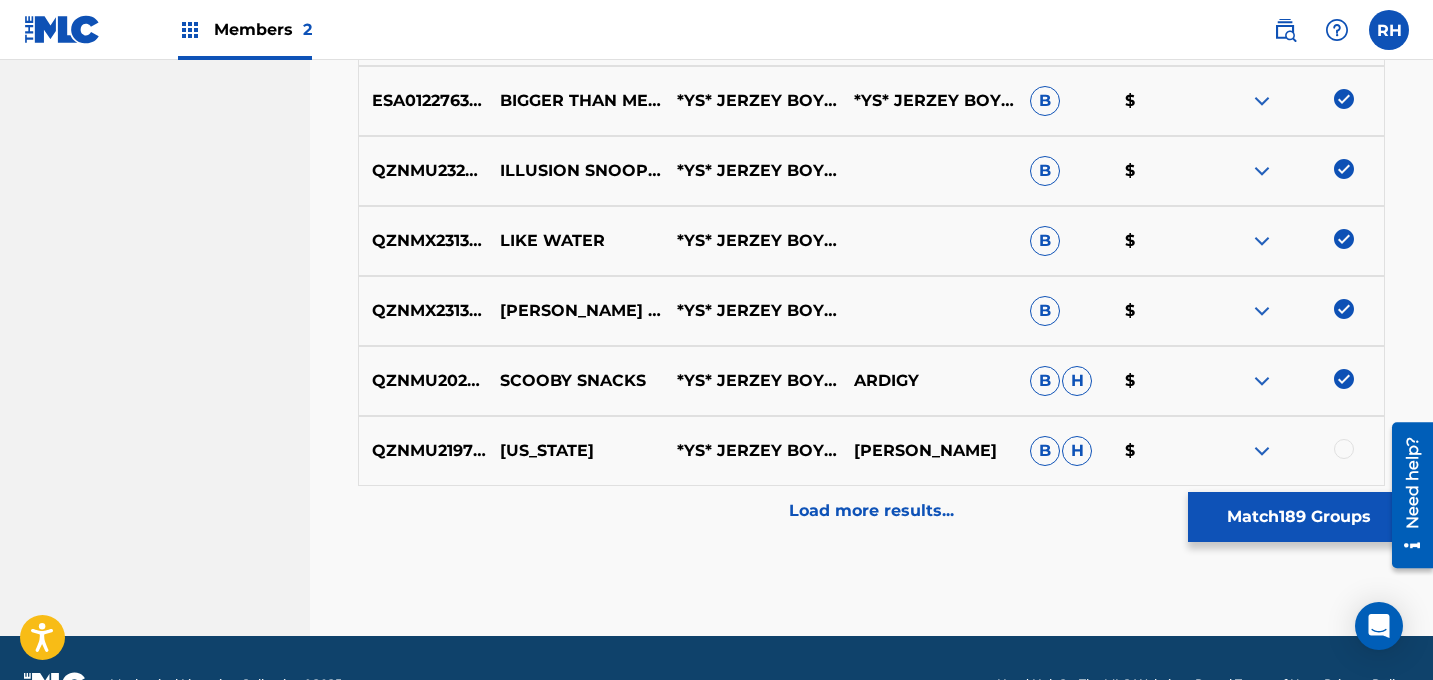 scroll, scrollTop: 13772, scrollLeft: 0, axis: vertical 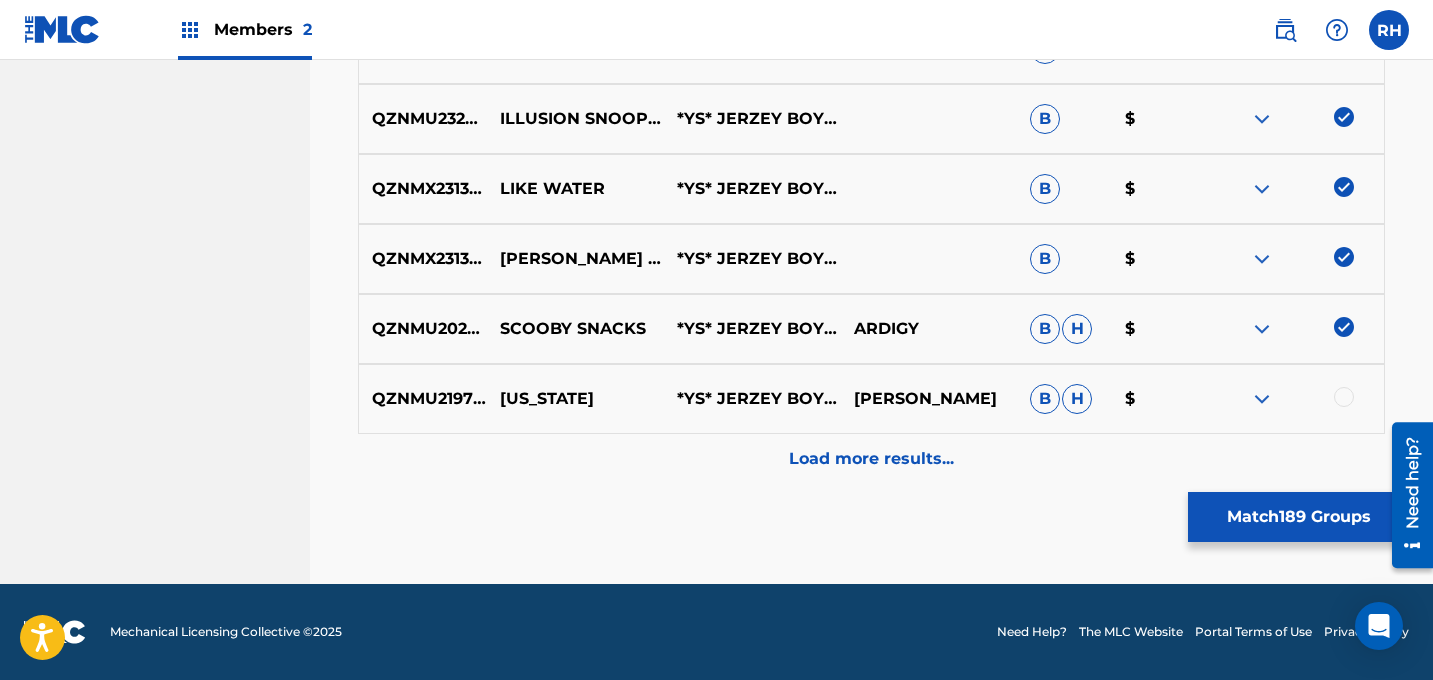 click at bounding box center (1344, 397) 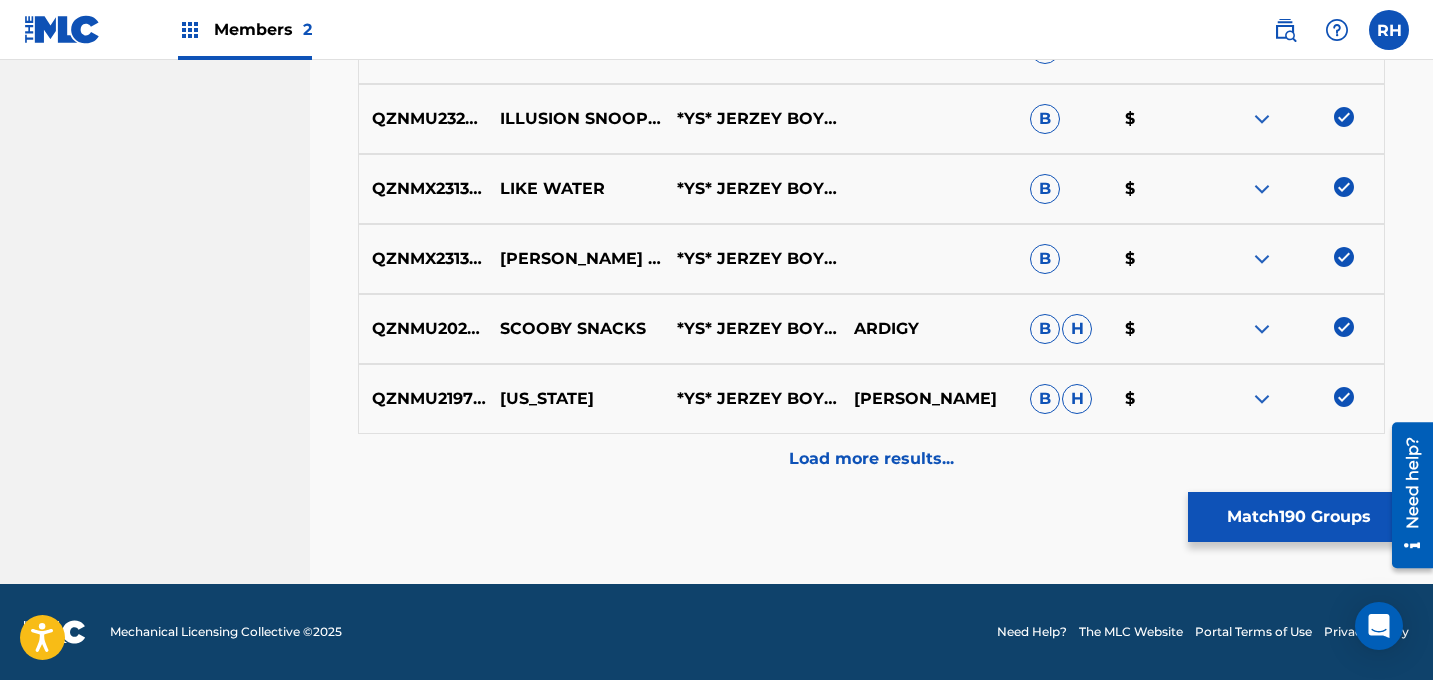 click on "Load more results..." at bounding box center [871, 459] 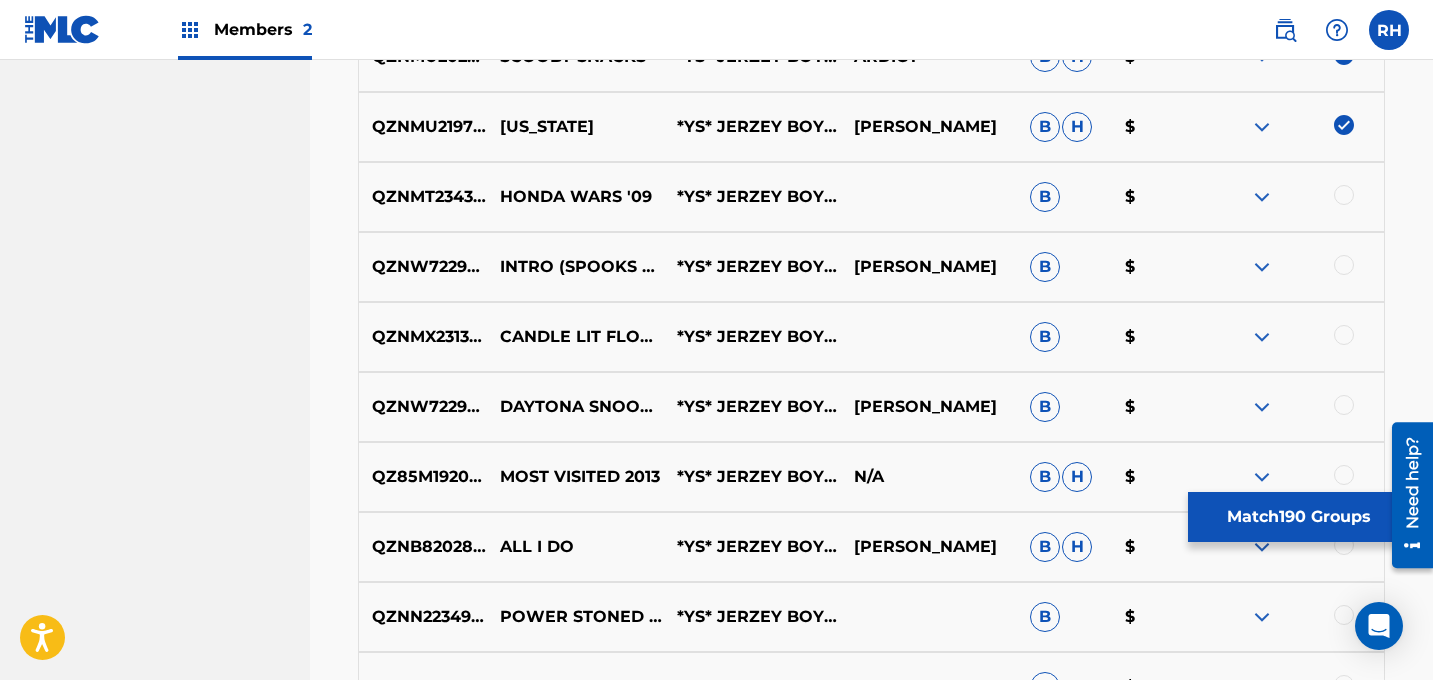 scroll, scrollTop: 14103, scrollLeft: 0, axis: vertical 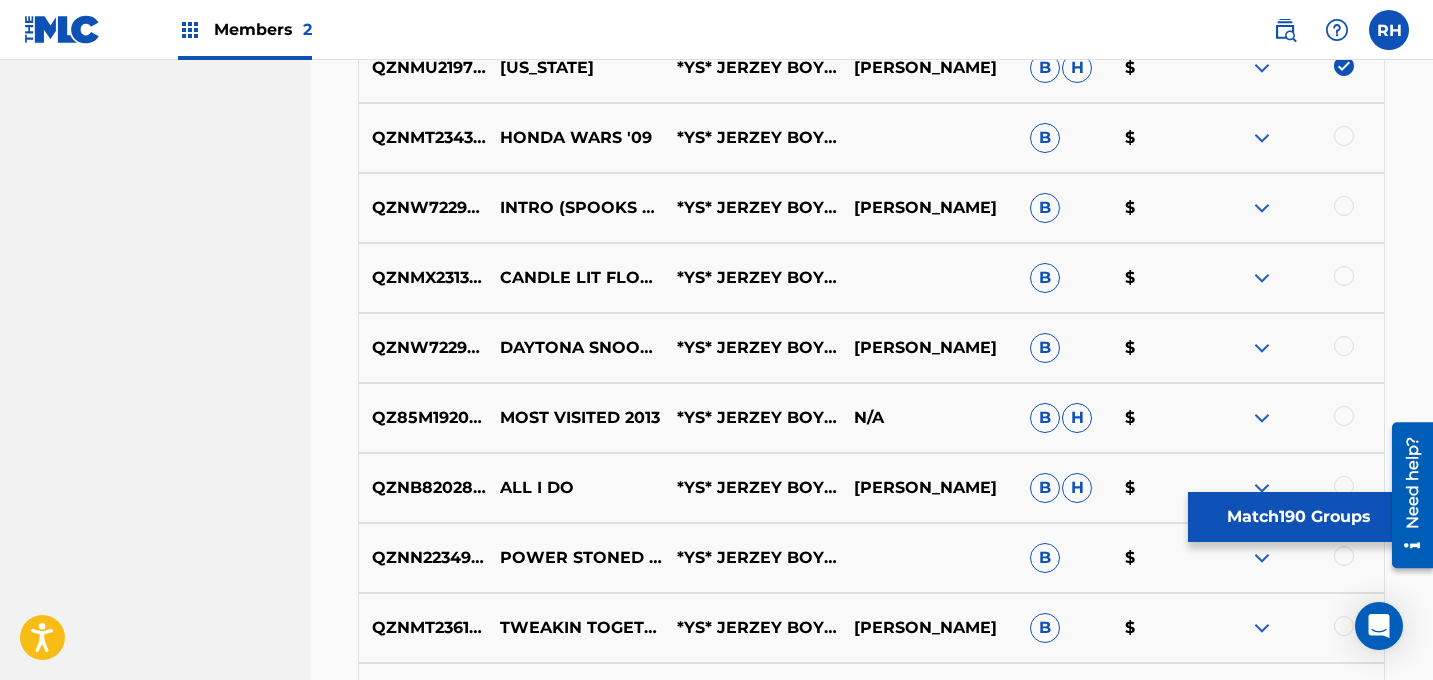 click at bounding box center (1344, 136) 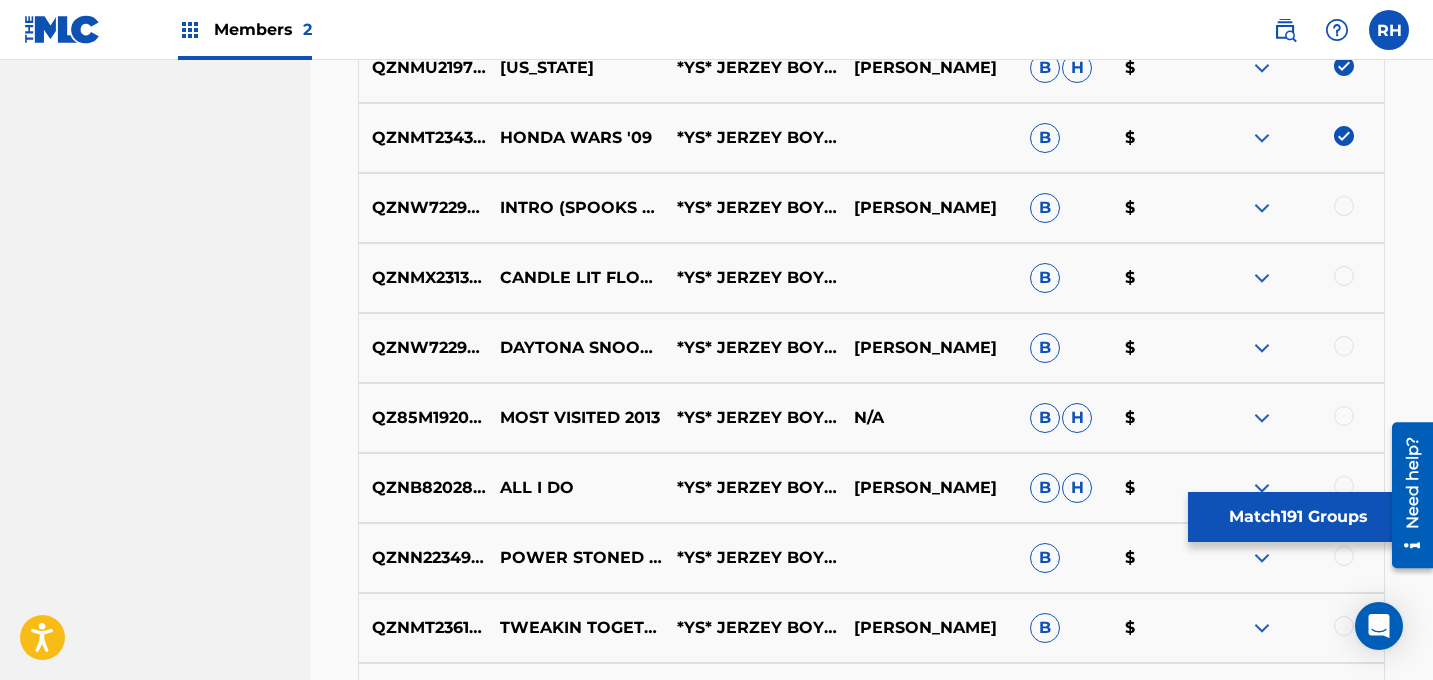click at bounding box center [1344, 206] 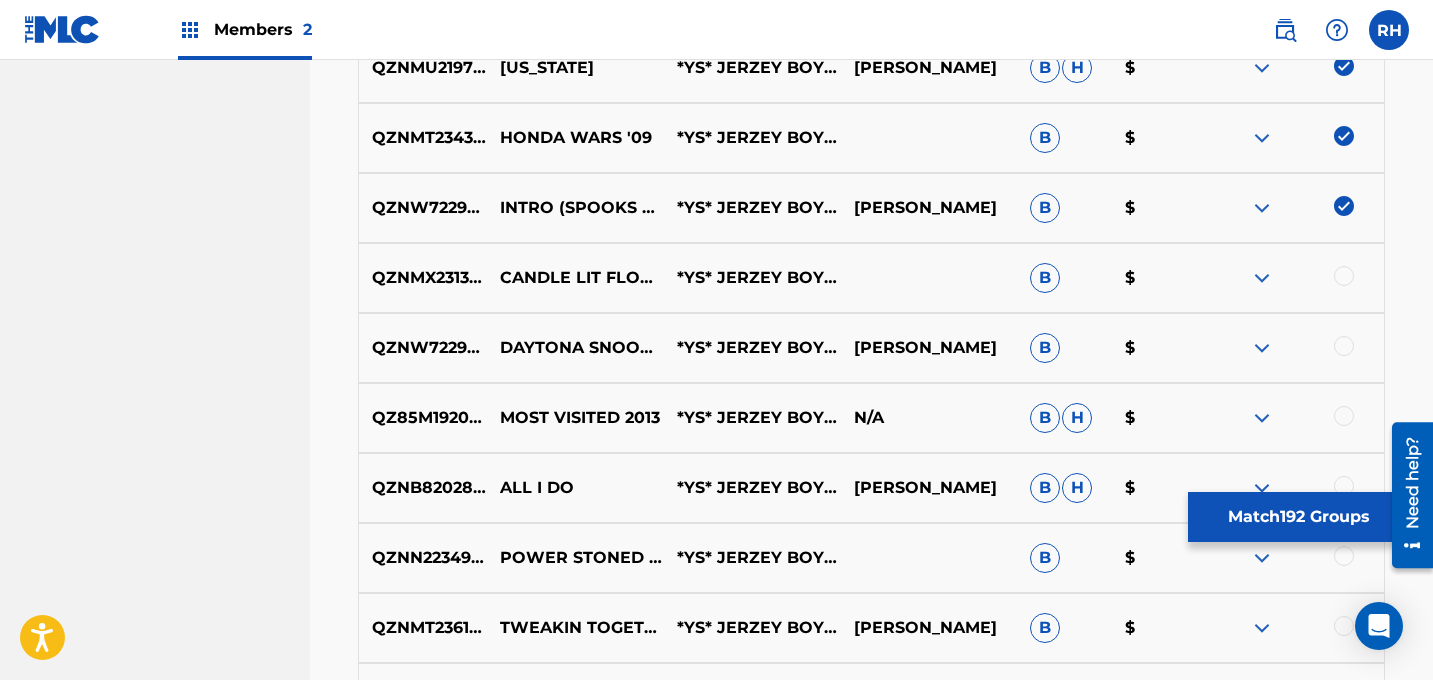 click at bounding box center [1344, 276] 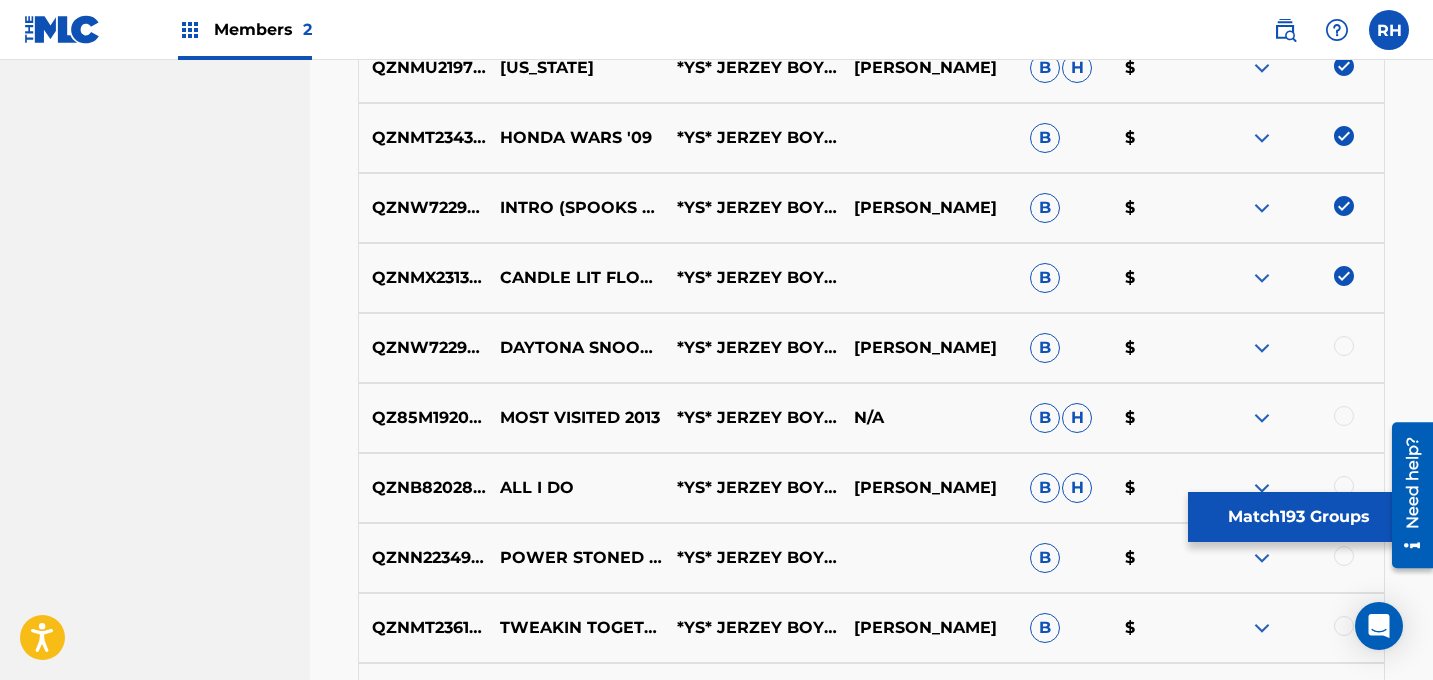 click at bounding box center [1344, 346] 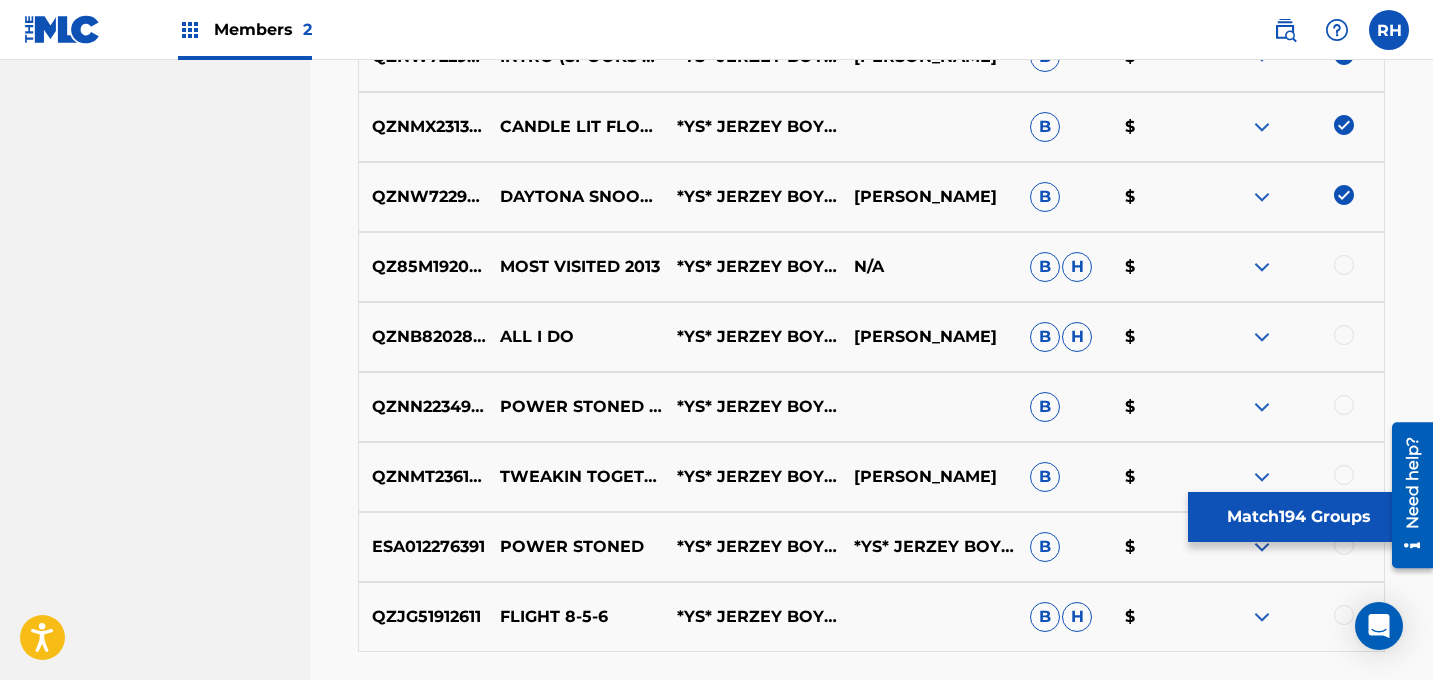 click at bounding box center [1344, 265] 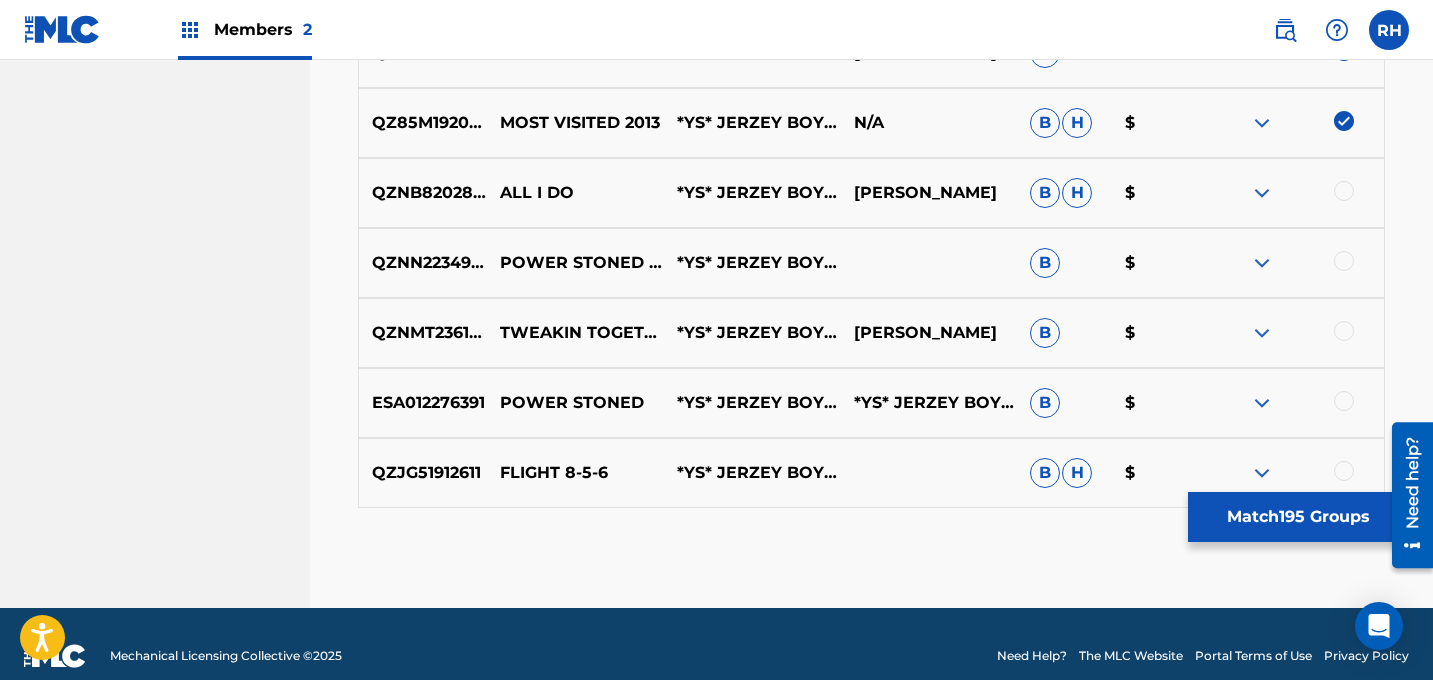 scroll, scrollTop: 14415, scrollLeft: 0, axis: vertical 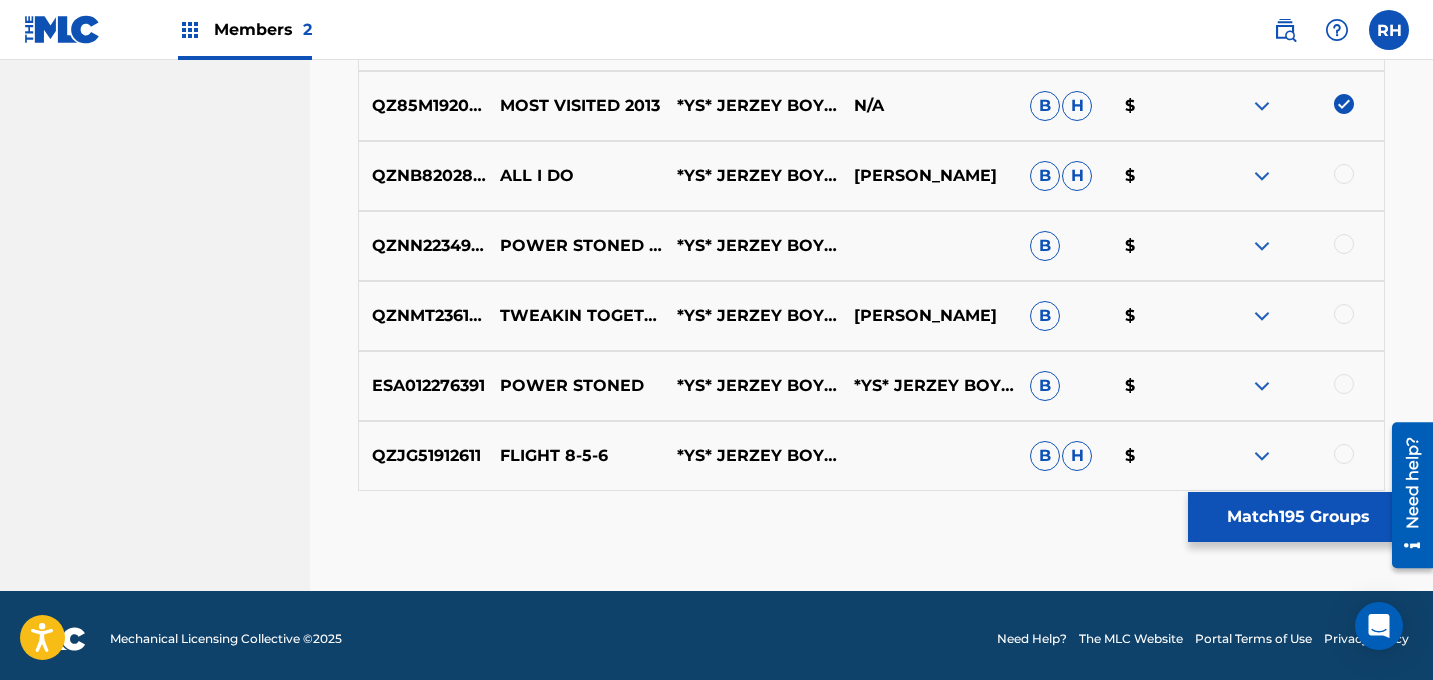 click at bounding box center [1344, 174] 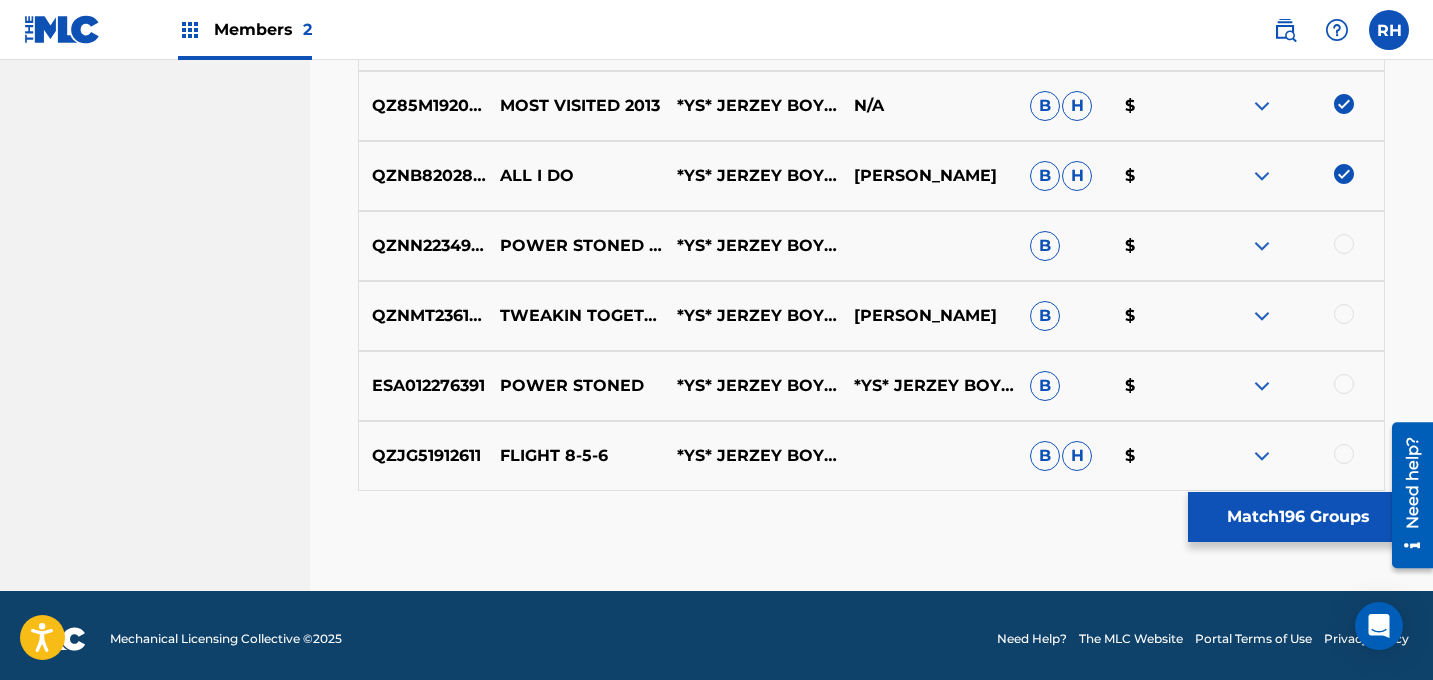 click on "QZNN22349545 POWER STONED (DREAMCASTERS ‘01) (REMASTERED) *YS* JERZEY BOY IN THE FLESH B $" at bounding box center (871, 246) 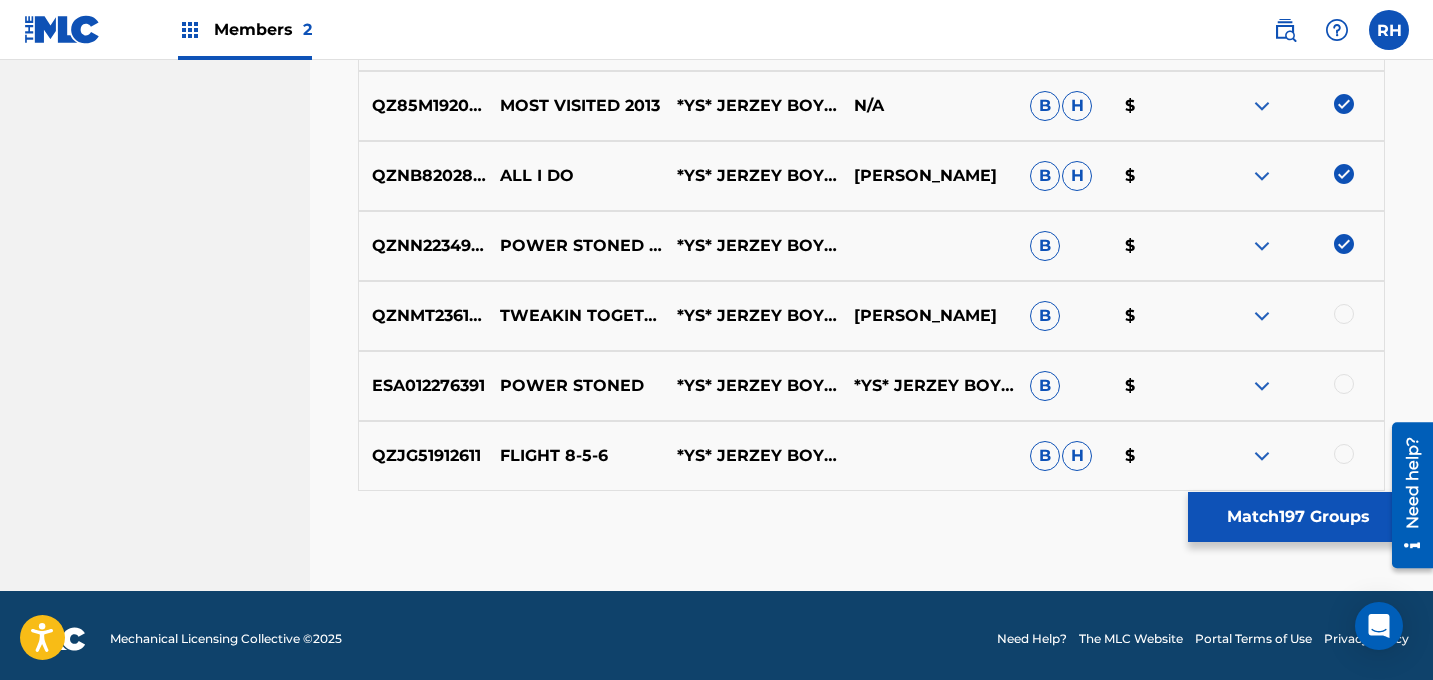 click at bounding box center [1344, 314] 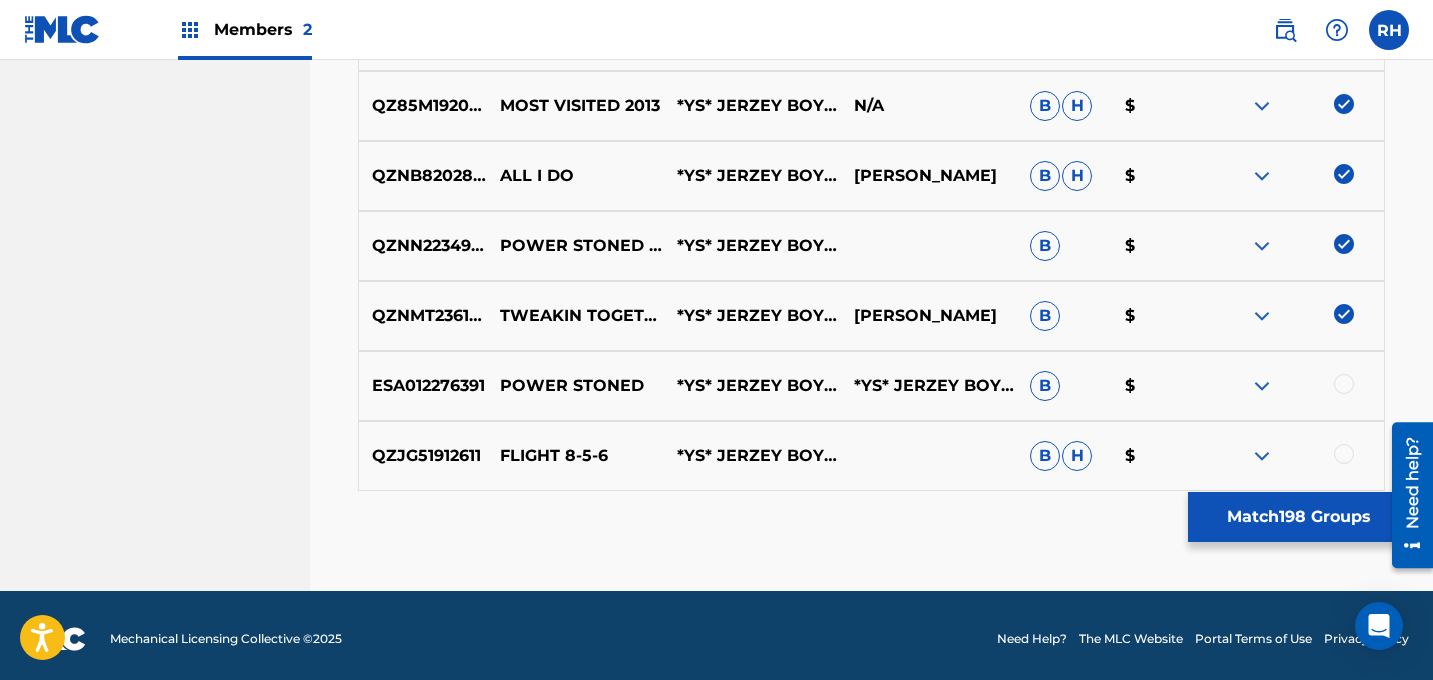 click at bounding box center (1344, 384) 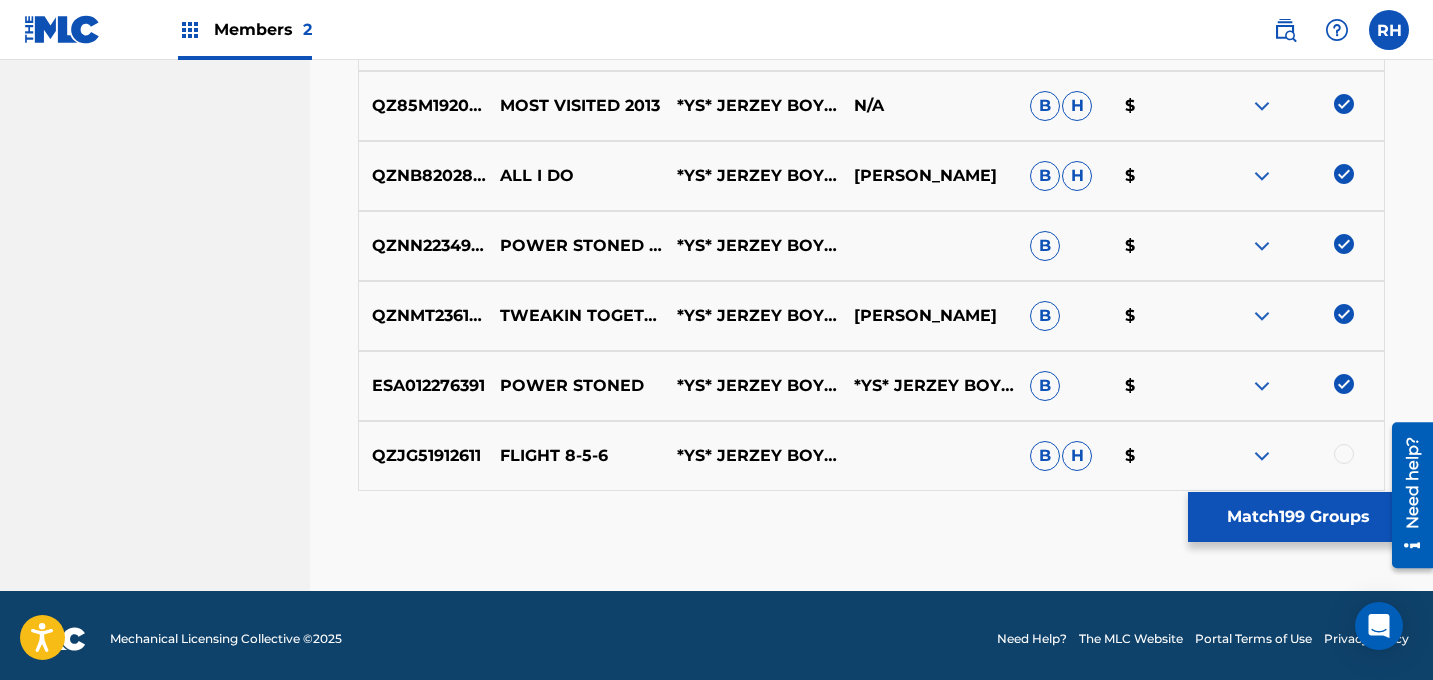 scroll, scrollTop: 14422, scrollLeft: 0, axis: vertical 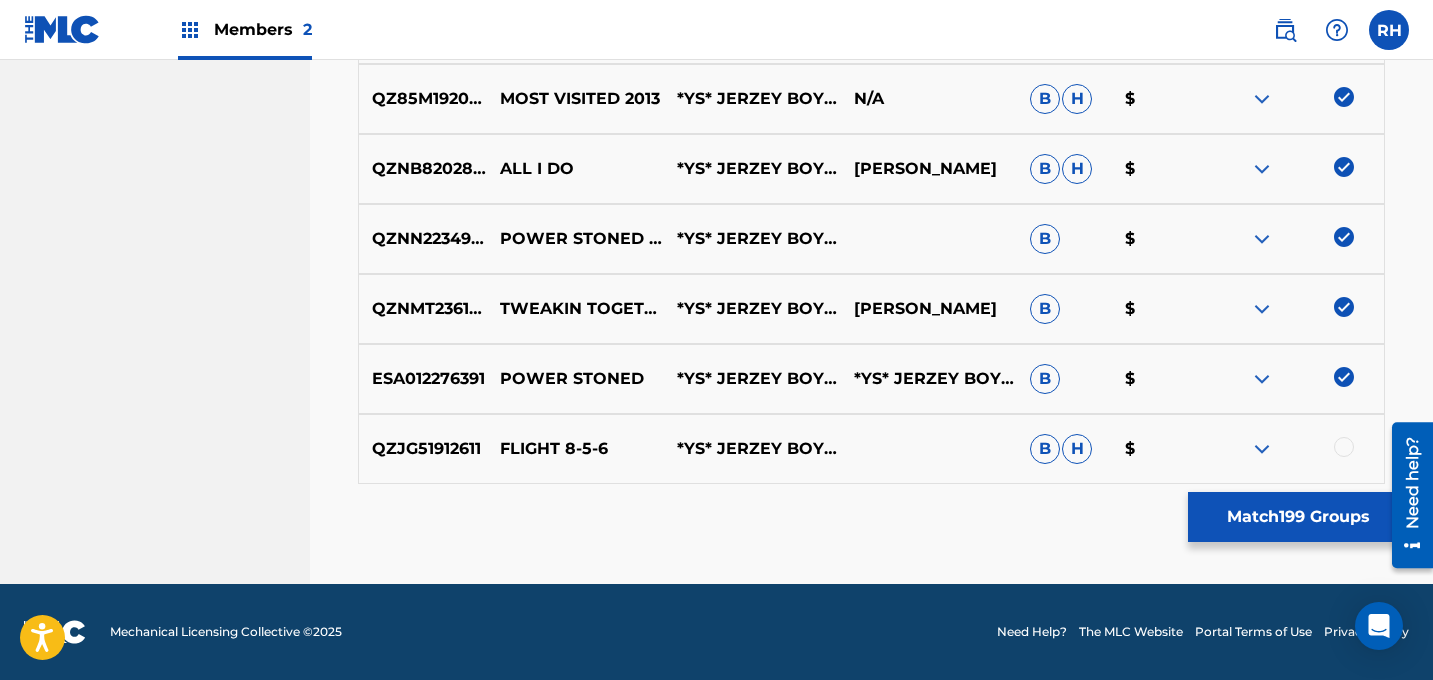 click at bounding box center [1344, 447] 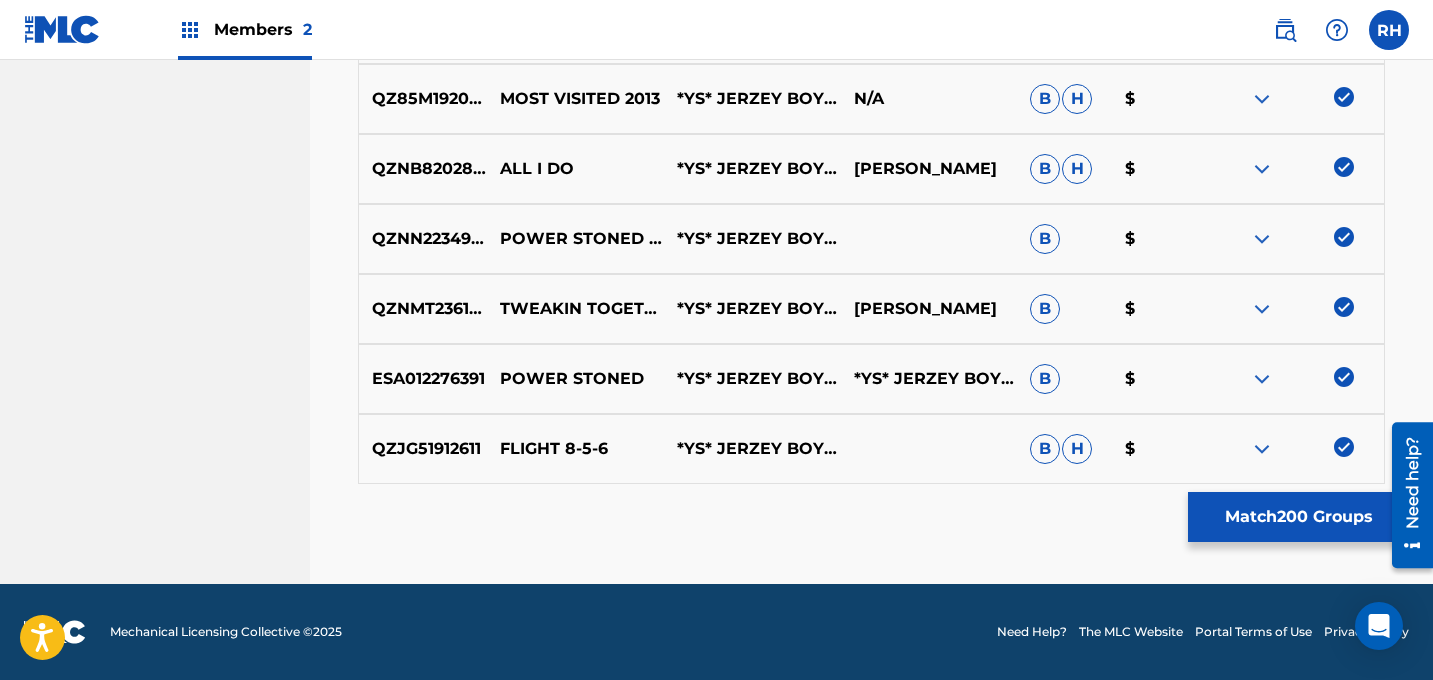 click on "Match  200 Groups" at bounding box center [1298, 517] 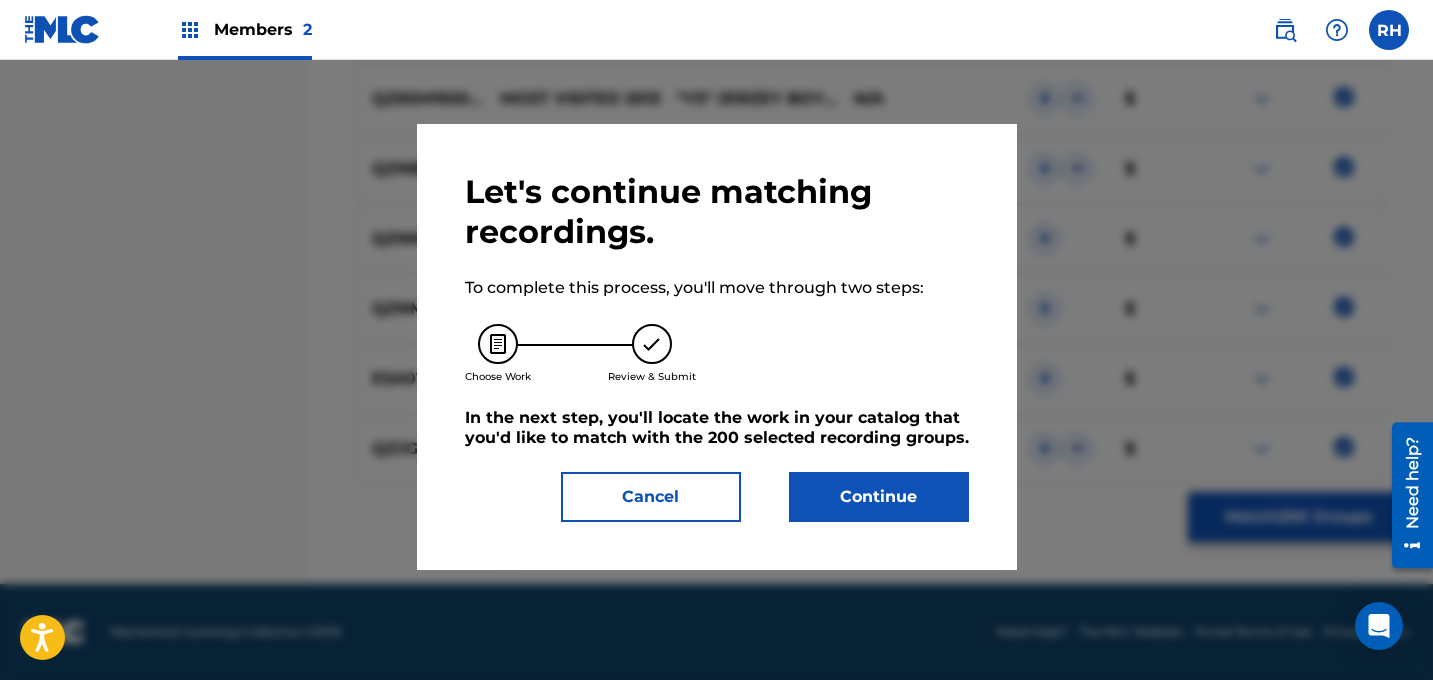 click on "Continue" at bounding box center [879, 497] 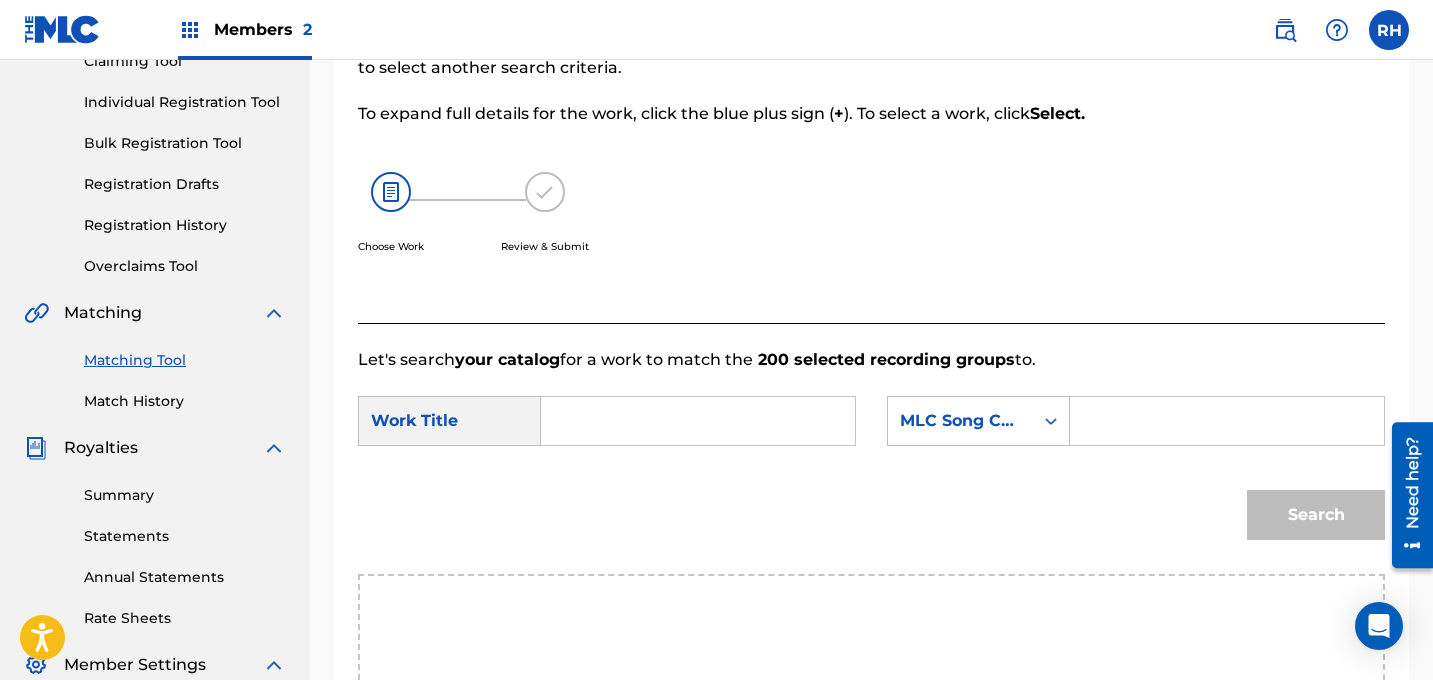scroll, scrollTop: 227, scrollLeft: 0, axis: vertical 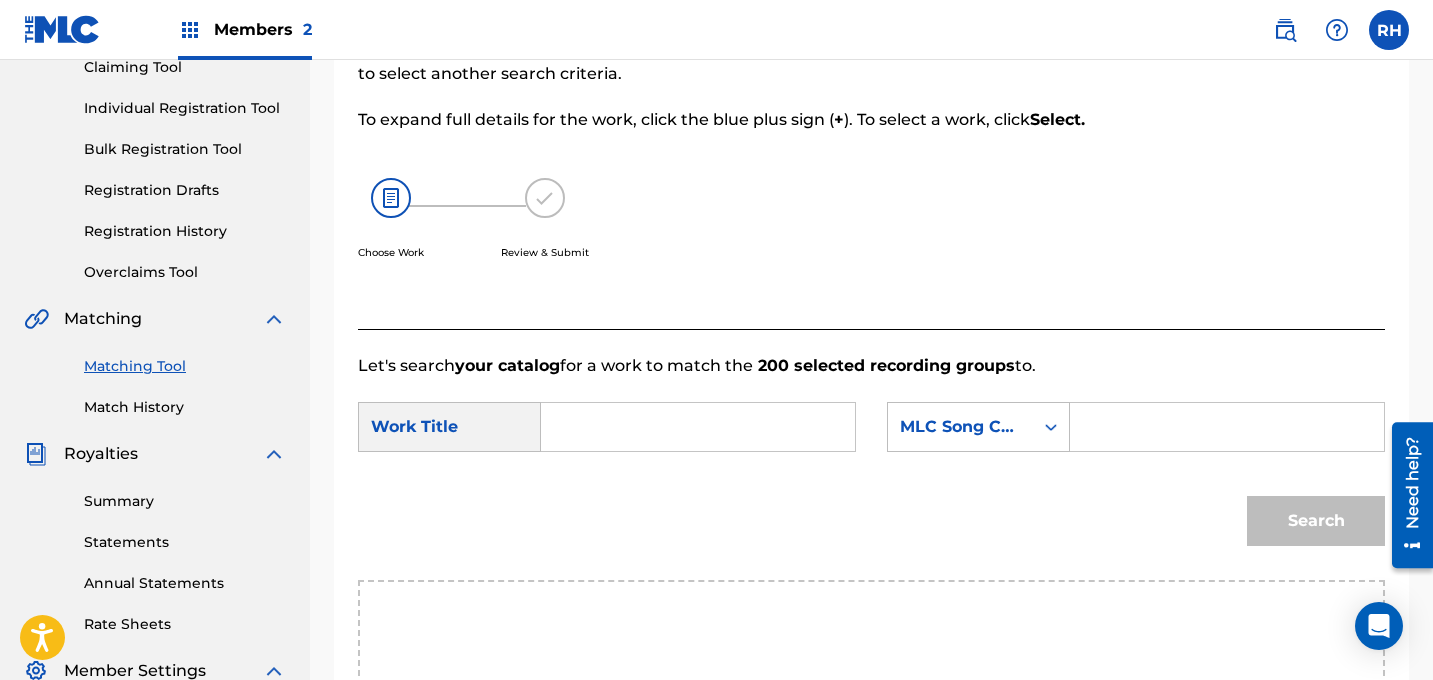 click at bounding box center (698, 427) 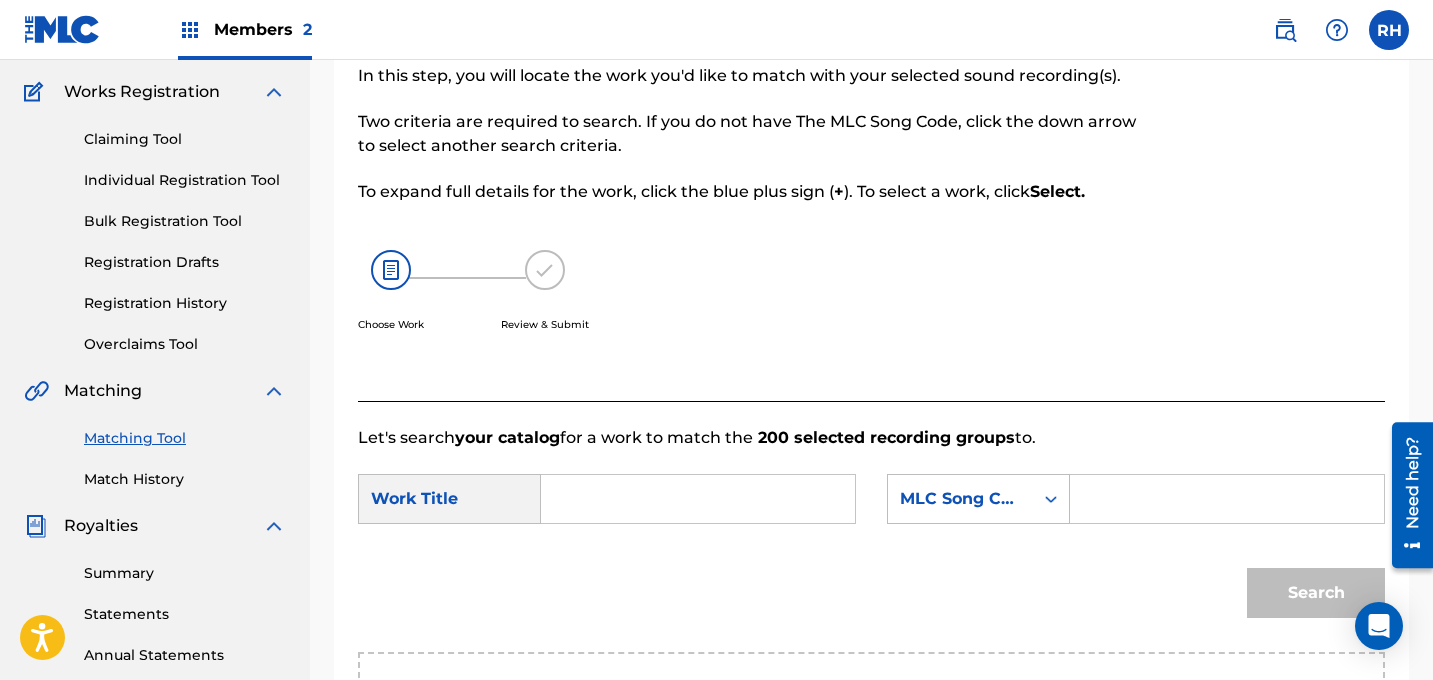 scroll, scrollTop: 151, scrollLeft: 0, axis: vertical 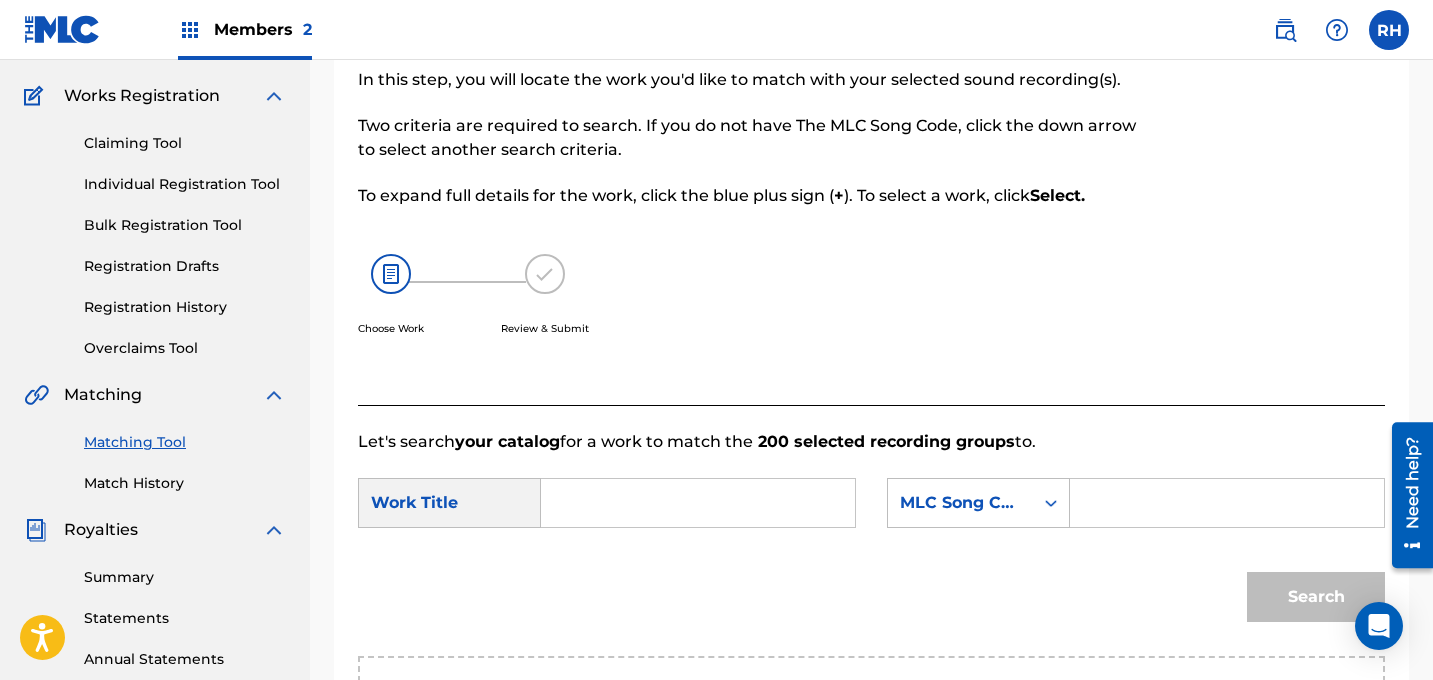 click on "Match Usage - Select Work In this step, you will locate the work you'd like to match with your selected sound recording(s). Two criteria are required to search. If you do not have The MLC Song Code, click the down arrow to select another search criteria. To expand full details for the work, click the blue plus sign ( + ). To select a work, click  Select. Choose Work Review & Submit" at bounding box center [753, 207] 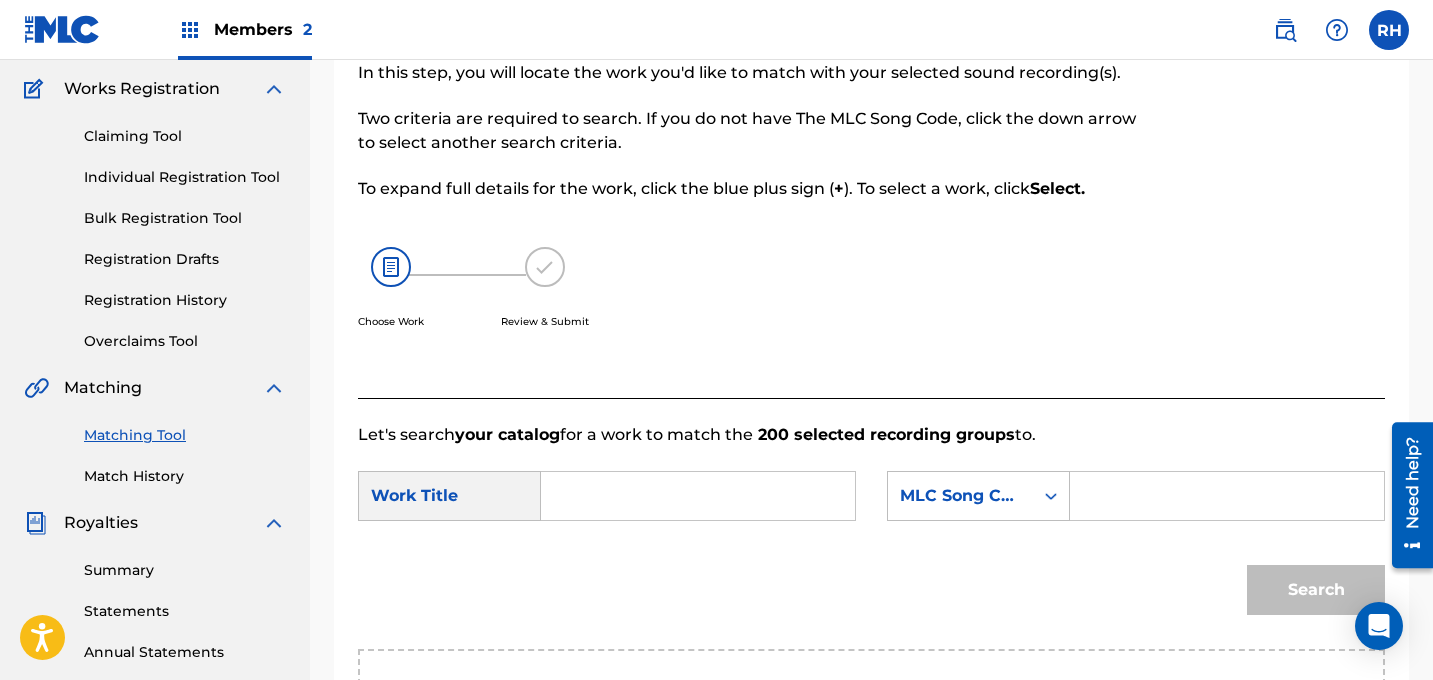 scroll, scrollTop: 159, scrollLeft: 0, axis: vertical 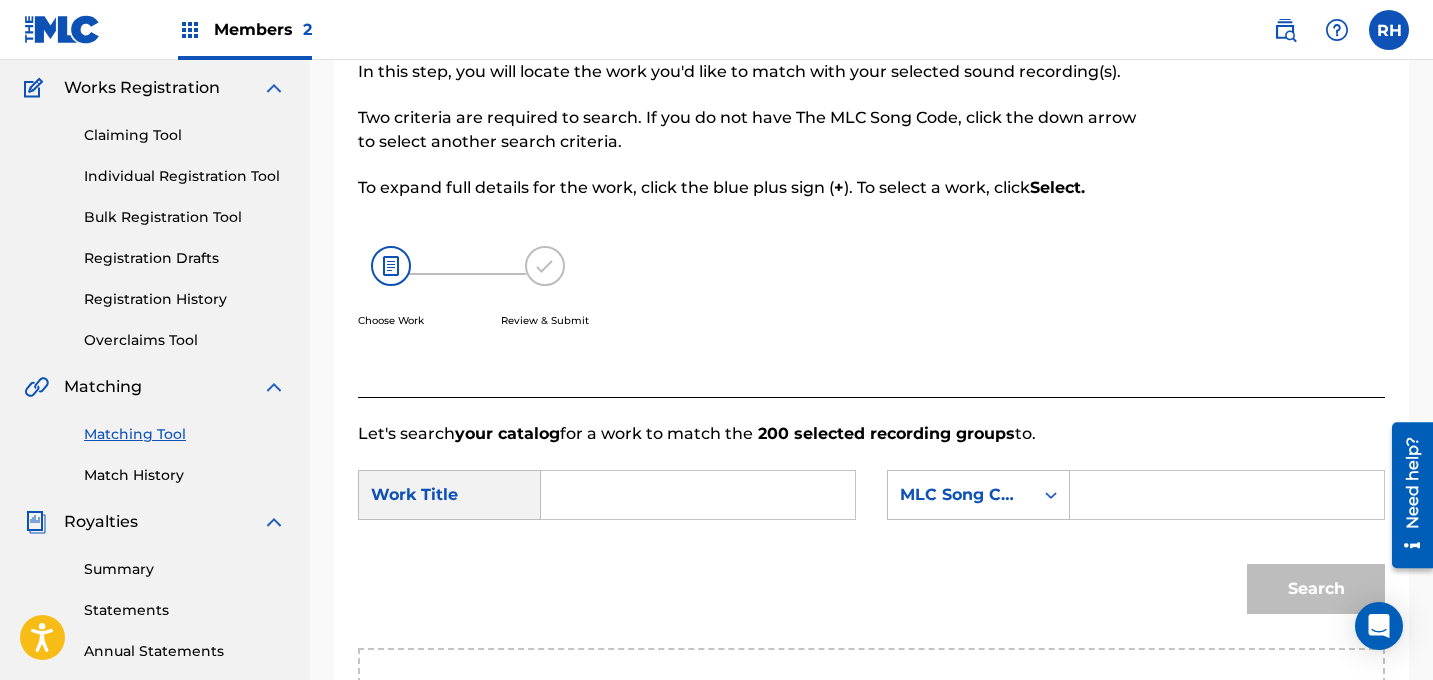 click at bounding box center [698, 495] 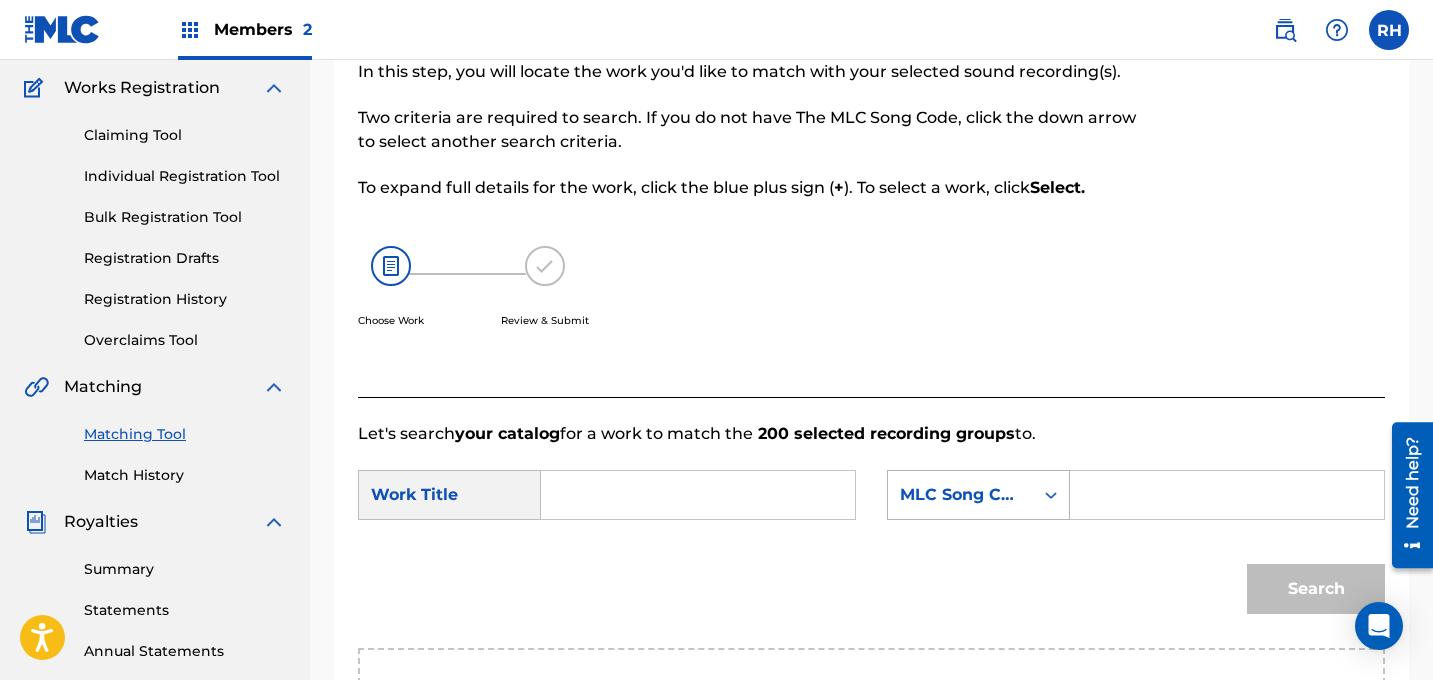 click on "MLC Song Code" at bounding box center (960, 495) 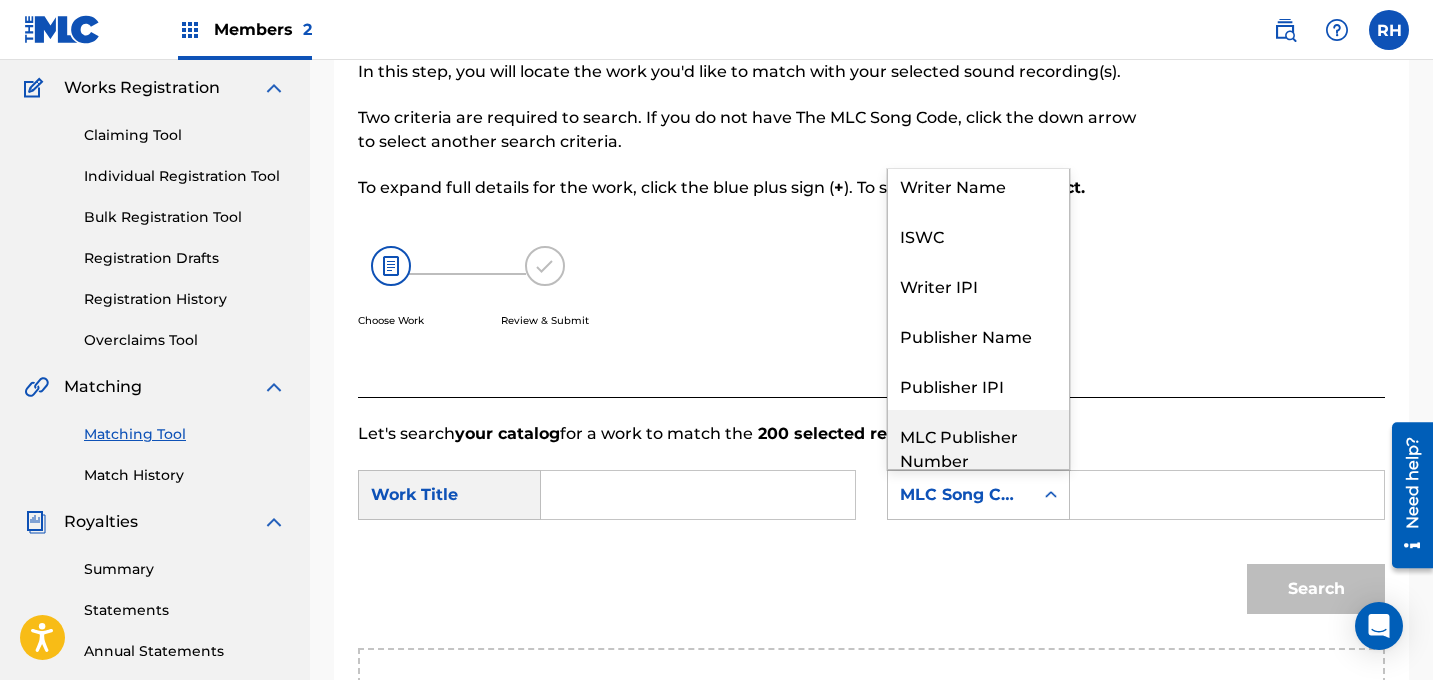 scroll, scrollTop: 0, scrollLeft: 0, axis: both 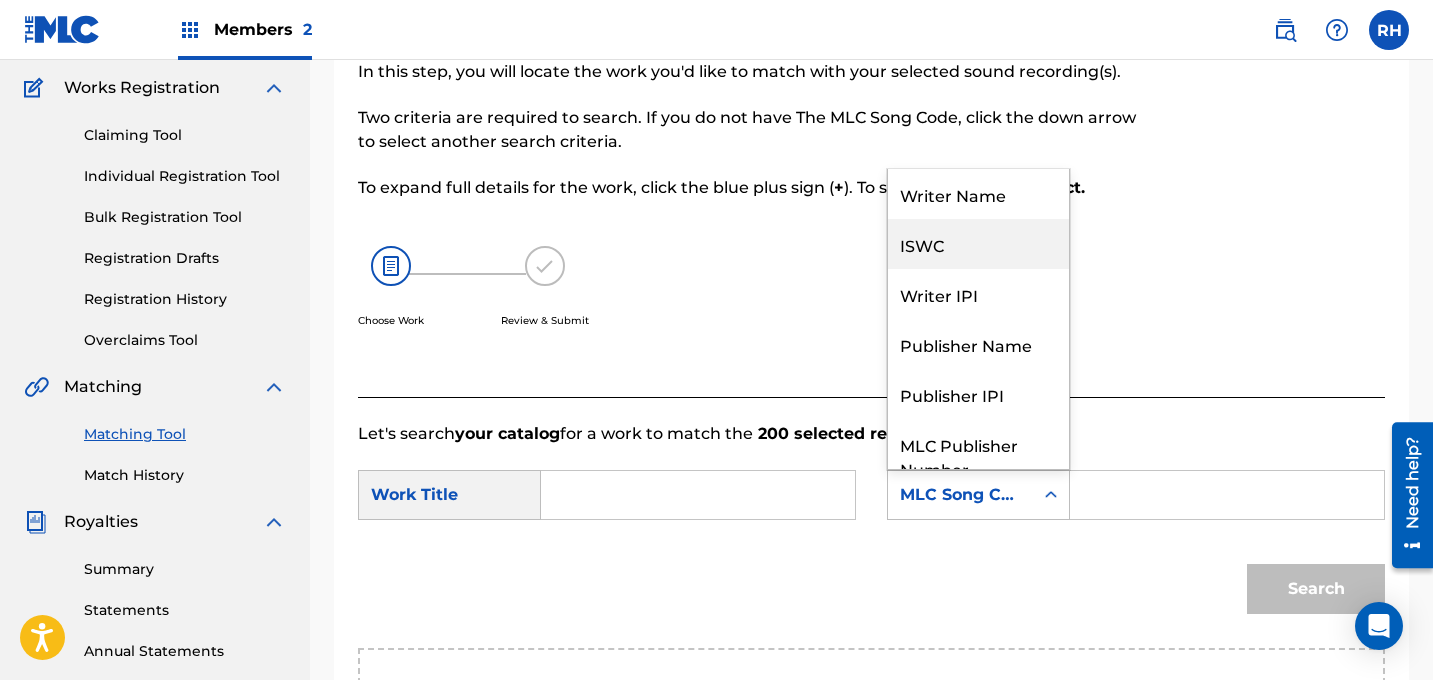 click on "ISWC" at bounding box center (978, 244) 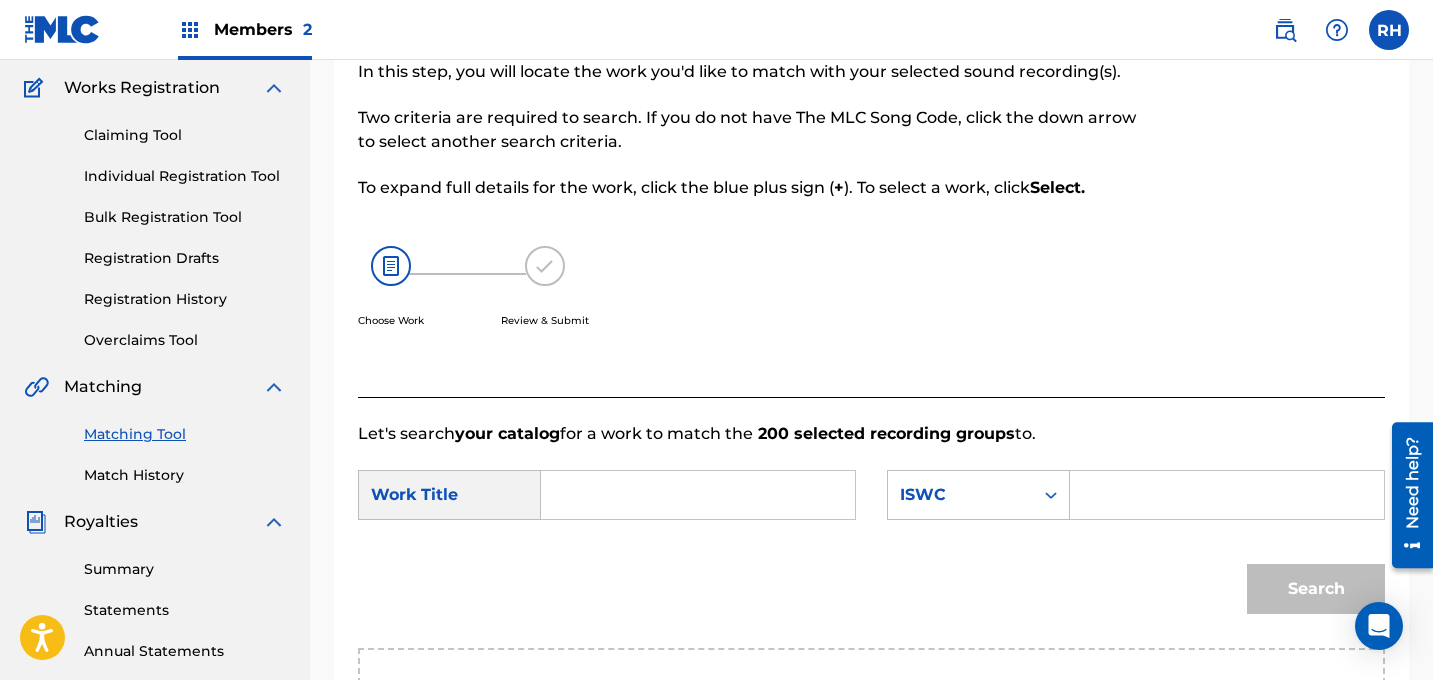 click at bounding box center (1227, 495) 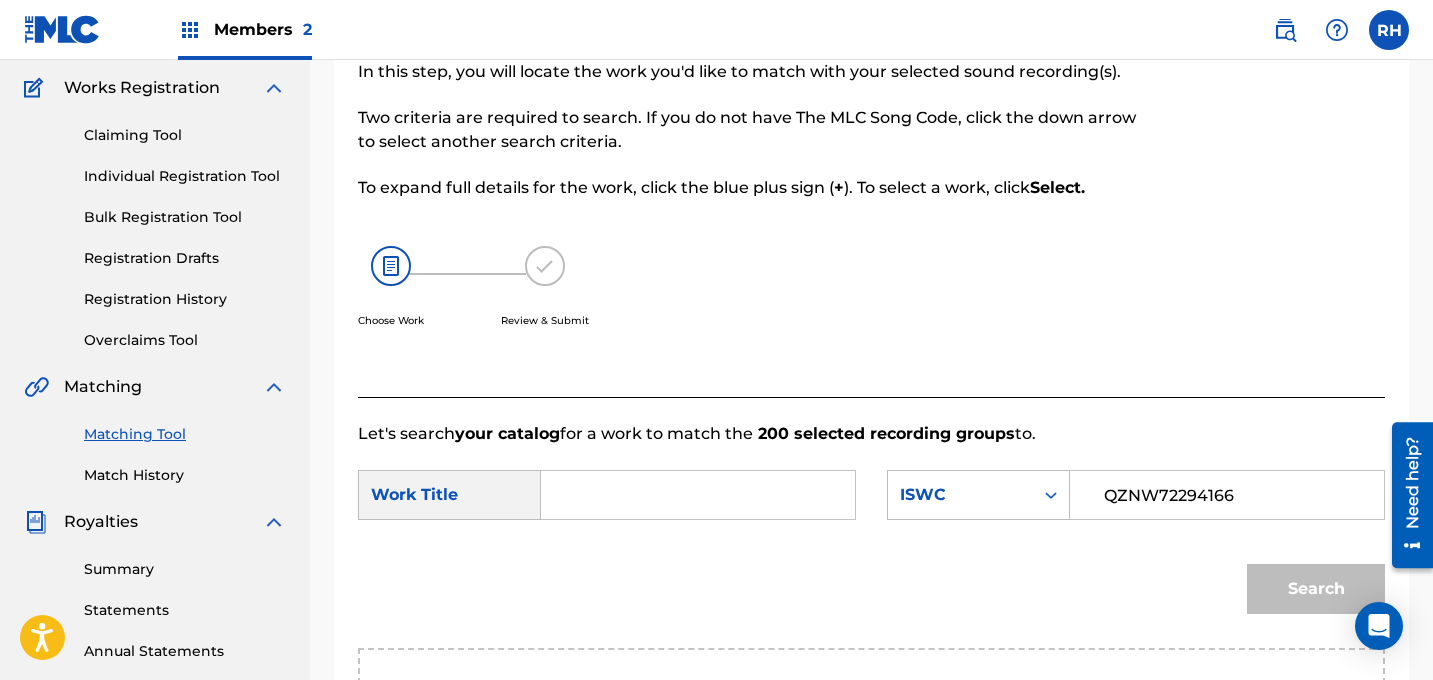 type on "QZNW72294166" 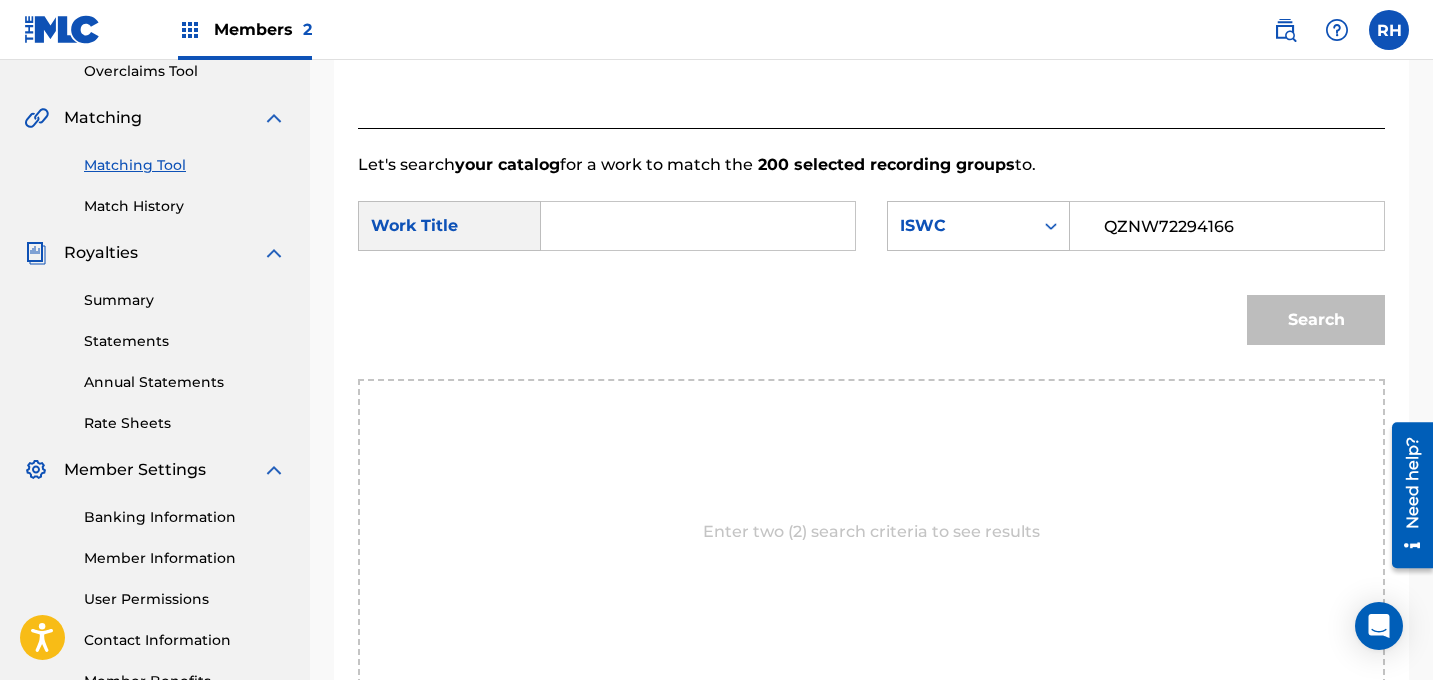 scroll, scrollTop: 429, scrollLeft: 0, axis: vertical 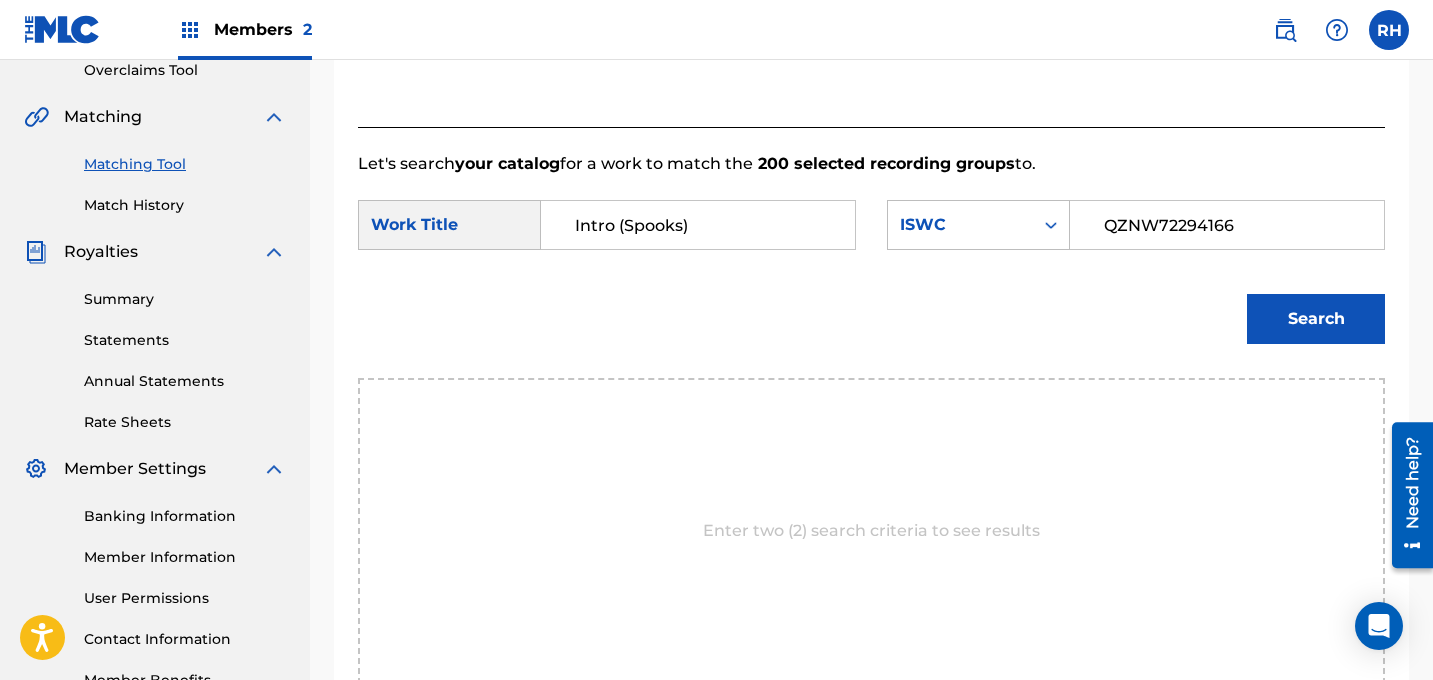 type on "Intro (Spooks)" 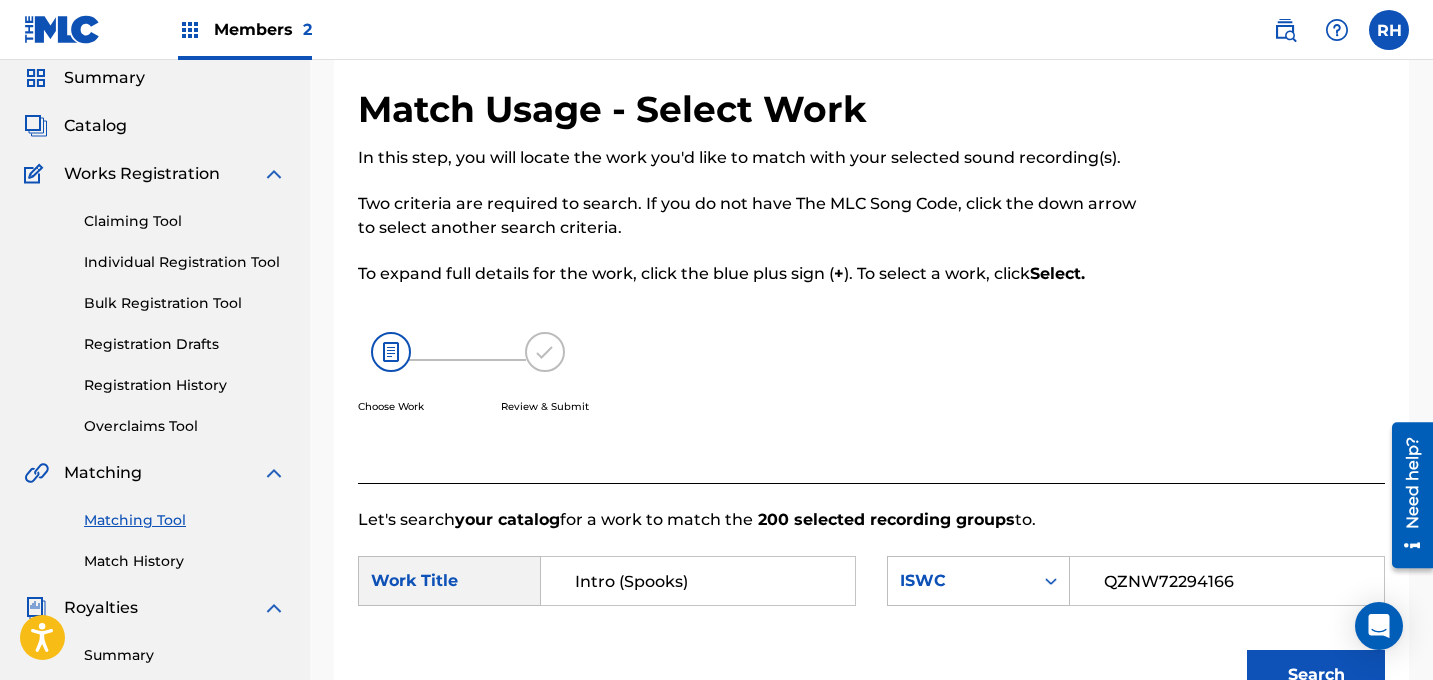 scroll, scrollTop: 69, scrollLeft: 0, axis: vertical 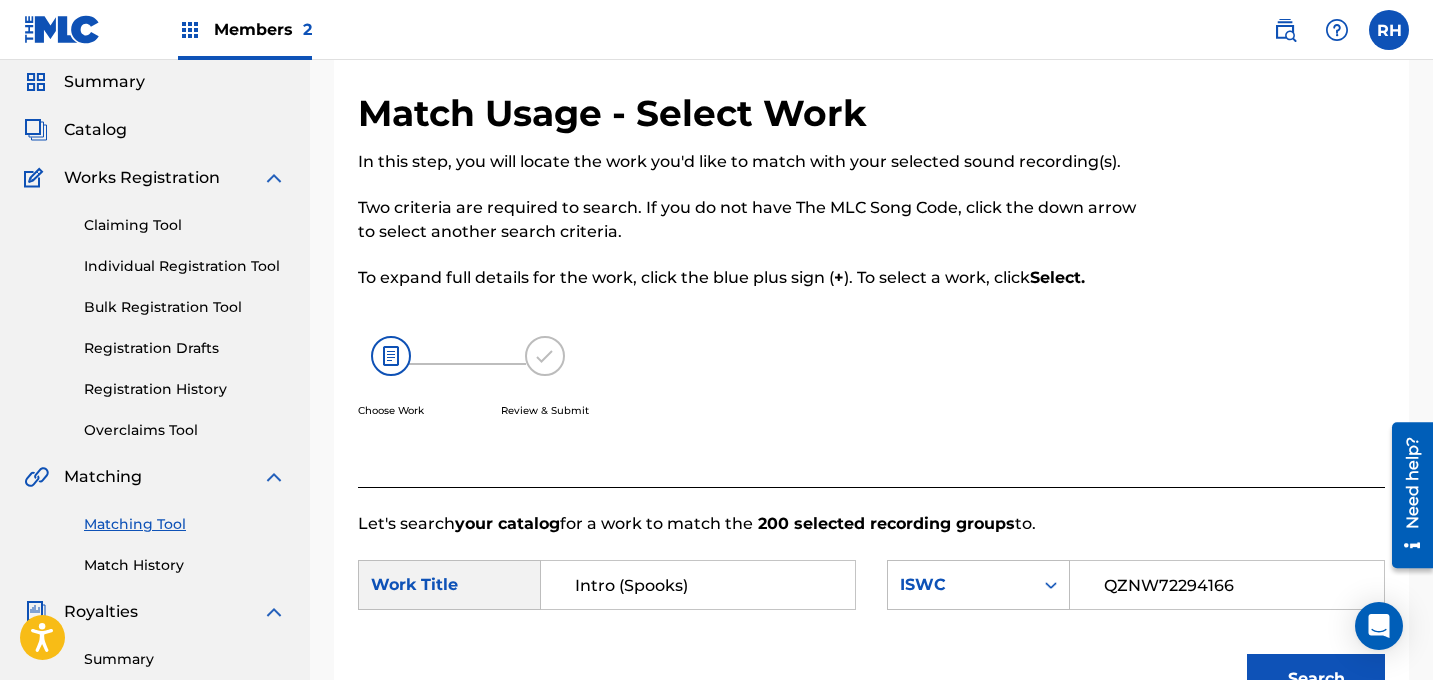 type 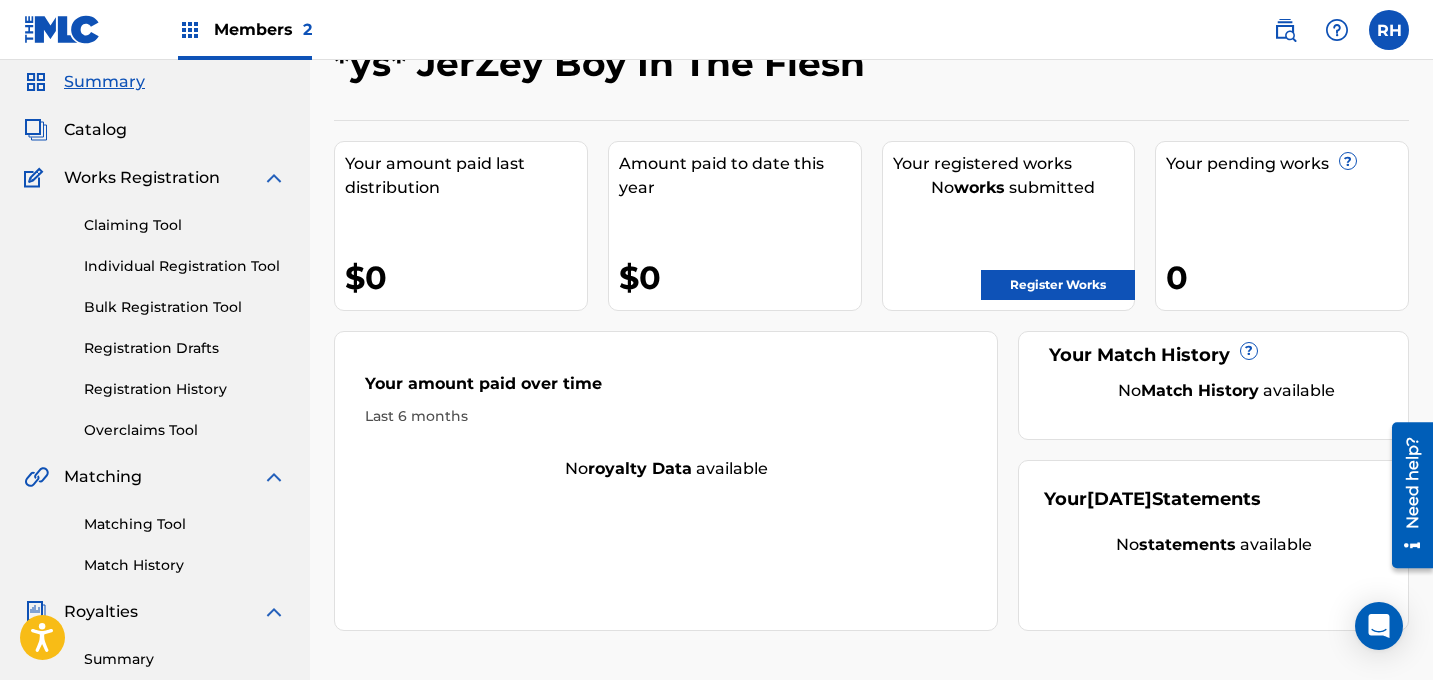 scroll, scrollTop: 0, scrollLeft: 0, axis: both 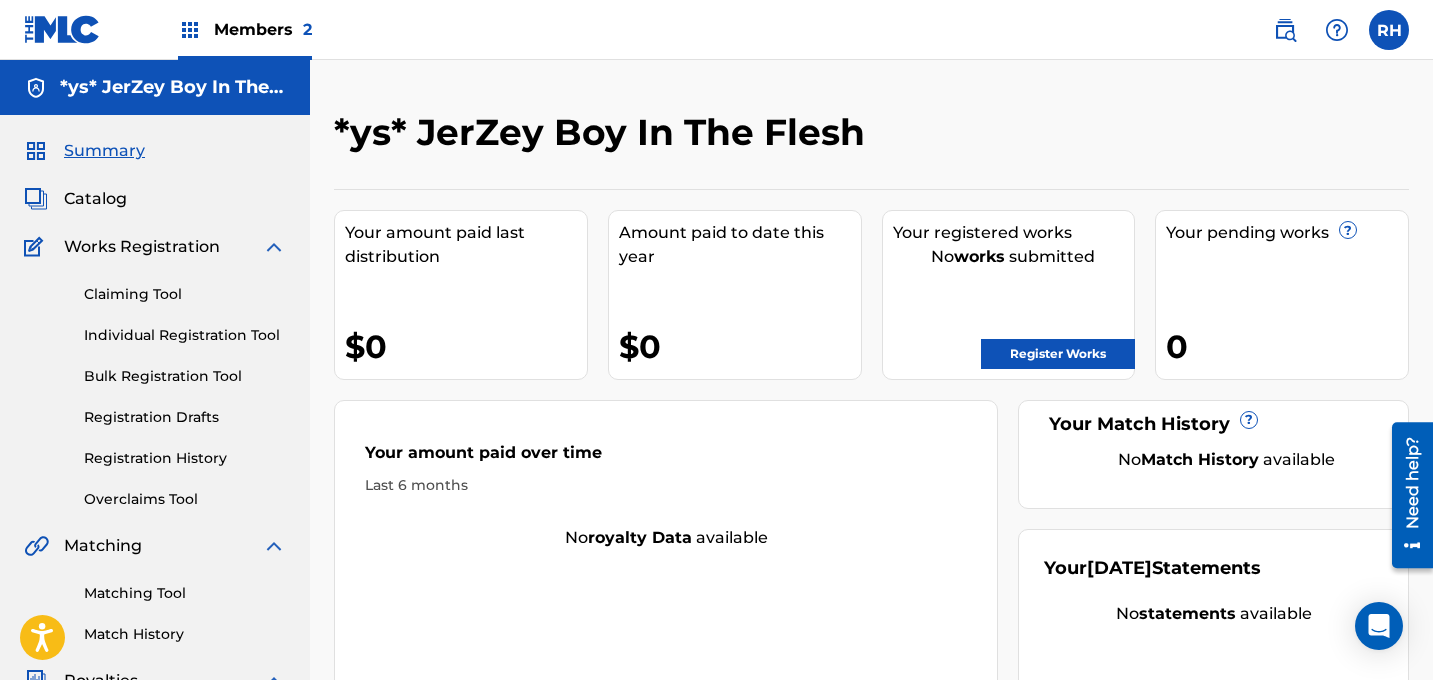 click on "Catalog" at bounding box center [95, 199] 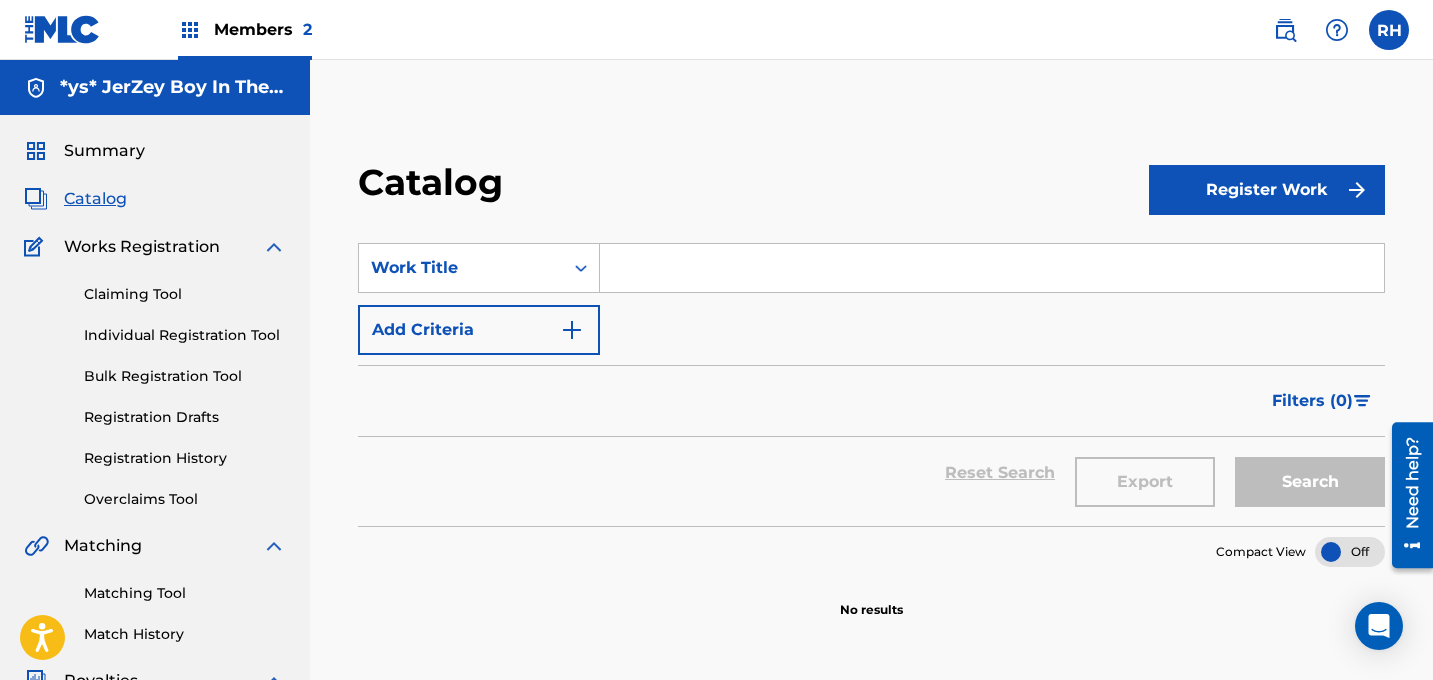 click on "SearchWithCriteria0ed38c71-1b11-4f25-ac36-6c1655d73c19 Work Title Add Criteria" at bounding box center (871, 299) 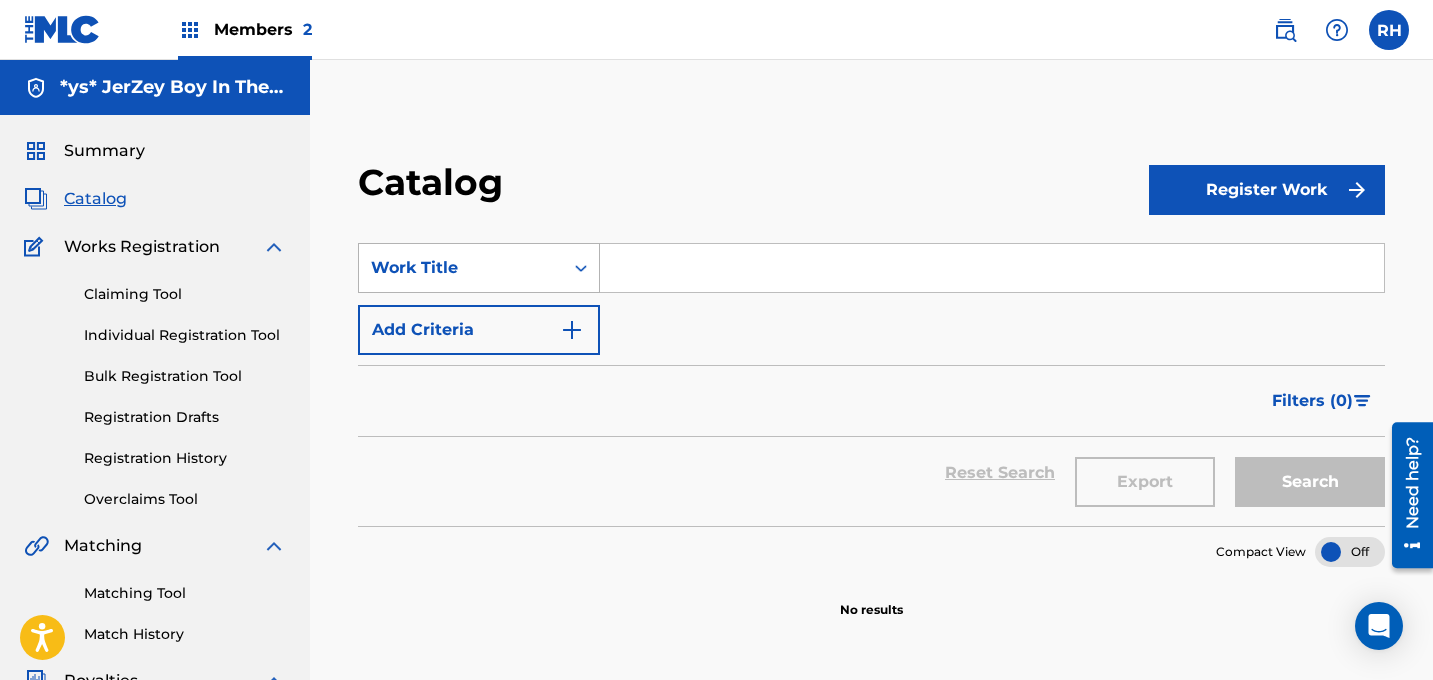 click 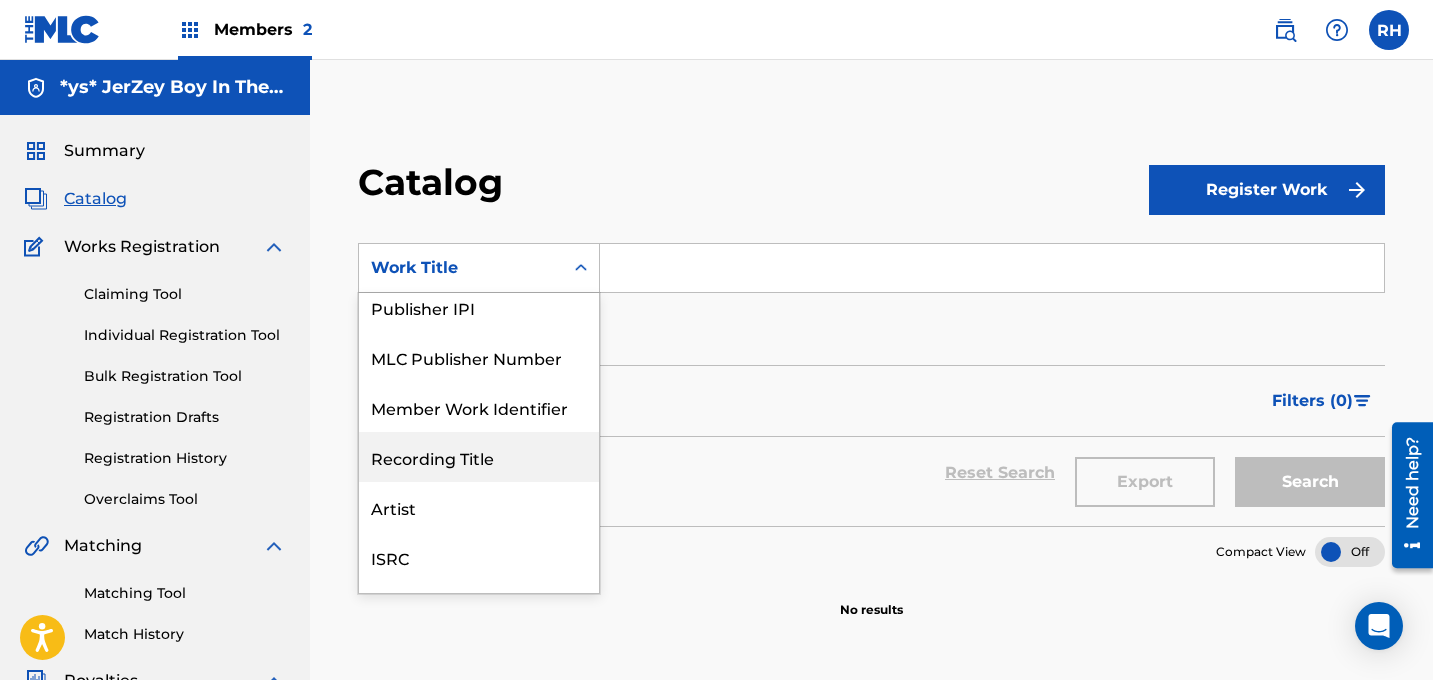 scroll, scrollTop: 259, scrollLeft: 0, axis: vertical 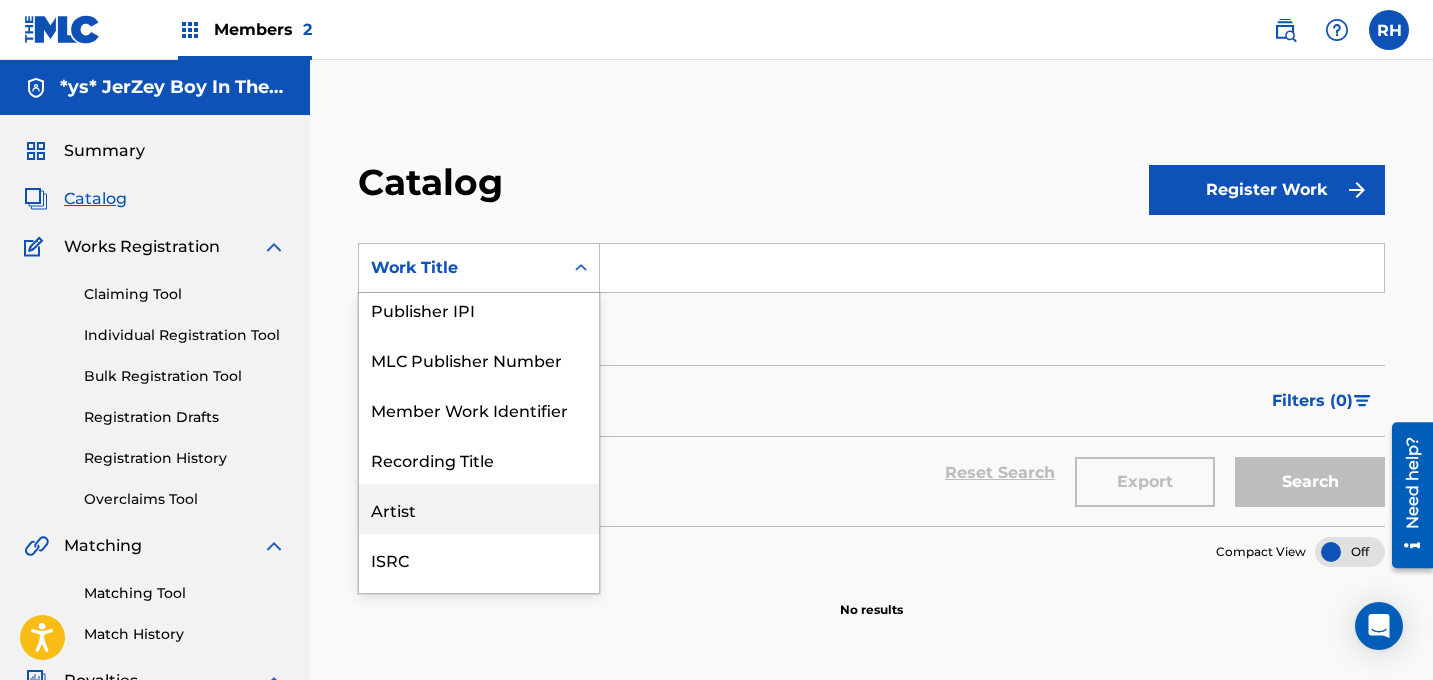 click on "Artist" at bounding box center (479, 509) 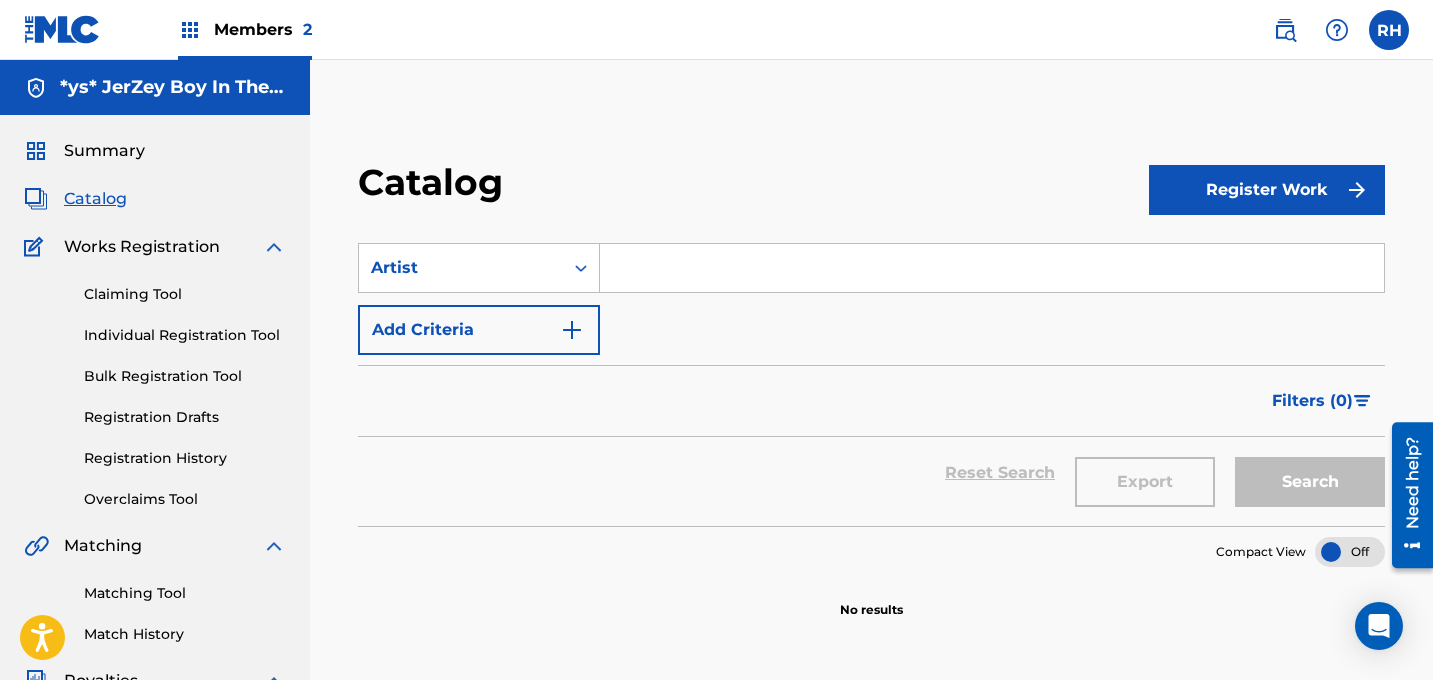 click at bounding box center (992, 268) 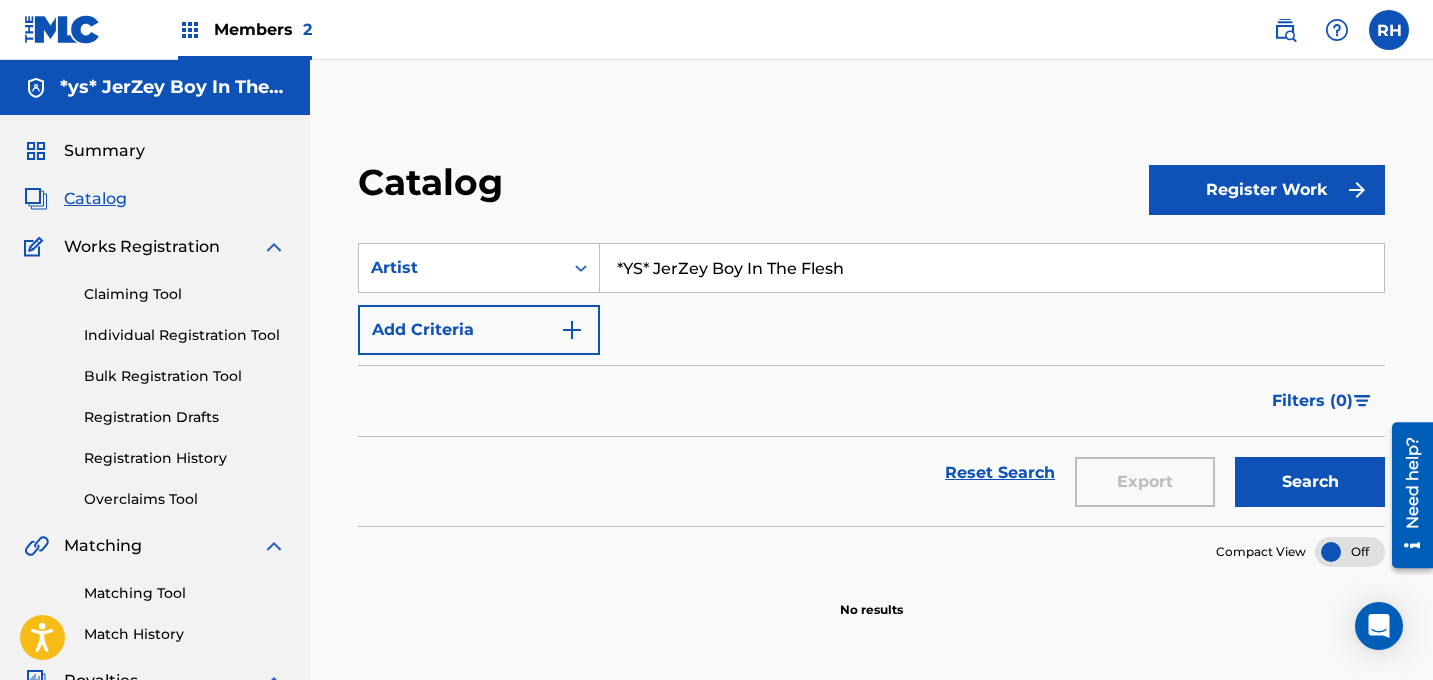 type on "*YS* JerZey Boy In The Flesh" 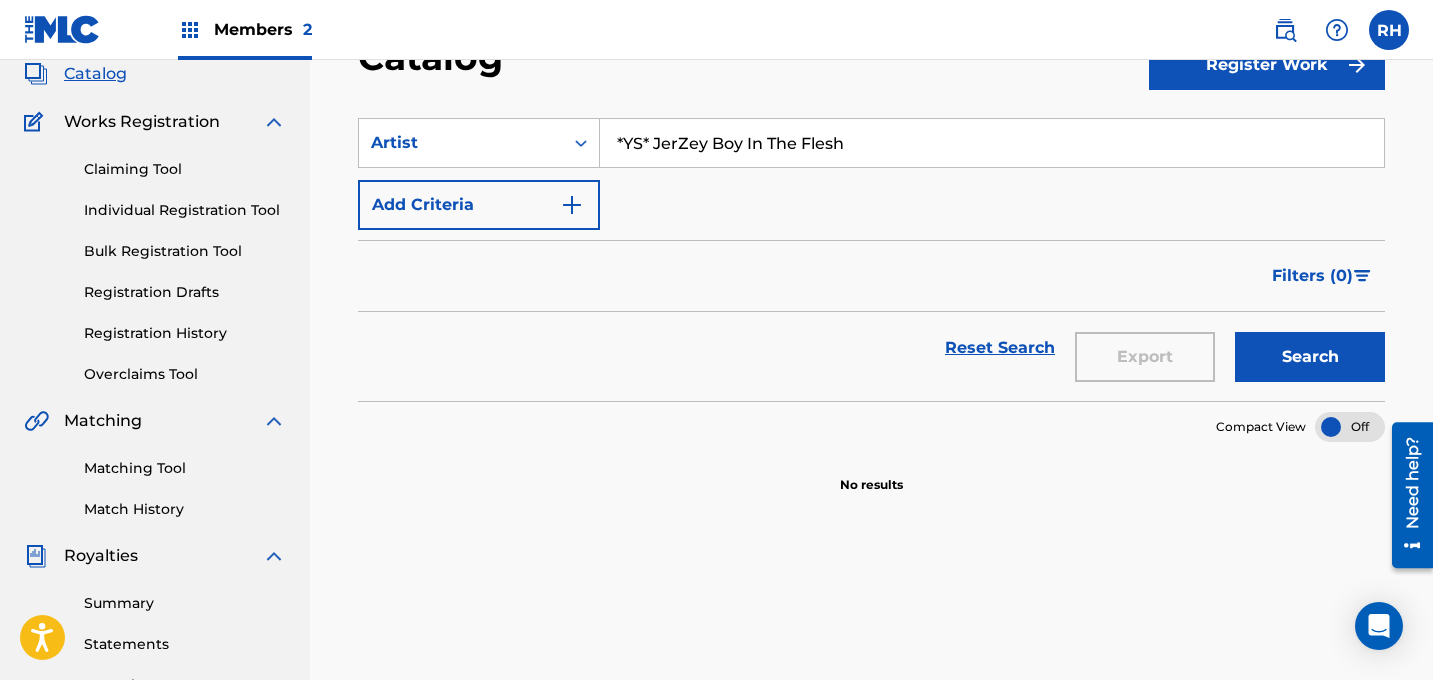 scroll, scrollTop: 123, scrollLeft: 0, axis: vertical 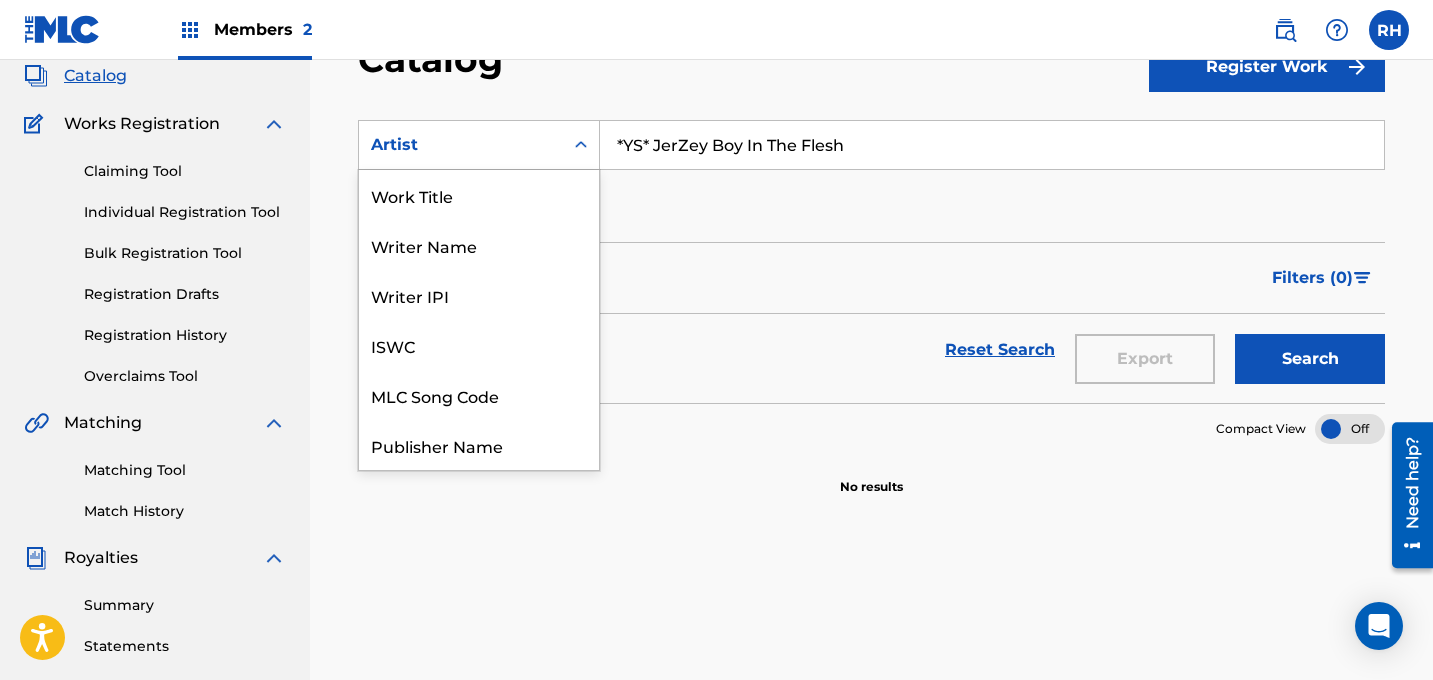 click on "Artist" at bounding box center (461, 145) 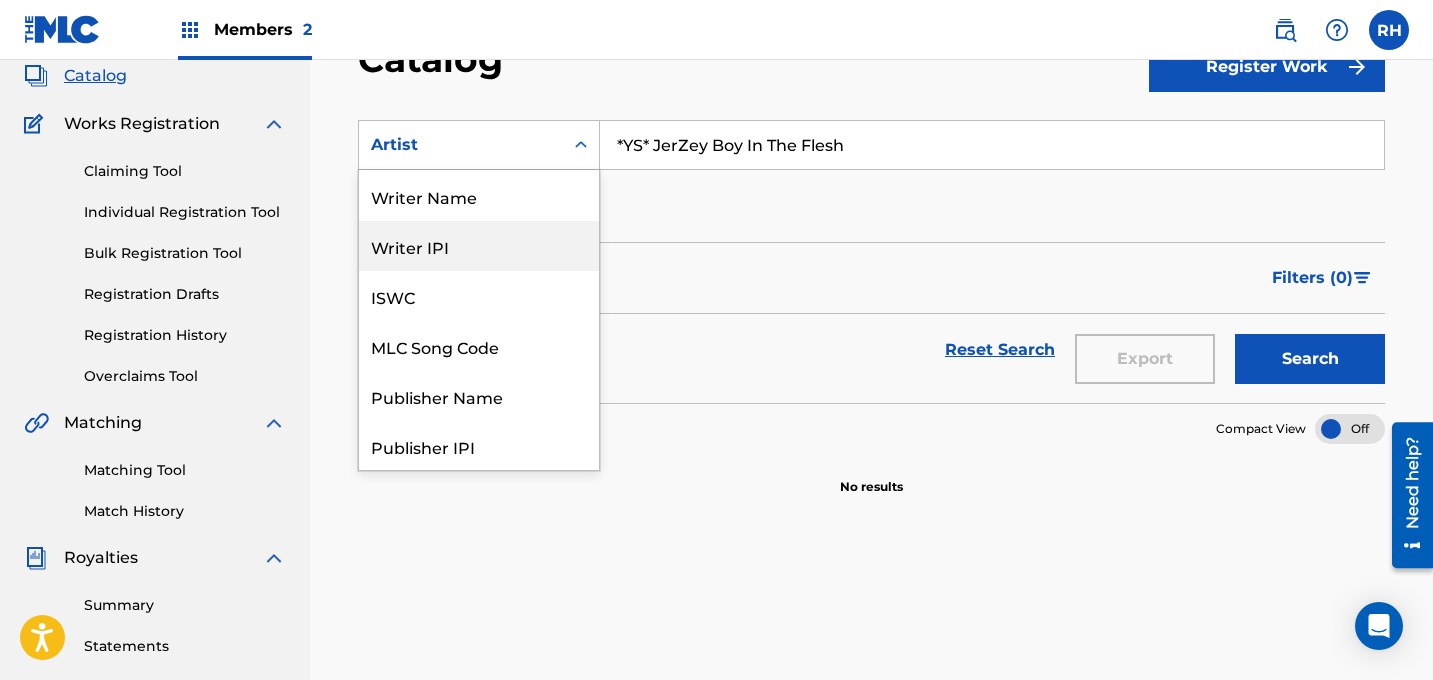 scroll, scrollTop: 0, scrollLeft: 0, axis: both 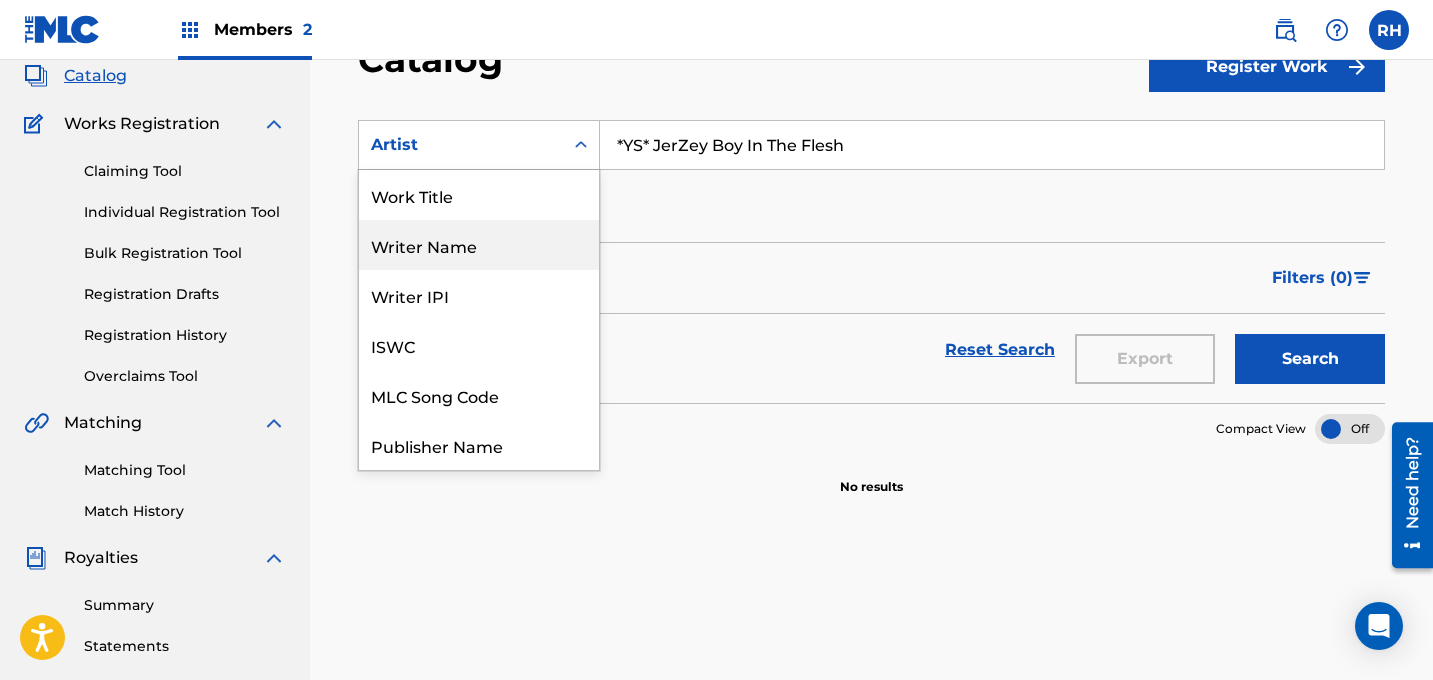 click on "Writer Name" at bounding box center (479, 245) 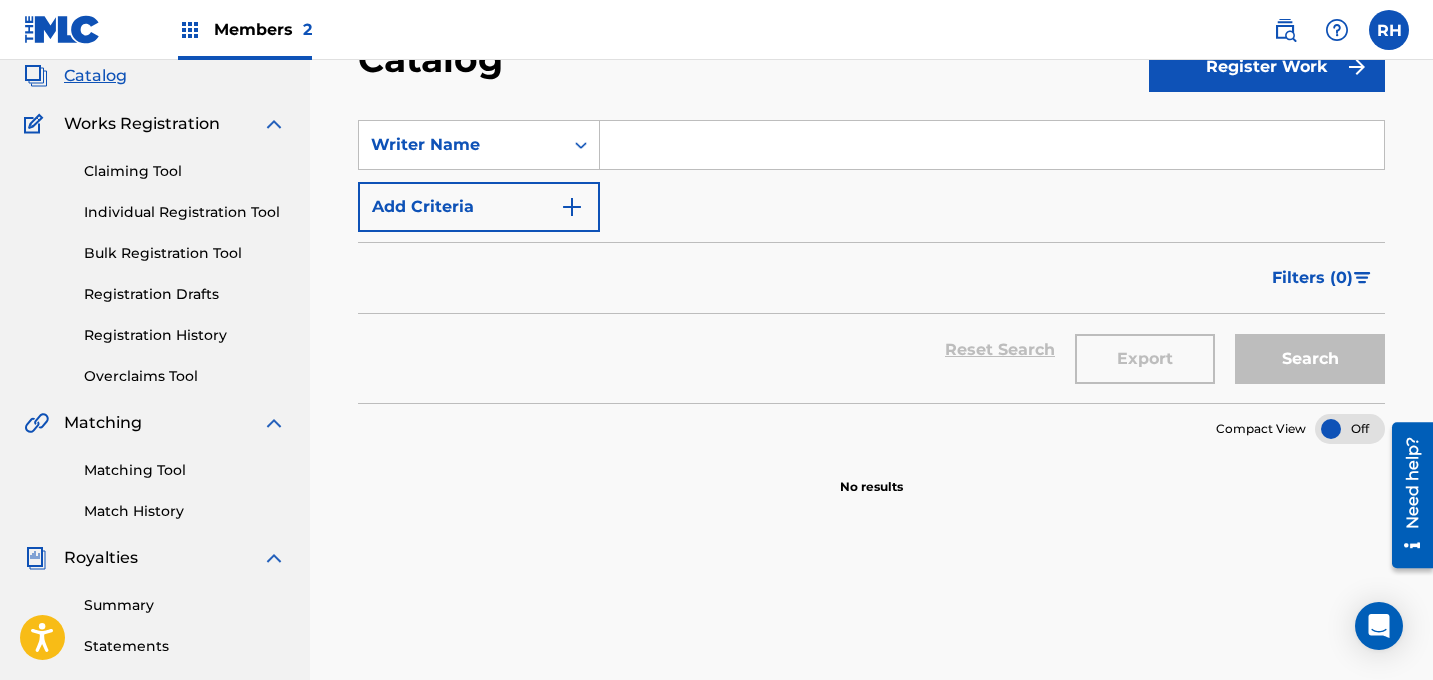 click at bounding box center (992, 145) 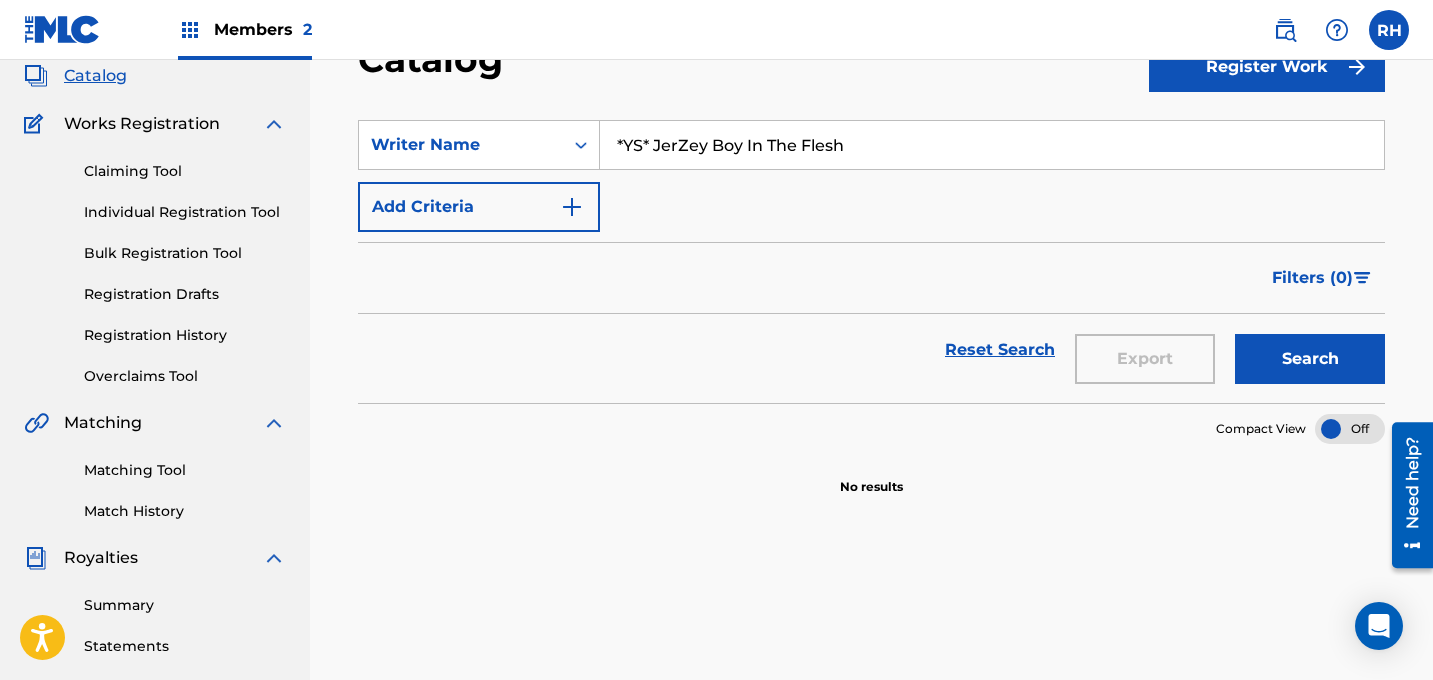 type on "*YS* JerZey Boy In The Flesh" 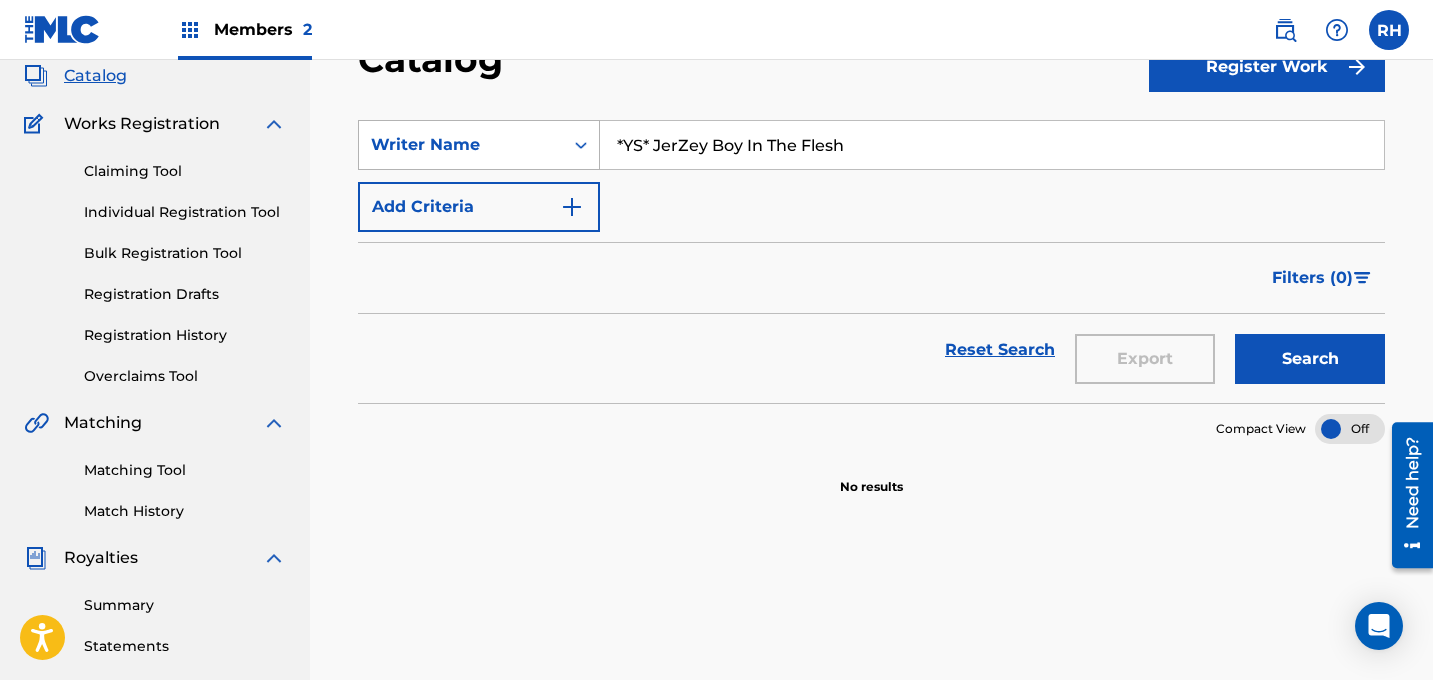 click 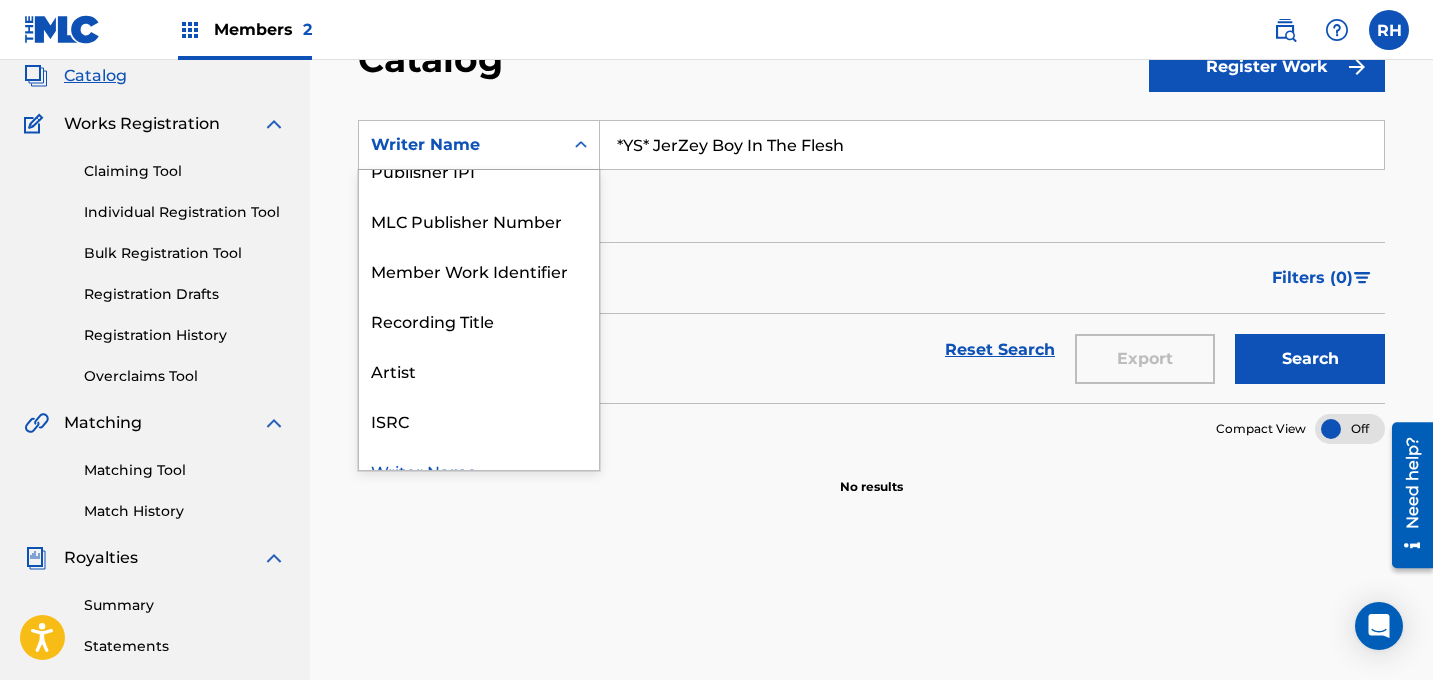 scroll, scrollTop: 300, scrollLeft: 0, axis: vertical 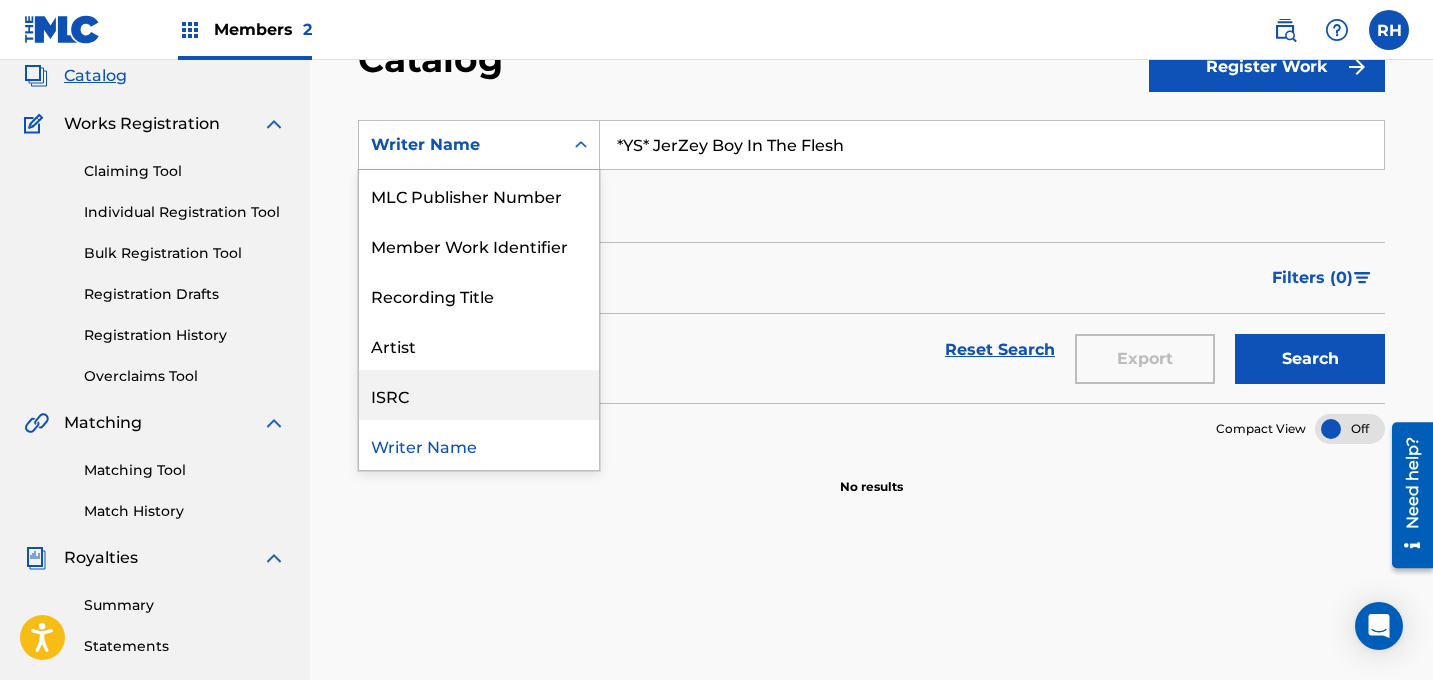 click on "ISRC" at bounding box center [479, 395] 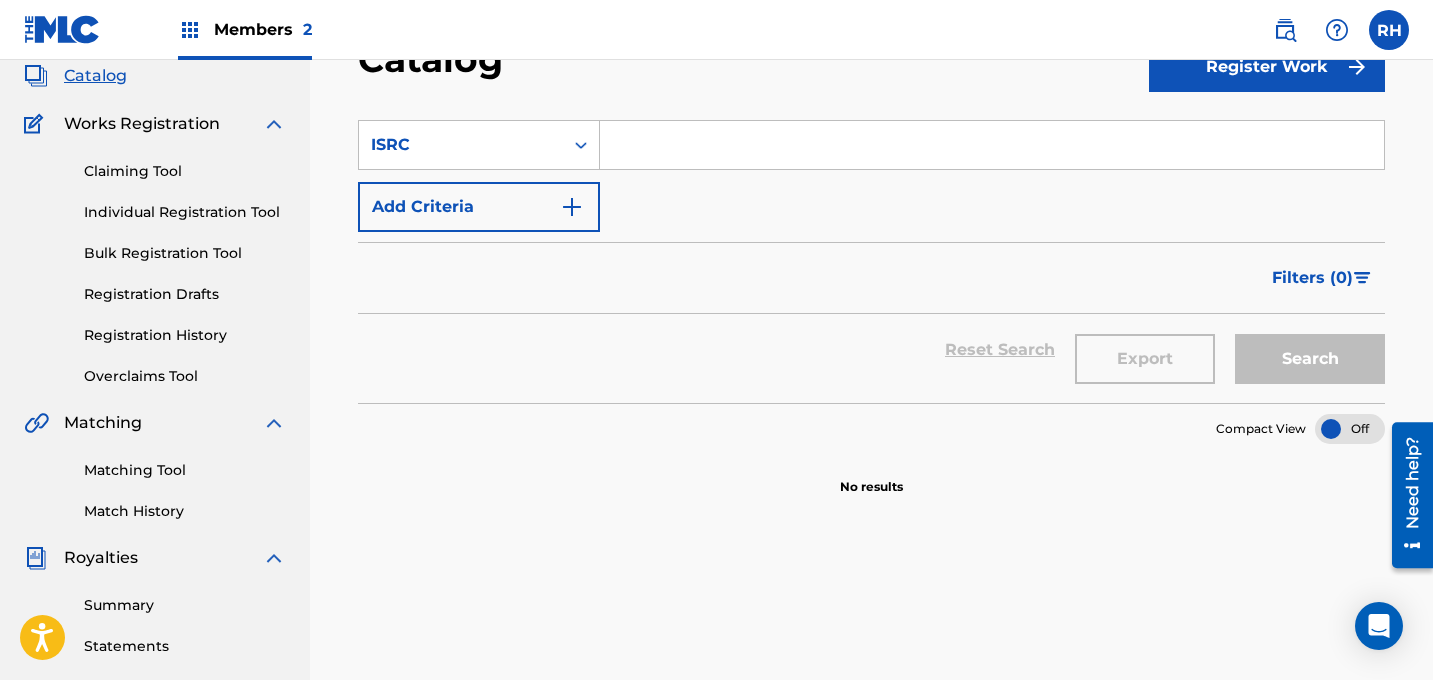 click at bounding box center (992, 145) 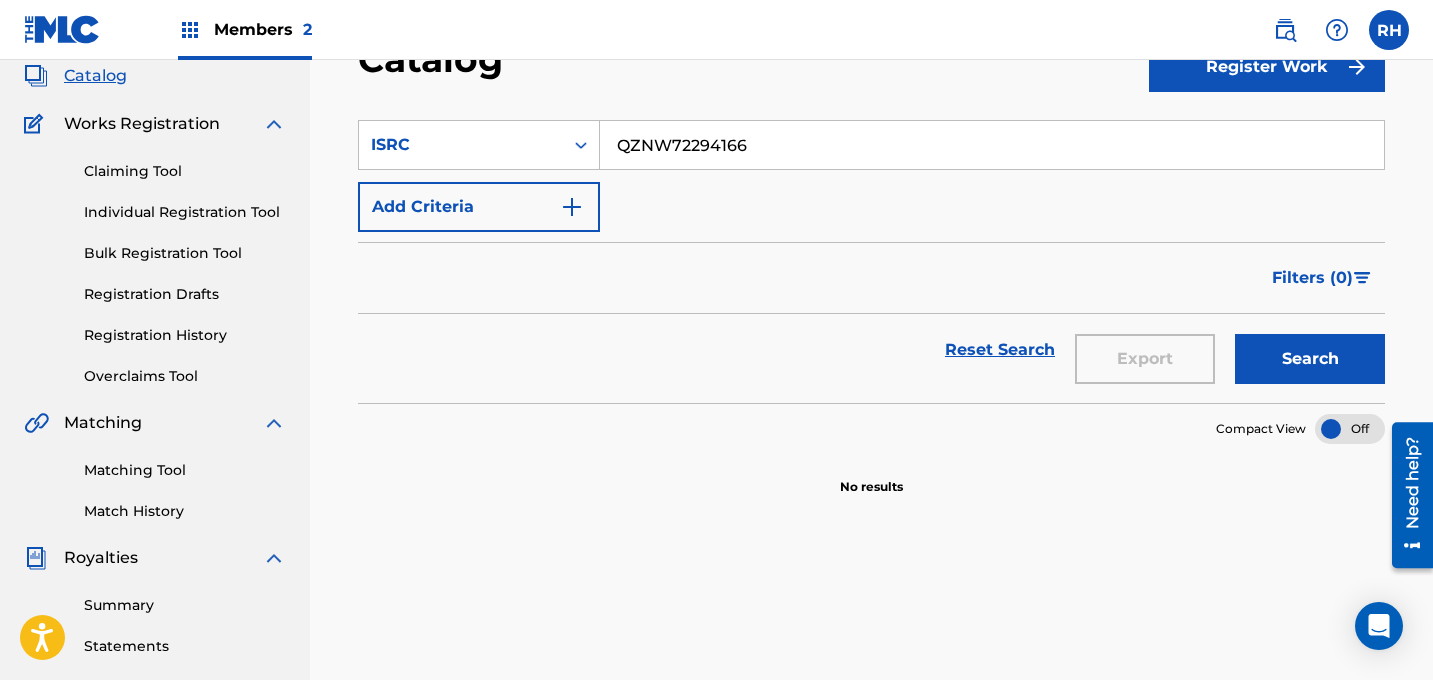 type on "QZNW72294166" 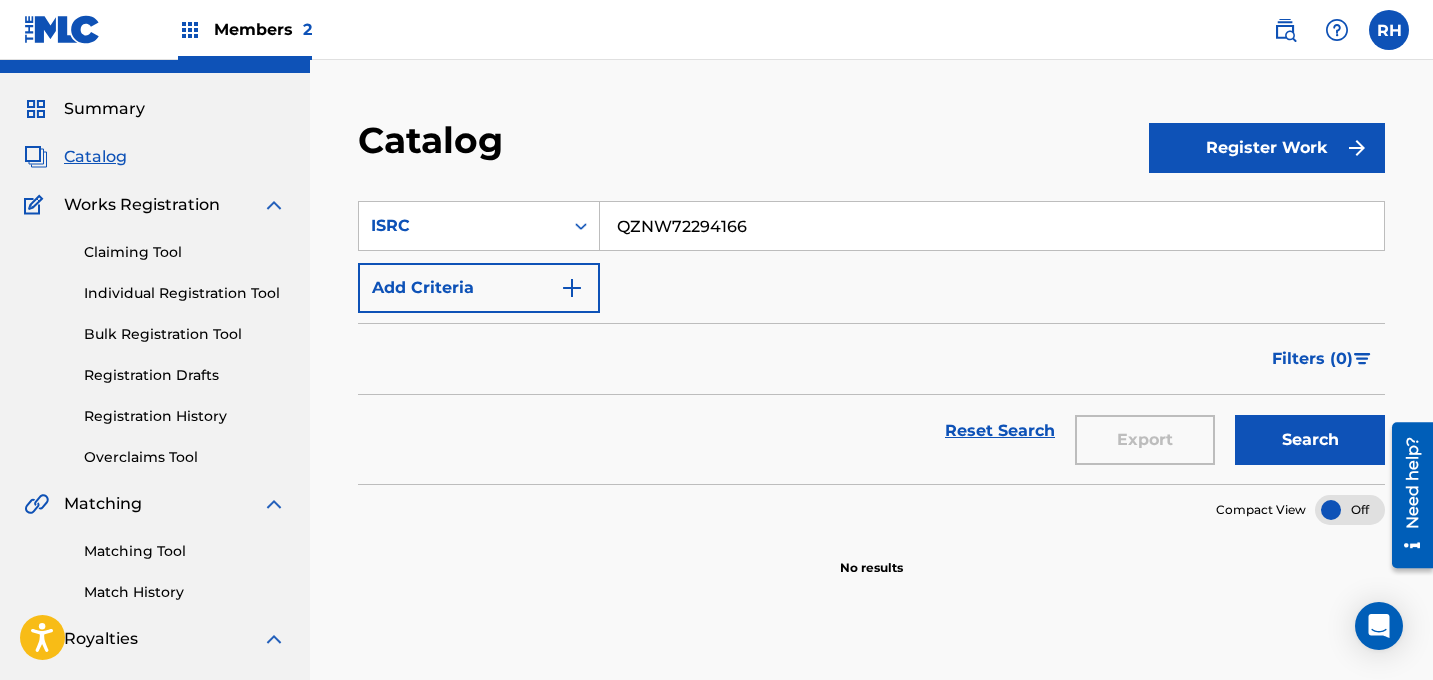scroll, scrollTop: 32, scrollLeft: 0, axis: vertical 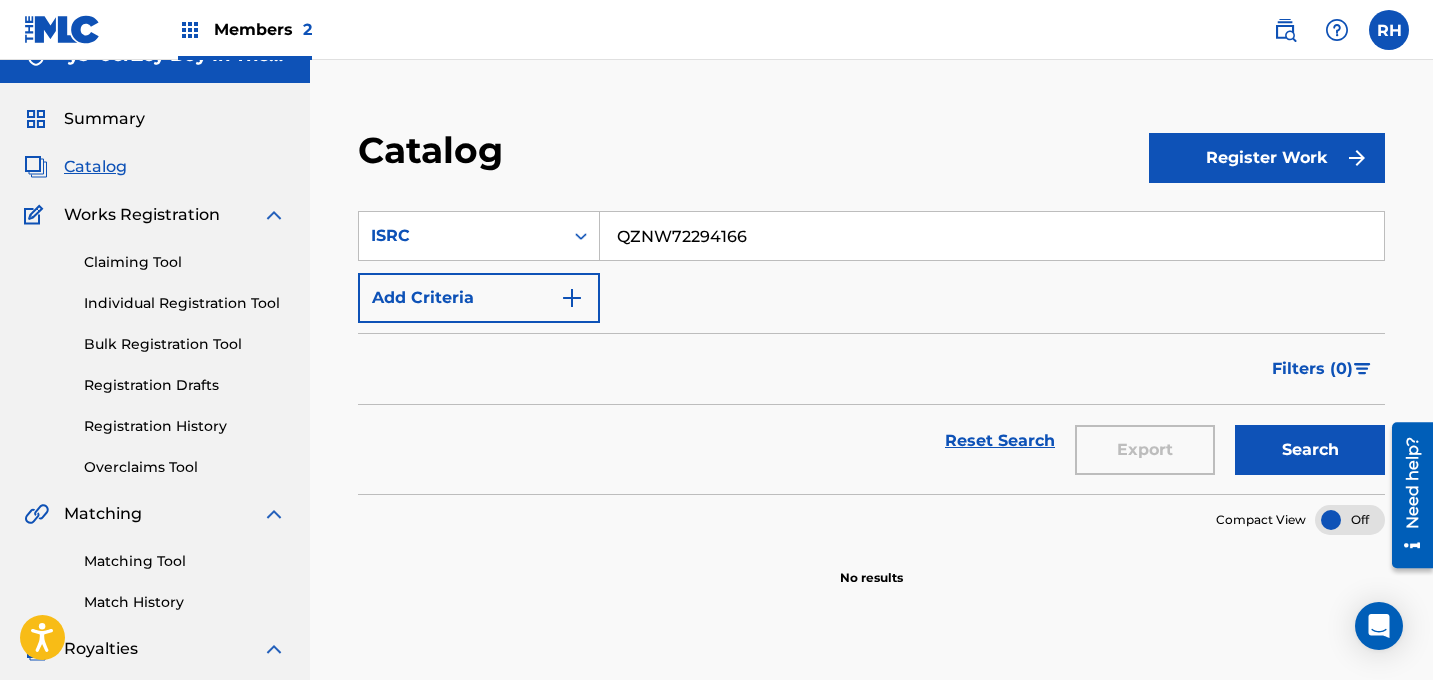 click on "Register Work" at bounding box center (1267, 158) 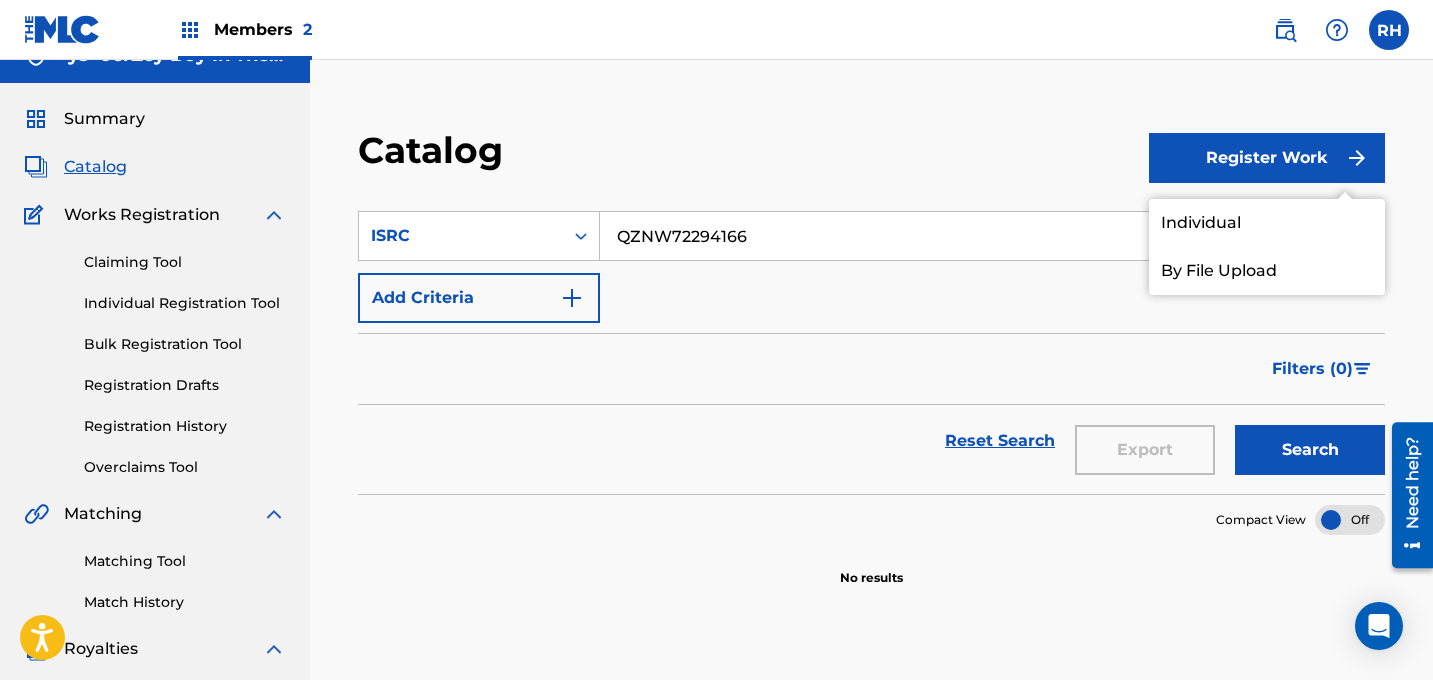 click on "Individual" at bounding box center [1267, 223] 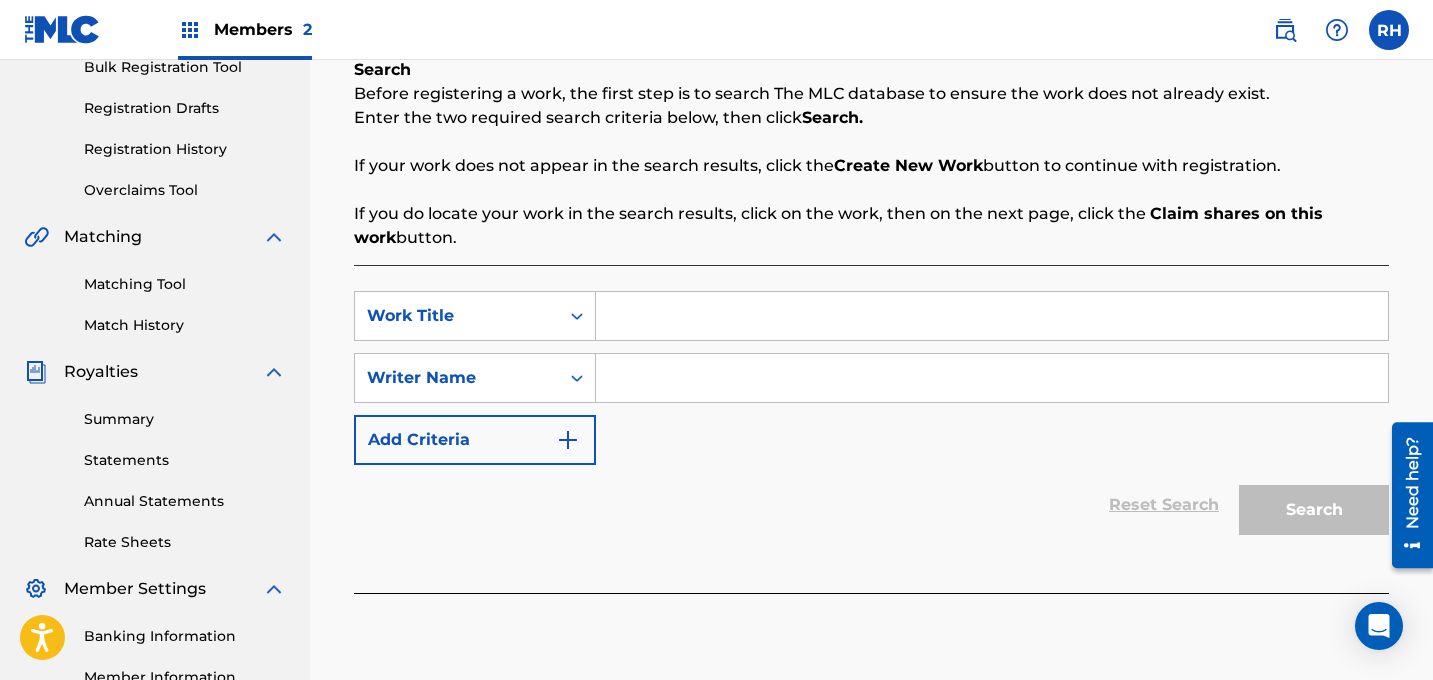 scroll, scrollTop: 311, scrollLeft: 0, axis: vertical 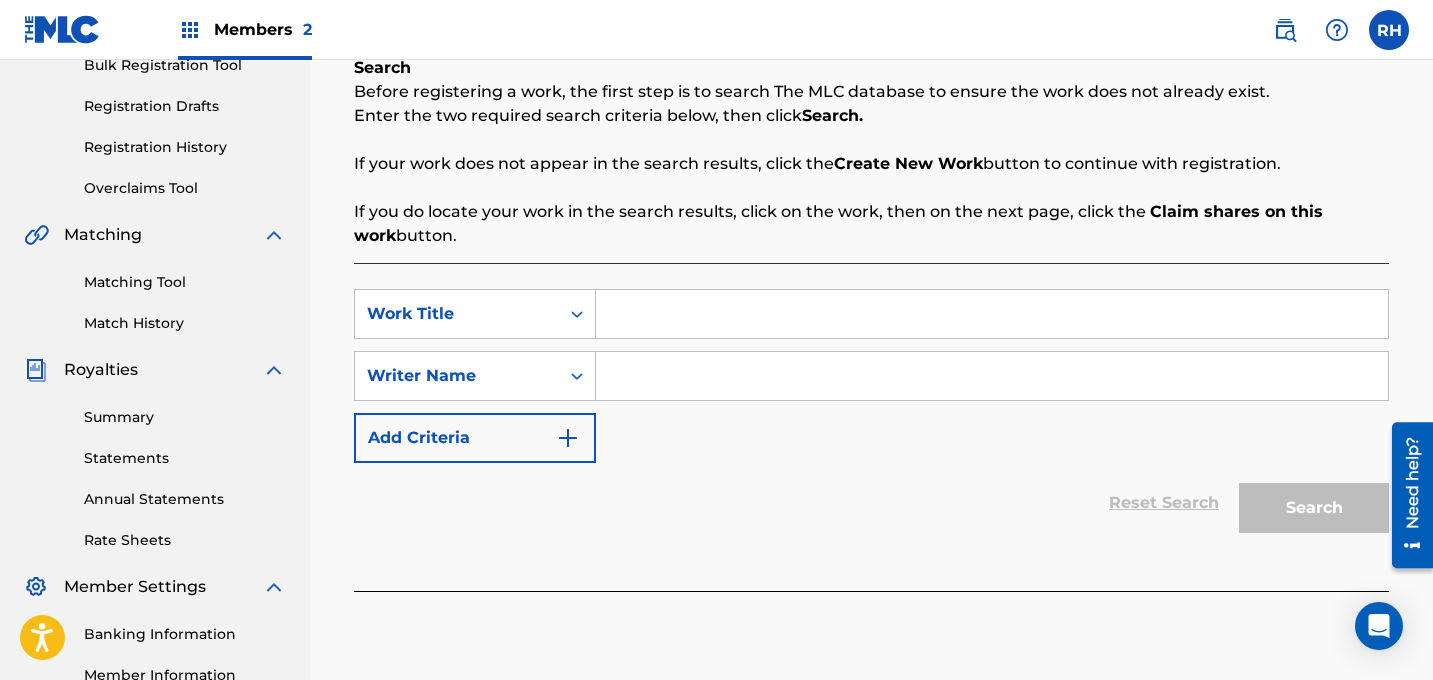 click at bounding box center (992, 376) 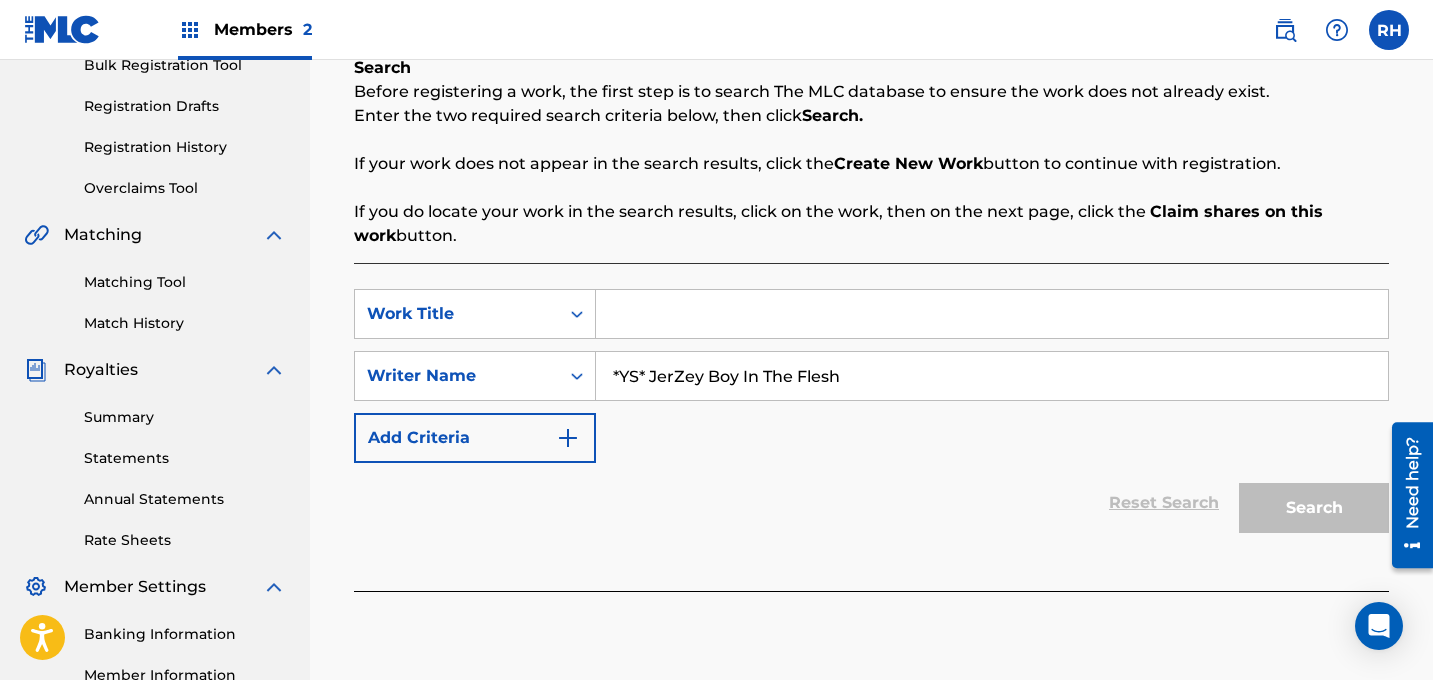 type on "*YS* JerZey Boy In The Flesh" 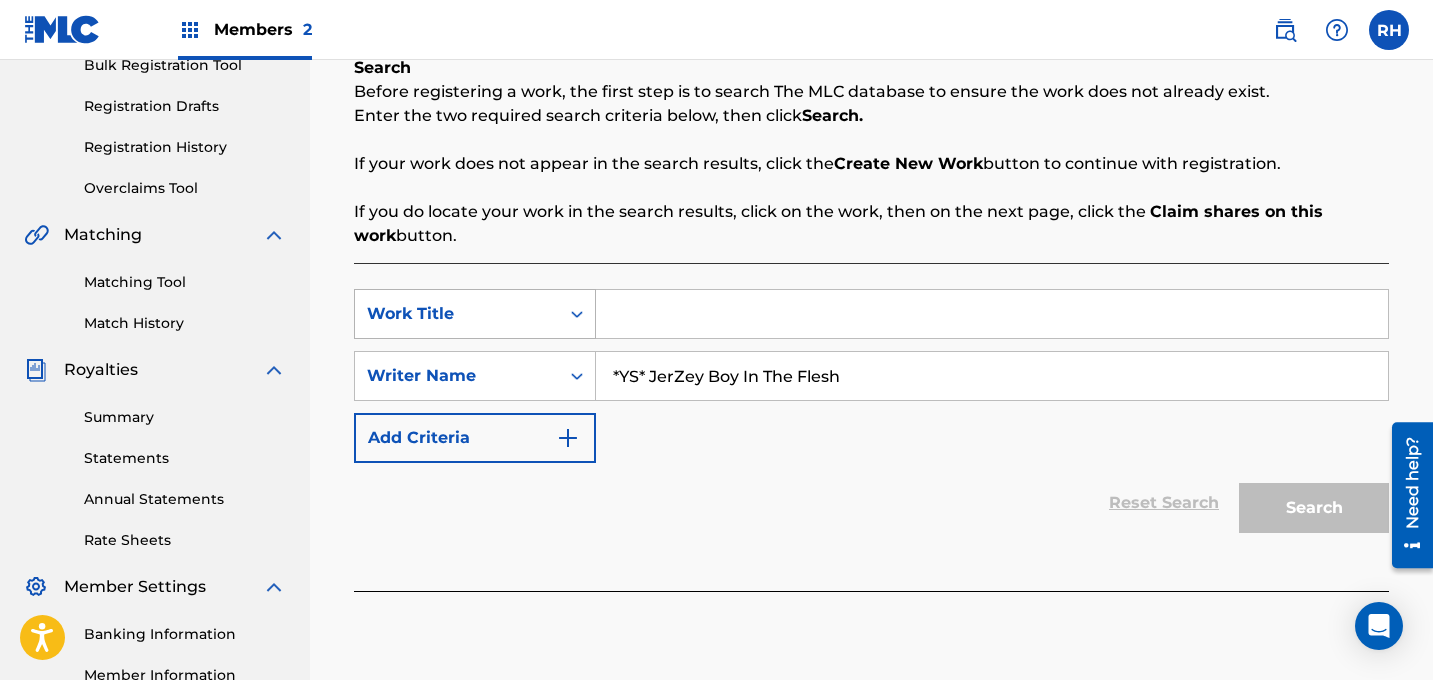 click on "Work Title" at bounding box center [457, 314] 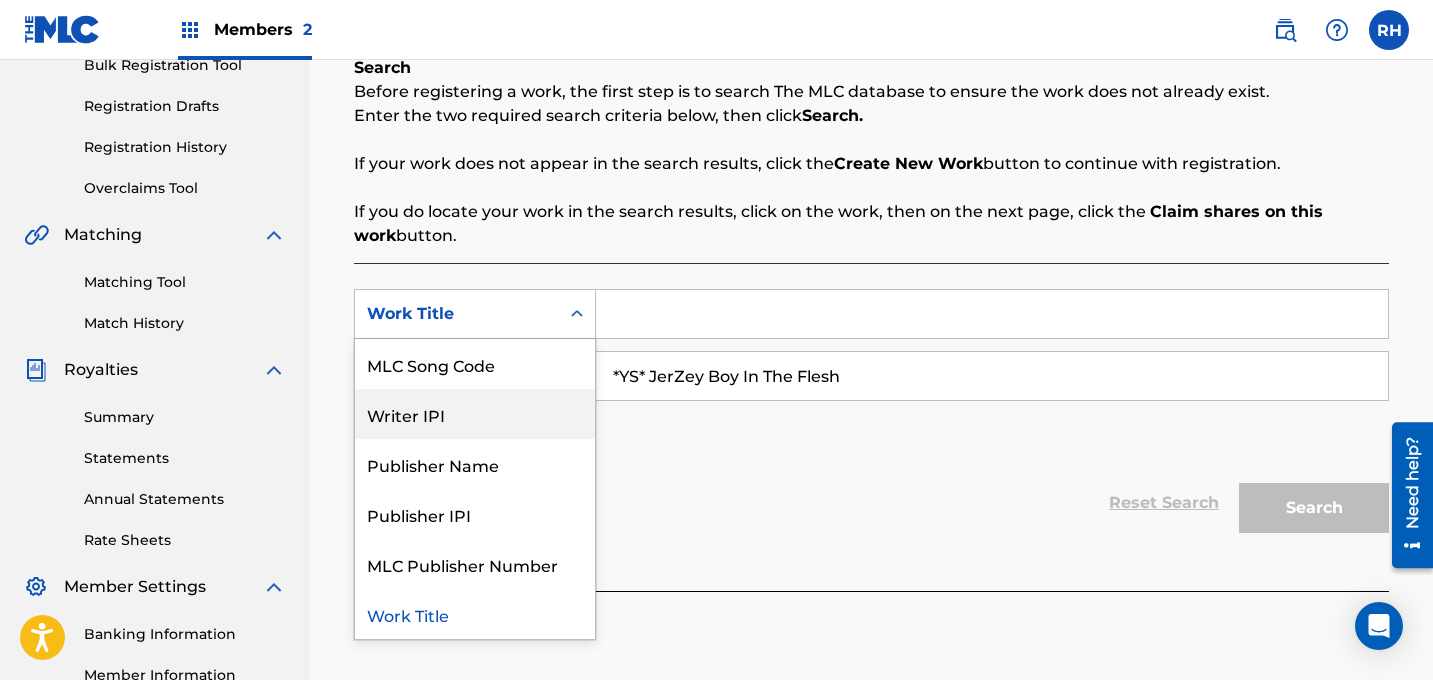 scroll, scrollTop: 0, scrollLeft: 0, axis: both 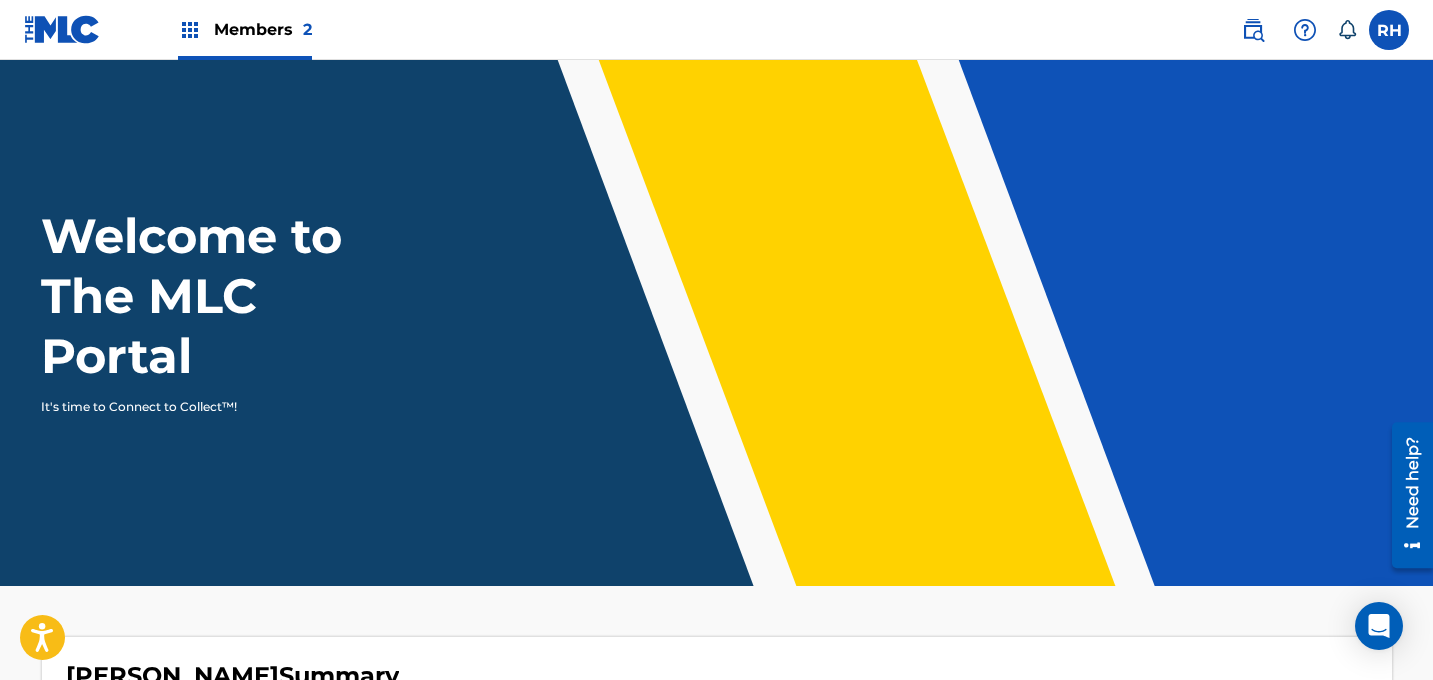 click at bounding box center (1253, 30) 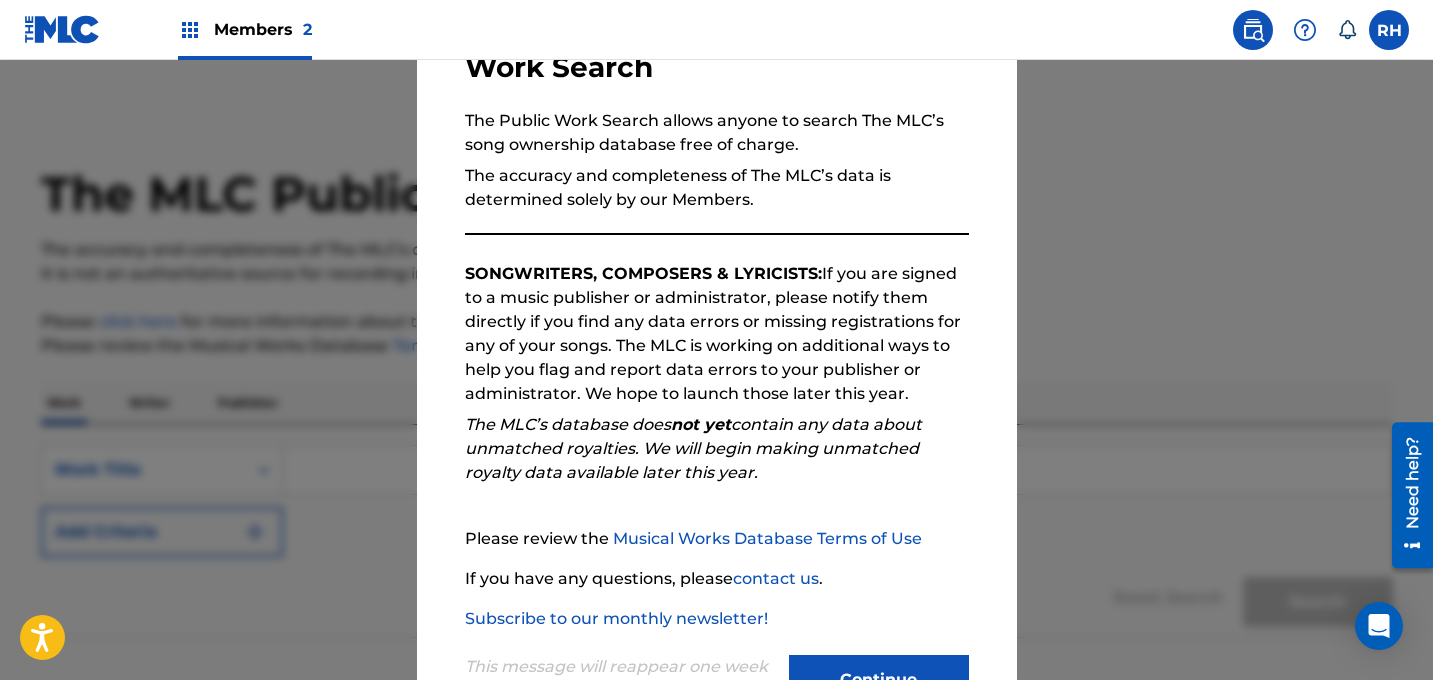scroll, scrollTop: 235, scrollLeft: 0, axis: vertical 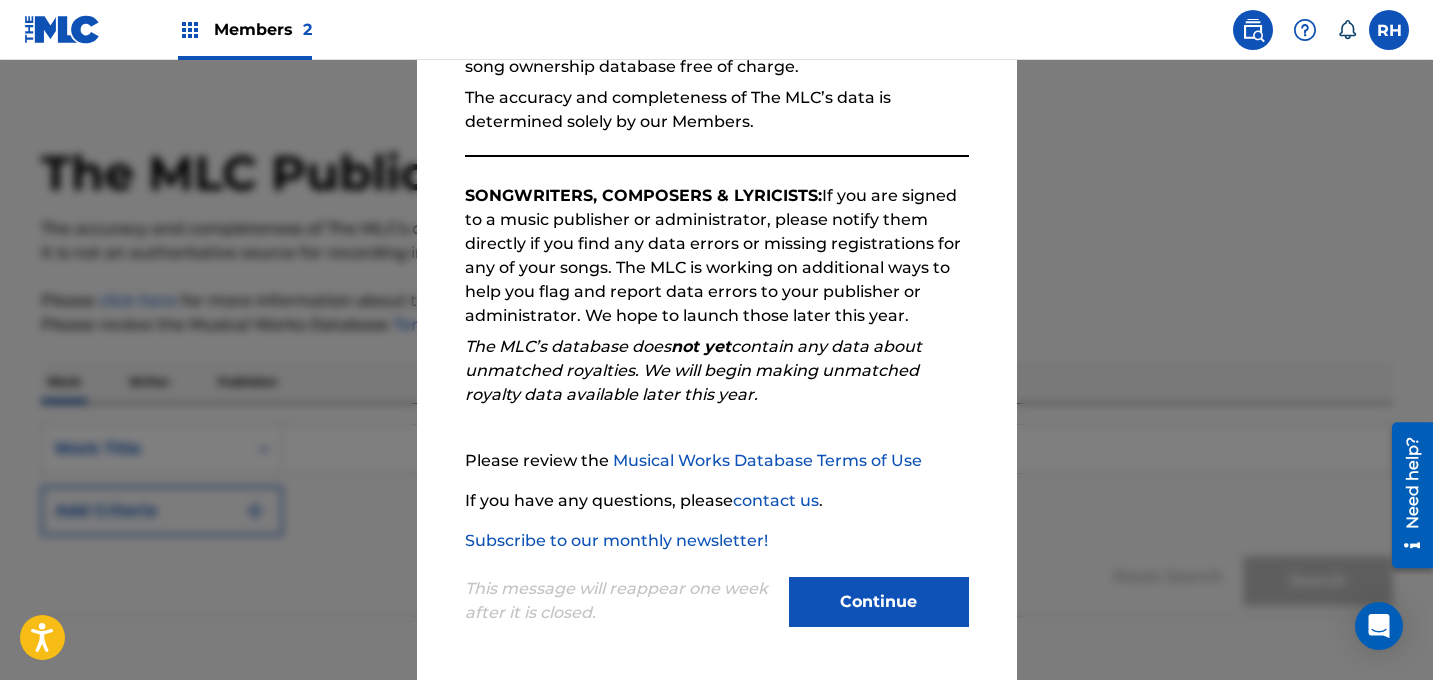 click on "Continue" at bounding box center (879, 604) 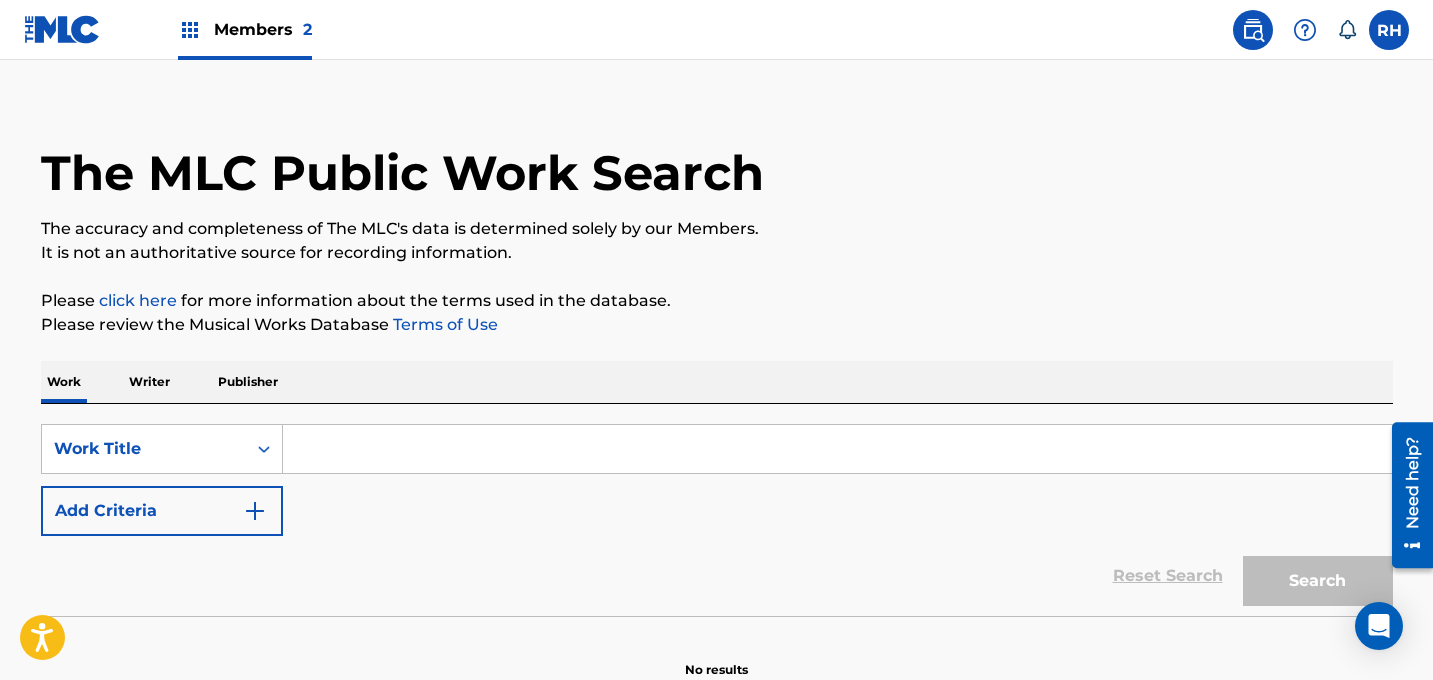 click at bounding box center [837, 449] 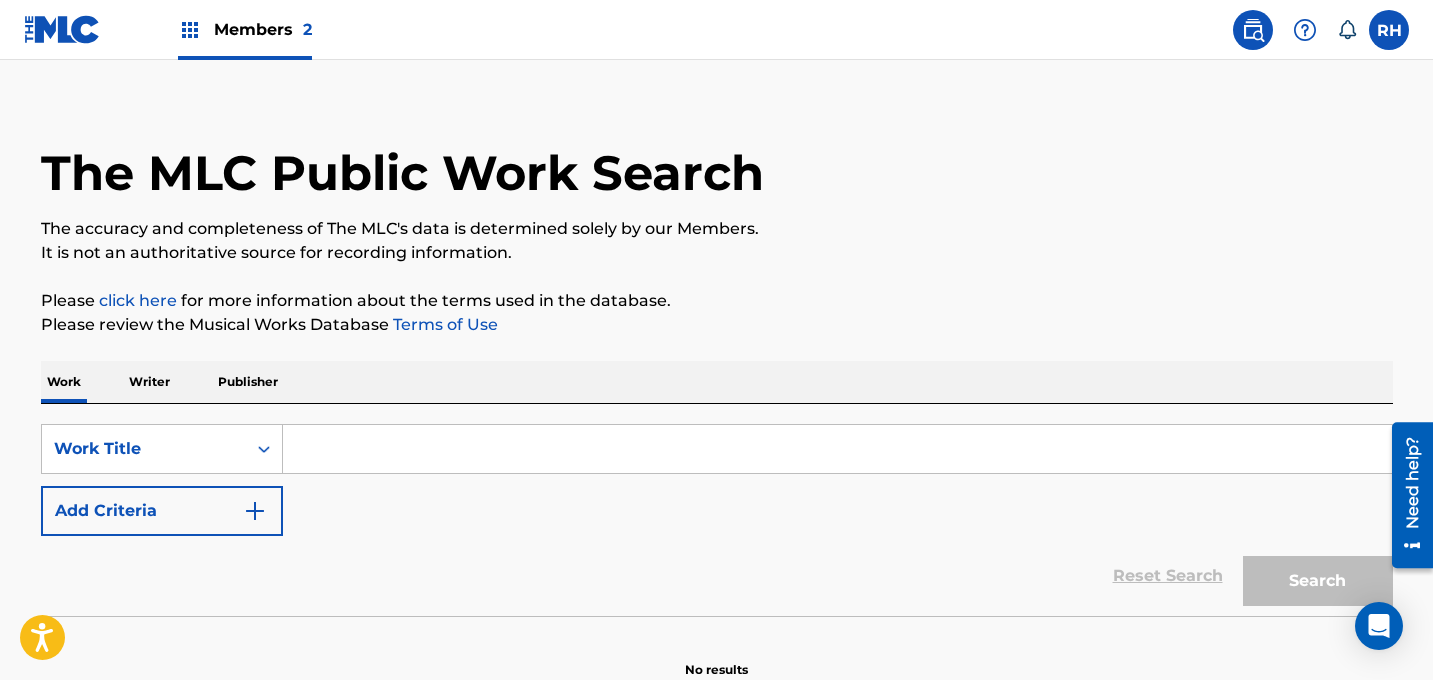 click on "Writer" at bounding box center [149, 382] 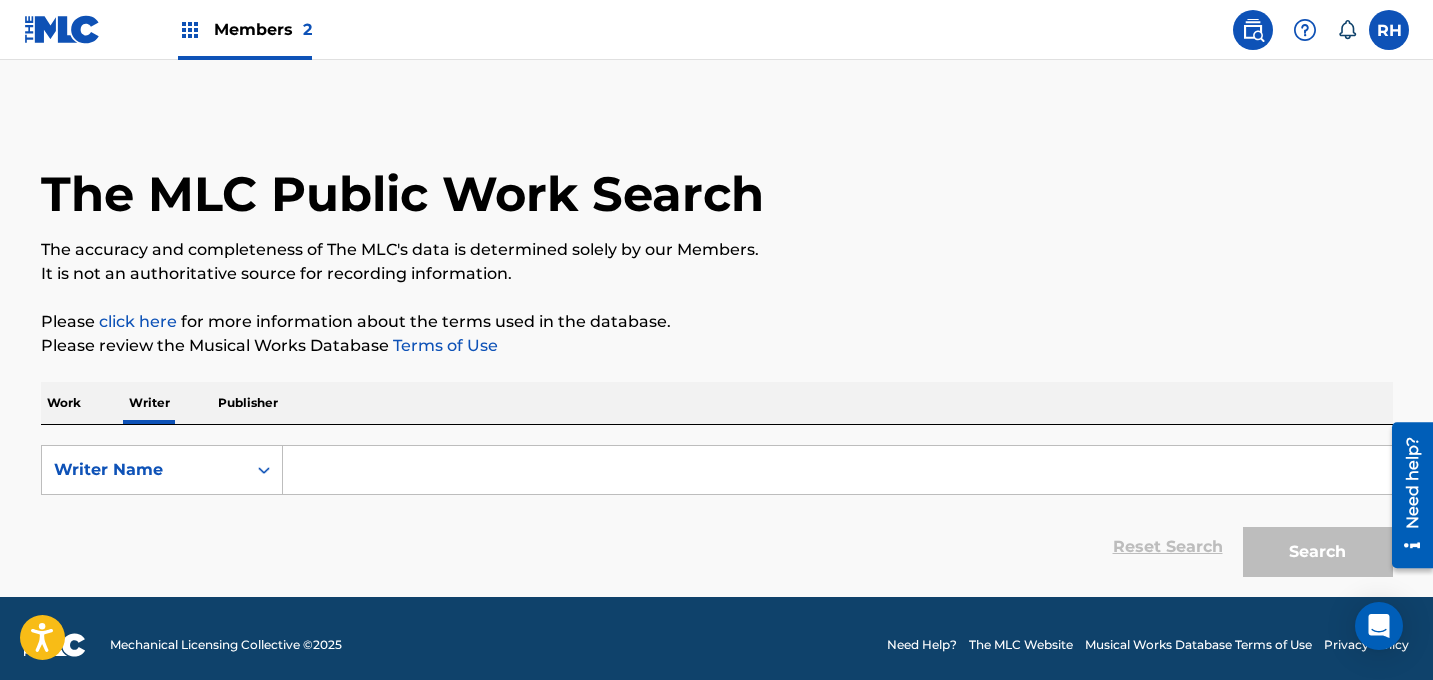 click at bounding box center (837, 470) 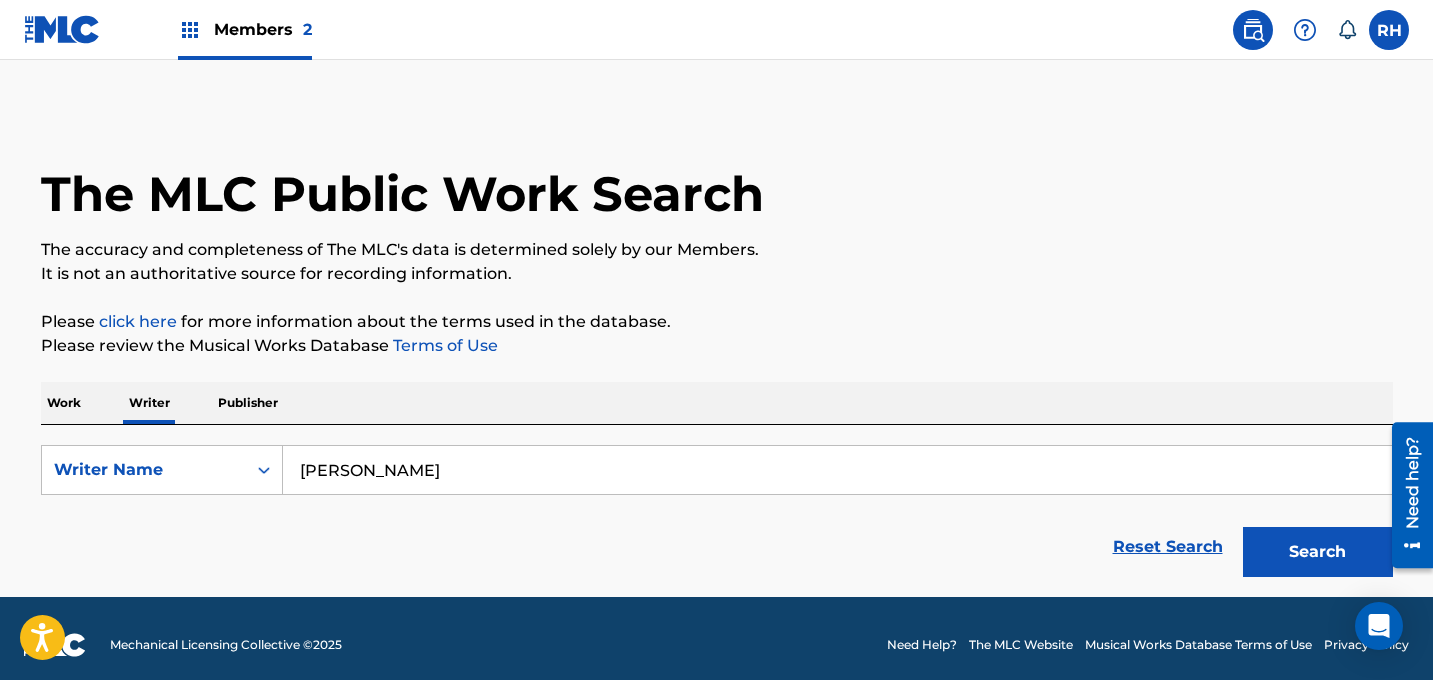 type on "[PERSON_NAME]" 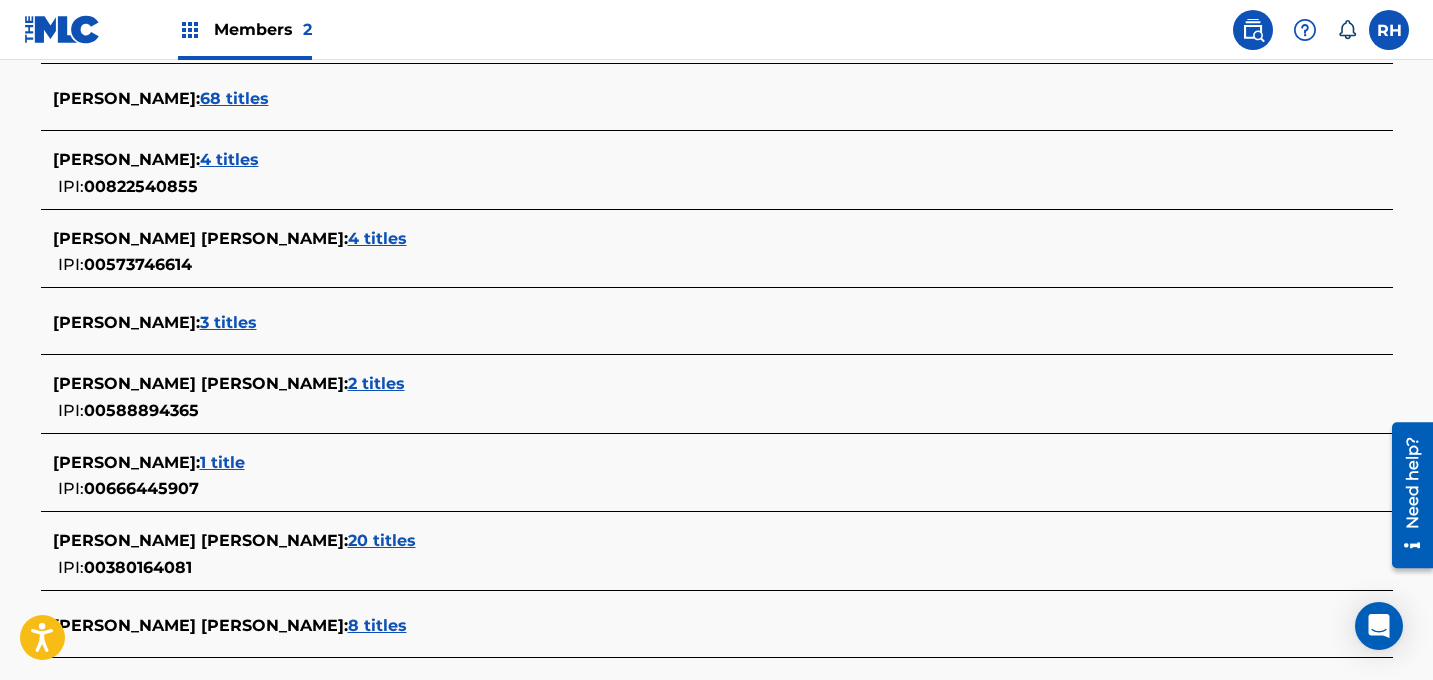 scroll, scrollTop: 770, scrollLeft: 0, axis: vertical 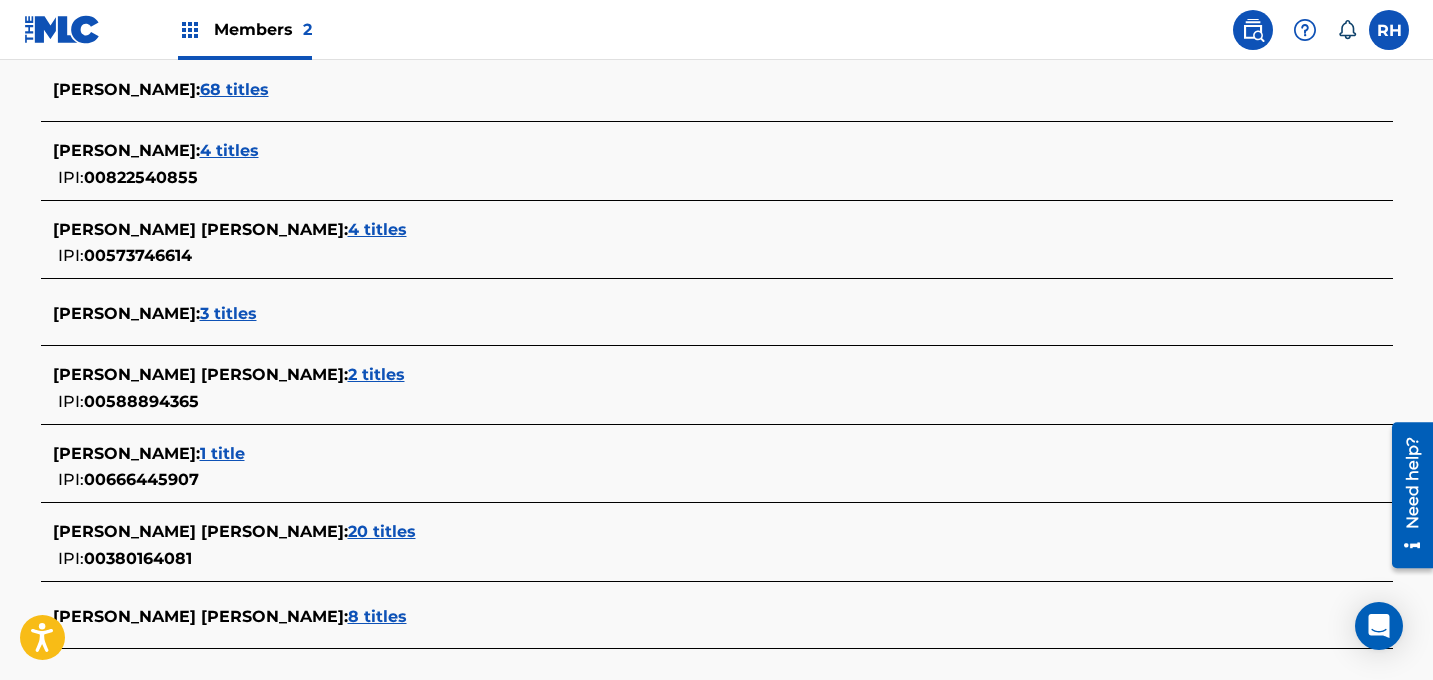 click on "20 titles" at bounding box center (382, 531) 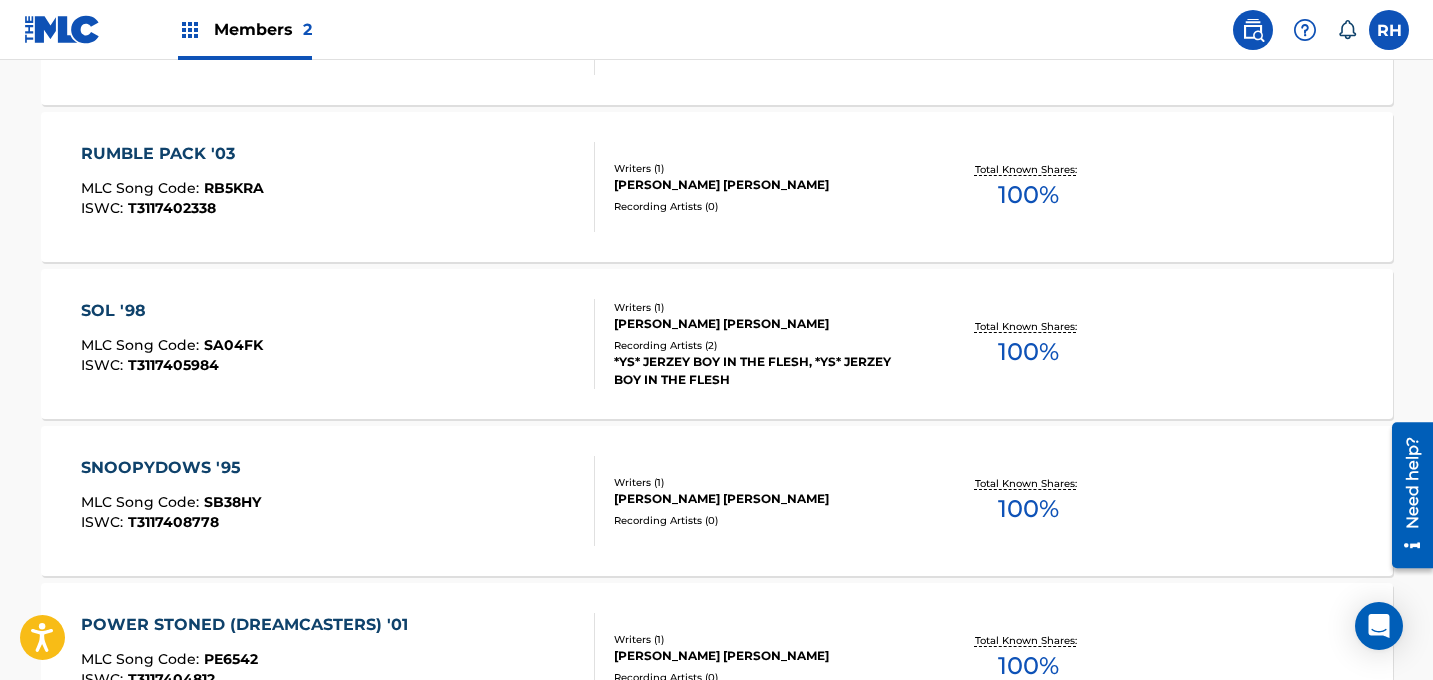 click on "100 %" at bounding box center (1028, 195) 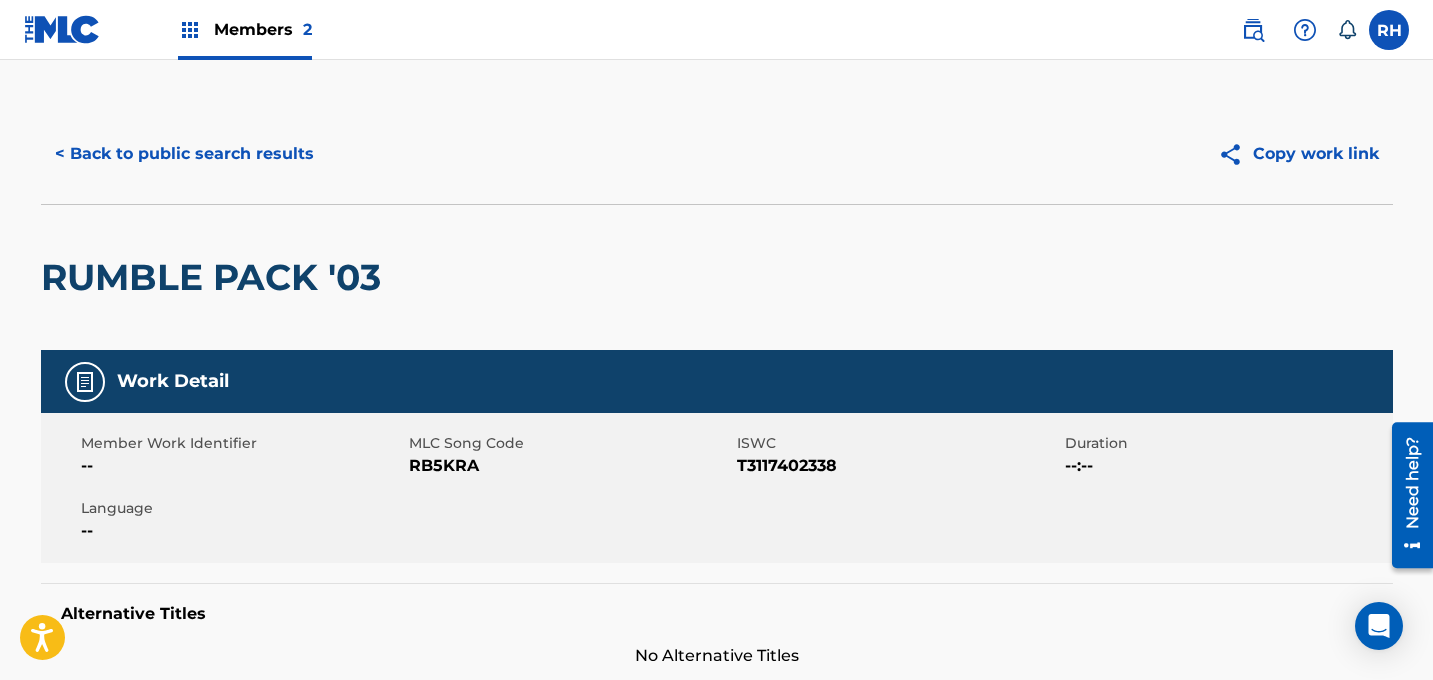 scroll, scrollTop: 0, scrollLeft: 0, axis: both 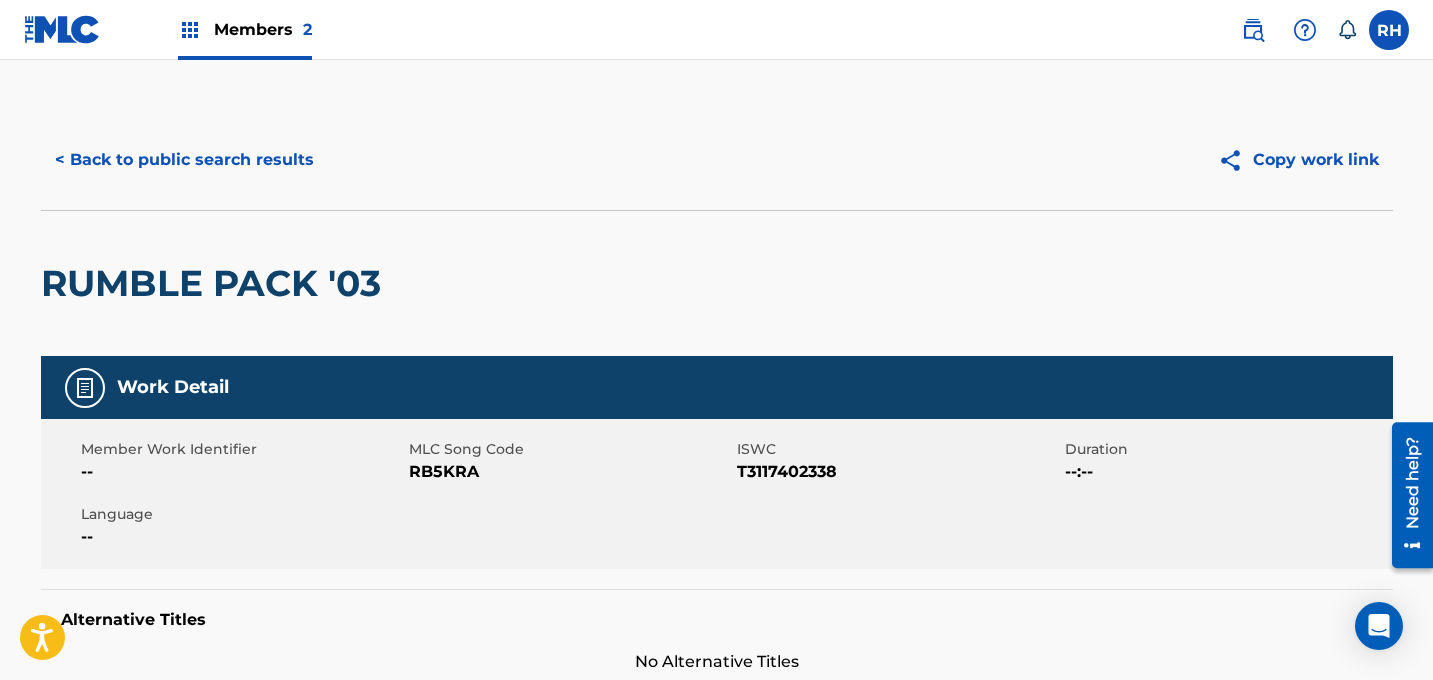 click on "Members    2" at bounding box center (245, 29) 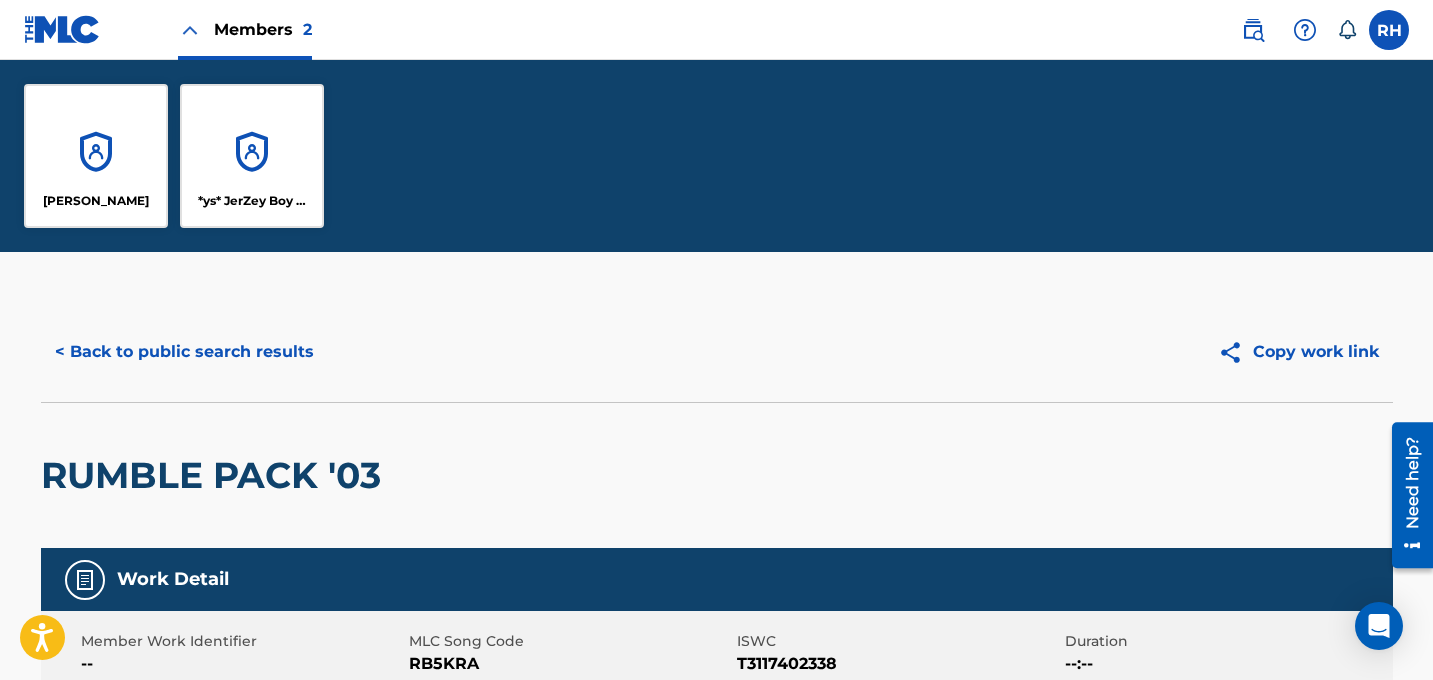 click on "[PERSON_NAME]" at bounding box center (96, 156) 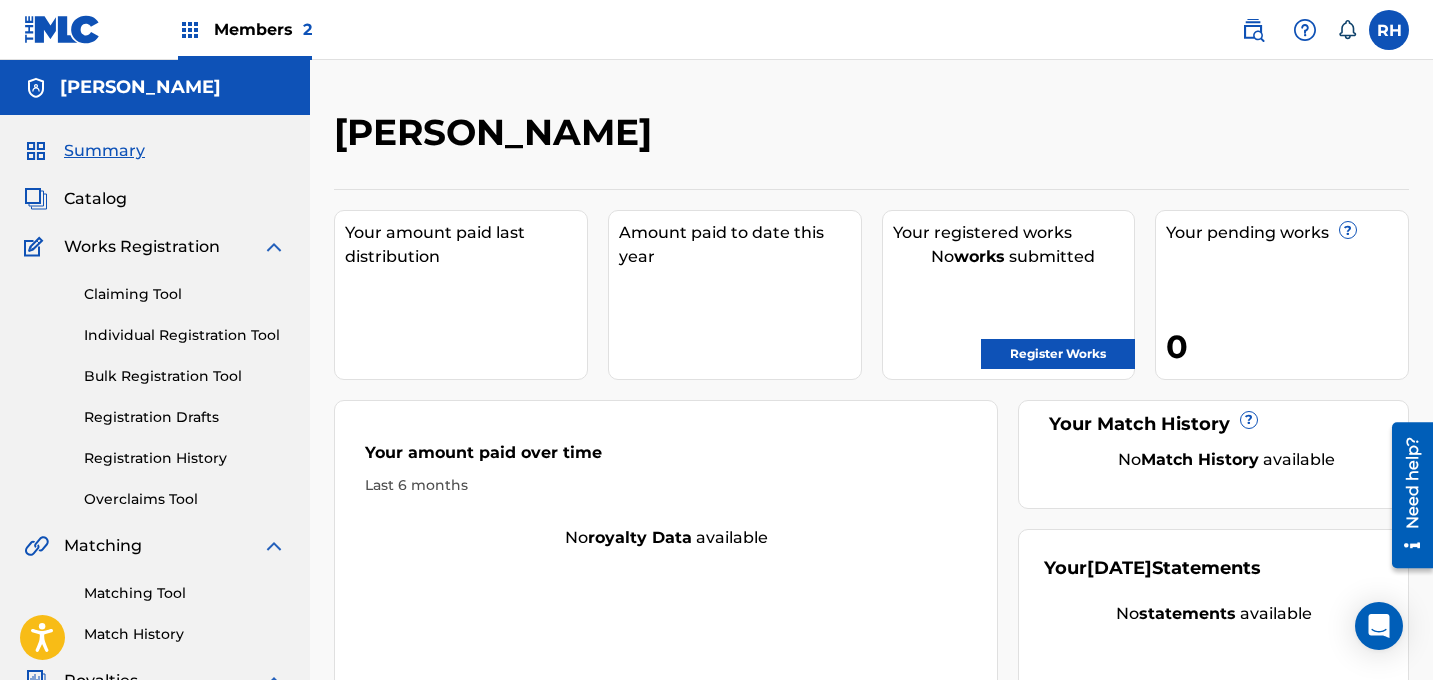 click on "Catalog" at bounding box center (95, 199) 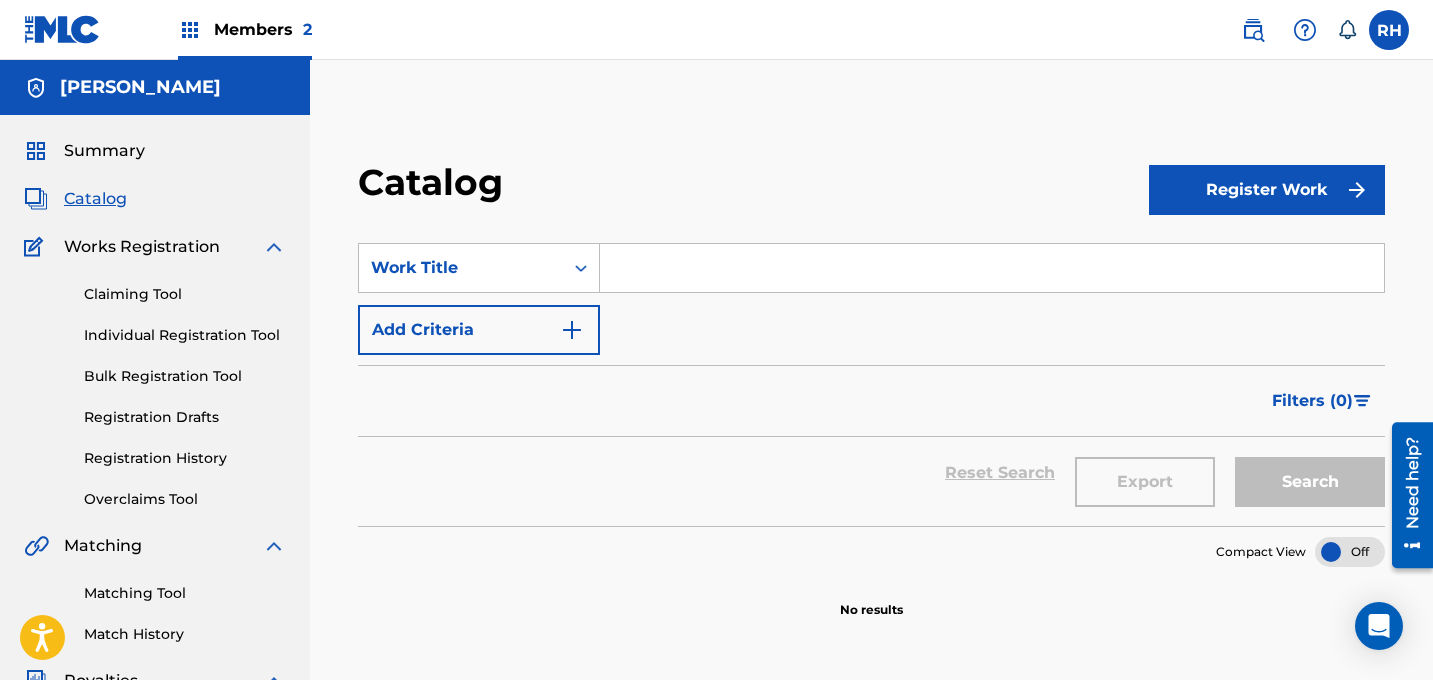 click on "Register Work" at bounding box center [1267, 190] 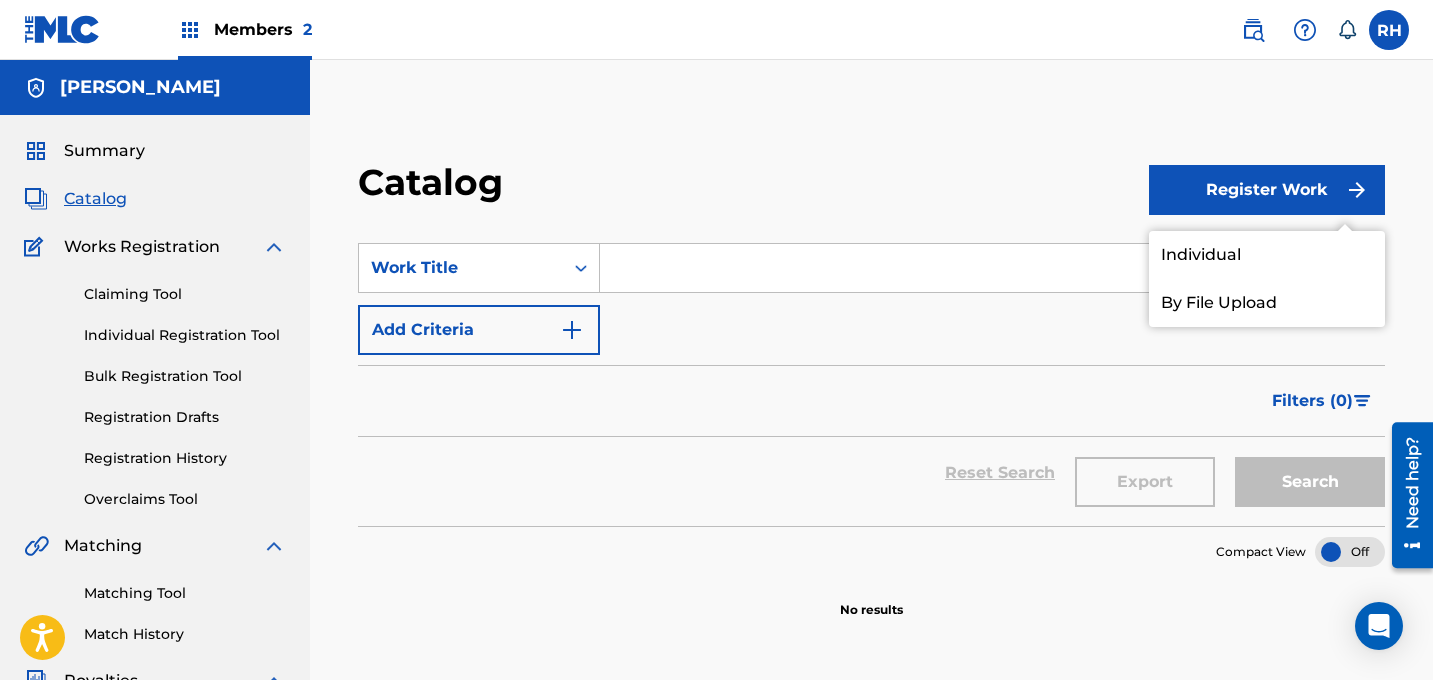 click on "Individual" at bounding box center (1267, 255) 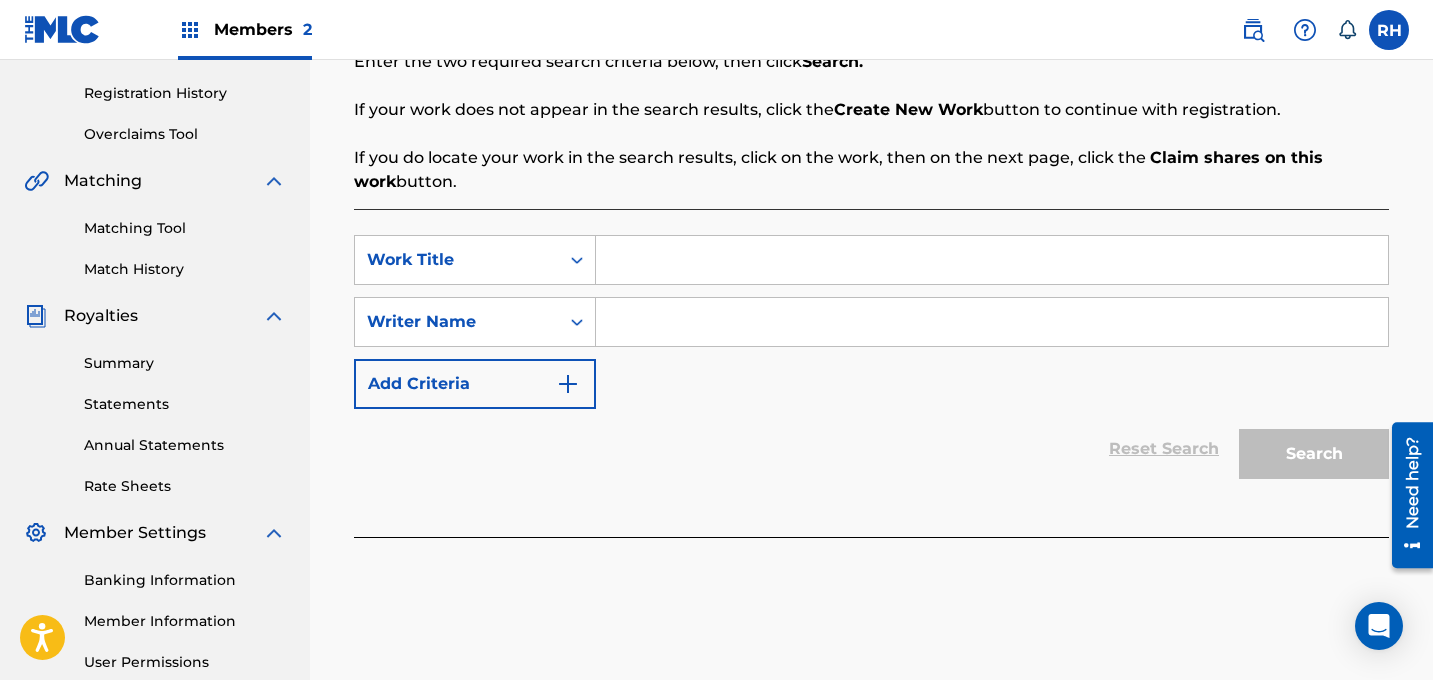 scroll, scrollTop: 364, scrollLeft: 0, axis: vertical 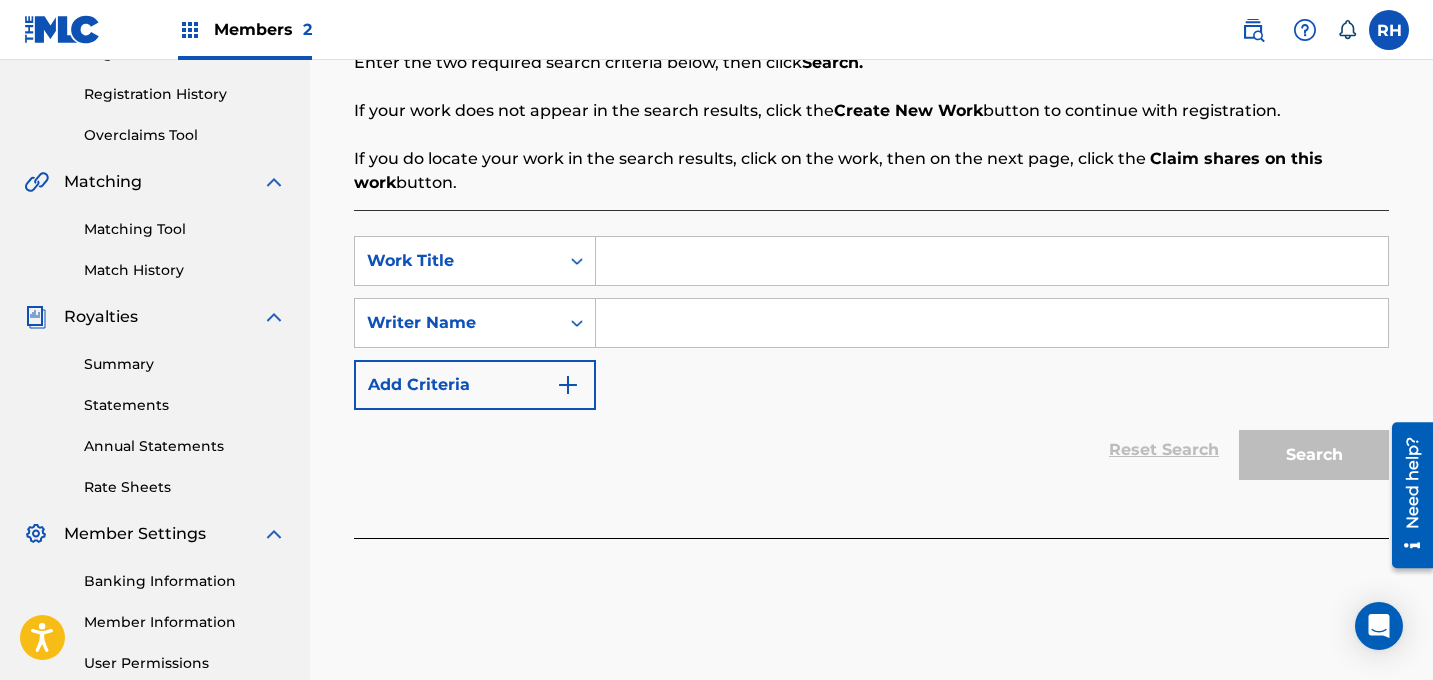 click on "SearchWithCriteria23b3030f-631a-4c78-b155-65511598b3d3 Work Title SearchWithCriteria6bd8e508-a316-4bee-99be-b314c87b77ac Writer Name Add Criteria" at bounding box center (871, 323) 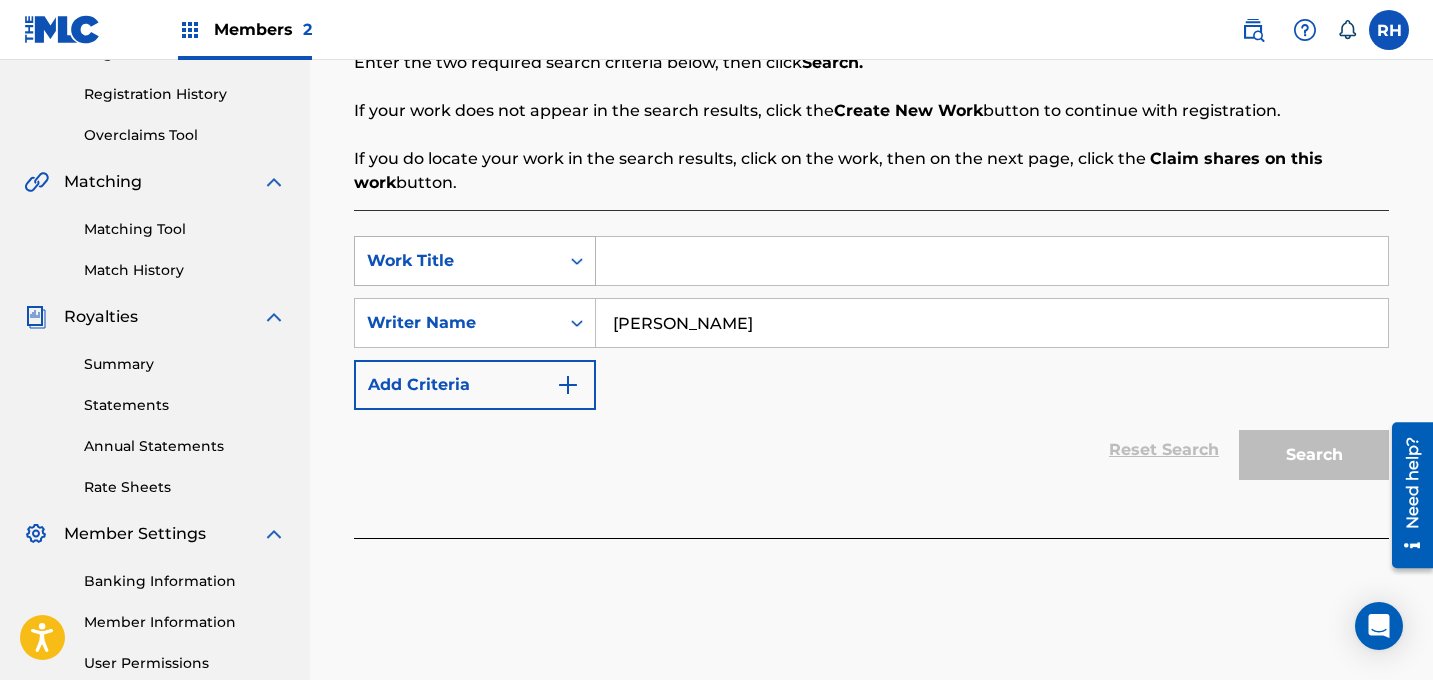 type on "[PERSON_NAME]" 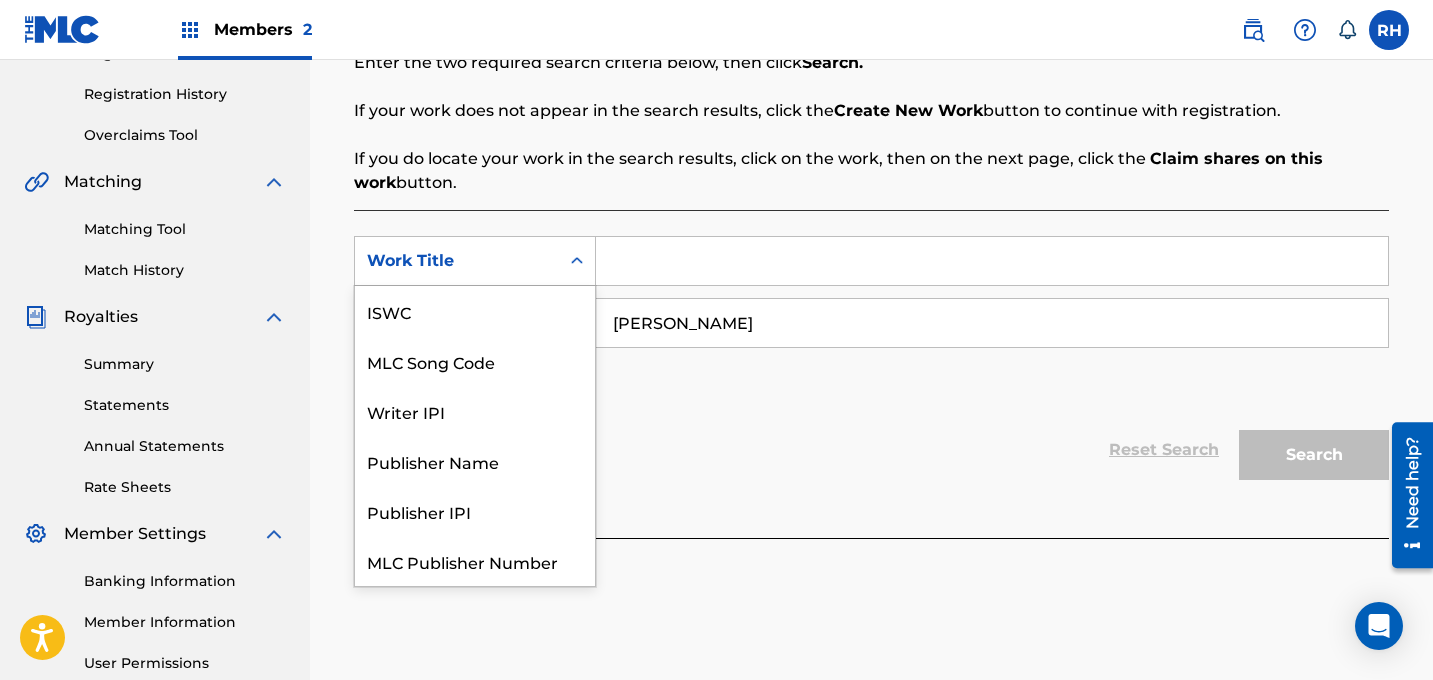 click on "Work Title" at bounding box center [457, 261] 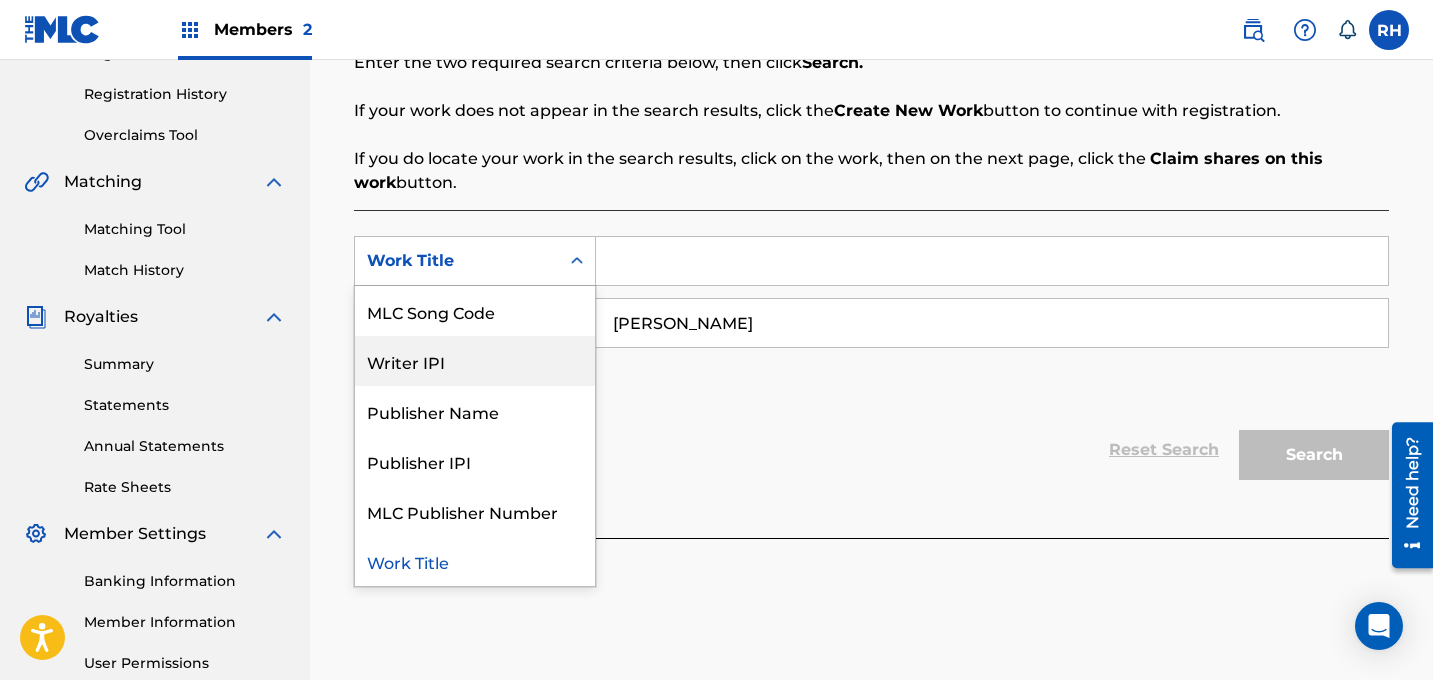 scroll, scrollTop: 0, scrollLeft: 0, axis: both 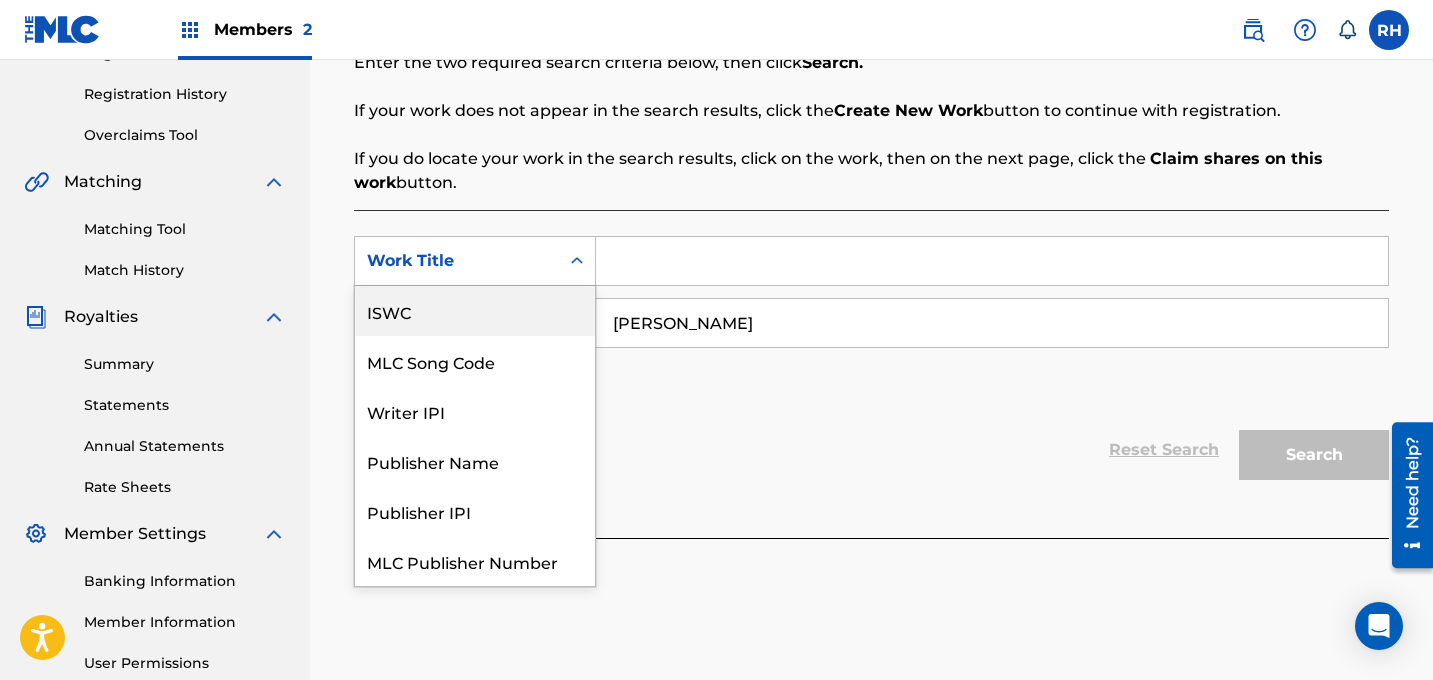 click on "ISWC" at bounding box center (475, 311) 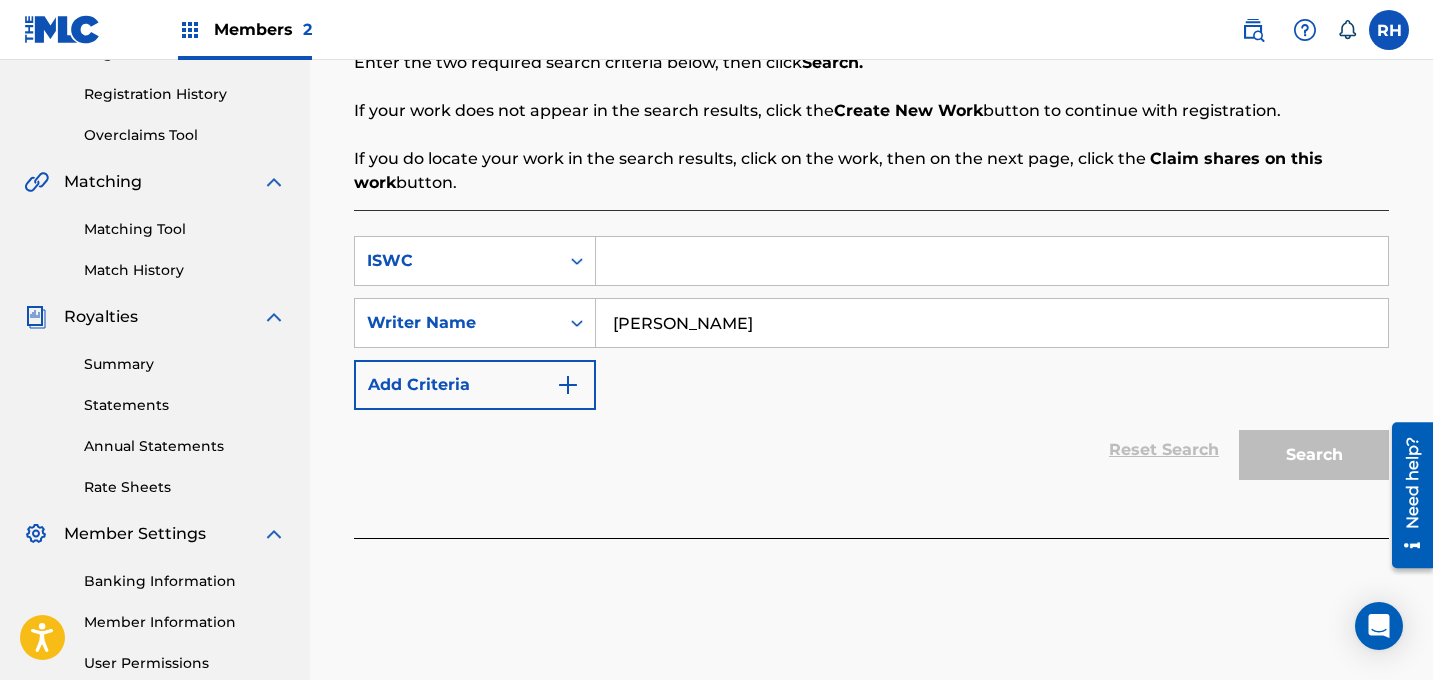 click at bounding box center [992, 261] 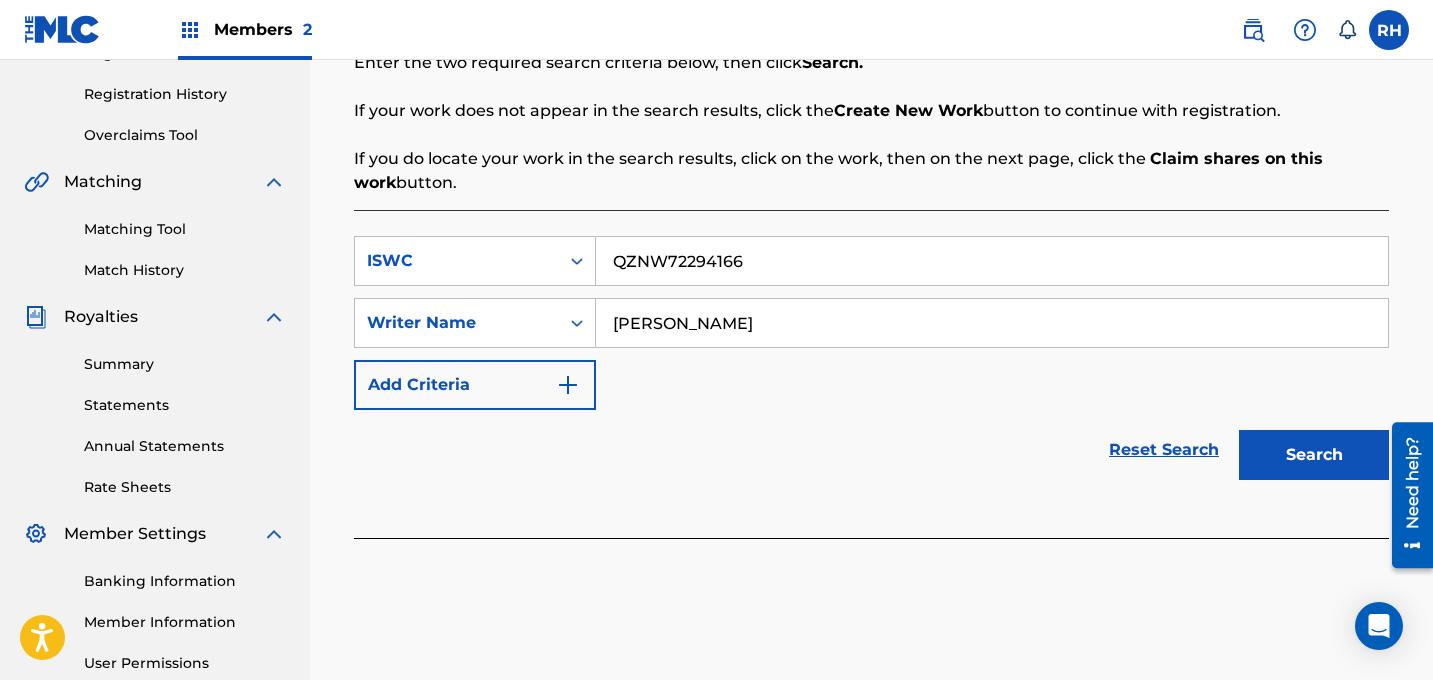 type on "QZNW72294166" 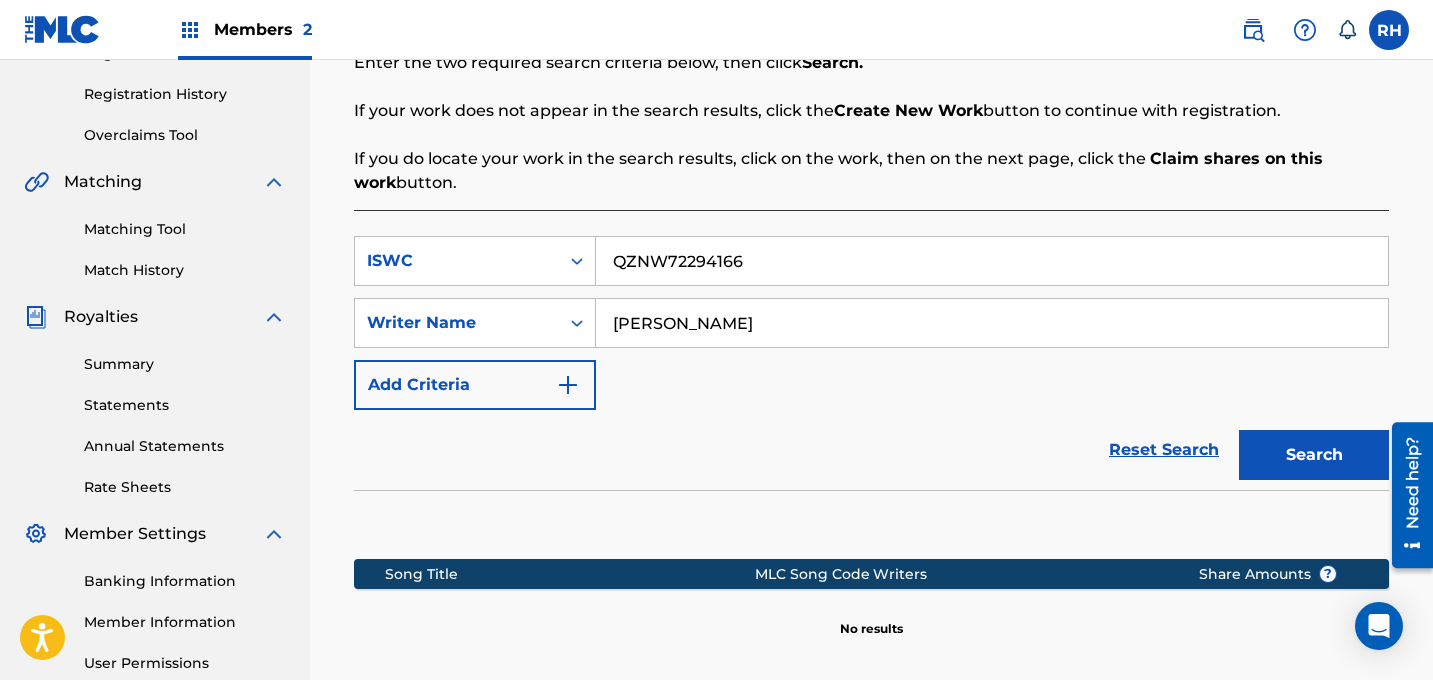 click on "[PERSON_NAME]" at bounding box center (992, 323) 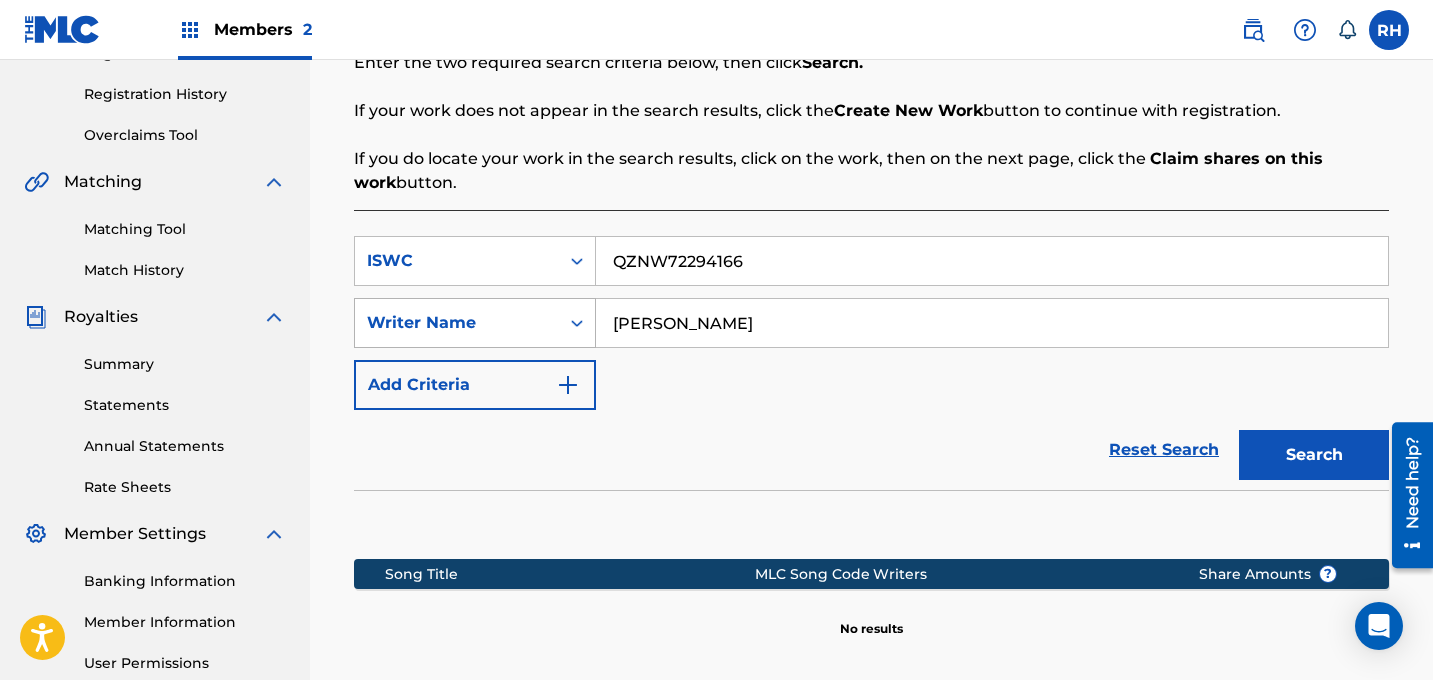 drag, startPoint x: 779, startPoint y: 330, endPoint x: 564, endPoint y: 334, distance: 215.0372 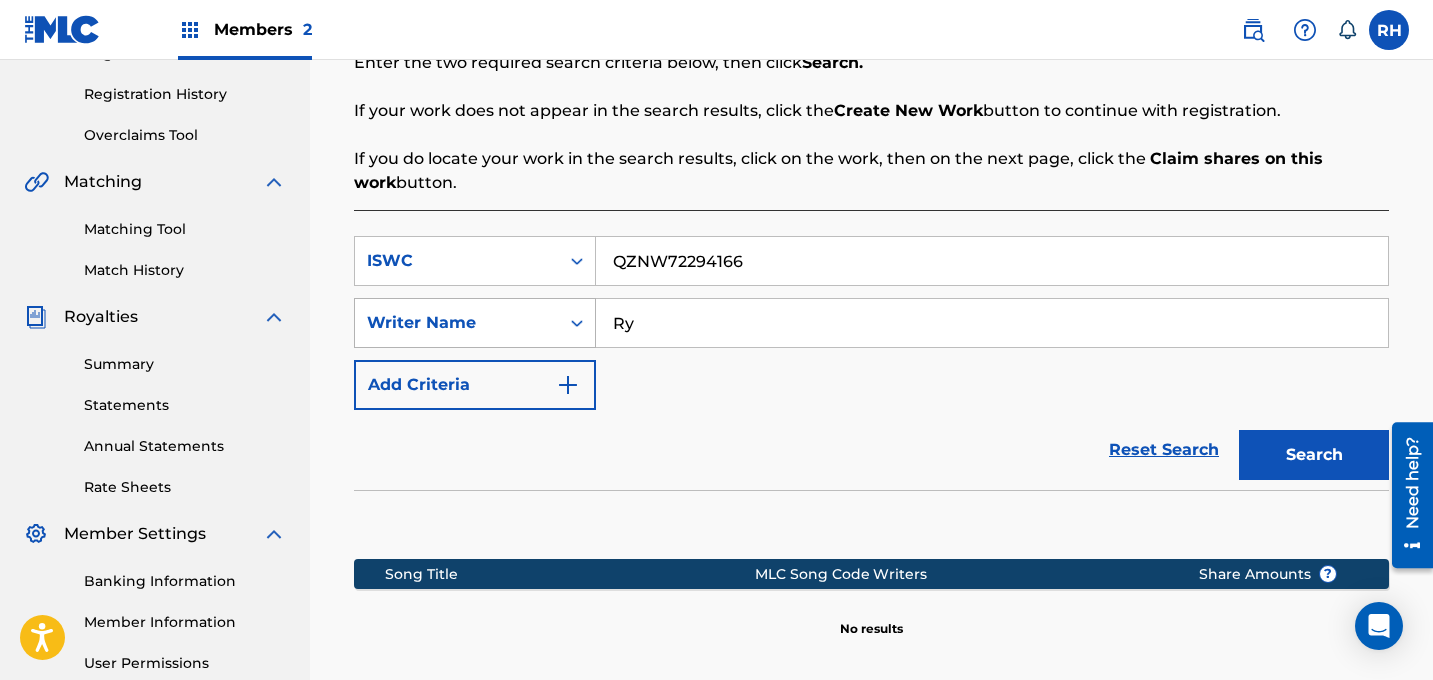 type on "R" 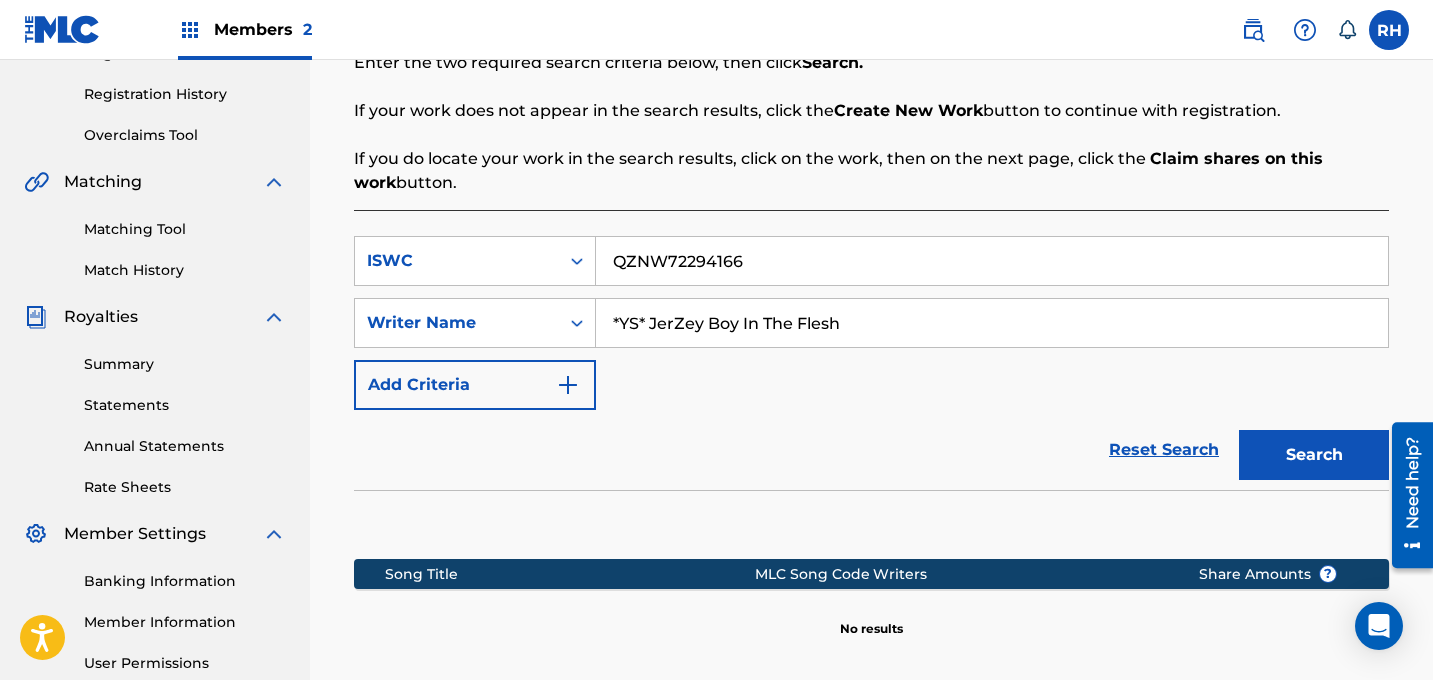 type on "*YS* JerZey Boy In The Flesh" 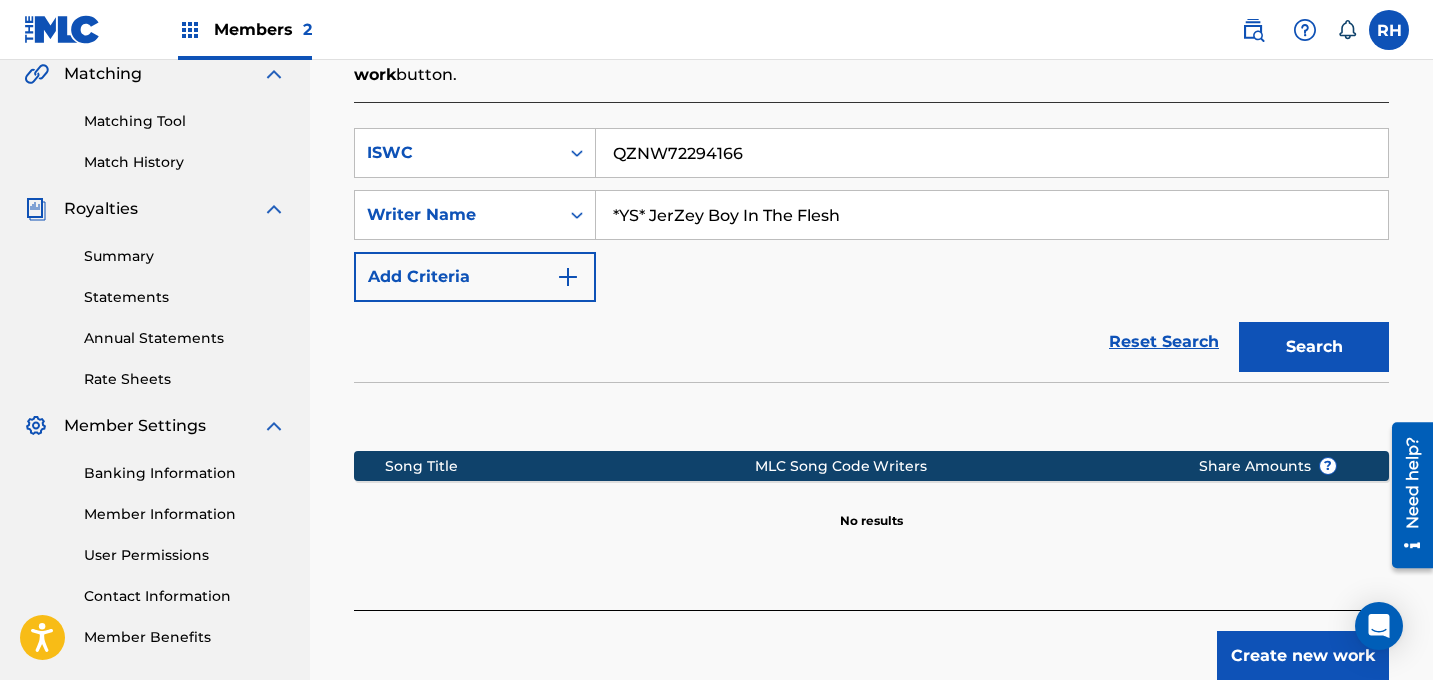 scroll, scrollTop: 483, scrollLeft: 0, axis: vertical 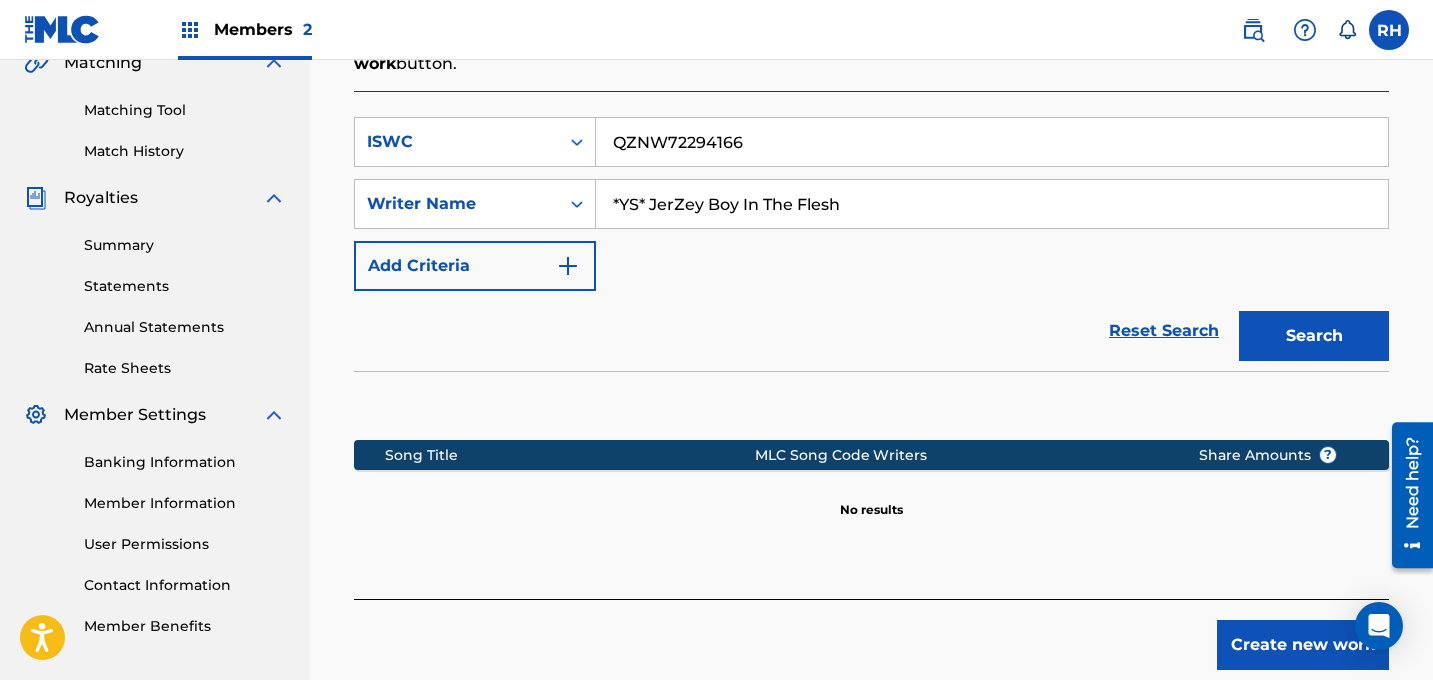click on "Create new work" at bounding box center (1303, 645) 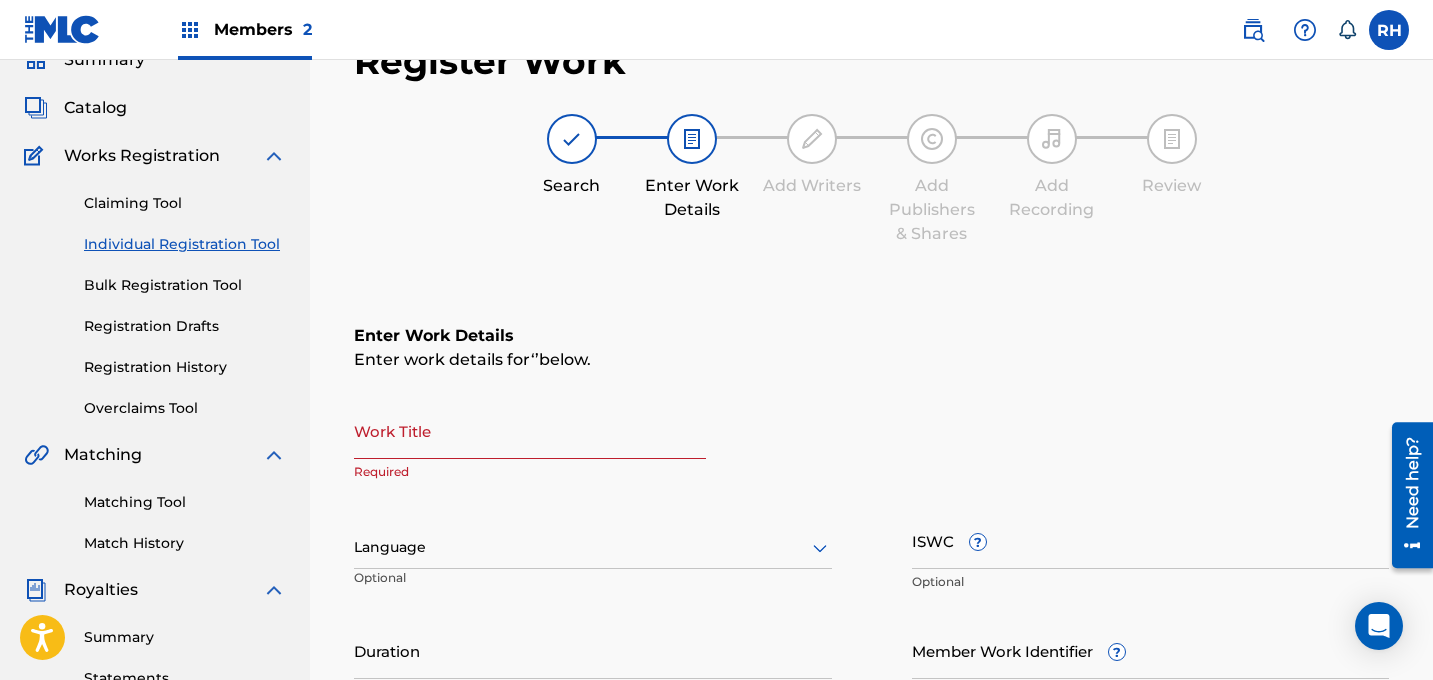 scroll, scrollTop: 95, scrollLeft: 0, axis: vertical 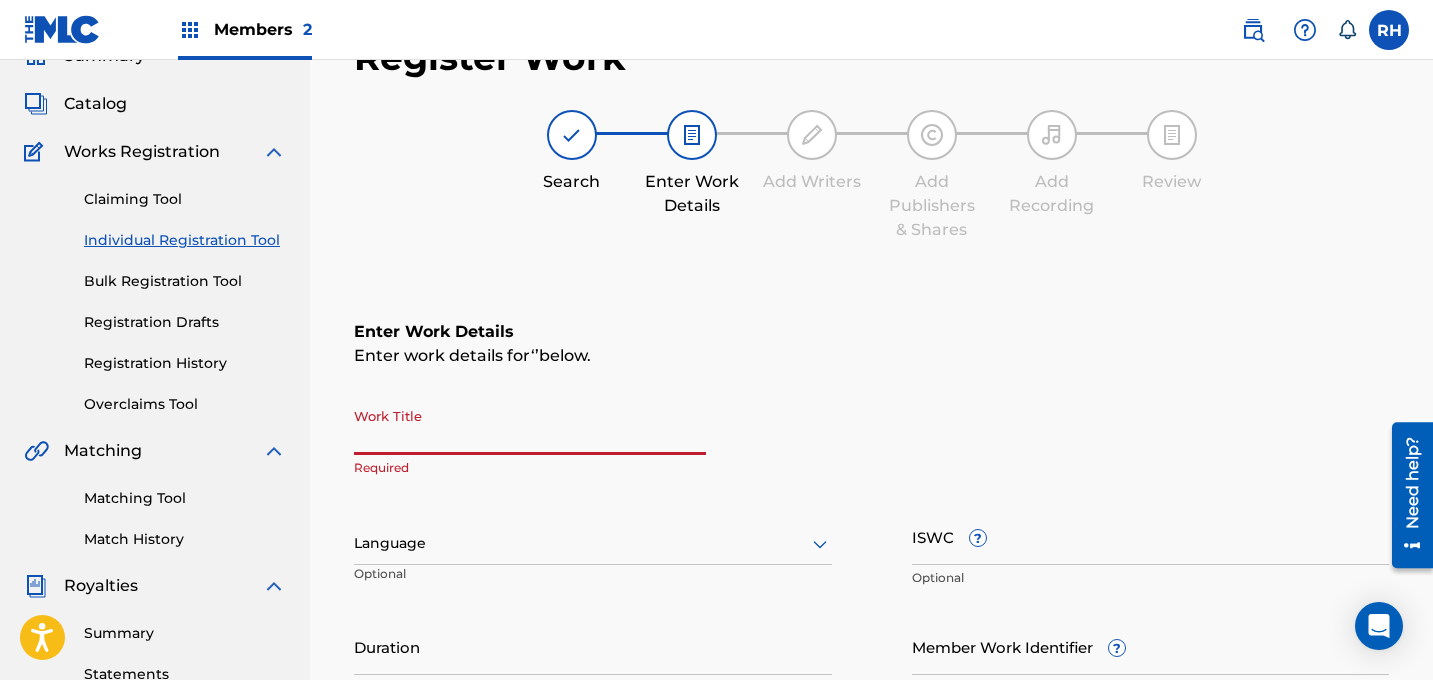 click on "Work Title" at bounding box center (530, 426) 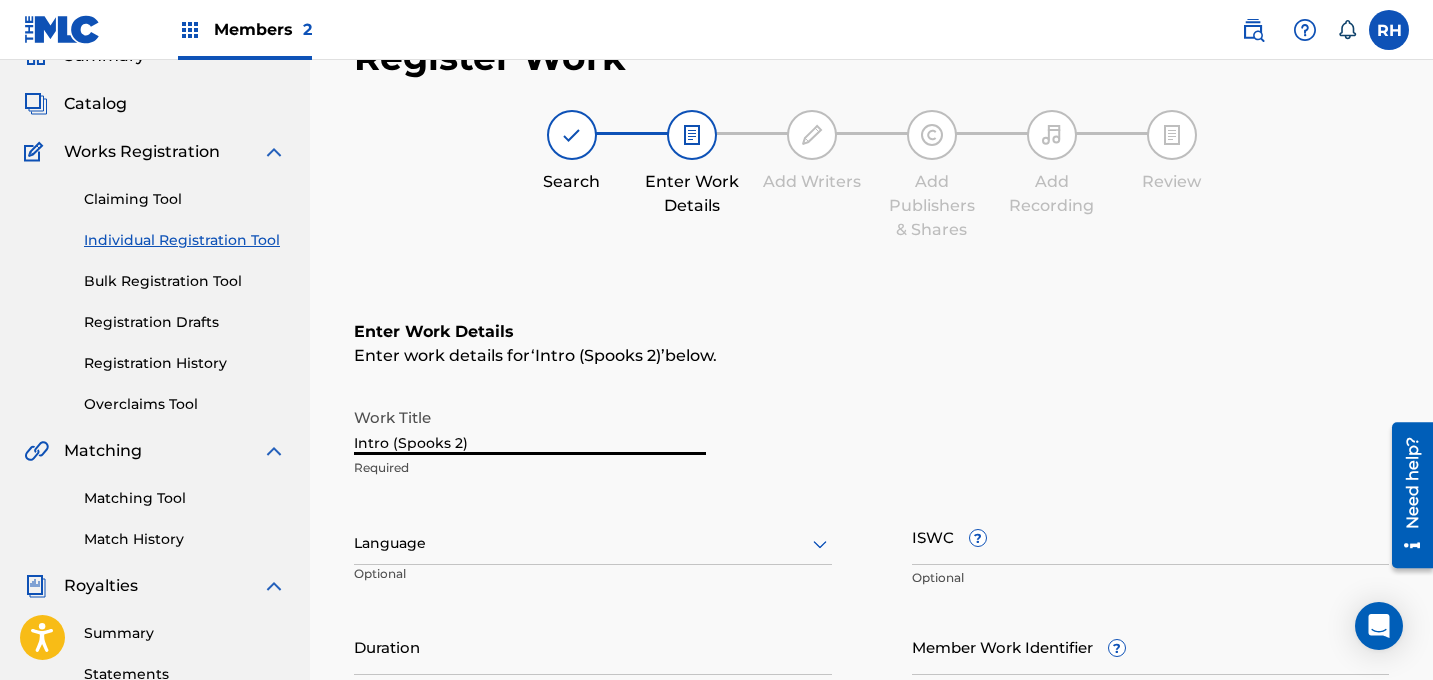 type on "Intro (Spooks 2)" 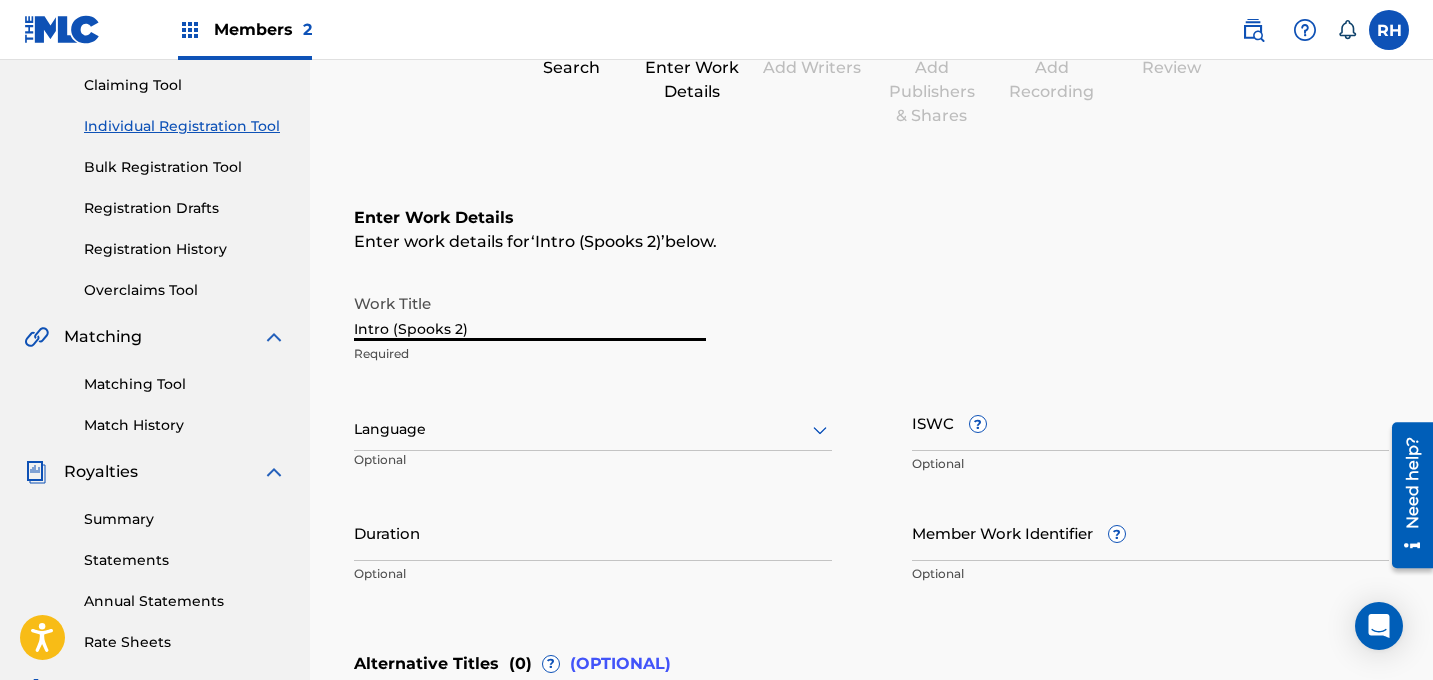 scroll, scrollTop: 219, scrollLeft: 0, axis: vertical 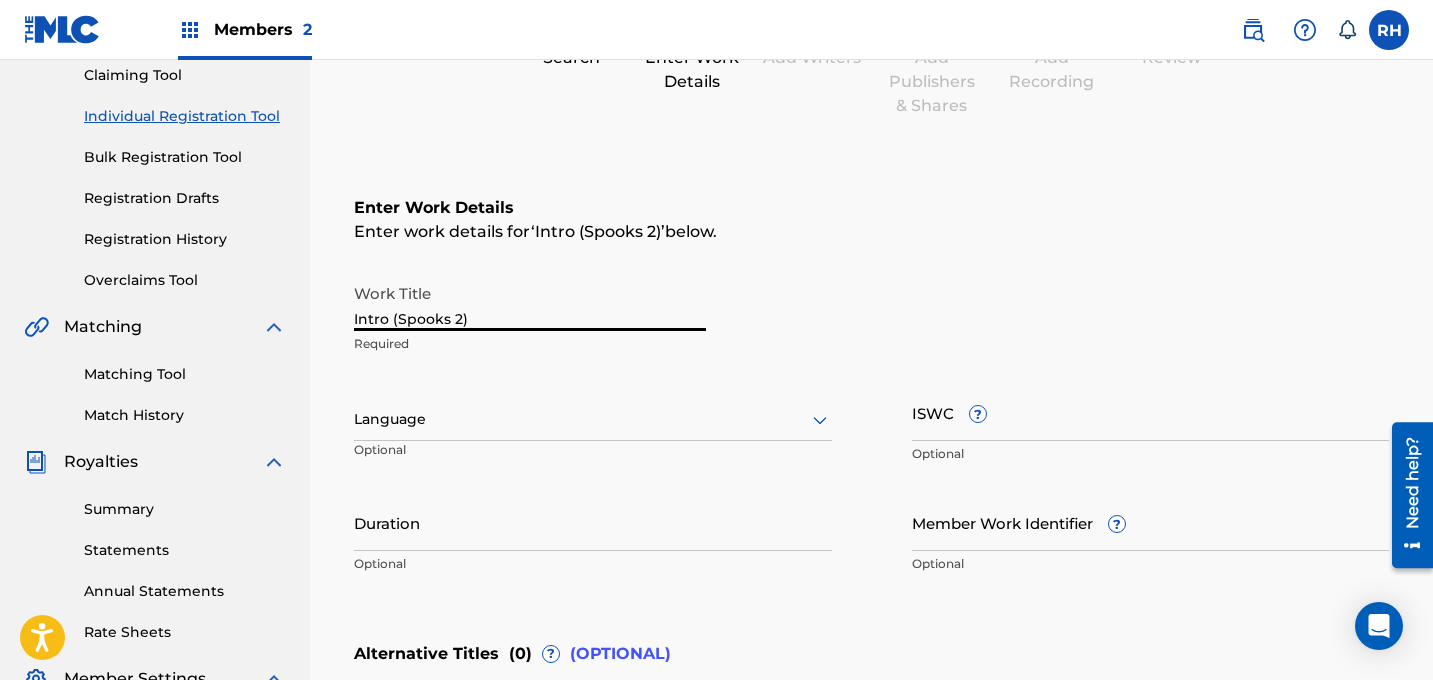 click at bounding box center (593, 419) 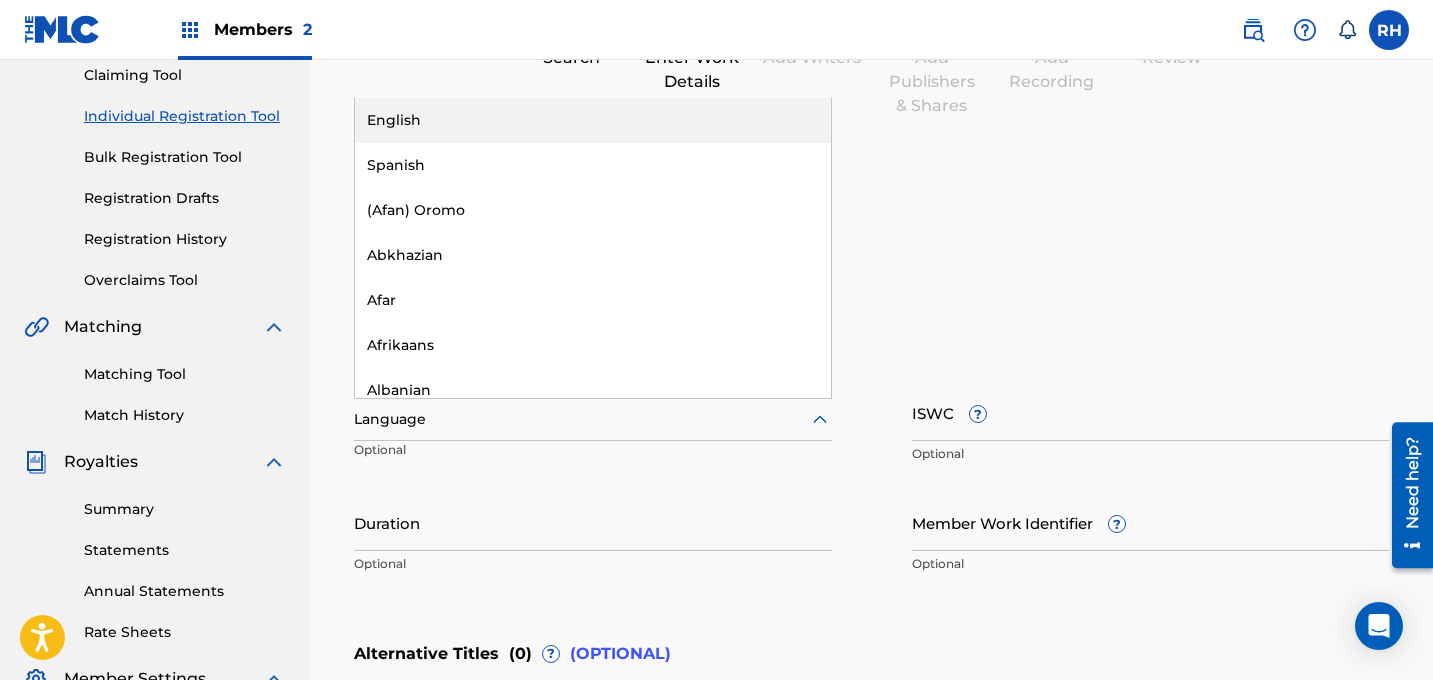 click on "English" at bounding box center [593, 120] 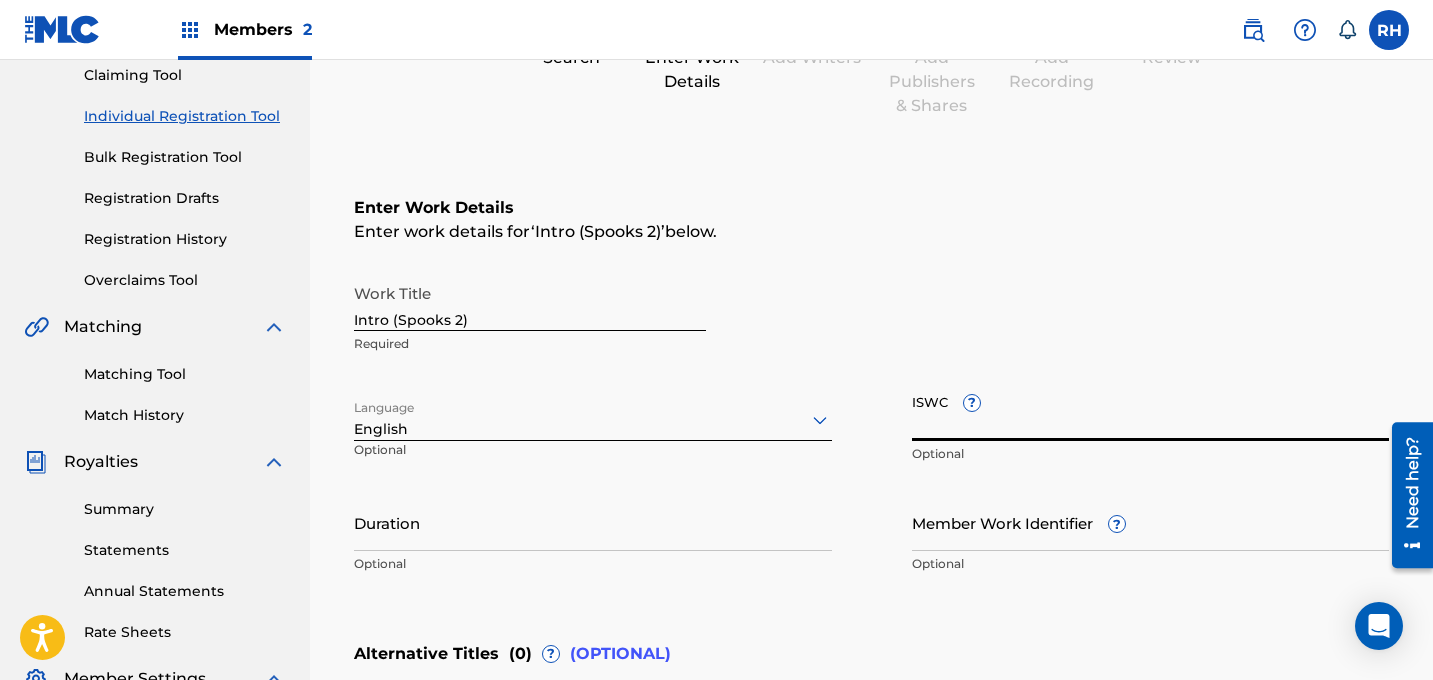 click on "ISWC   ?" at bounding box center [1151, 412] 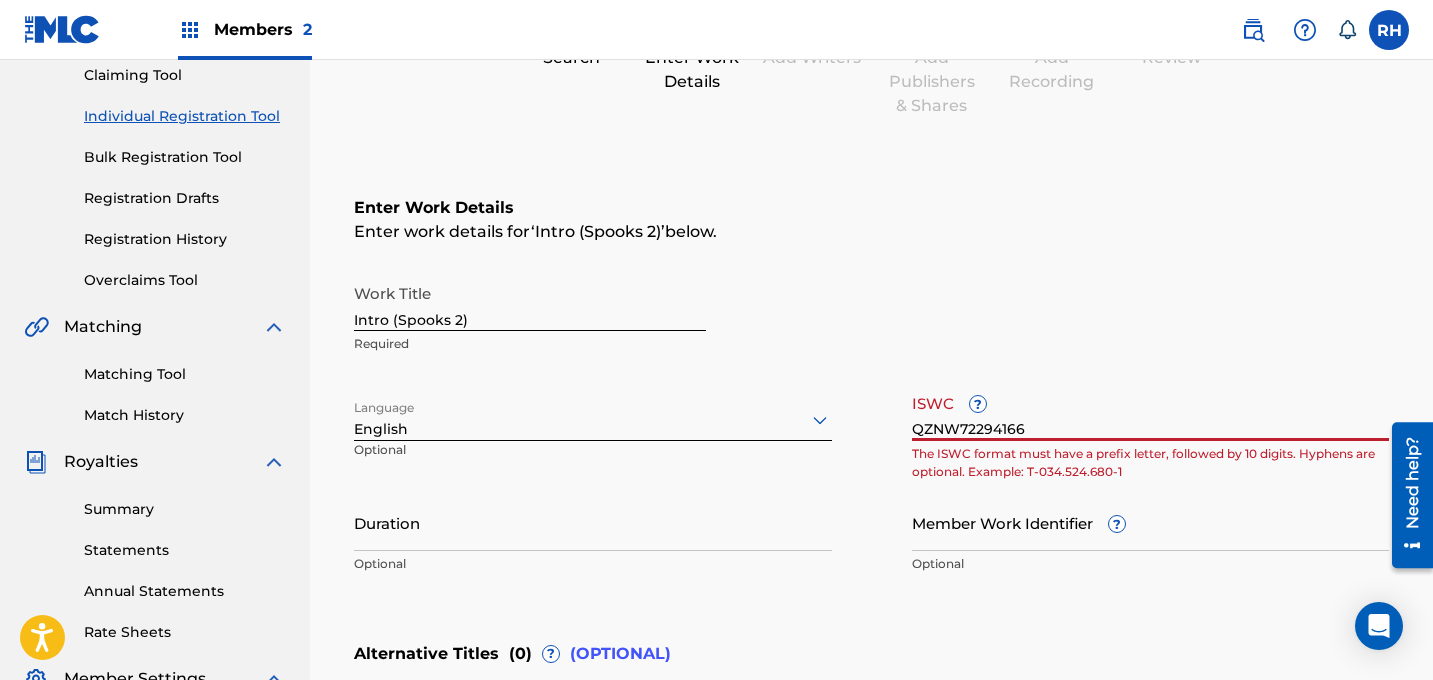 type on "QZNW72294166" 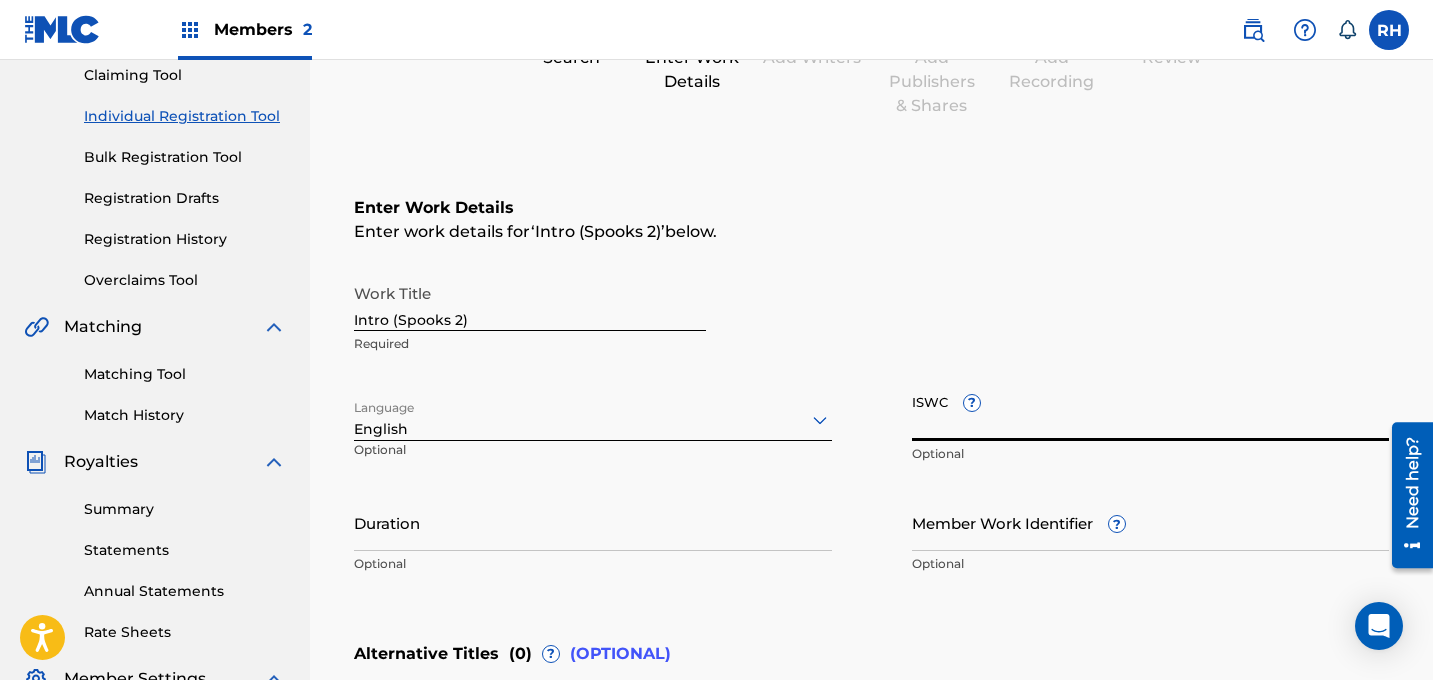 type 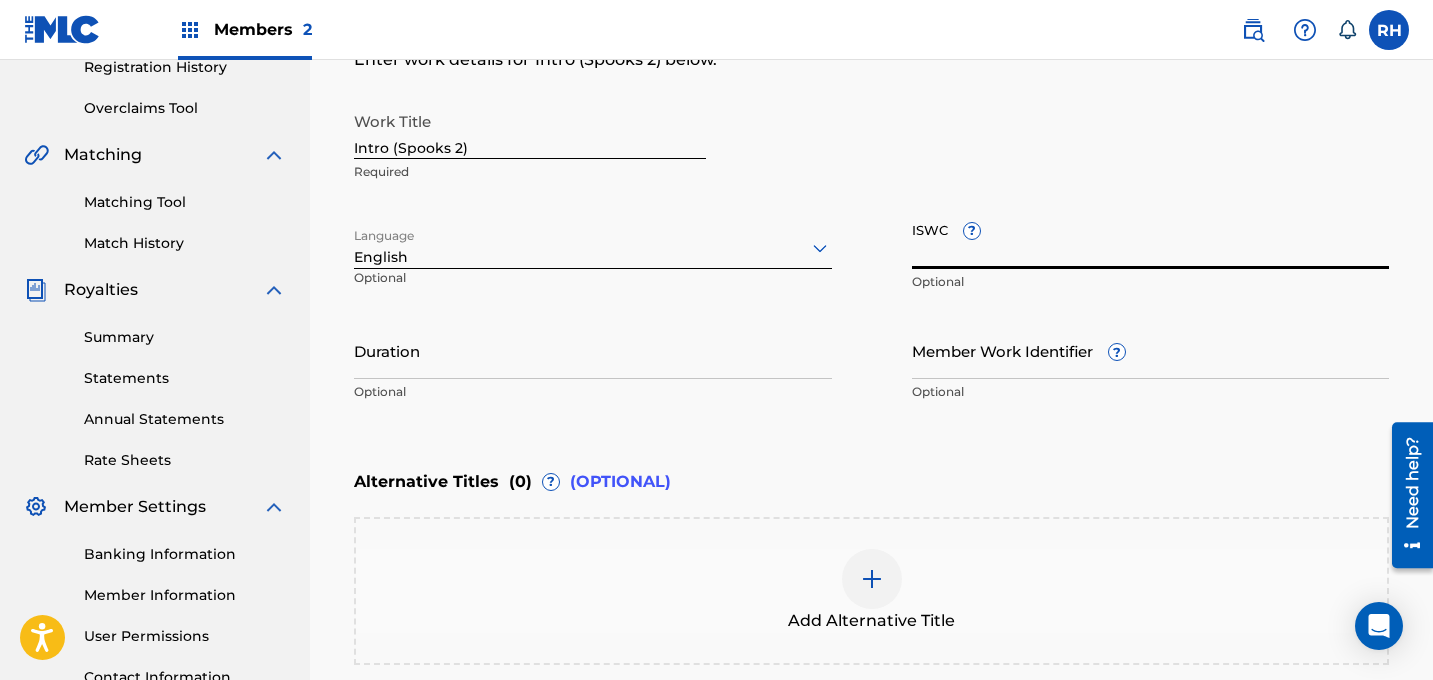 scroll, scrollTop: 399, scrollLeft: 0, axis: vertical 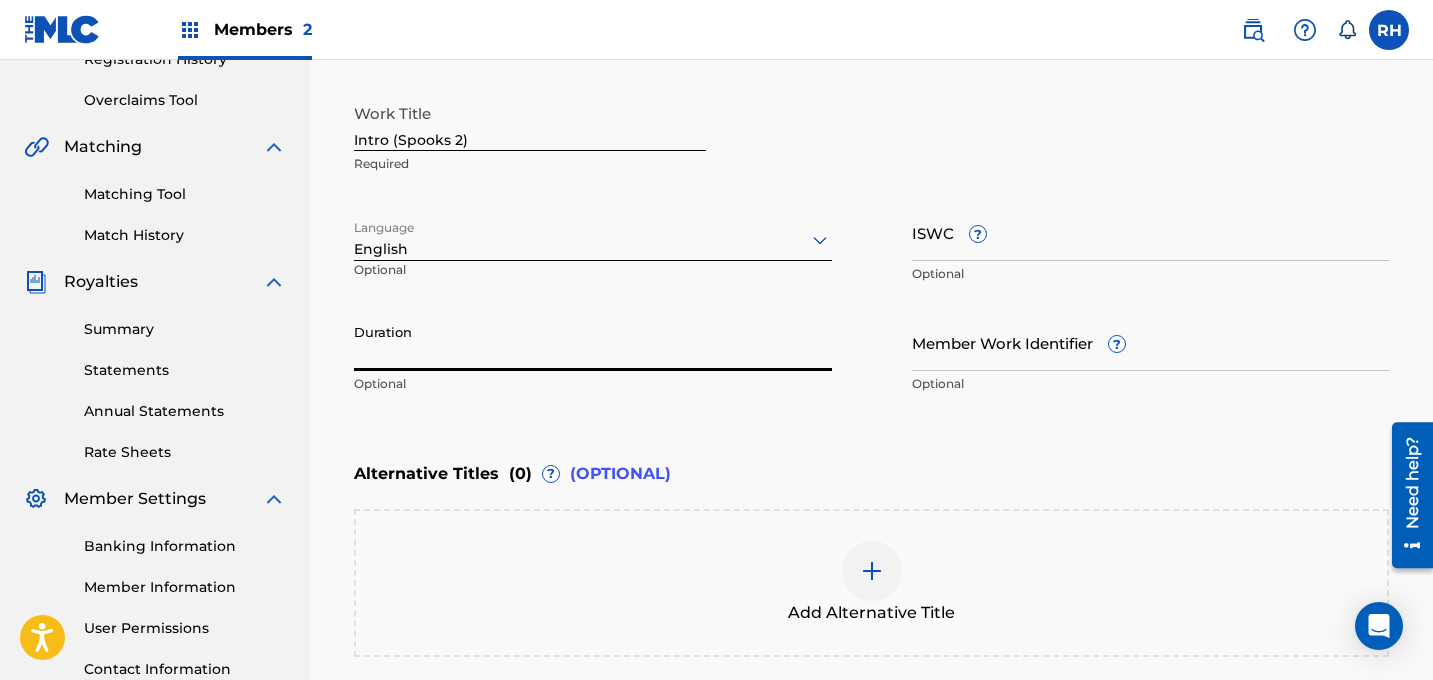 click on "Duration" at bounding box center [593, 342] 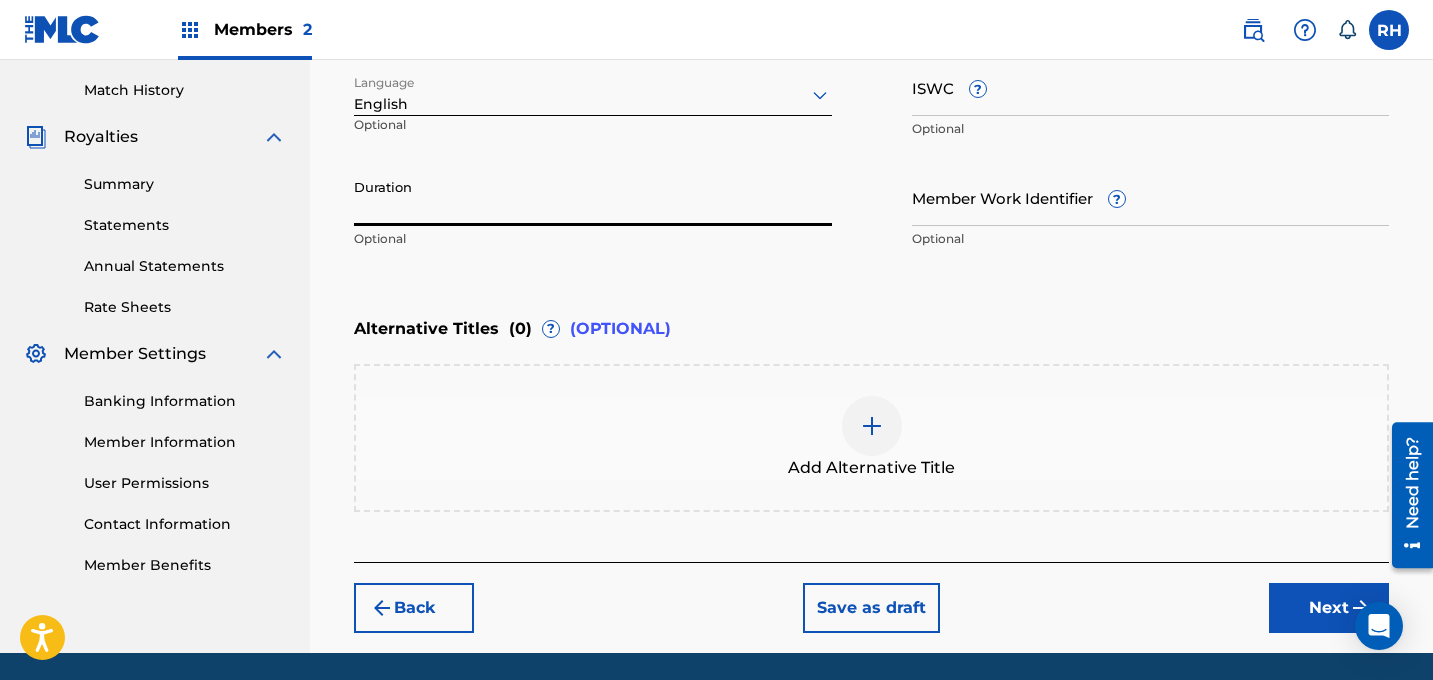 scroll, scrollTop: 613, scrollLeft: 0, axis: vertical 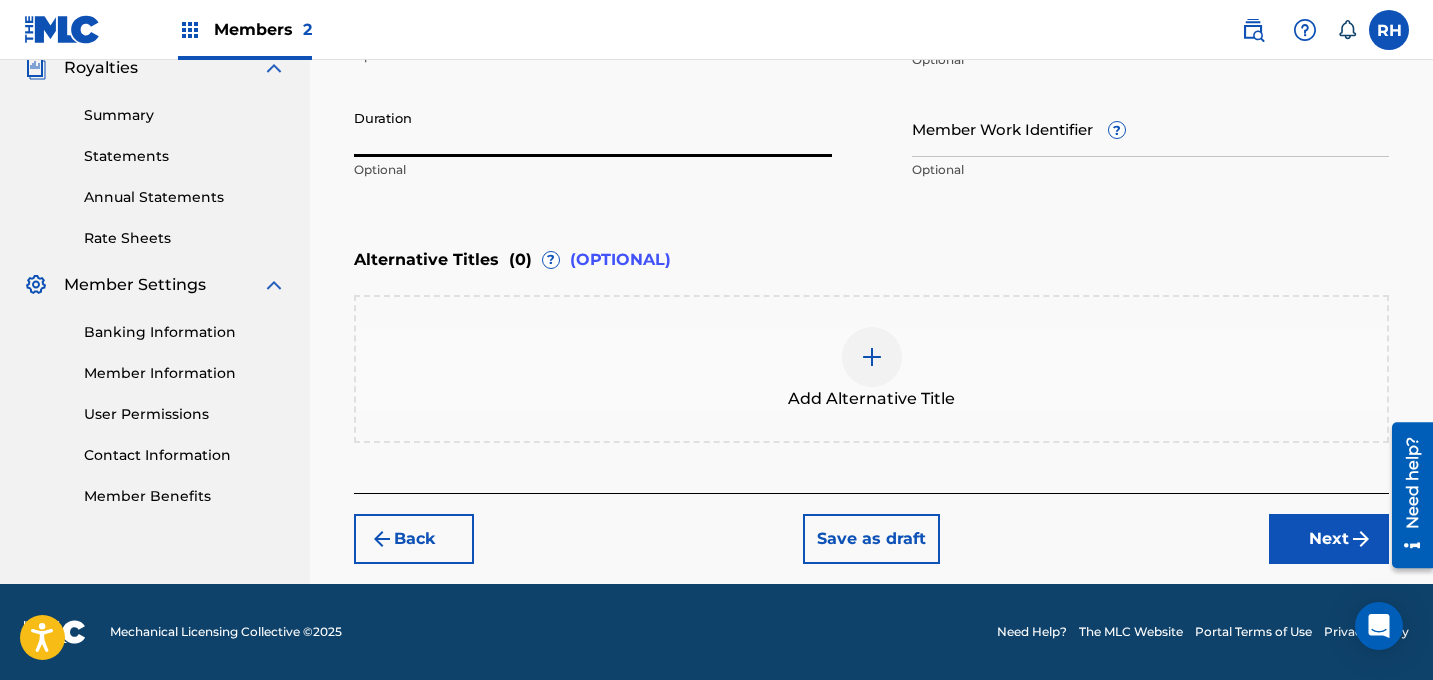 click on "Next" at bounding box center (1329, 539) 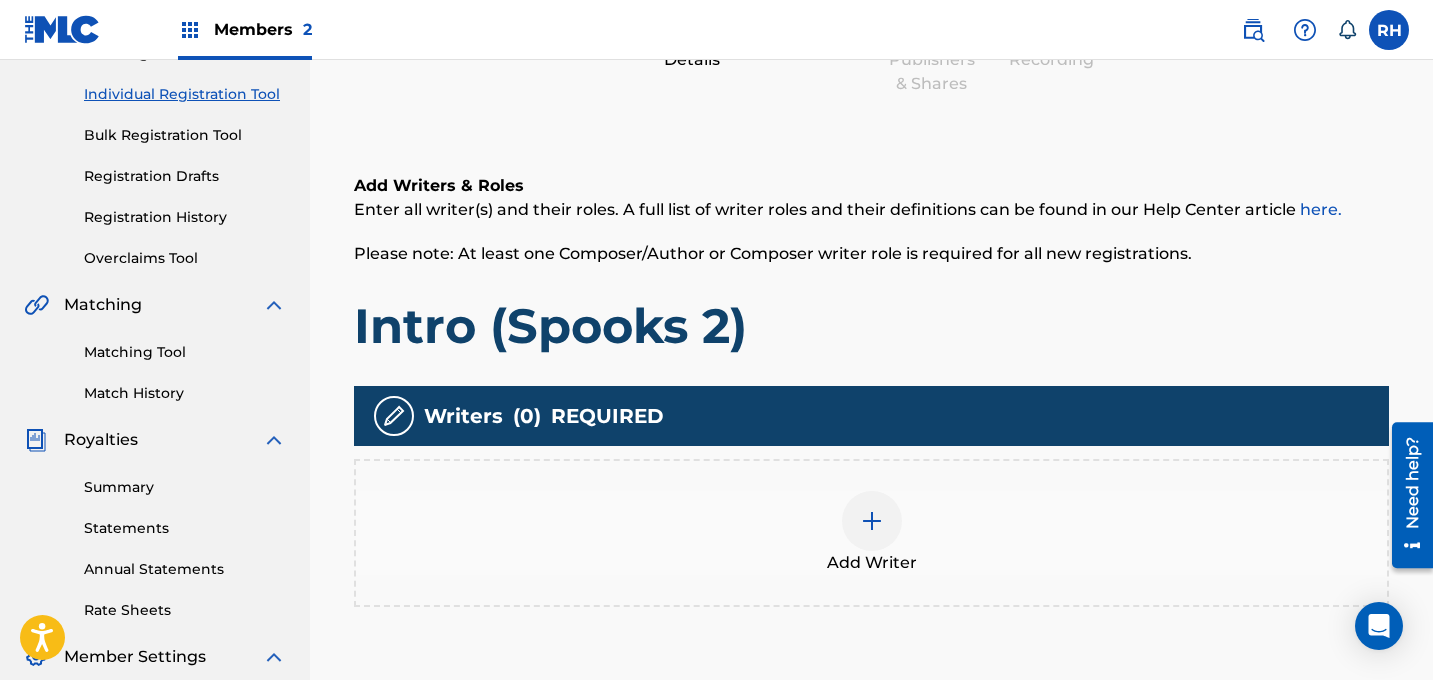 scroll, scrollTop: 260, scrollLeft: 0, axis: vertical 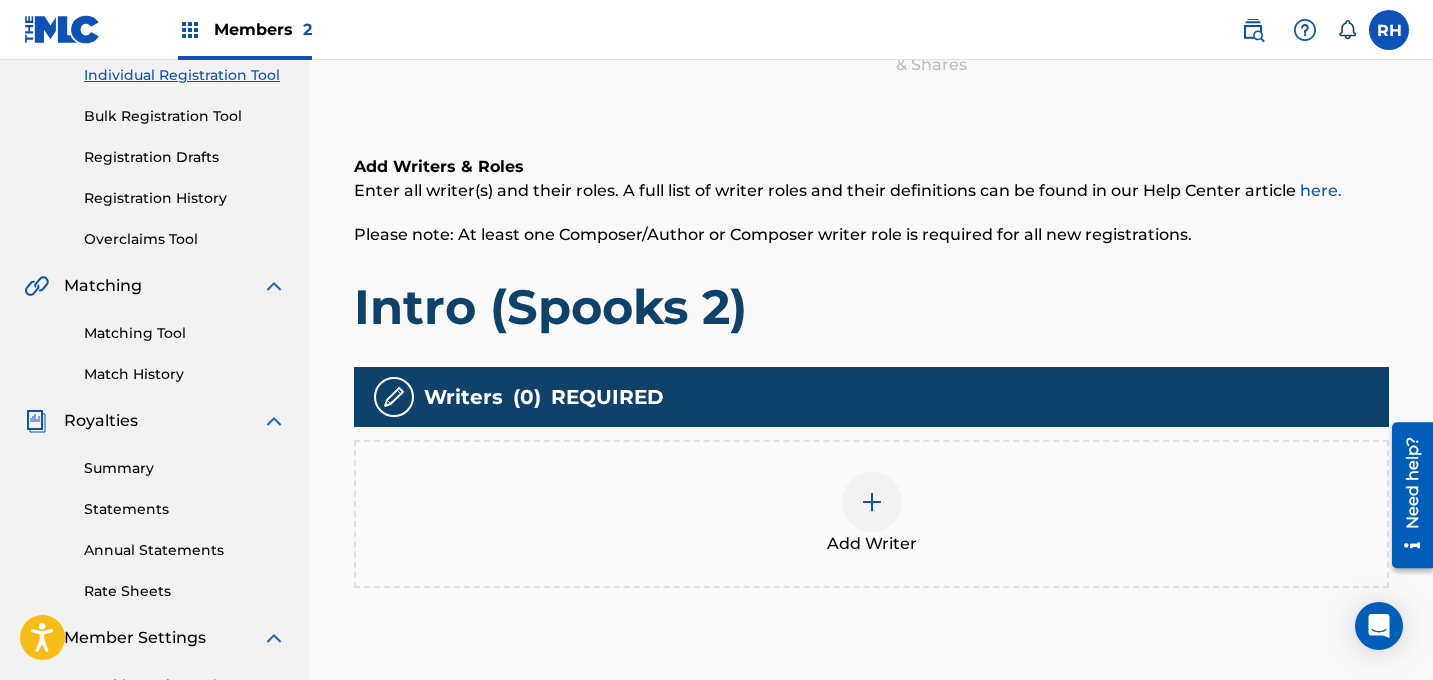 click at bounding box center (872, 502) 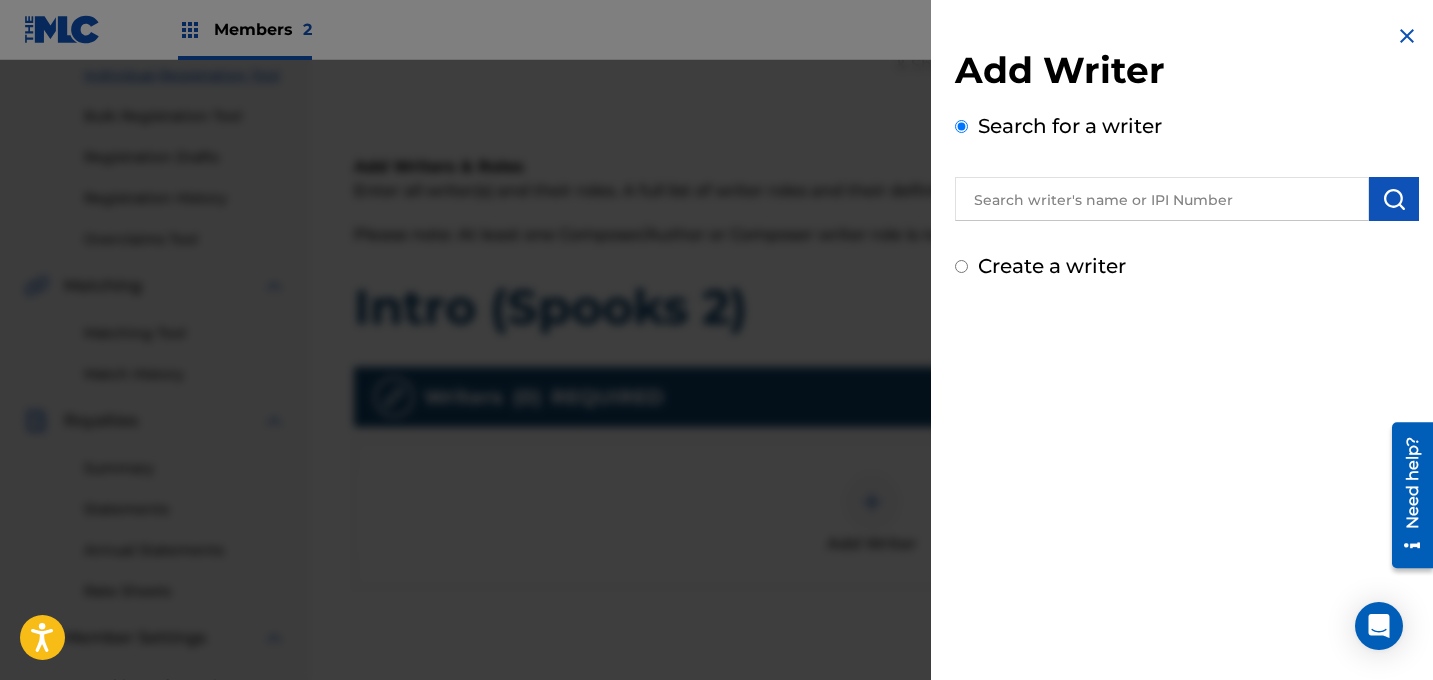 click at bounding box center [1162, 199] 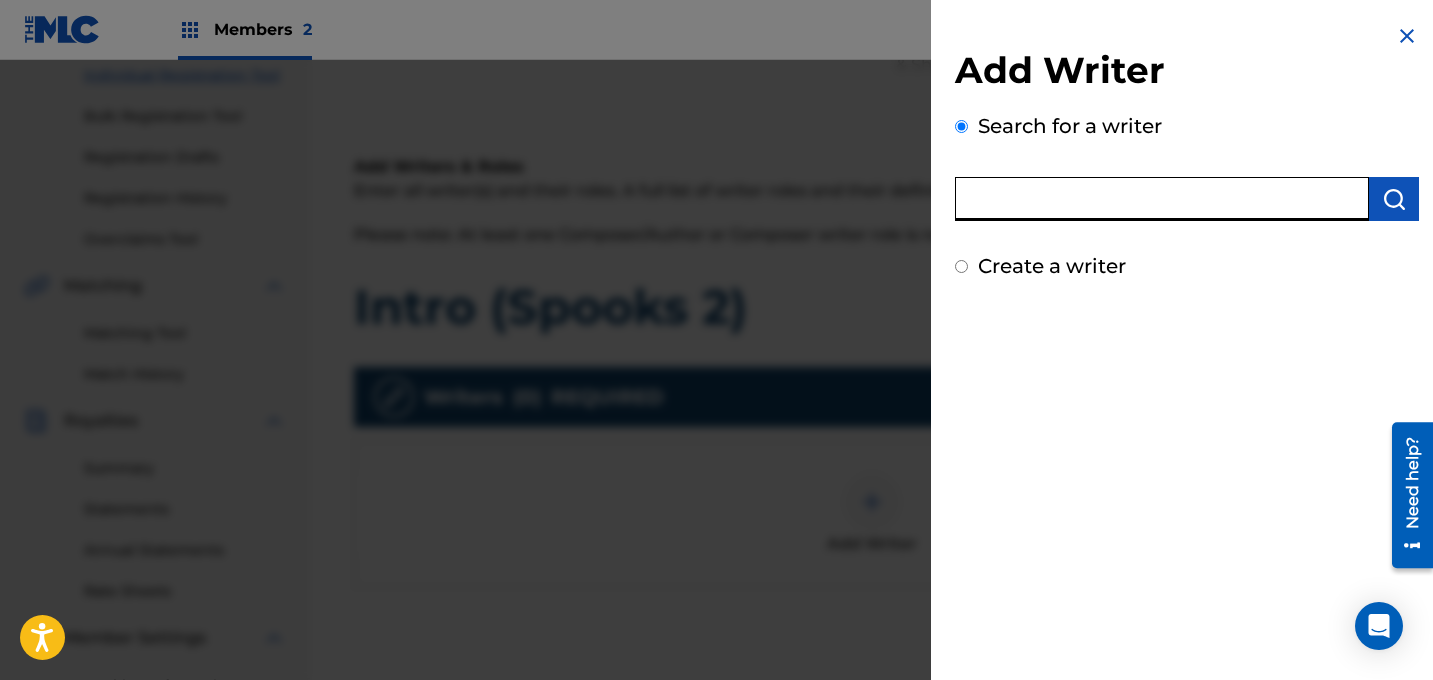 type on "y" 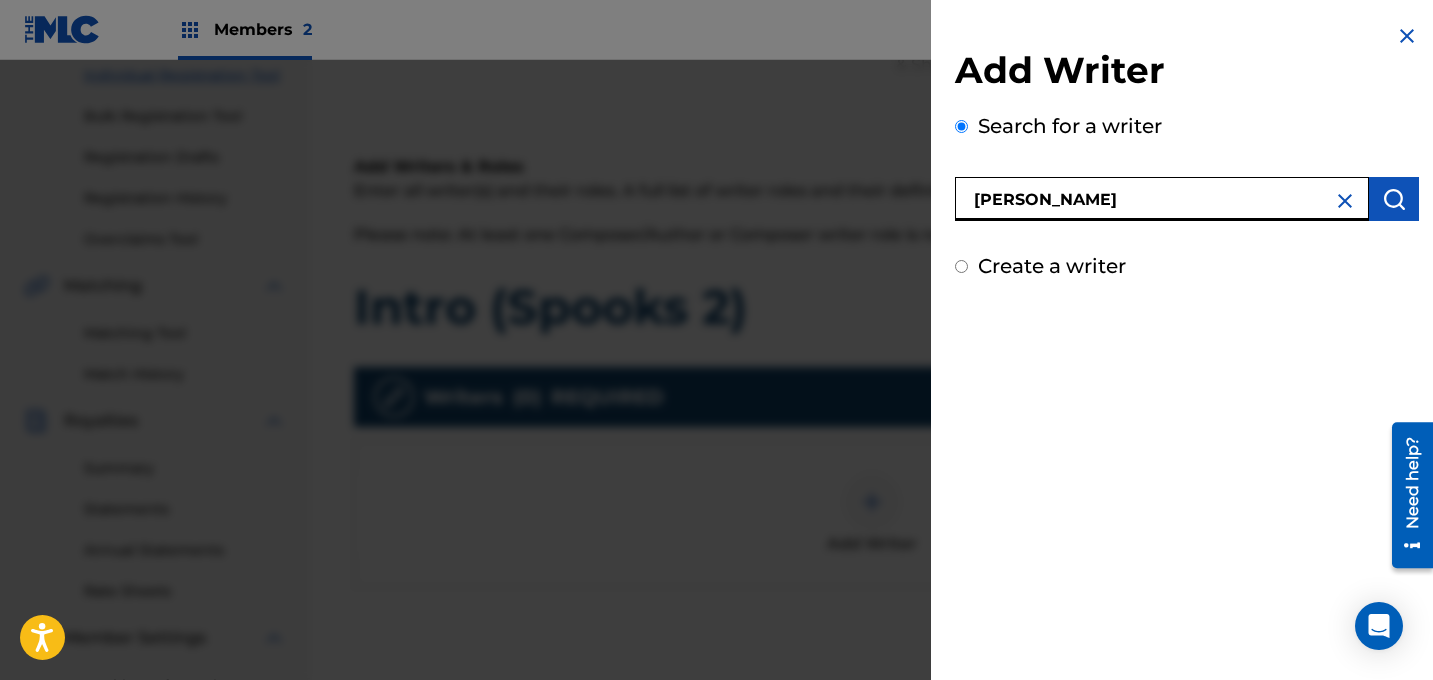 type on "[PERSON_NAME]" 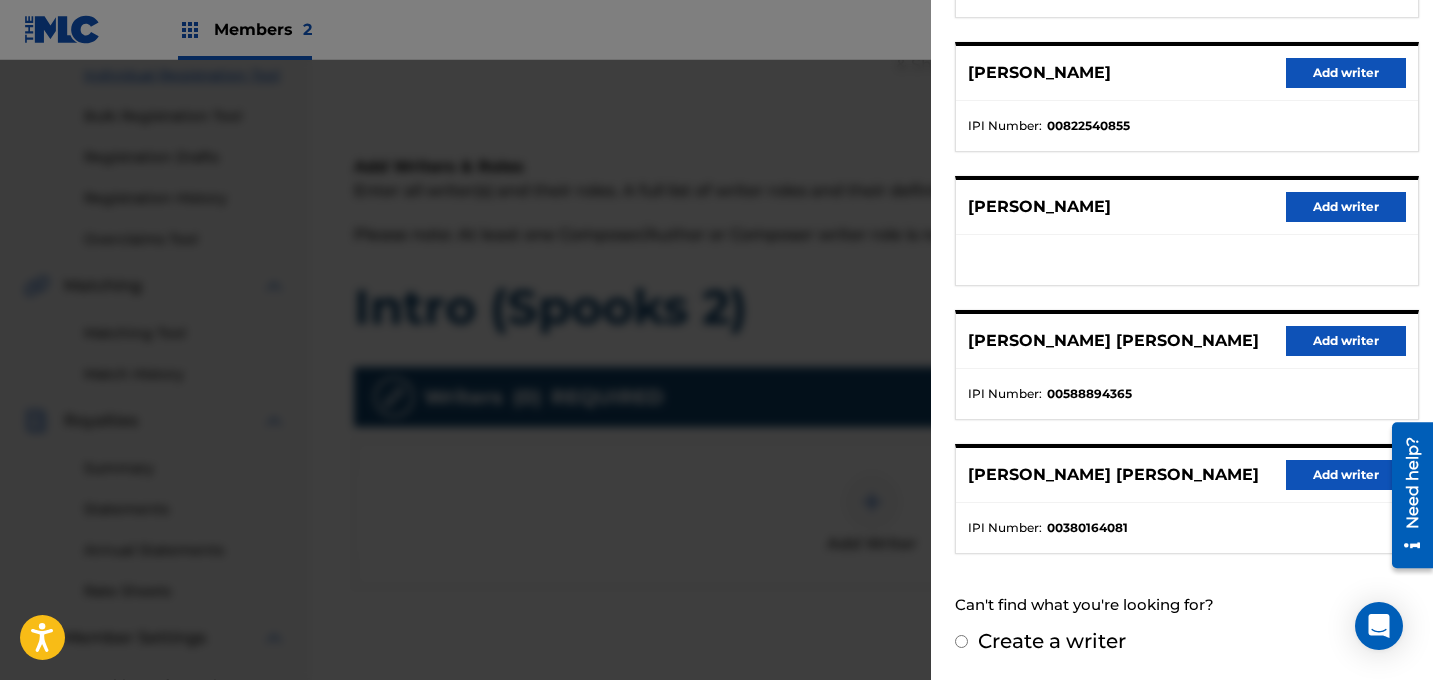 scroll, scrollTop: 361, scrollLeft: 0, axis: vertical 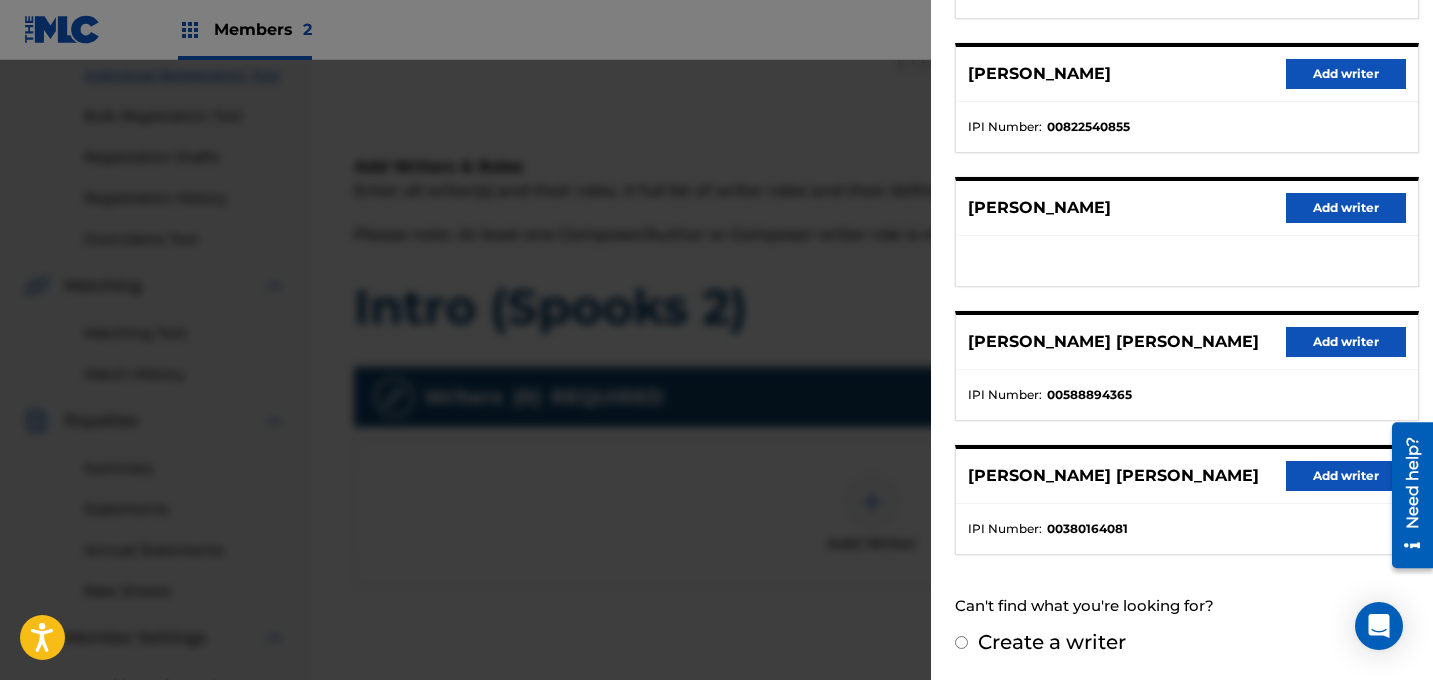 click on "Add writer" at bounding box center [1346, 476] 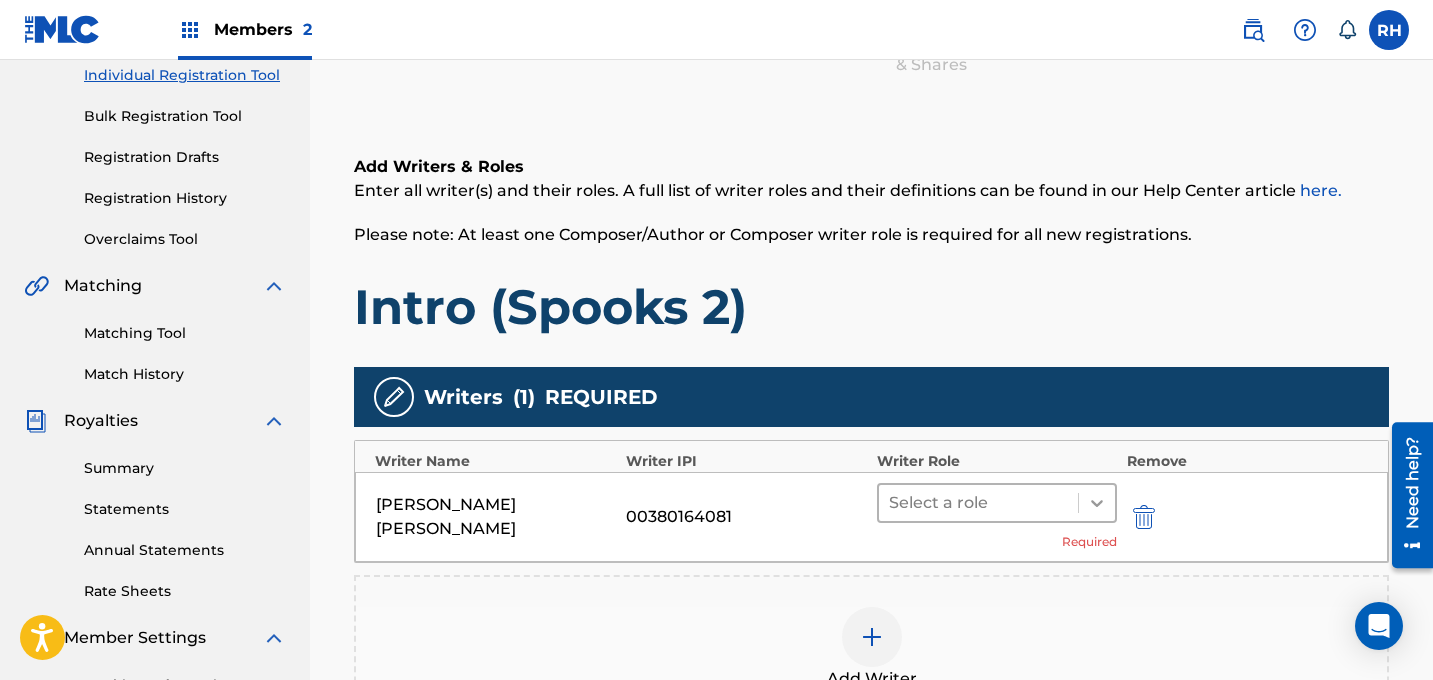 click at bounding box center (1097, 503) 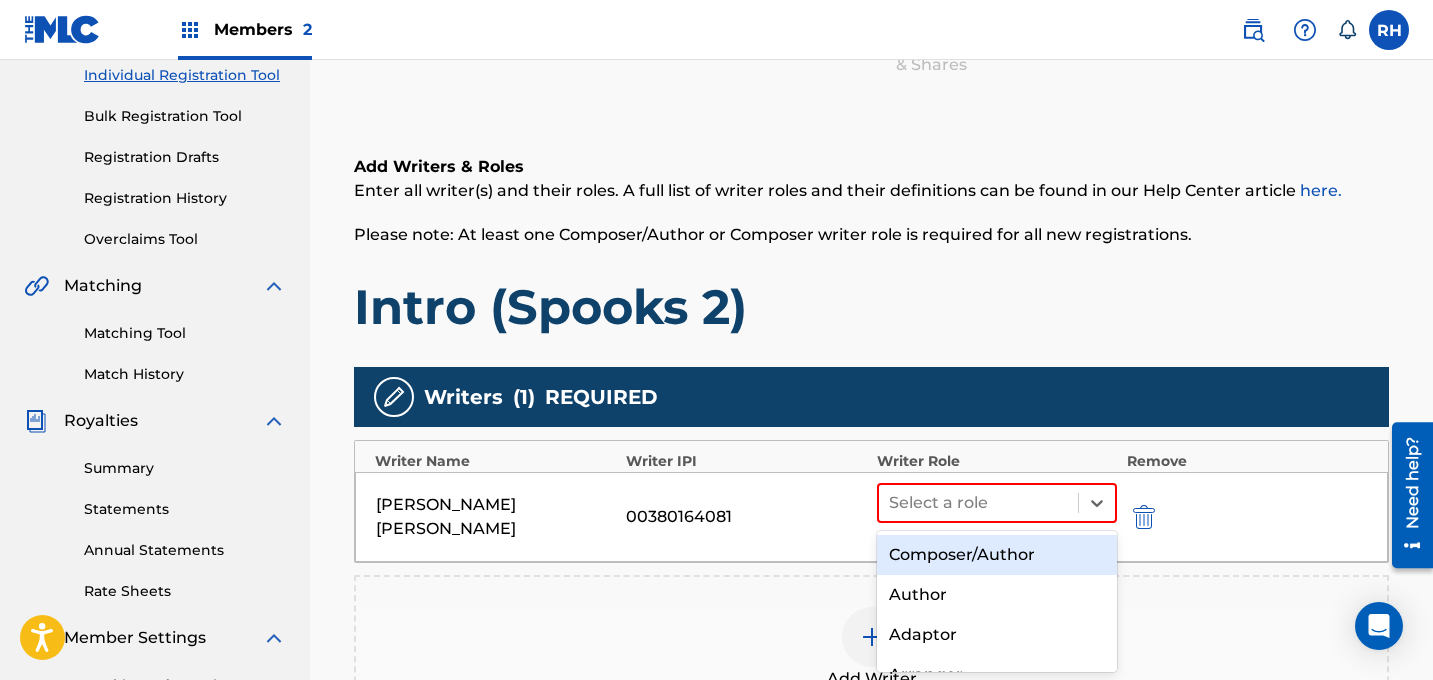 click on "Composer/Author" at bounding box center [997, 555] 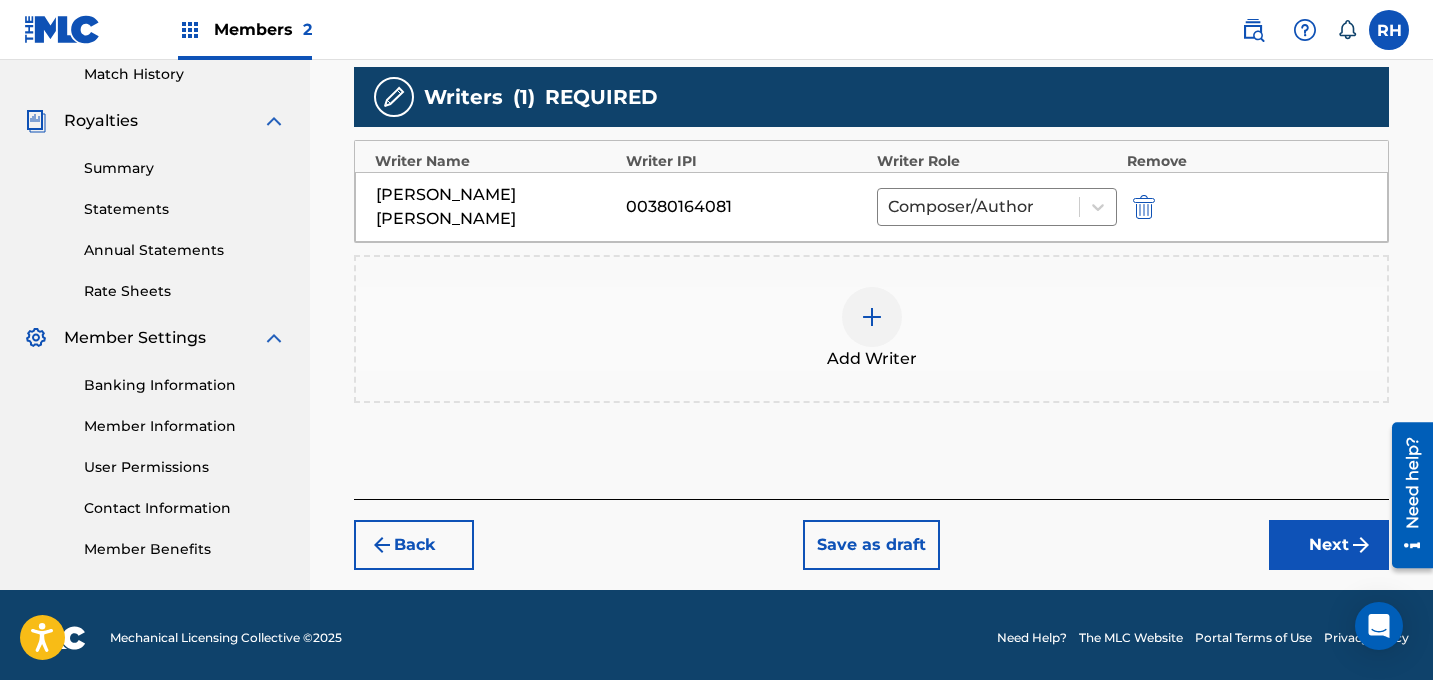 click at bounding box center (1361, 545) 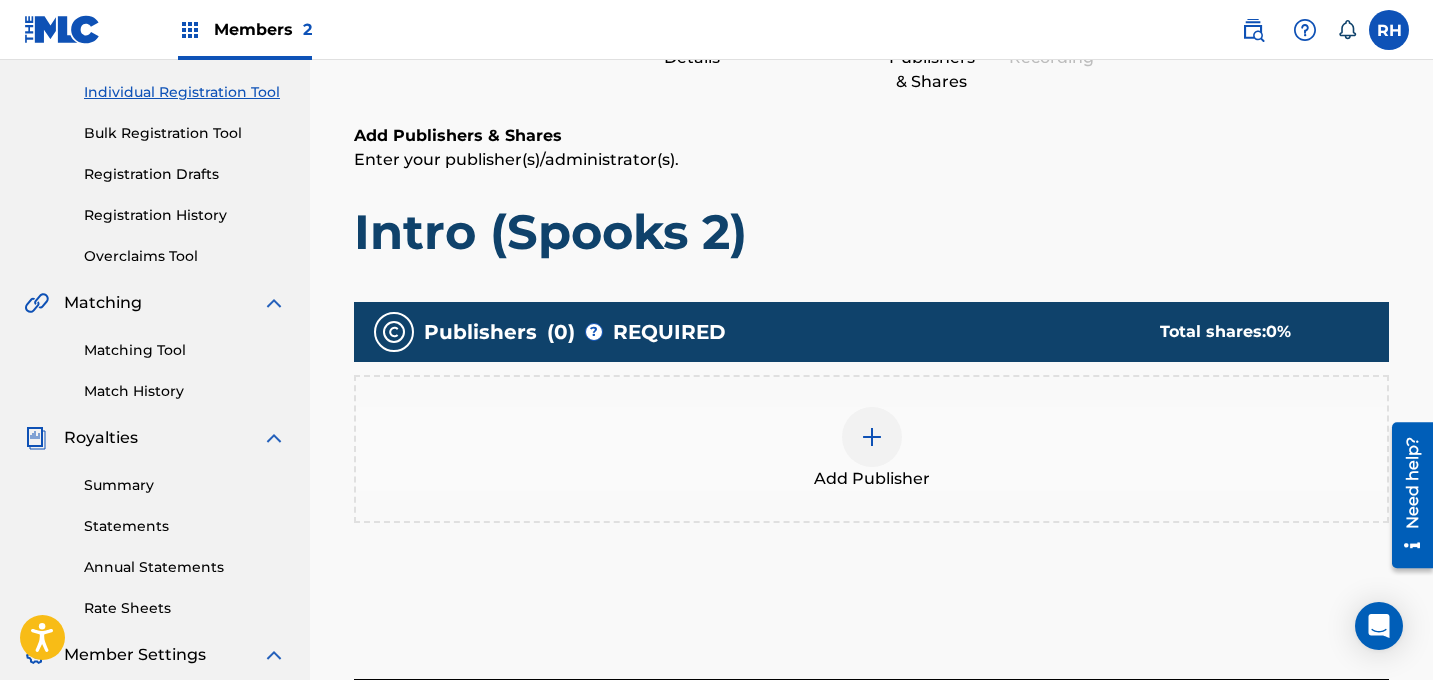 scroll, scrollTop: 435, scrollLeft: 0, axis: vertical 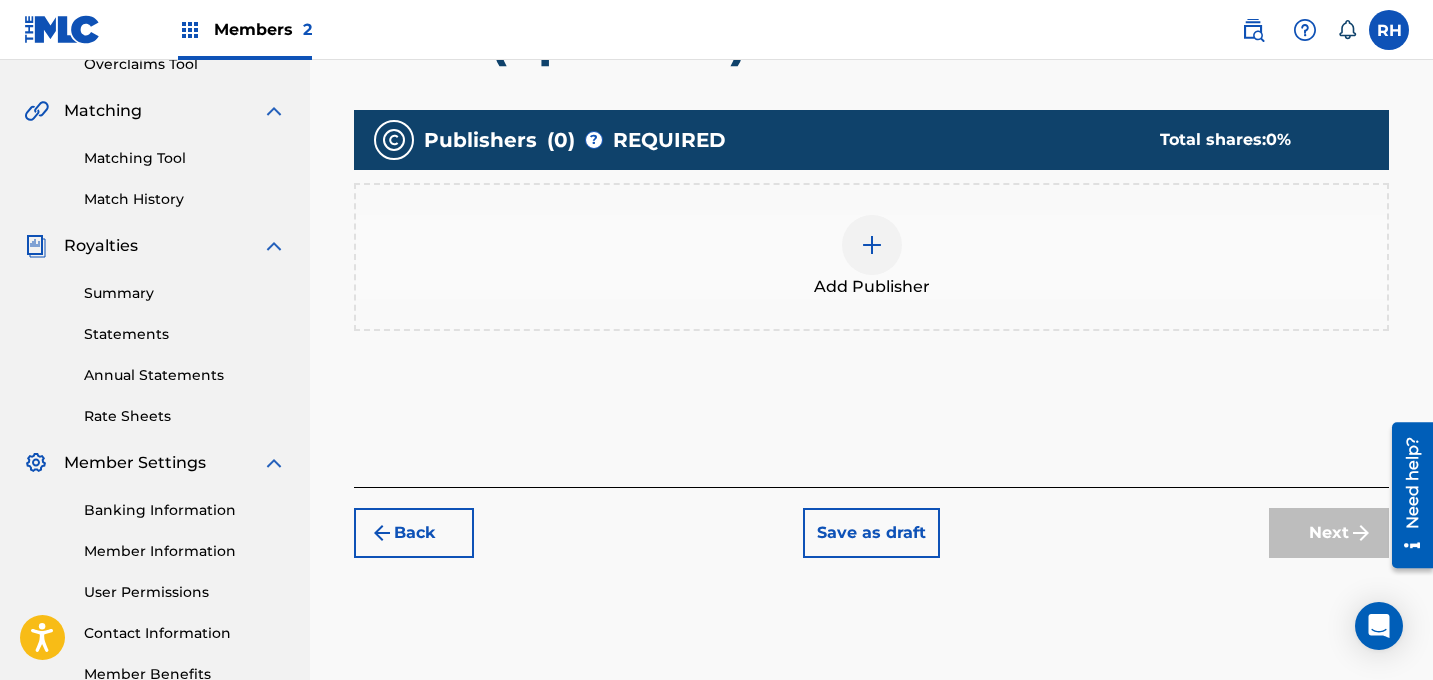 click at bounding box center (872, 245) 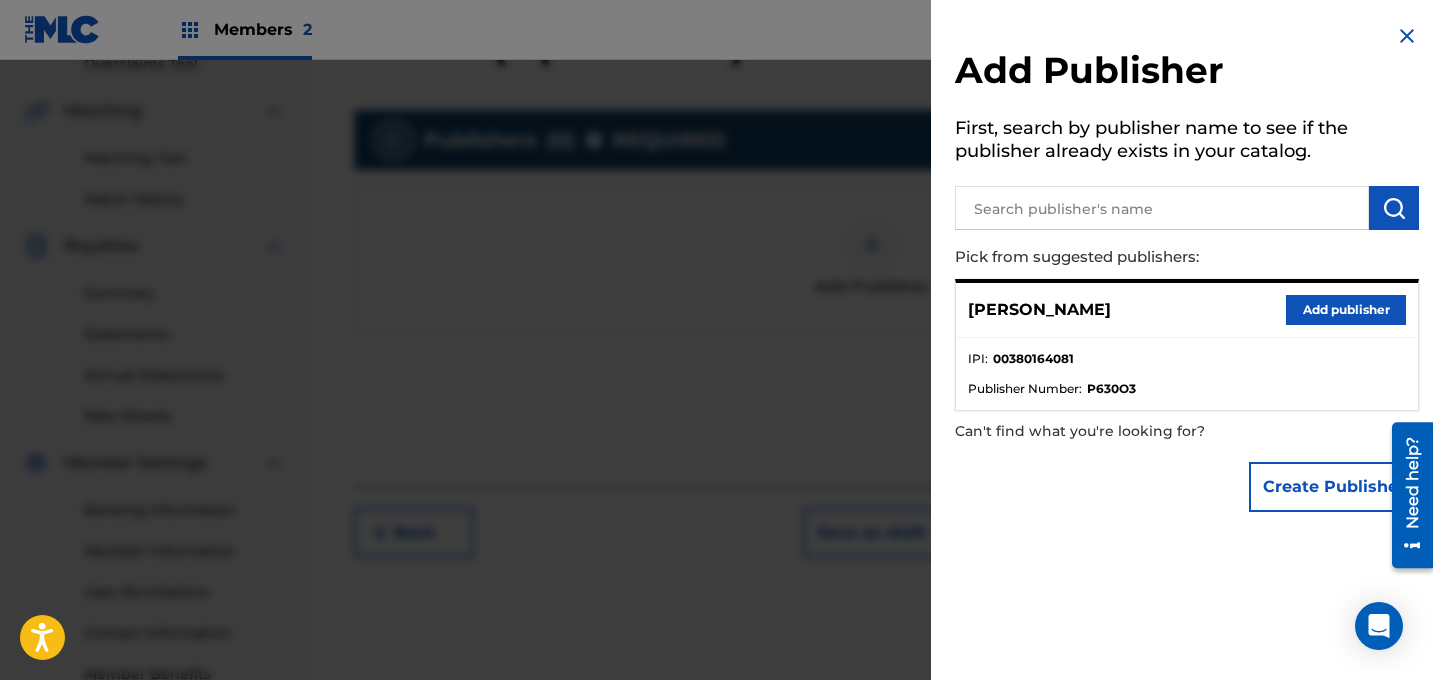 click on "Add publisher" at bounding box center (1346, 310) 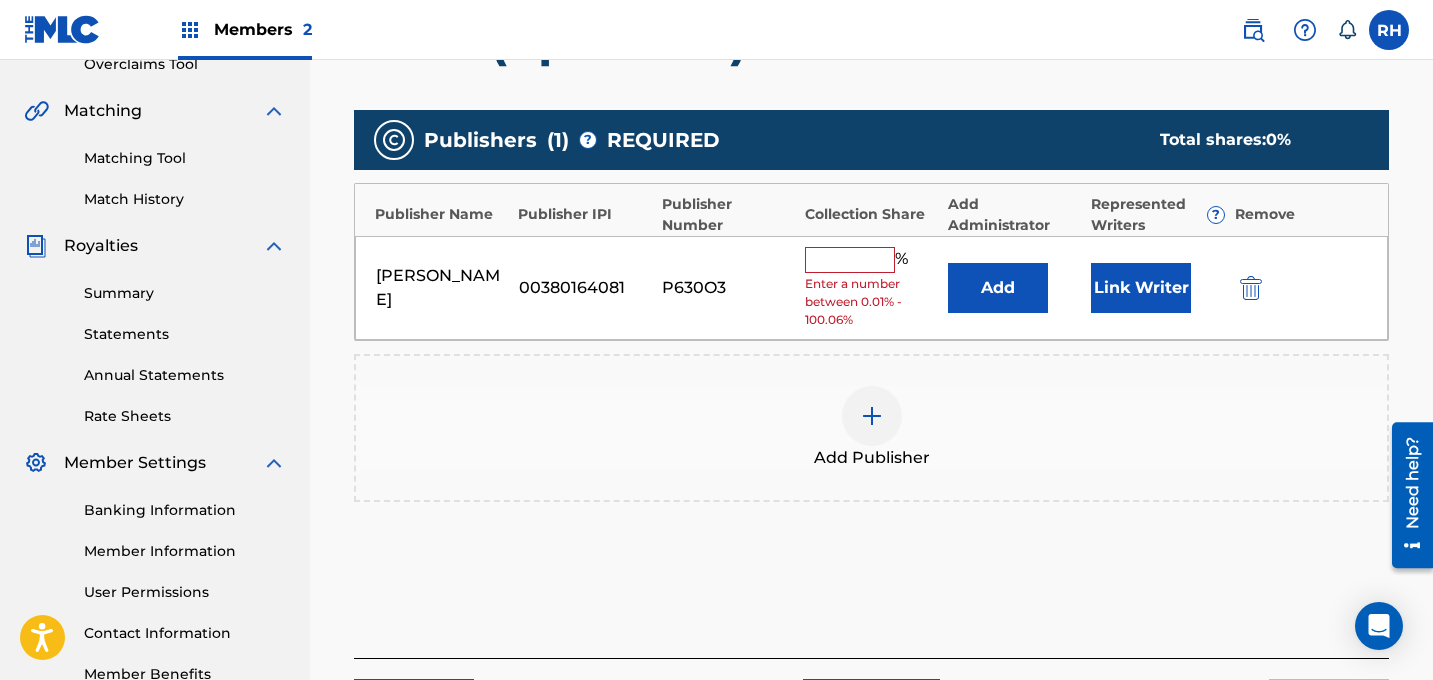 click on "Enter a number between 0.01% - 100.06%" at bounding box center [871, 302] 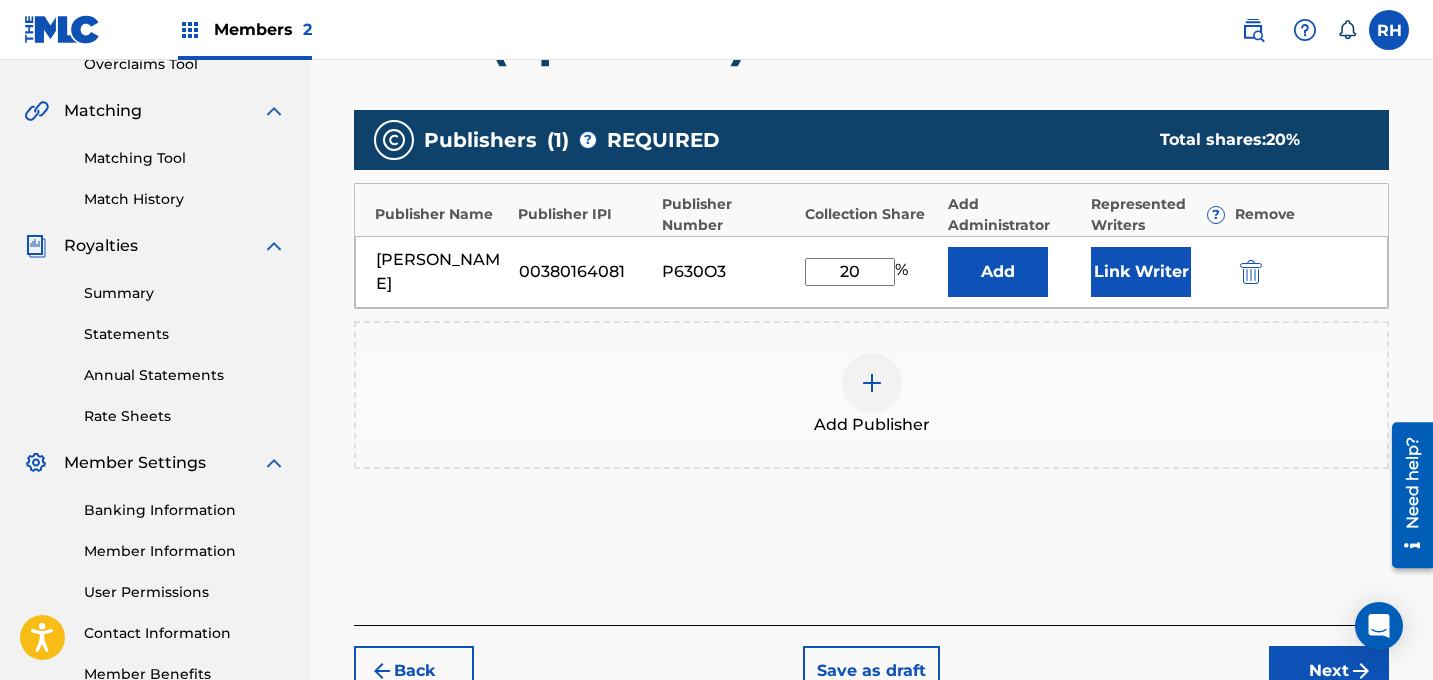 click on "Publisher Name Publisher IPI Publisher Number Collection Share Add Administrator Represented Writers ? Remove" at bounding box center [871, 210] 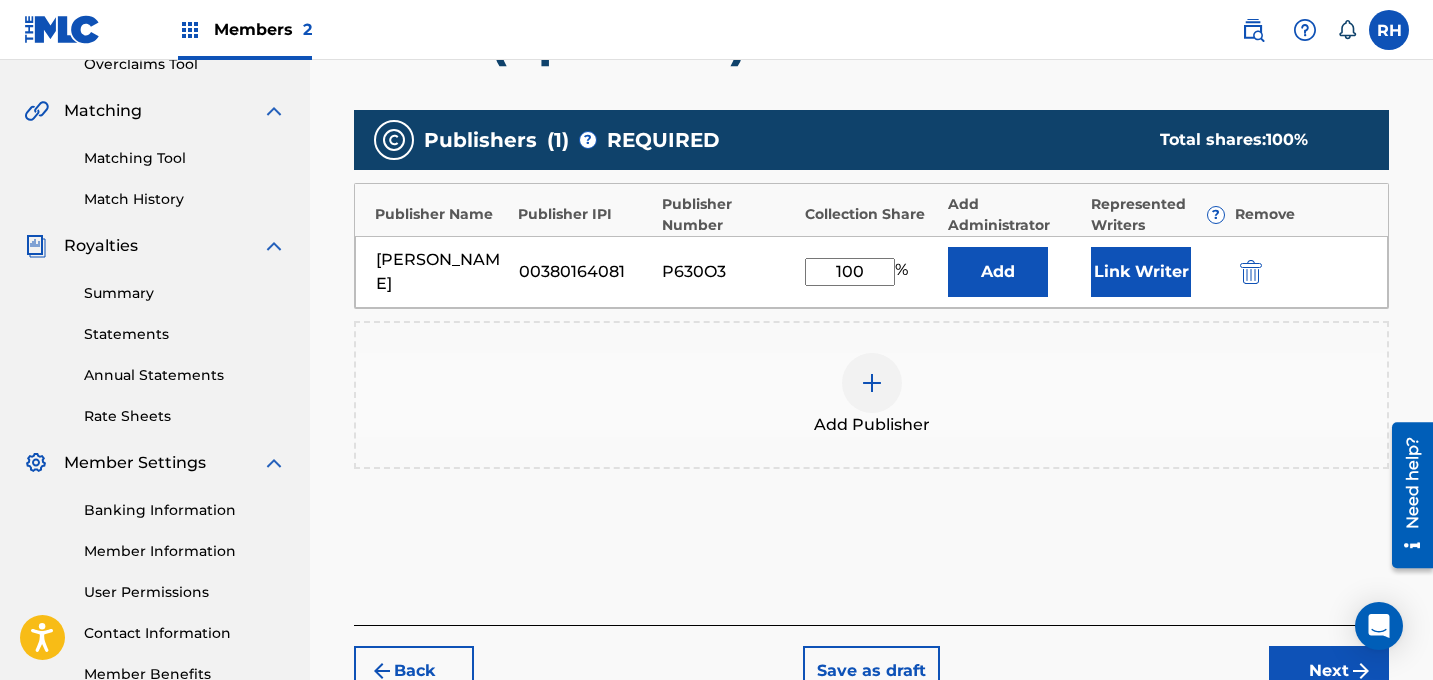 type on "100" 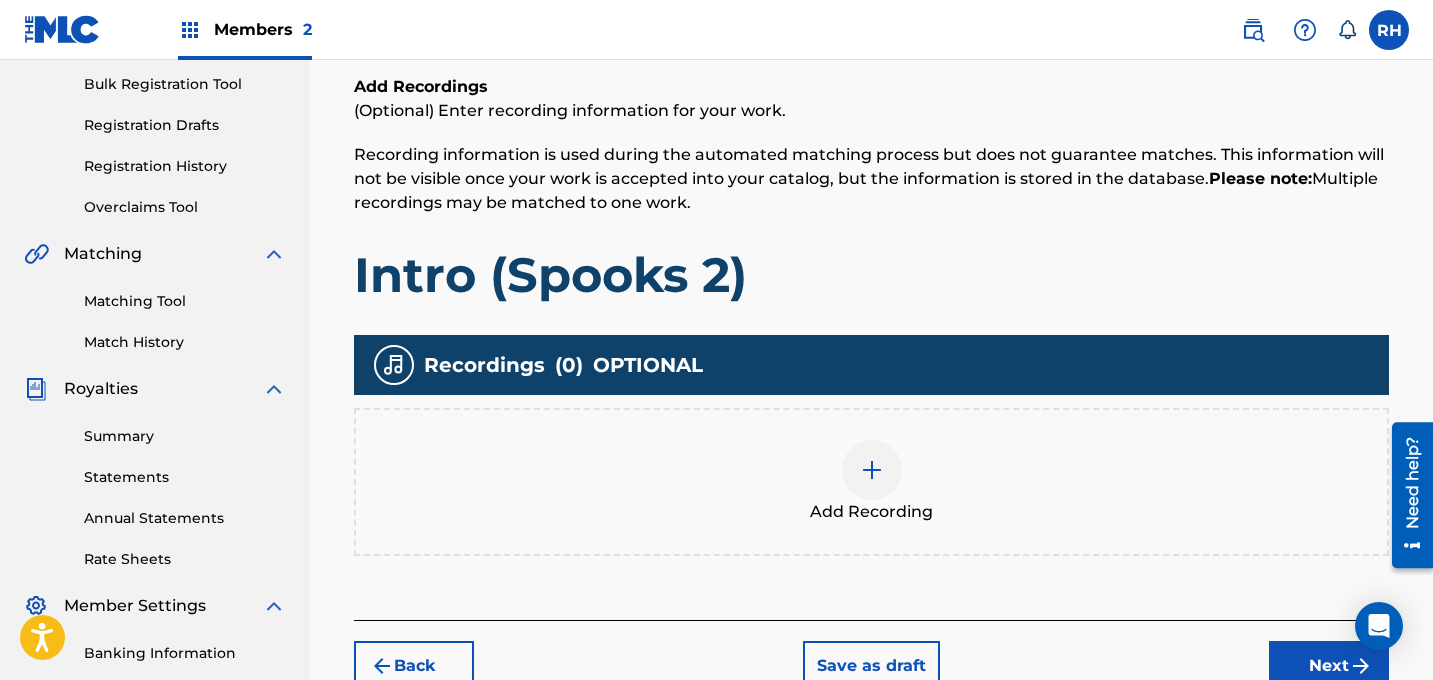 scroll, scrollTop: 305, scrollLeft: 0, axis: vertical 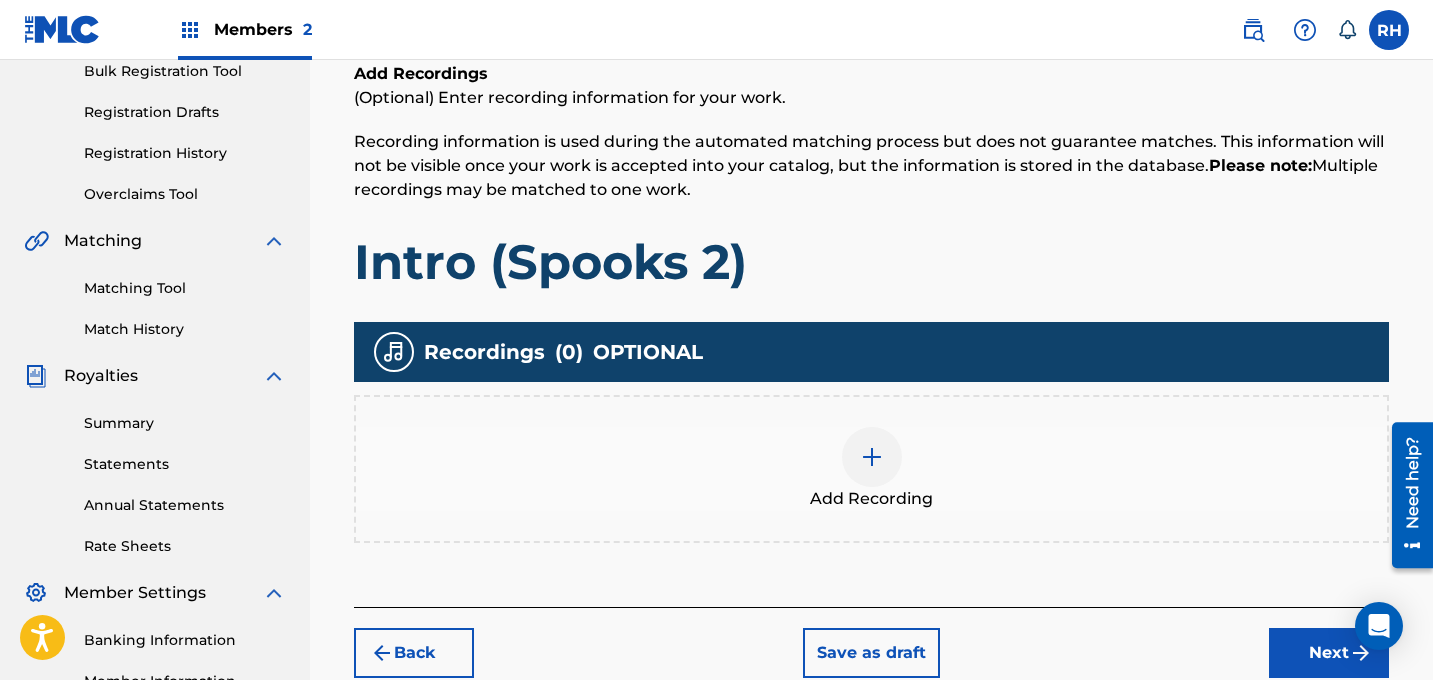 click at bounding box center (872, 457) 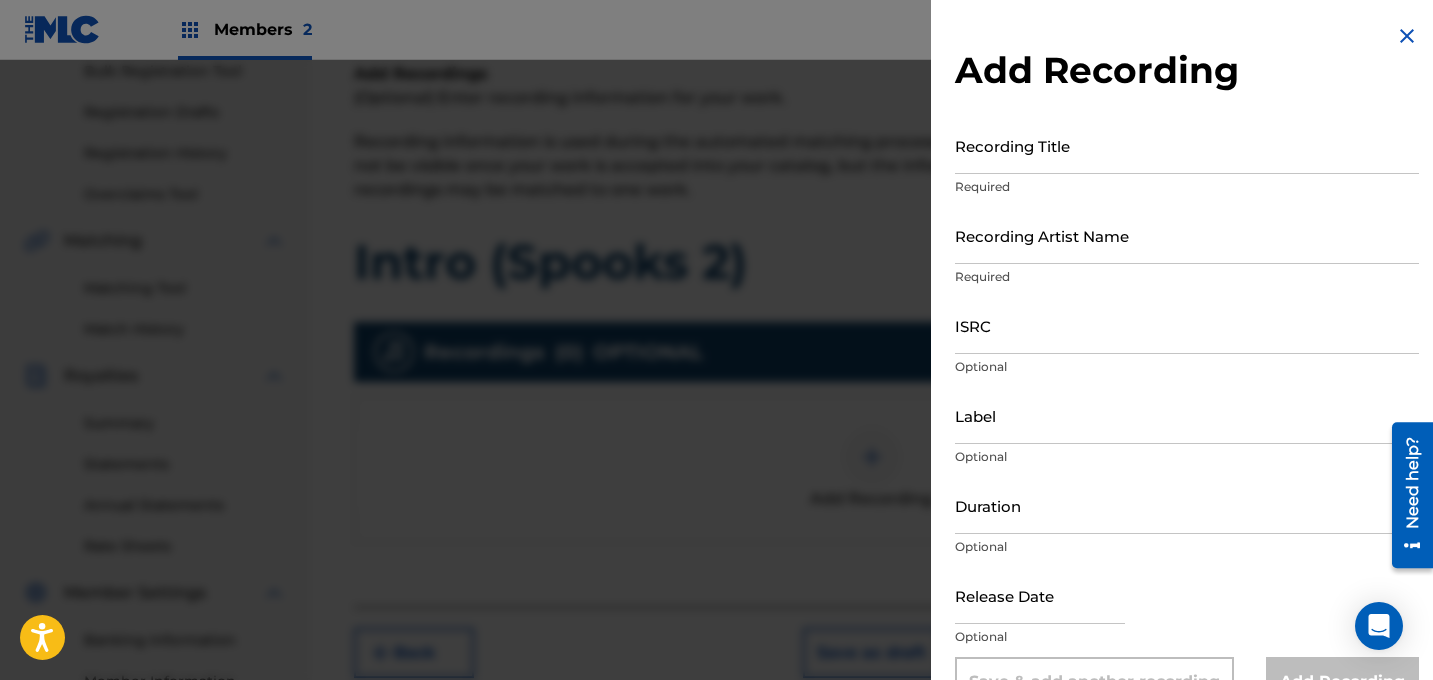 scroll, scrollTop: 9, scrollLeft: 0, axis: vertical 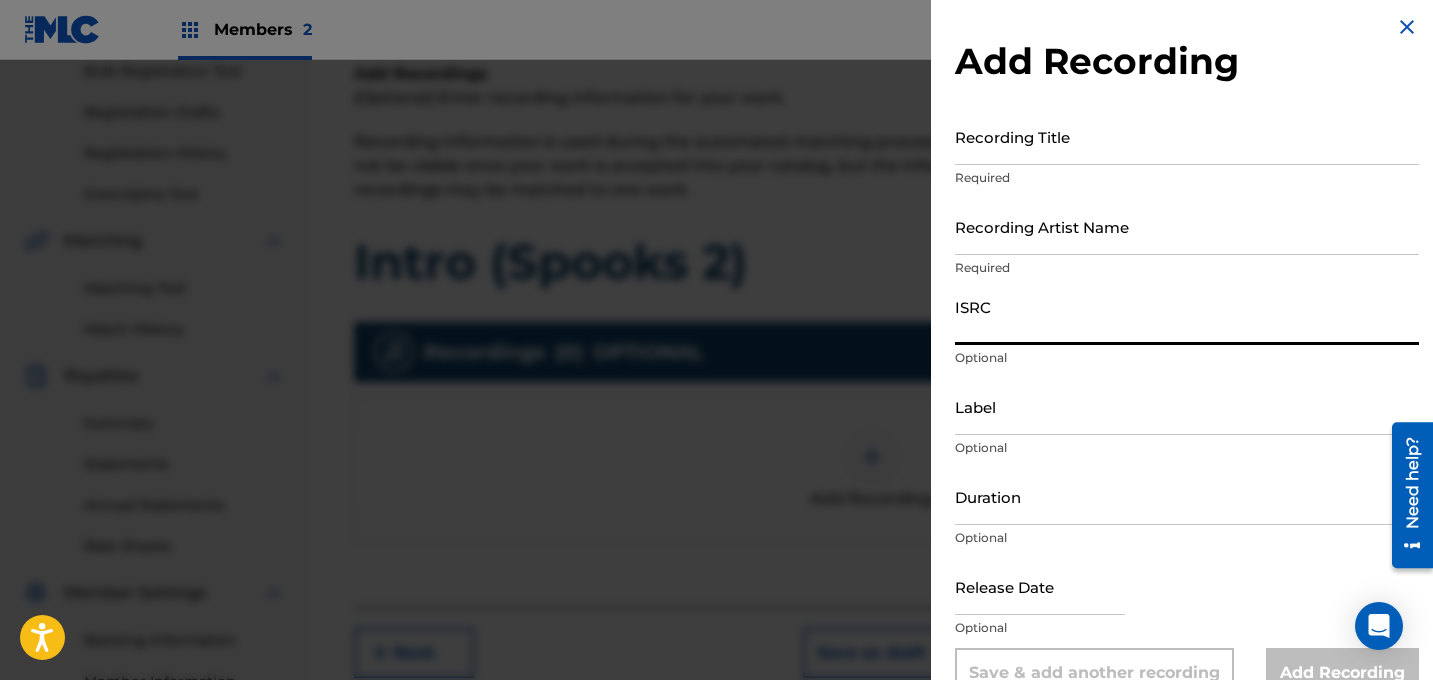 paste on "QZNW72294166" 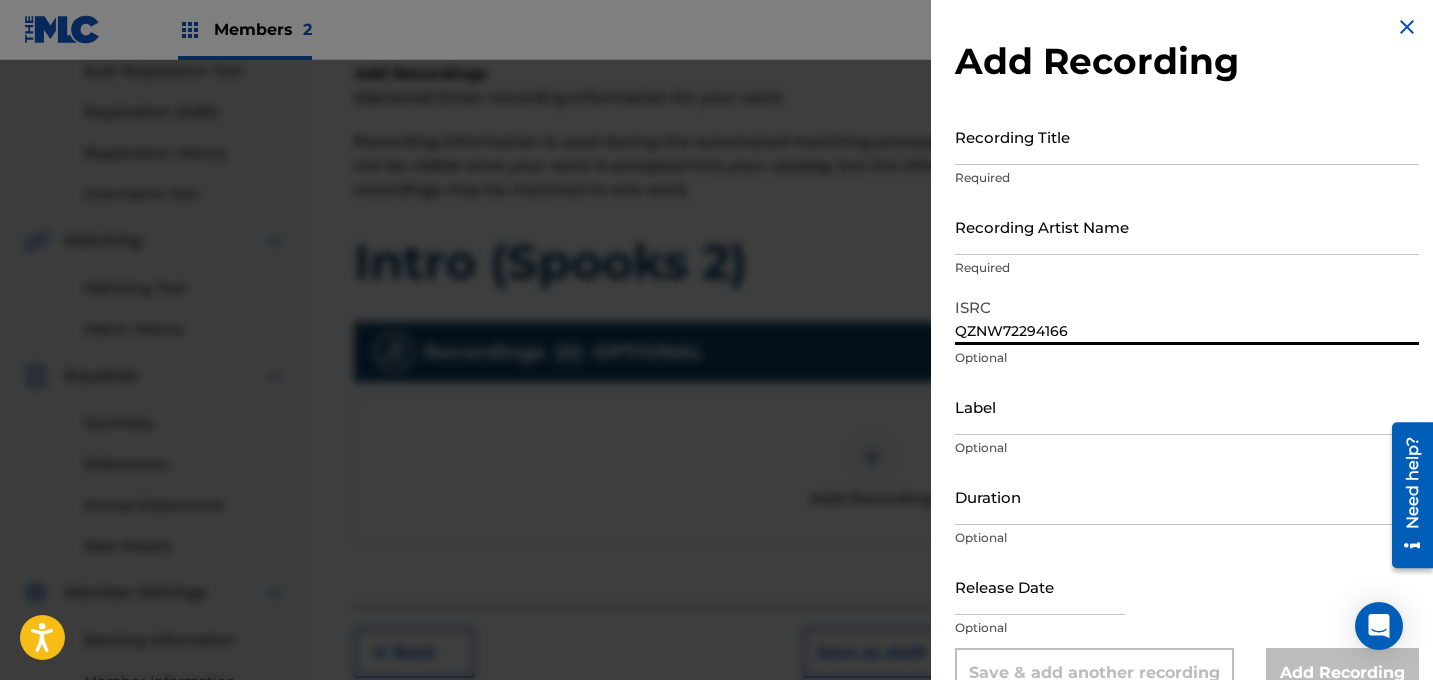 type on "QZNW72294166" 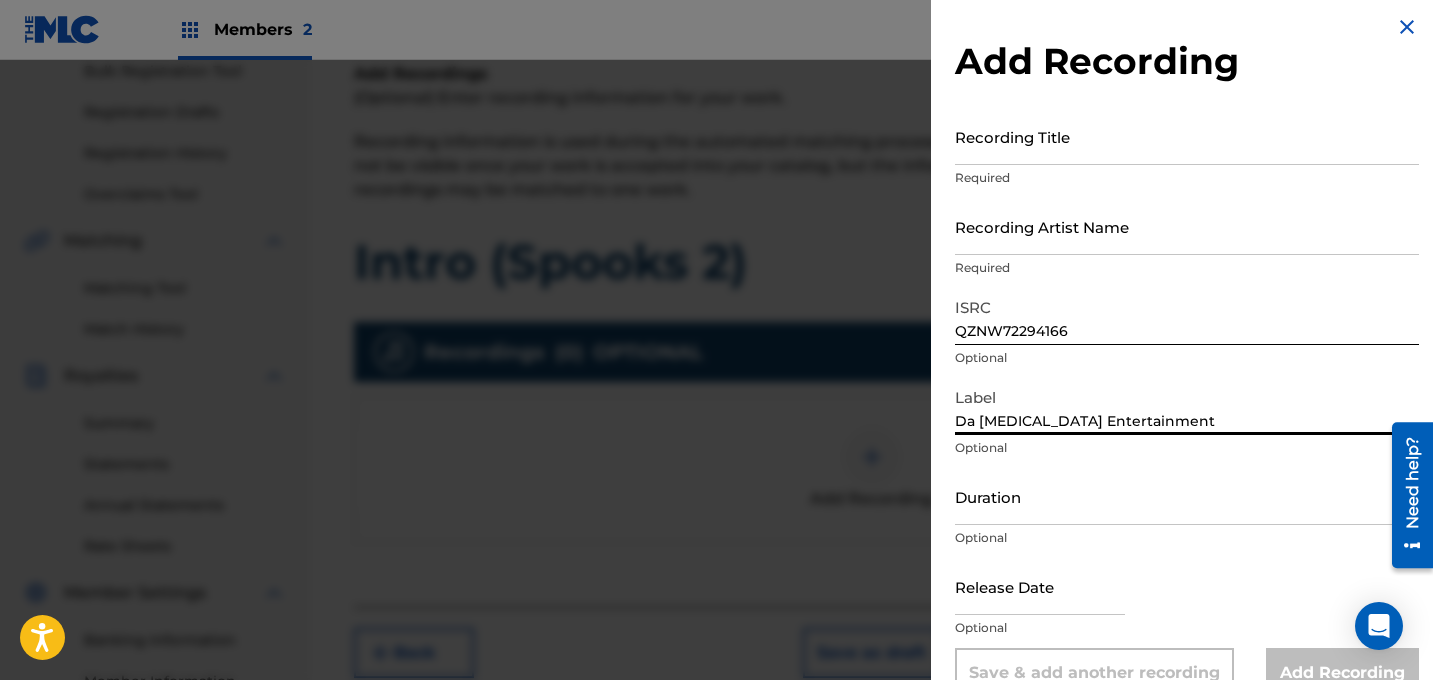 scroll, scrollTop: 51, scrollLeft: 0, axis: vertical 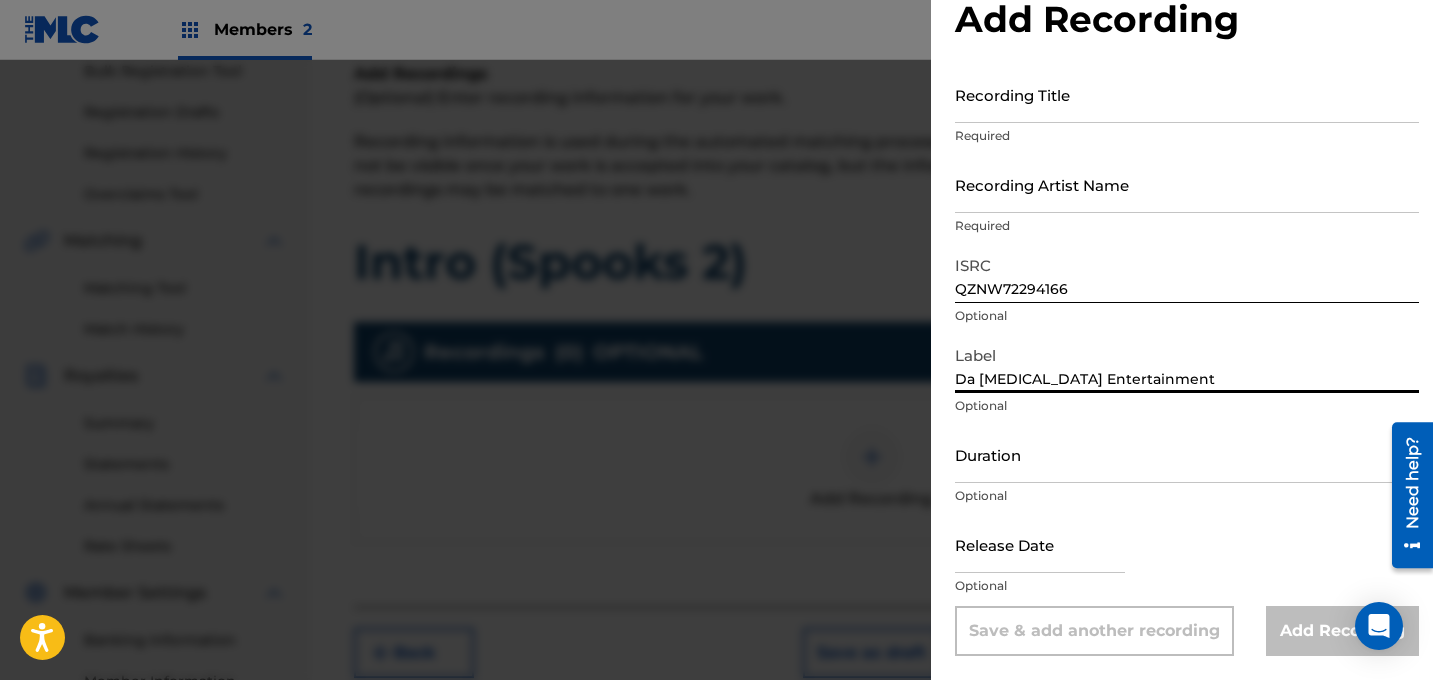 type on "Da Staph Entertainment" 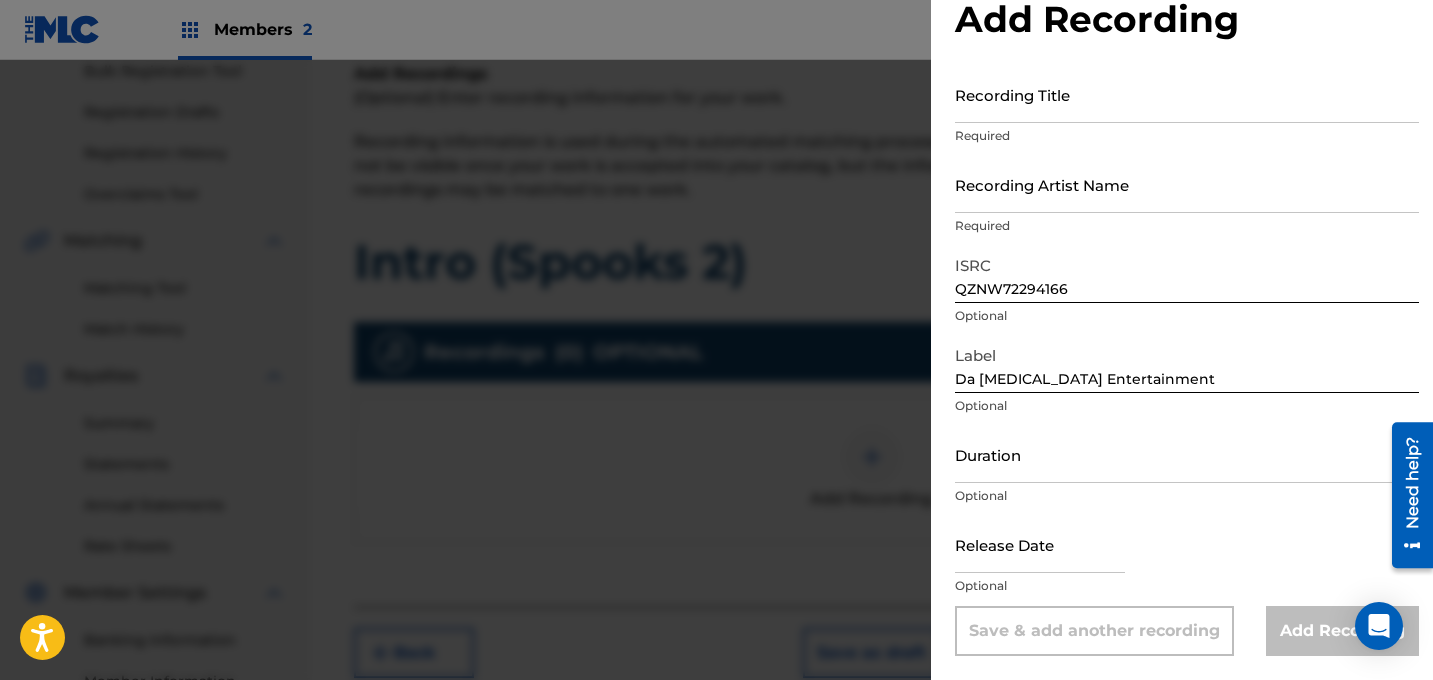 click at bounding box center [1040, 544] 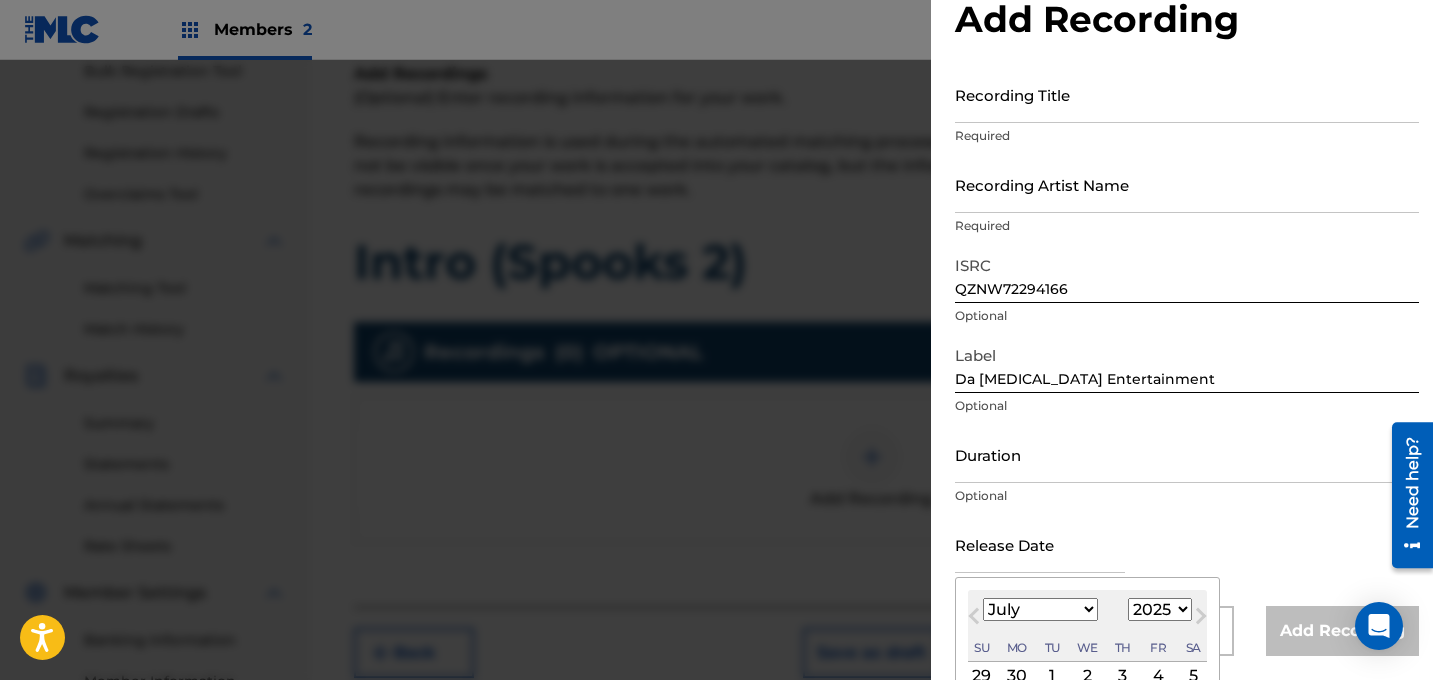click on "January February March April May June July August September October November December" at bounding box center (1040, 609) 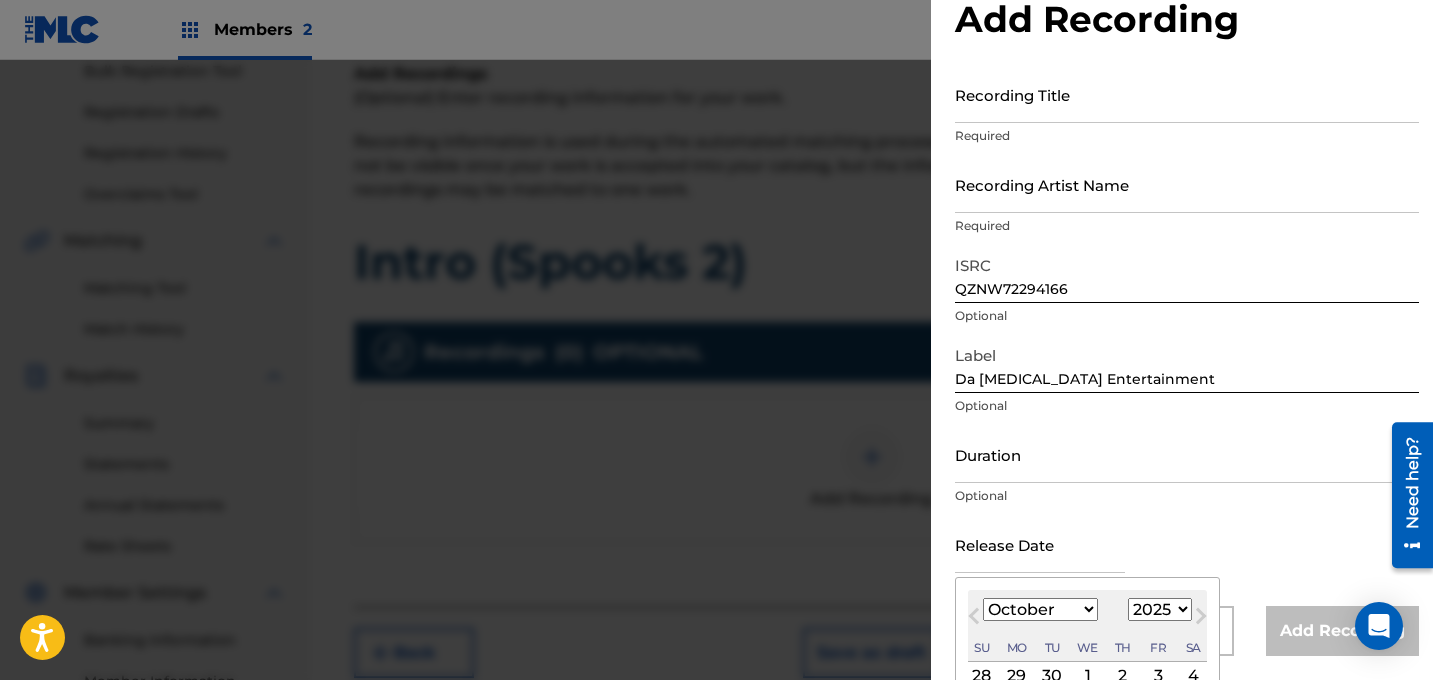 click on "1899 1900 1901 1902 1903 1904 1905 1906 1907 1908 1909 1910 1911 1912 1913 1914 1915 1916 1917 1918 1919 1920 1921 1922 1923 1924 1925 1926 1927 1928 1929 1930 1931 1932 1933 1934 1935 1936 1937 1938 1939 1940 1941 1942 1943 1944 1945 1946 1947 1948 1949 1950 1951 1952 1953 1954 1955 1956 1957 1958 1959 1960 1961 1962 1963 1964 1965 1966 1967 1968 1969 1970 1971 1972 1973 1974 1975 1976 1977 1978 1979 1980 1981 1982 1983 1984 1985 1986 1987 1988 1989 1990 1991 1992 1993 1994 1995 1996 1997 1998 1999 2000 2001 2002 2003 2004 2005 2006 2007 2008 2009 2010 2011 2012 2013 2014 2015 2016 2017 2018 2019 2020 2021 2022 2023 2024 2025 2026 2027 2028 2029 2030 2031 2032 2033 2034 2035 2036 2037 2038 2039 2040 2041 2042 2043 2044 2045 2046 2047 2048 2049 2050 2051 2052 2053 2054 2055 2056 2057 2058 2059 2060 2061 2062 2063 2064 2065 2066 2067 2068 2069 2070 2071 2072 2073 2074 2075 2076 2077 2078 2079 2080 2081 2082 2083 2084 2085 2086 2087 2088 2089 2090 2091 2092 2093 2094 2095 2096 2097 2098 2099 2100" at bounding box center (1160, 609) 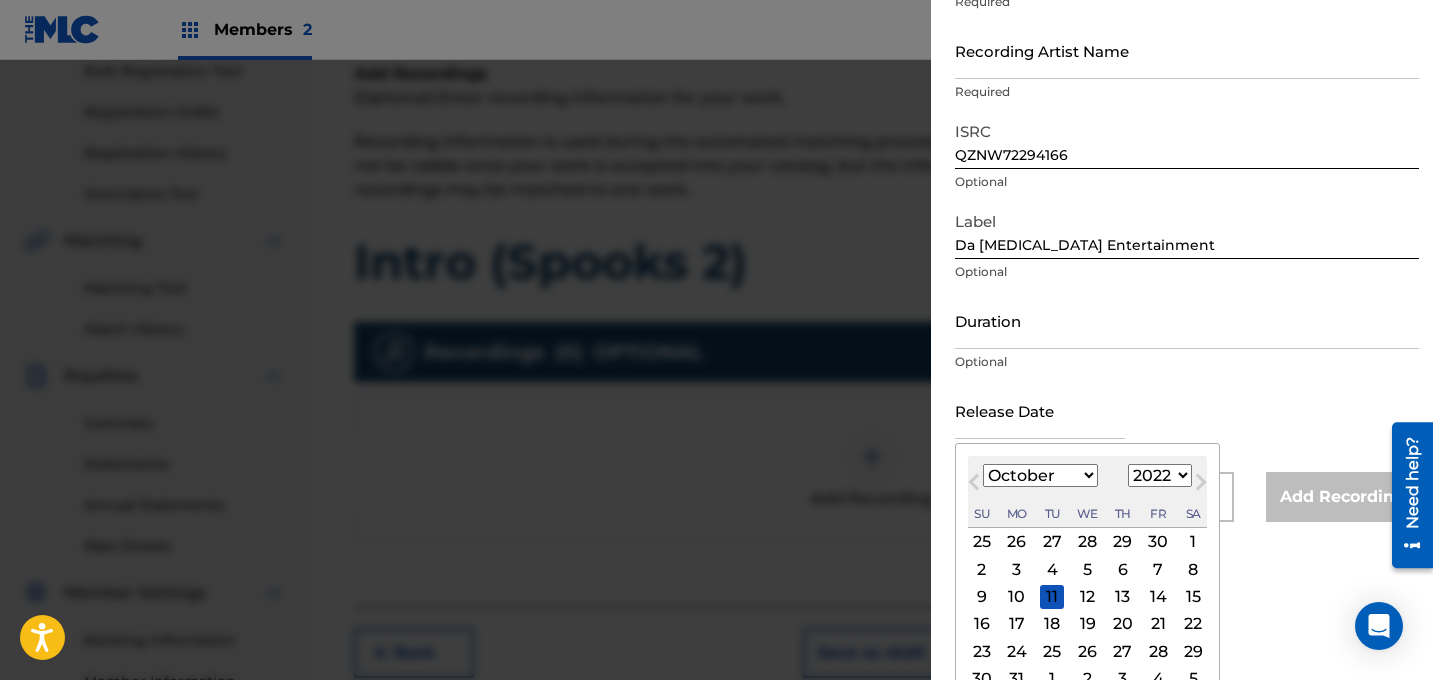 scroll, scrollTop: 238, scrollLeft: 0, axis: vertical 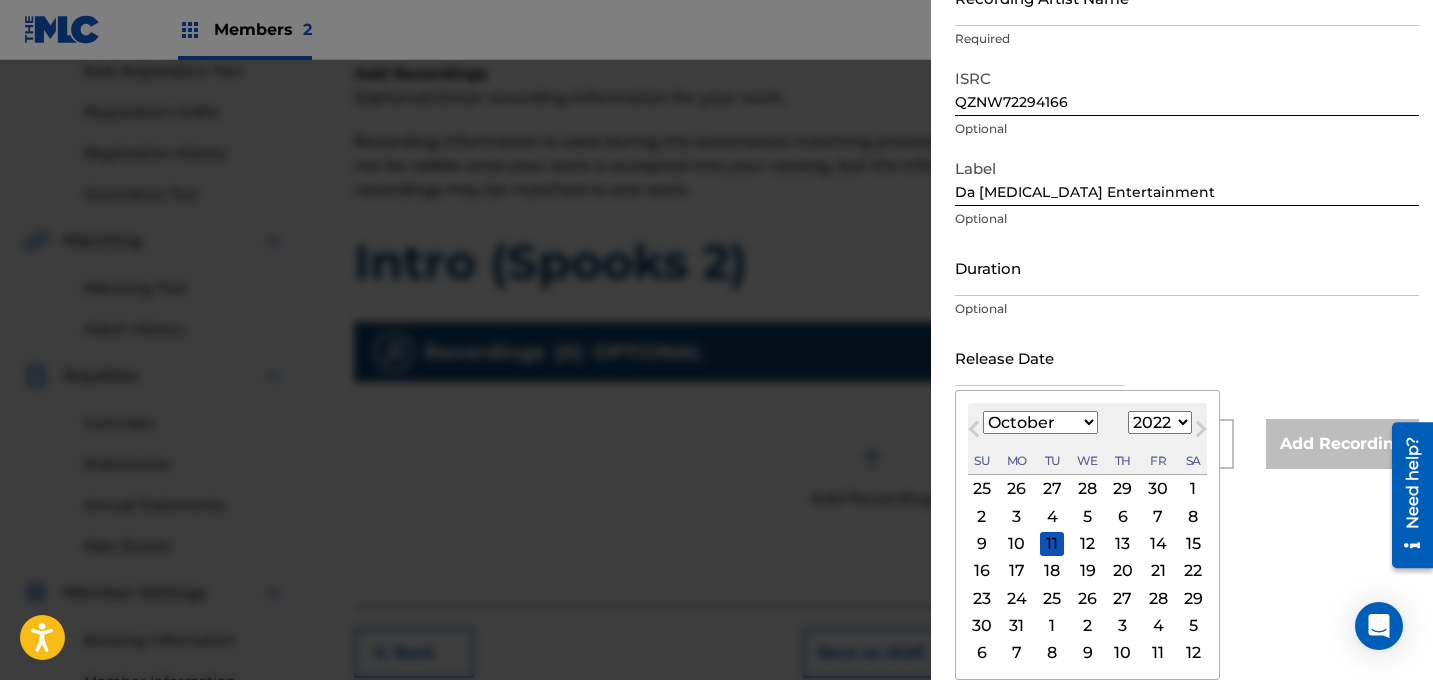 click on "31" at bounding box center (1017, 626) 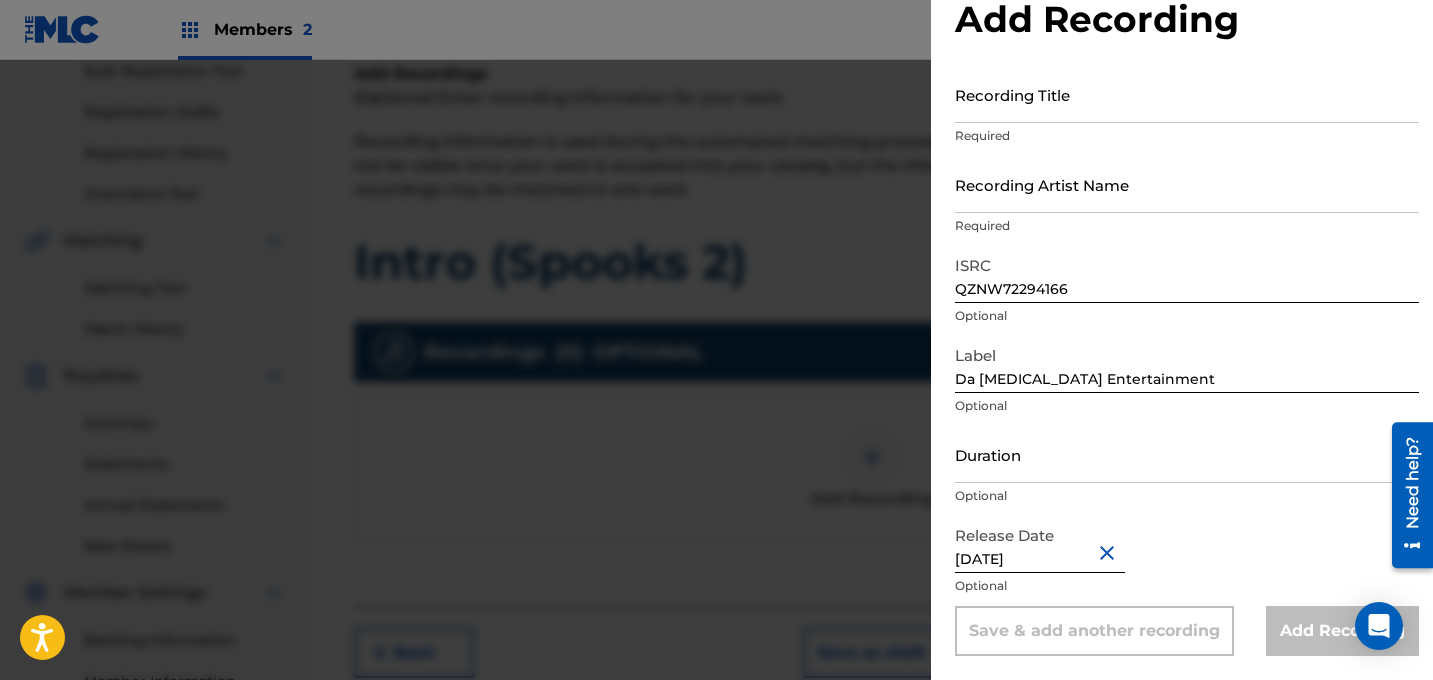 scroll, scrollTop: 51, scrollLeft: 0, axis: vertical 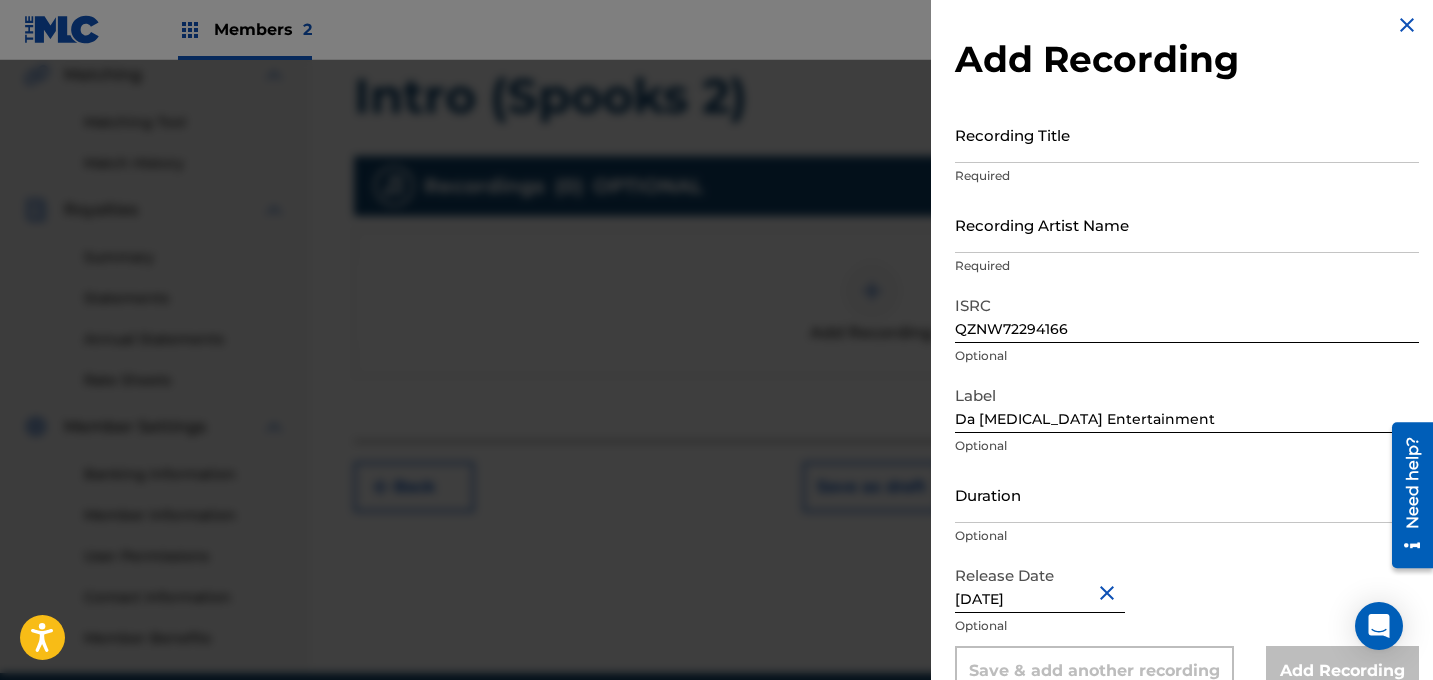 click on "Recording Title" at bounding box center (1187, 134) 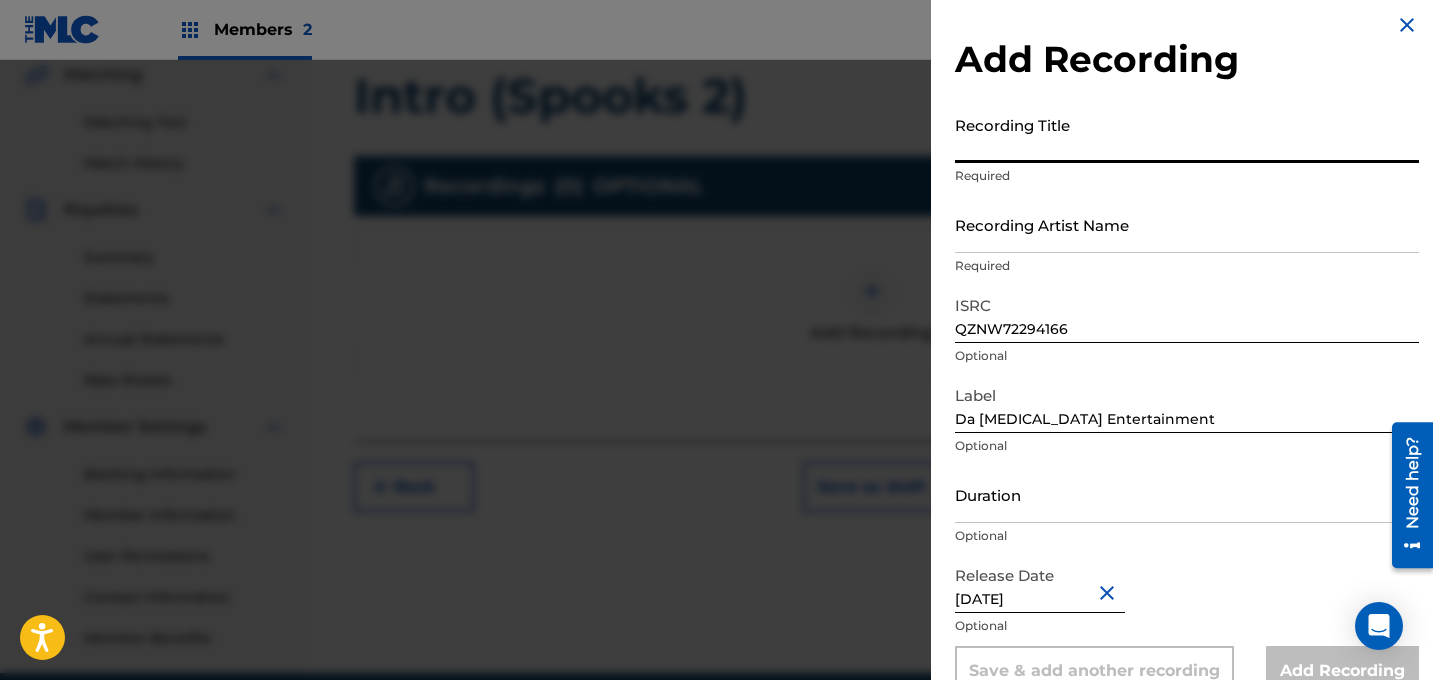 click on "Recording Artist Name" at bounding box center (1187, 224) 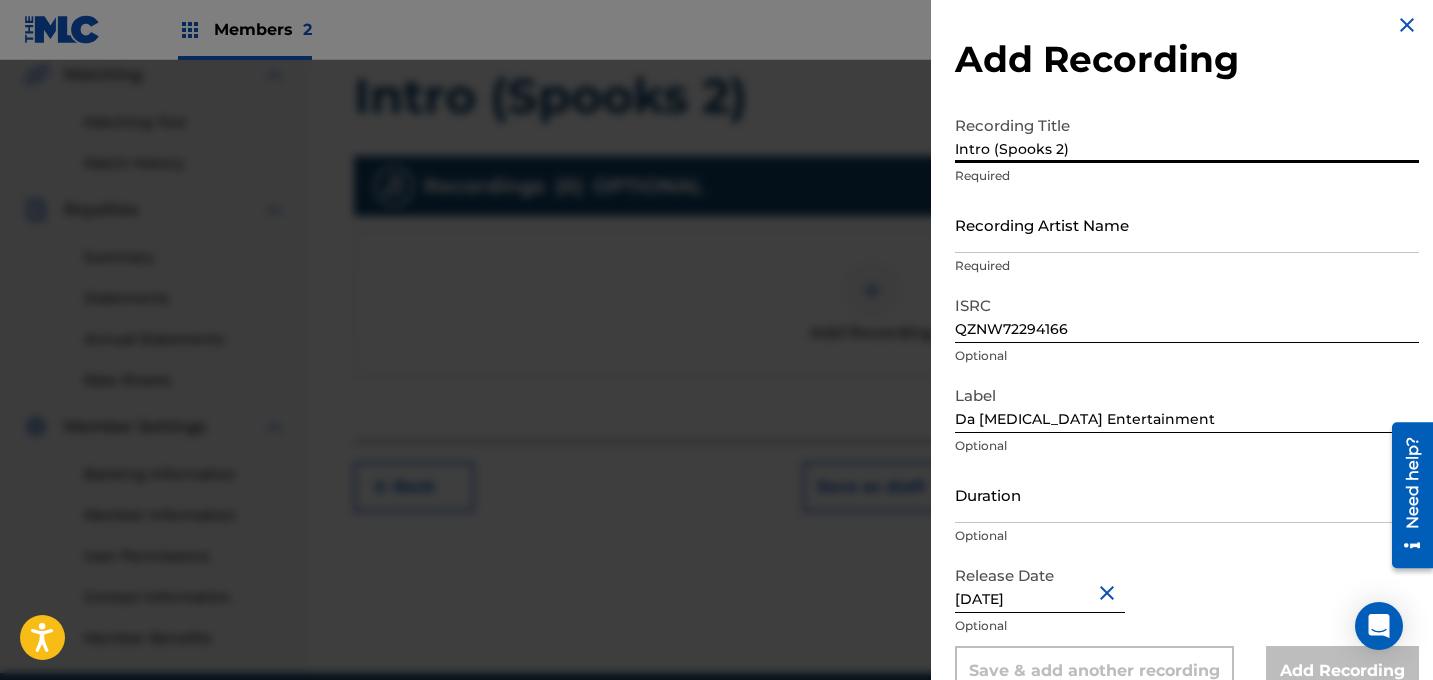 type on "Intro (Spooks 2)" 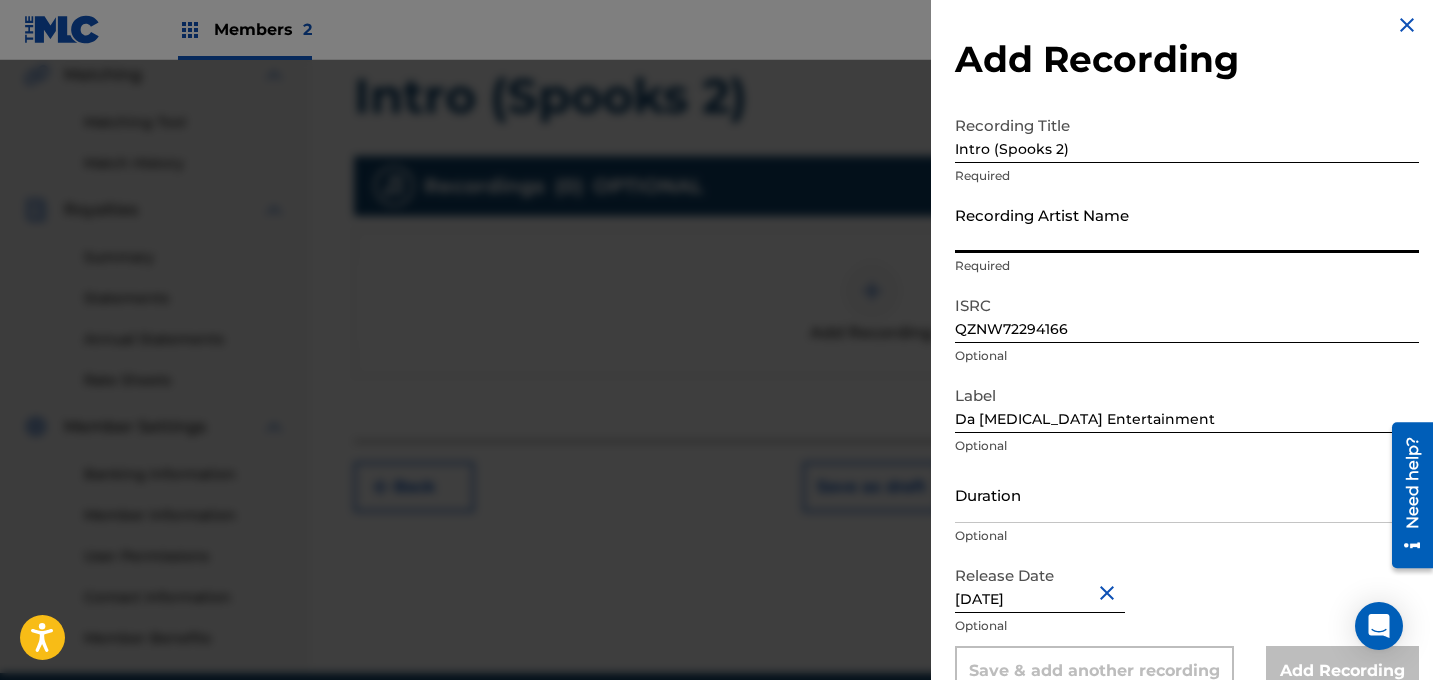 click on "Recording Artist Name" at bounding box center [1187, 224] 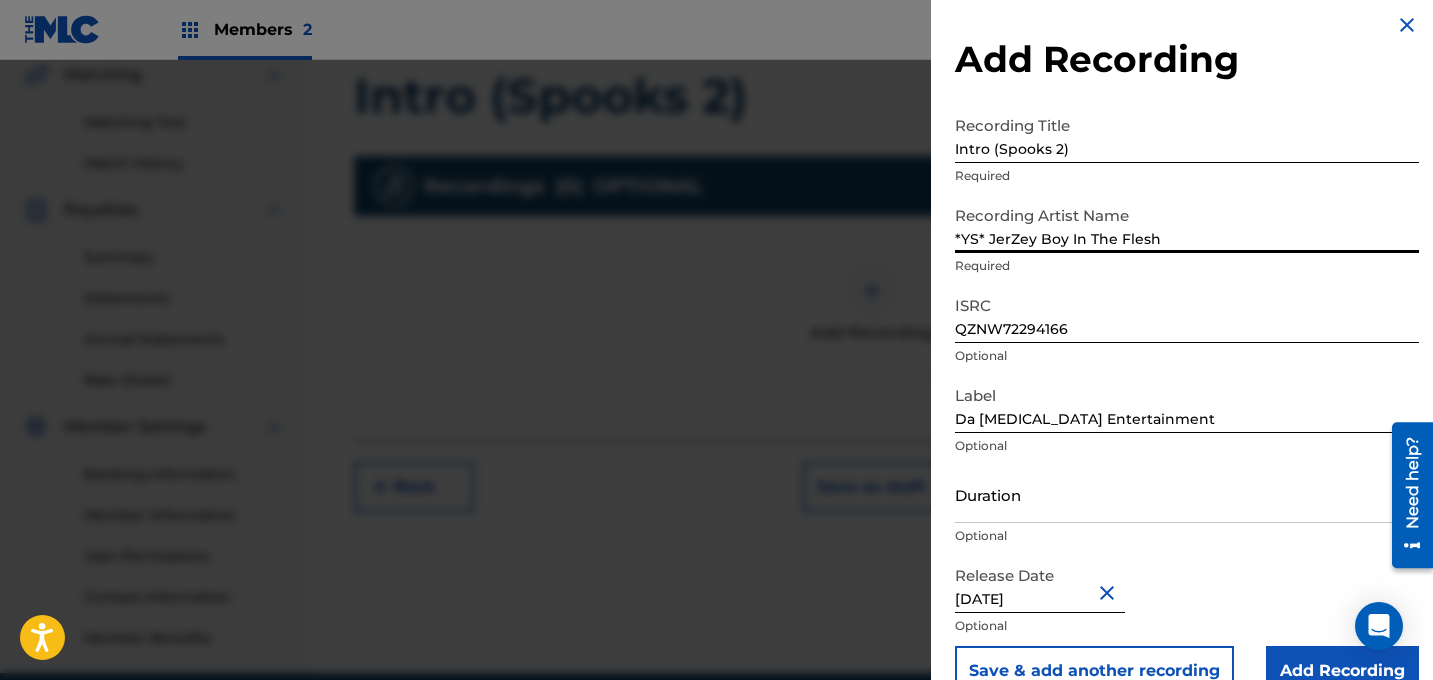type on "*YS* JerZey Boy In The Flesh" 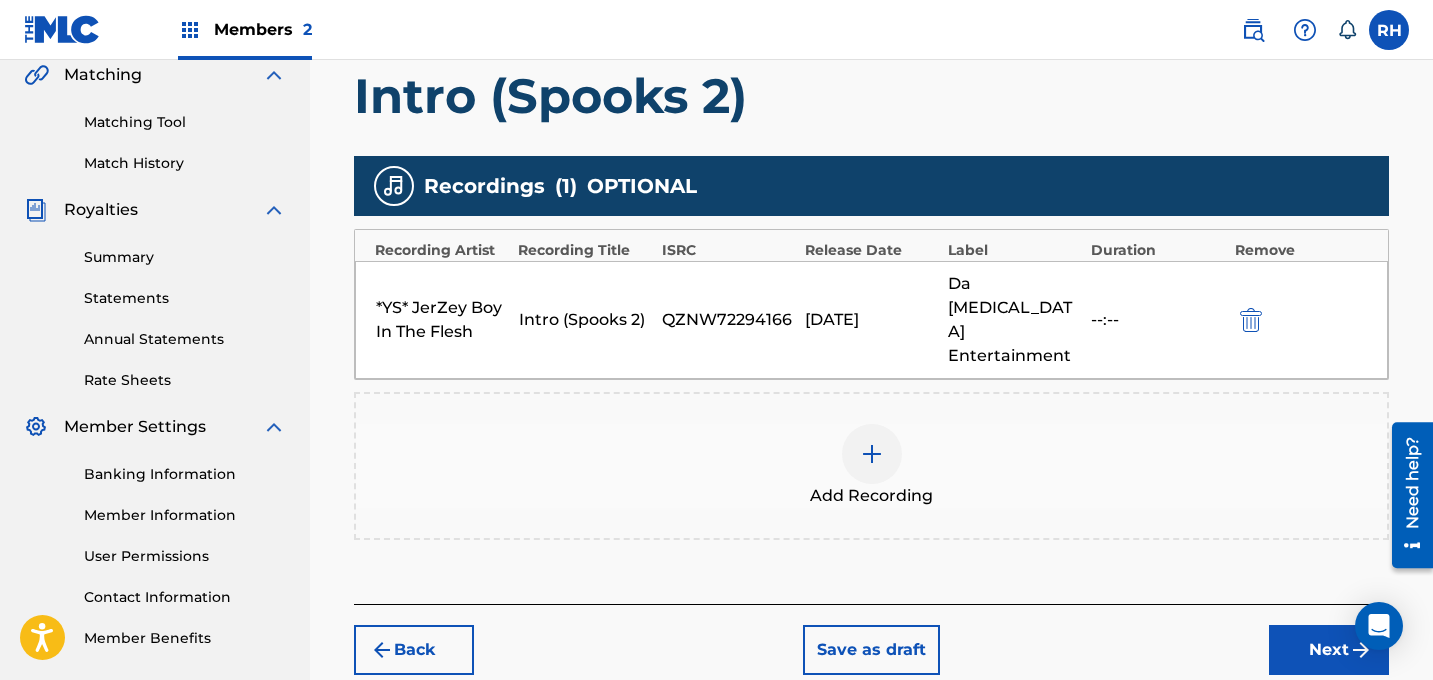 click on "Next" at bounding box center [1329, 650] 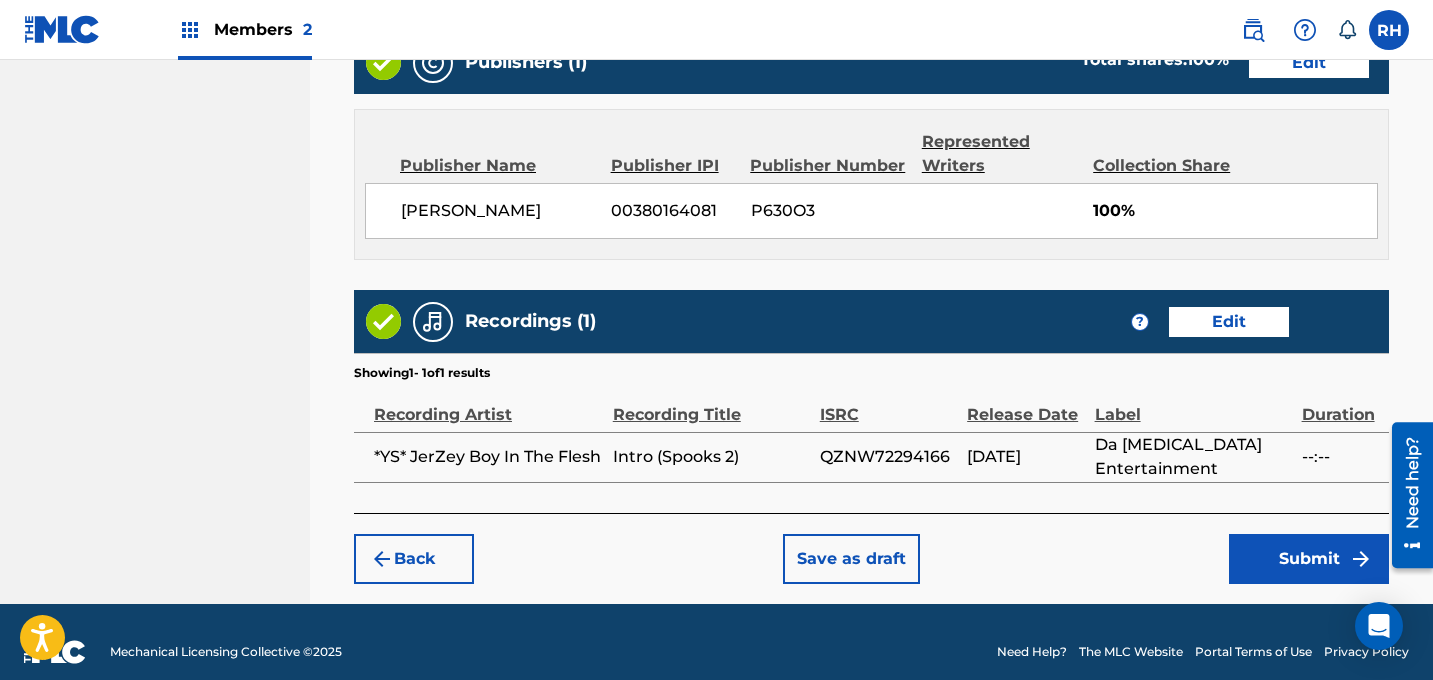 scroll, scrollTop: 1075, scrollLeft: 0, axis: vertical 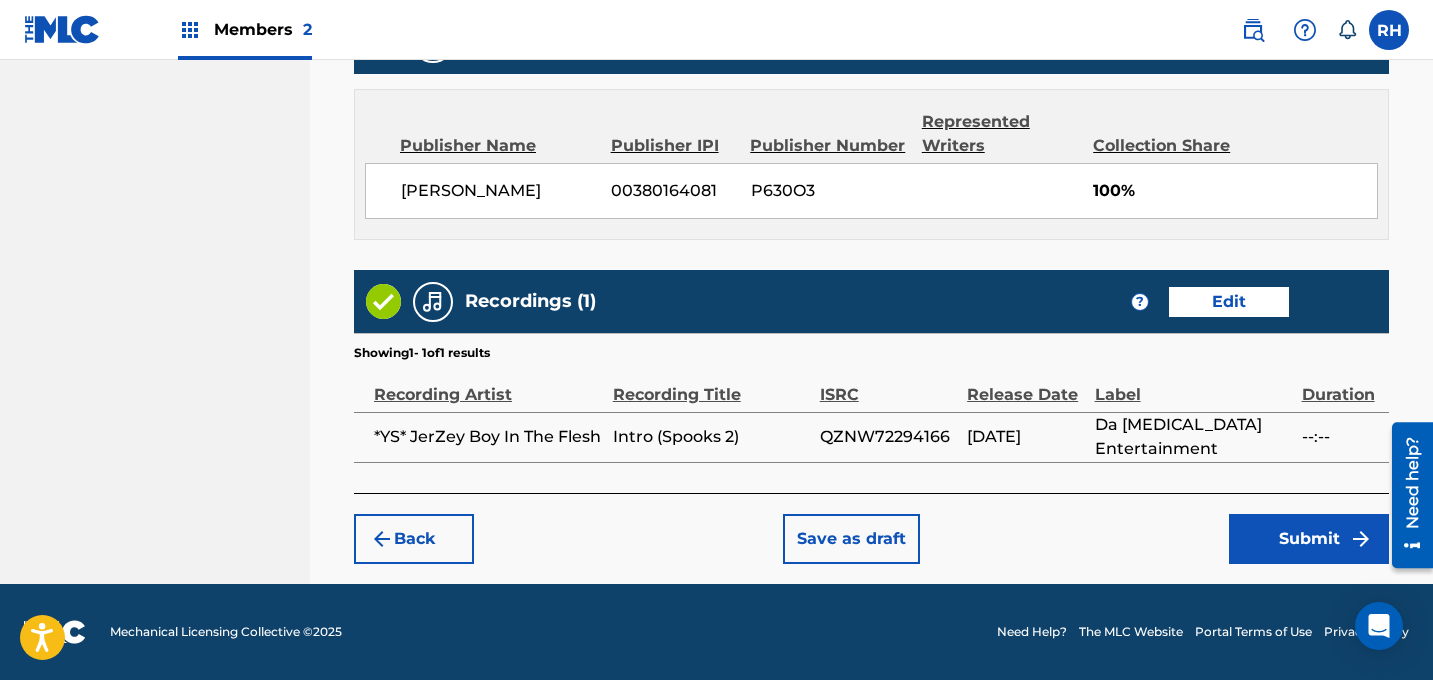 click on "Submit" at bounding box center [1309, 539] 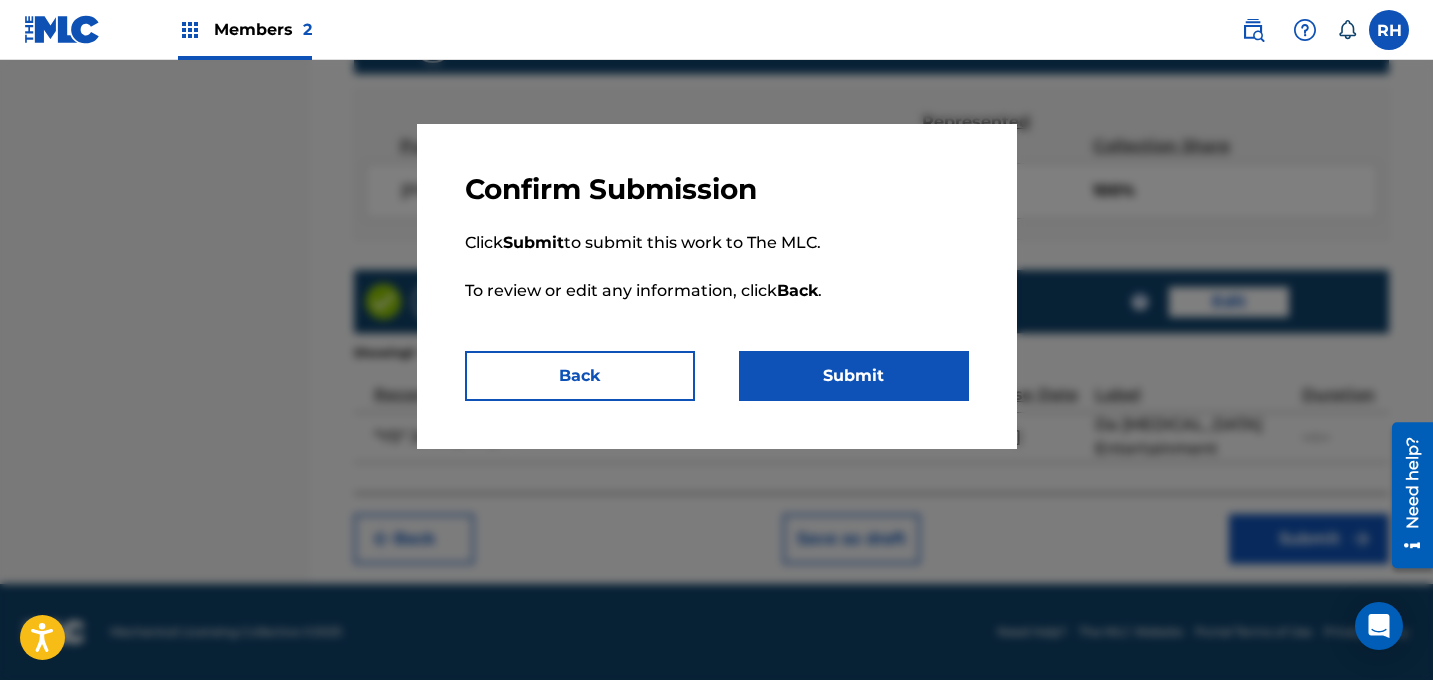 click on "Submit" at bounding box center [854, 376] 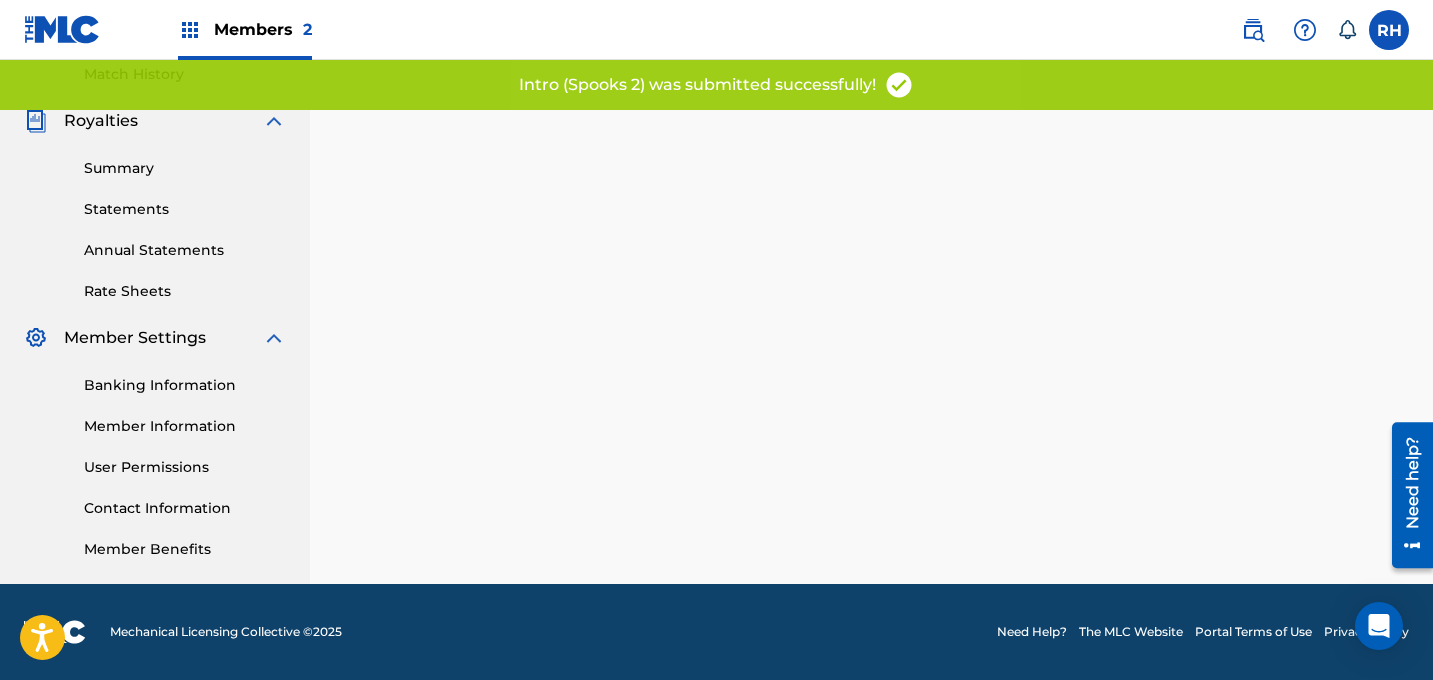 scroll, scrollTop: 0, scrollLeft: 0, axis: both 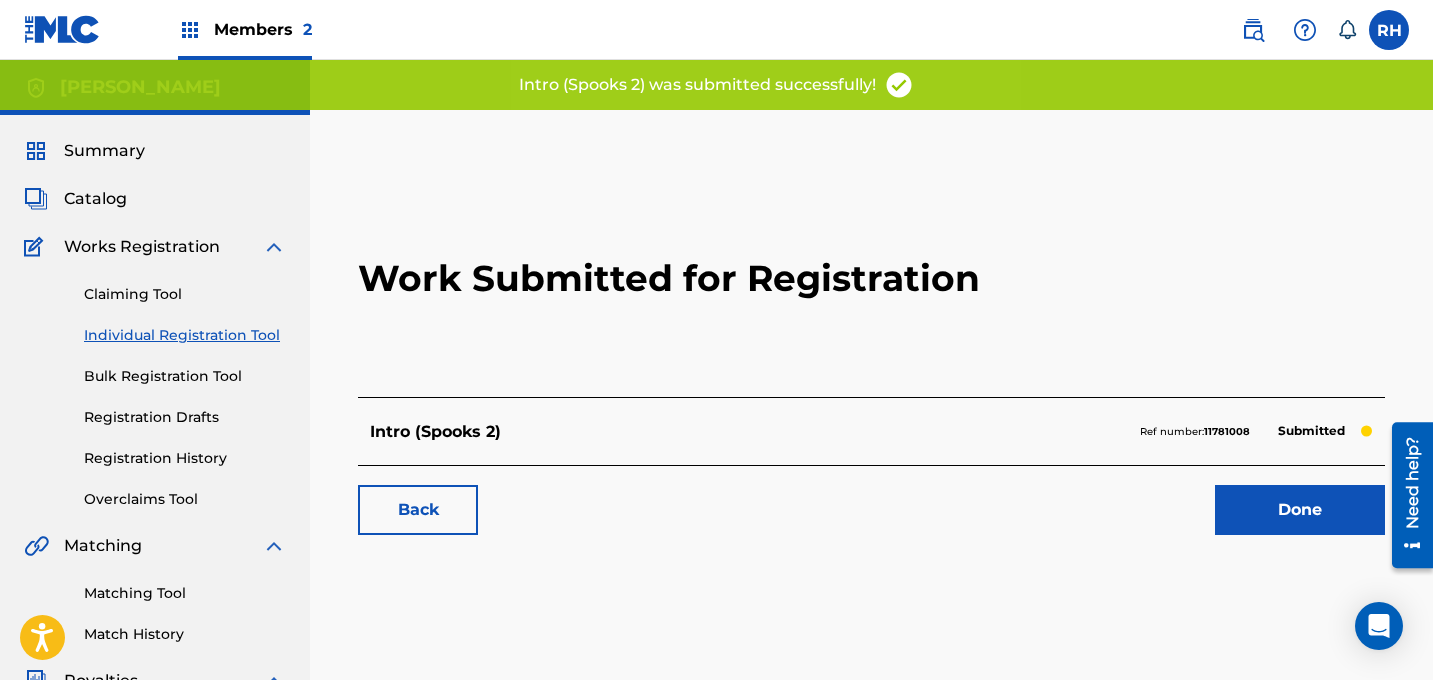 click on "Done" at bounding box center [1300, 510] 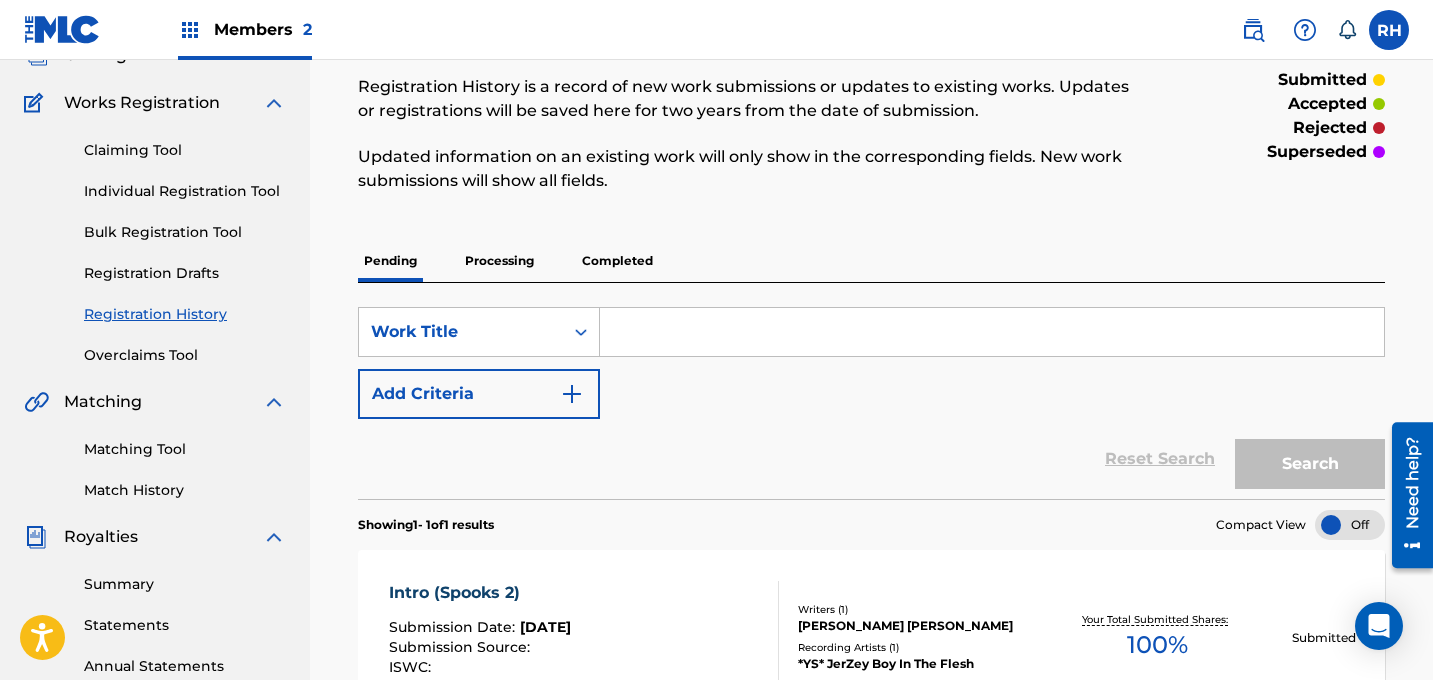scroll, scrollTop: 140, scrollLeft: 0, axis: vertical 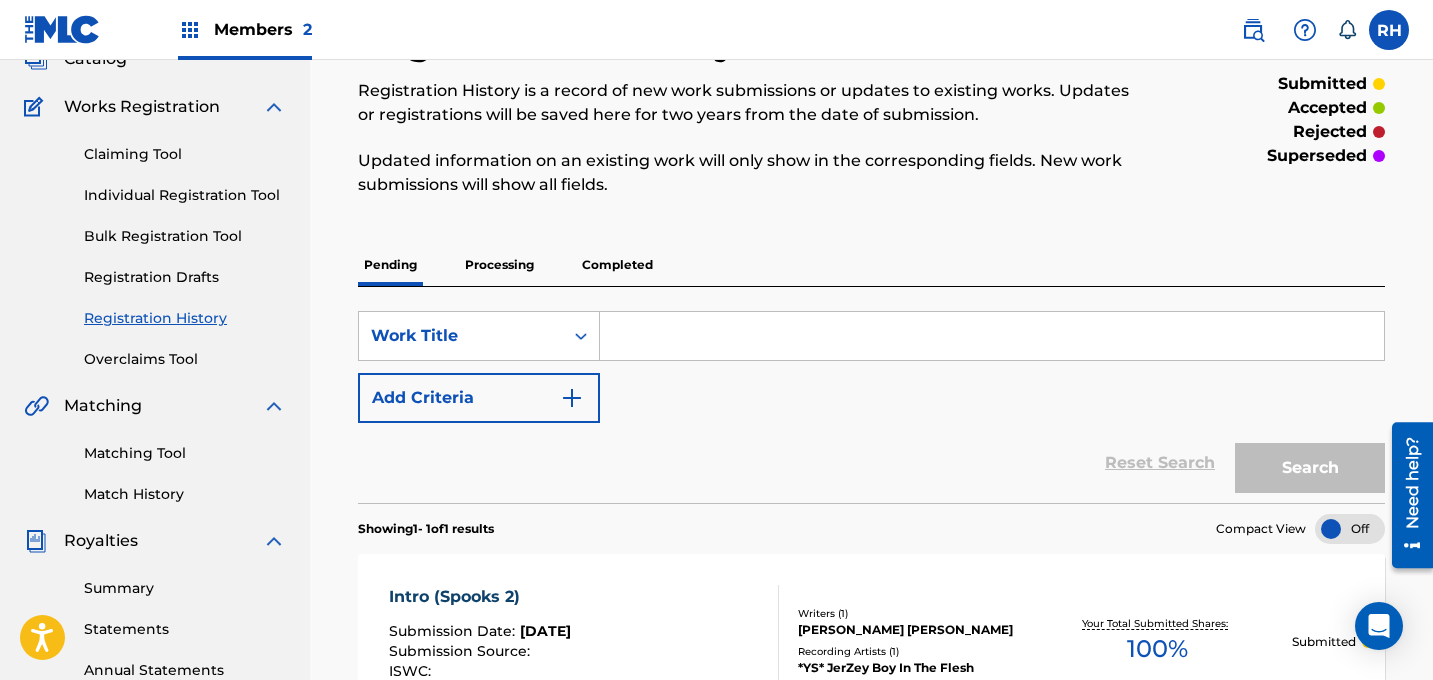 click at bounding box center [992, 336] 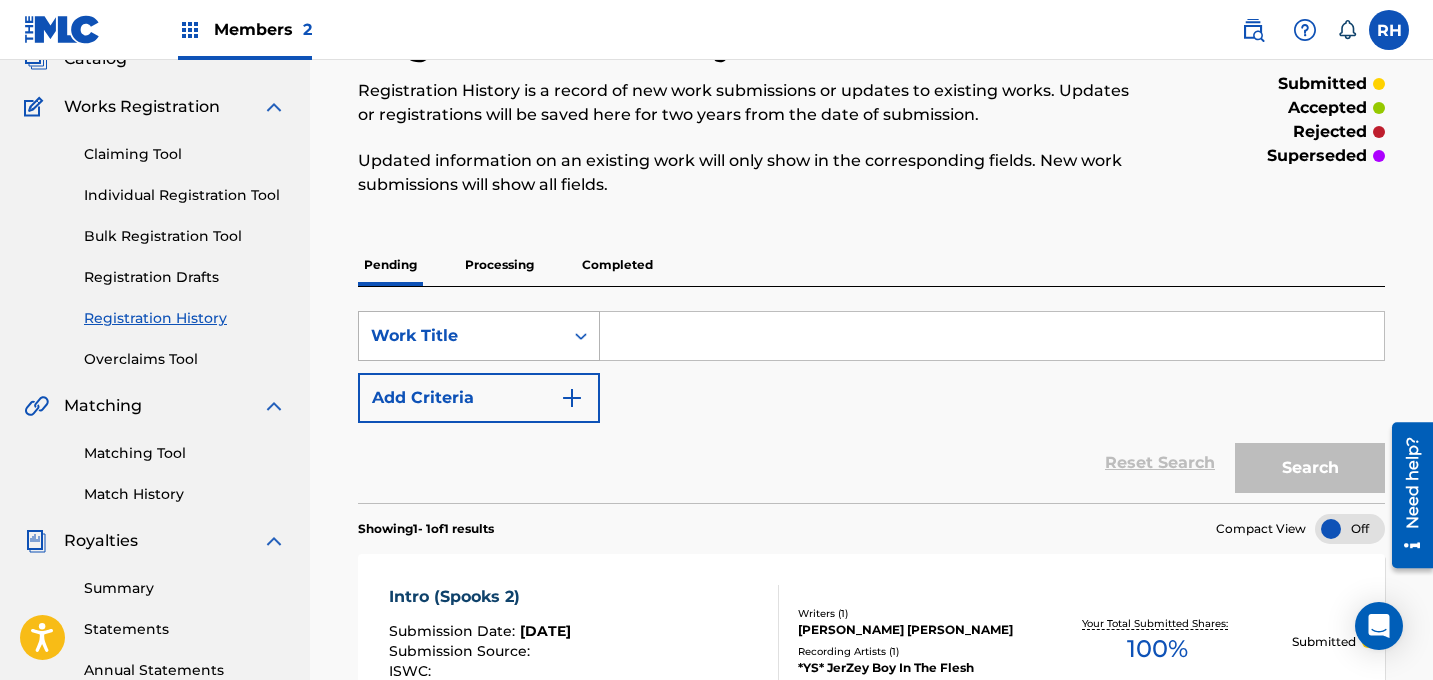 click on "Work Title" at bounding box center [461, 336] 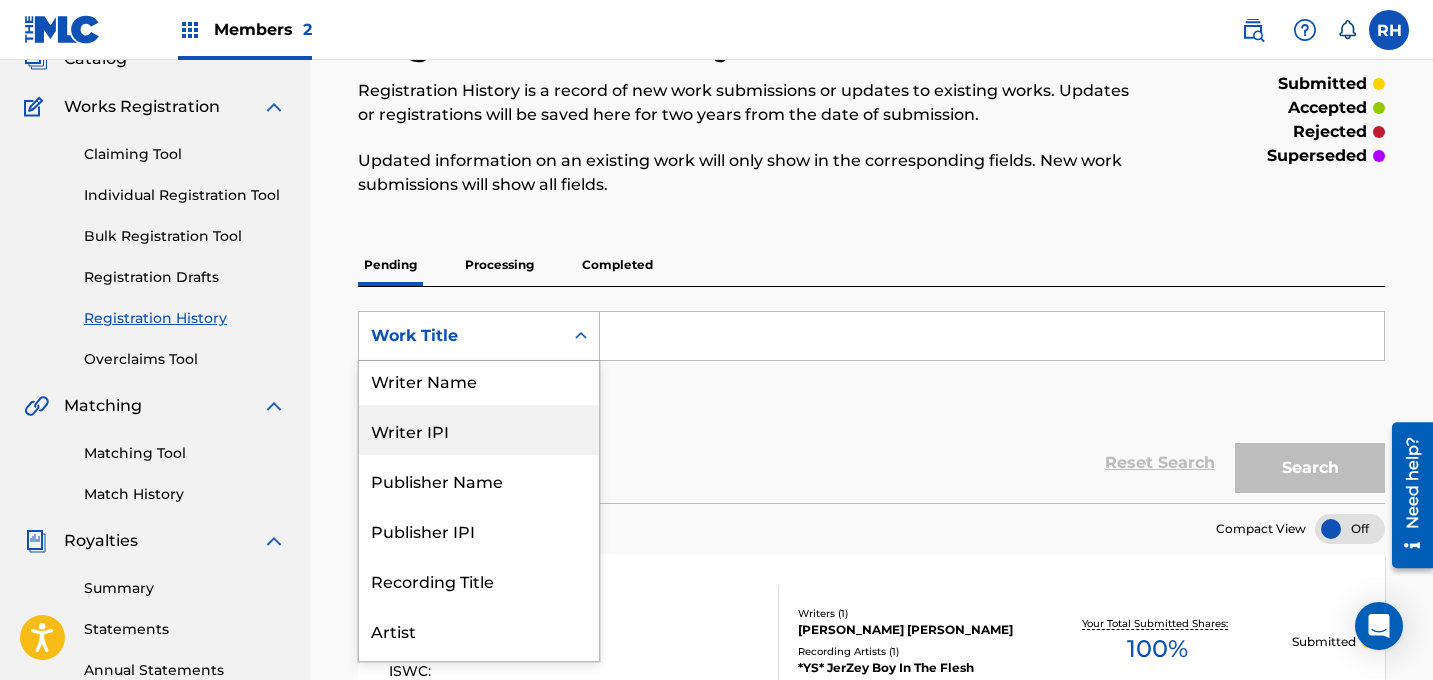 scroll, scrollTop: 0, scrollLeft: 0, axis: both 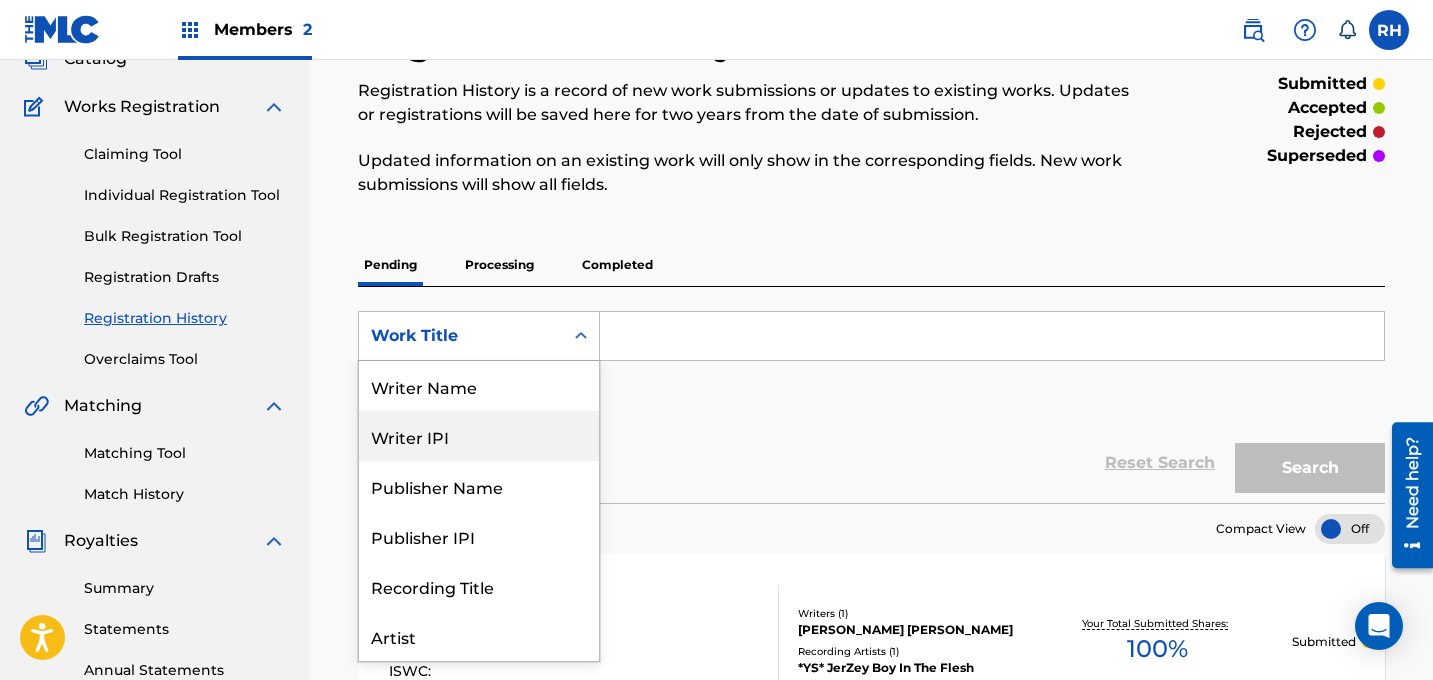 click on "Writer IPI" at bounding box center [479, 436] 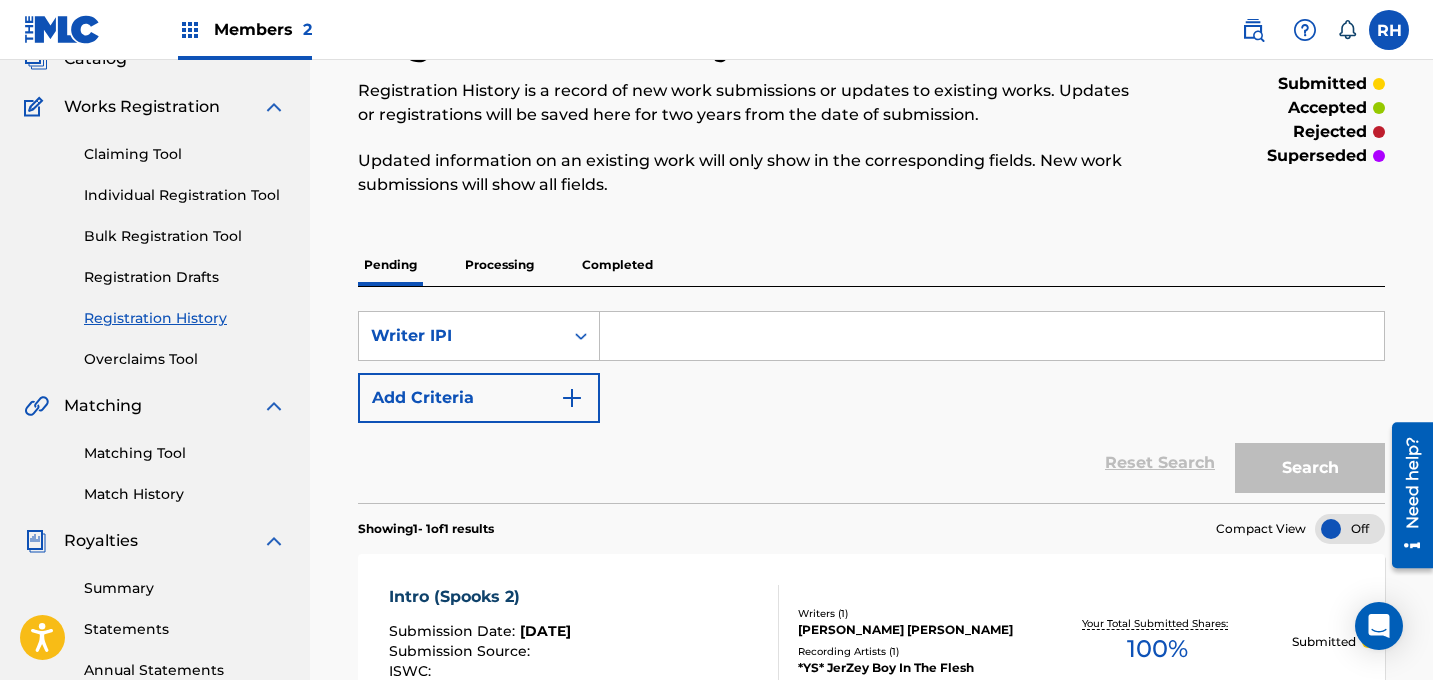 click at bounding box center (992, 336) 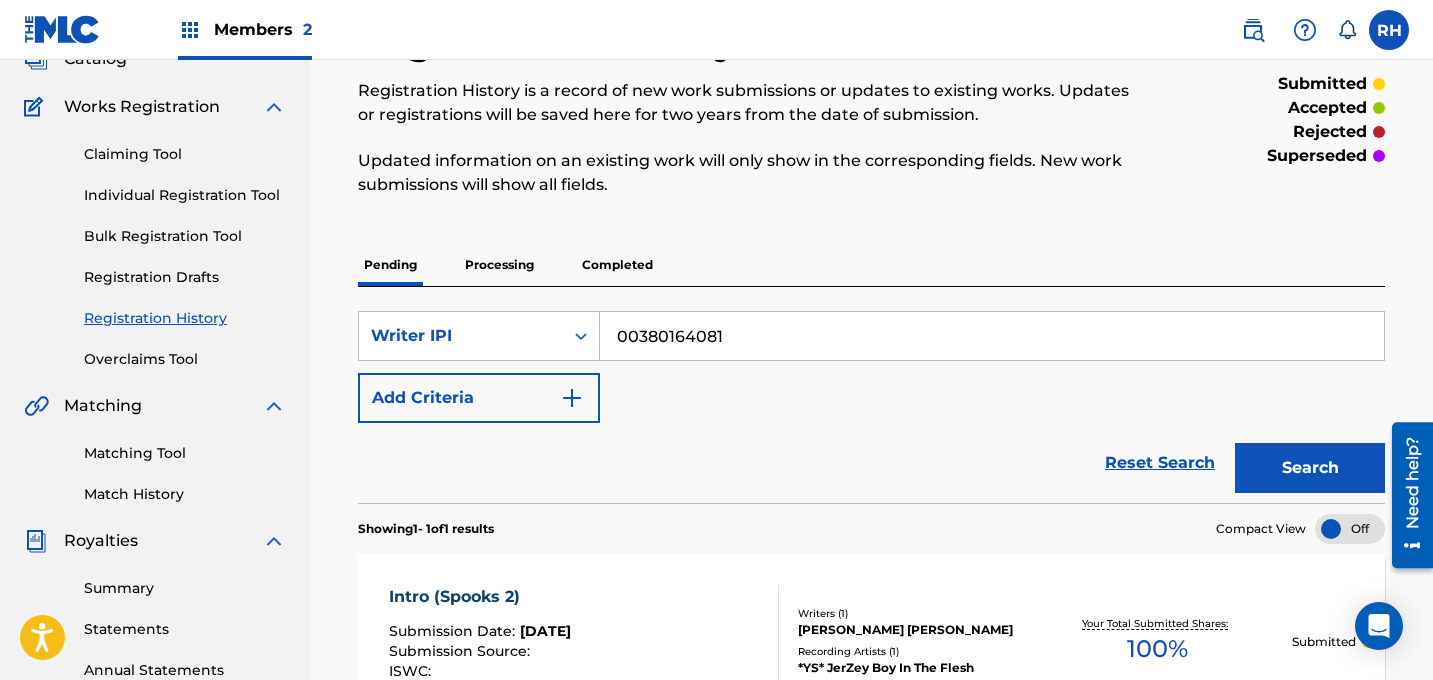 type on "00380164081" 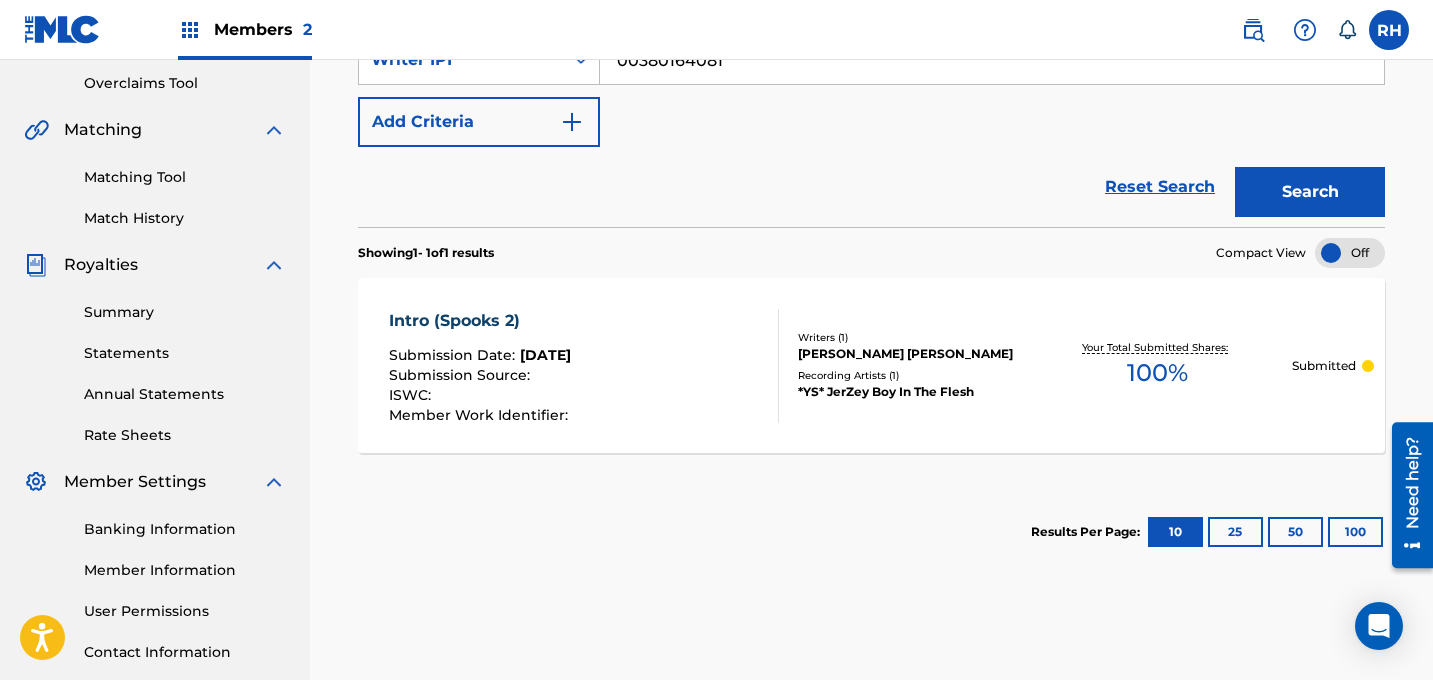 scroll, scrollTop: 410, scrollLeft: 0, axis: vertical 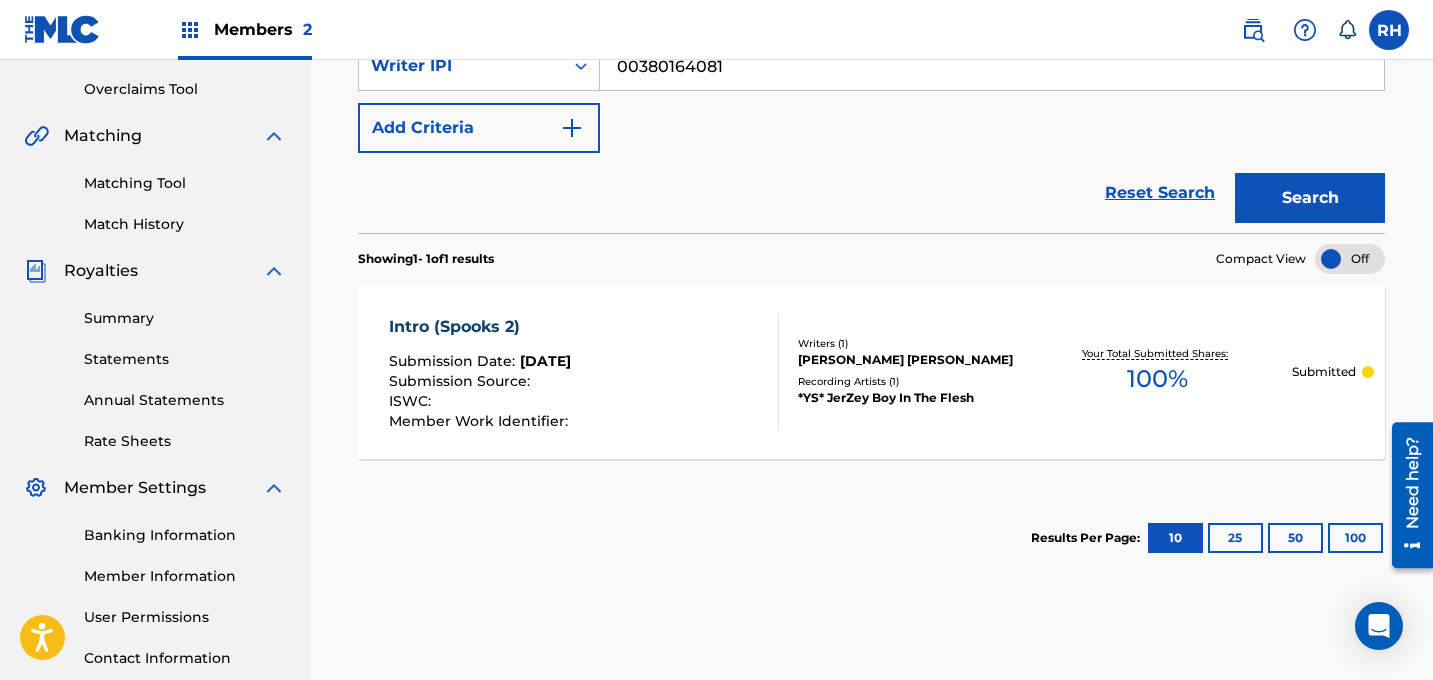 click on "100 %" at bounding box center [1157, 379] 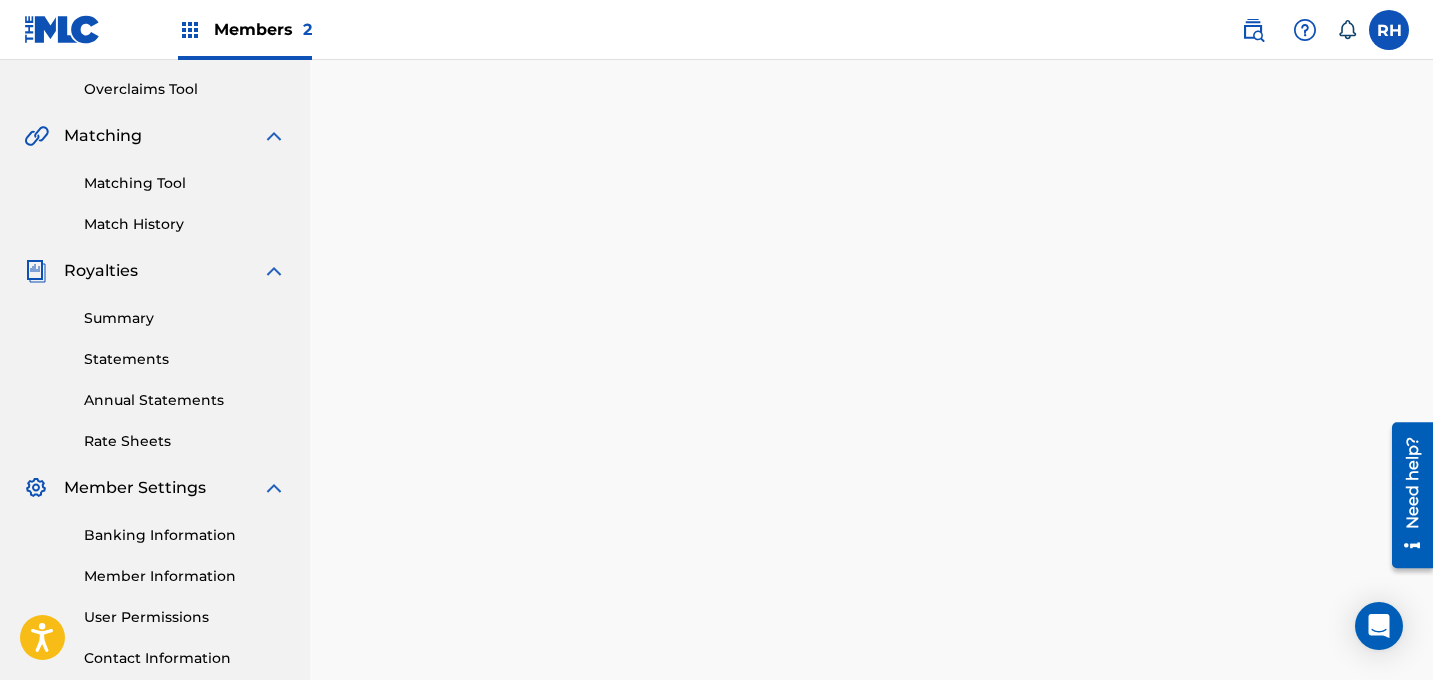 scroll, scrollTop: 0, scrollLeft: 0, axis: both 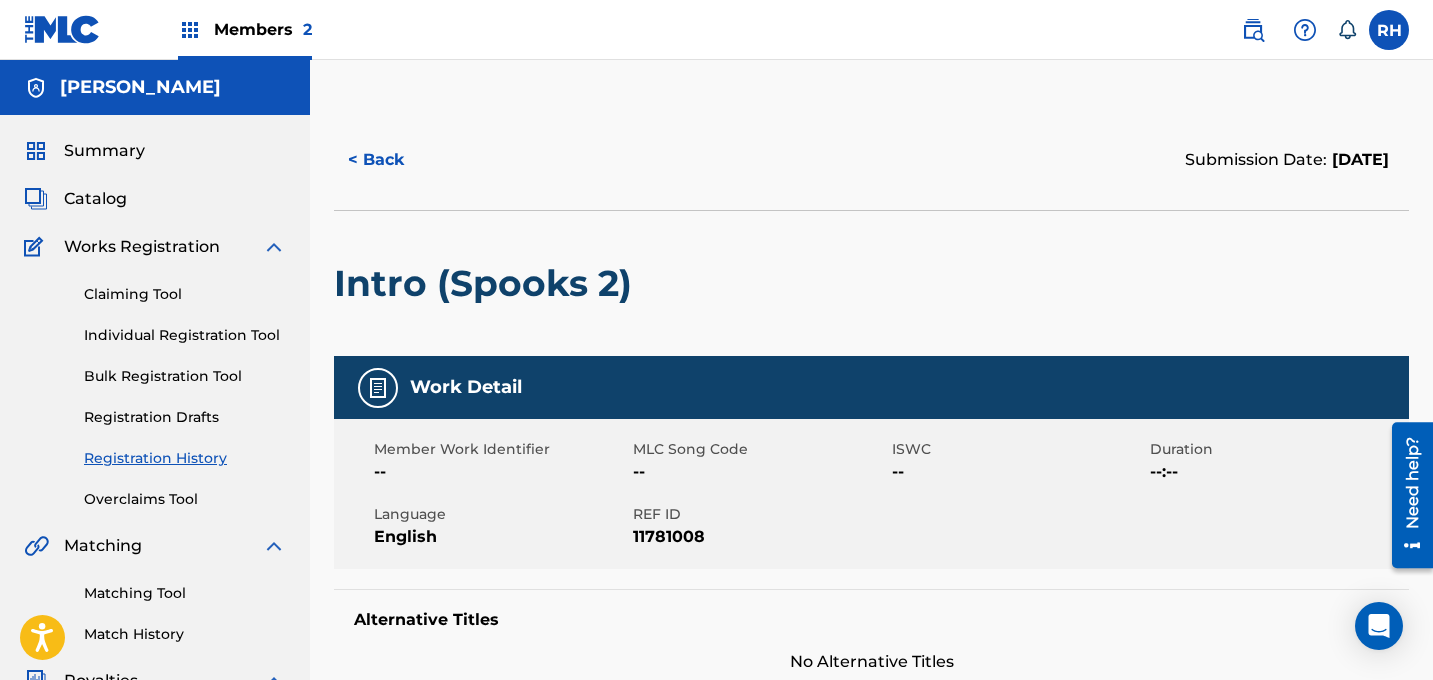 click on "Summary" at bounding box center [104, 151] 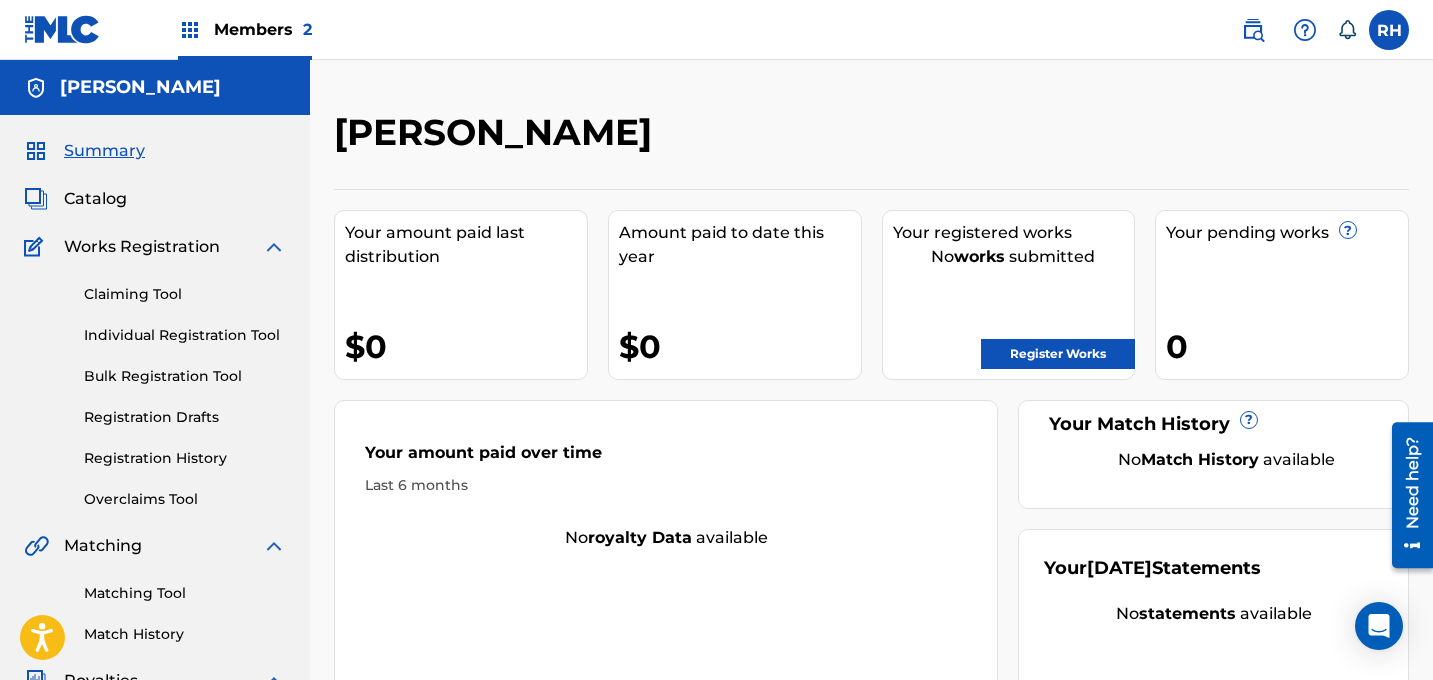click on "Catalog" at bounding box center (95, 199) 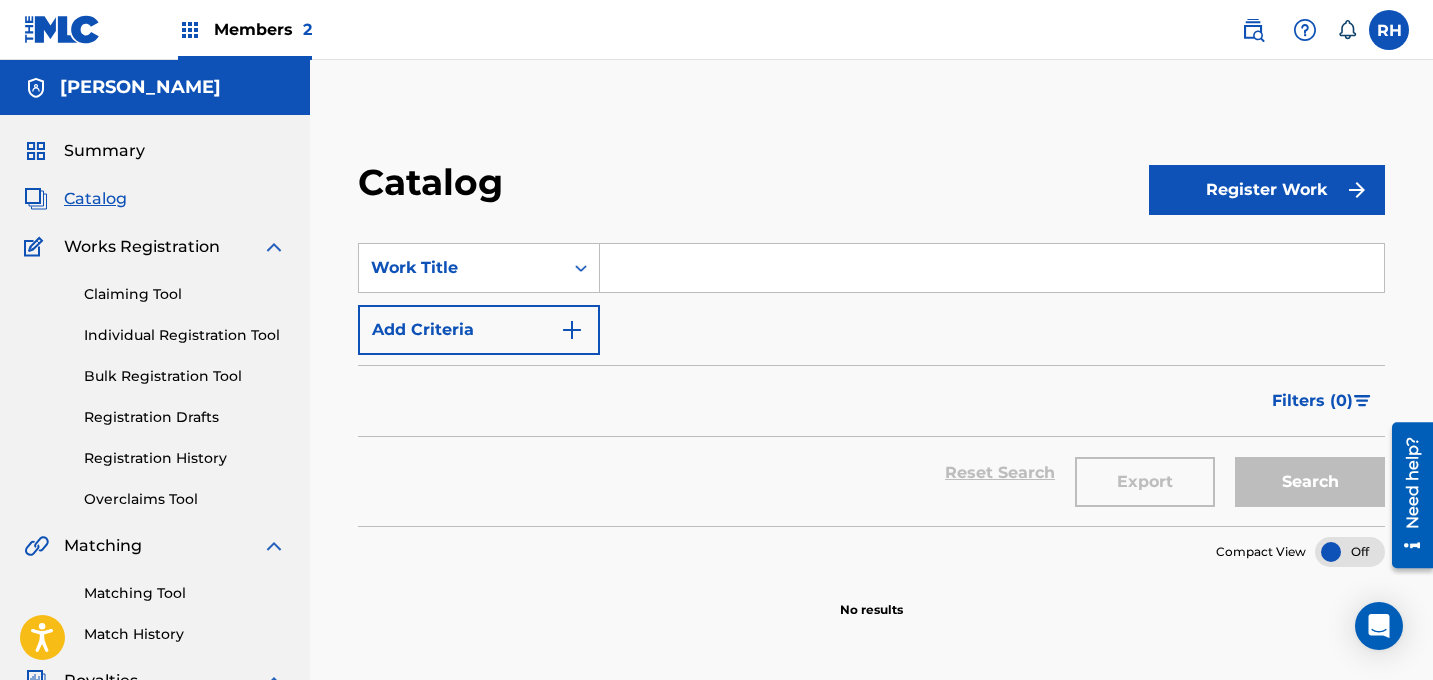 click at bounding box center [992, 268] 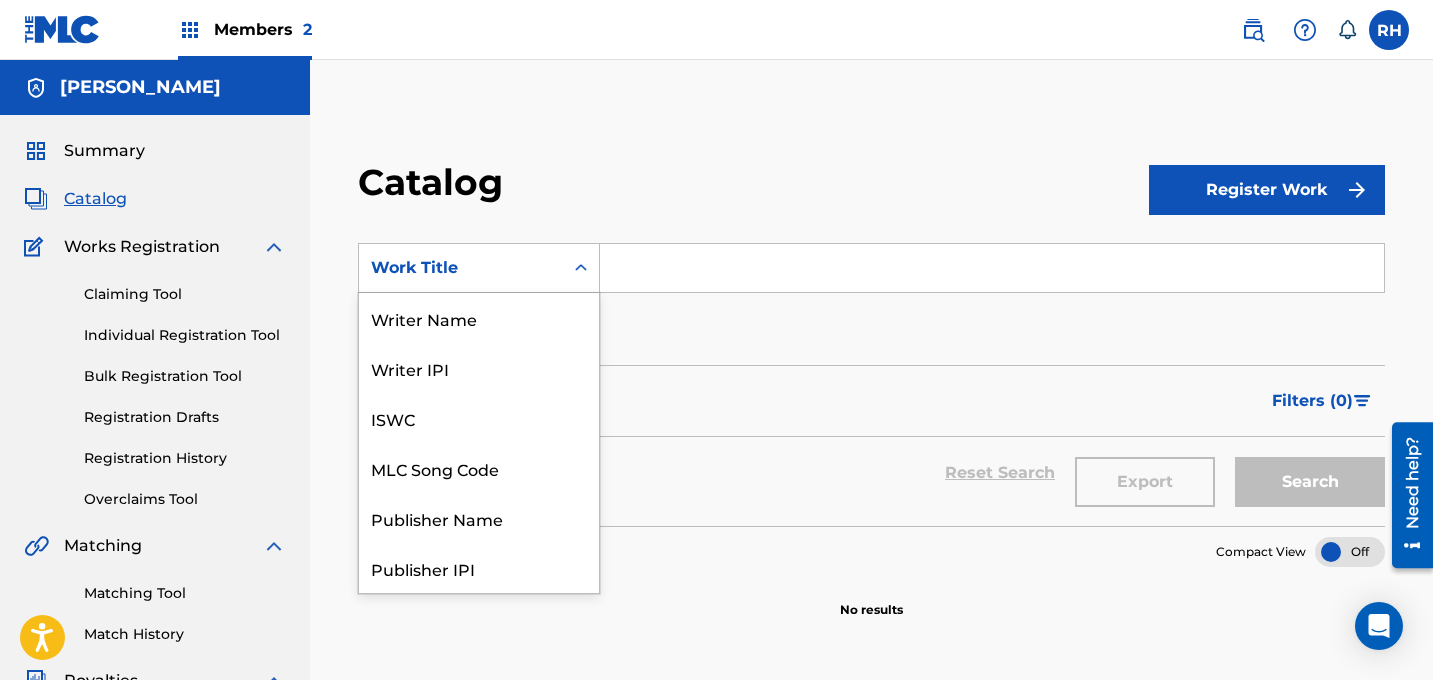 click at bounding box center [581, 268] 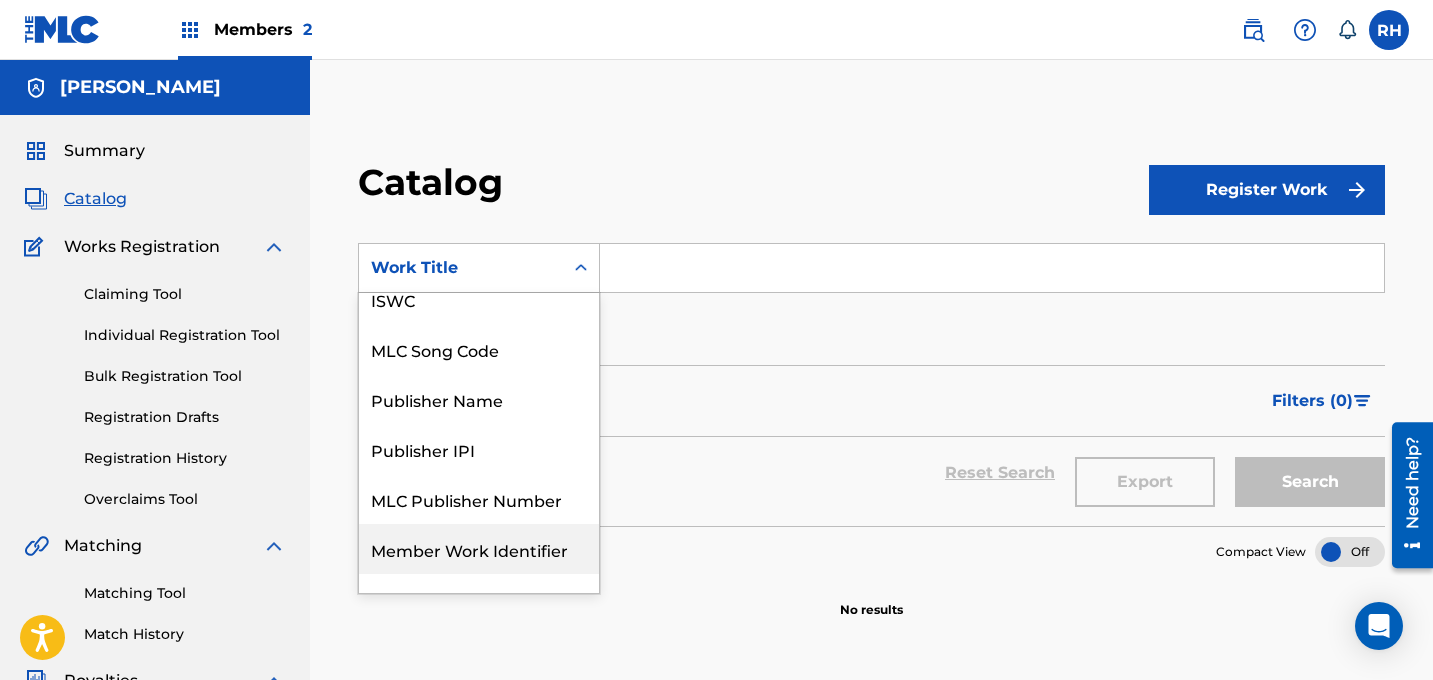 scroll, scrollTop: 102, scrollLeft: 0, axis: vertical 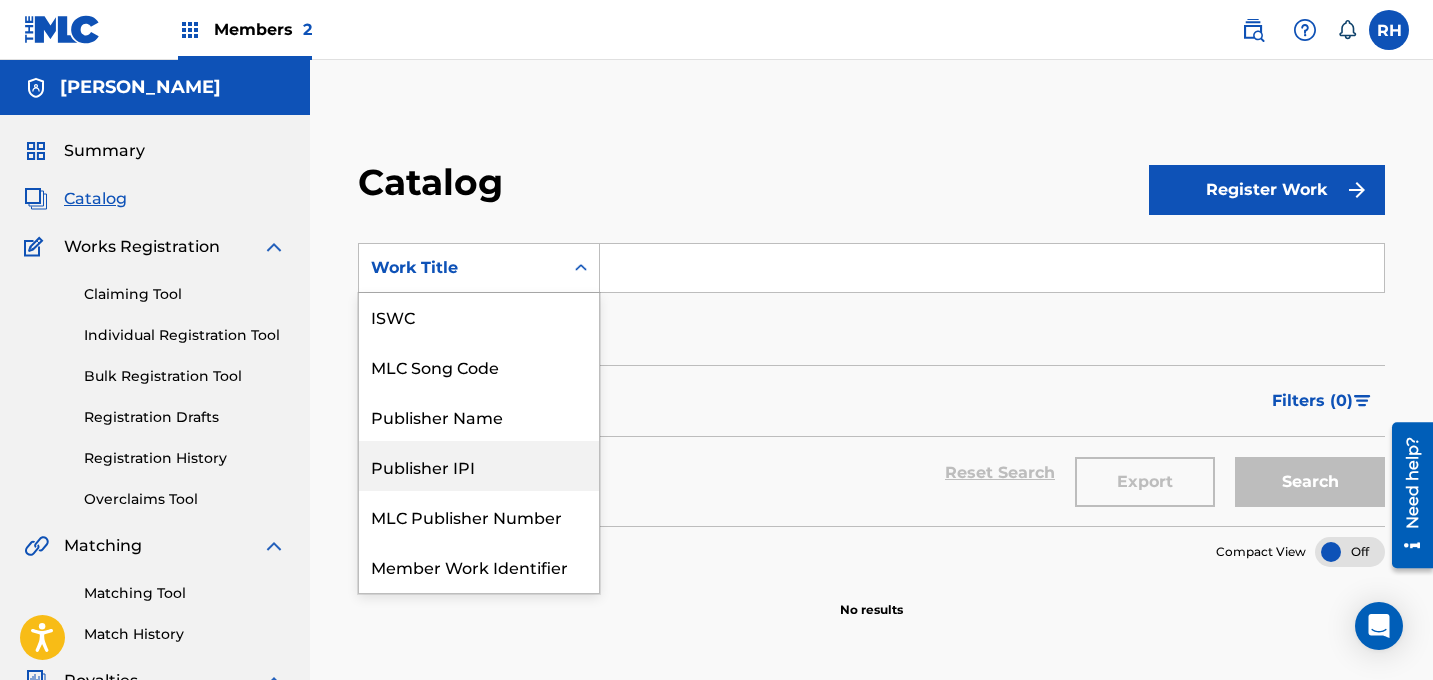 click on "Publisher IPI" at bounding box center [479, 466] 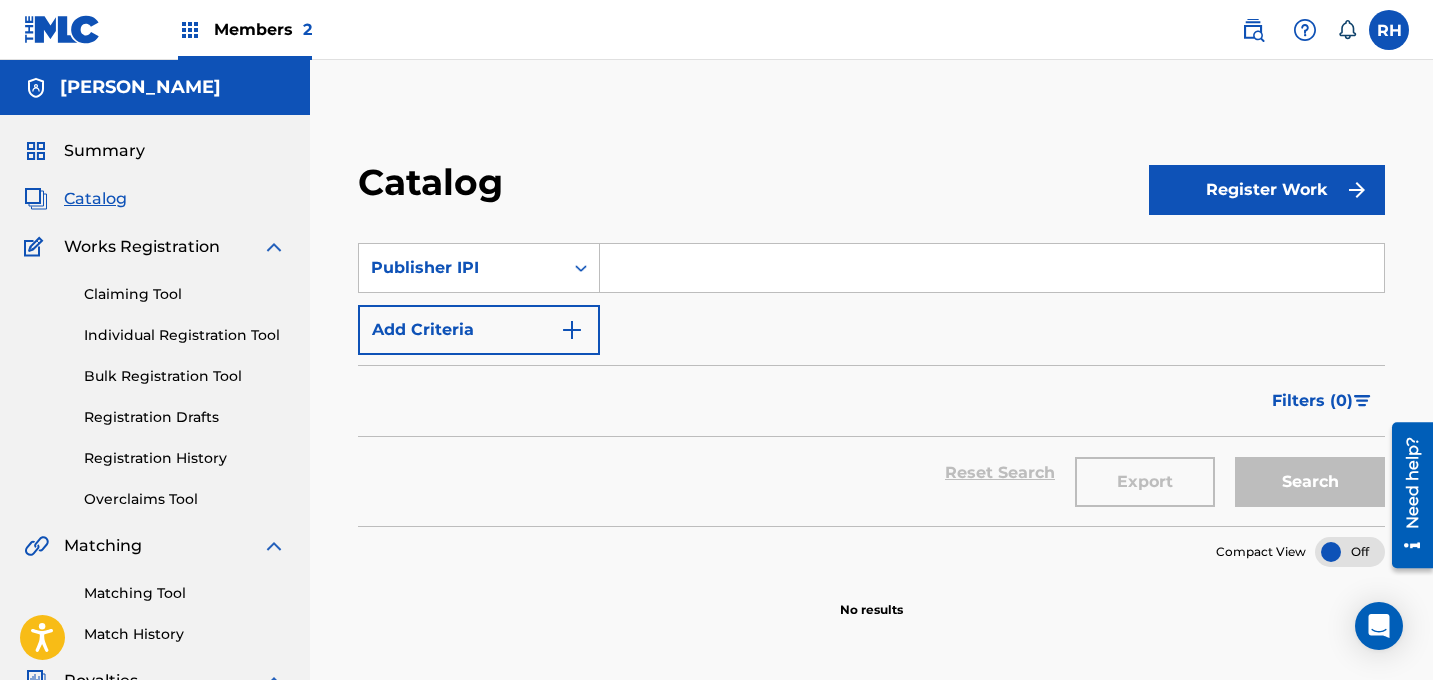 click at bounding box center (992, 268) 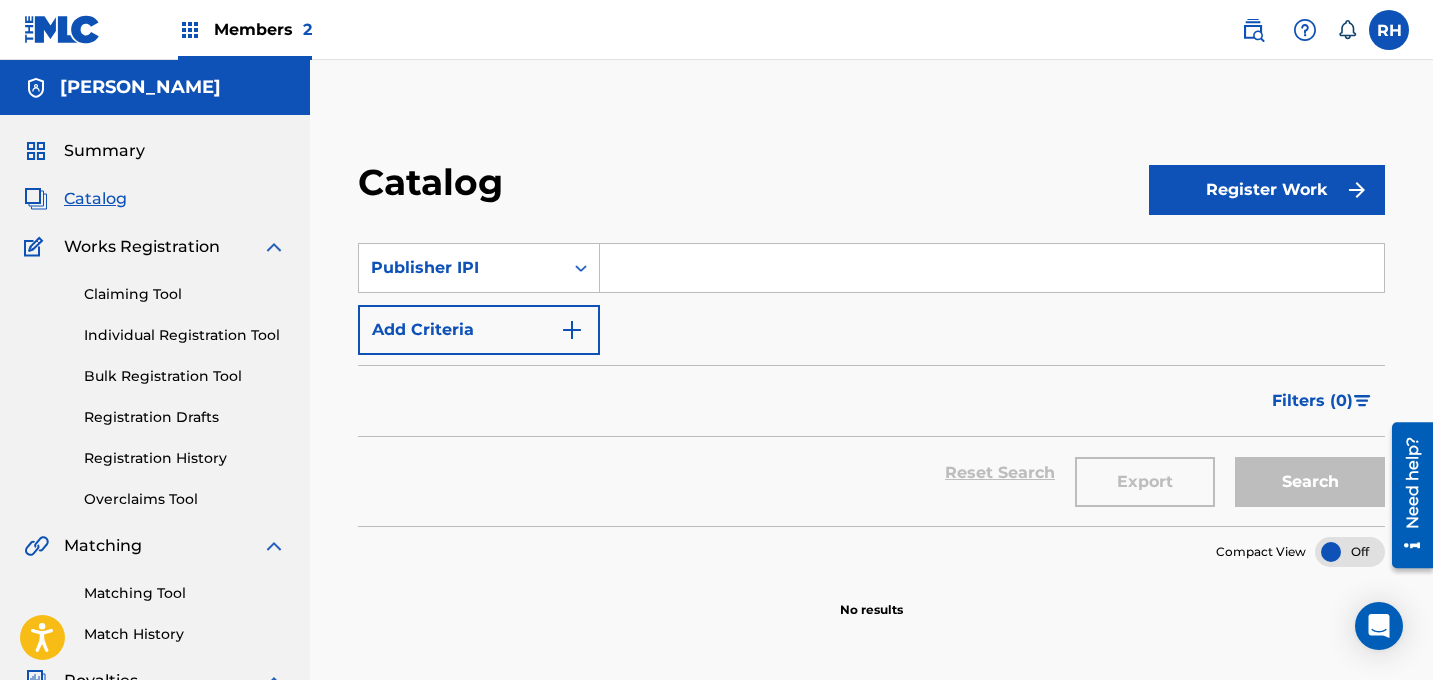 paste on "00380164081" 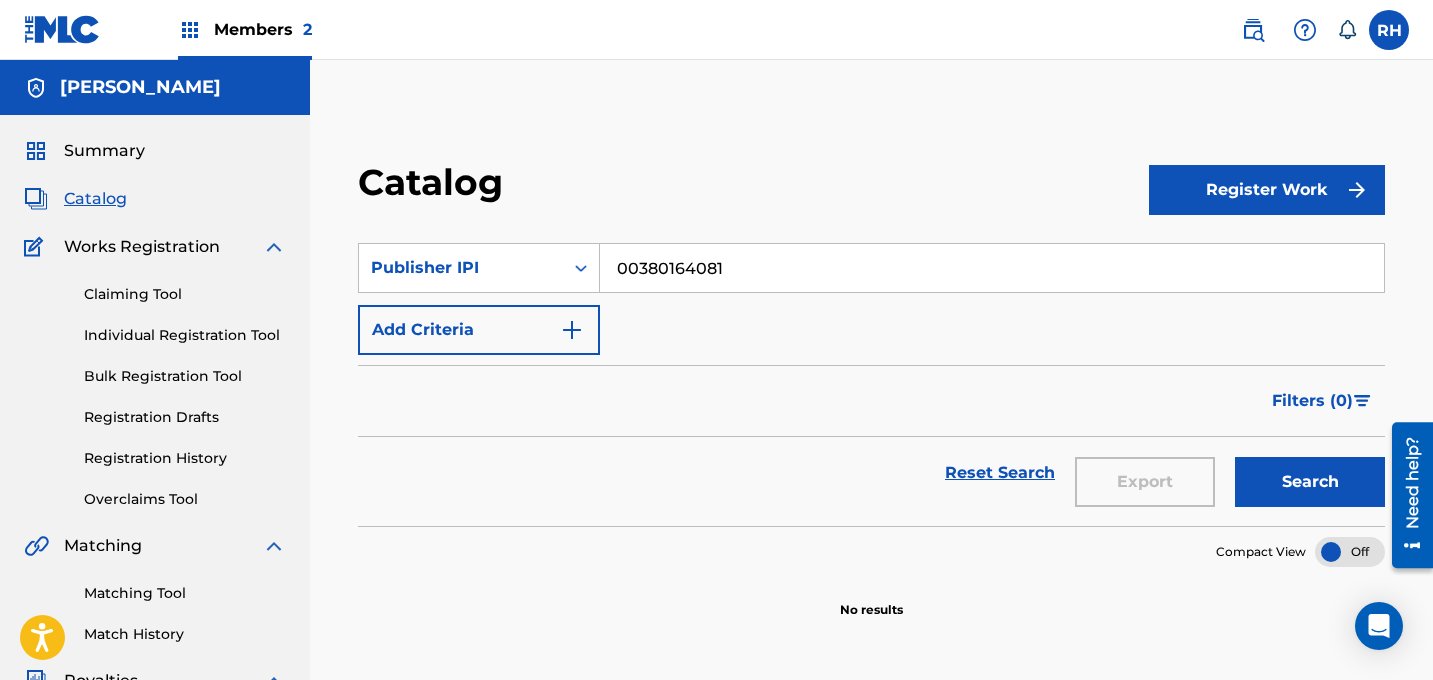 type on "00380164081" 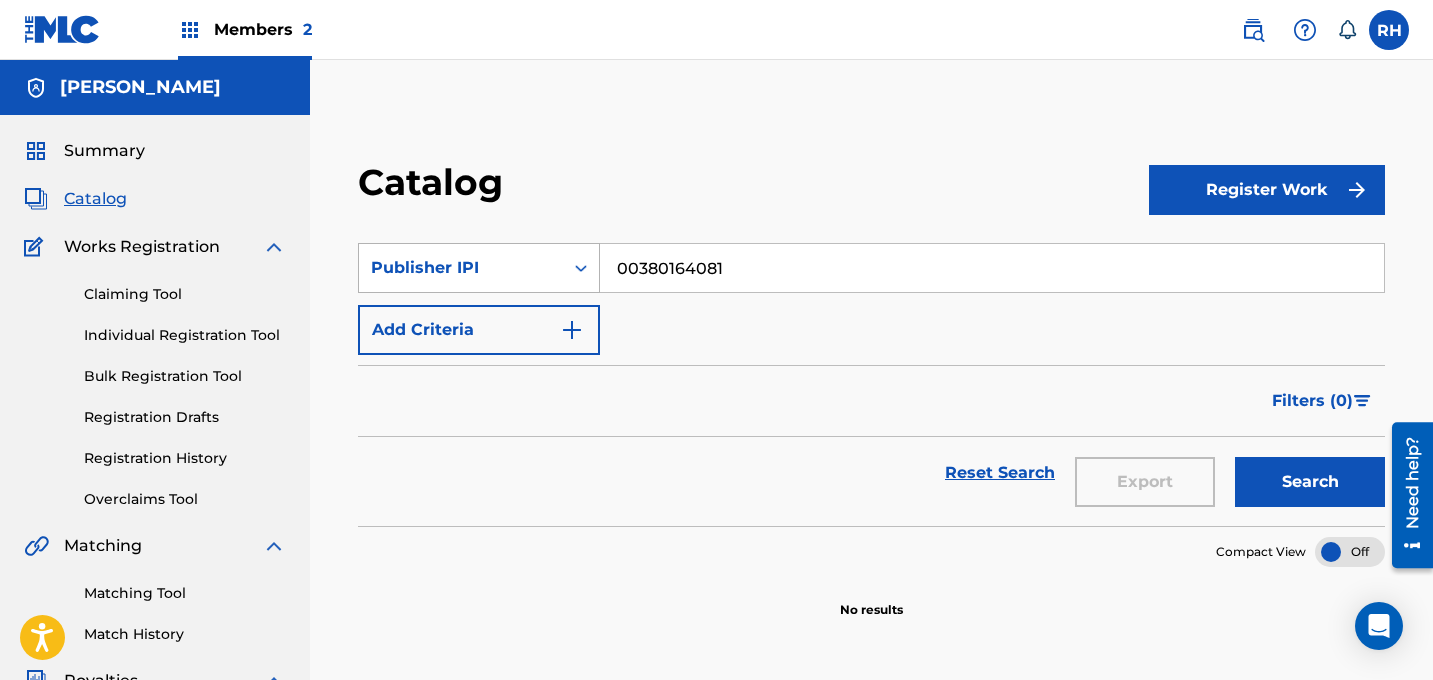 click on "Publisher IPI" at bounding box center [461, 268] 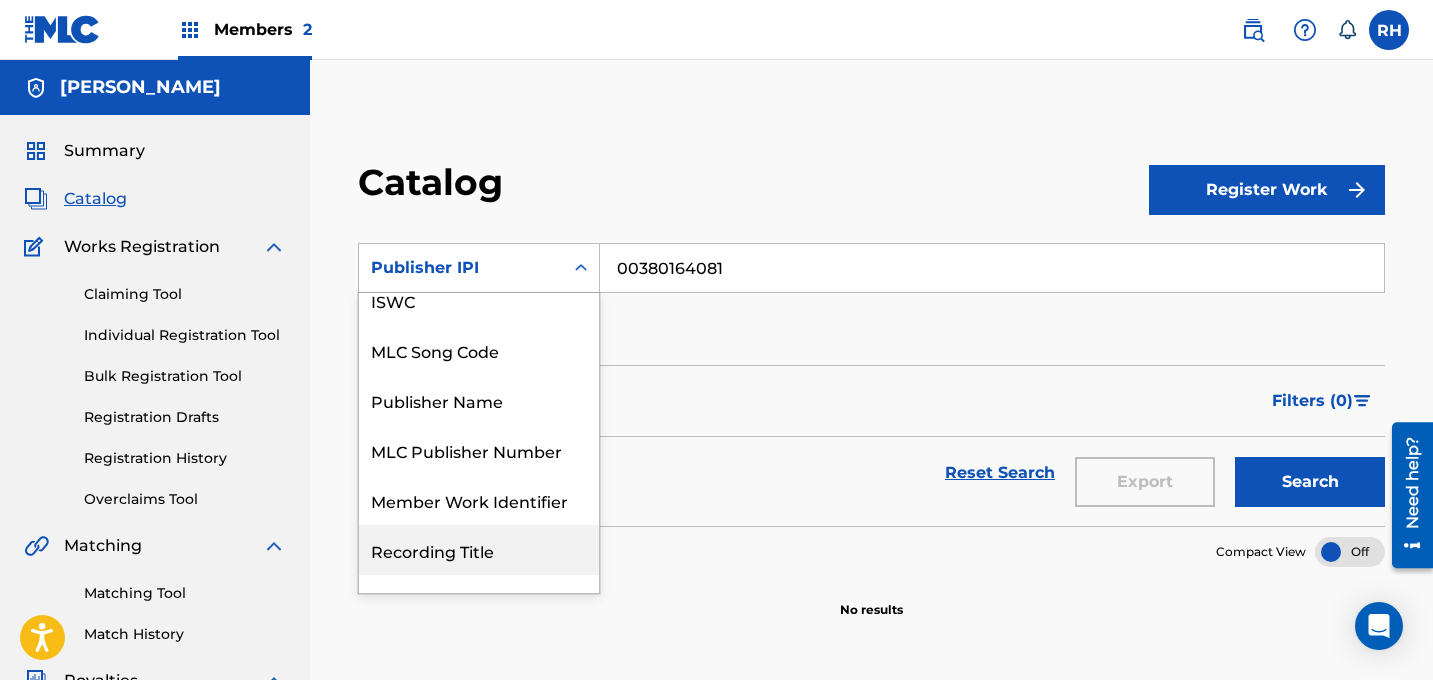 scroll, scrollTop: 0, scrollLeft: 0, axis: both 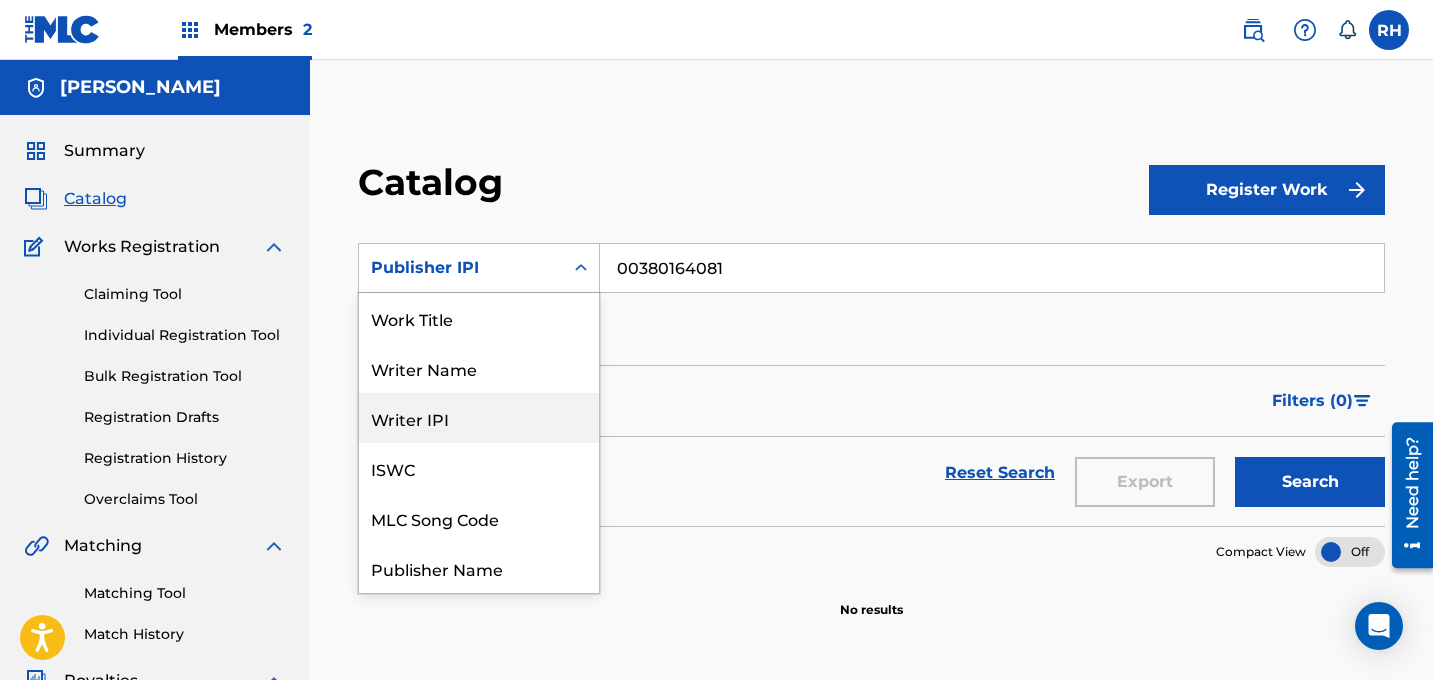 click on "Writer IPI" at bounding box center (479, 418) 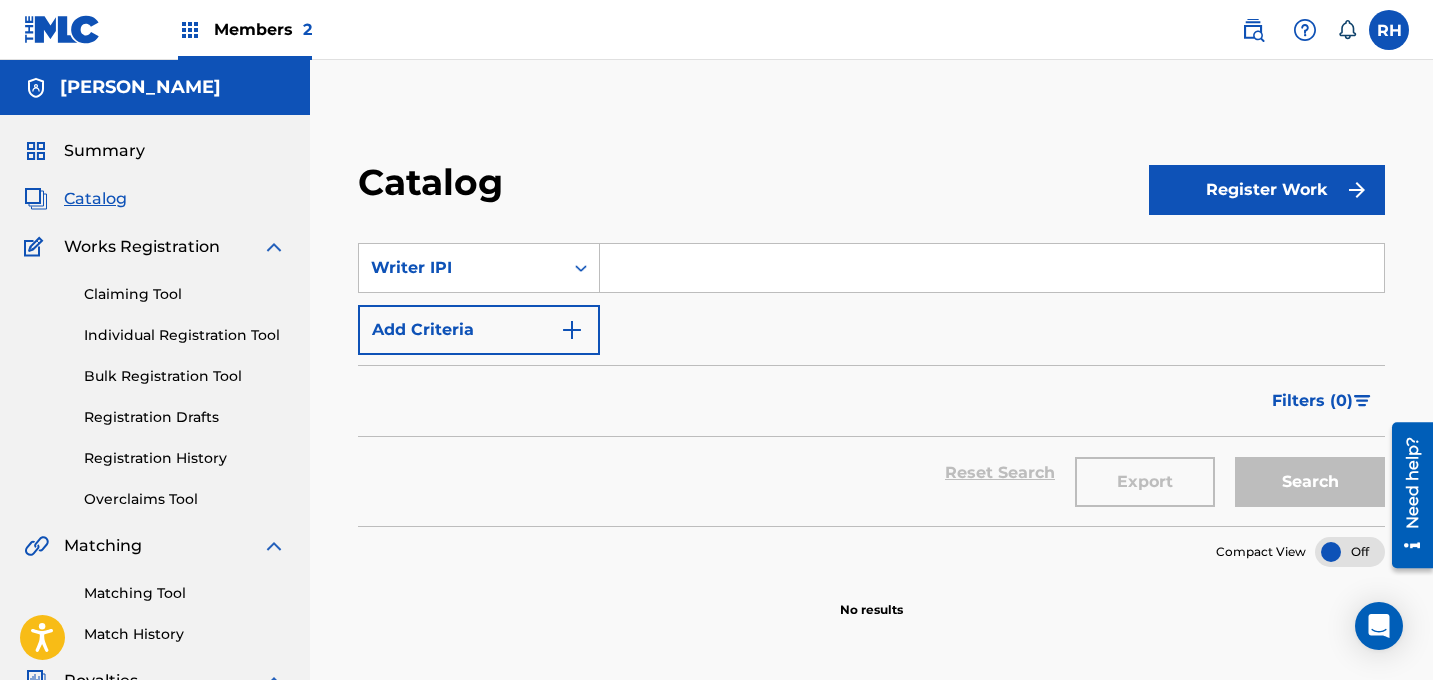 click on "SearchWithCriteria2818b261-9dca-4f32-b565-3207e19f1091 Writer IPI Add Criteria" at bounding box center [871, 299] 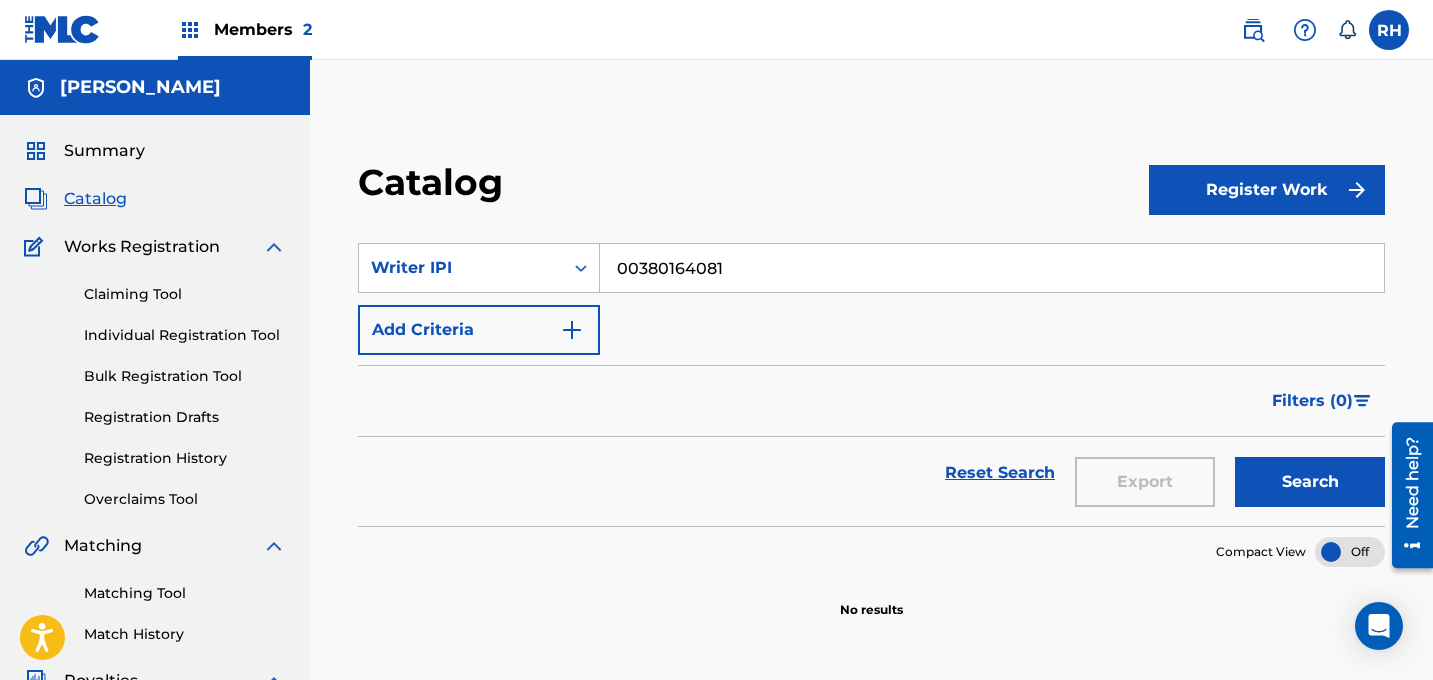 type on "00380164081" 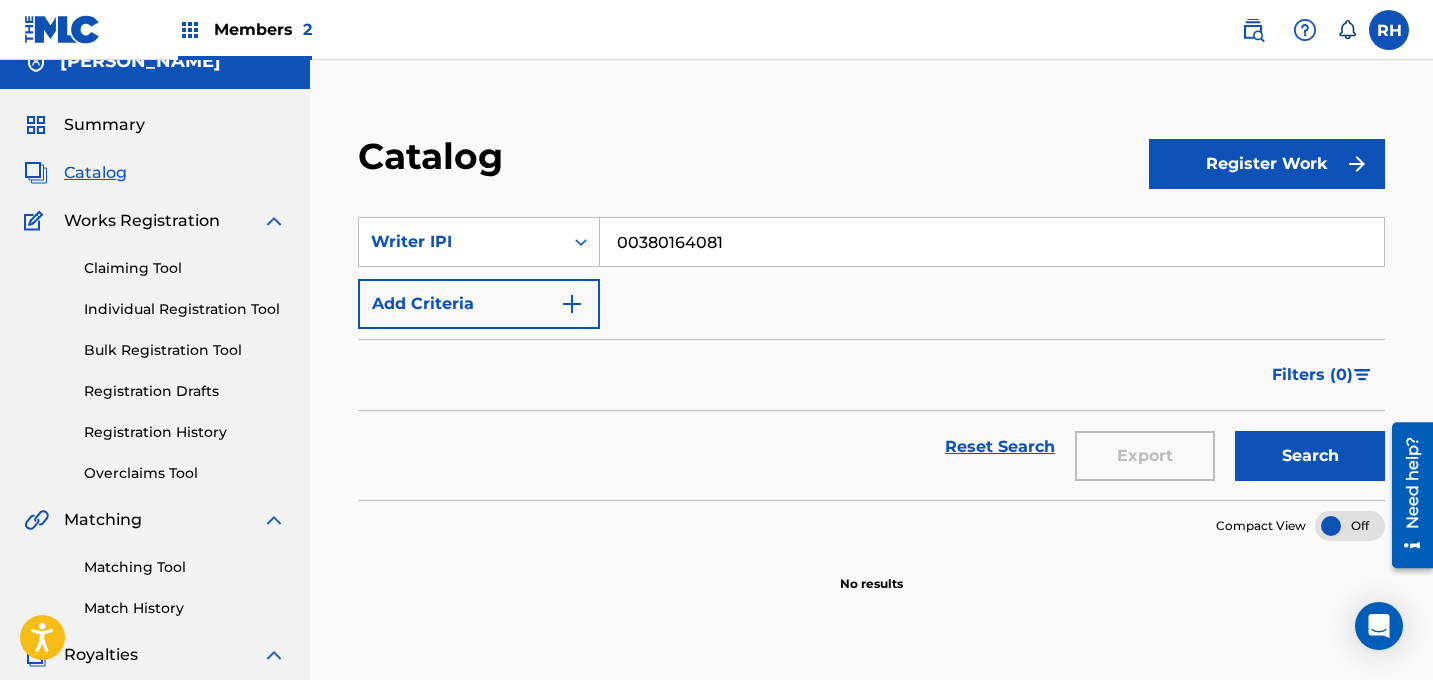 click on "Claiming Tool" at bounding box center (185, 268) 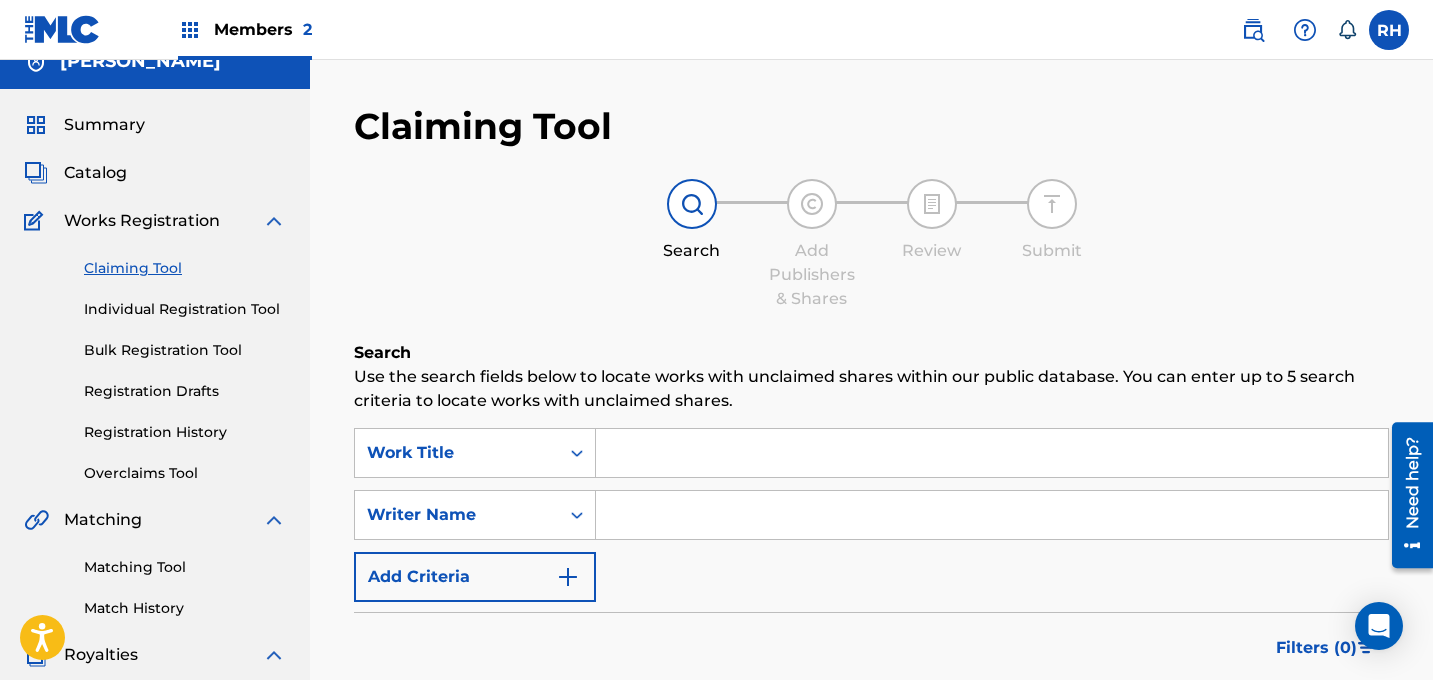 scroll, scrollTop: 0, scrollLeft: 0, axis: both 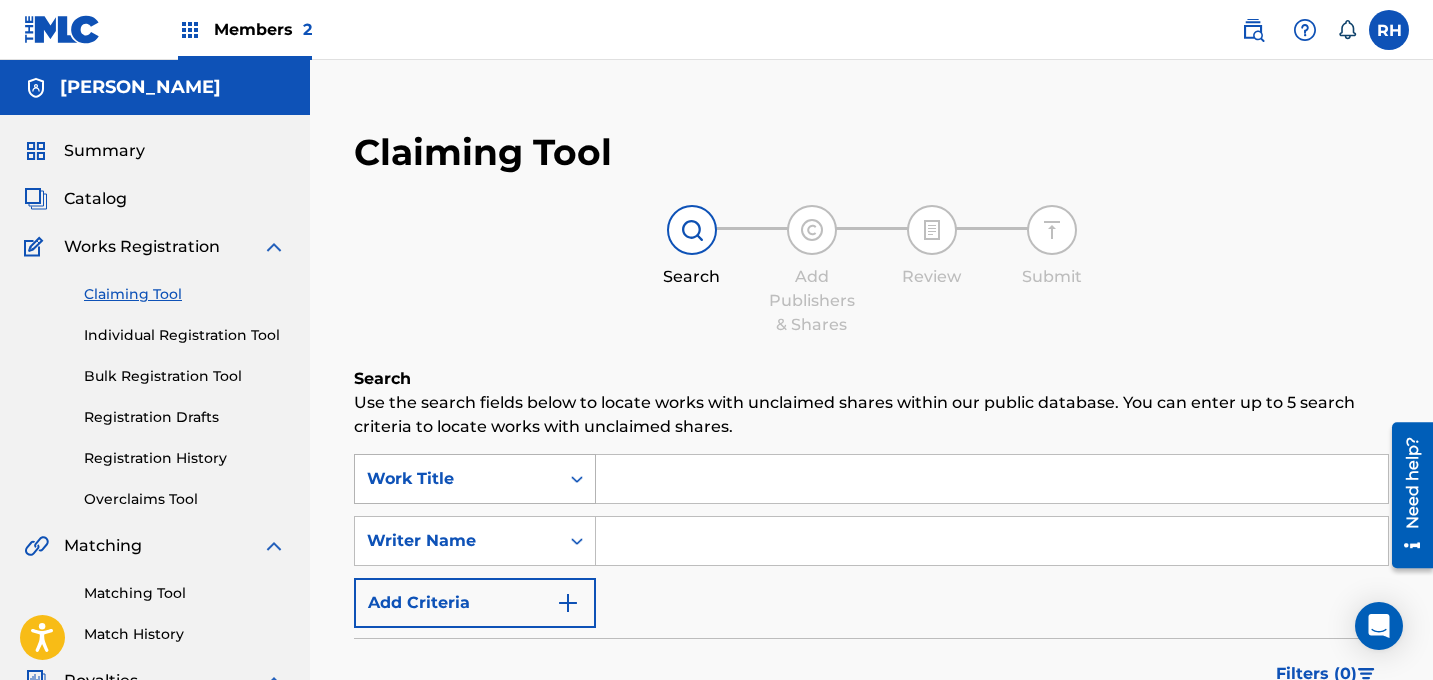 click on "Work Title" at bounding box center [475, 479] 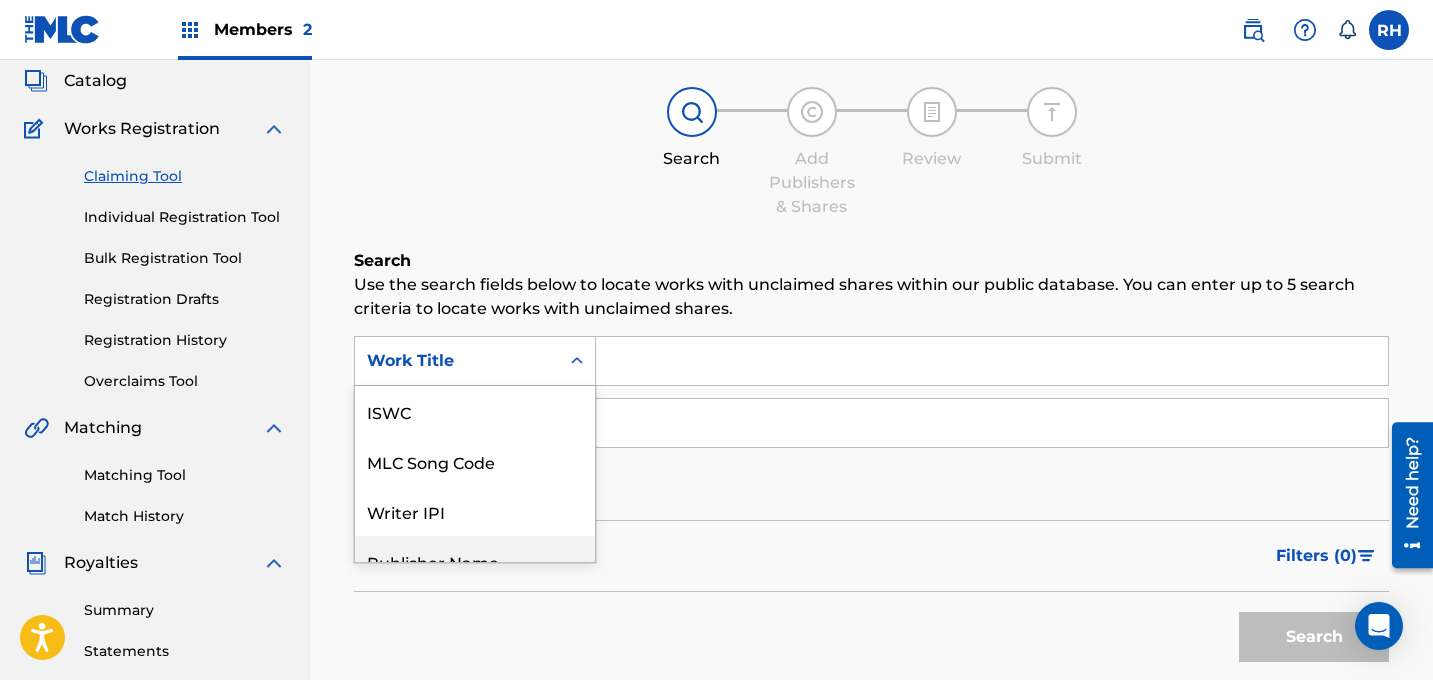 scroll, scrollTop: 125, scrollLeft: 0, axis: vertical 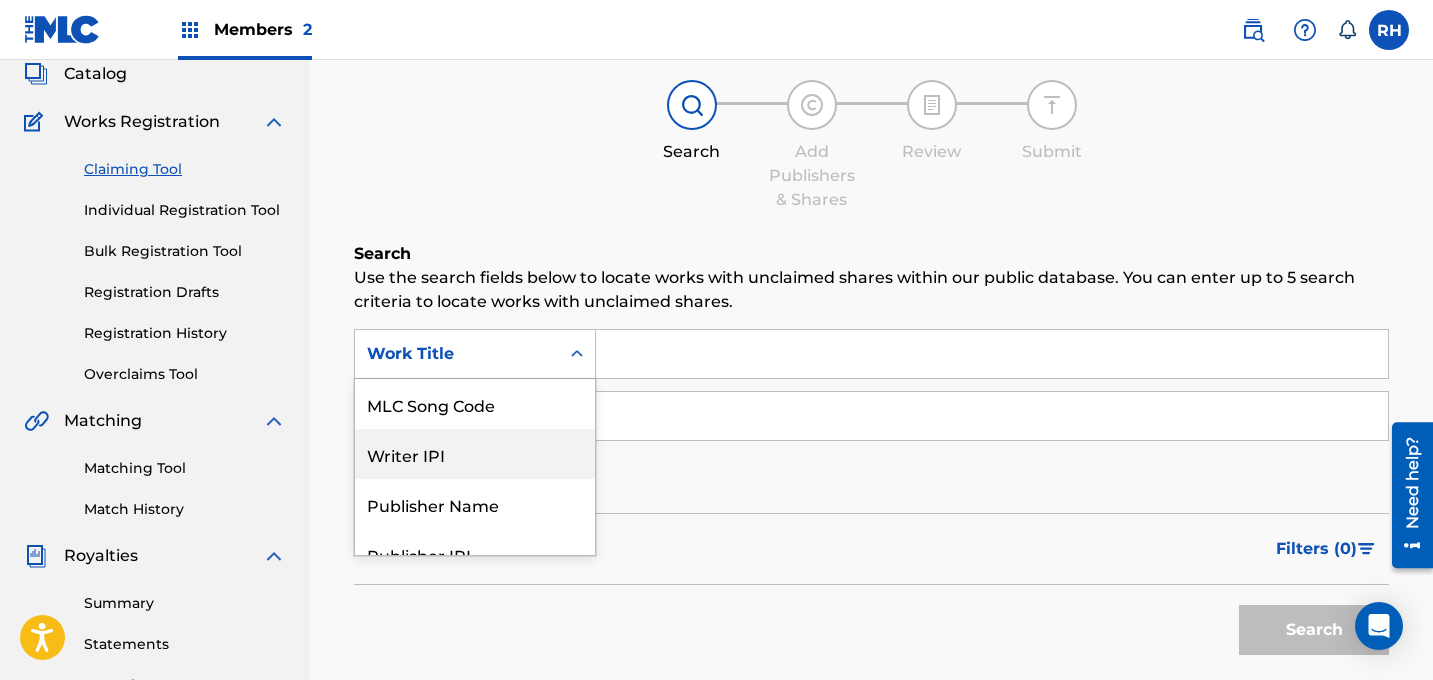 click on "Writer IPI" at bounding box center [475, 454] 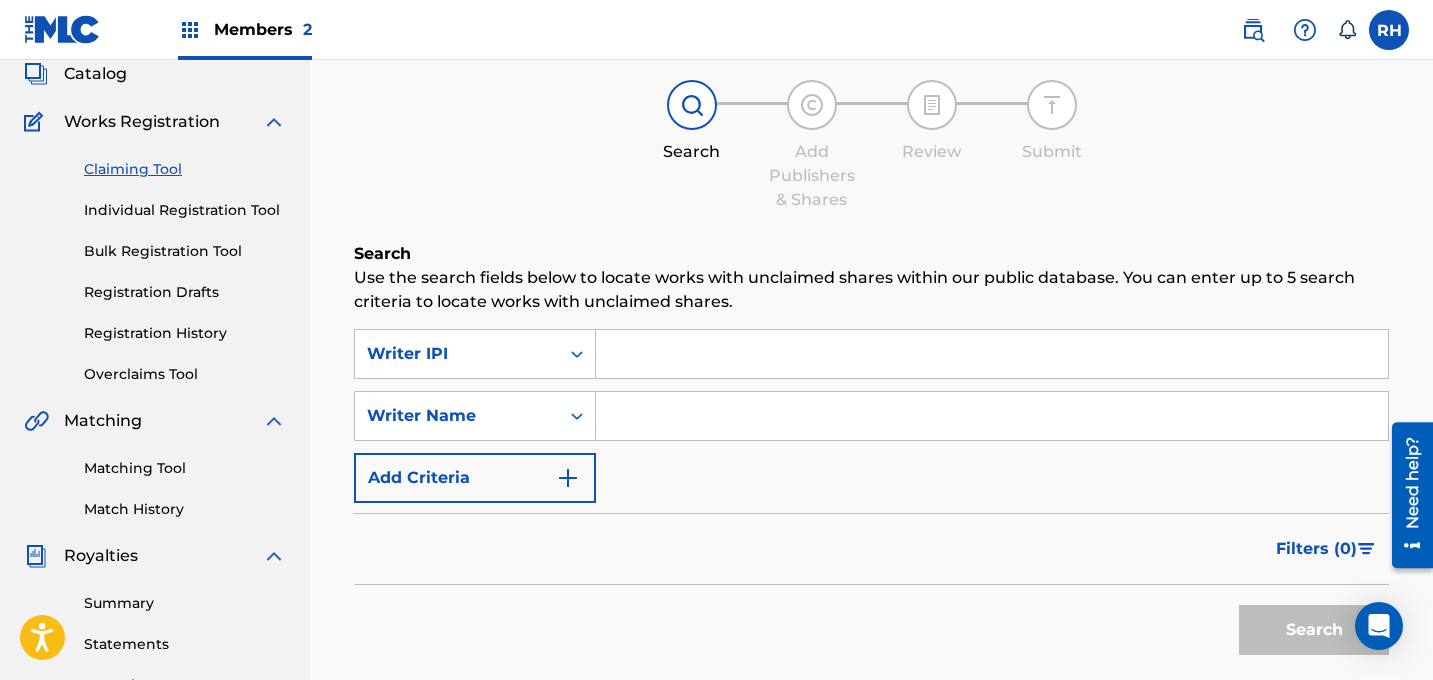 click at bounding box center (992, 354) 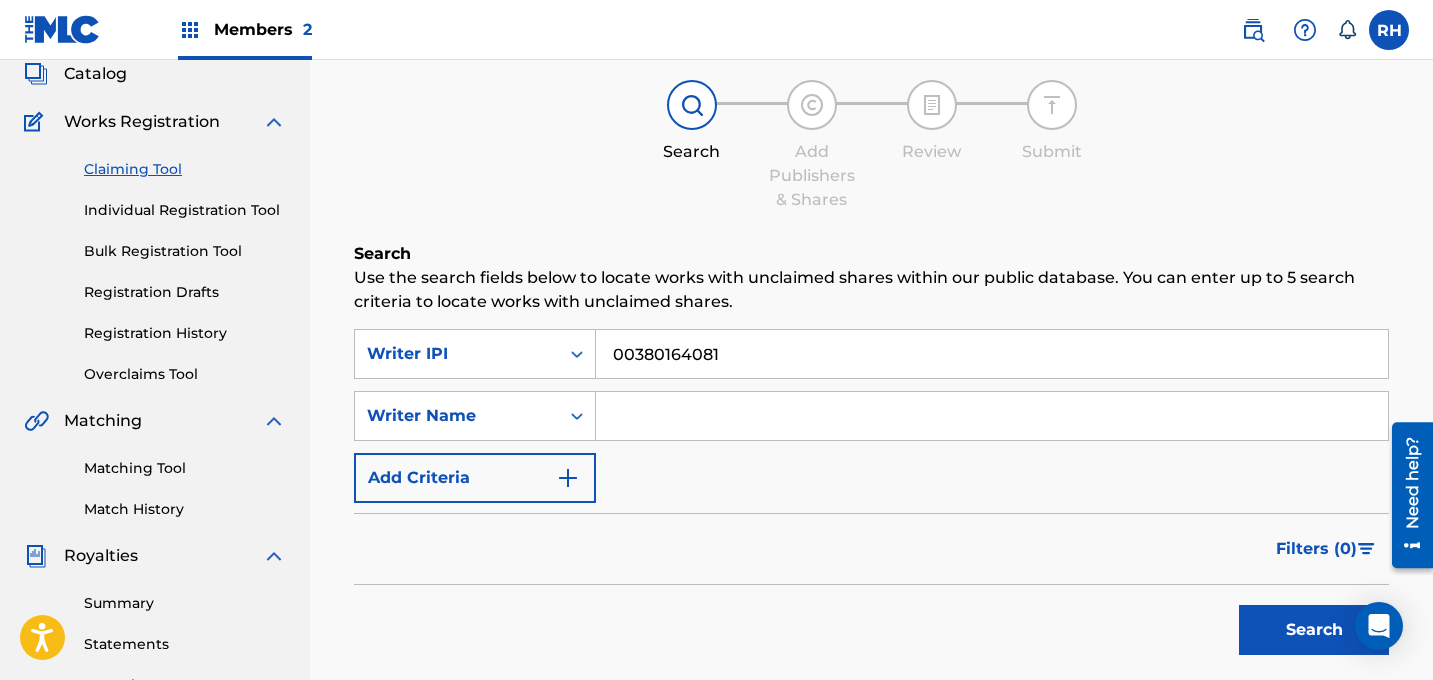 type on "00380164081" 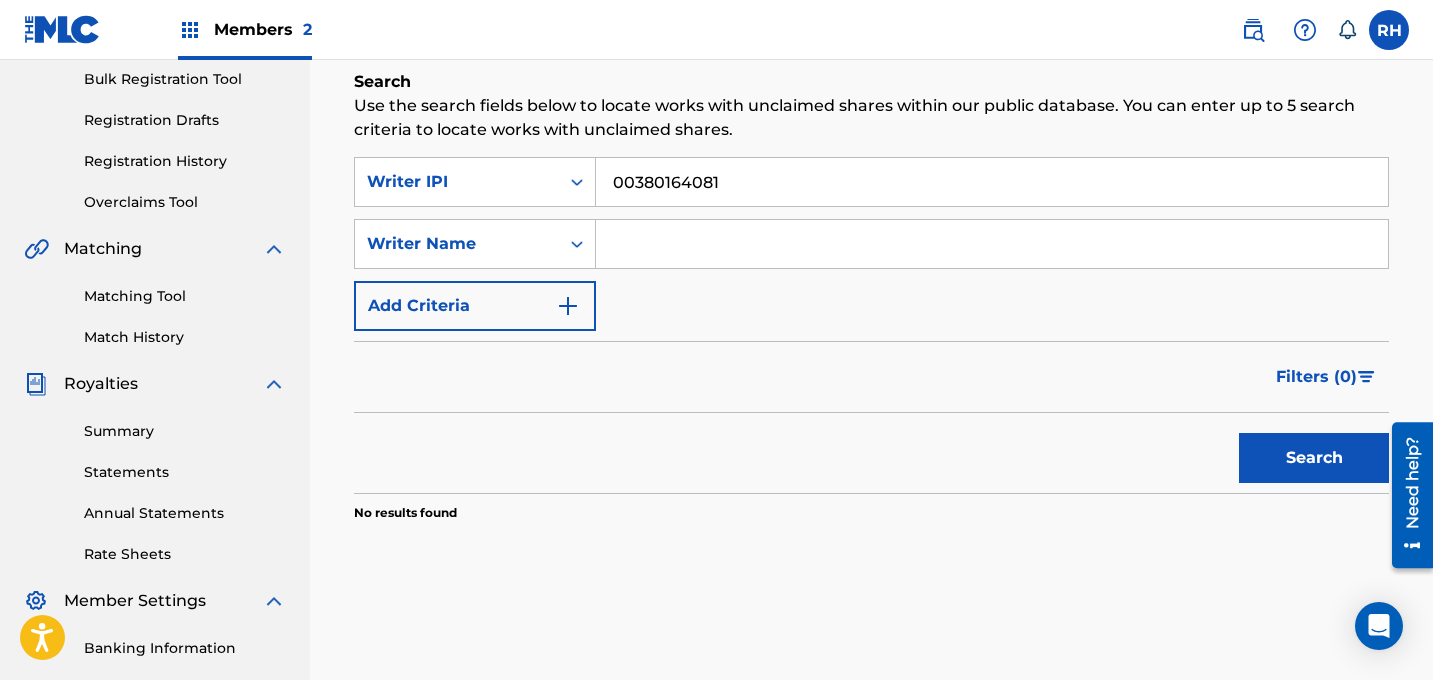 scroll, scrollTop: 300, scrollLeft: 0, axis: vertical 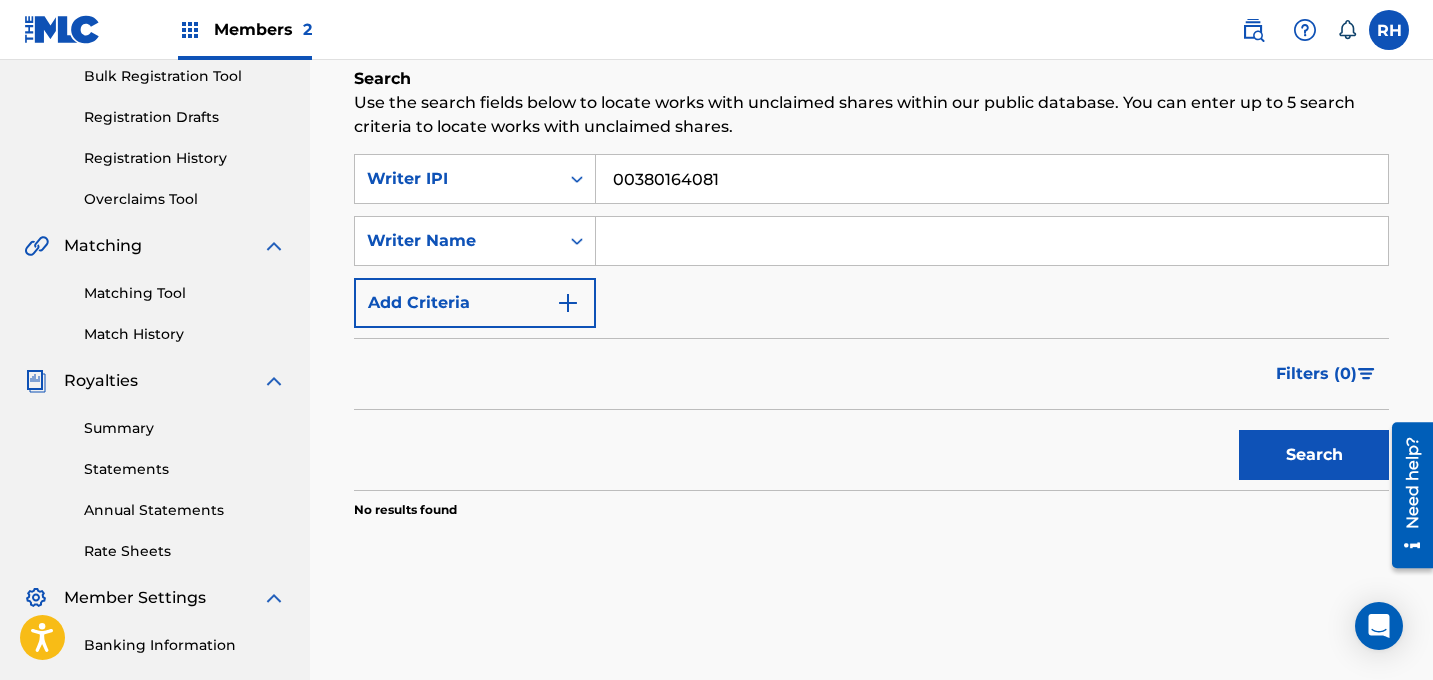click on "Search" at bounding box center [1314, 455] 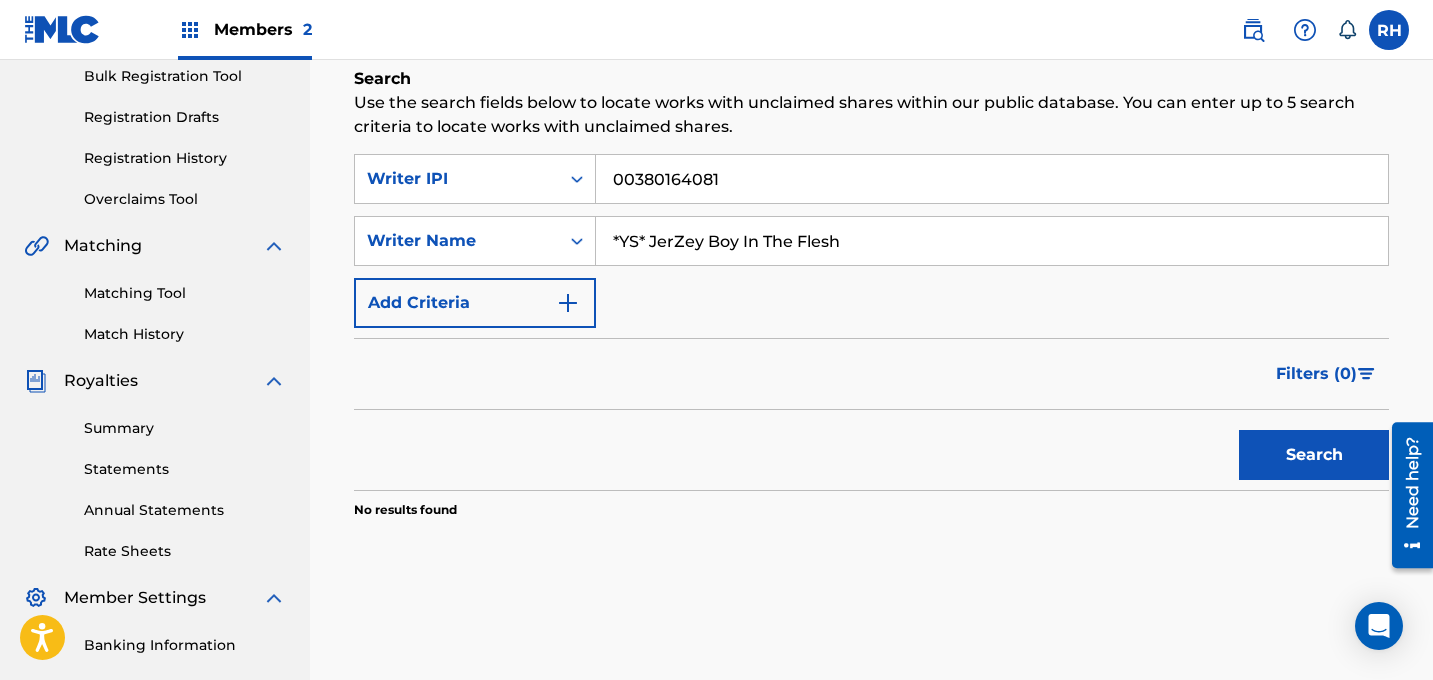 type on "*YS* JerZey Boy In The Flesh" 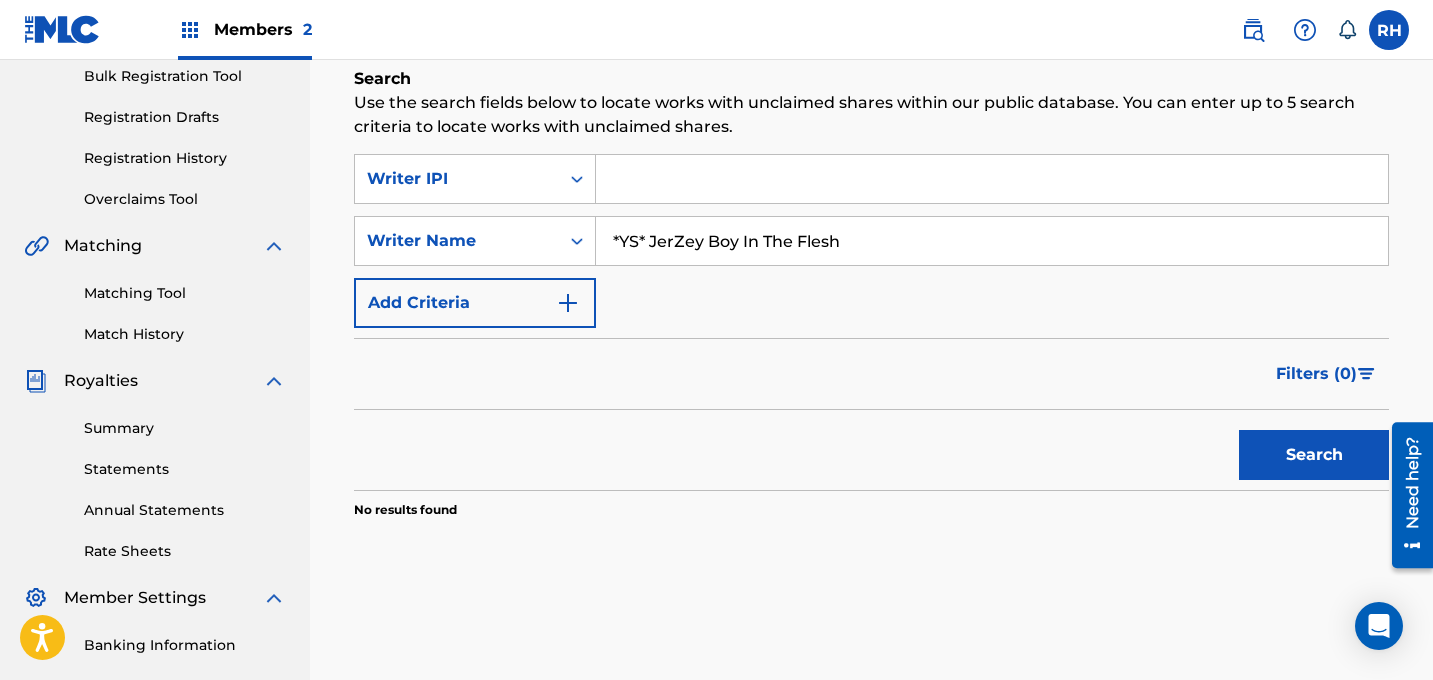 type 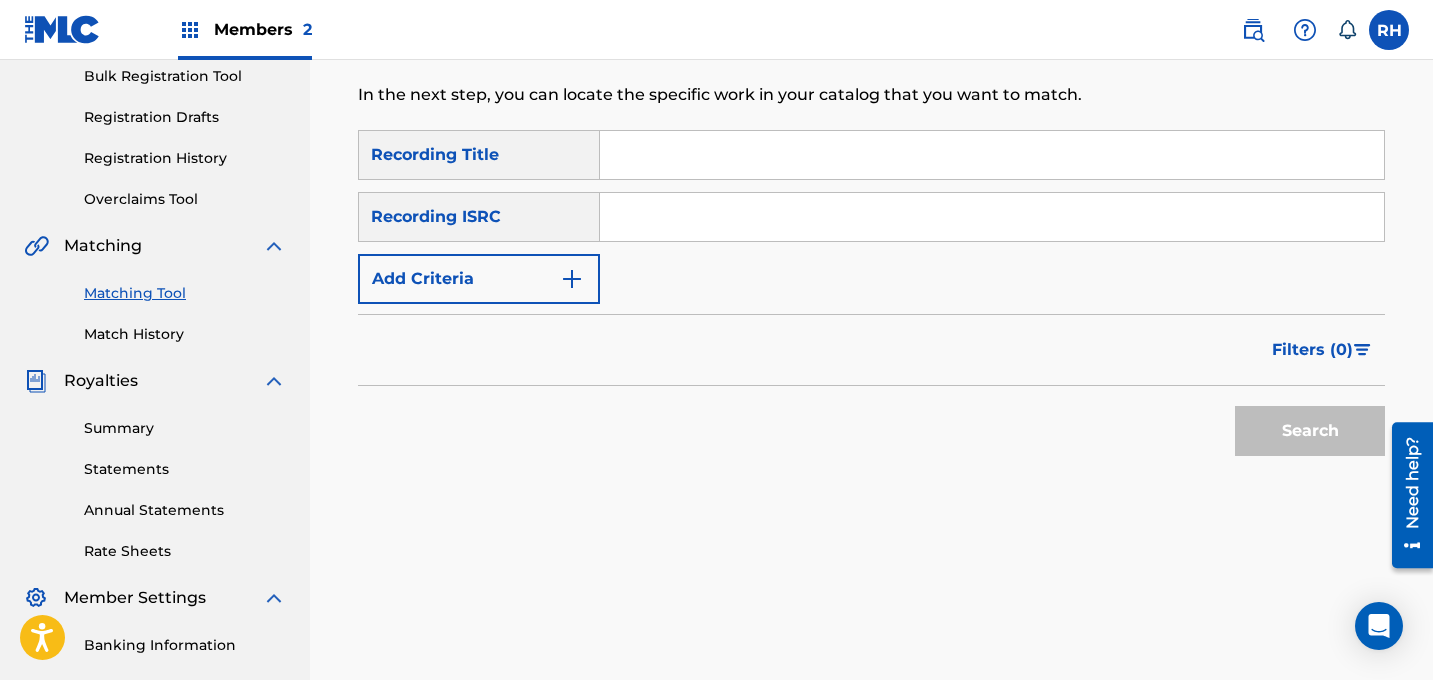 scroll, scrollTop: 0, scrollLeft: 0, axis: both 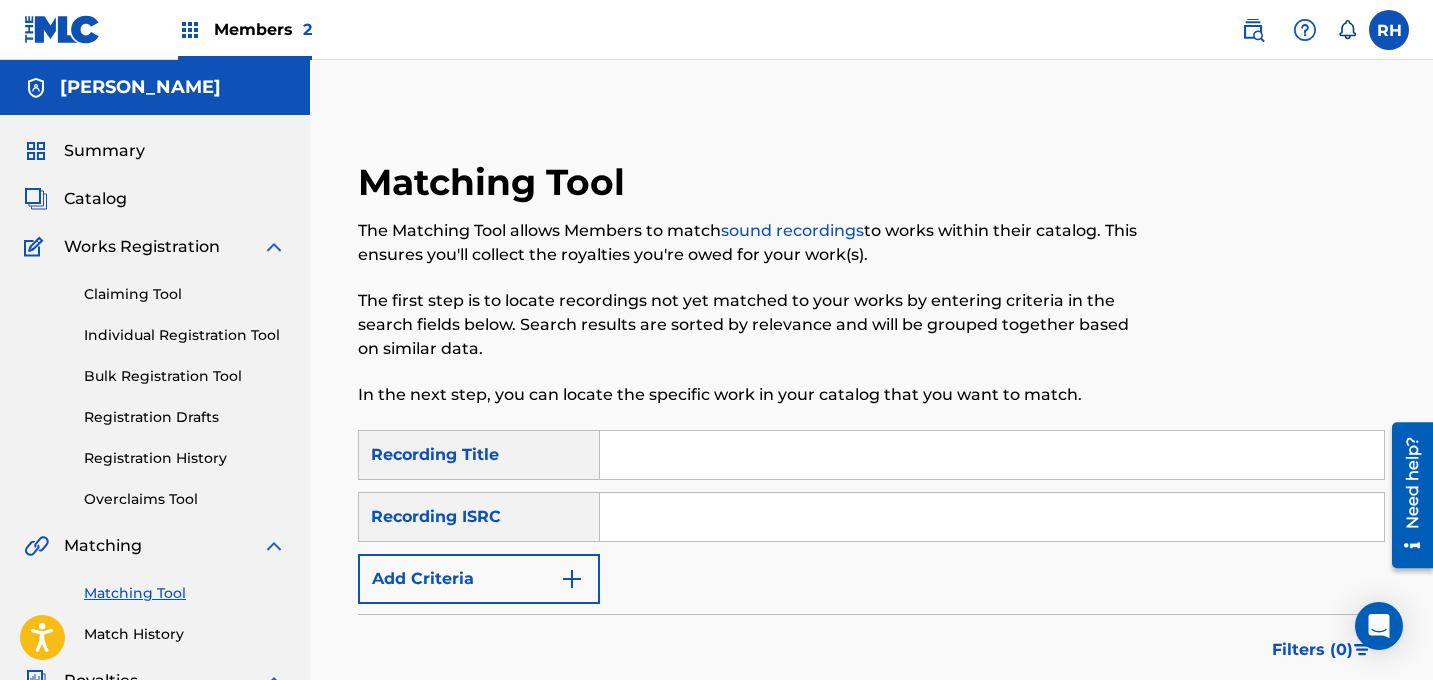click at bounding box center (992, 517) 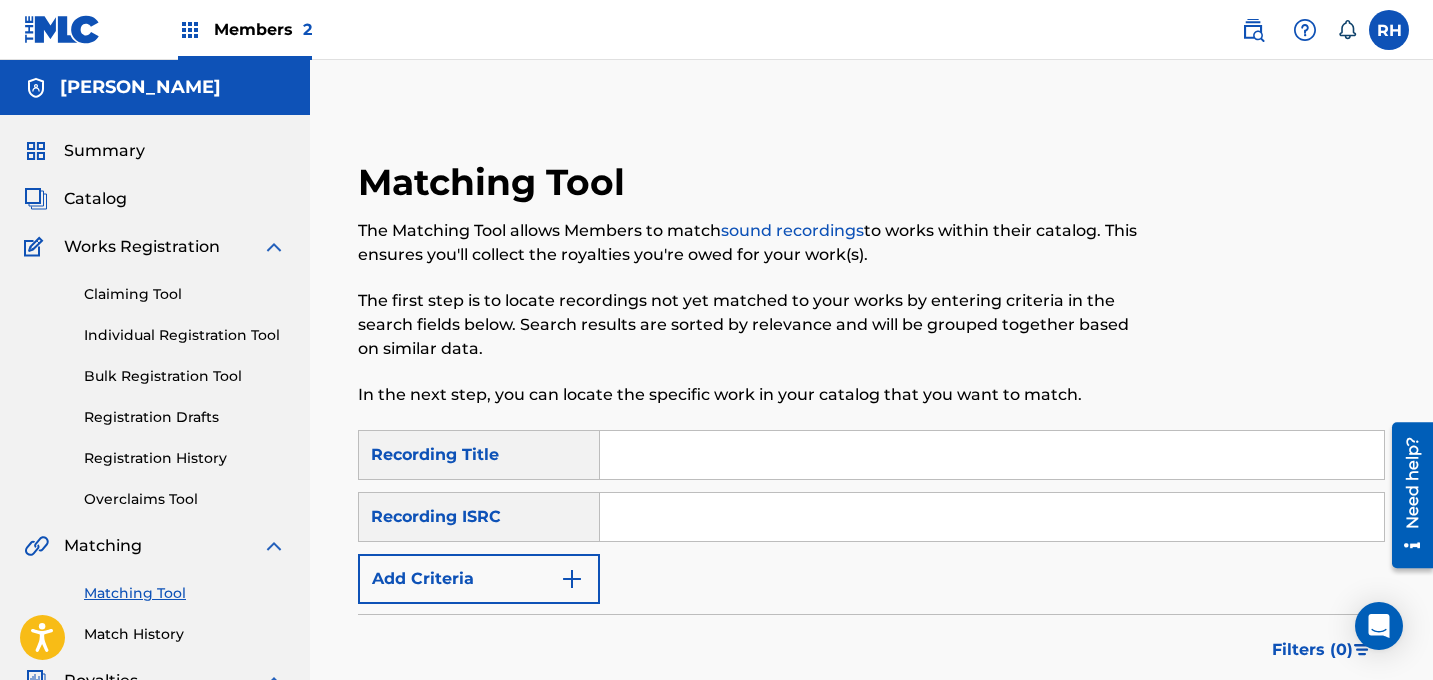 click at bounding box center (992, 455) 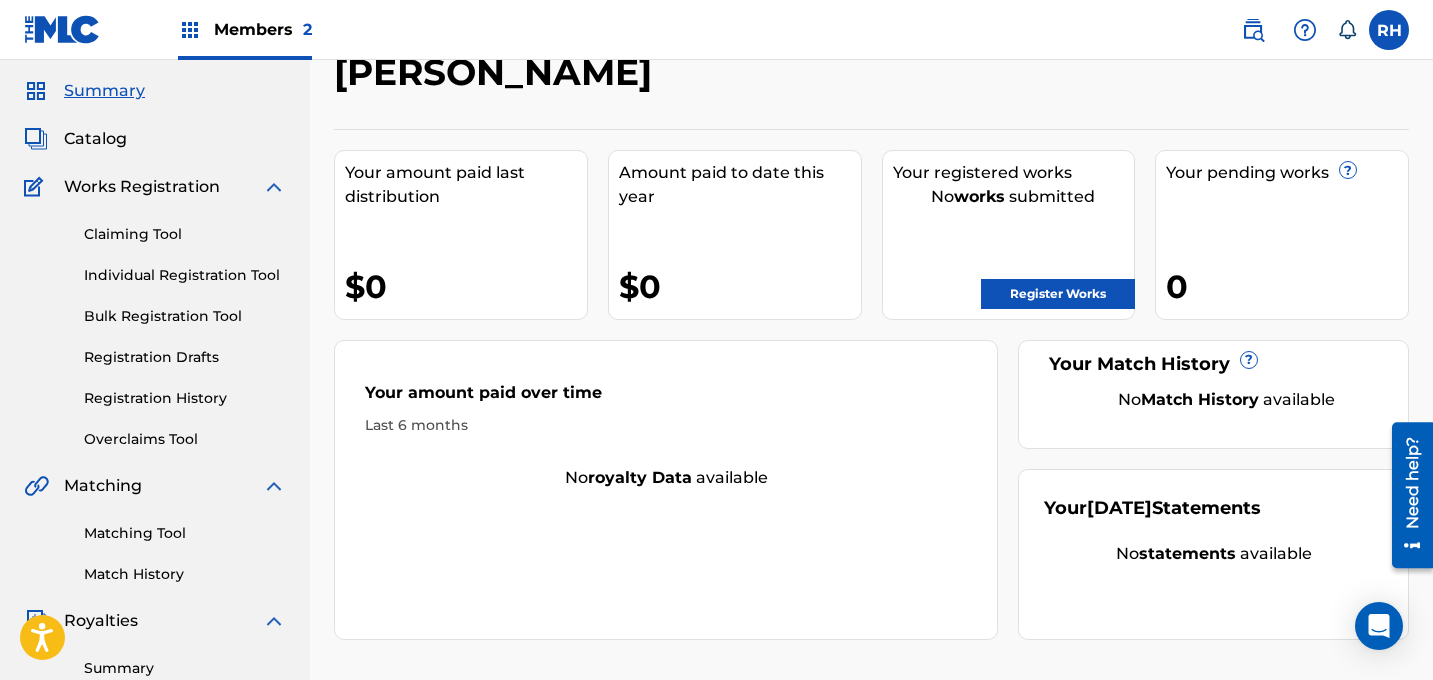 scroll, scrollTop: 16, scrollLeft: 0, axis: vertical 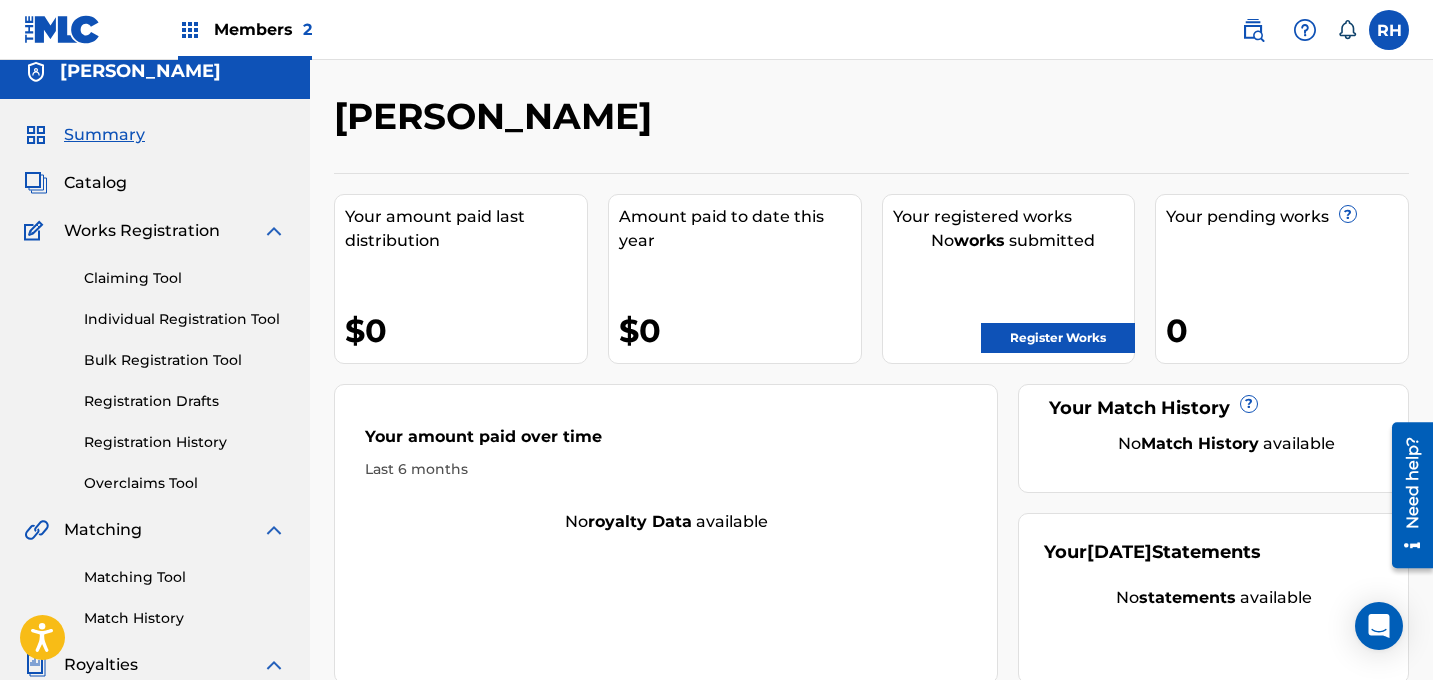 click on "Register Works" at bounding box center (1058, 338) 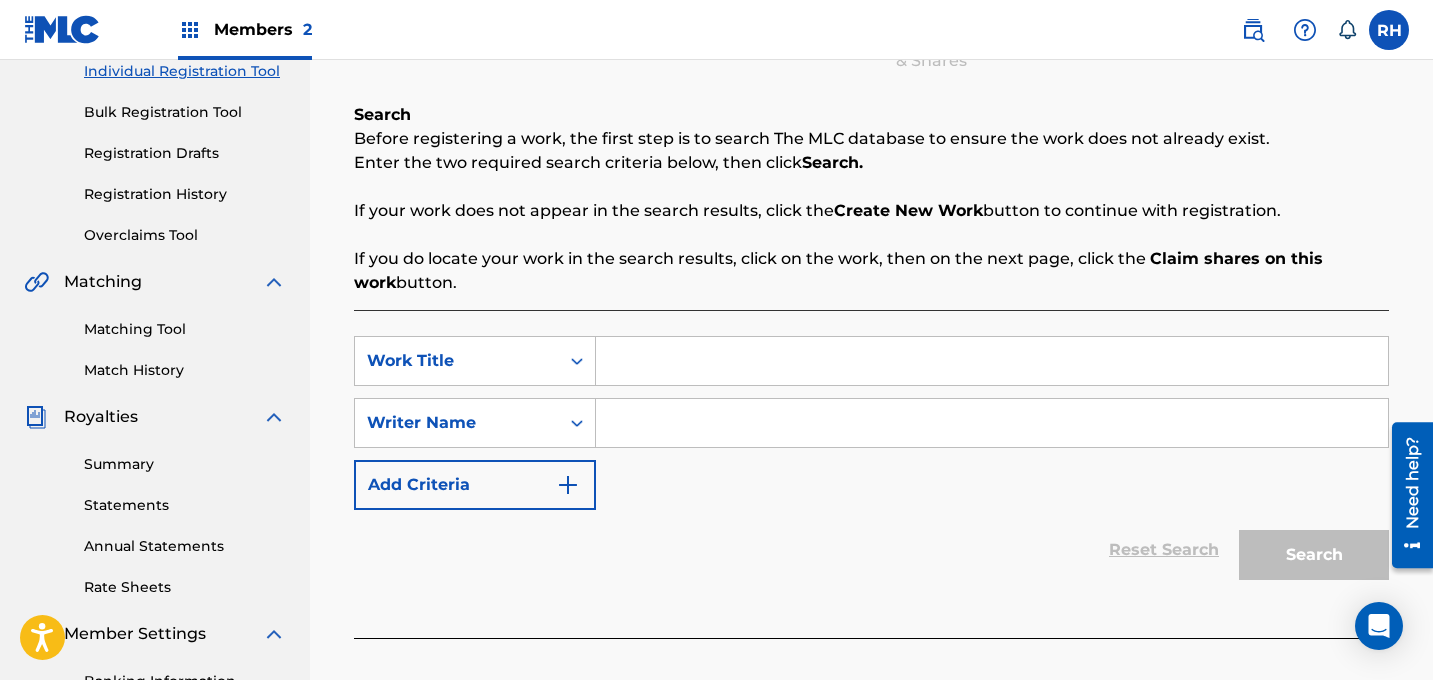 scroll, scrollTop: 266, scrollLeft: 0, axis: vertical 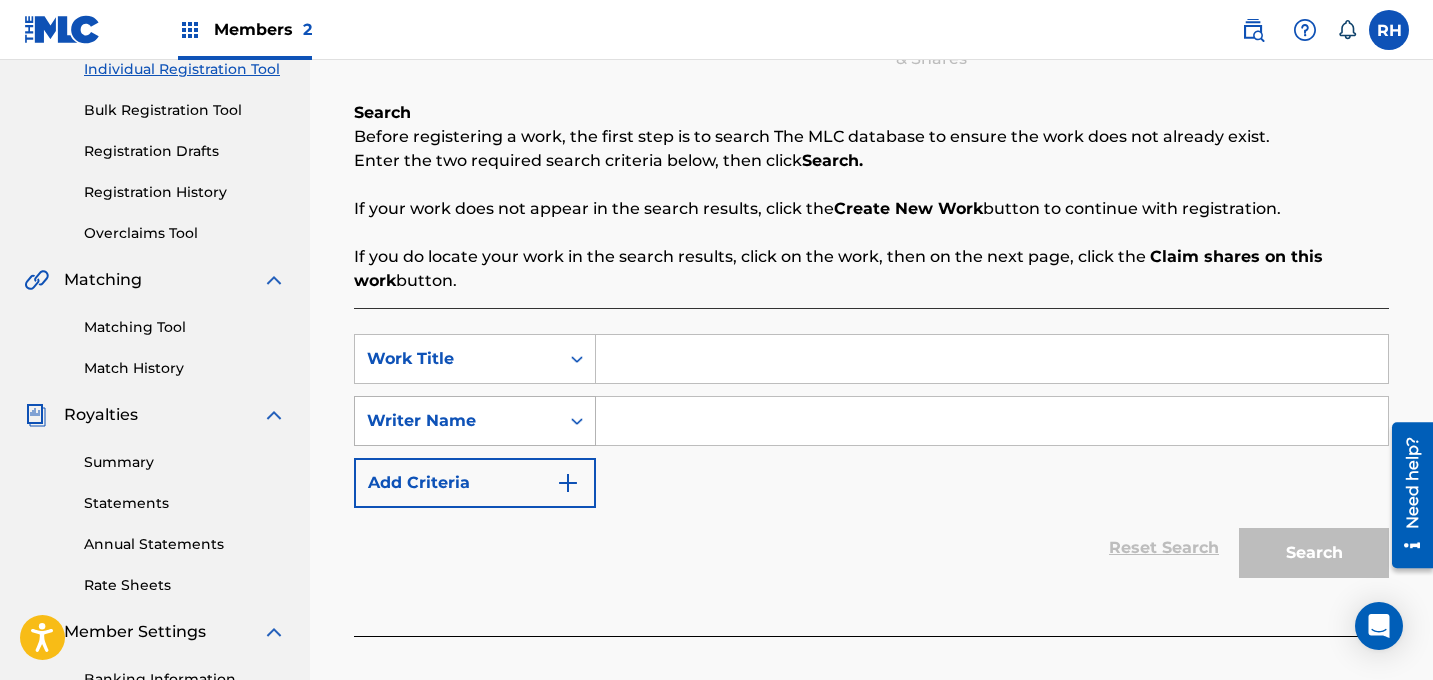 click on "Writer Name" at bounding box center (457, 421) 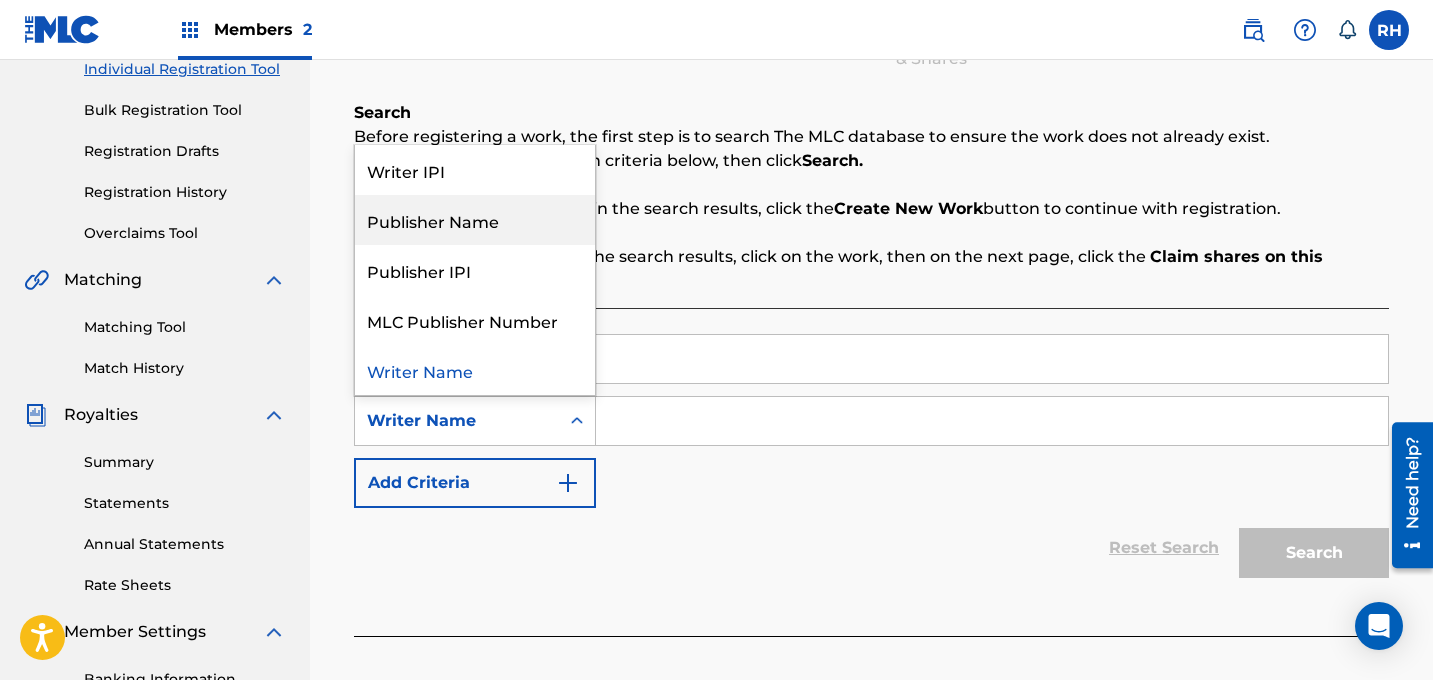 click on "Publisher Name" at bounding box center [475, 220] 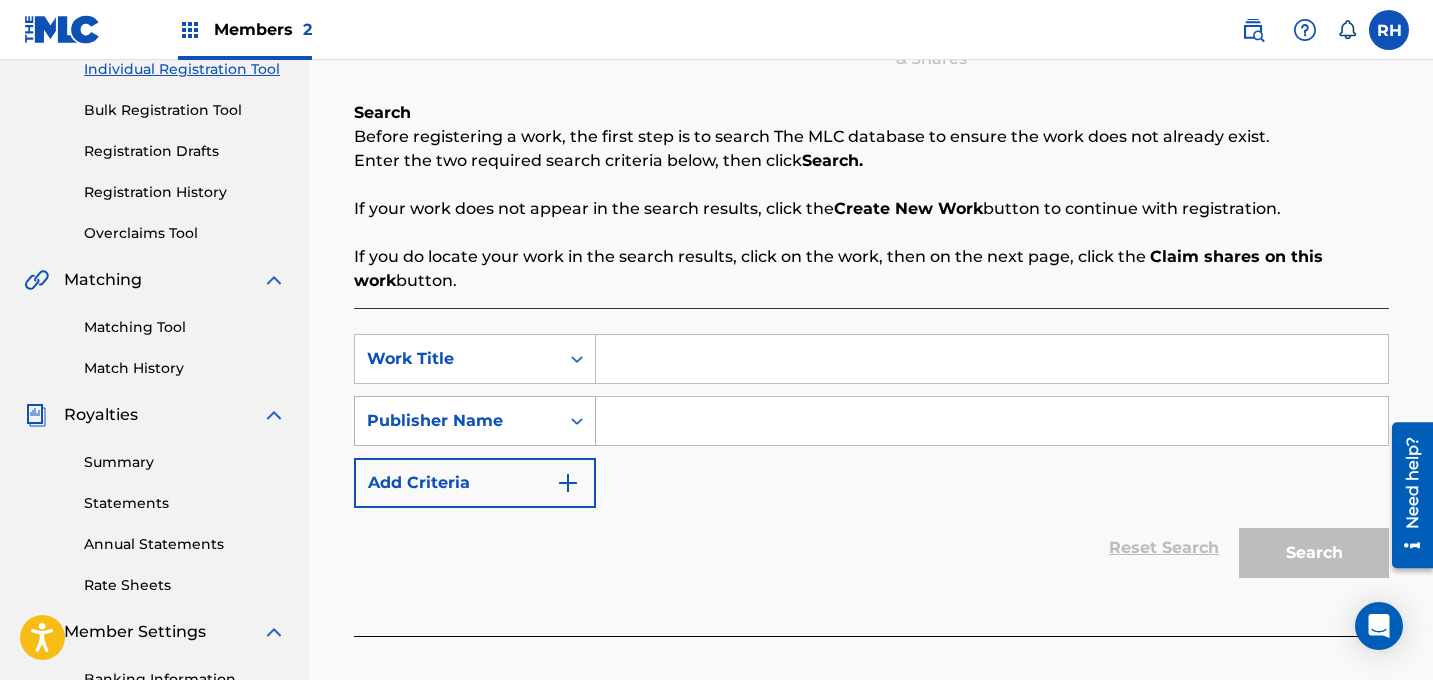 click on "Publisher Name" at bounding box center (457, 421) 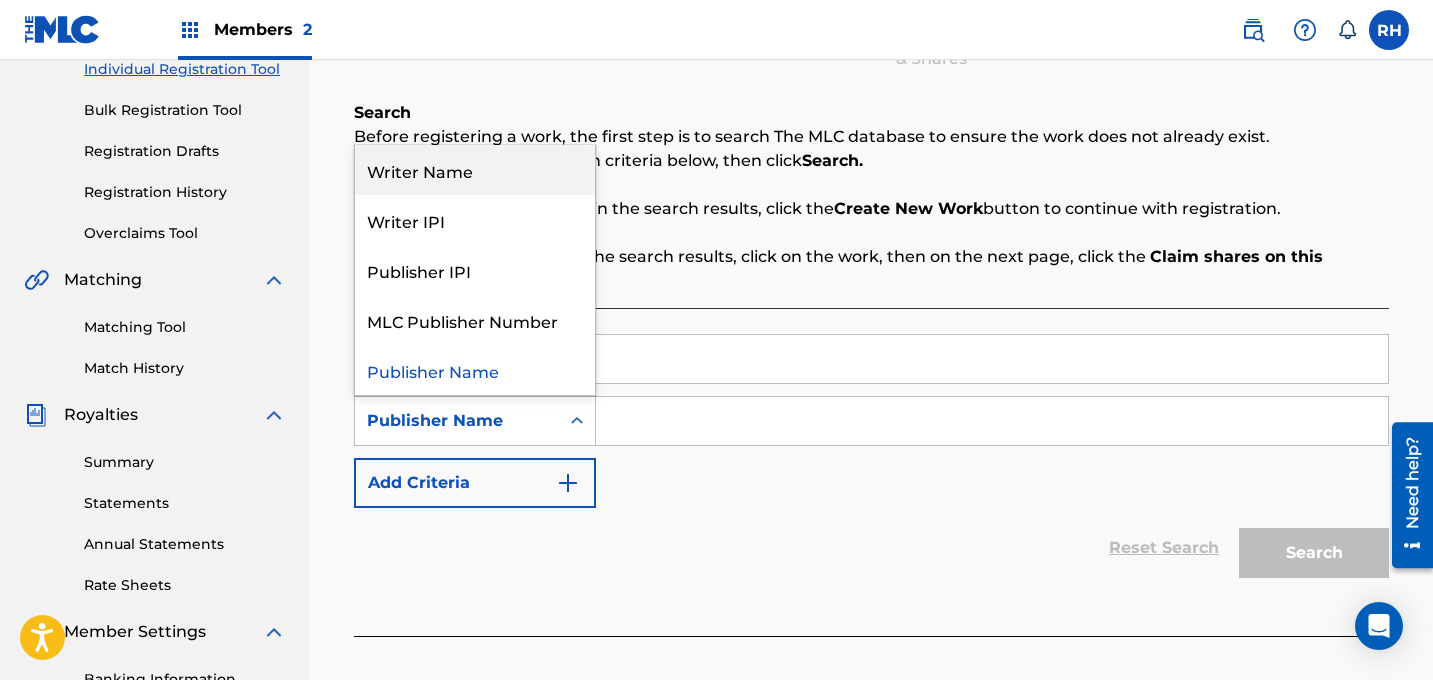 click on "Writer Name" at bounding box center (475, 170) 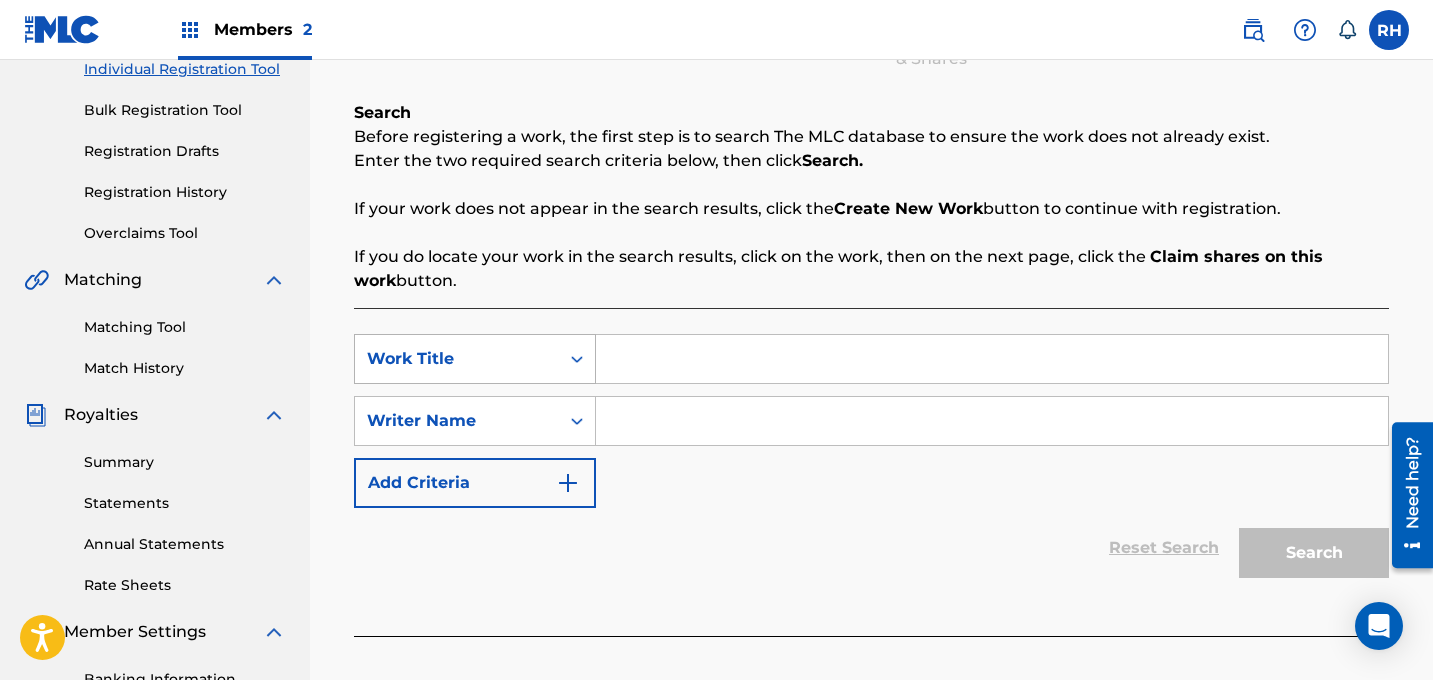 click 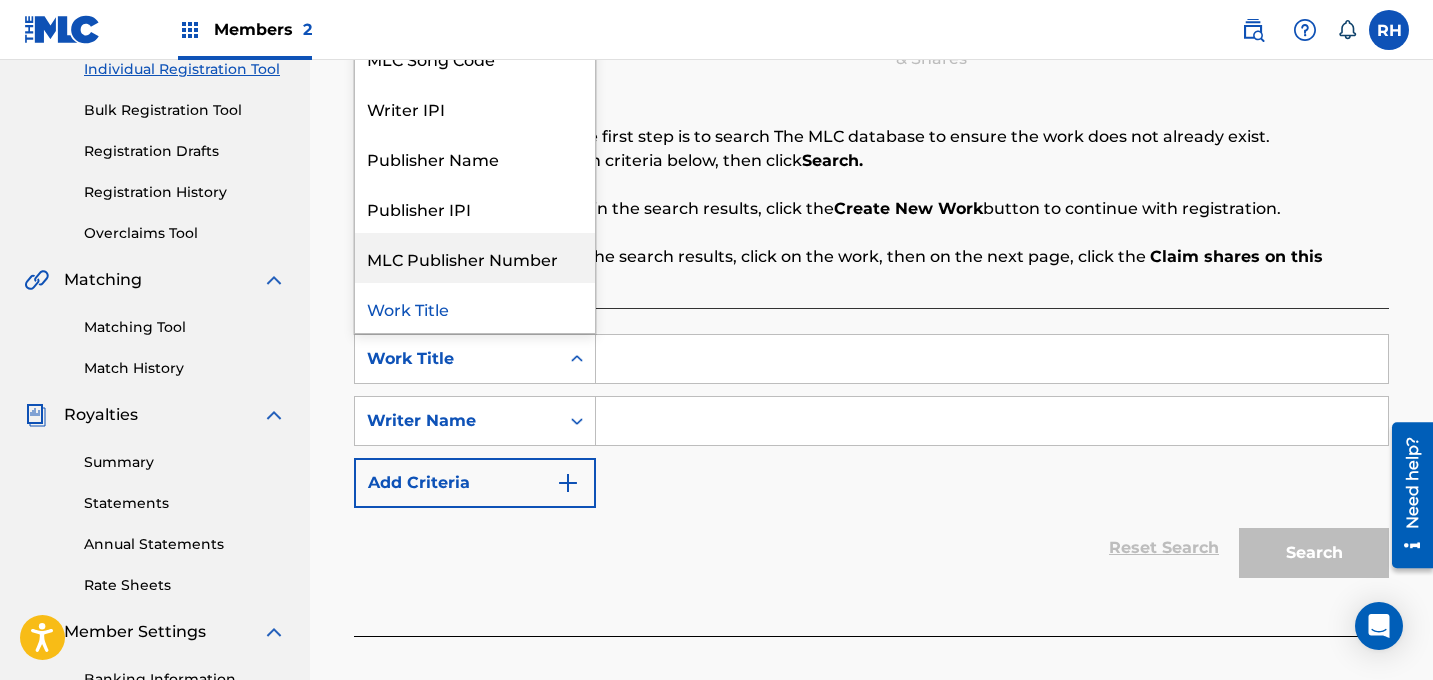 scroll, scrollTop: 0, scrollLeft: 0, axis: both 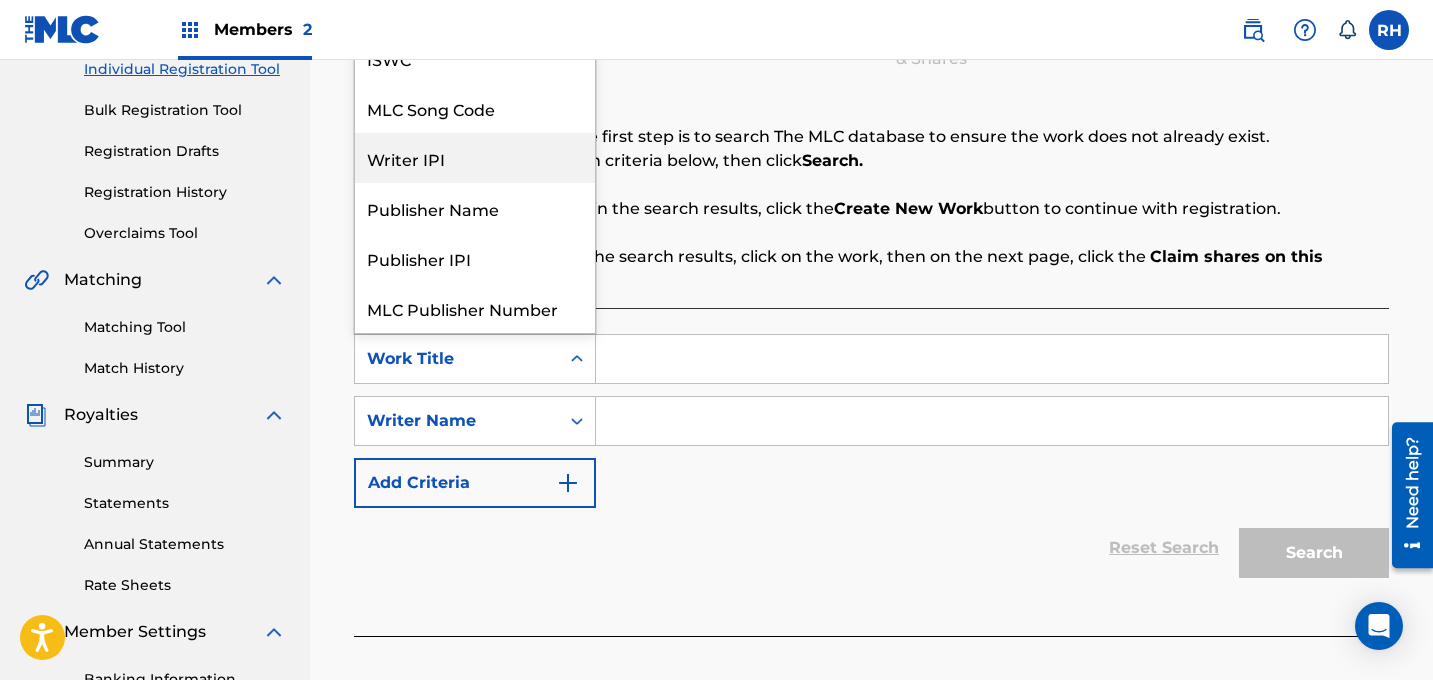 click on "Writer IPI" at bounding box center [475, 158] 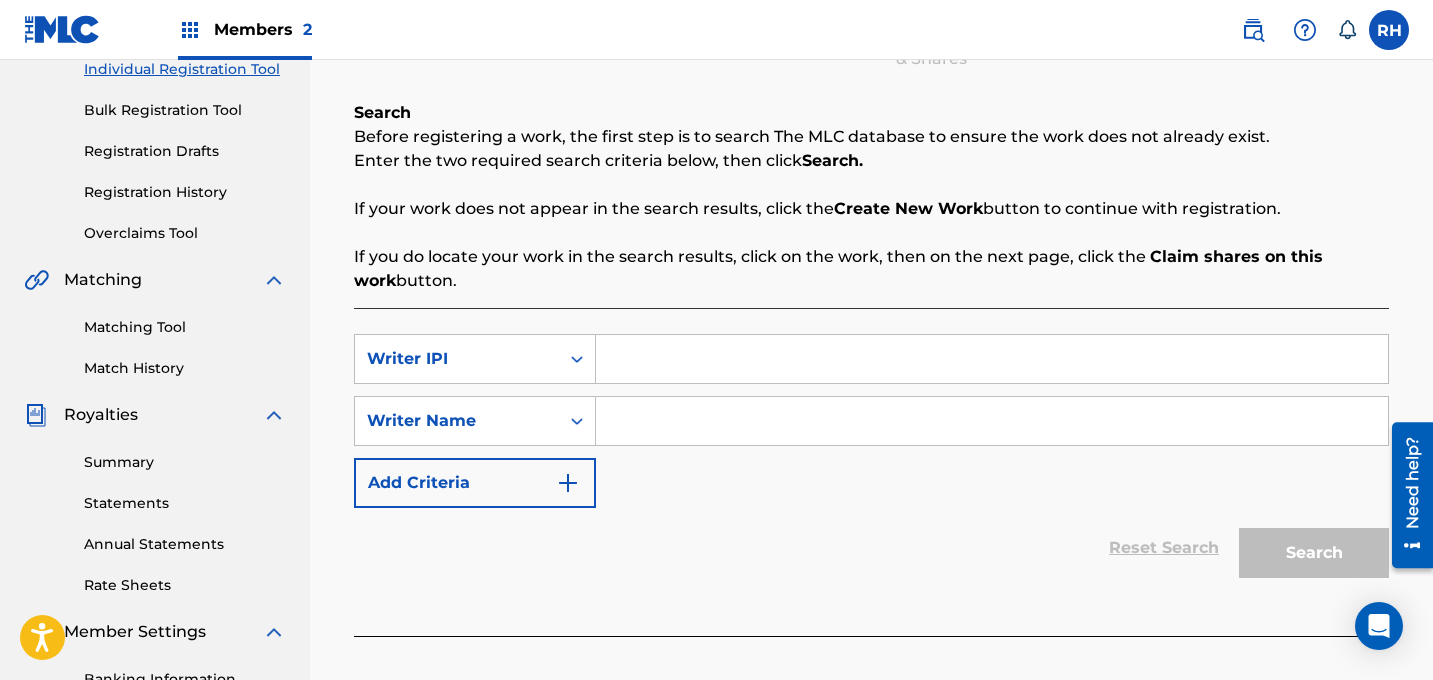 click at bounding box center (992, 359) 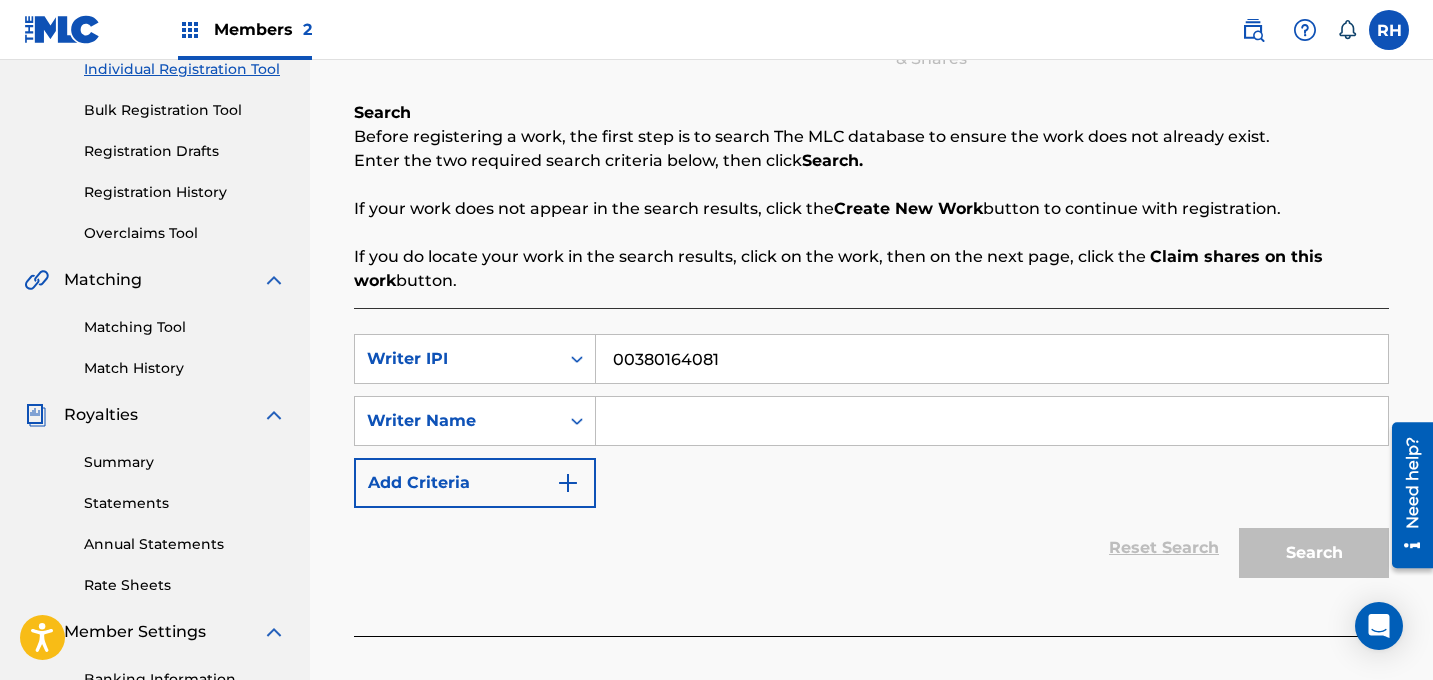 type on "00380164081" 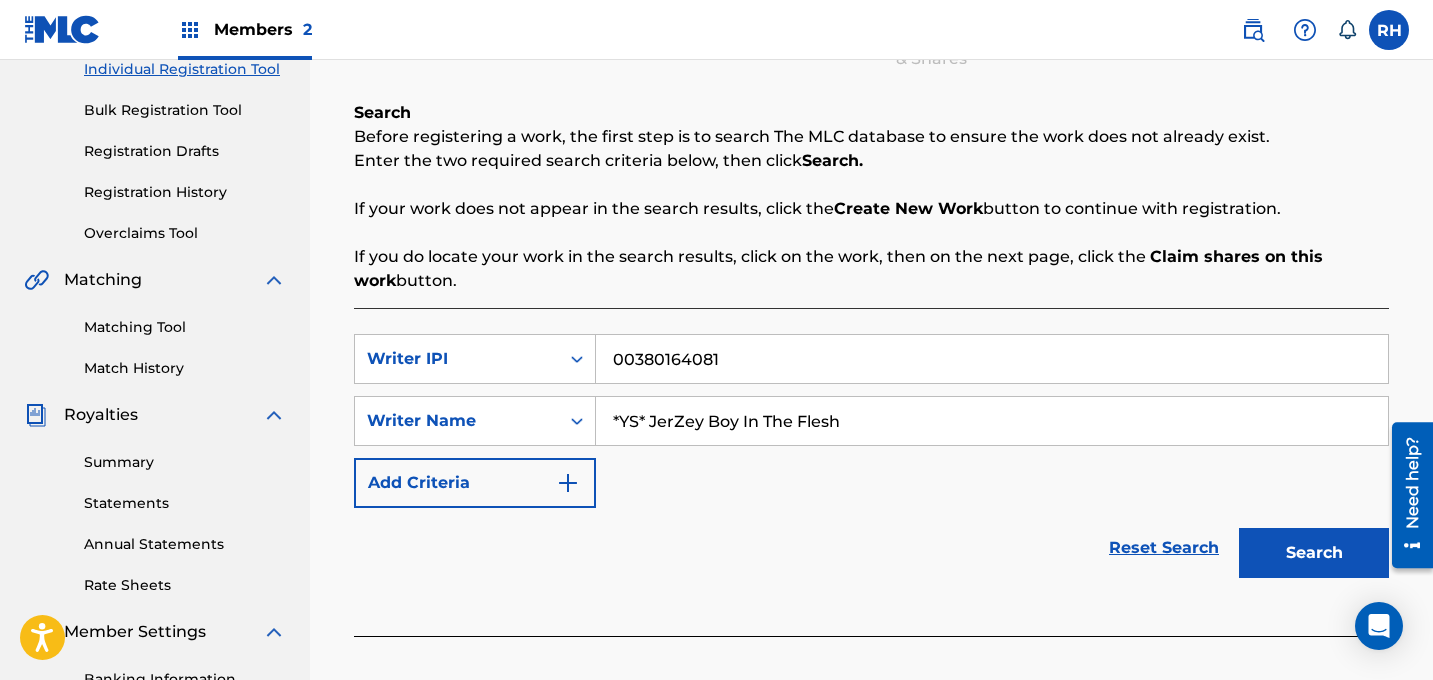 click on "Search" at bounding box center [1314, 553] 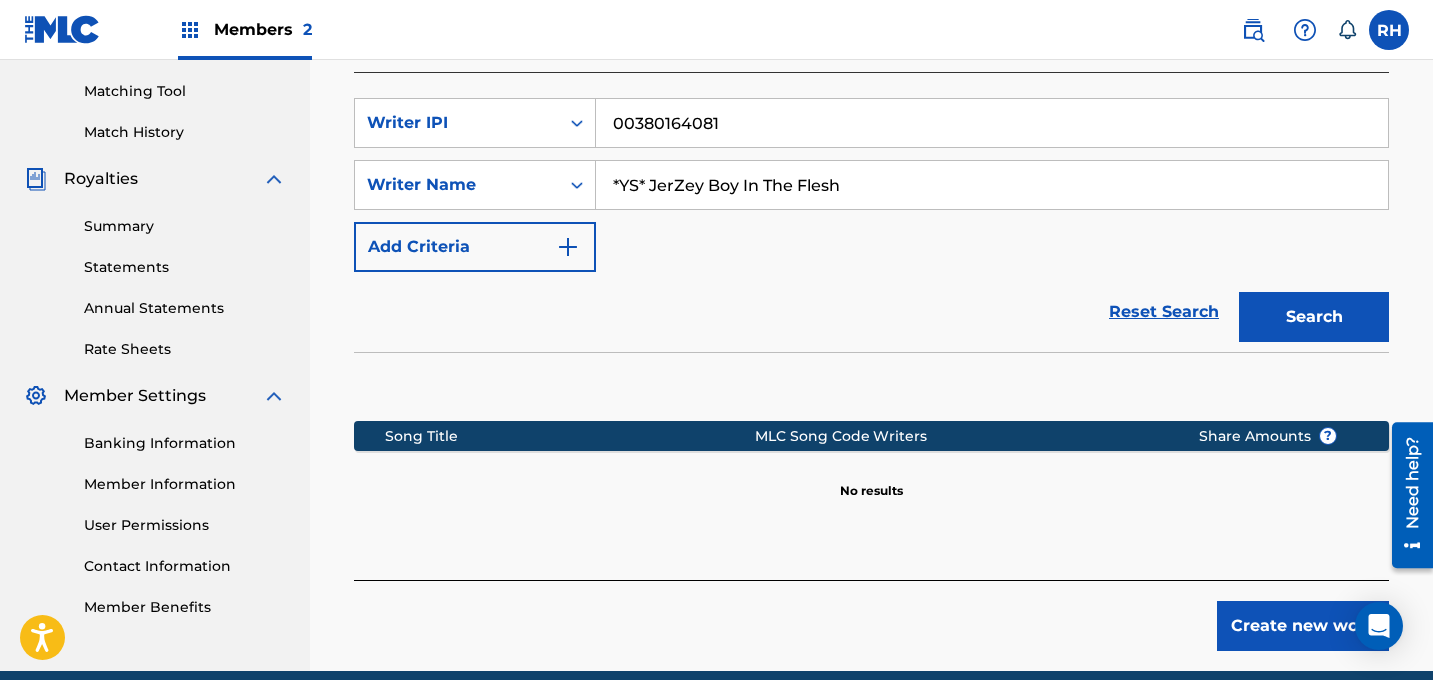 scroll, scrollTop: 503, scrollLeft: 0, axis: vertical 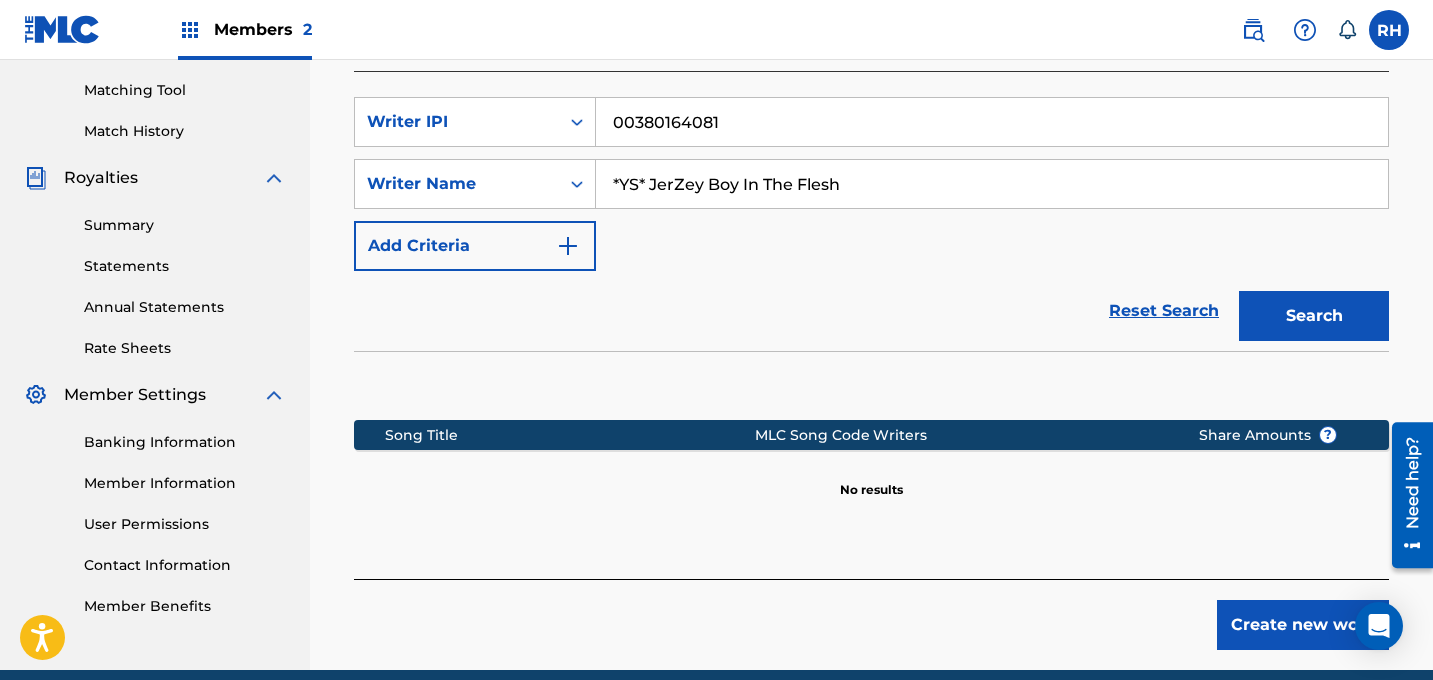 click on "*YS* JerZey Boy In The Flesh" at bounding box center (992, 184) 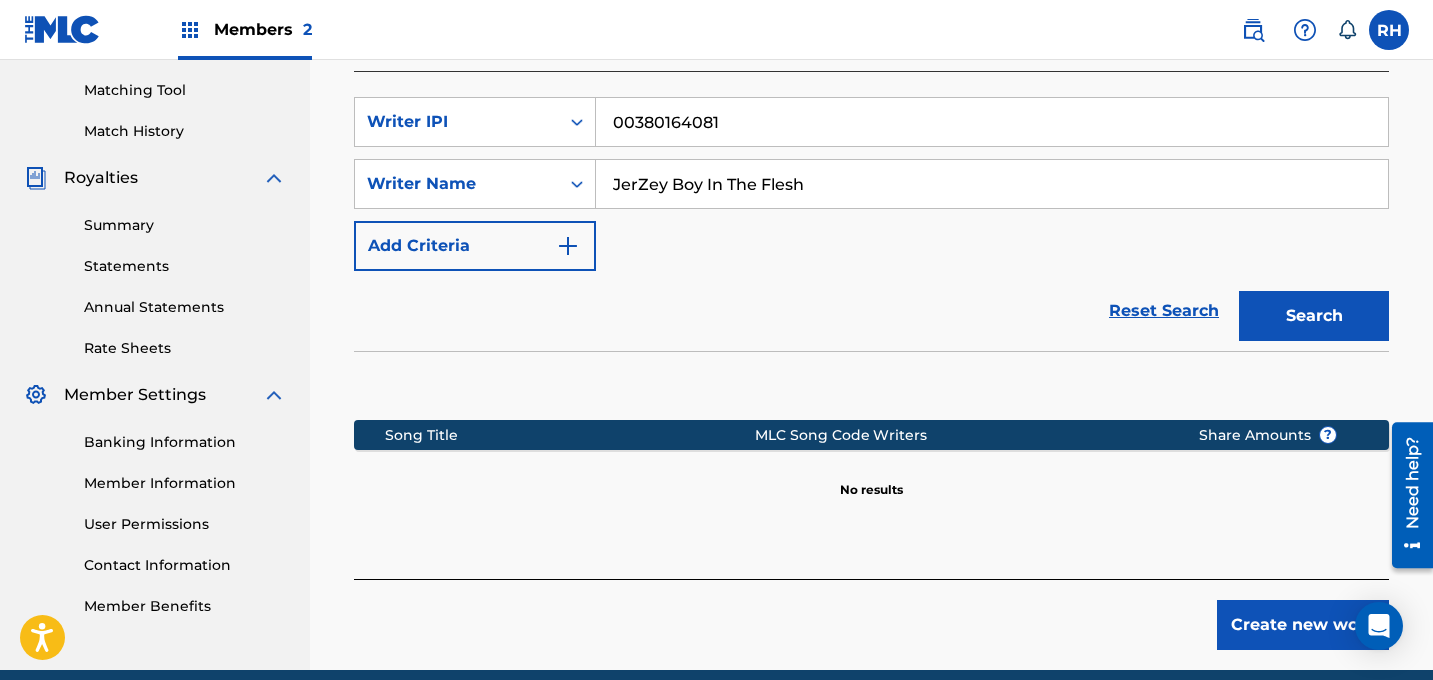 click on "Search" at bounding box center (1314, 316) 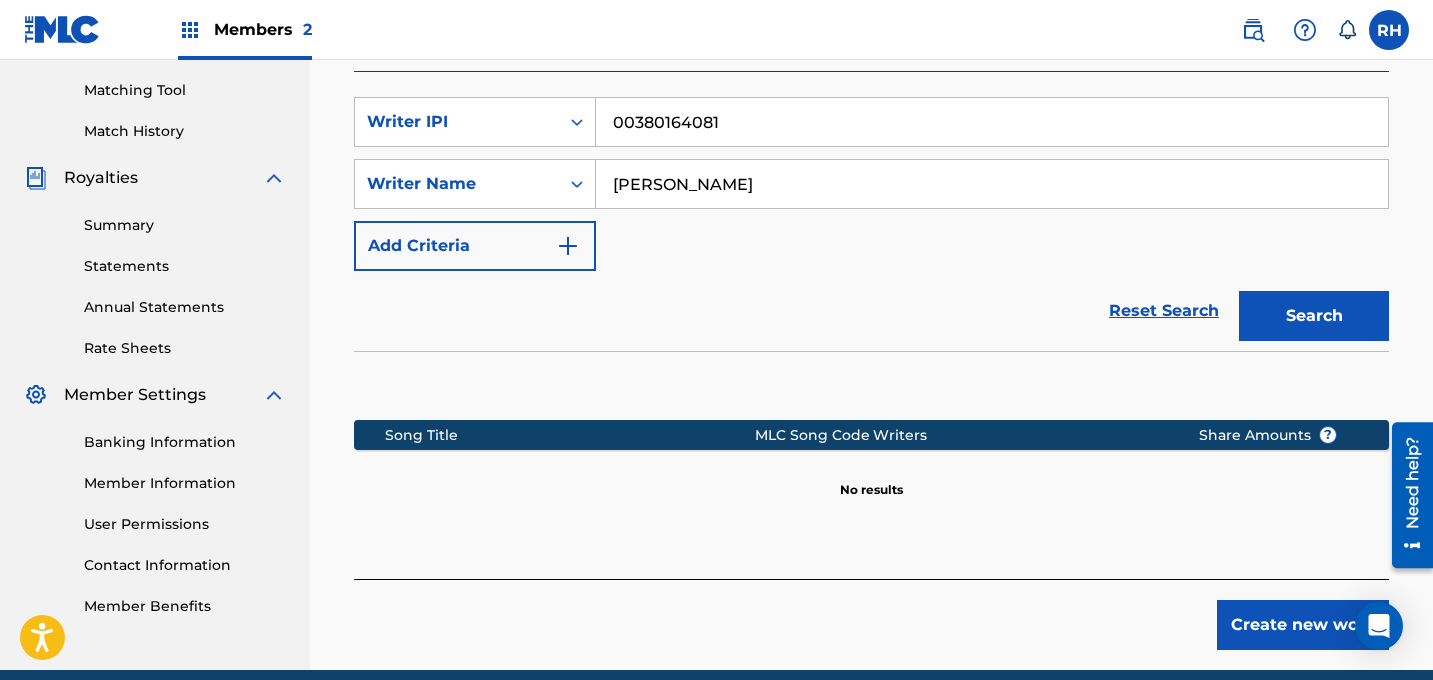 type on "[PERSON_NAME]" 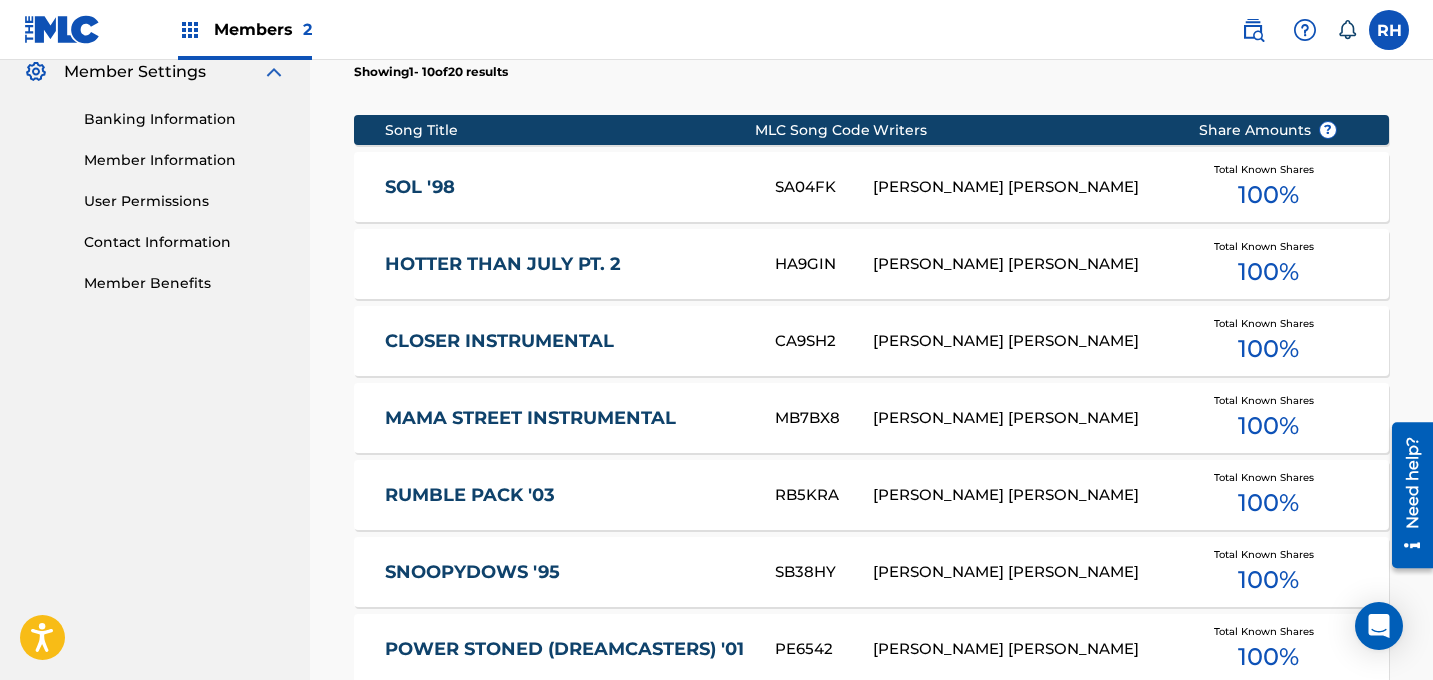 scroll, scrollTop: 834, scrollLeft: 0, axis: vertical 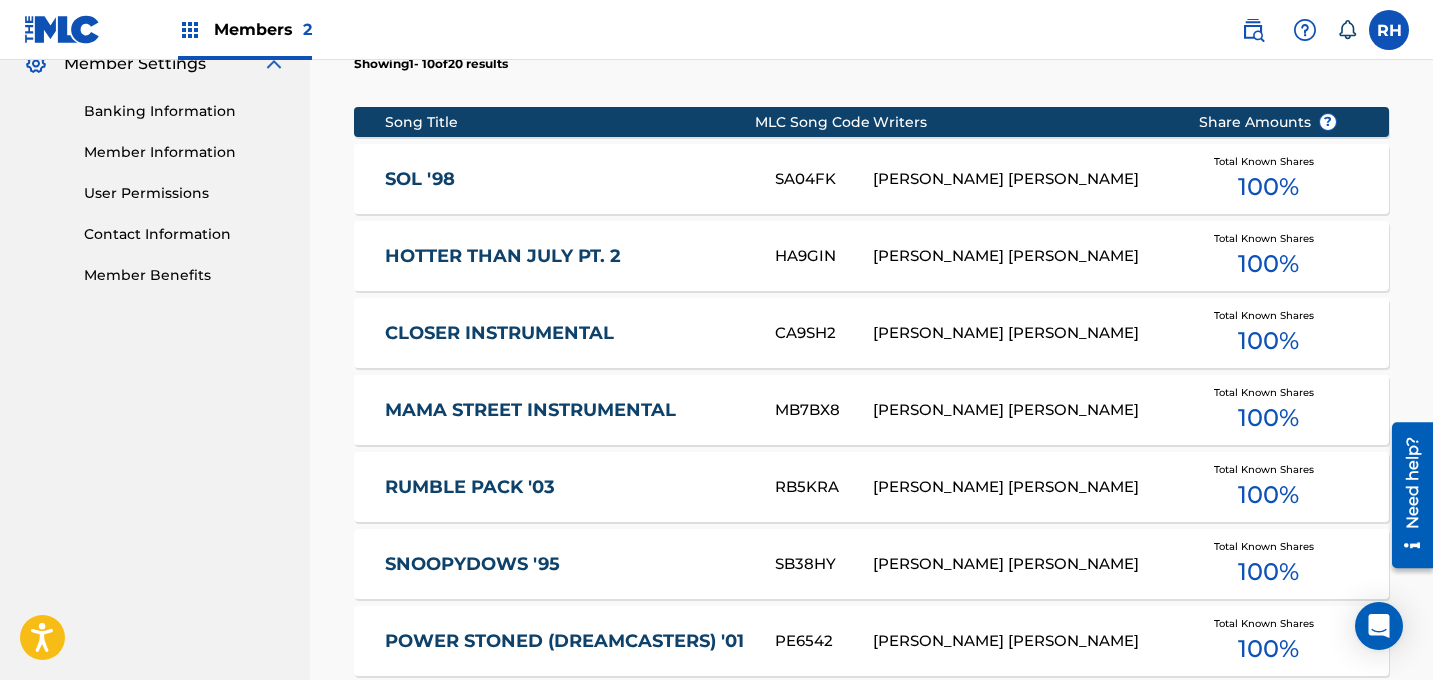 click on "SOL '98 SA04FK RYAN HOLMES ROBINSON Total Known Shares 100 %" at bounding box center [871, 179] 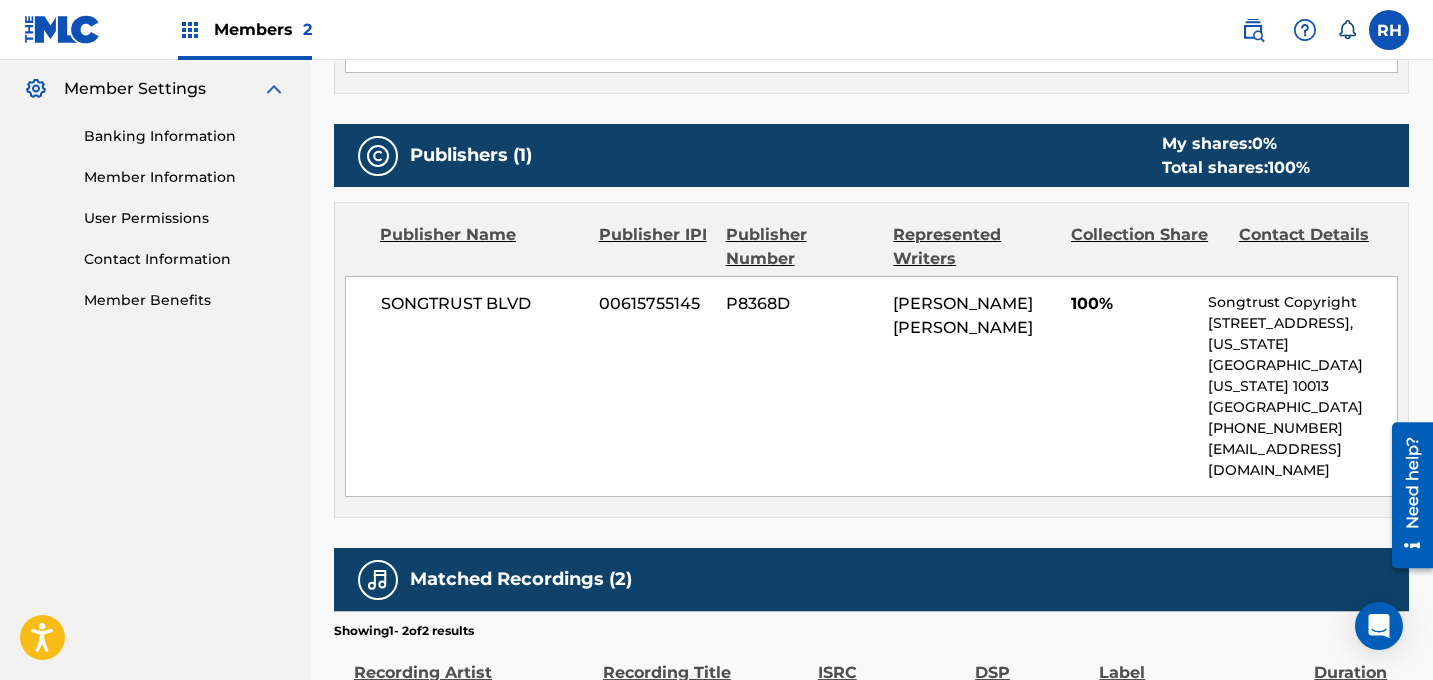 scroll, scrollTop: 808, scrollLeft: 0, axis: vertical 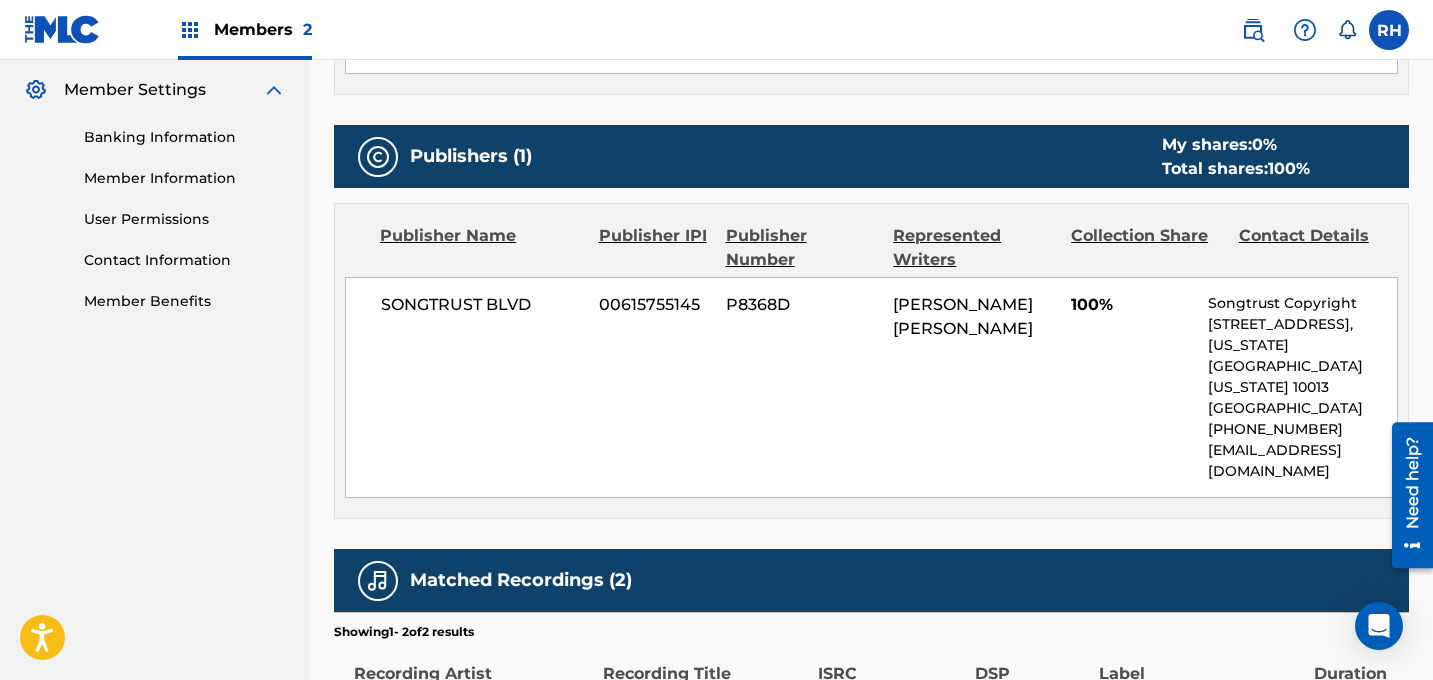click on "00615755145" at bounding box center [655, 305] 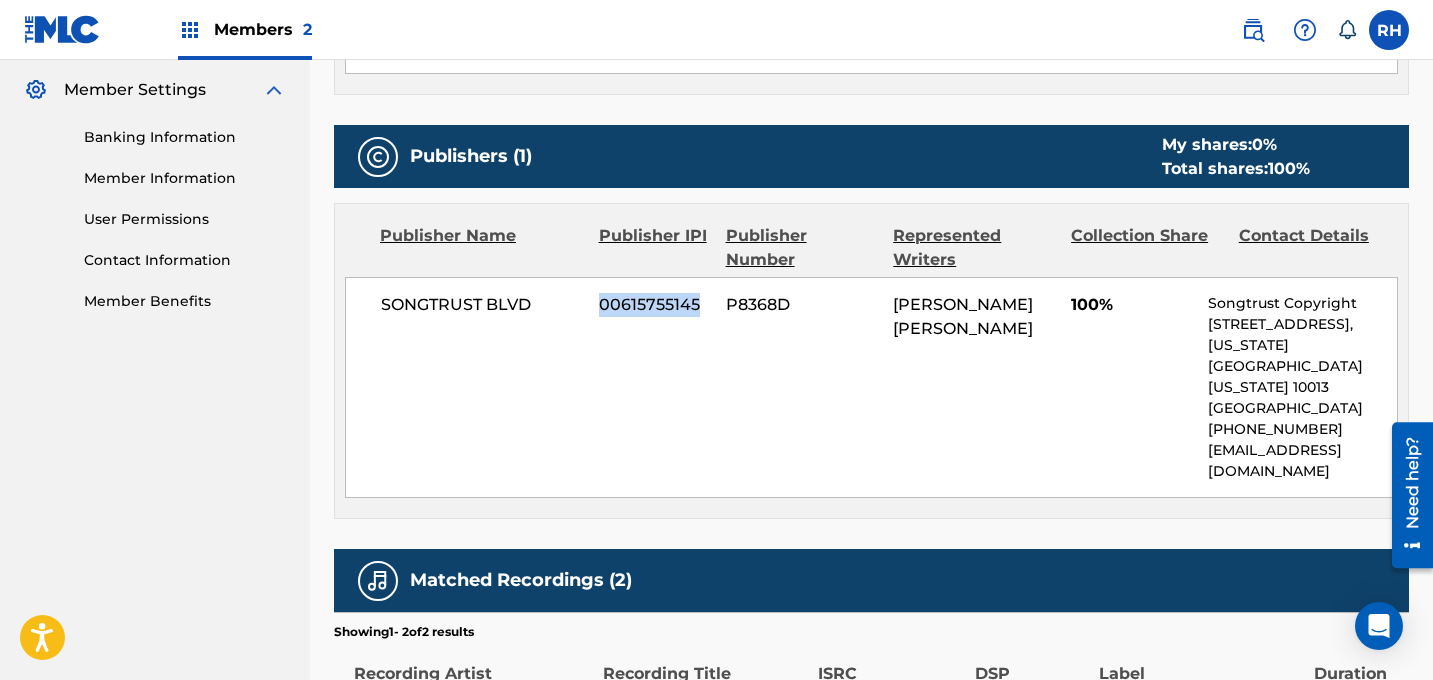 click on "00615755145" at bounding box center [655, 305] 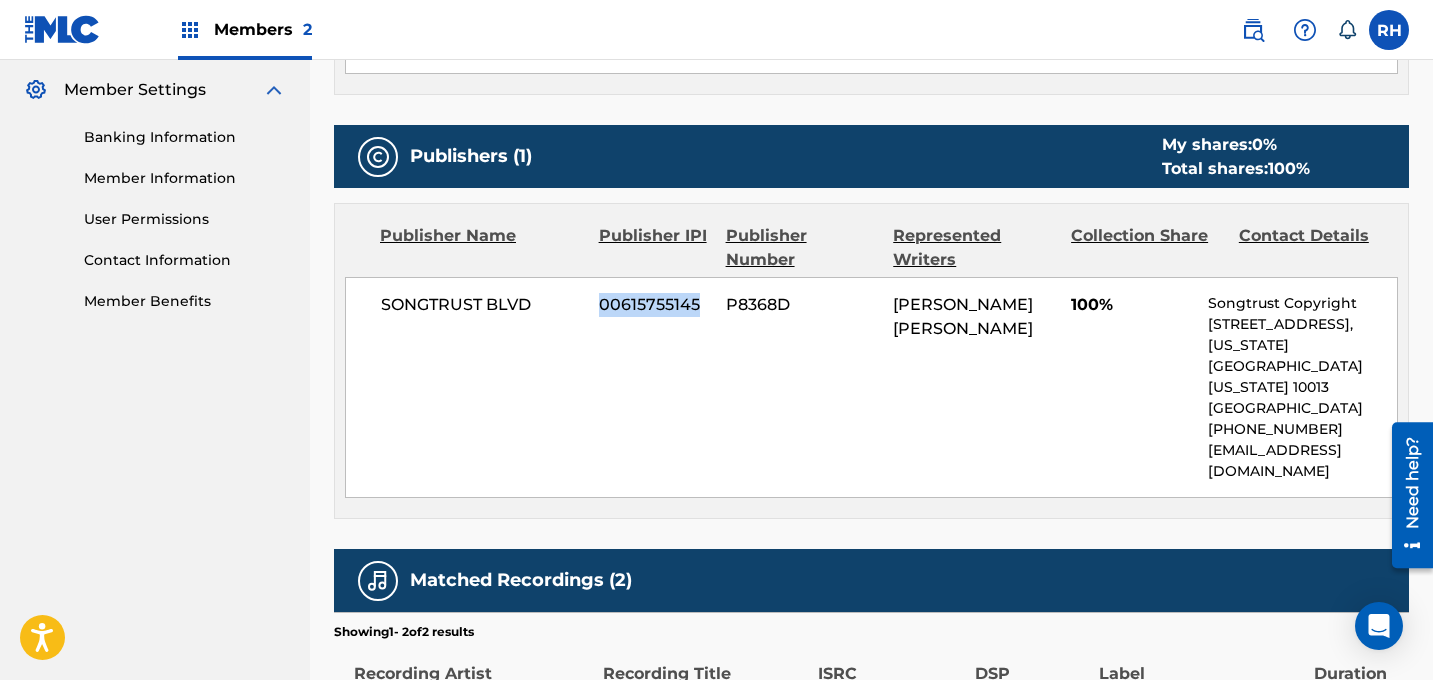 copy on "00615755145" 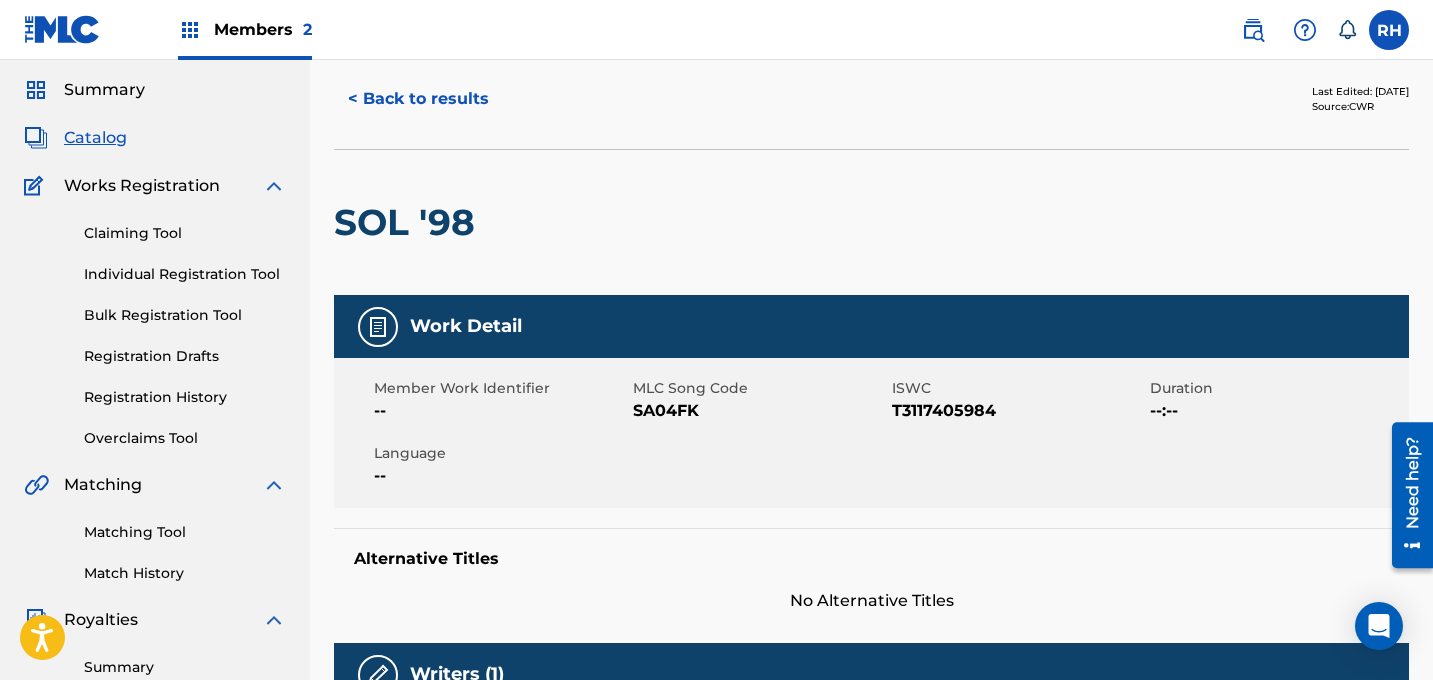 scroll, scrollTop: 0, scrollLeft: 0, axis: both 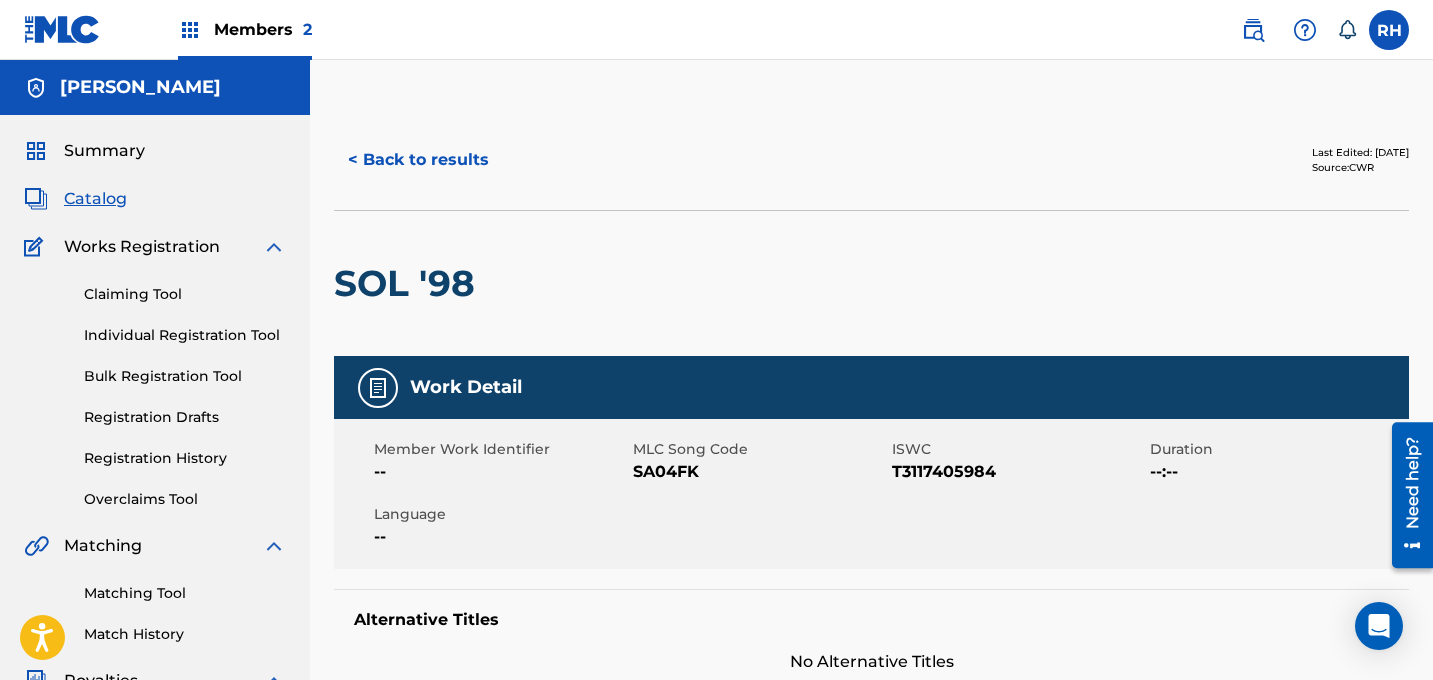click on "Claiming Tool" at bounding box center [185, 294] 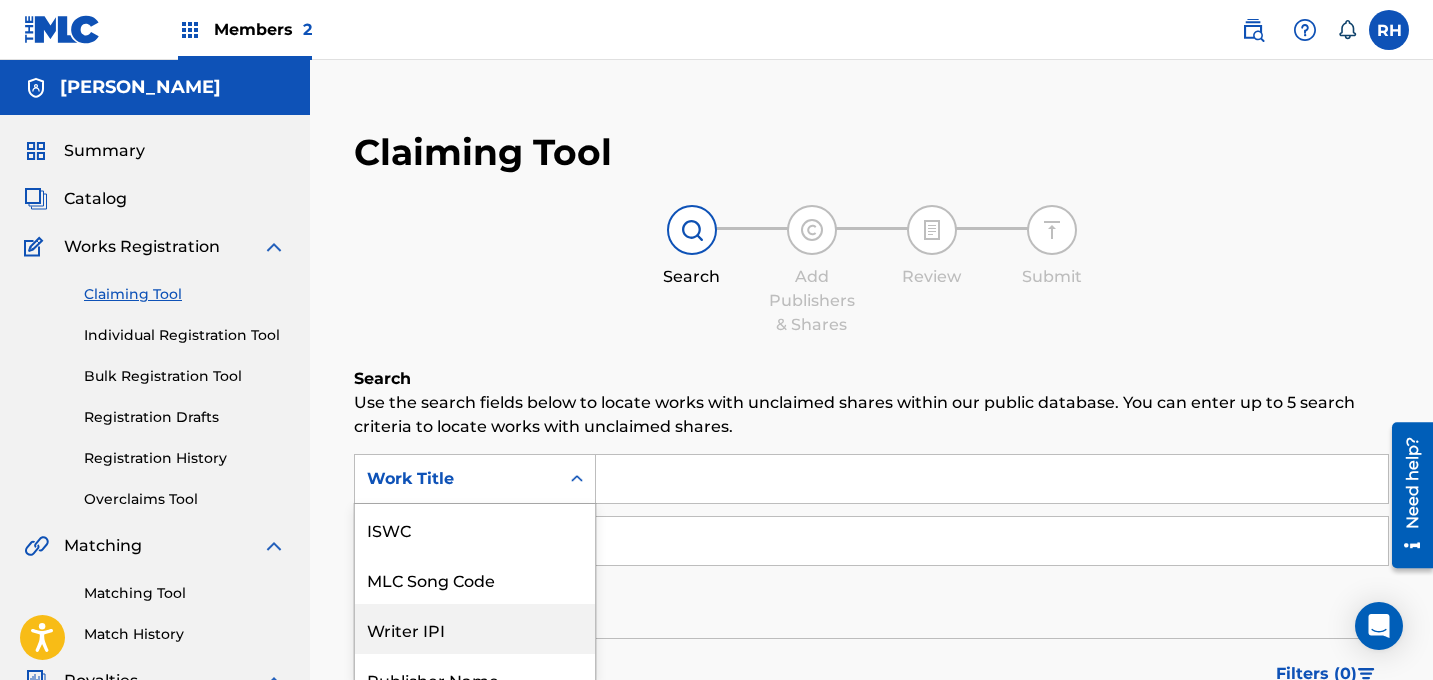 click on "Writer IPI, 3 of 7. 7 results available. Use Up and Down to choose options, press Enter to select the currently focused option, press Escape to exit the menu, press Tab to select the option and exit the menu. Work Title ISWC MLC Song Code Writer IPI Publisher Name Publisher IPI MLC Publisher Number Work Title" at bounding box center [475, 479] 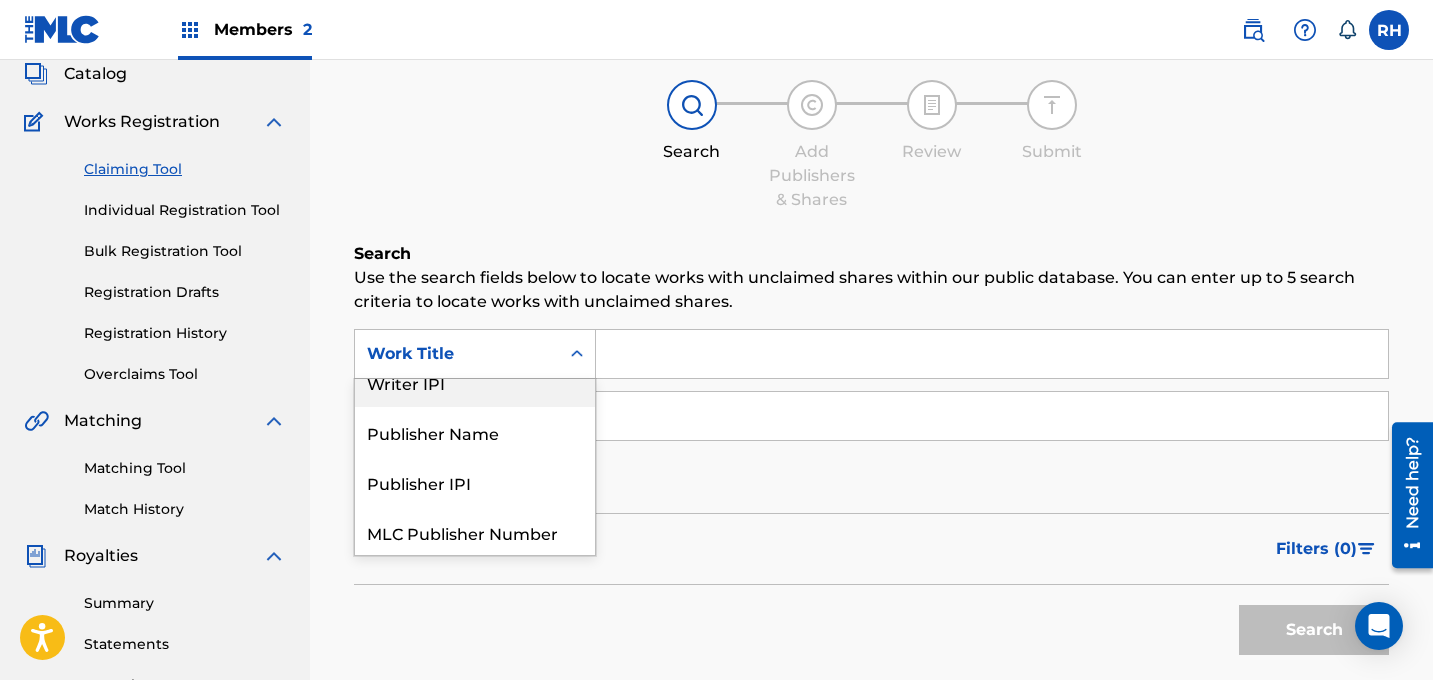 scroll, scrollTop: 127, scrollLeft: 0, axis: vertical 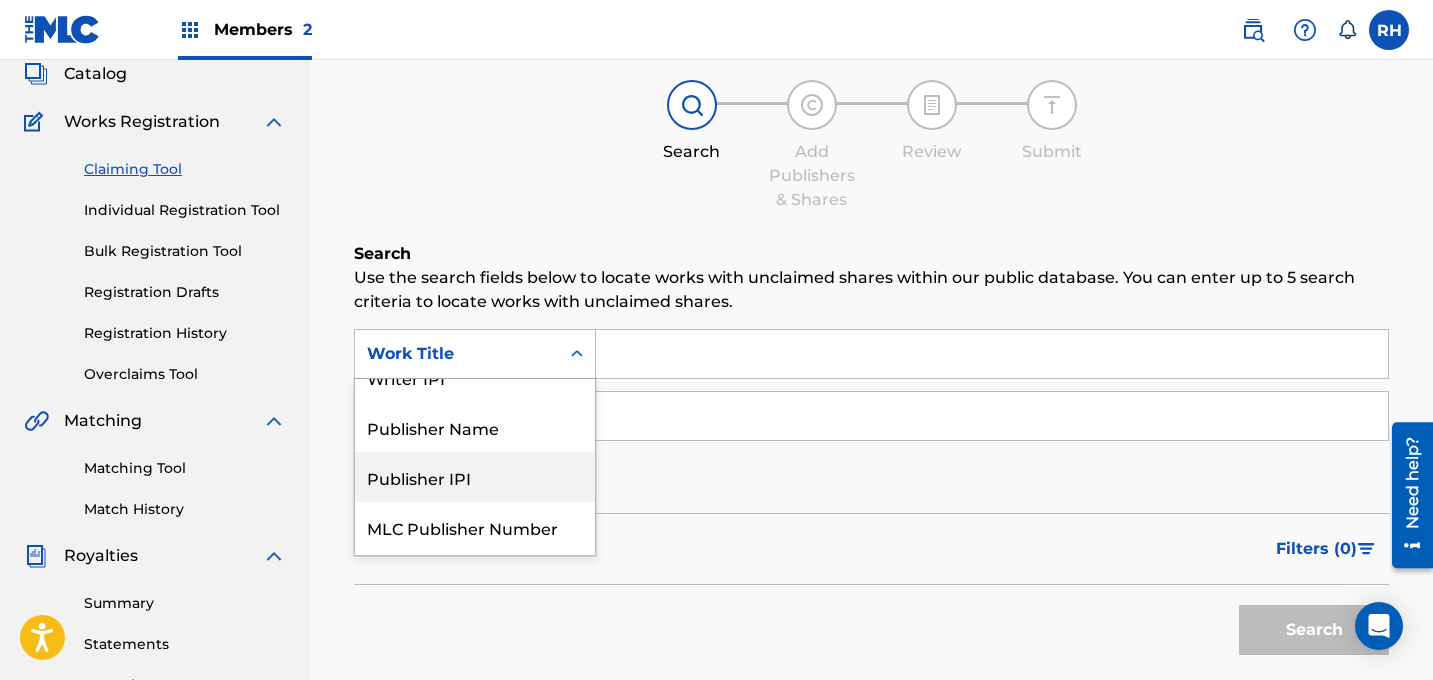 click on "Publisher IPI" at bounding box center [475, 477] 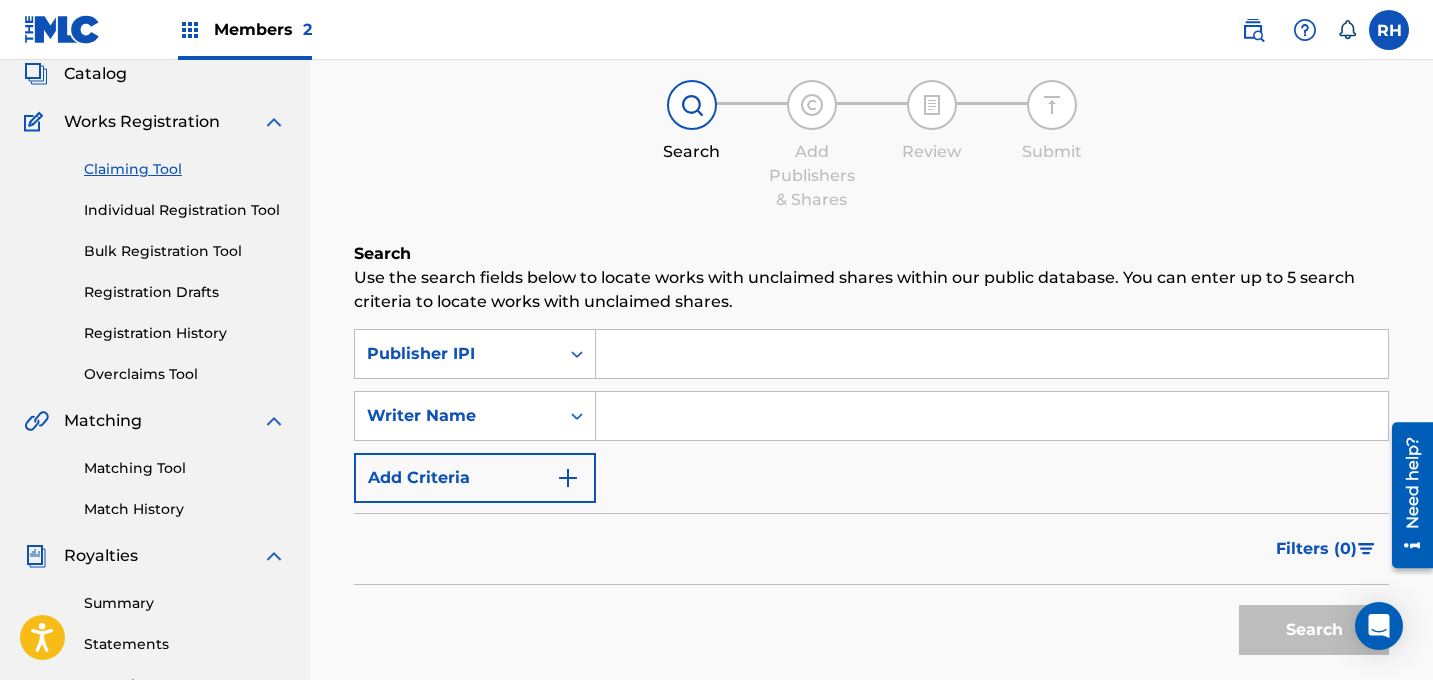 click at bounding box center (992, 354) 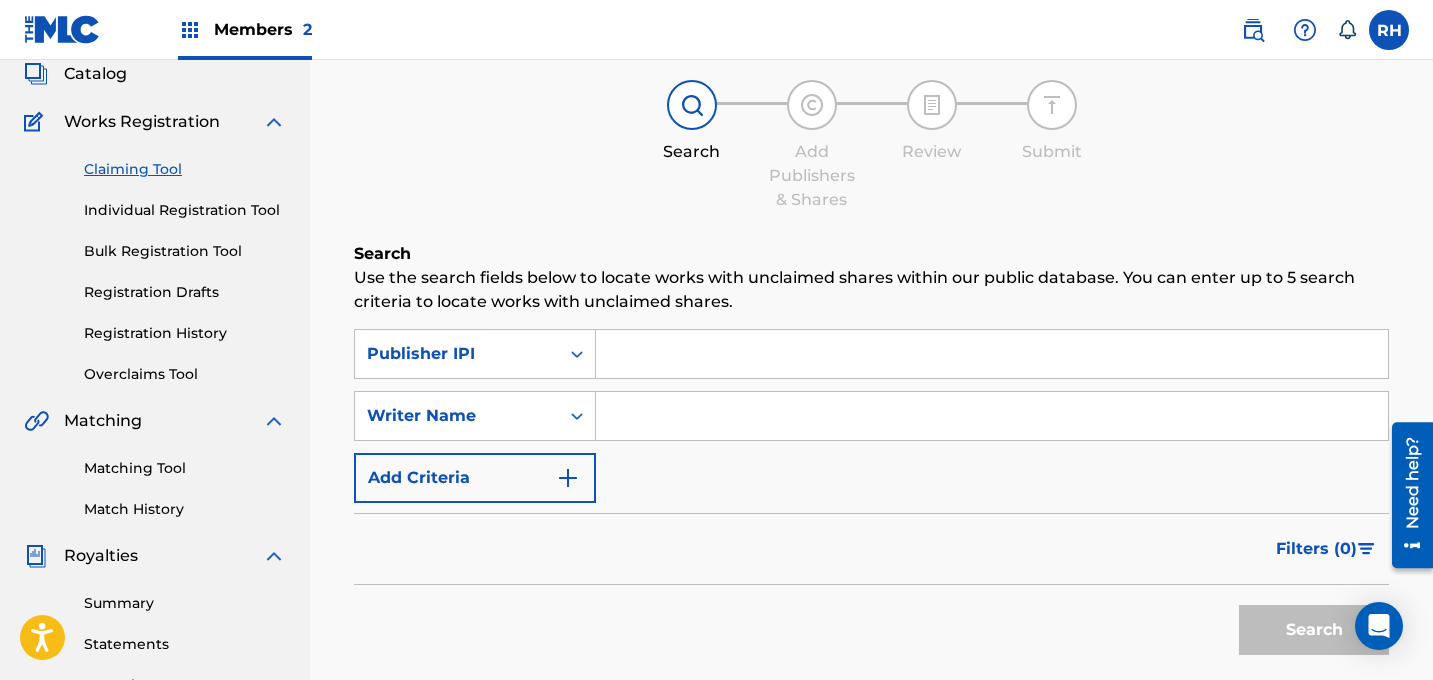 paste on "00615755145" 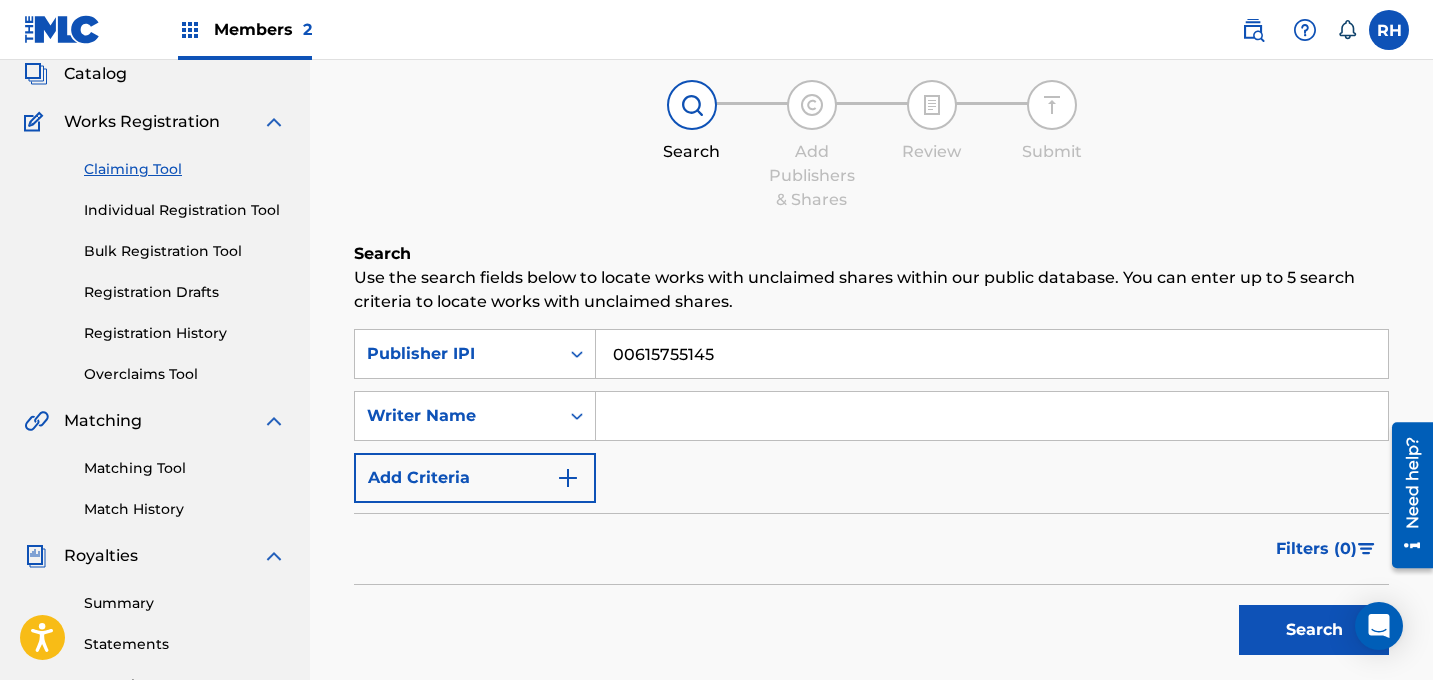 type on "00615755145" 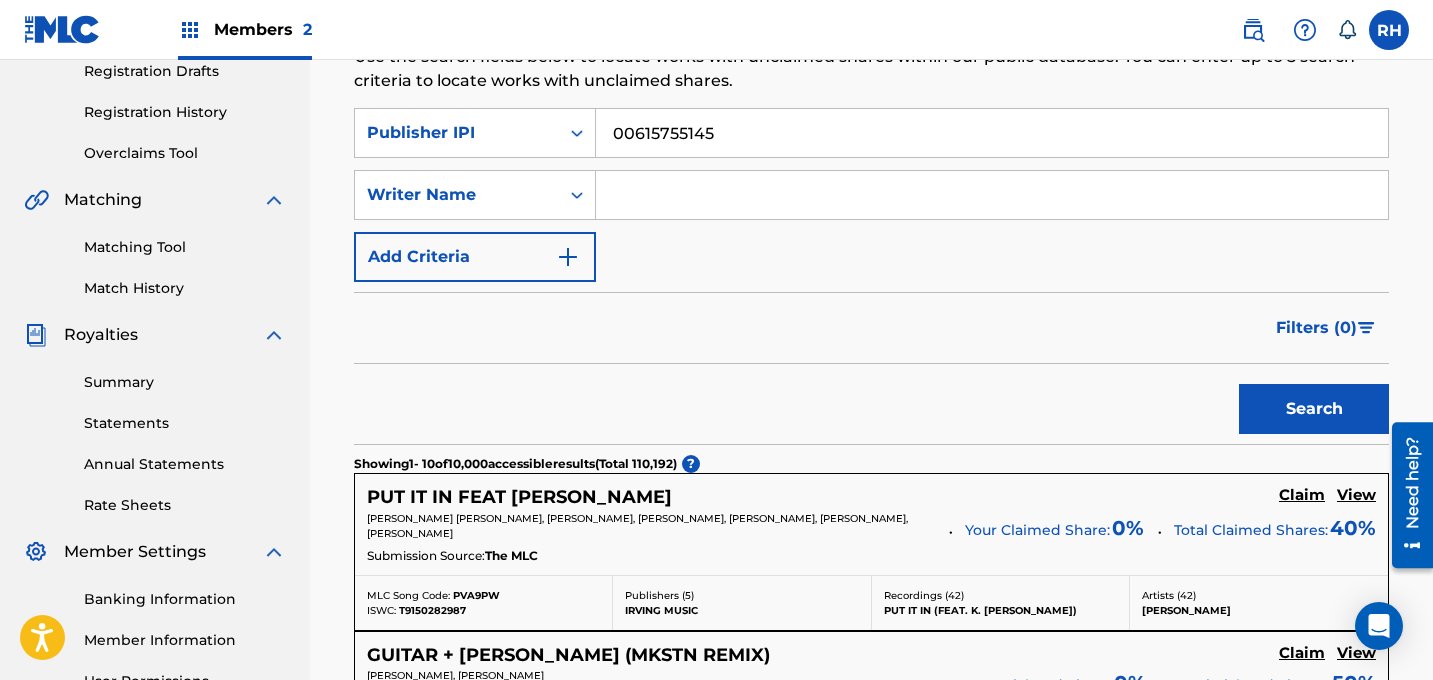 scroll, scrollTop: 311, scrollLeft: 0, axis: vertical 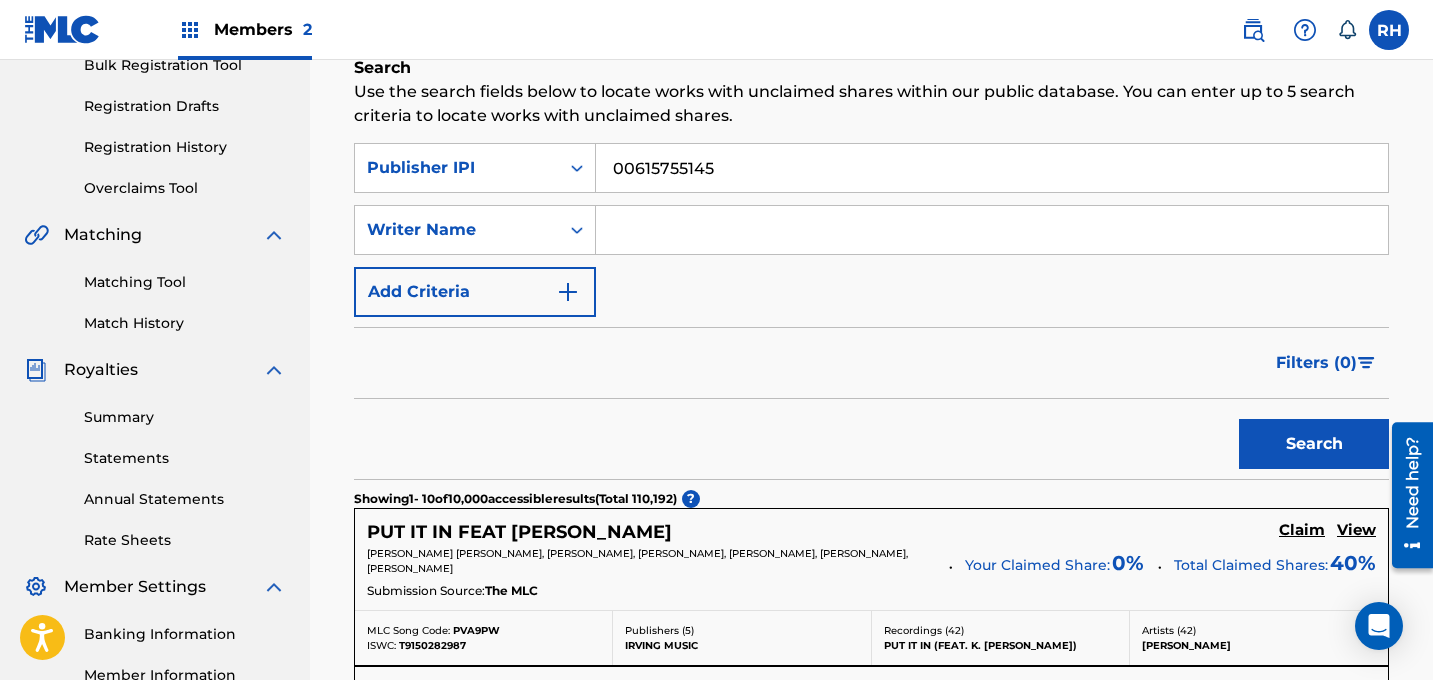 click at bounding box center (992, 230) 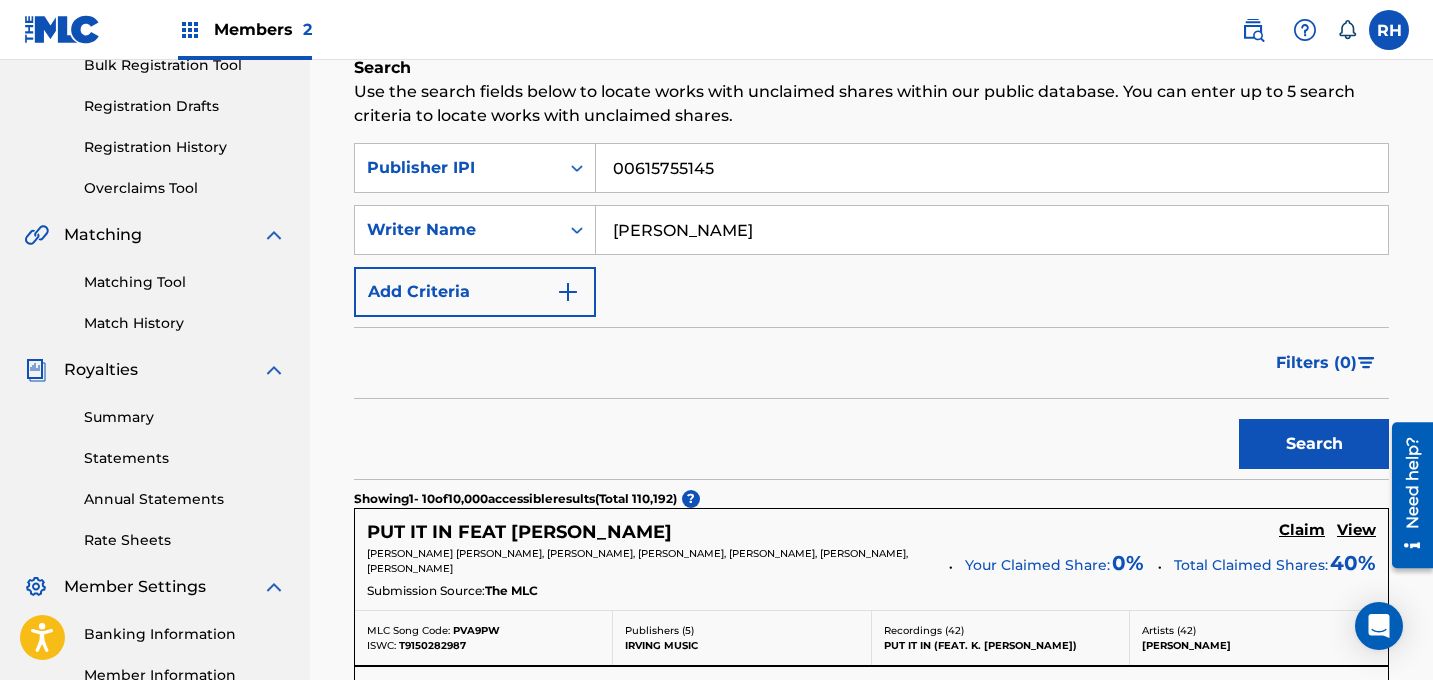 click on "Search" at bounding box center [1314, 444] 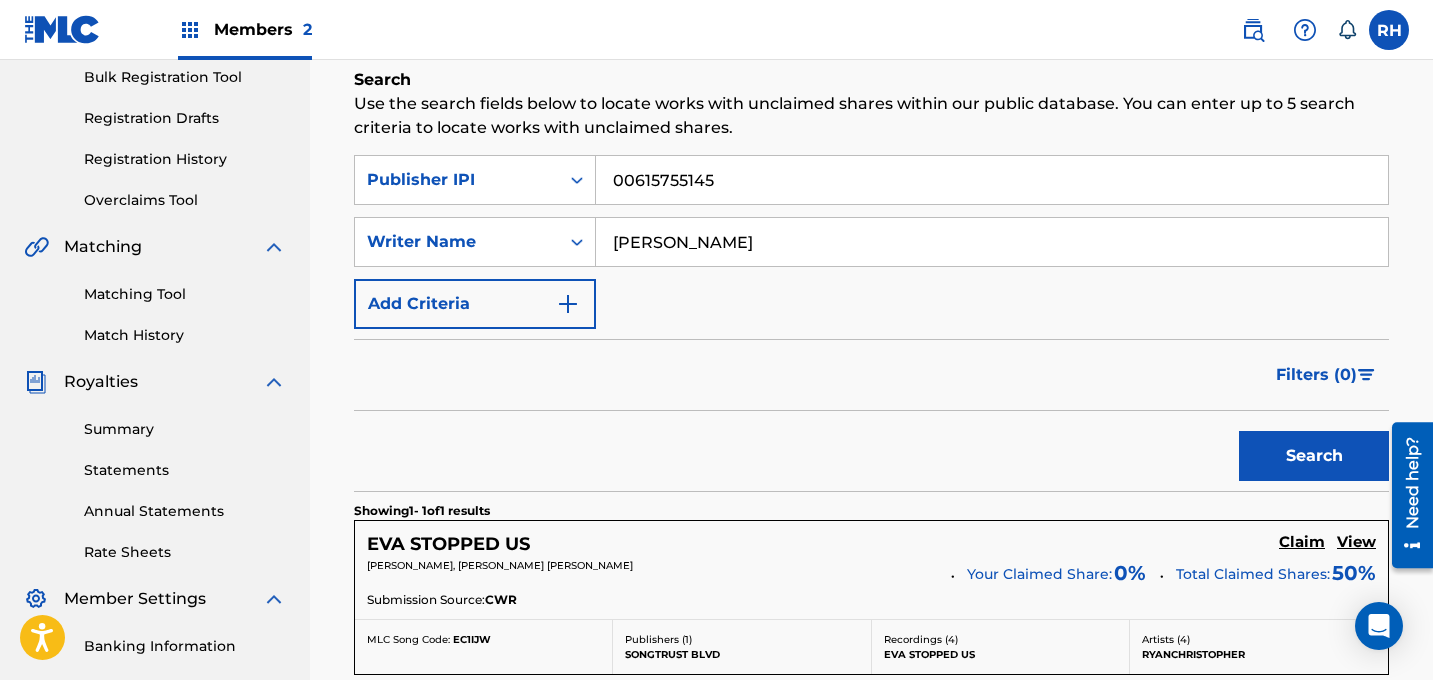 scroll, scrollTop: 266, scrollLeft: 0, axis: vertical 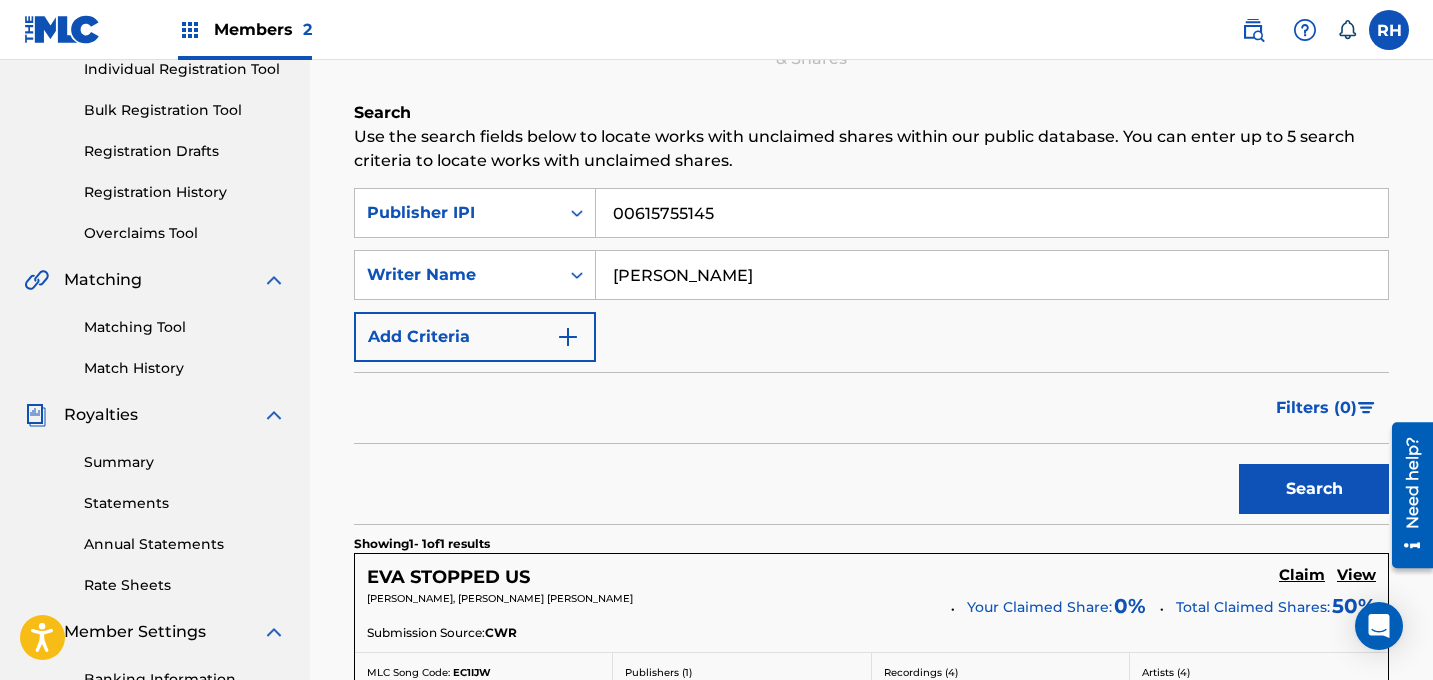 click on "[PERSON_NAME]" at bounding box center [992, 275] 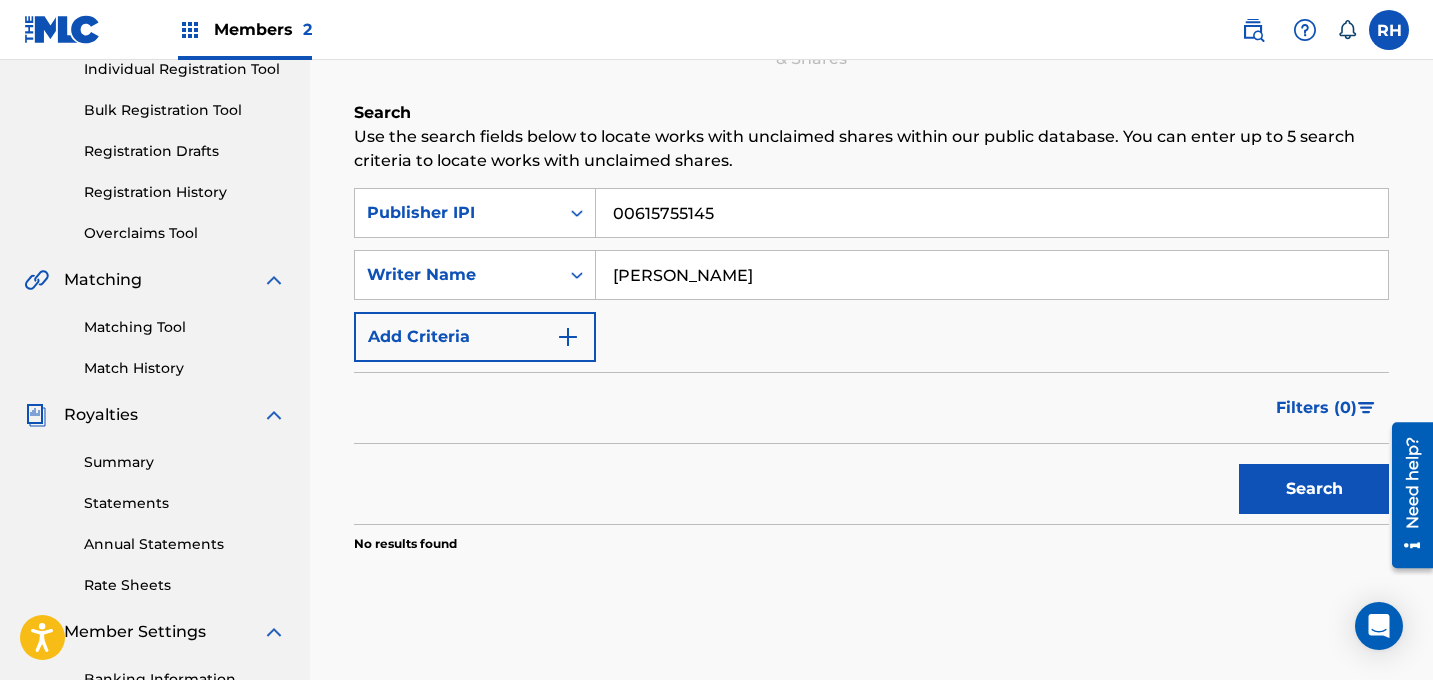 click on "[PERSON_NAME]" at bounding box center (992, 275) 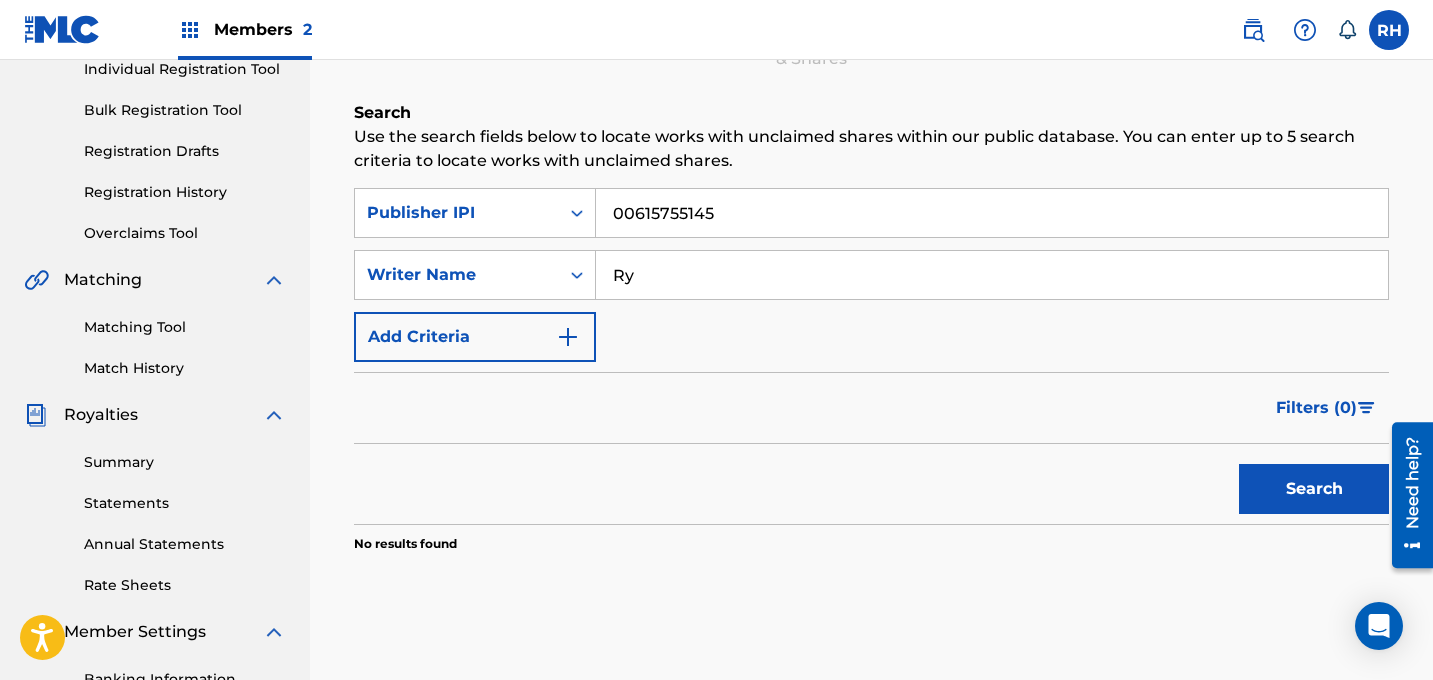 type on "R" 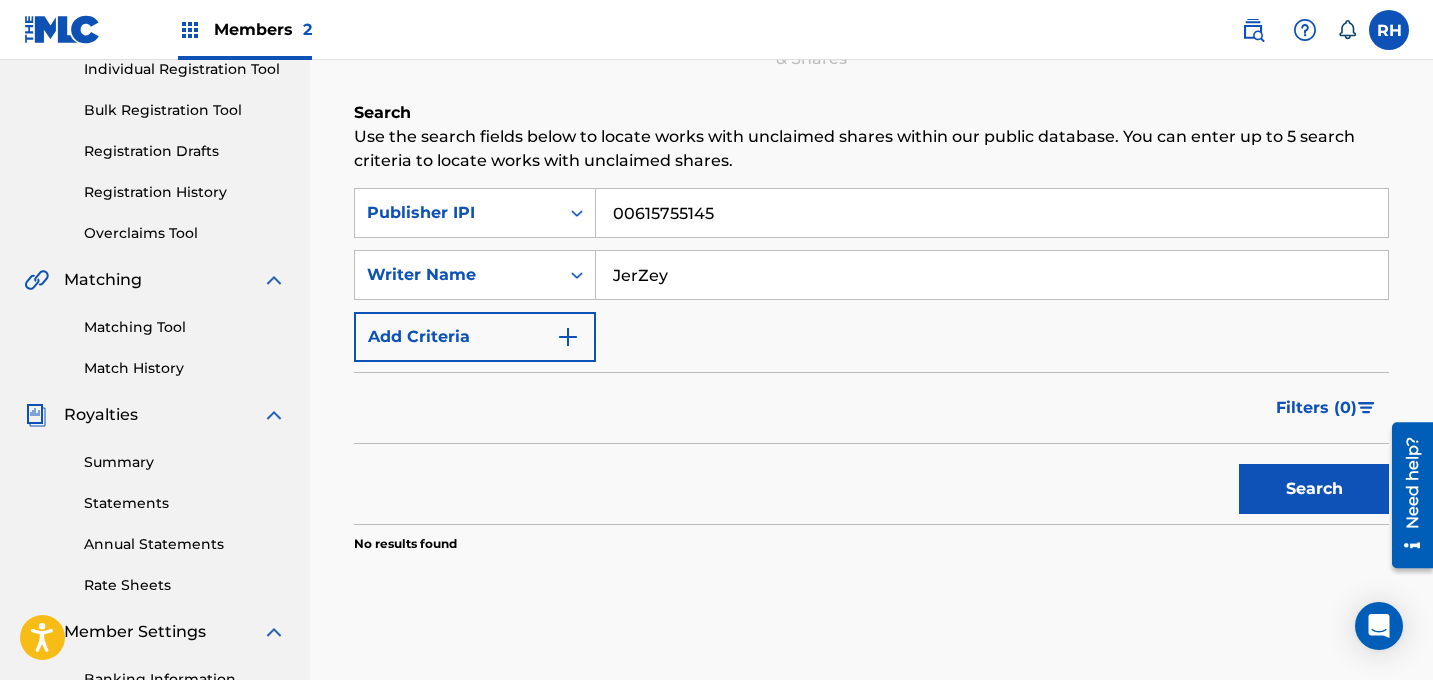 click on "Search" at bounding box center (1314, 489) 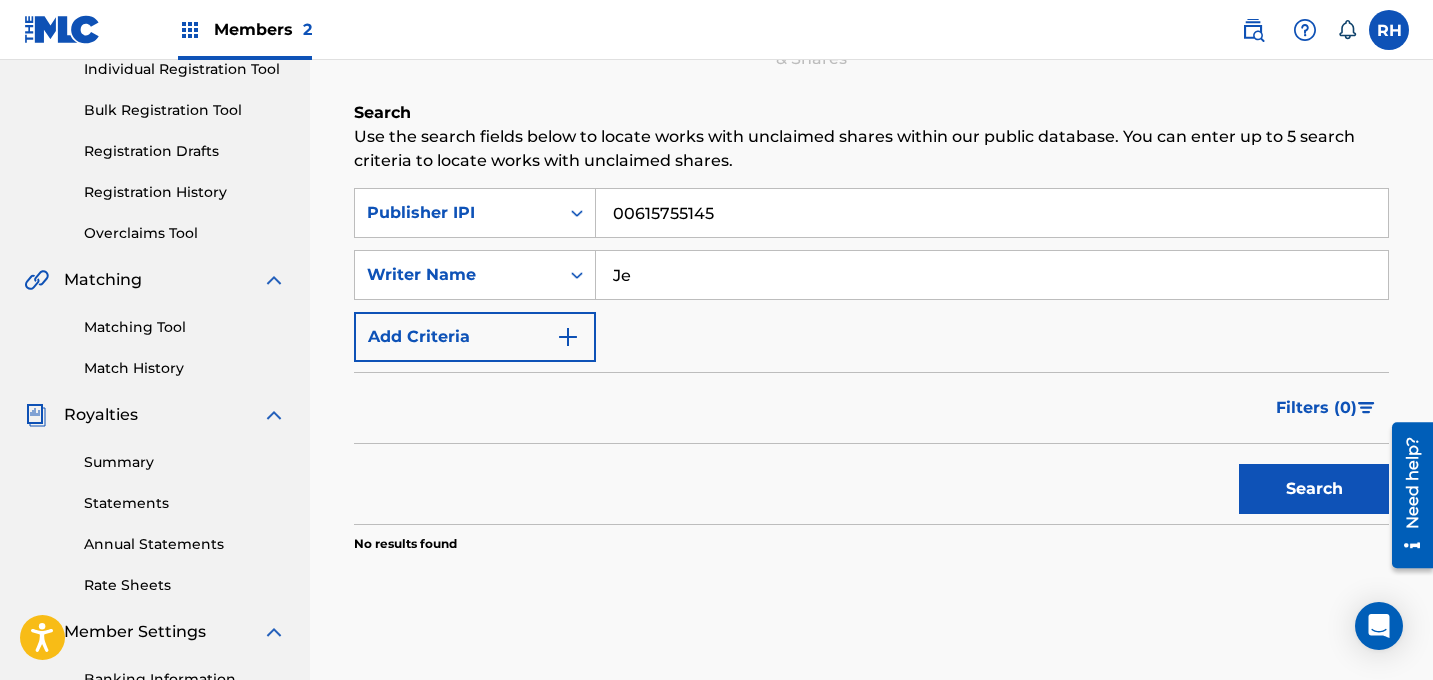 type on "J" 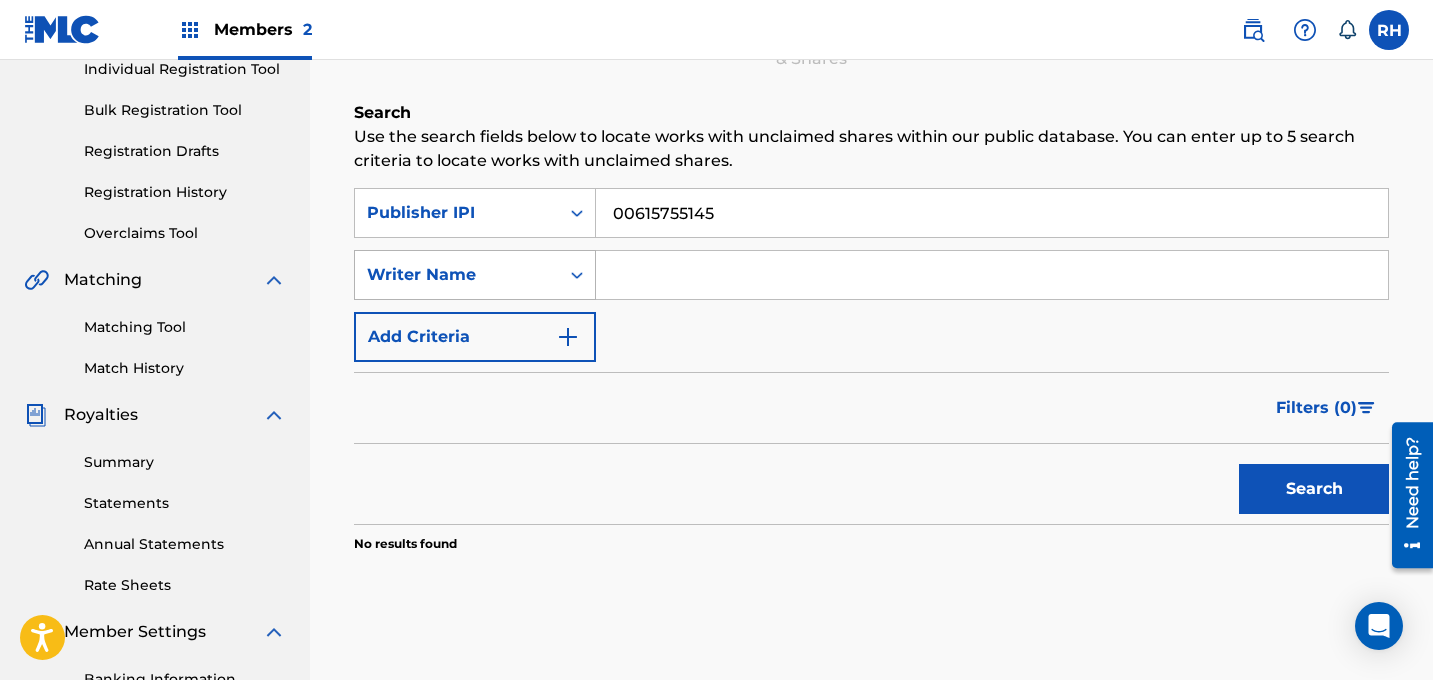 type 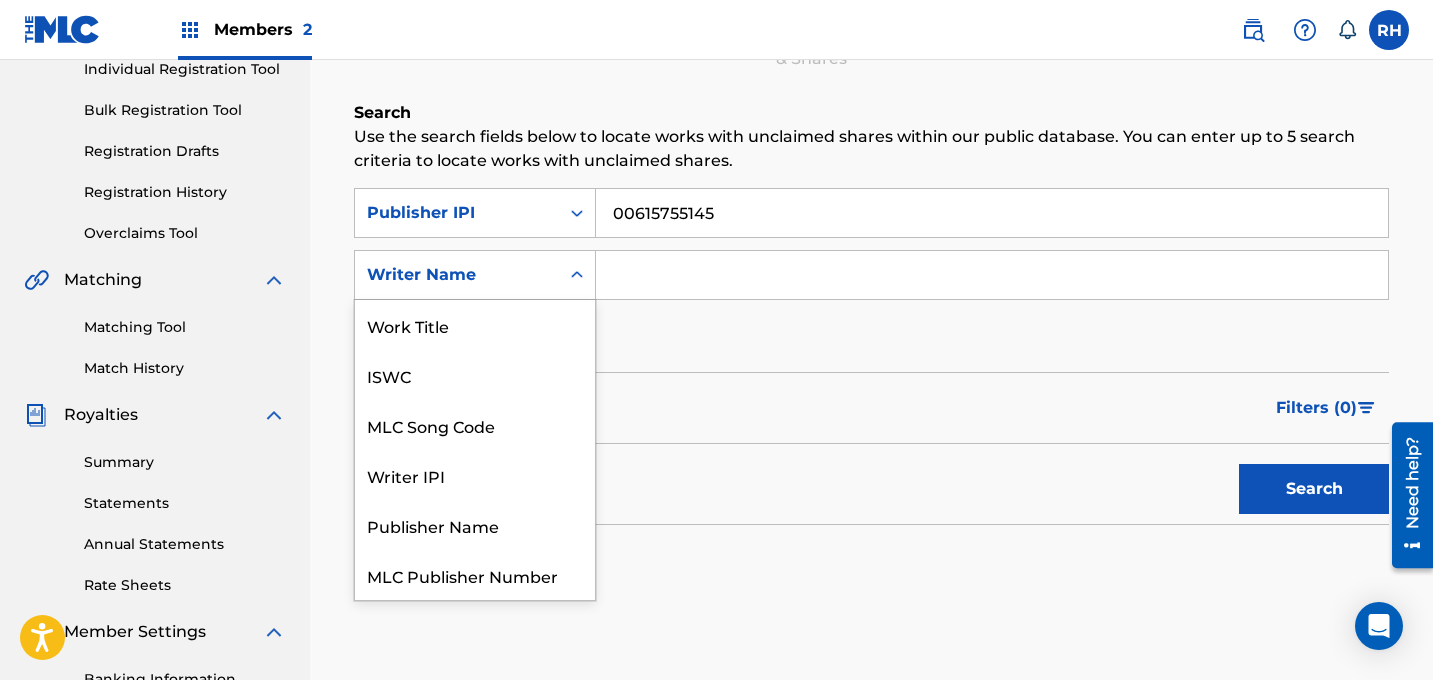 click on "Writer Name" at bounding box center [457, 275] 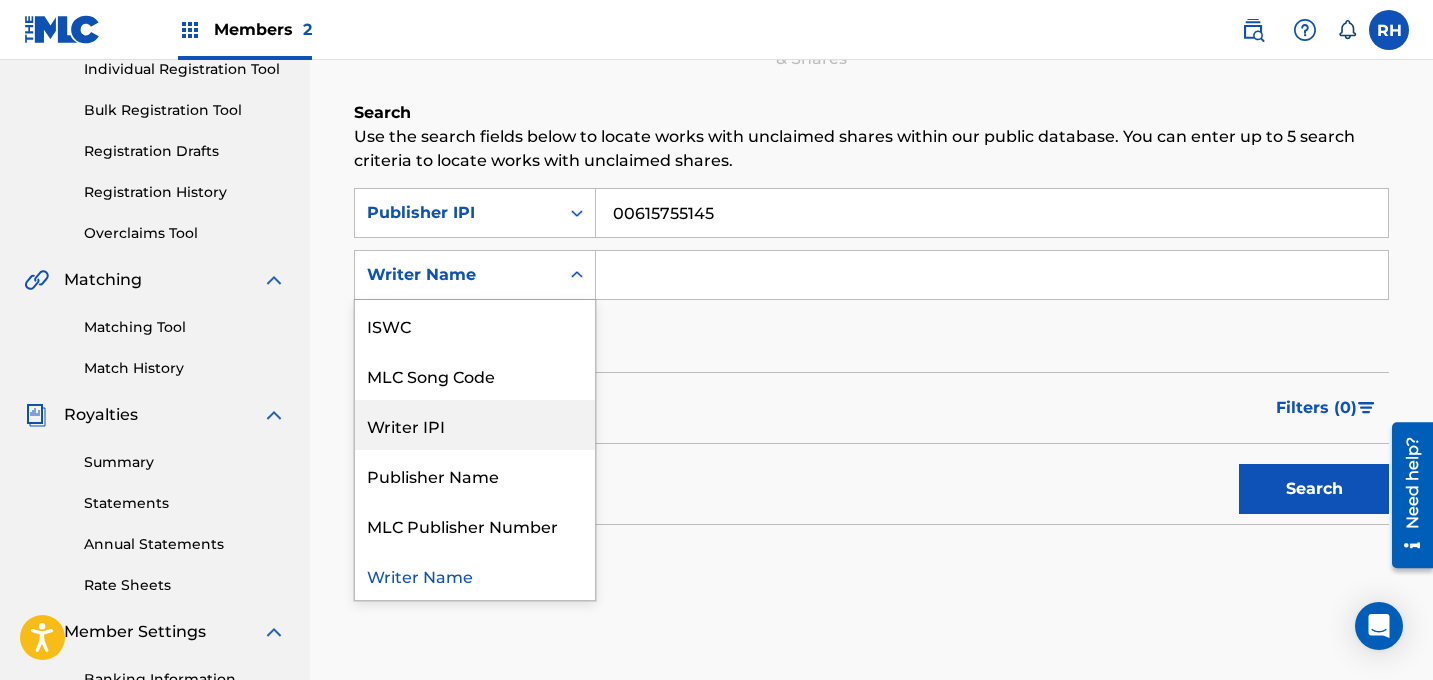 click on "Writer IPI" at bounding box center (475, 425) 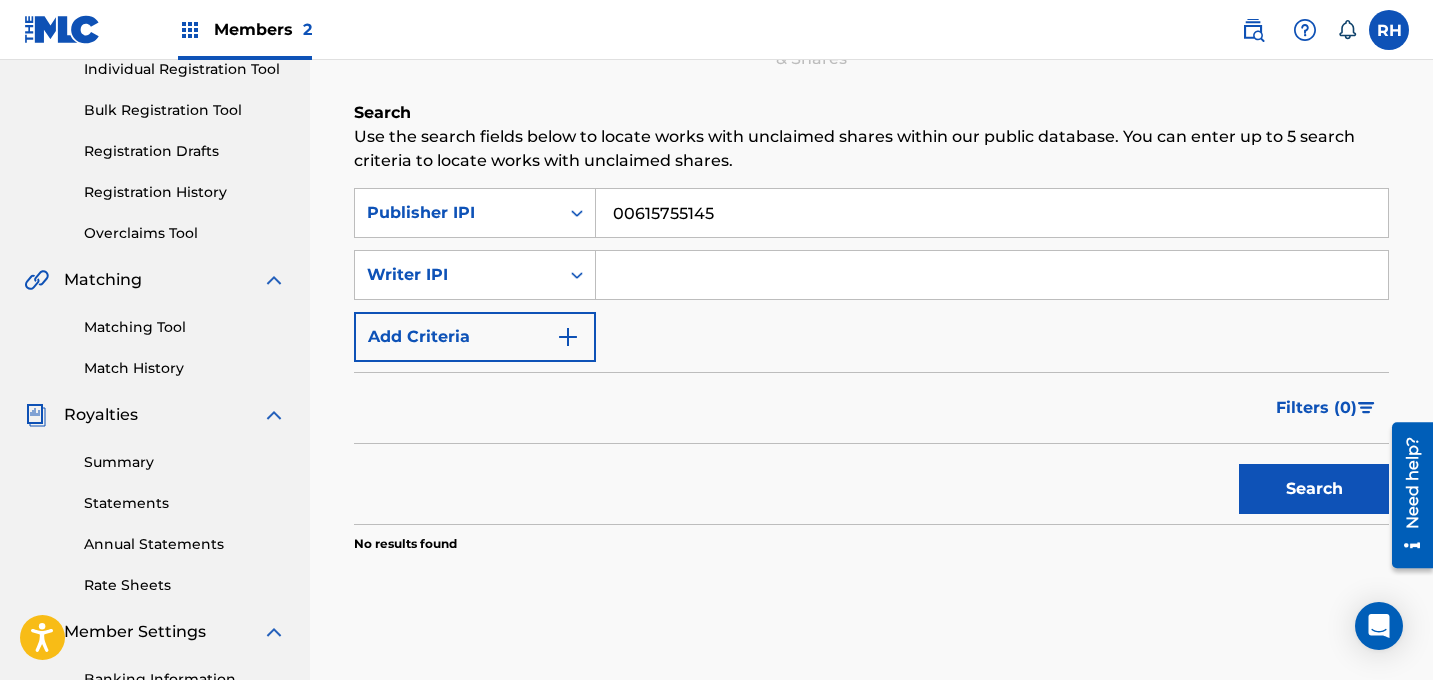 click at bounding box center (992, 275) 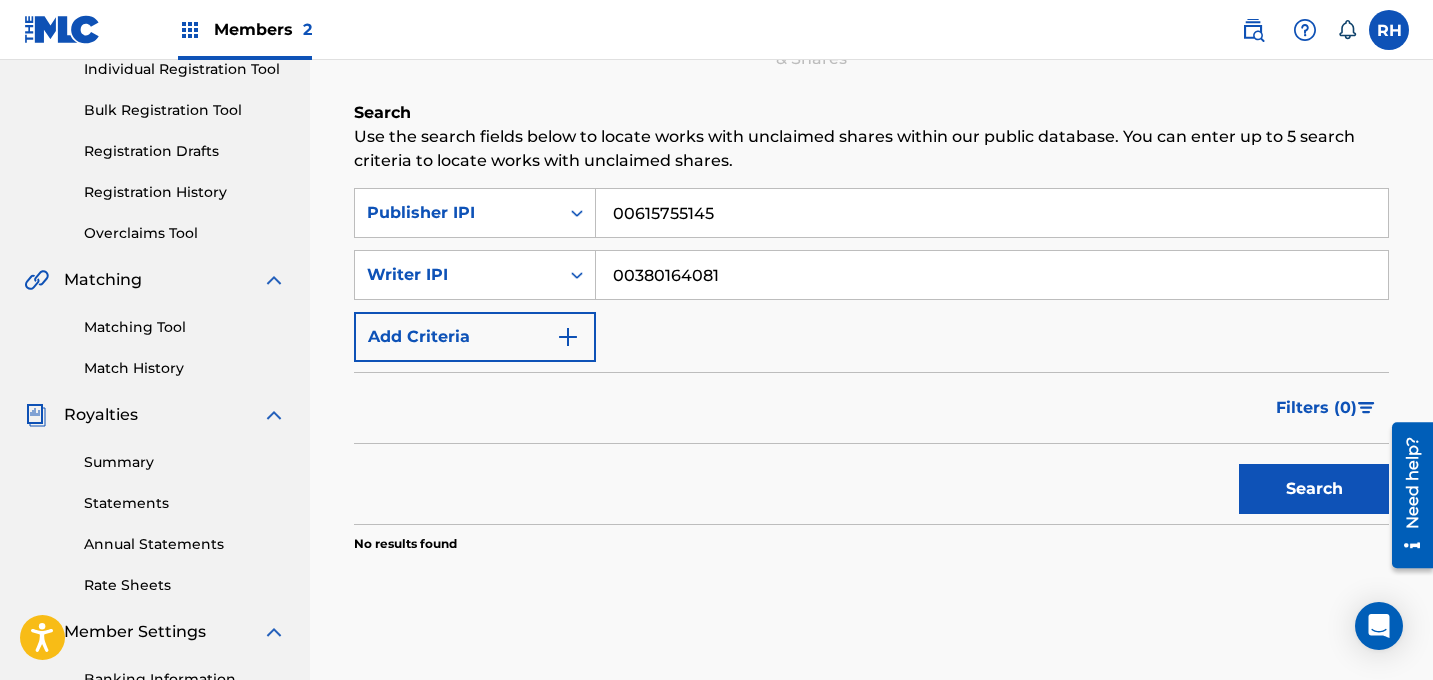 type on "00380164081" 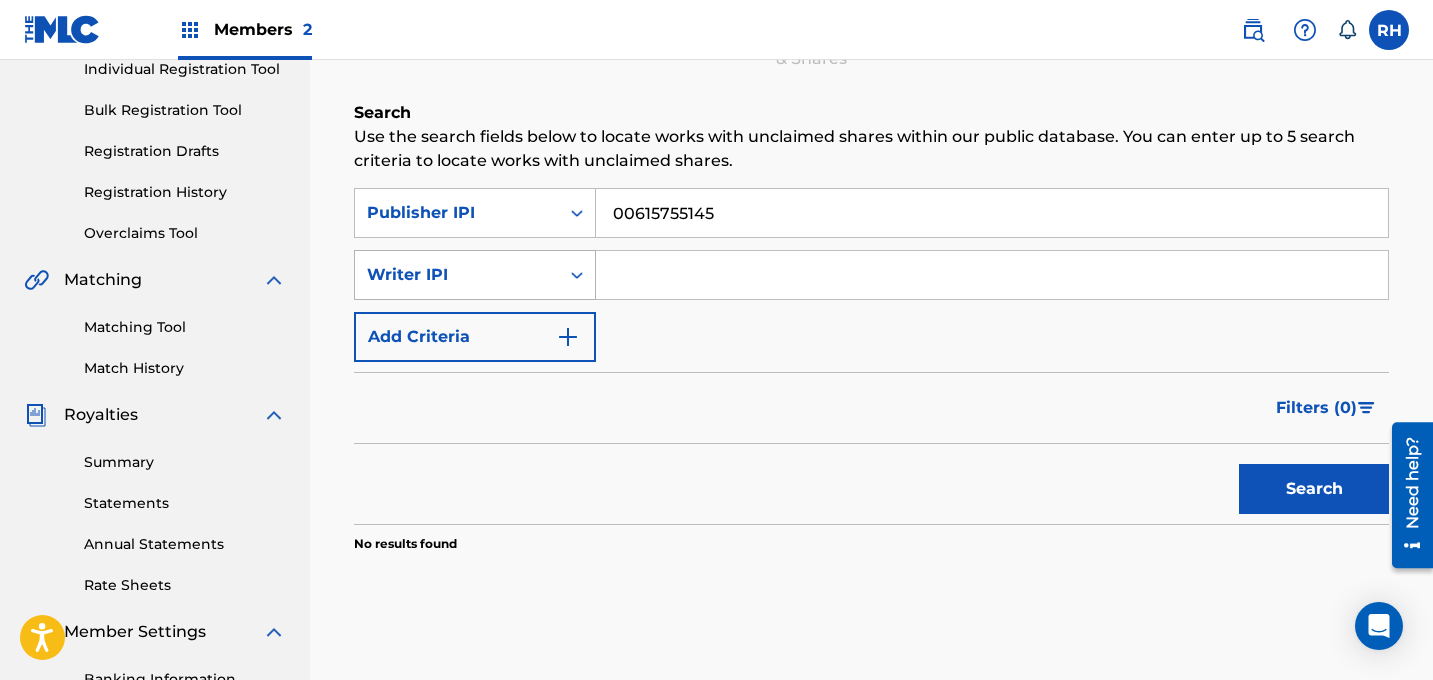 type 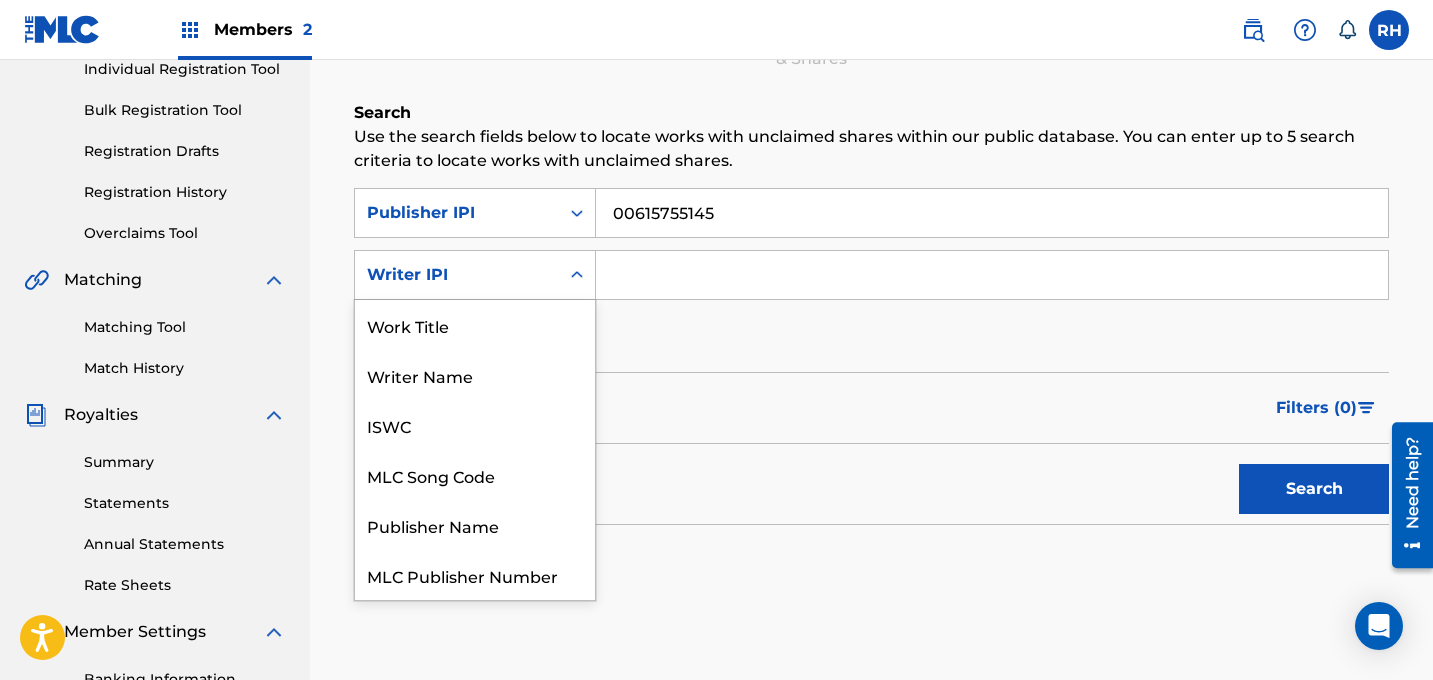 click on "Writer IPI" at bounding box center (457, 275) 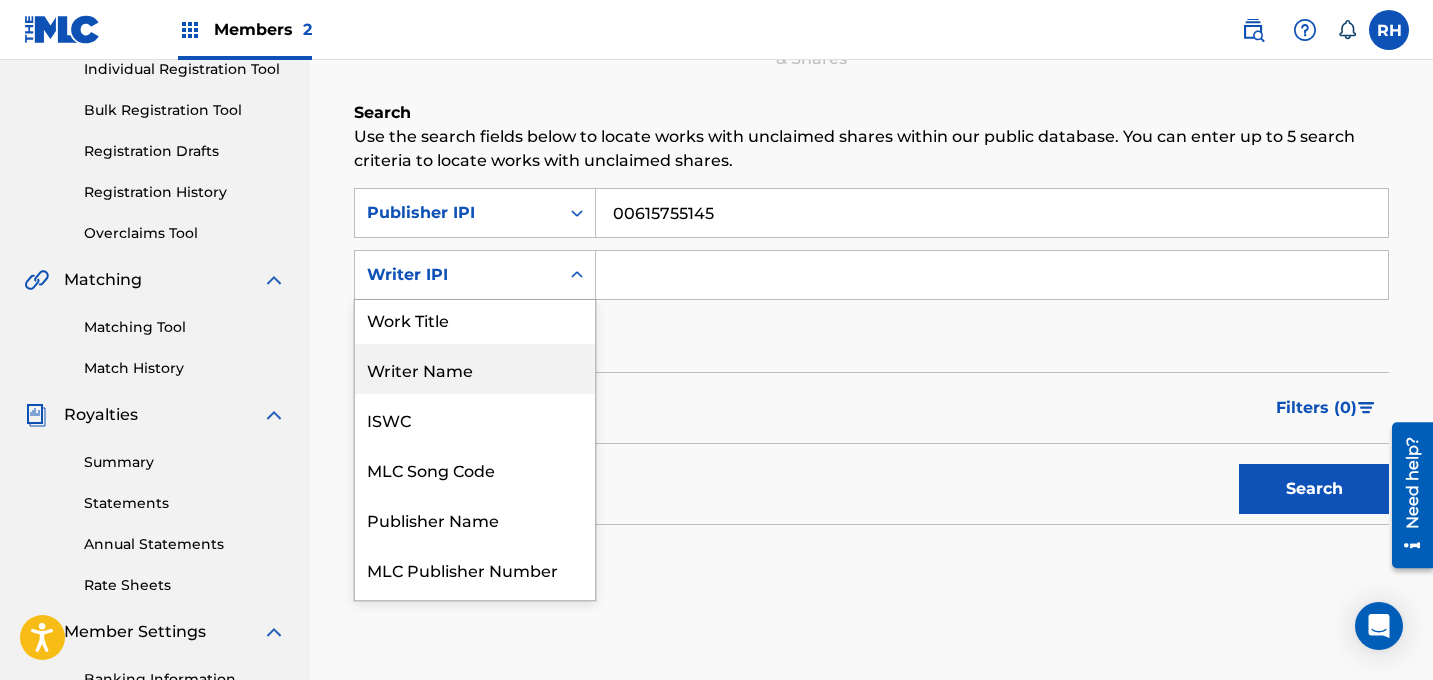 scroll, scrollTop: 0, scrollLeft: 0, axis: both 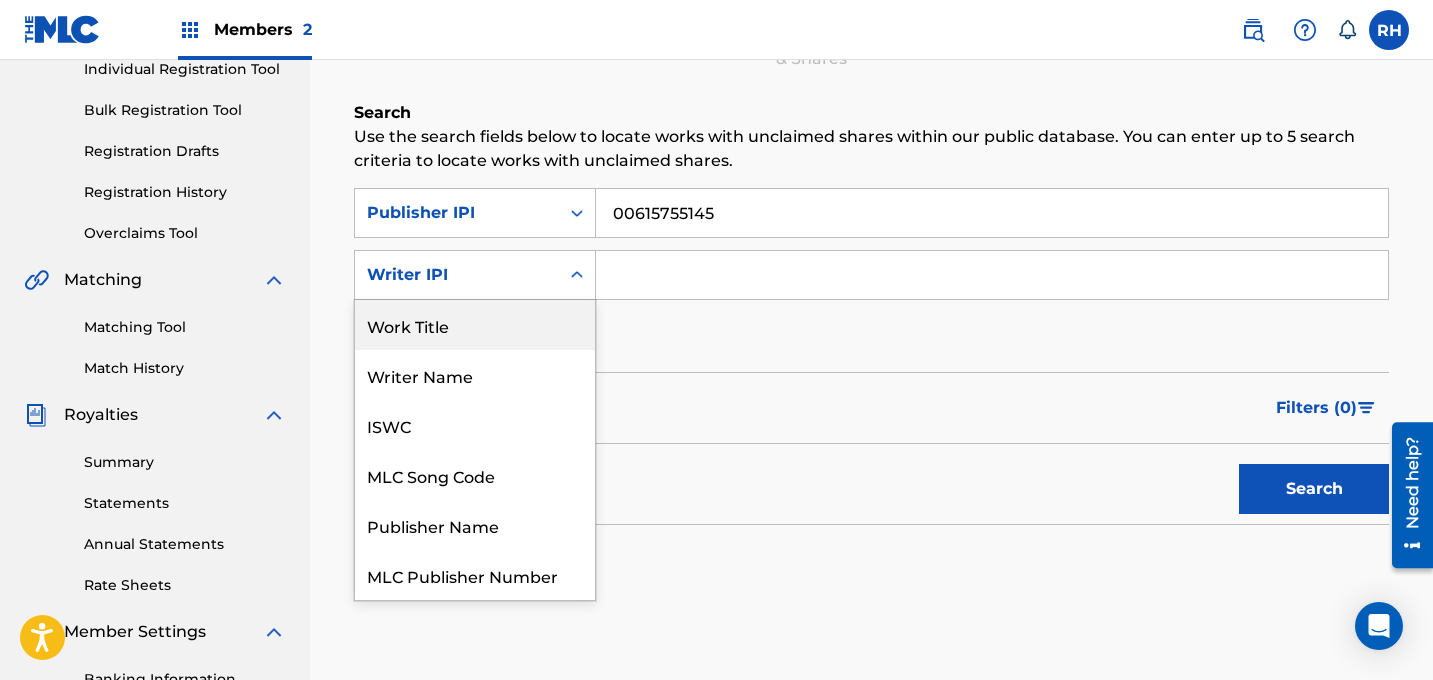 click on "Work Title" at bounding box center [475, 325] 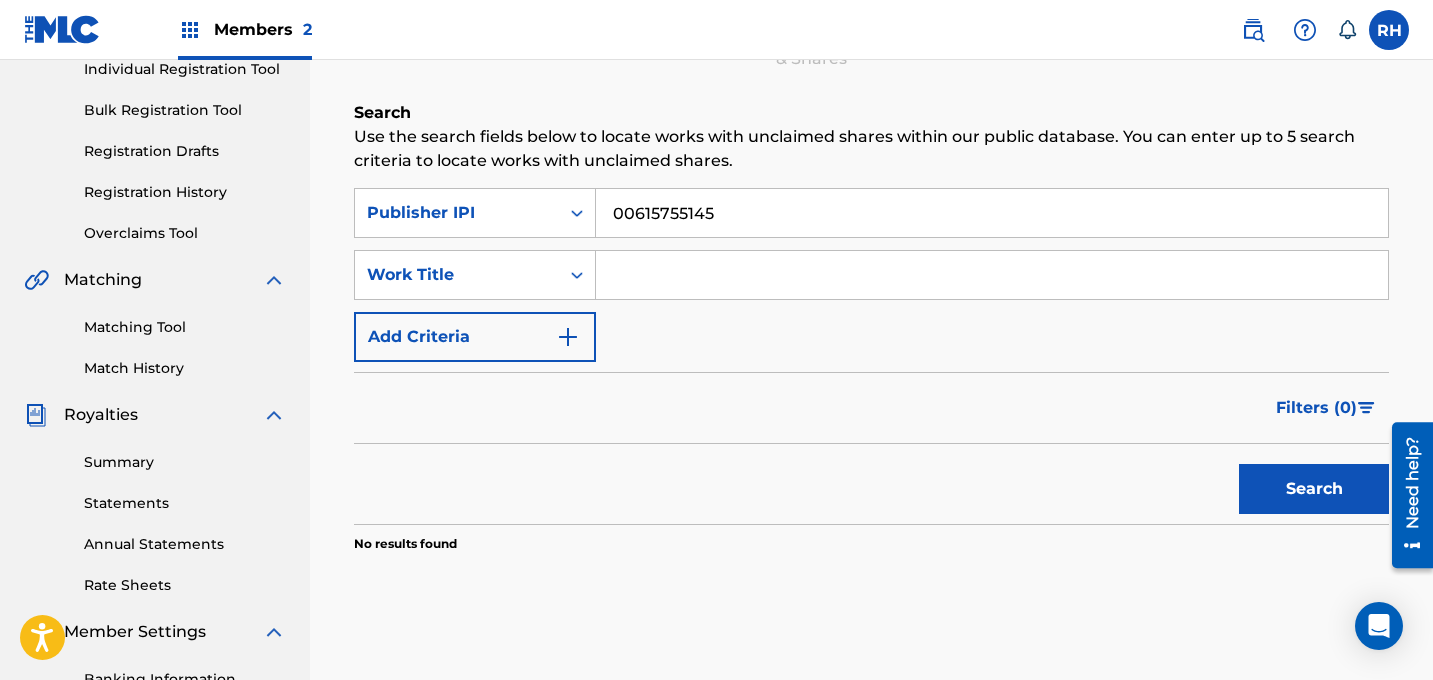 click at bounding box center (992, 275) 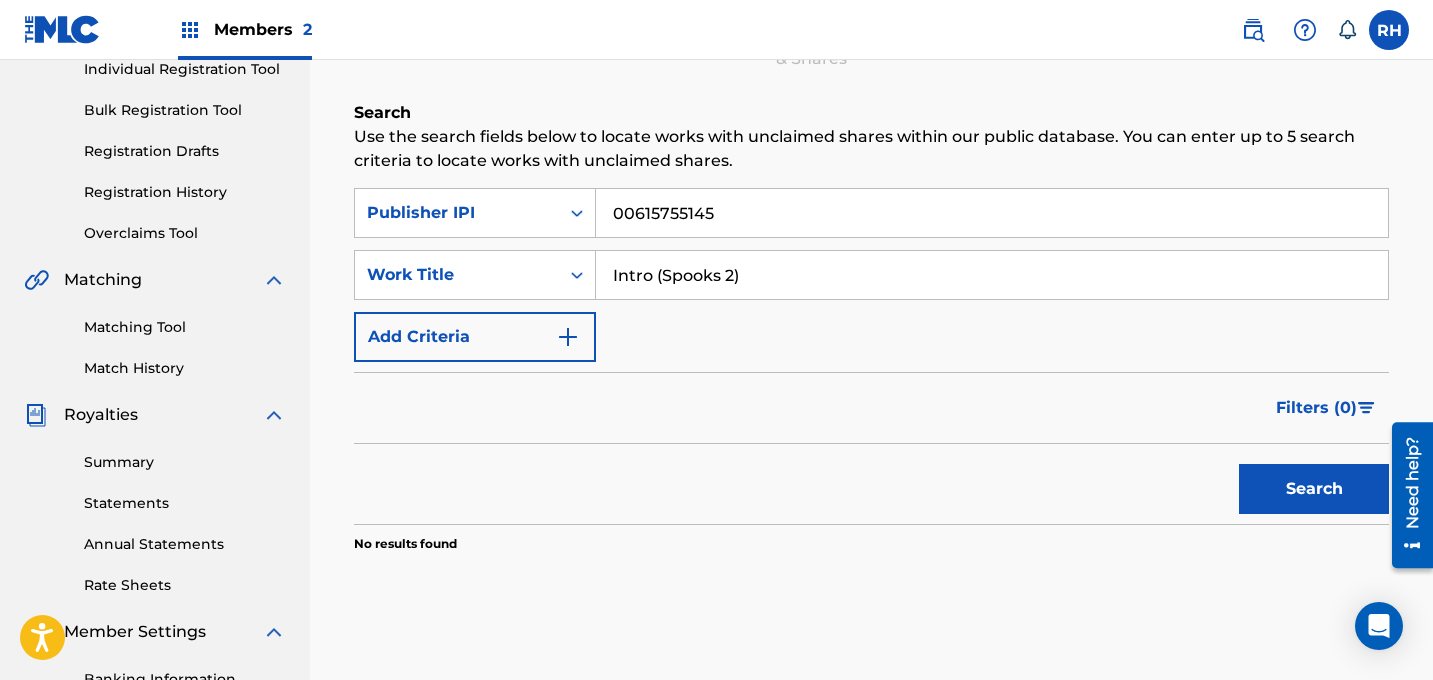 type on "Intro (Spooks 2)" 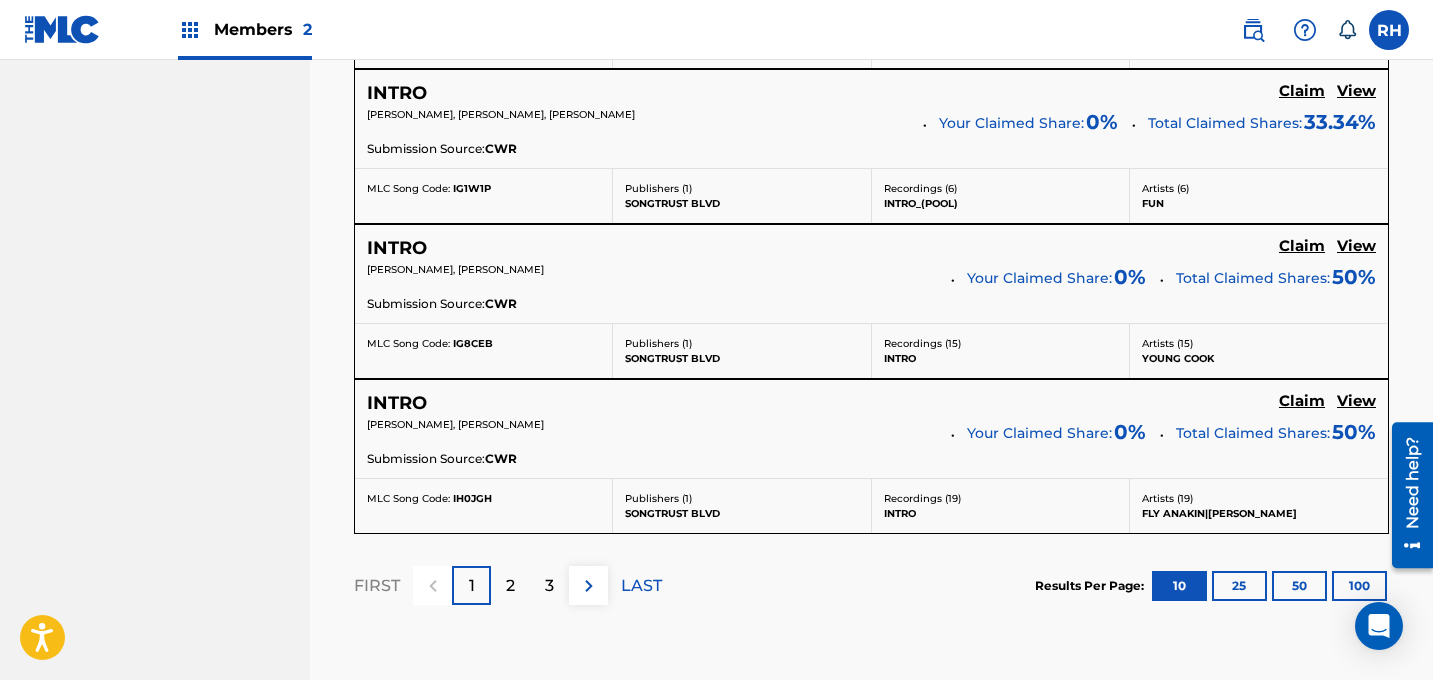 scroll, scrollTop: 1880, scrollLeft: 0, axis: vertical 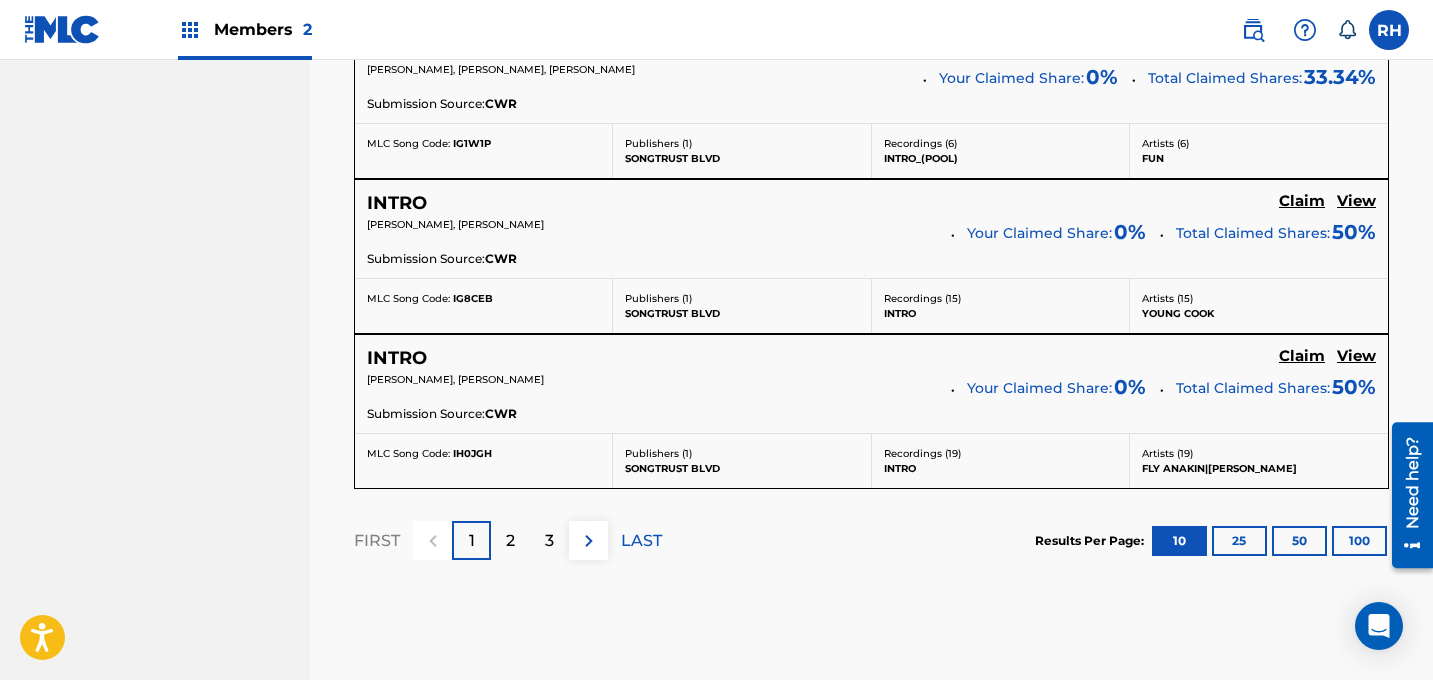 click on "2" at bounding box center (510, 541) 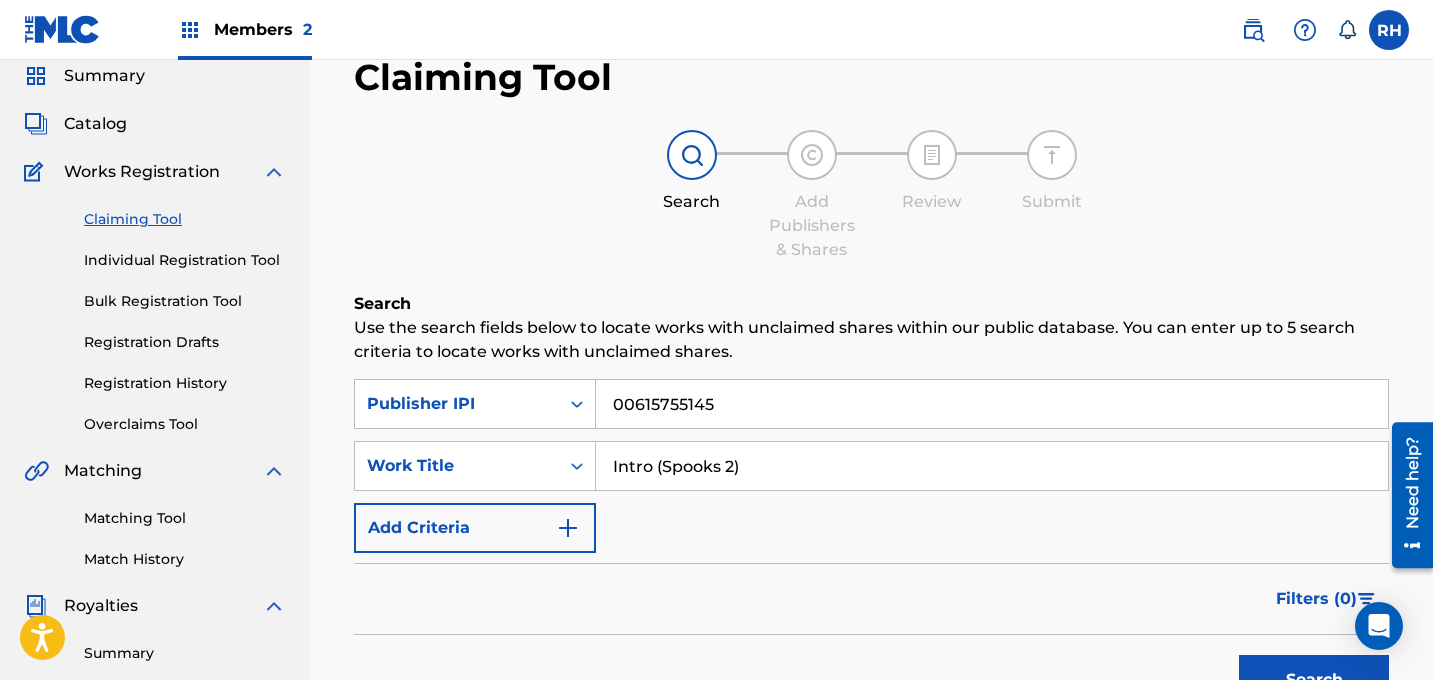 scroll, scrollTop: 55, scrollLeft: 0, axis: vertical 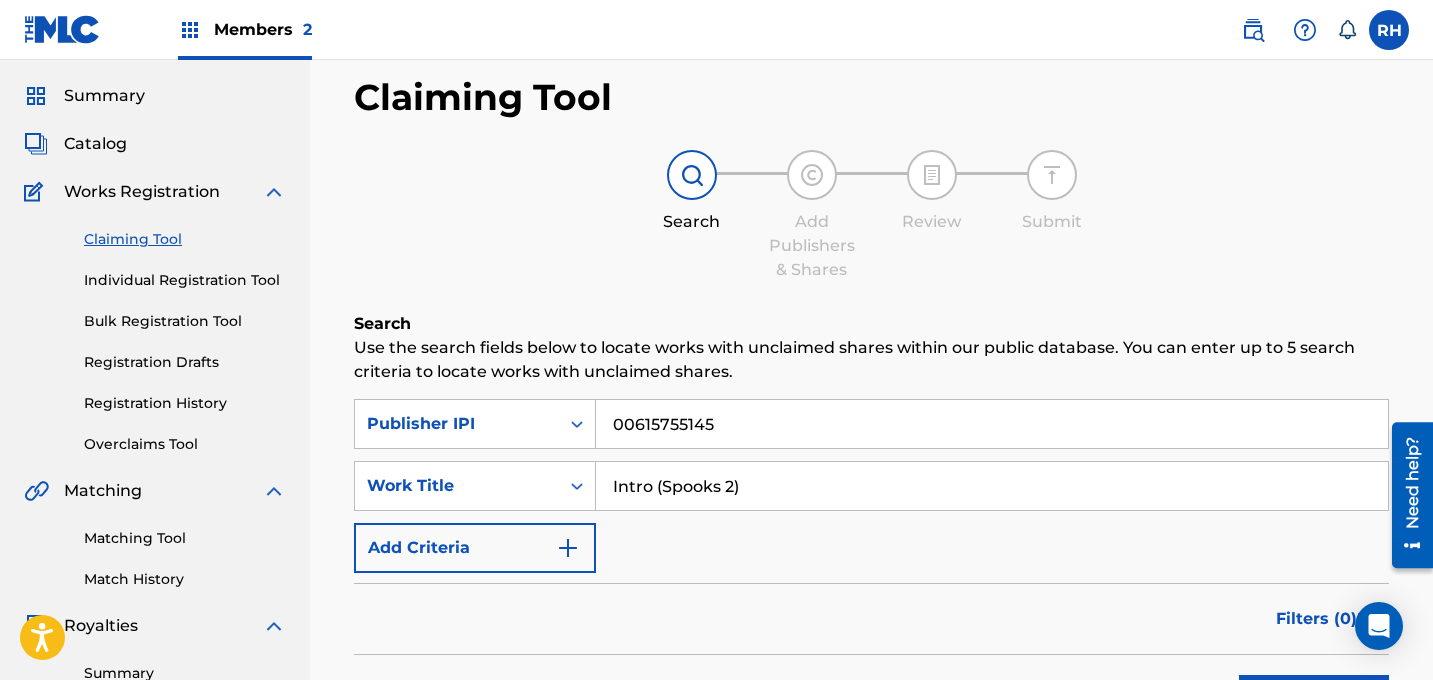click on "Intro (Spooks 2)" at bounding box center (992, 486) 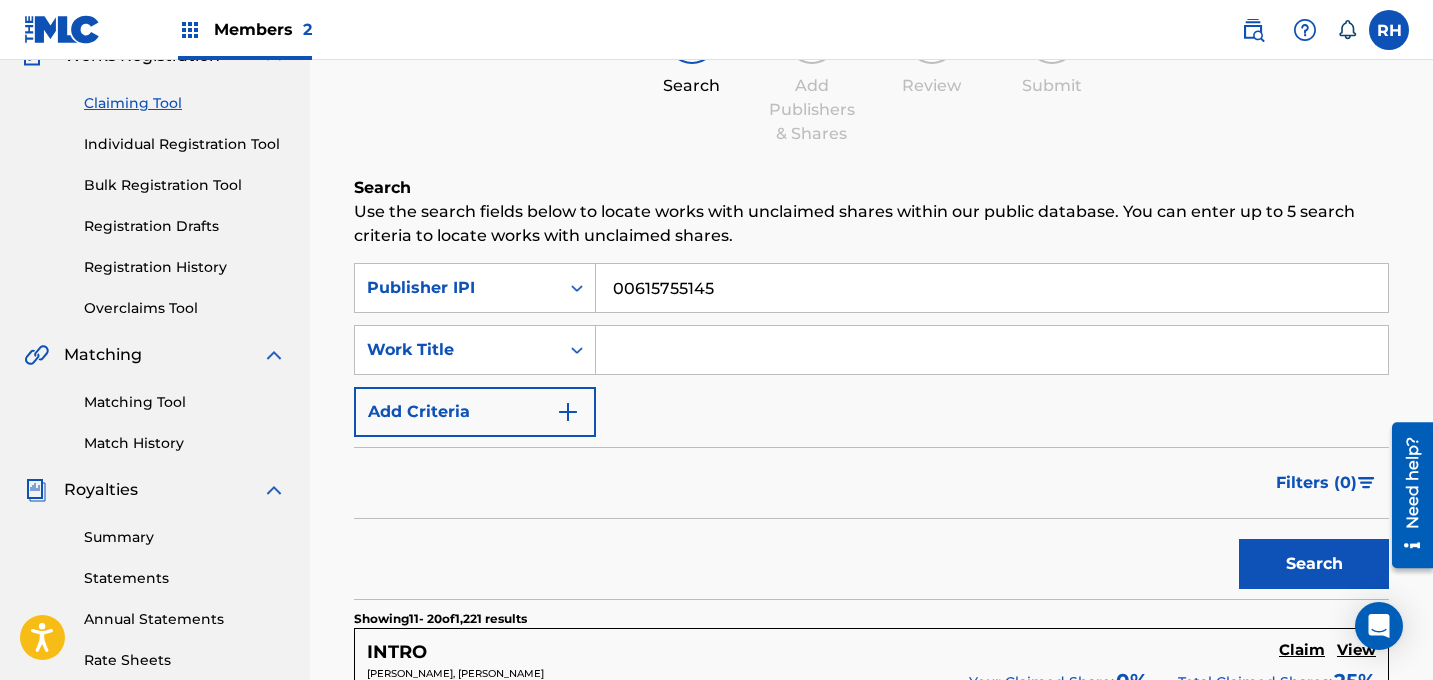 scroll, scrollTop: 209, scrollLeft: 0, axis: vertical 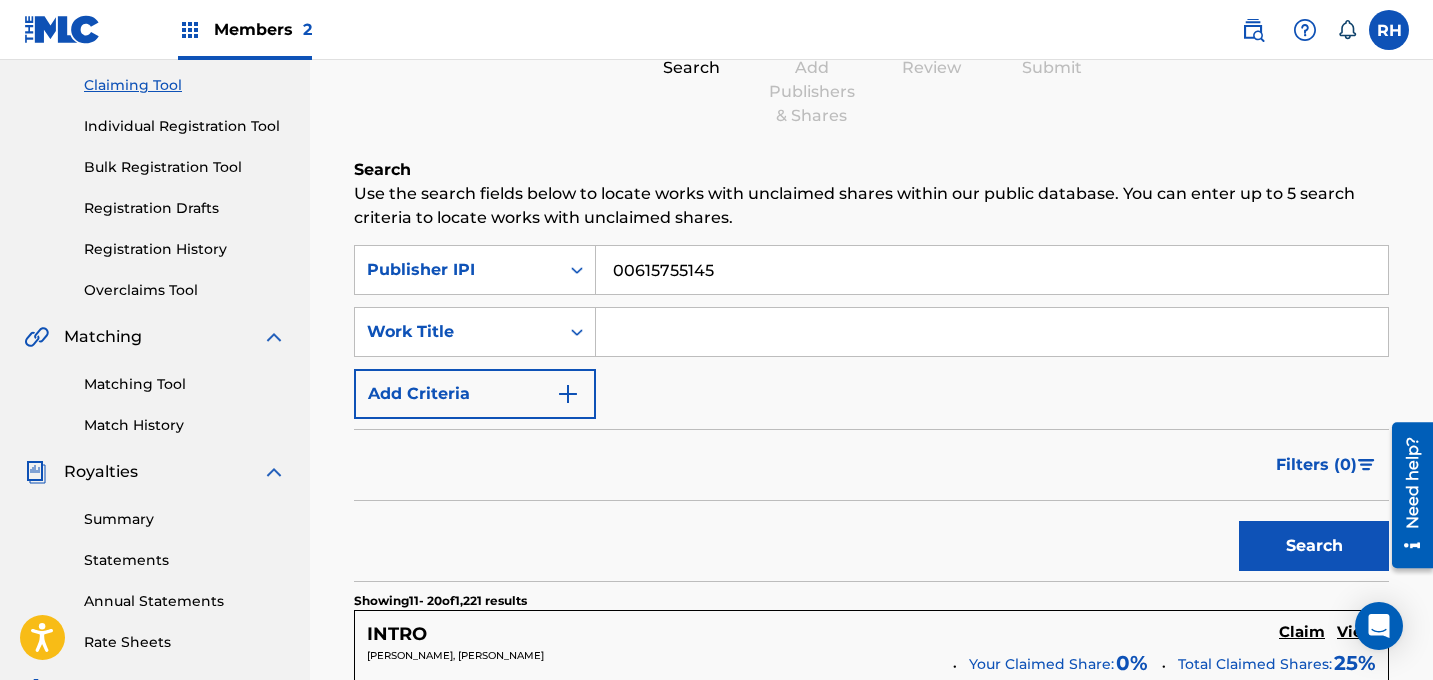 type 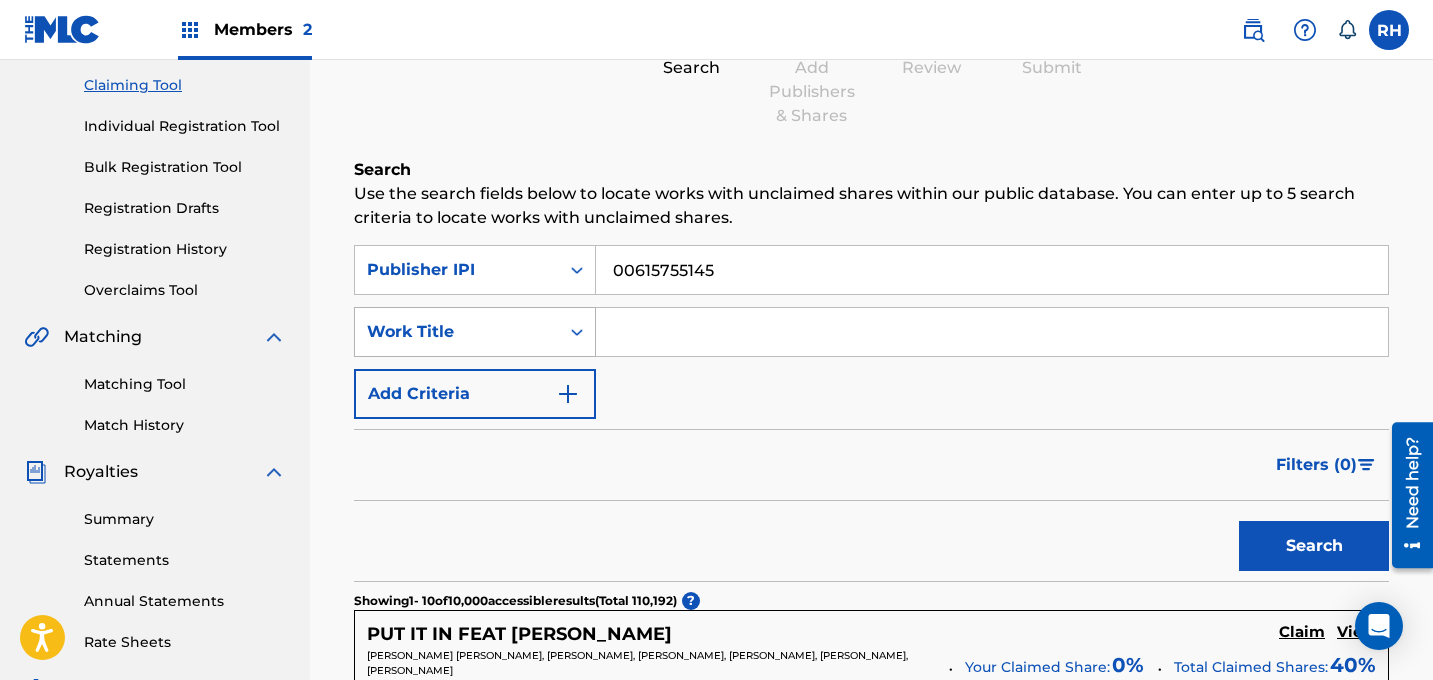 click on "Work Title" at bounding box center (457, 332) 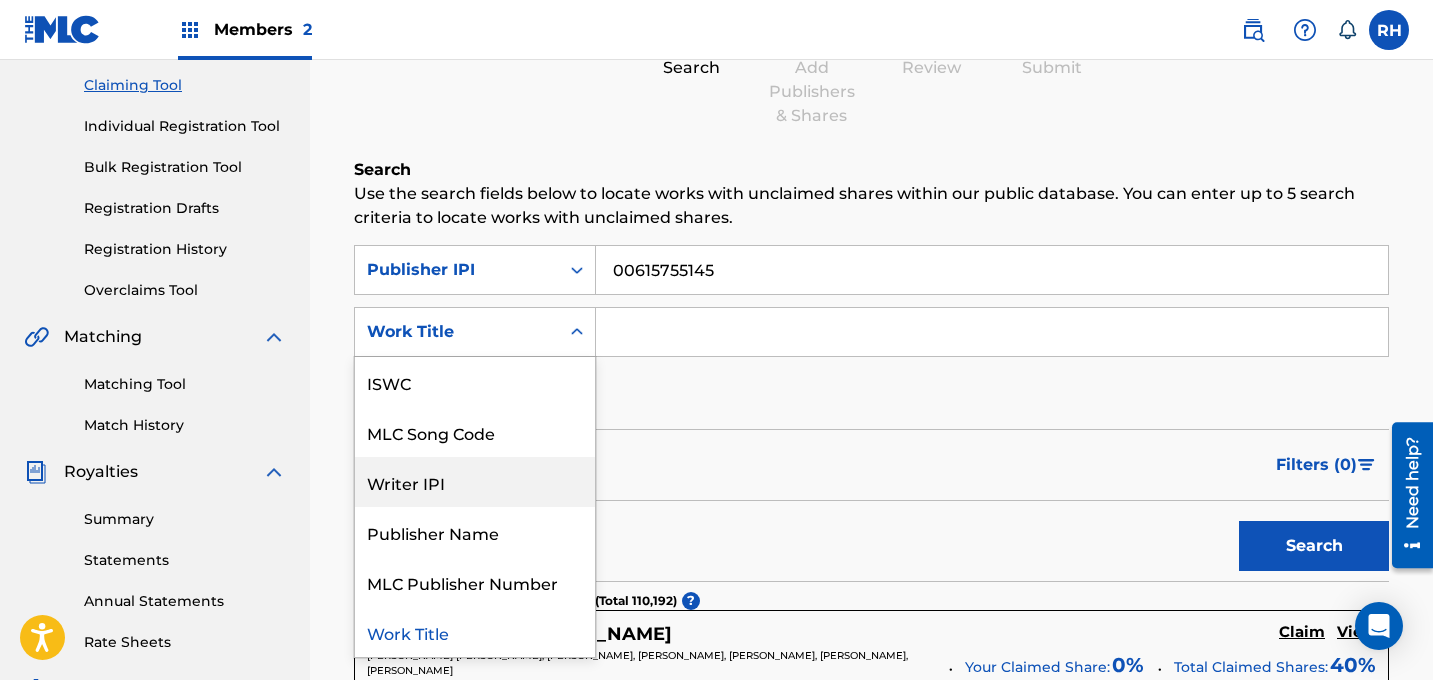 scroll, scrollTop: 0, scrollLeft: 0, axis: both 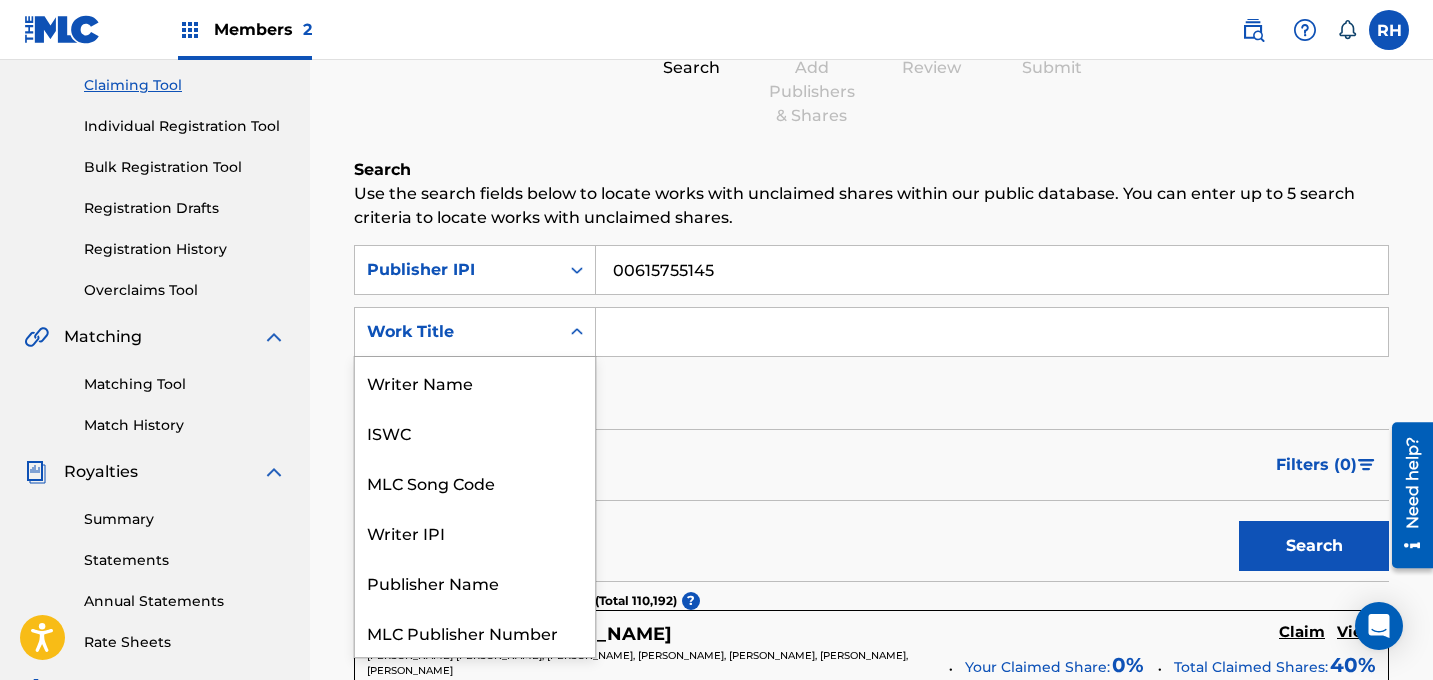 click at bounding box center (577, 332) 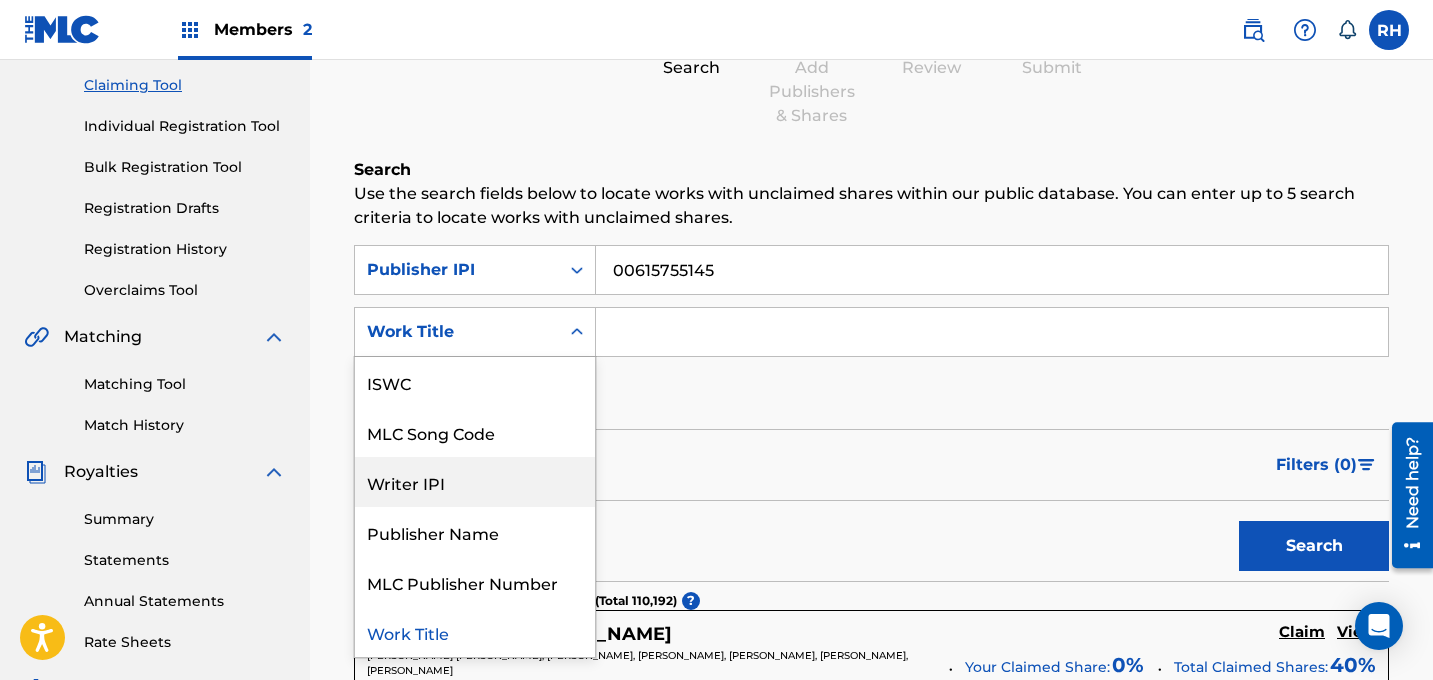 click on "Writer IPI" at bounding box center [475, 482] 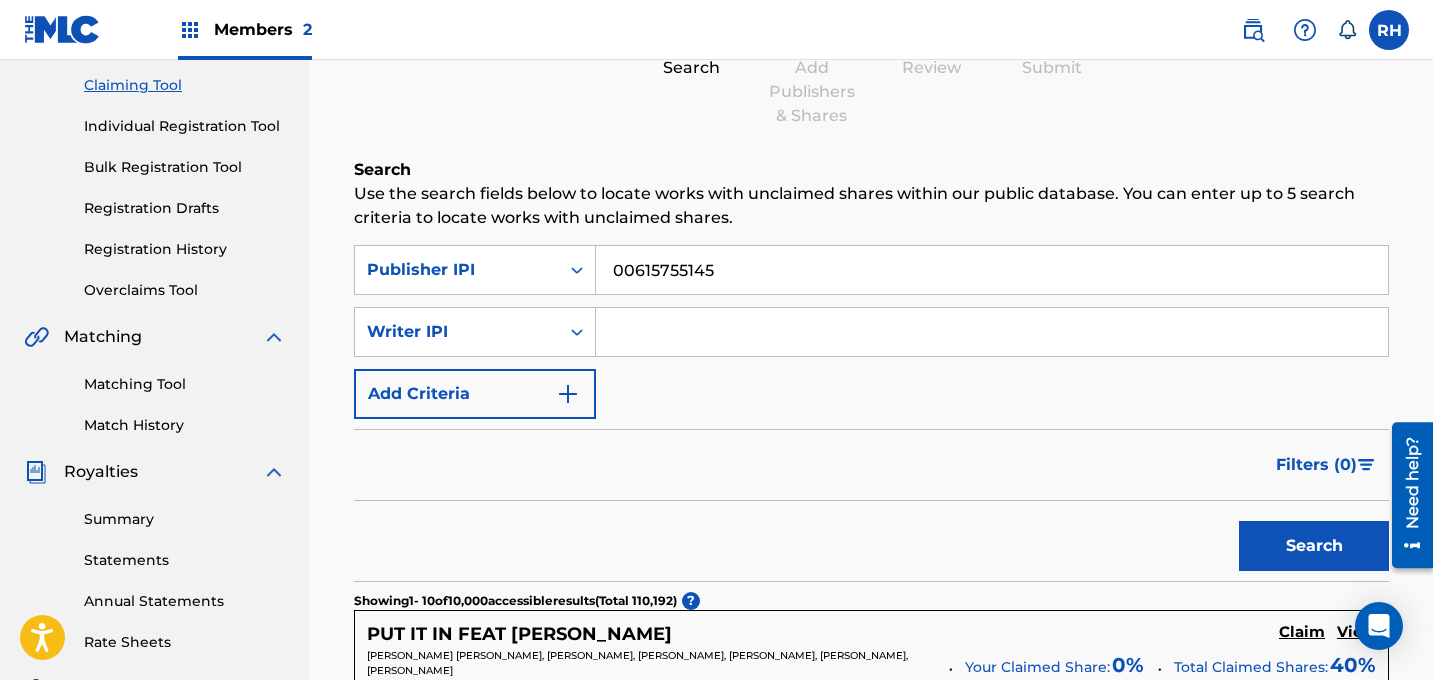 click at bounding box center (992, 332) 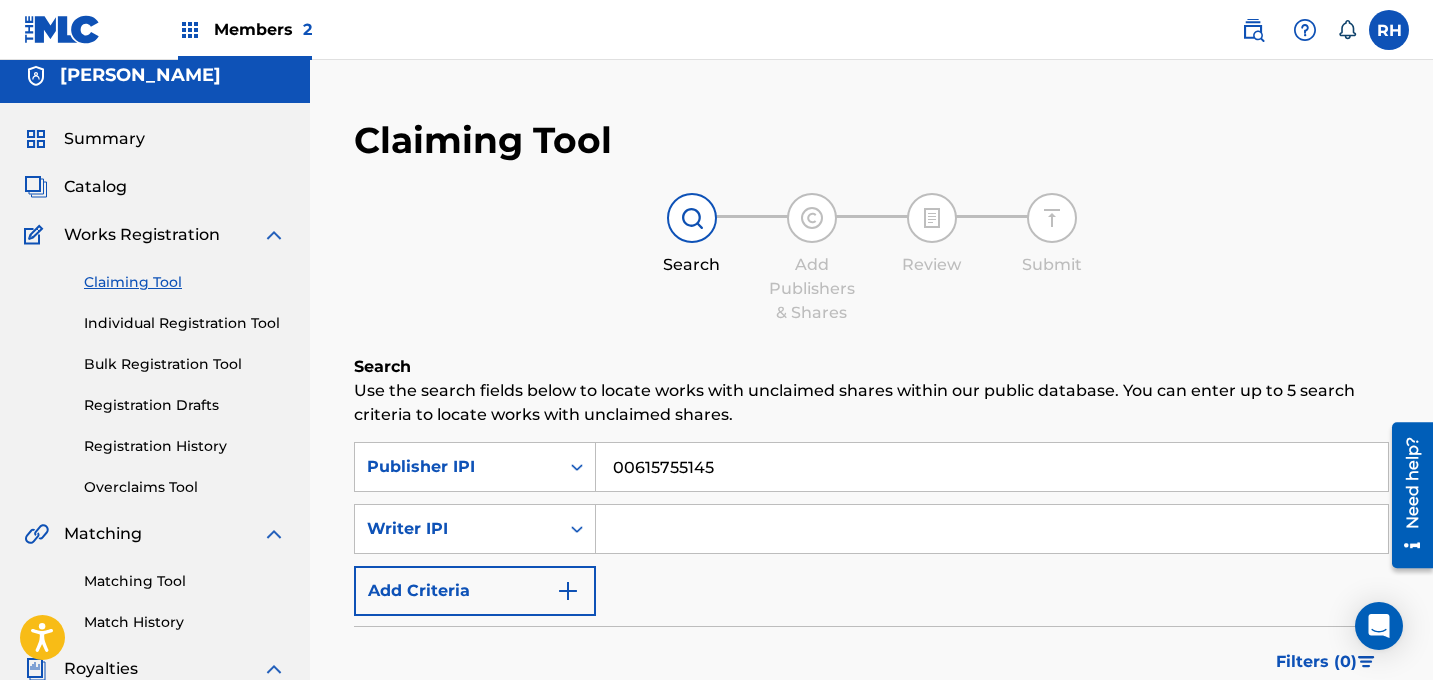 scroll, scrollTop: 7, scrollLeft: 0, axis: vertical 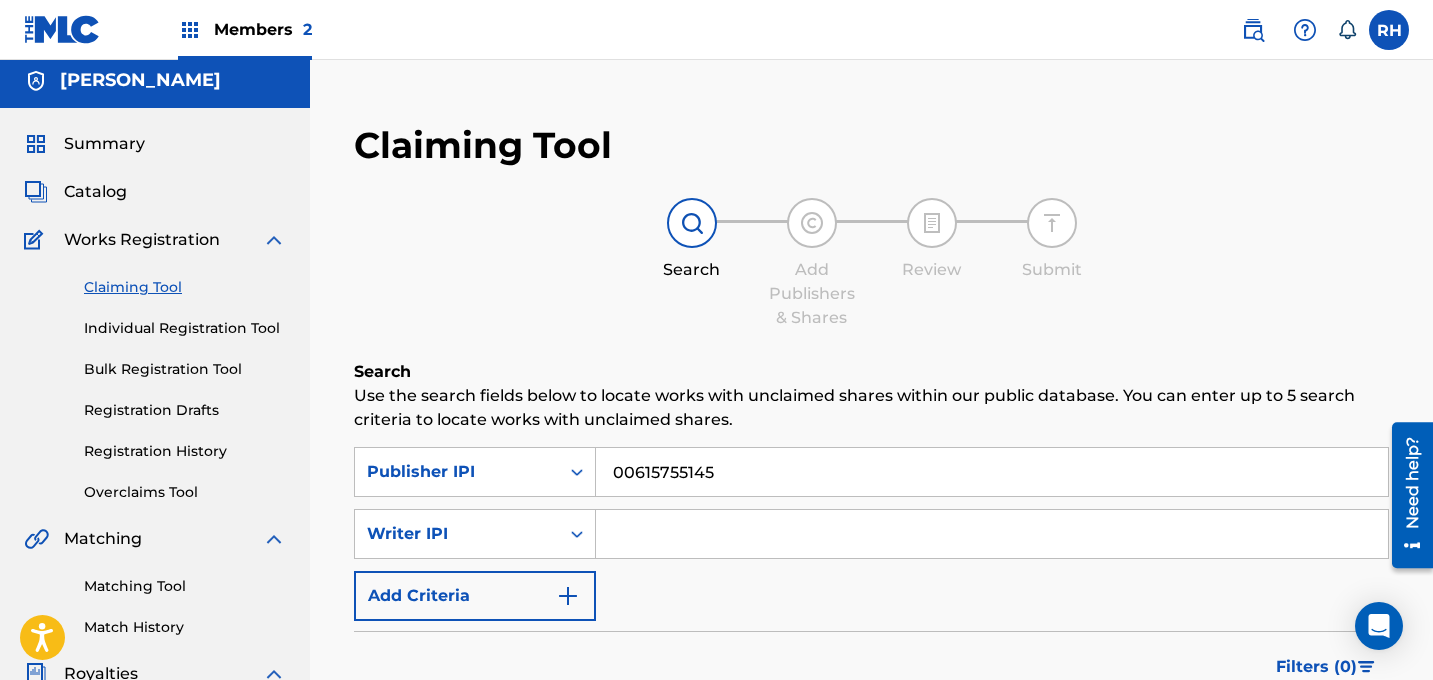 click on "Bulk Registration Tool" at bounding box center (185, 369) 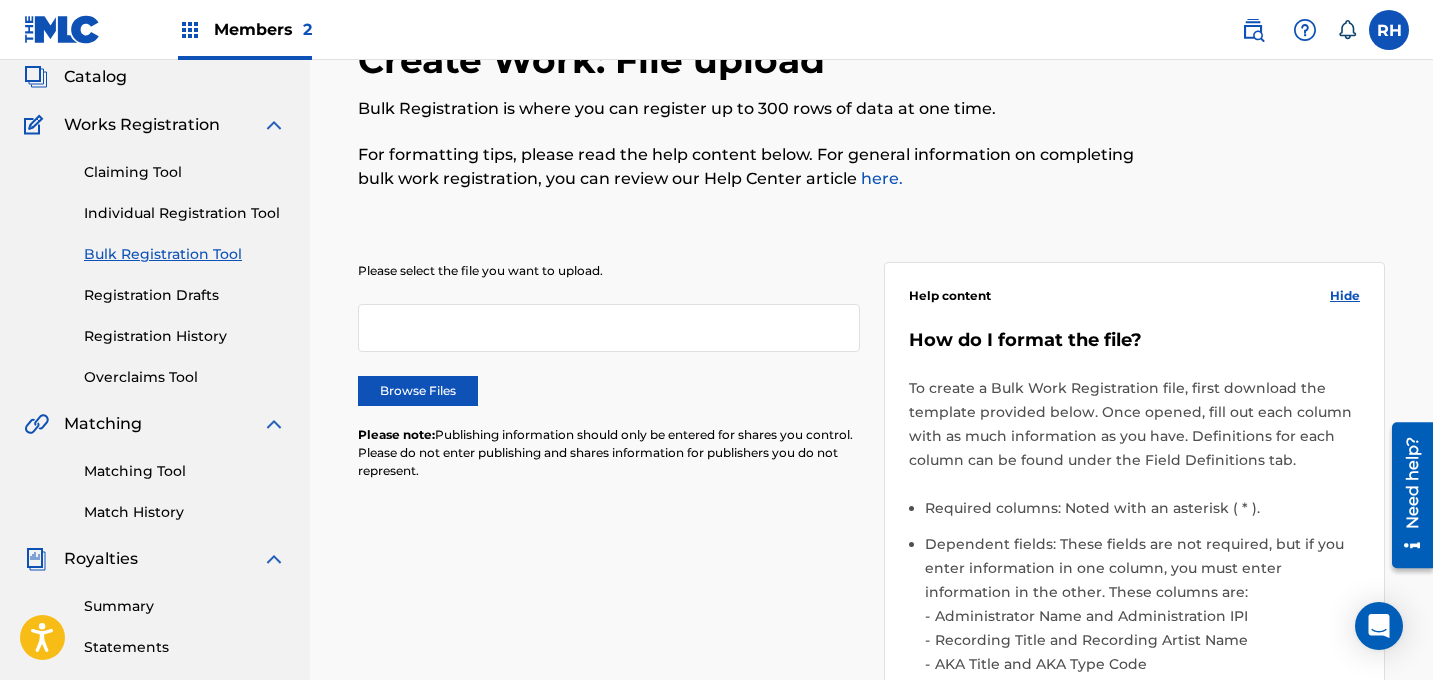 scroll, scrollTop: 135, scrollLeft: 0, axis: vertical 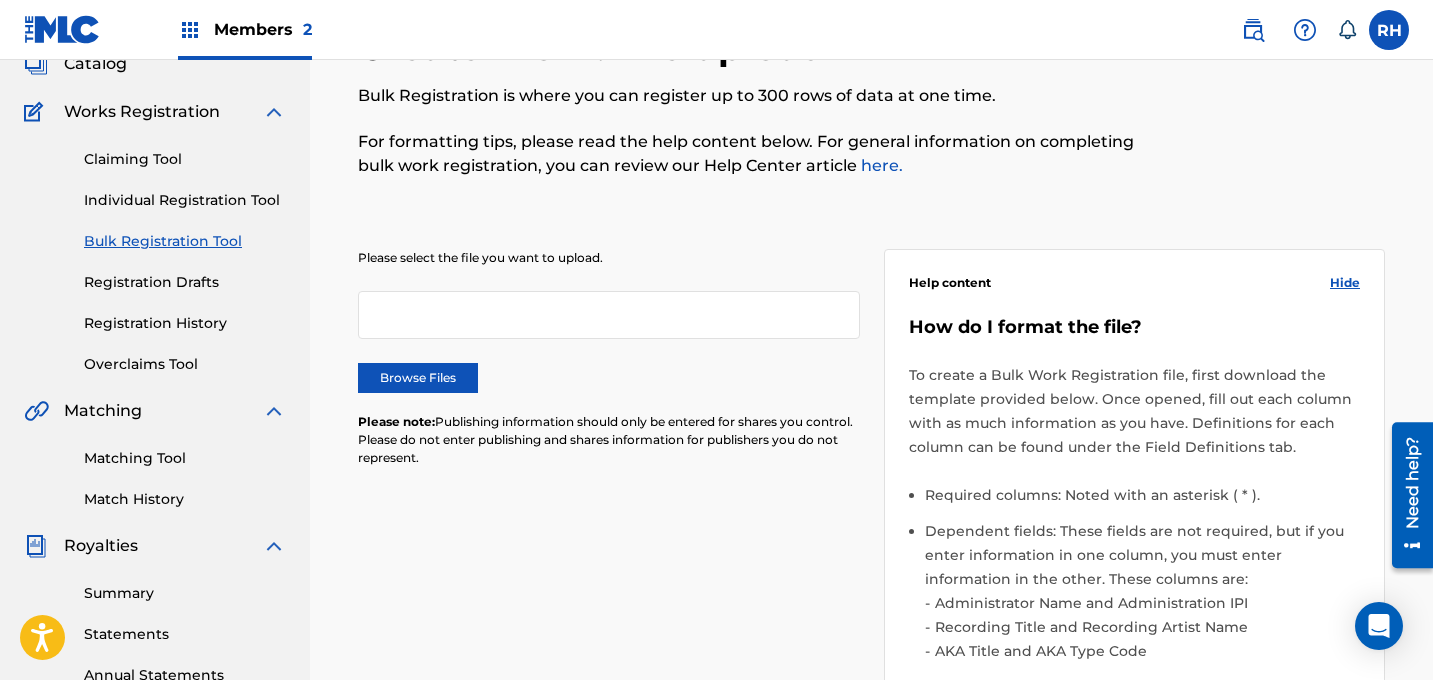click on "Browse Files" at bounding box center [418, 378] 